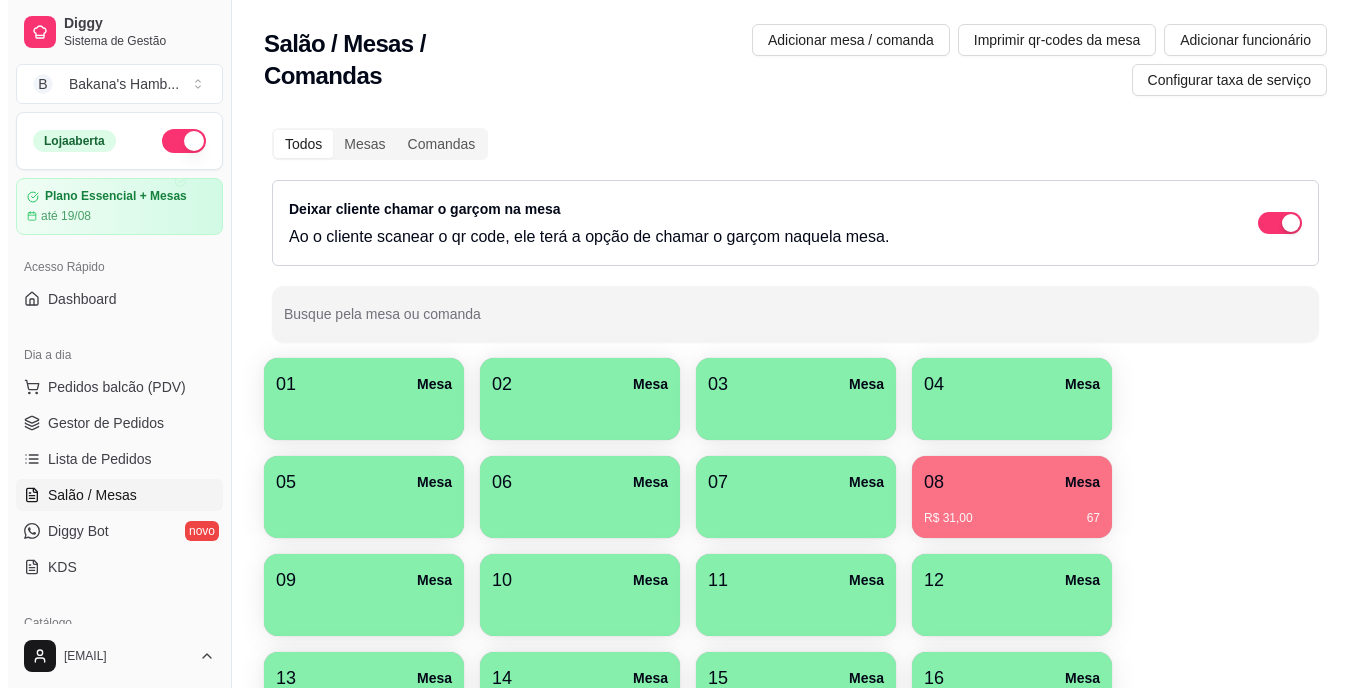 scroll, scrollTop: 0, scrollLeft: 0, axis: both 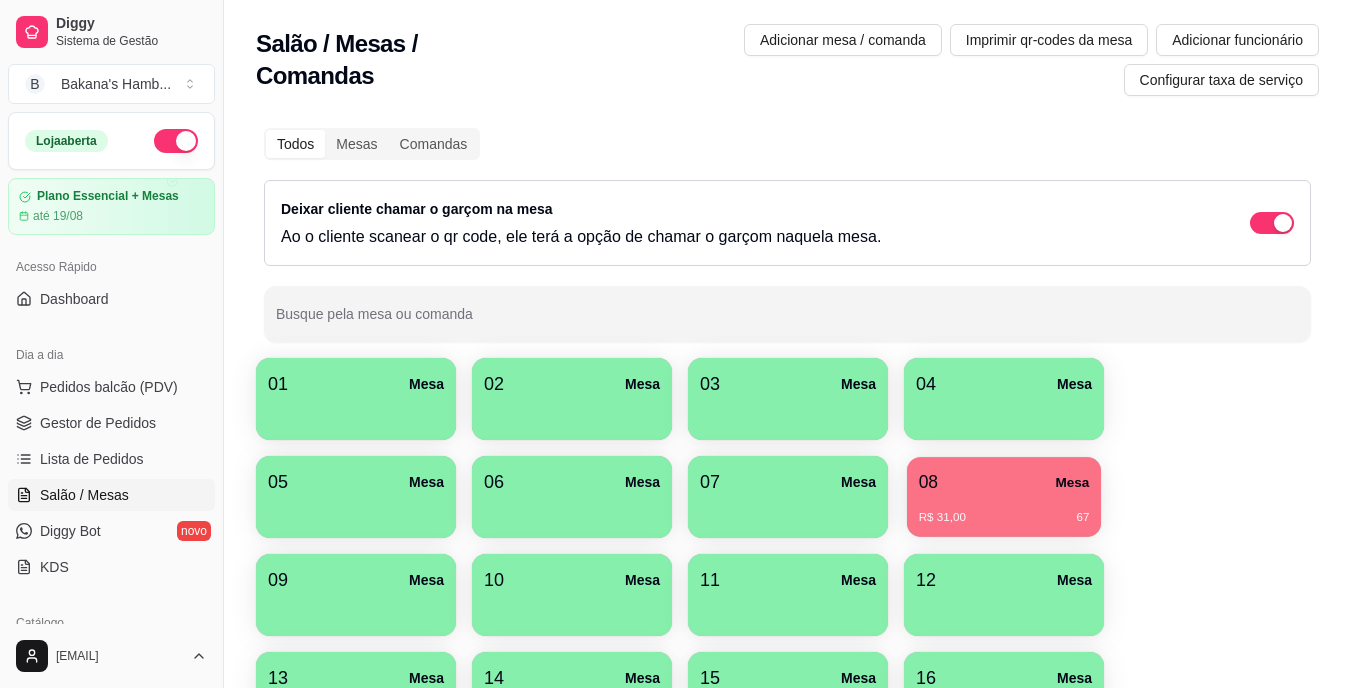 click on "R$ [PRICE] [NUMBER]" at bounding box center (1004, 510) 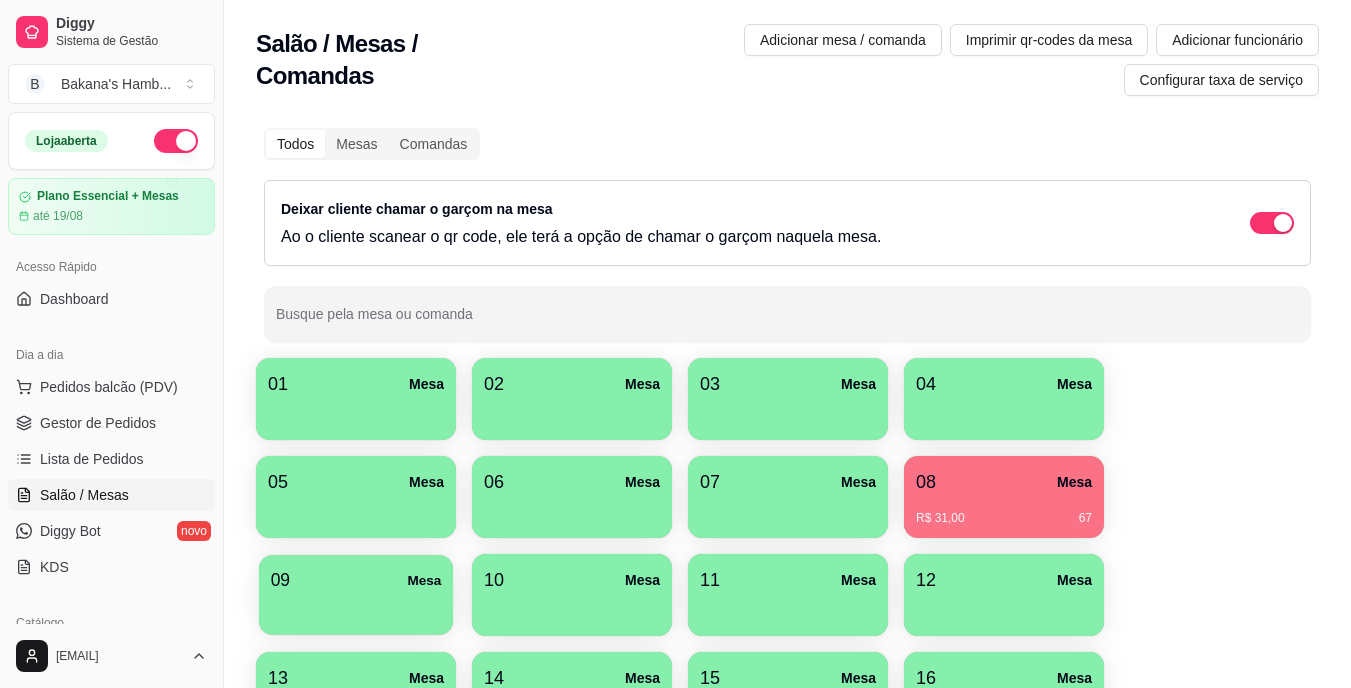 click on "09 Mesa" at bounding box center (356, 580) 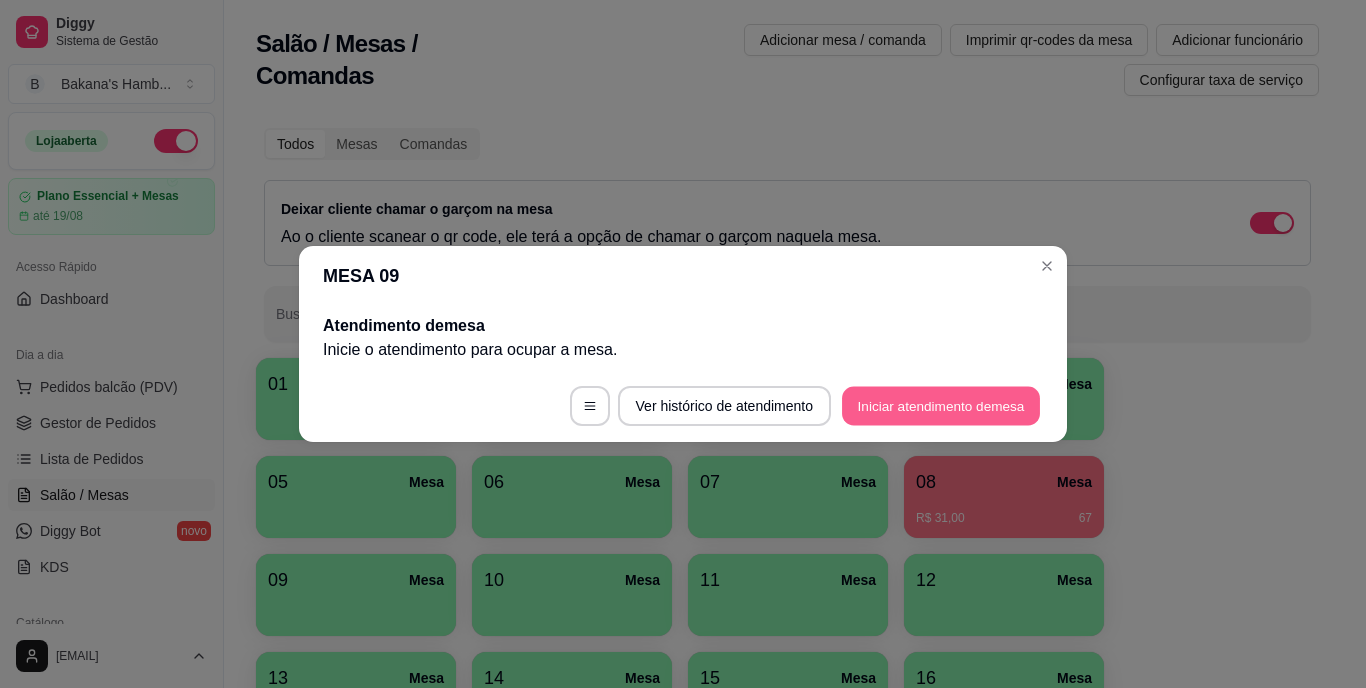 click on "Iniciar atendimento de  mesa" at bounding box center (941, 406) 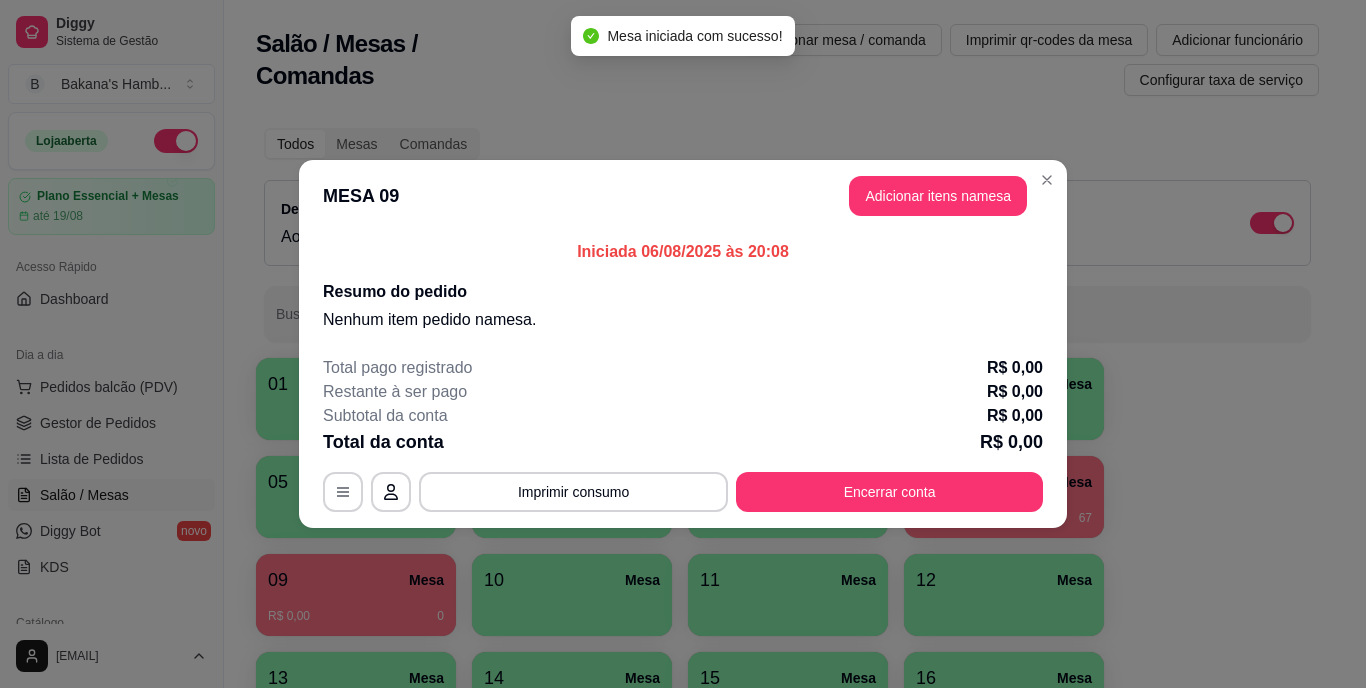 click on "MESA 09 Adicionar itens na  mesa" at bounding box center (683, 196) 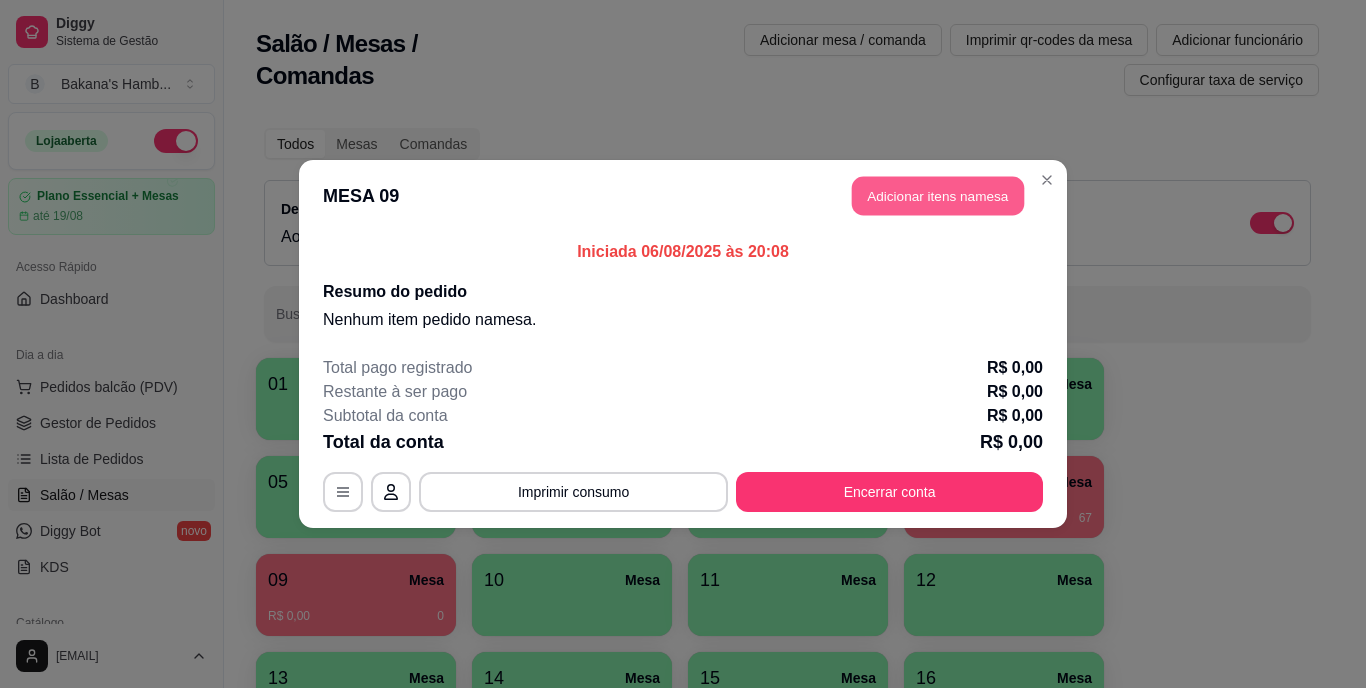 click on "Adicionar itens na  mesa" at bounding box center [938, 196] 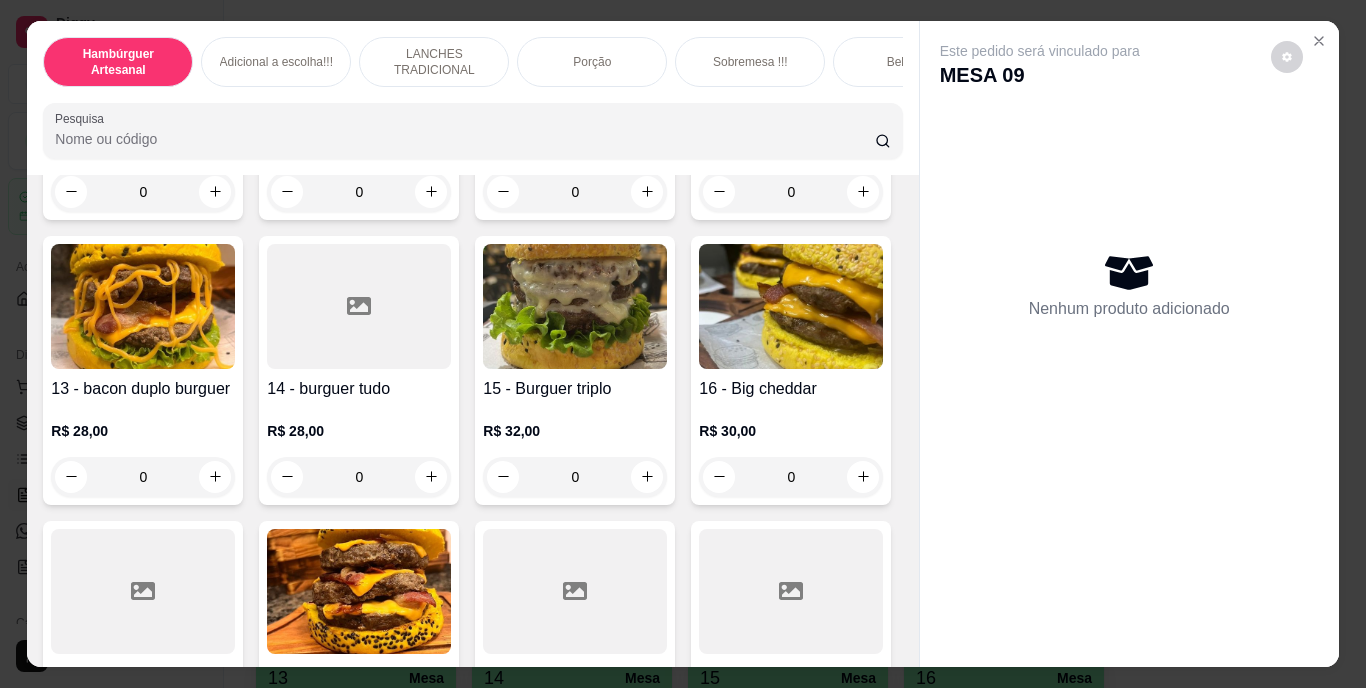 scroll, scrollTop: 924, scrollLeft: 0, axis: vertical 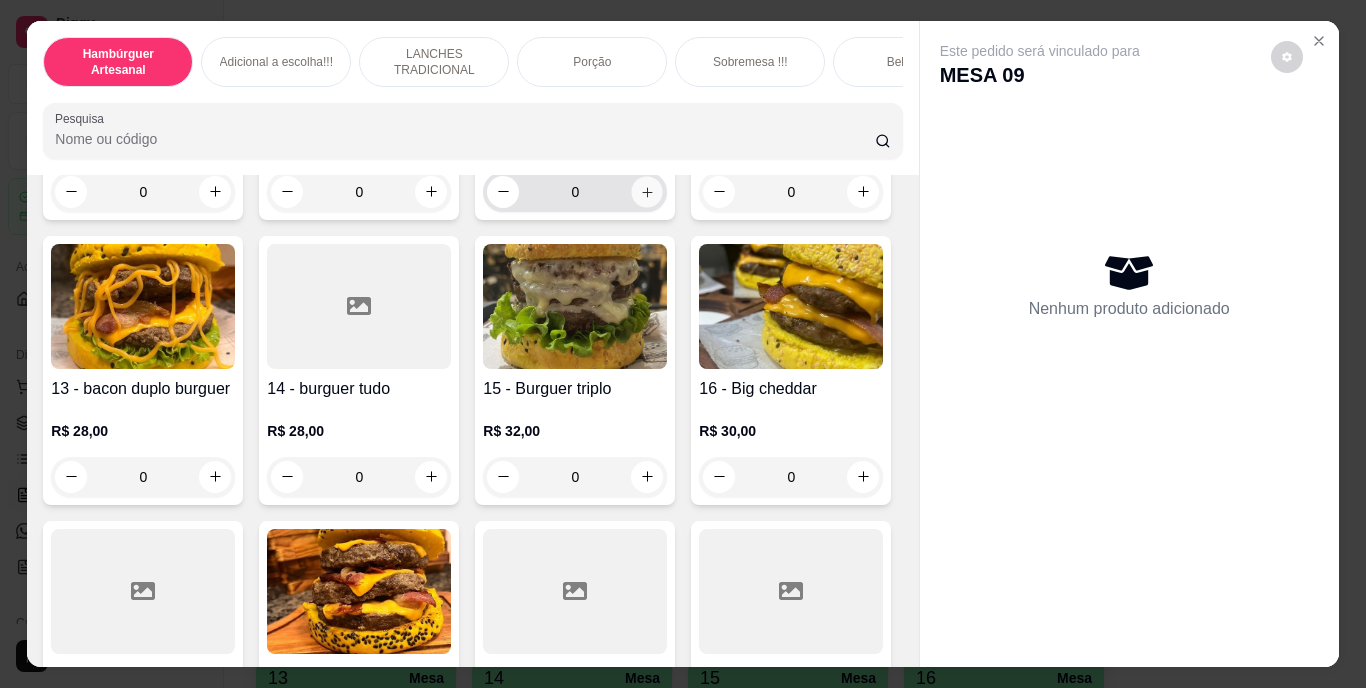click at bounding box center [647, 191] 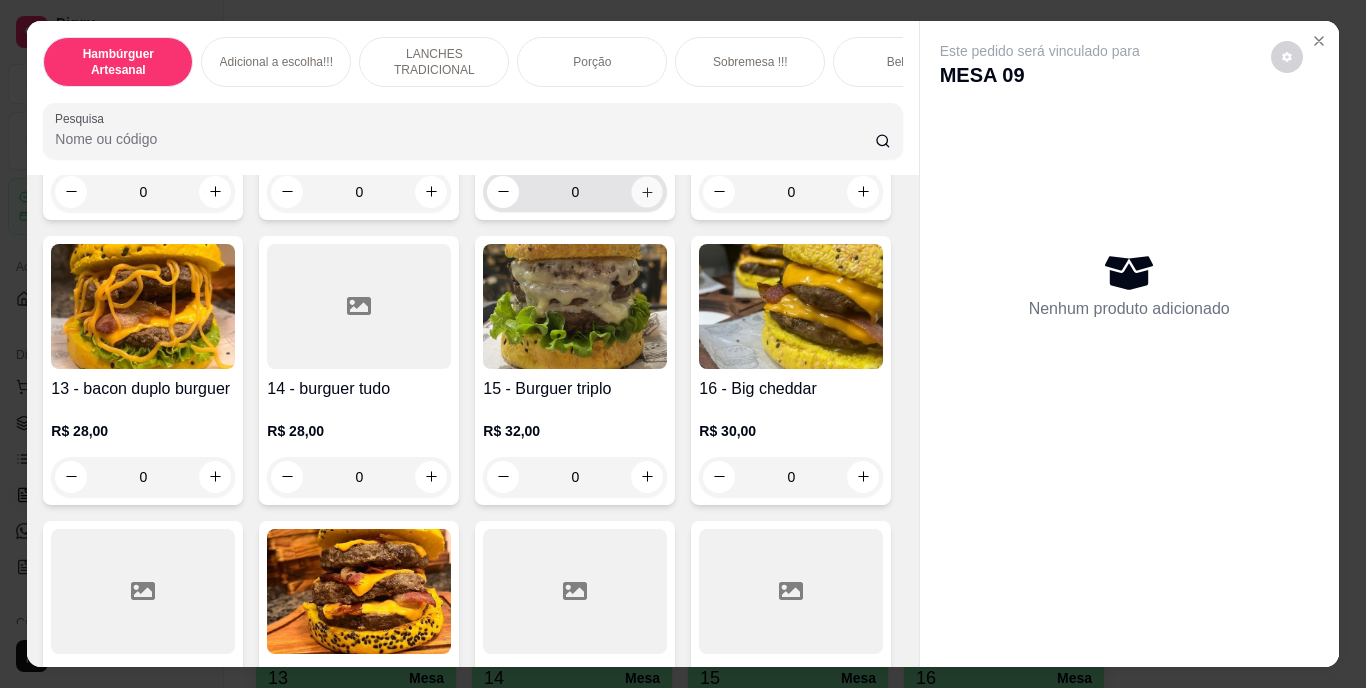 type on "1" 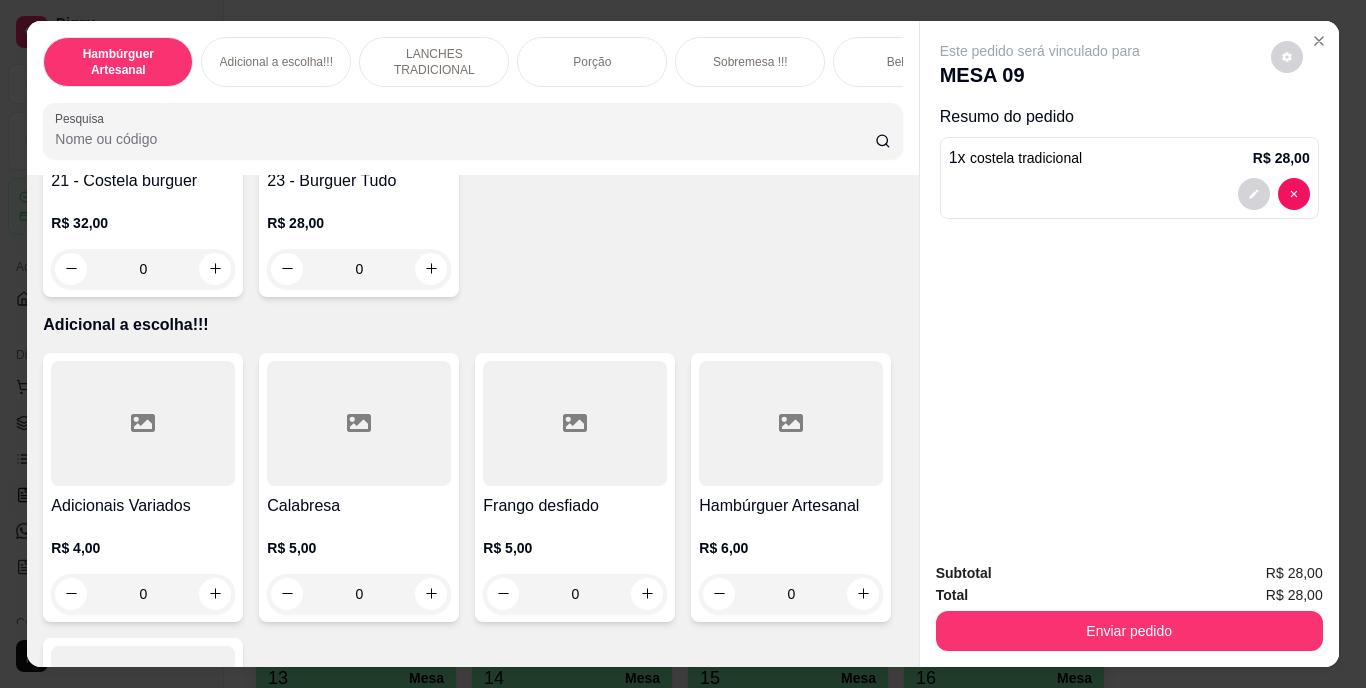 scroll, scrollTop: 2012, scrollLeft: 0, axis: vertical 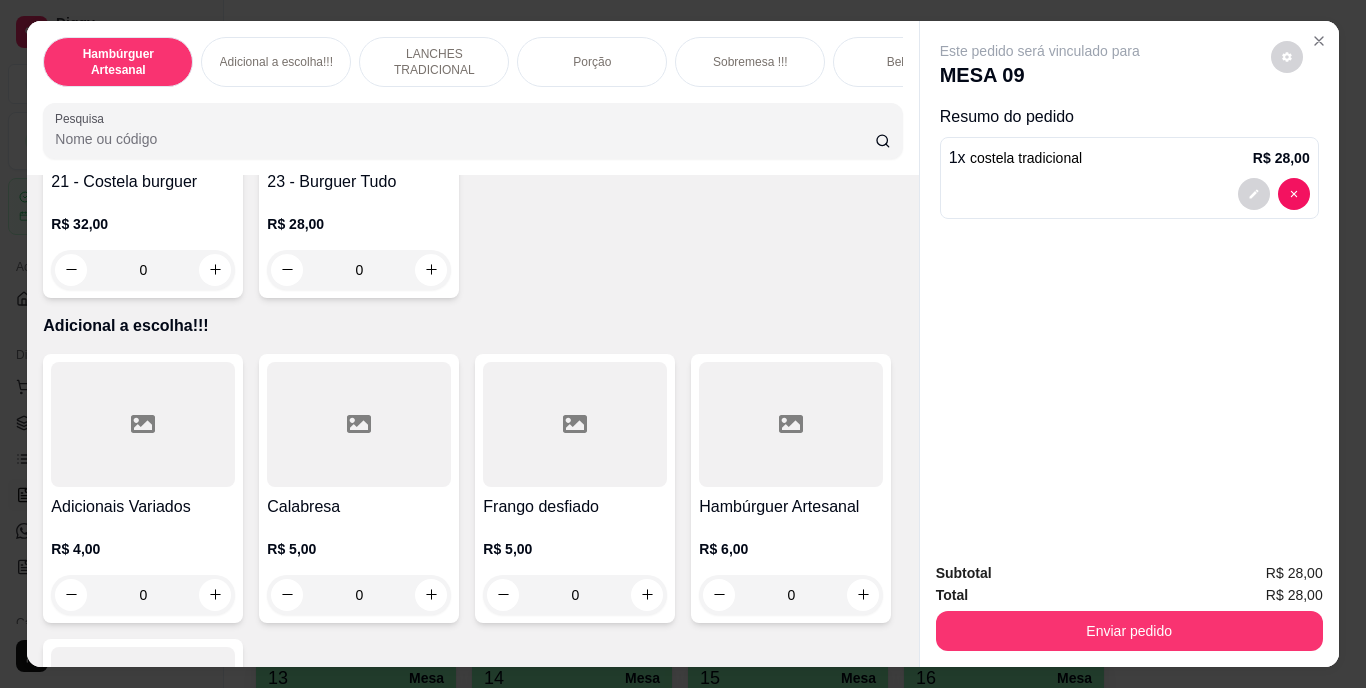 click at bounding box center [863, -16] 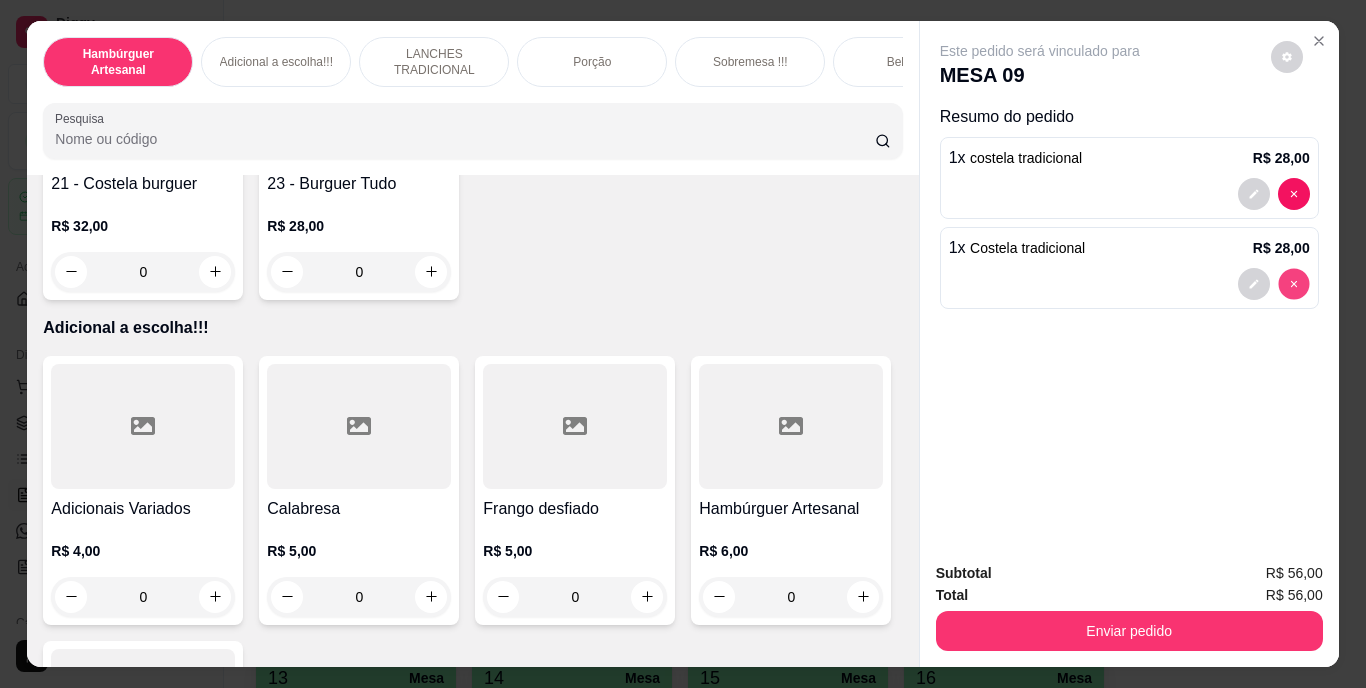 type on "0" 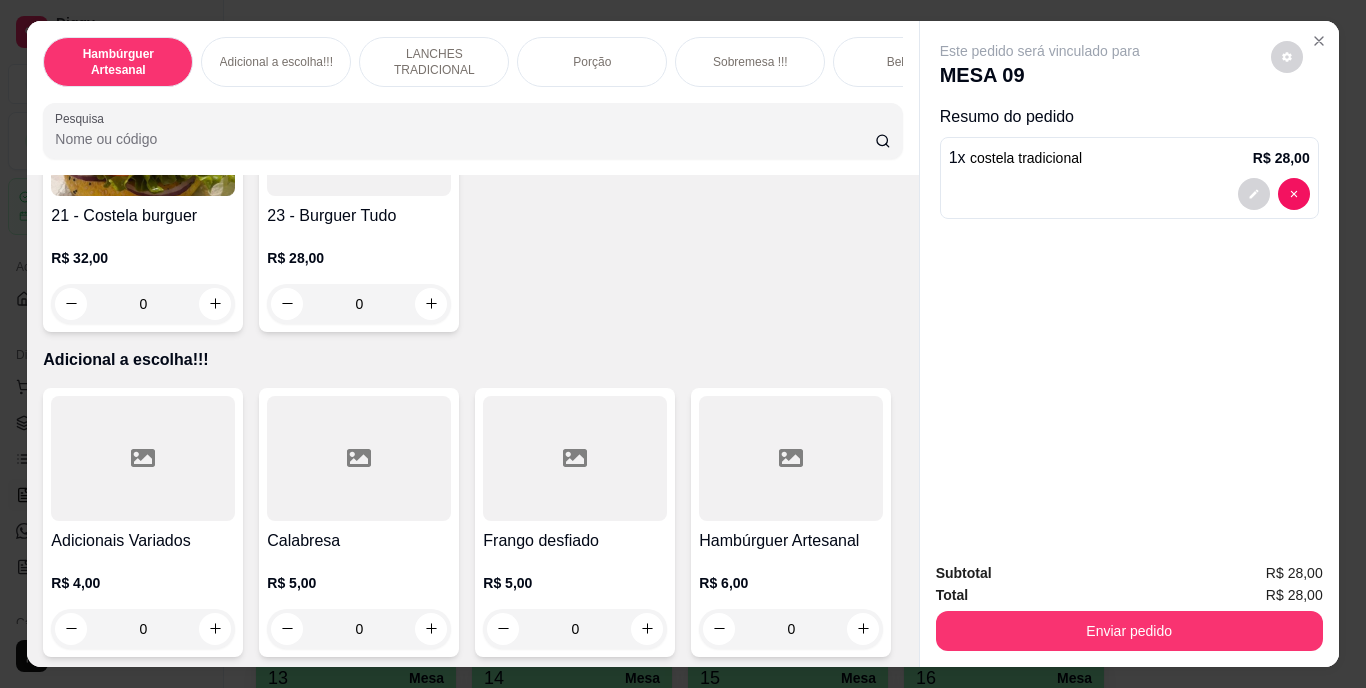scroll, scrollTop: 1972, scrollLeft: 0, axis: vertical 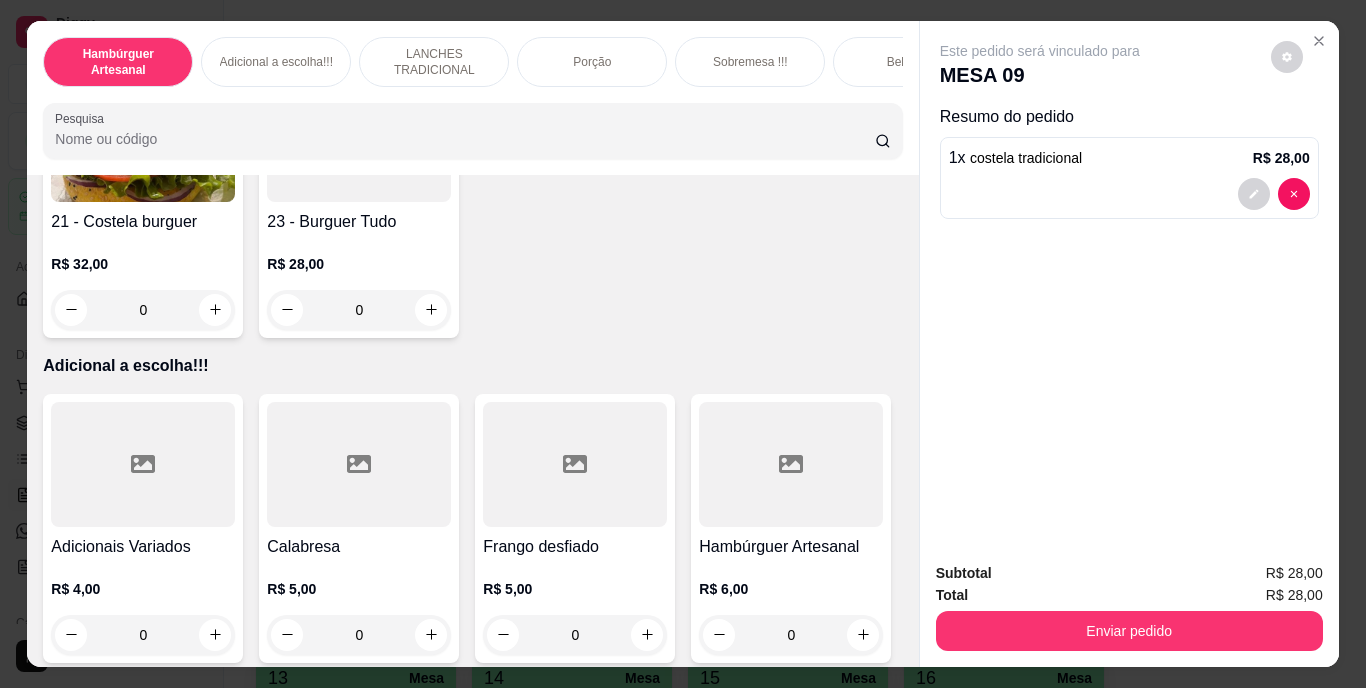 click at bounding box center (647, -261) 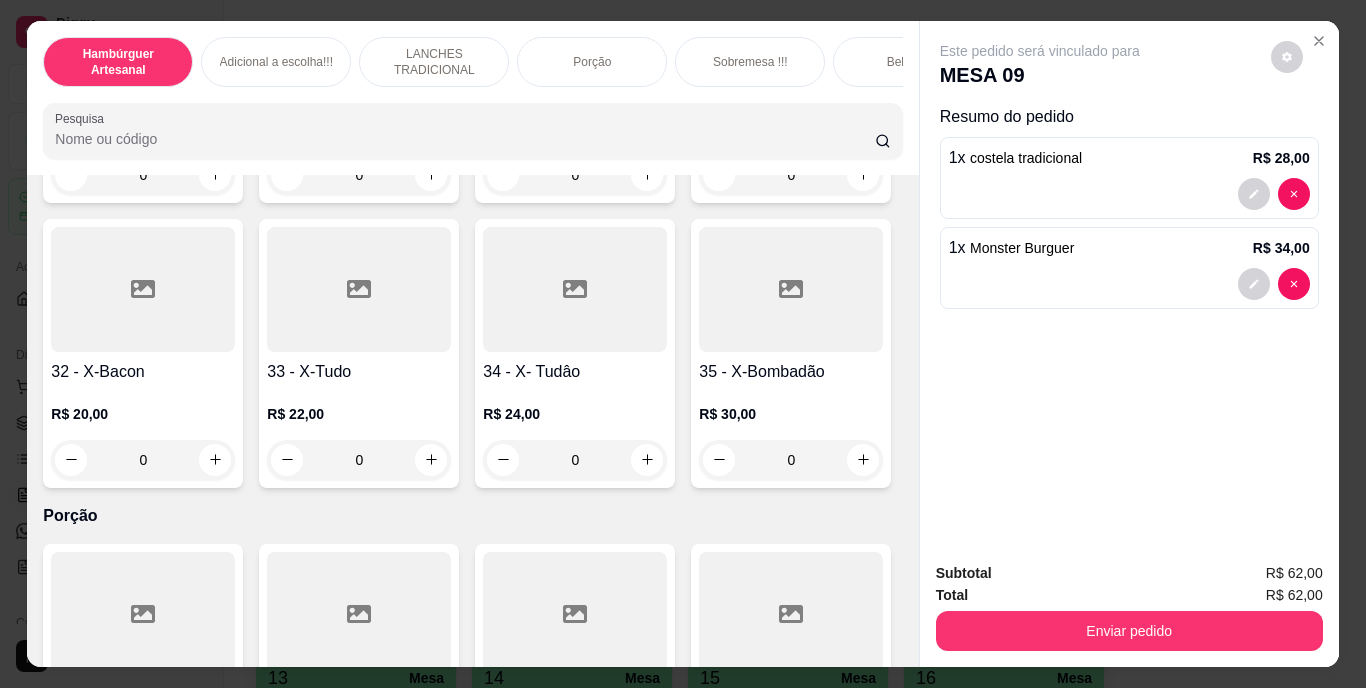 scroll, scrollTop: 3445, scrollLeft: 0, axis: vertical 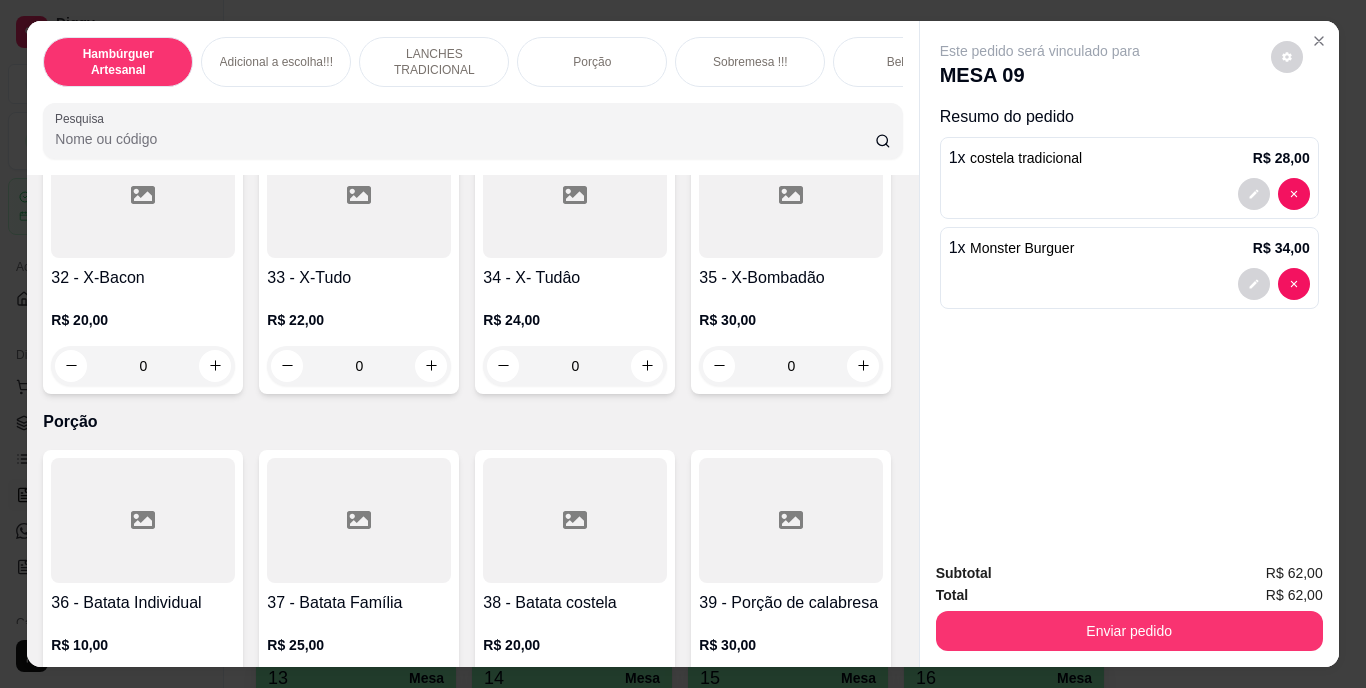 click 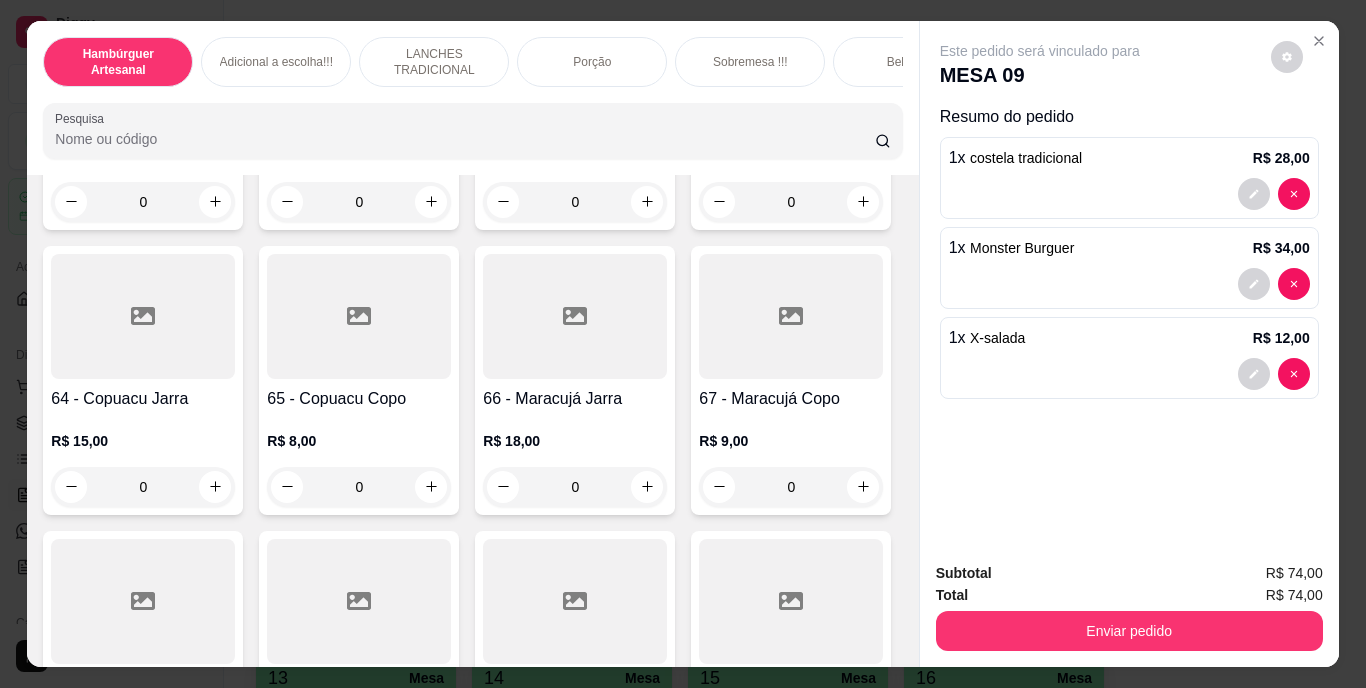 scroll, scrollTop: 6657, scrollLeft: 0, axis: vertical 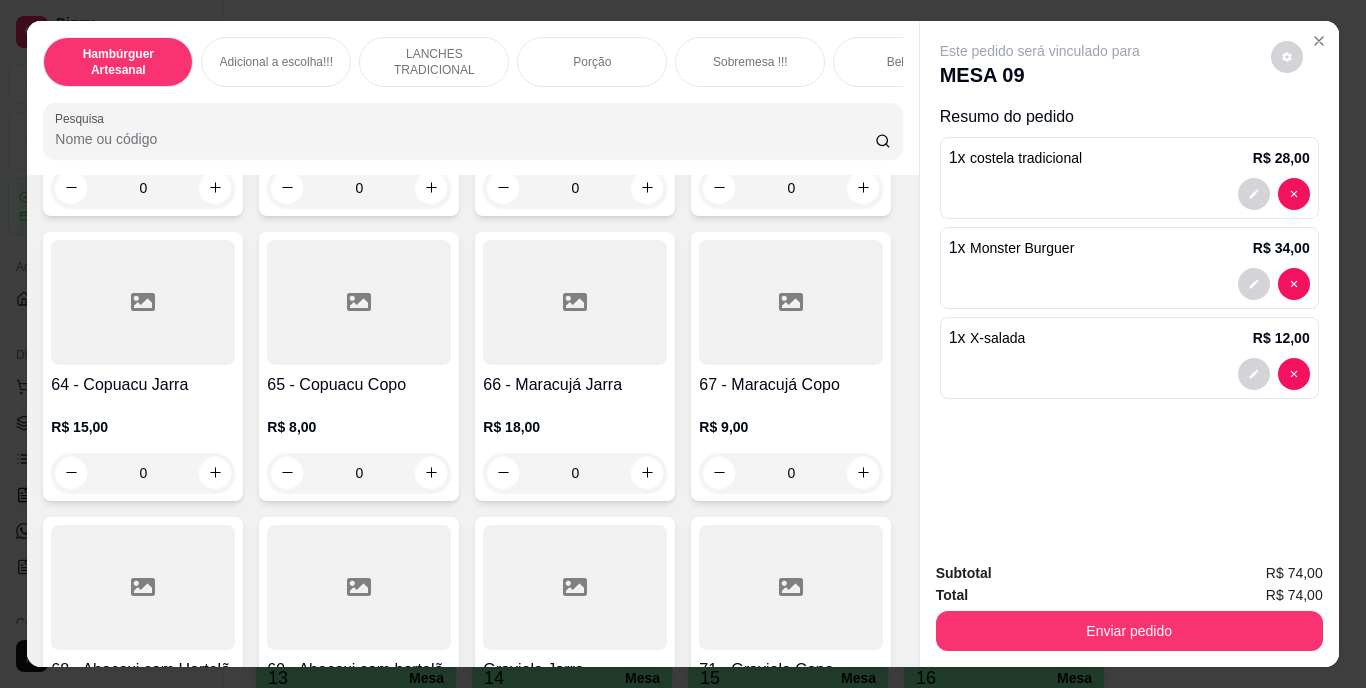 click 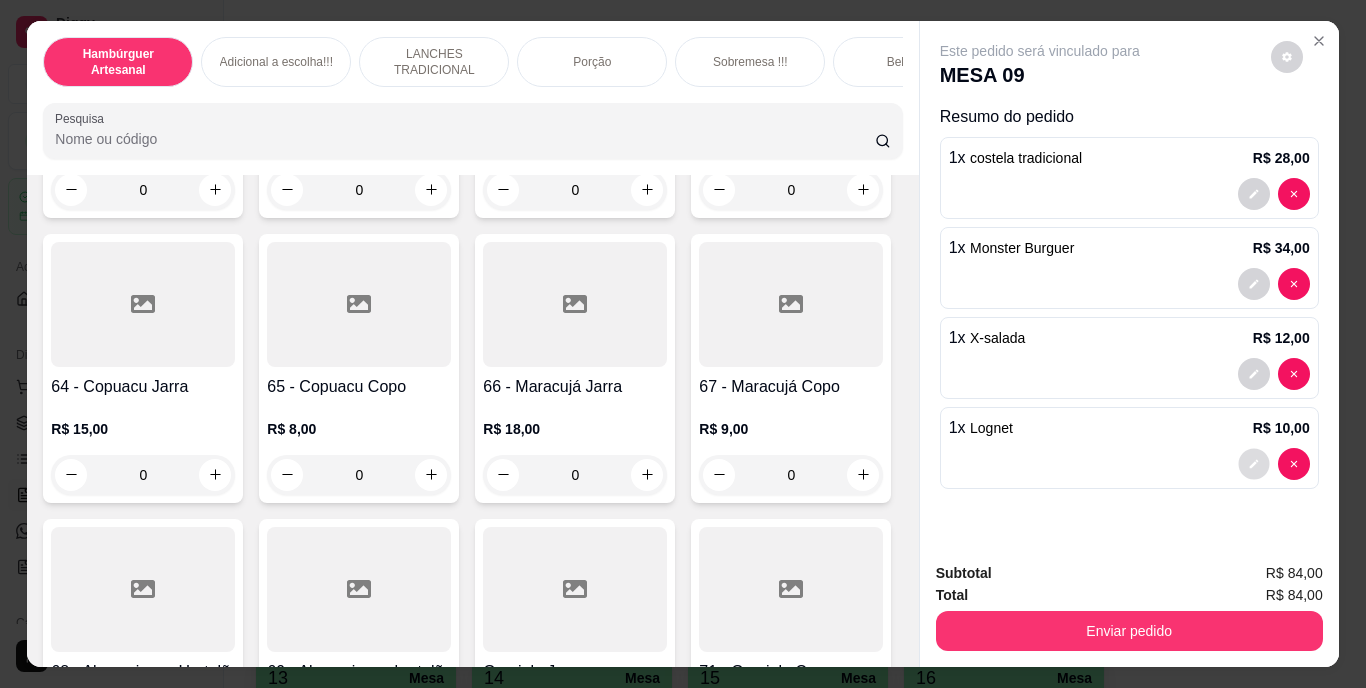 click at bounding box center [1253, 463] 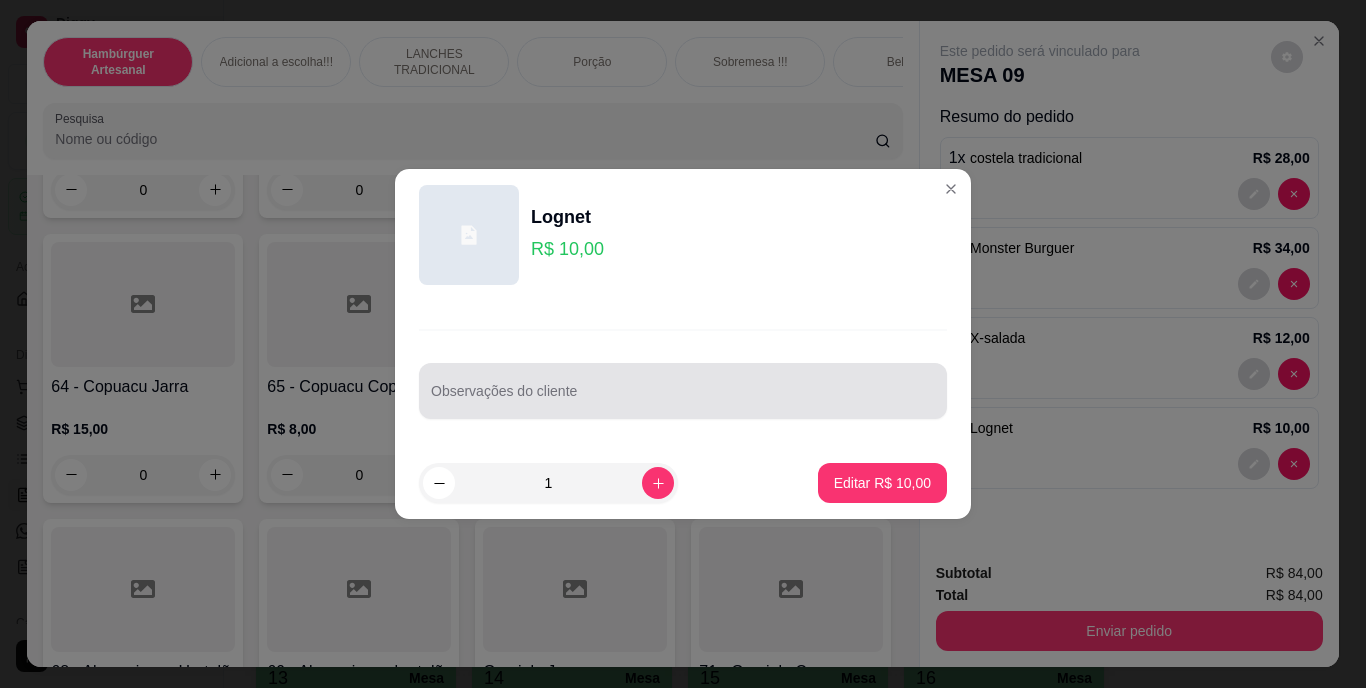 click on "Observações do cliente" at bounding box center [683, 399] 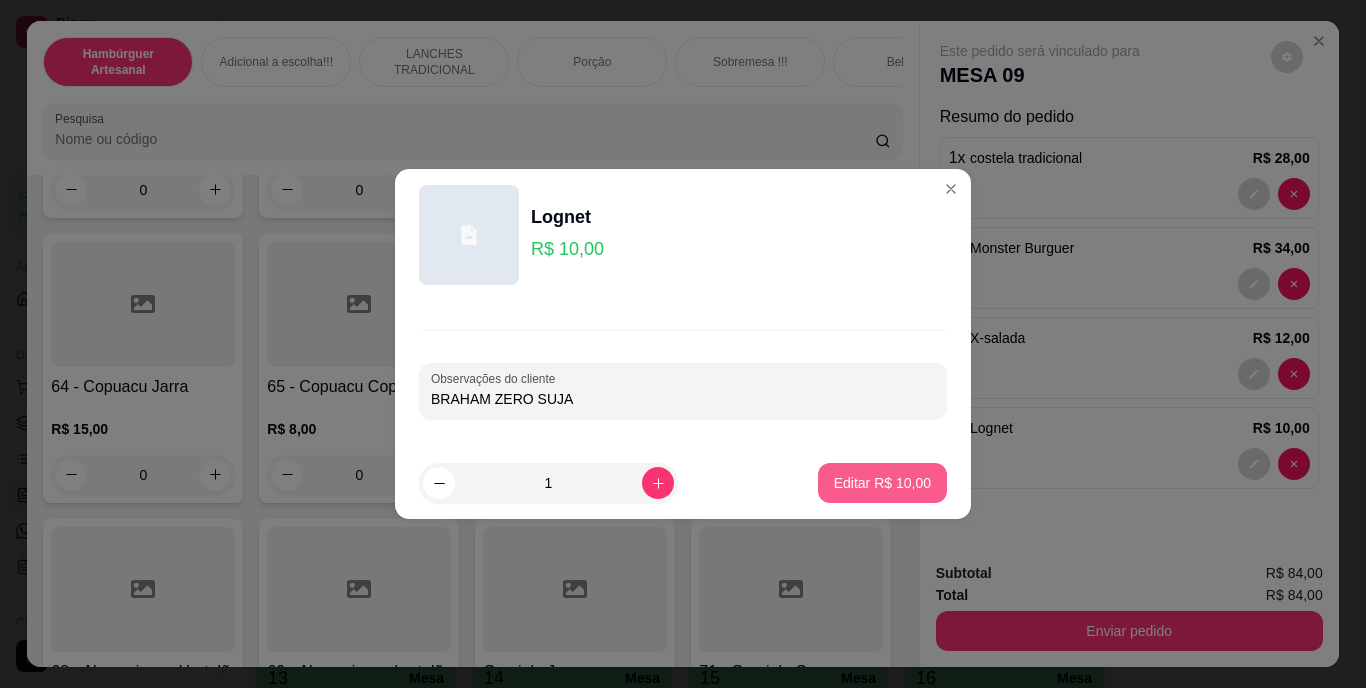 type on "BRAHAM ZERO SUJA" 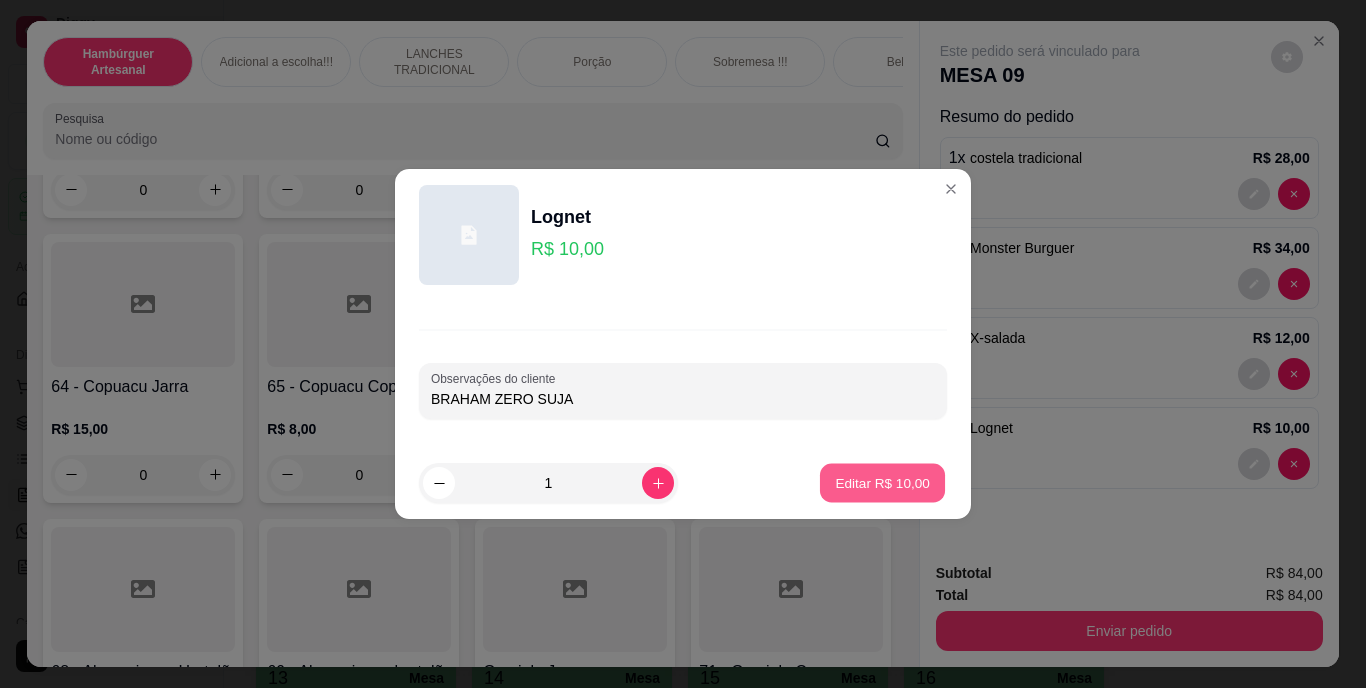 click on "Editar   R$ 10,00" at bounding box center [882, 482] 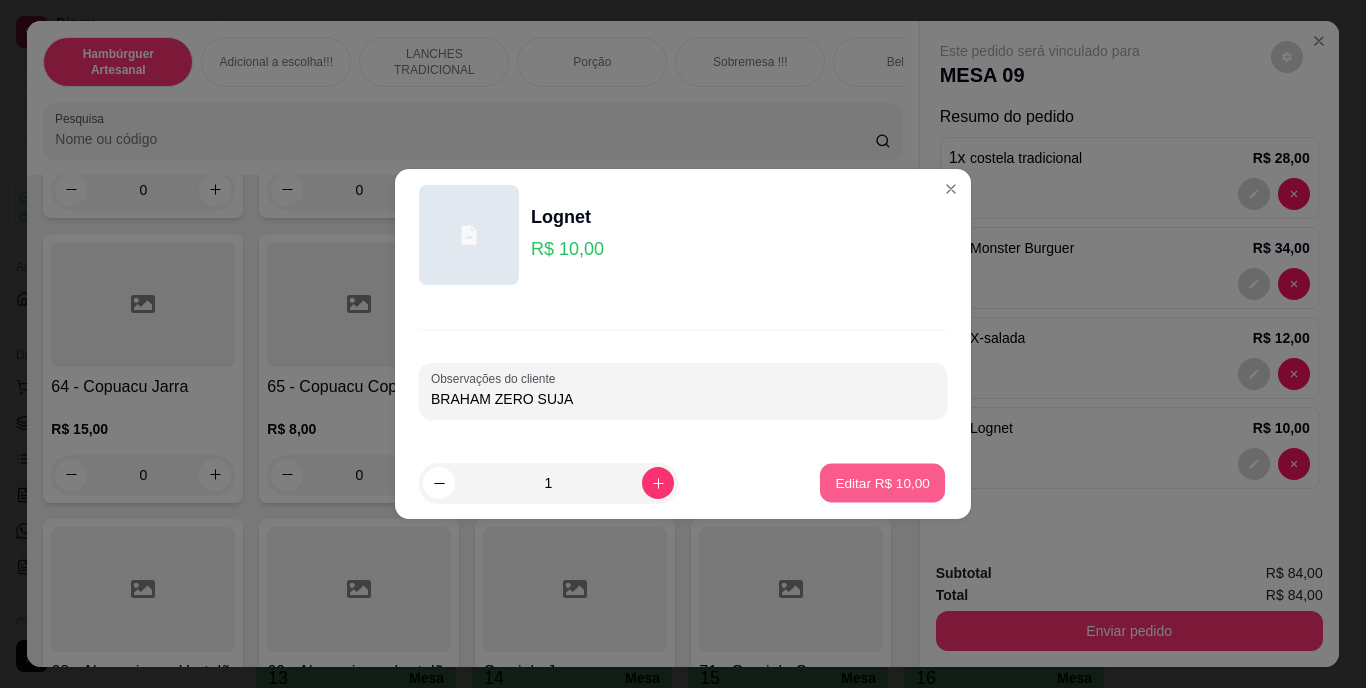 type on "0" 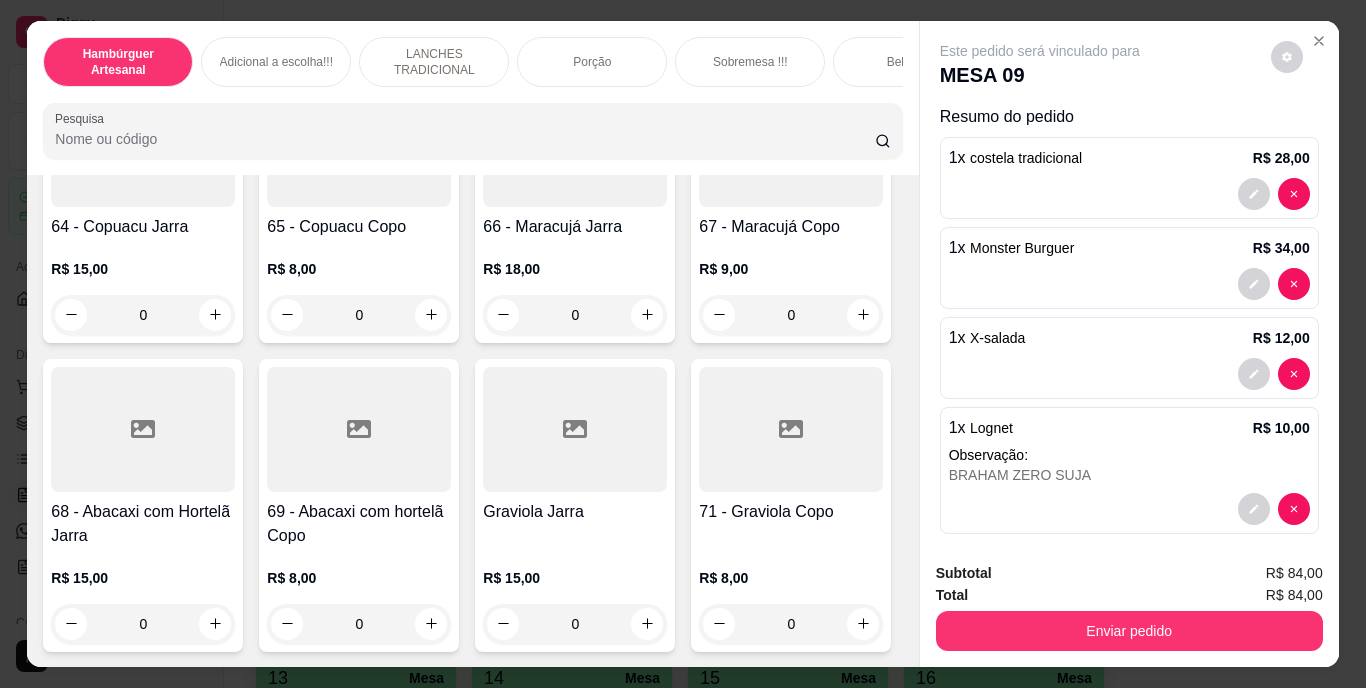 scroll, scrollTop: 7129, scrollLeft: 0, axis: vertical 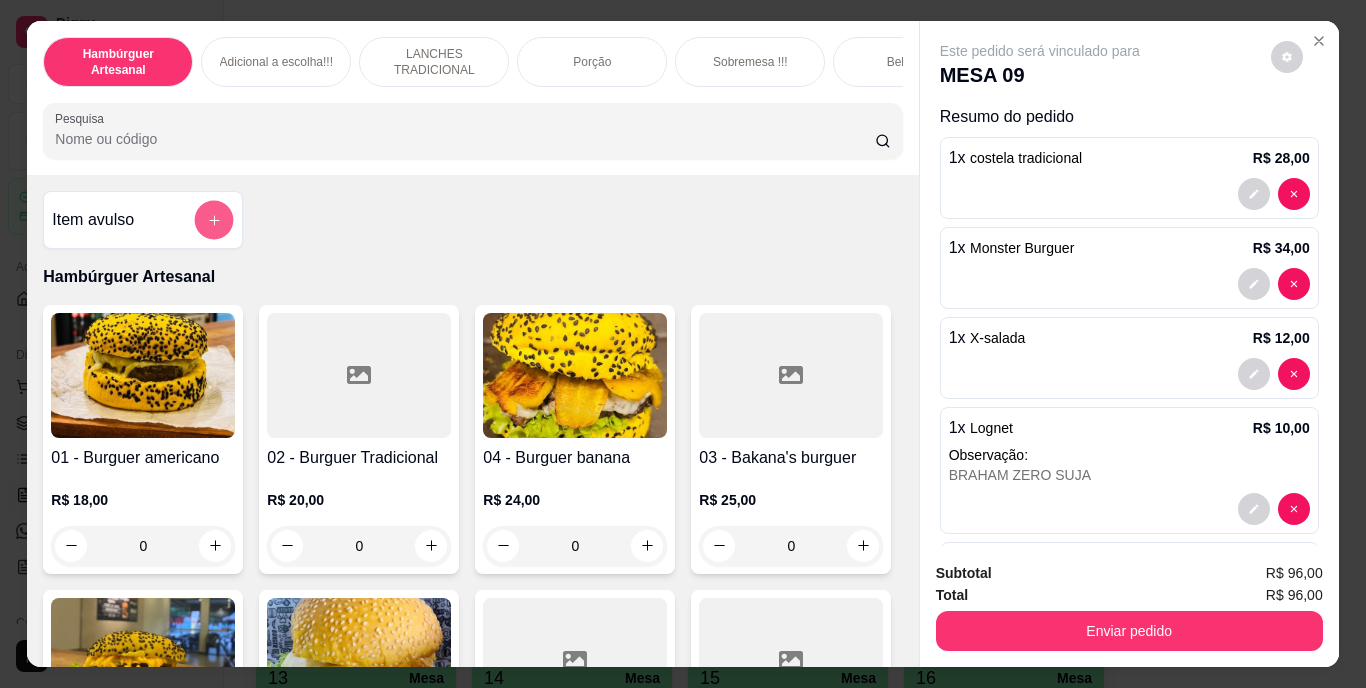 click at bounding box center (214, 219) 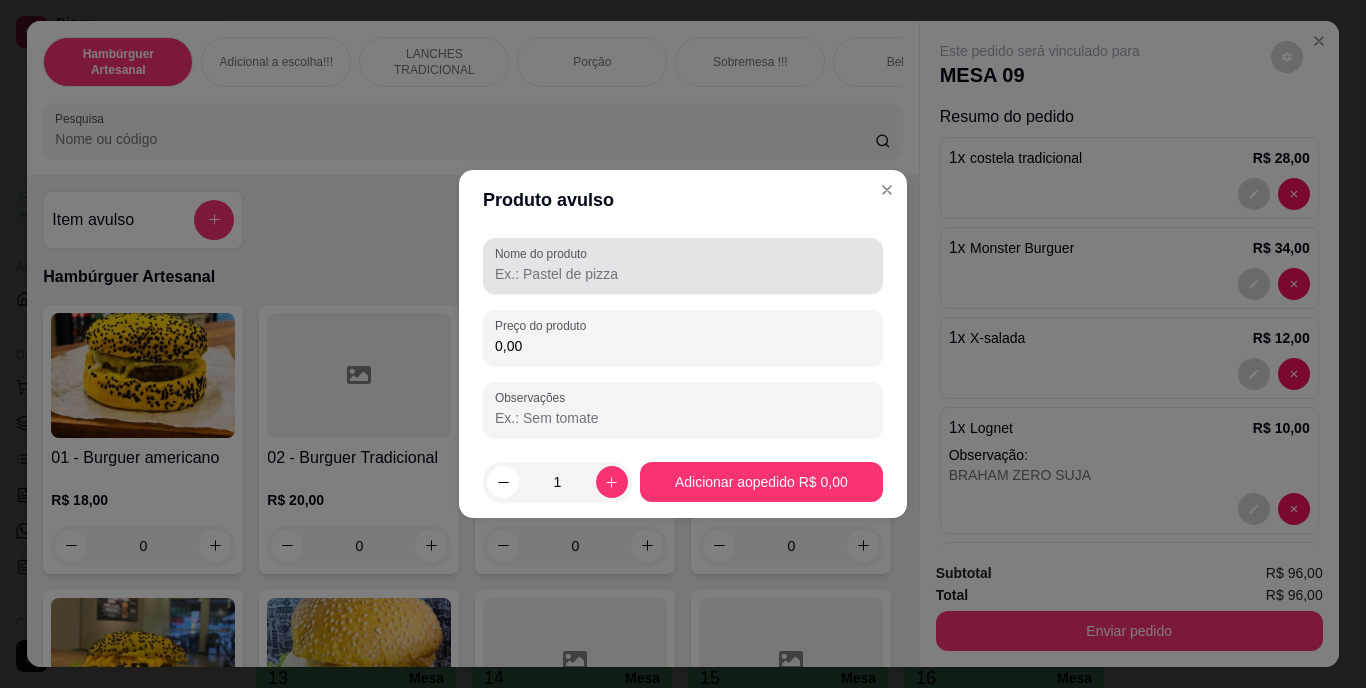 click at bounding box center (683, 266) 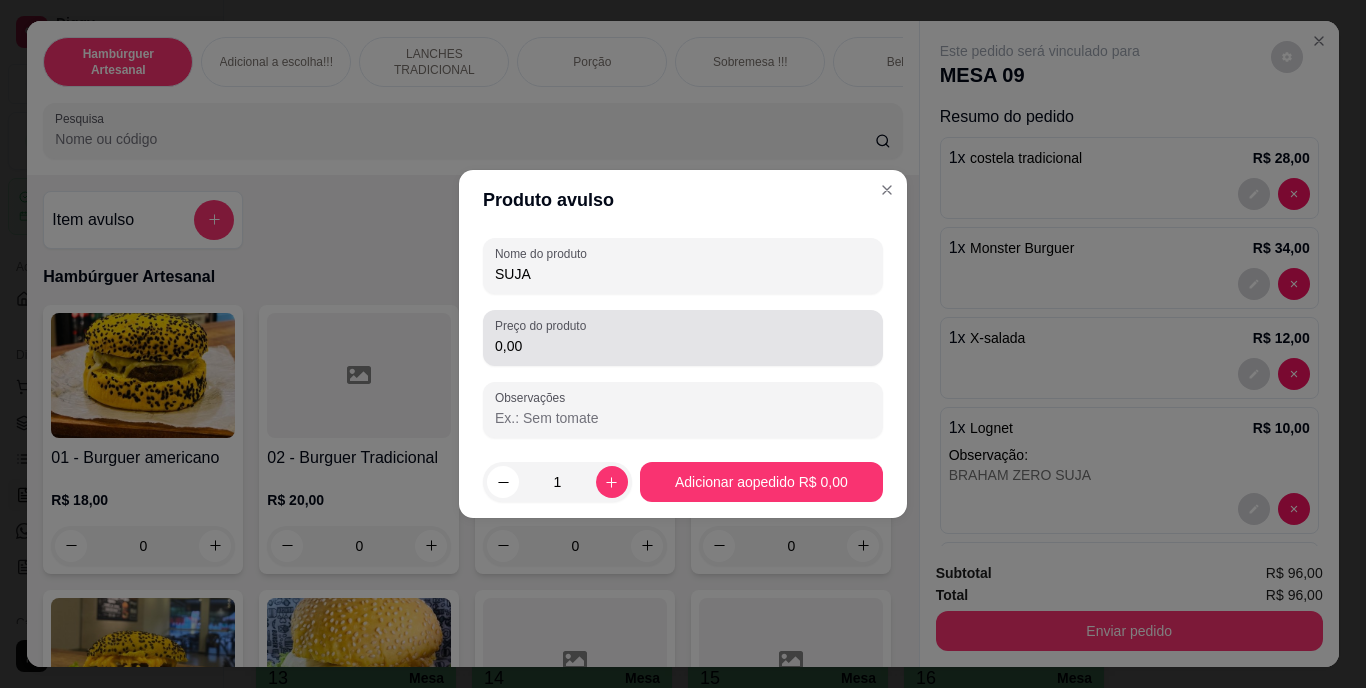 type on "SUJA" 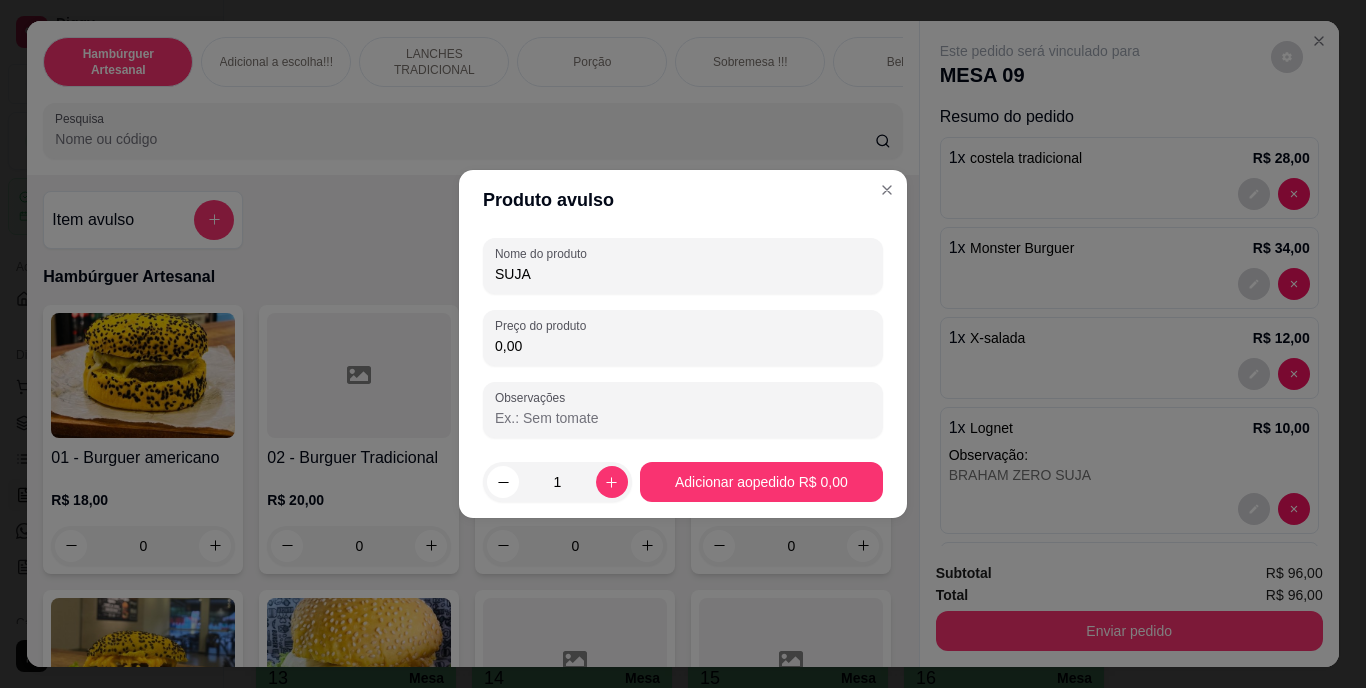 click on "0,00" at bounding box center (683, 346) 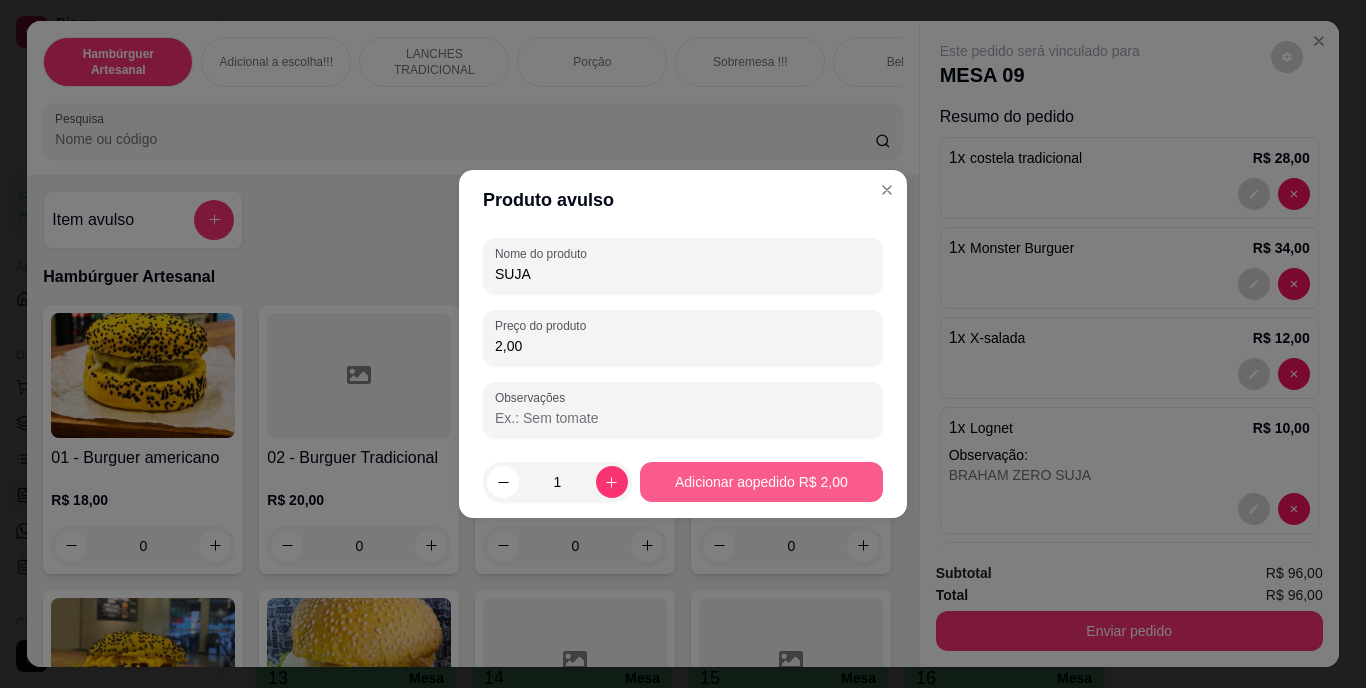 type on "2,00" 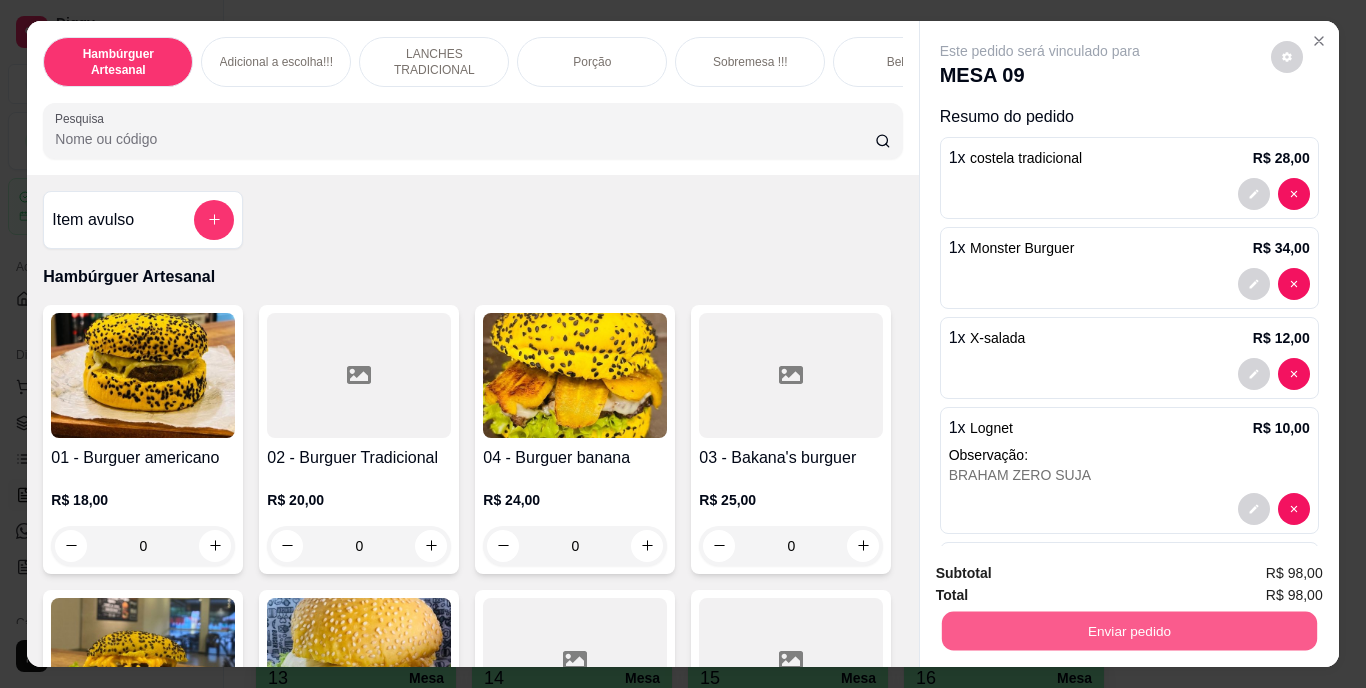 click on "Enviar pedido" at bounding box center [1128, 631] 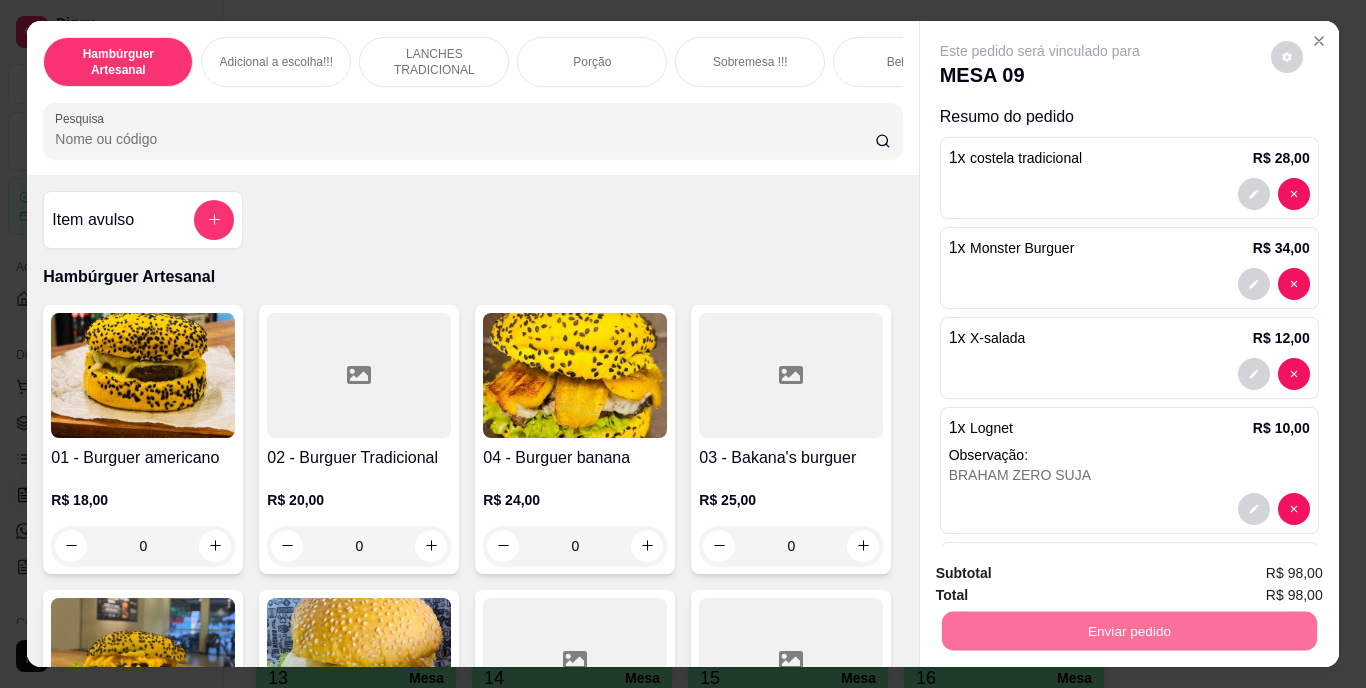 click on "Não registrar e enviar pedido" at bounding box center [1063, 574] 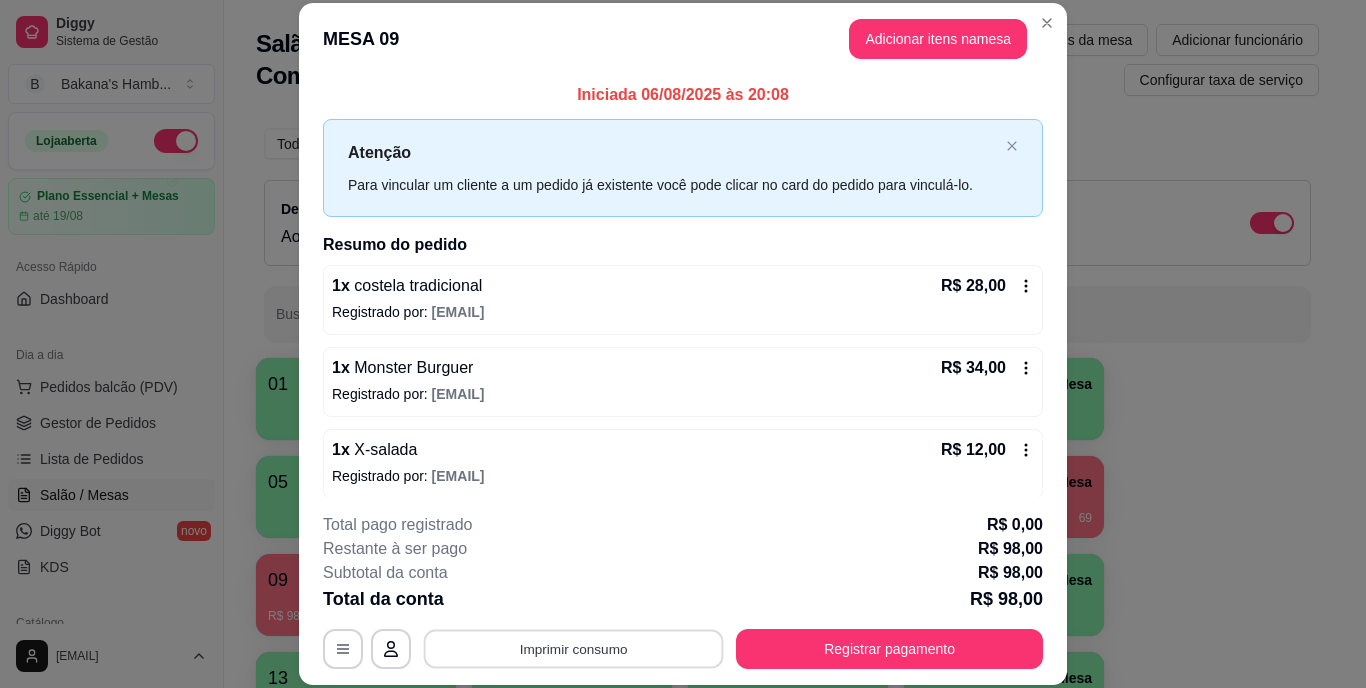 click on "Imprimir consumo" at bounding box center [574, 648] 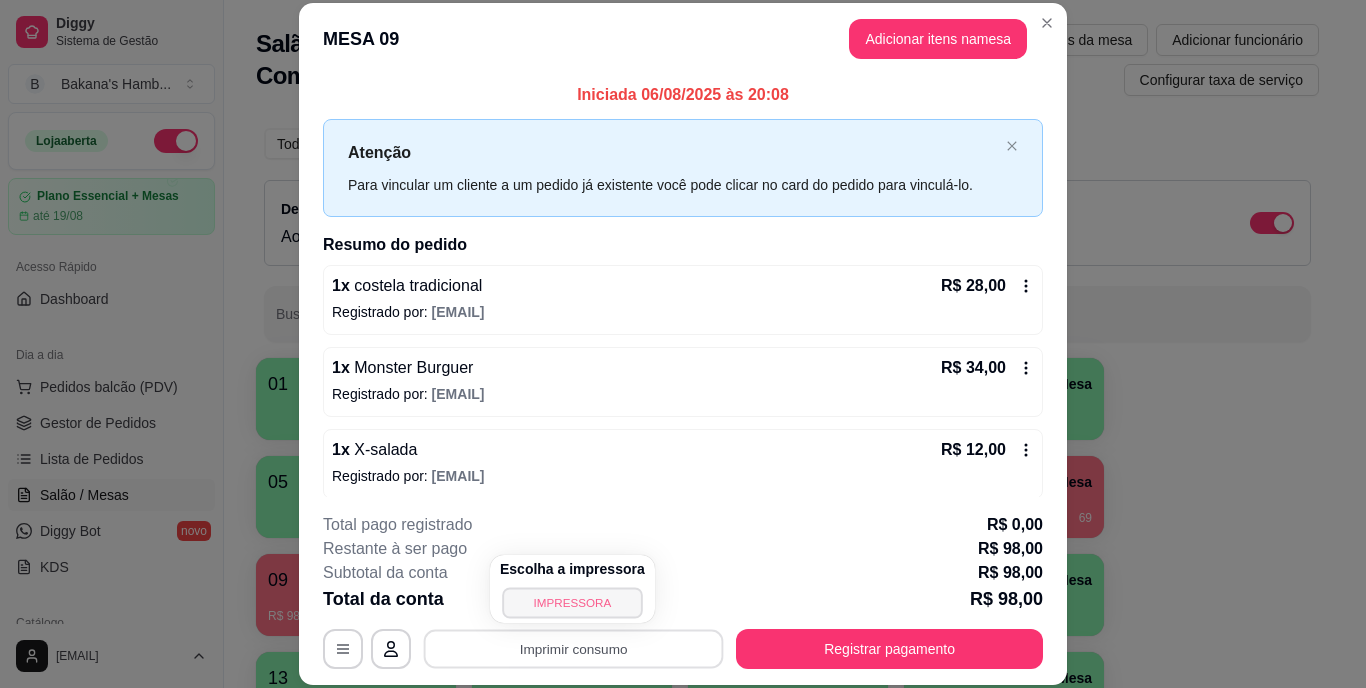 click on "IMPRESSORA" at bounding box center (572, 602) 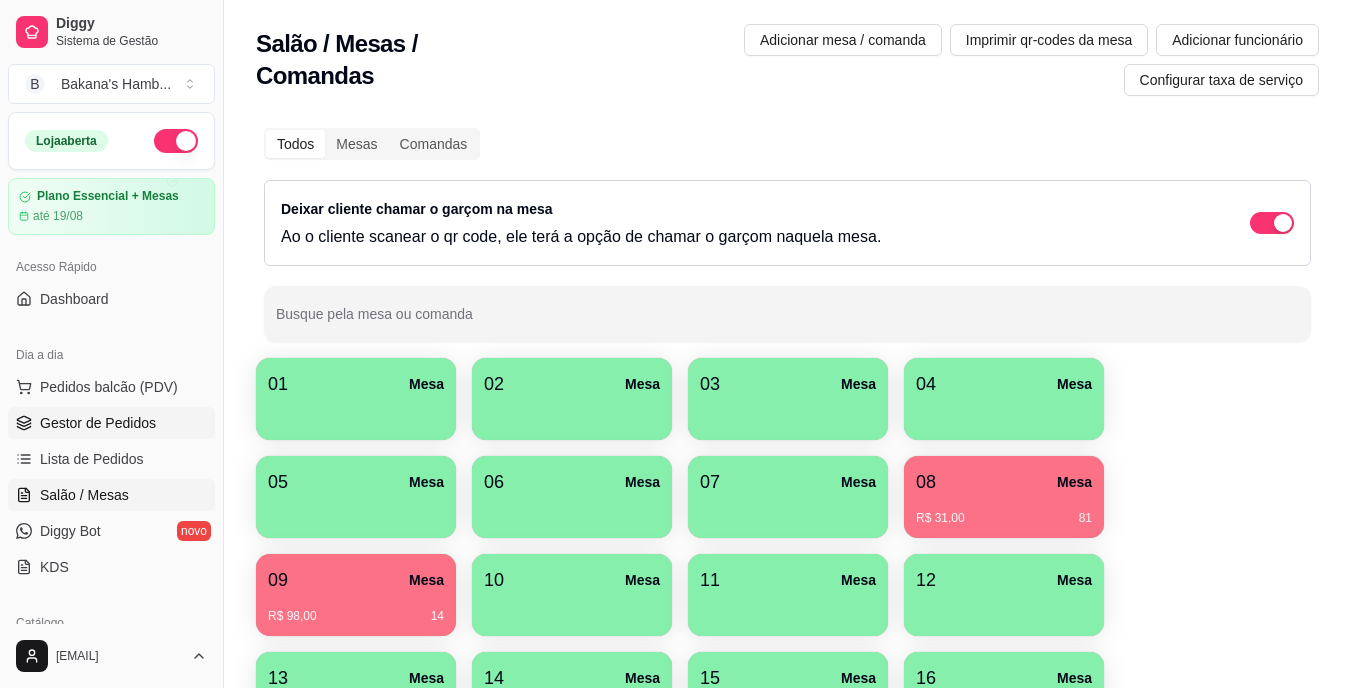 click on "Gestor de Pedidos" at bounding box center [111, 423] 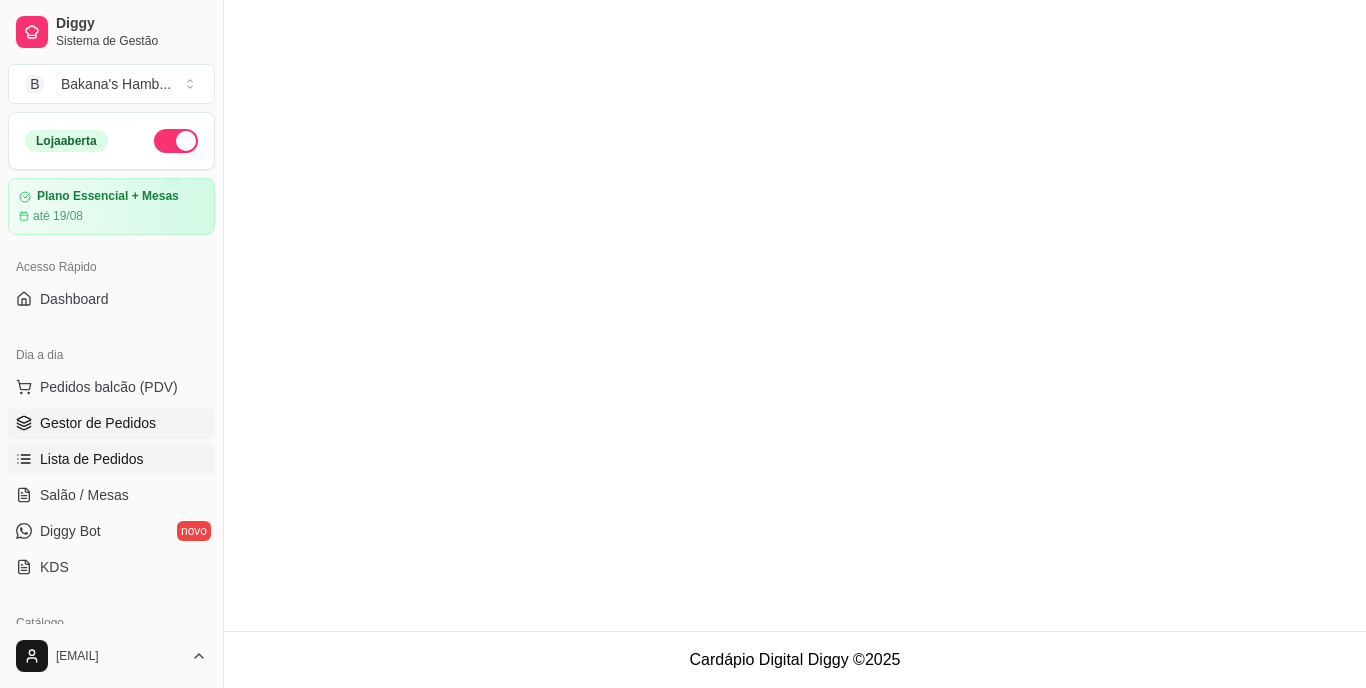 click on "Lista de Pedidos" at bounding box center (111, 459) 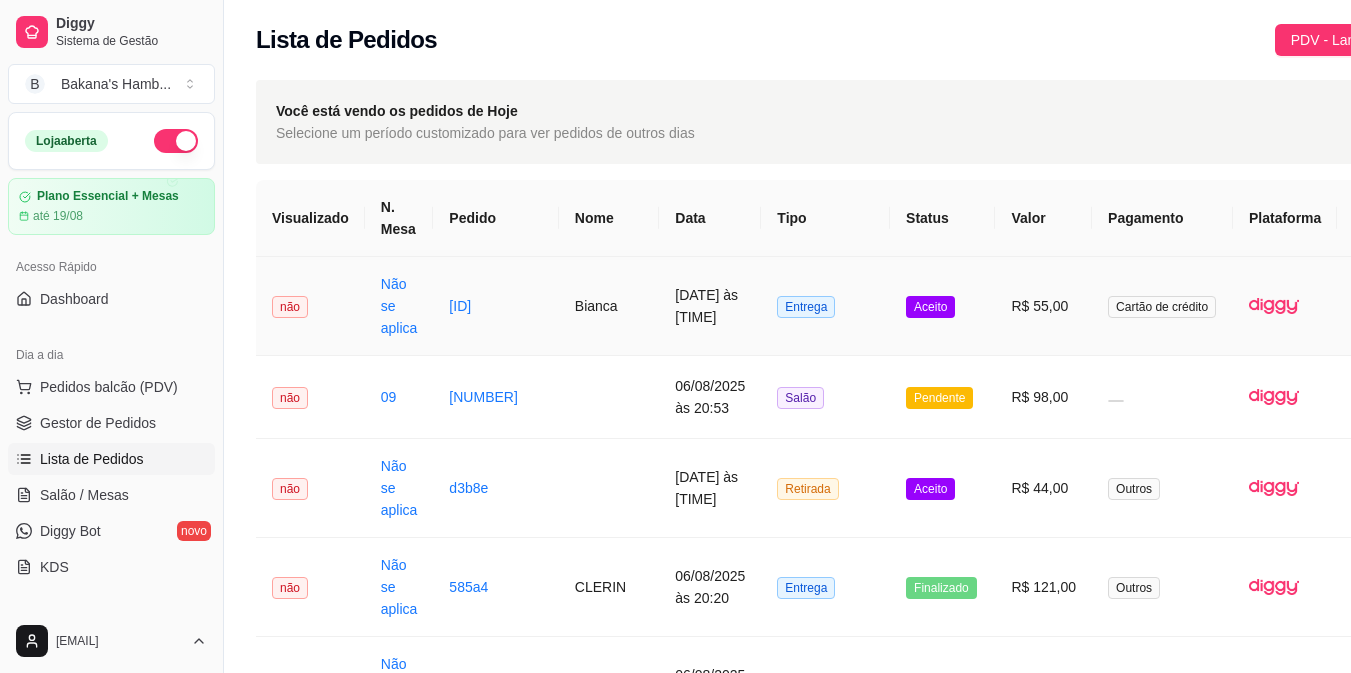 scroll, scrollTop: 0, scrollLeft: 100, axis: horizontal 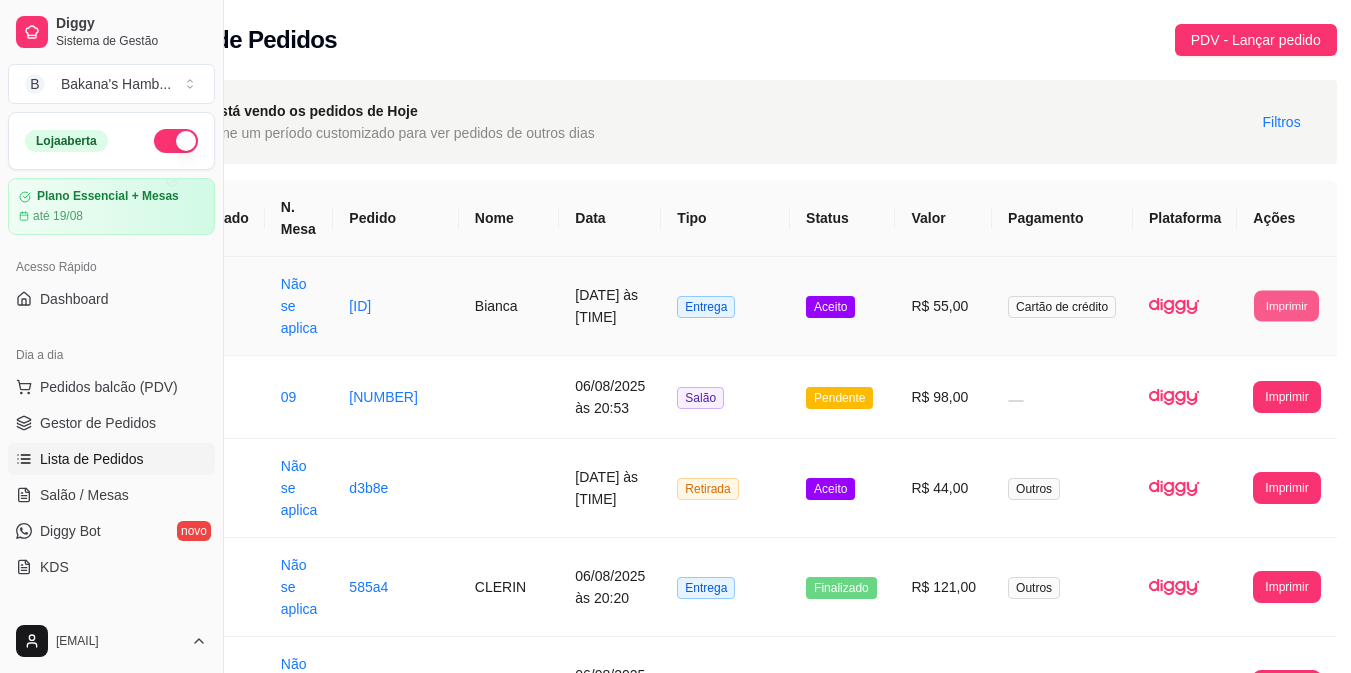click on "Imprimir" at bounding box center (1286, 305) 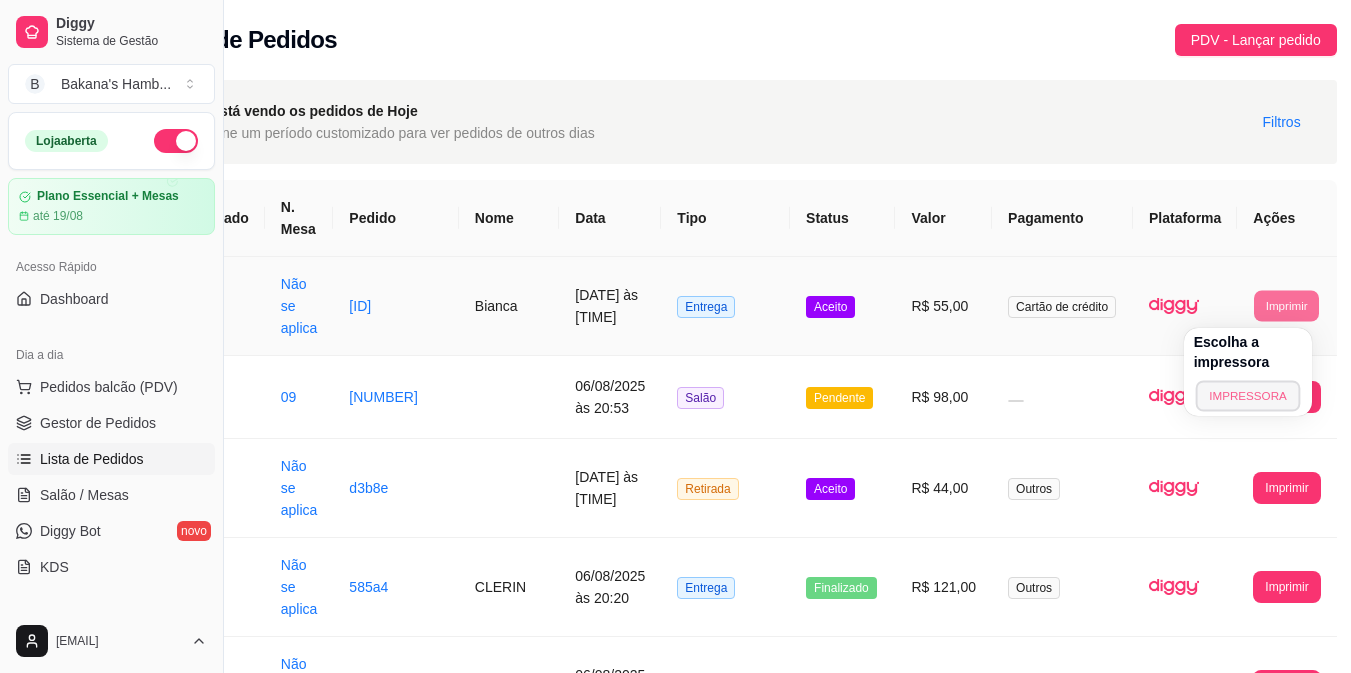 click on "IMPRESSORA" at bounding box center [1247, 395] 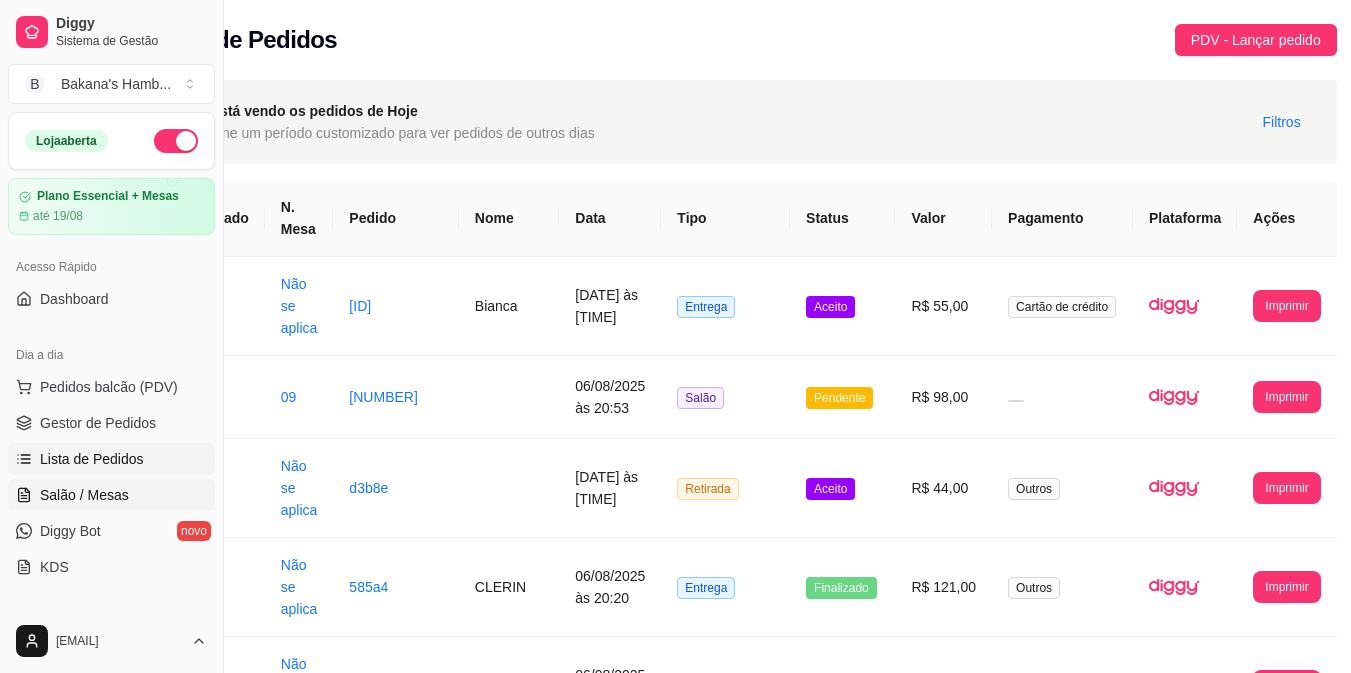 click on "Salão / Mesas" at bounding box center (84, 495) 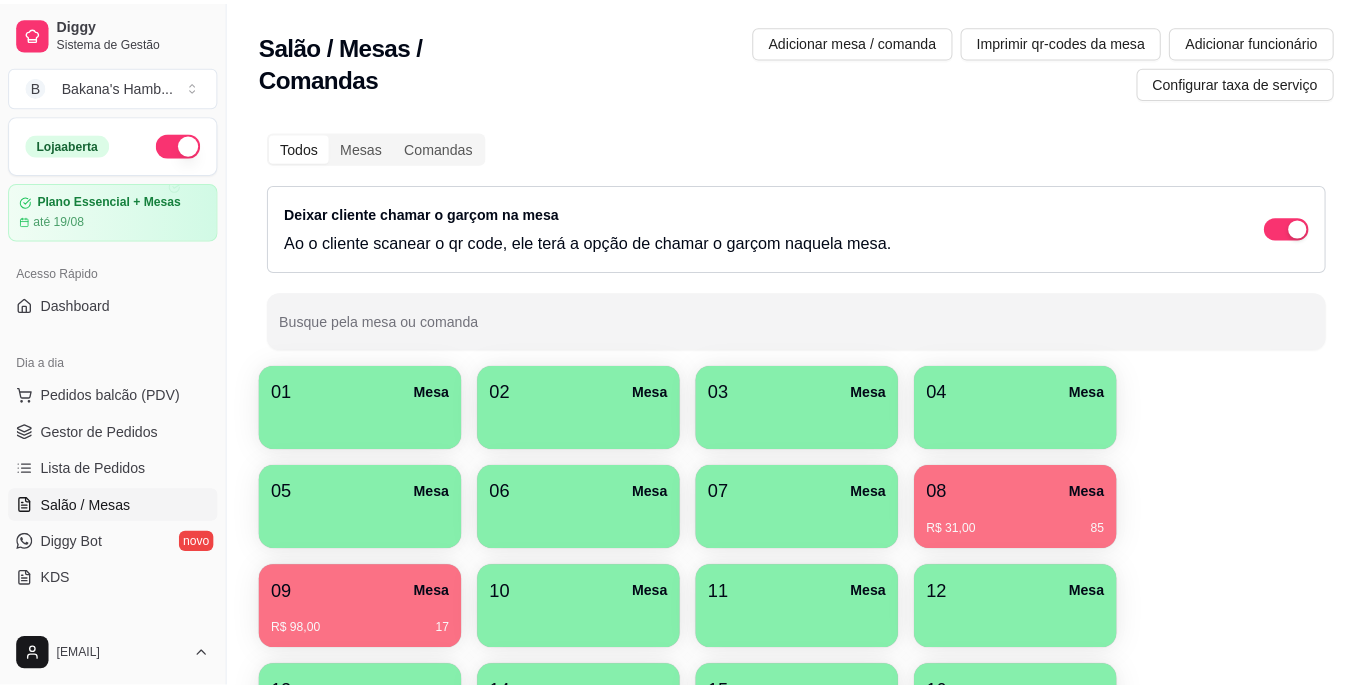 scroll, scrollTop: 0, scrollLeft: 0, axis: both 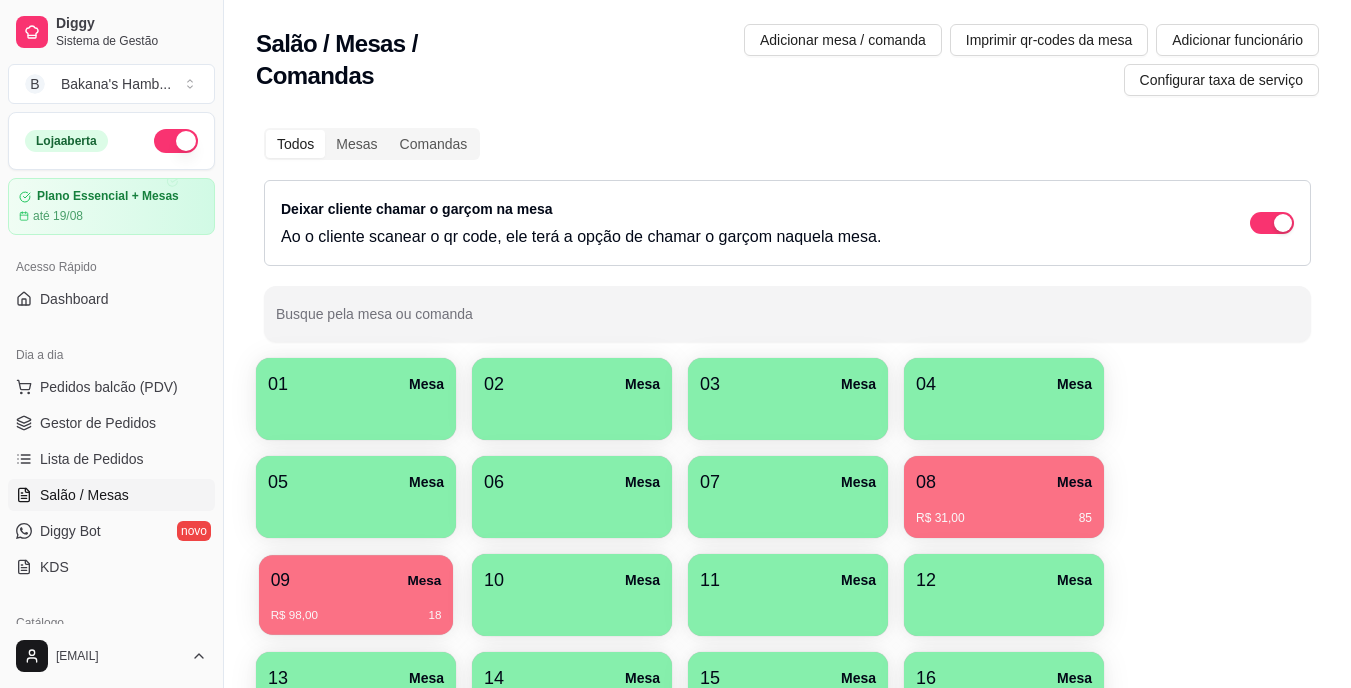 click on "R$ [PRICE] [NUMBER]" at bounding box center [356, 608] 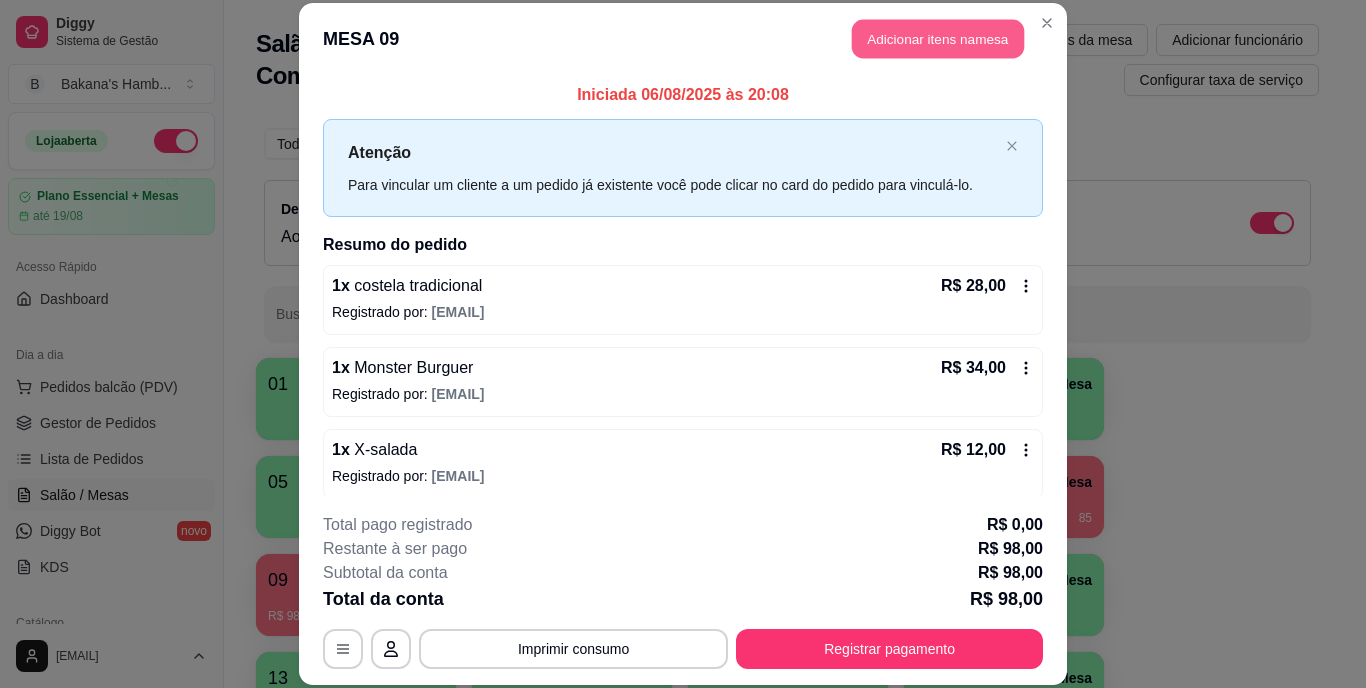 click on "Adicionar itens na  mesa" at bounding box center (938, 39) 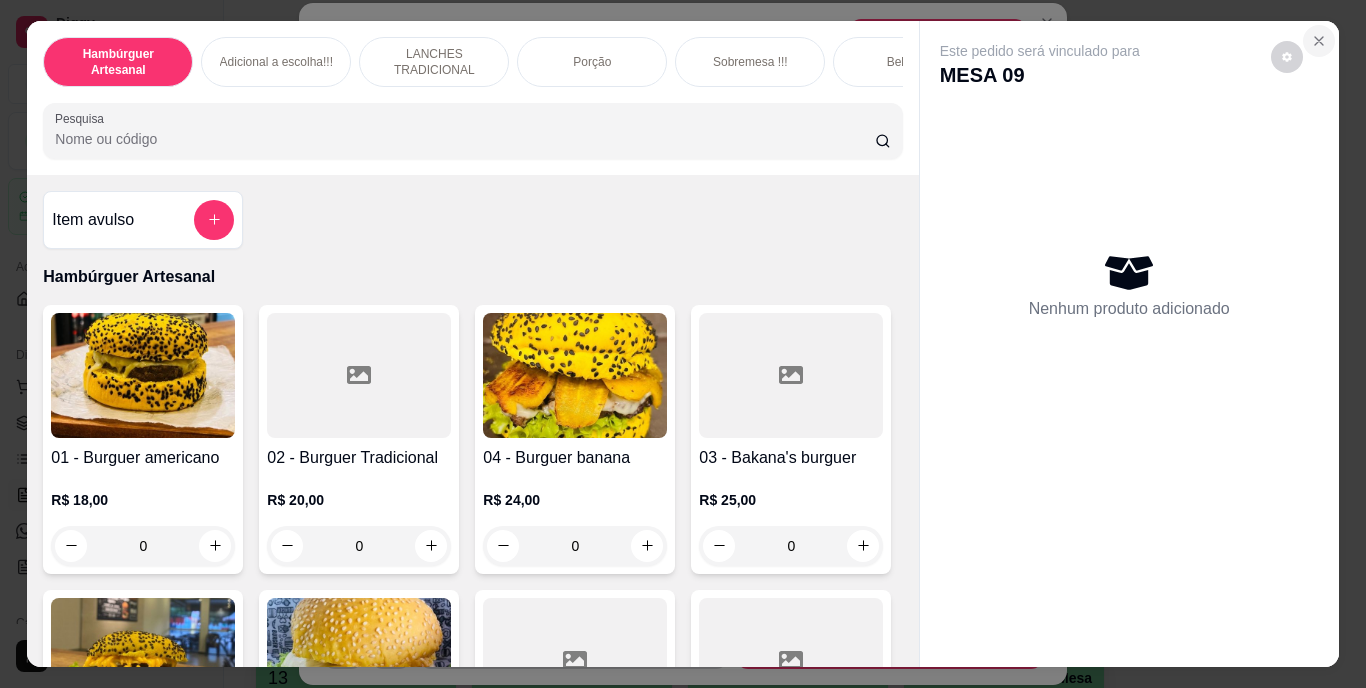 click 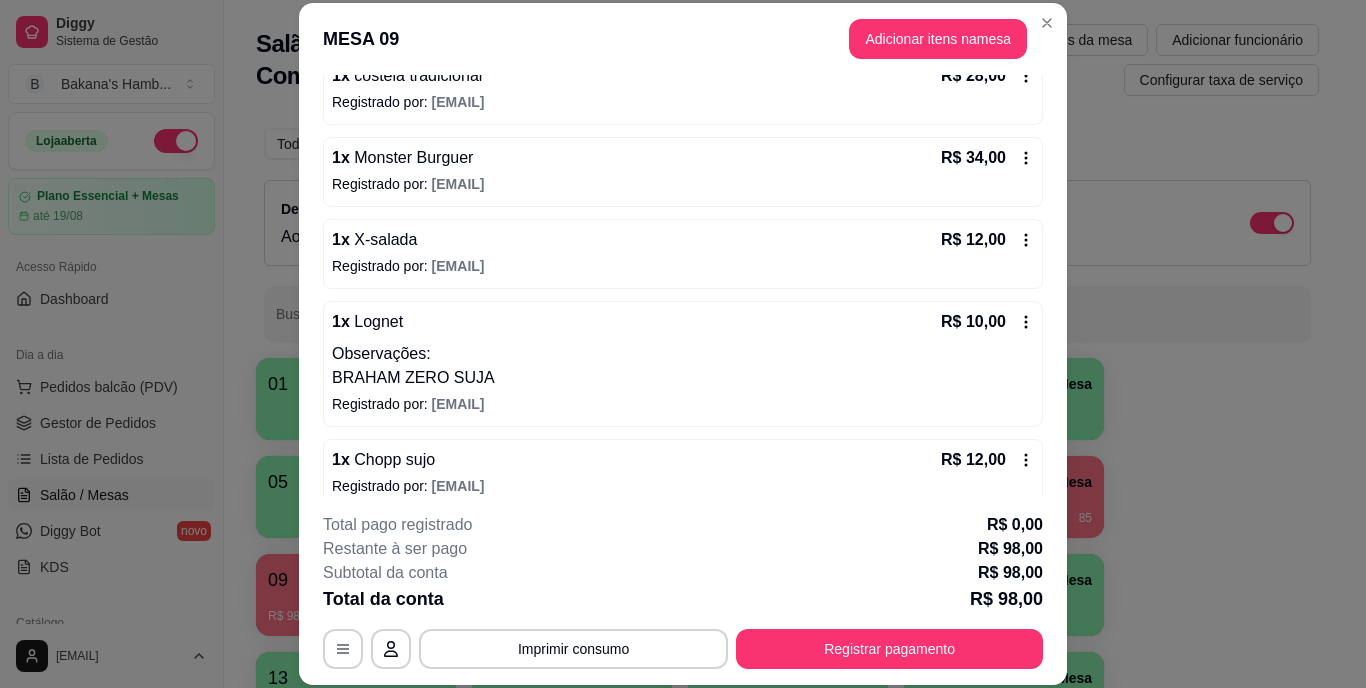scroll, scrollTop: 312, scrollLeft: 0, axis: vertical 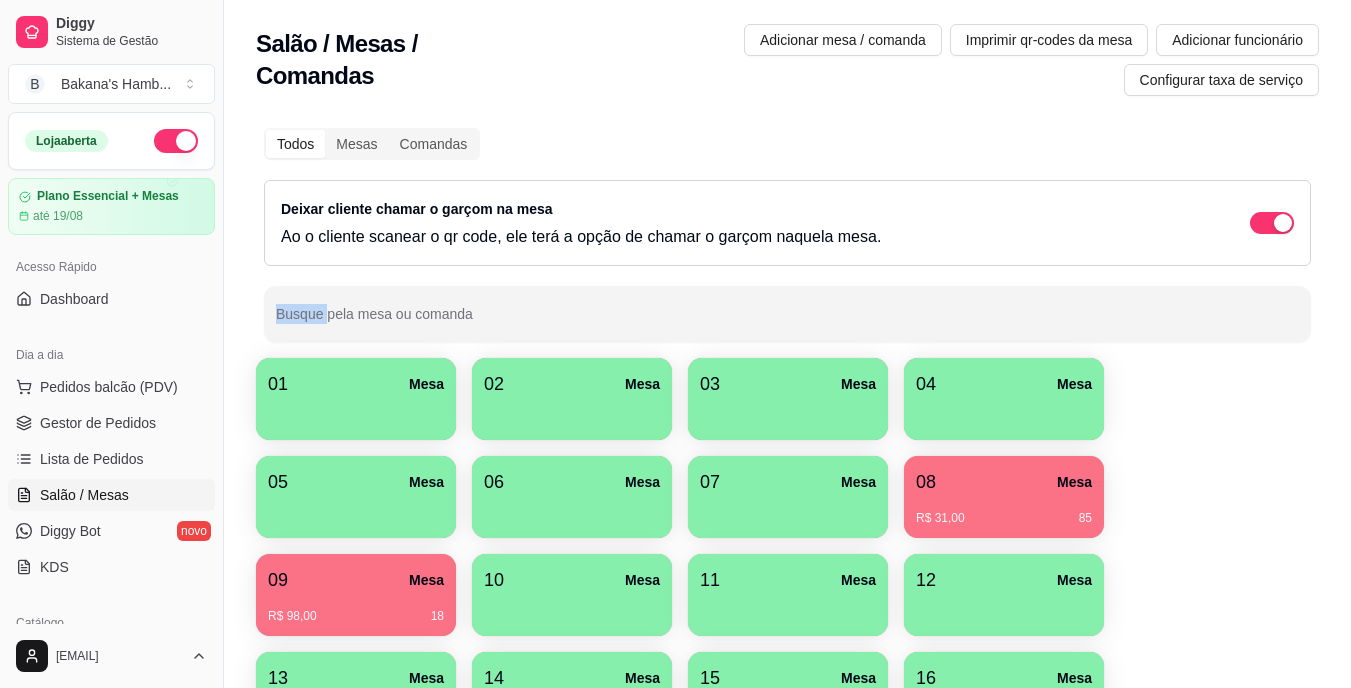 click on "Deixar cliente chamar o garçom na mesa Ao o cliente scanear o qr code, ele terá a opção de chamar o garçom naquela mesa." at bounding box center (787, 223) 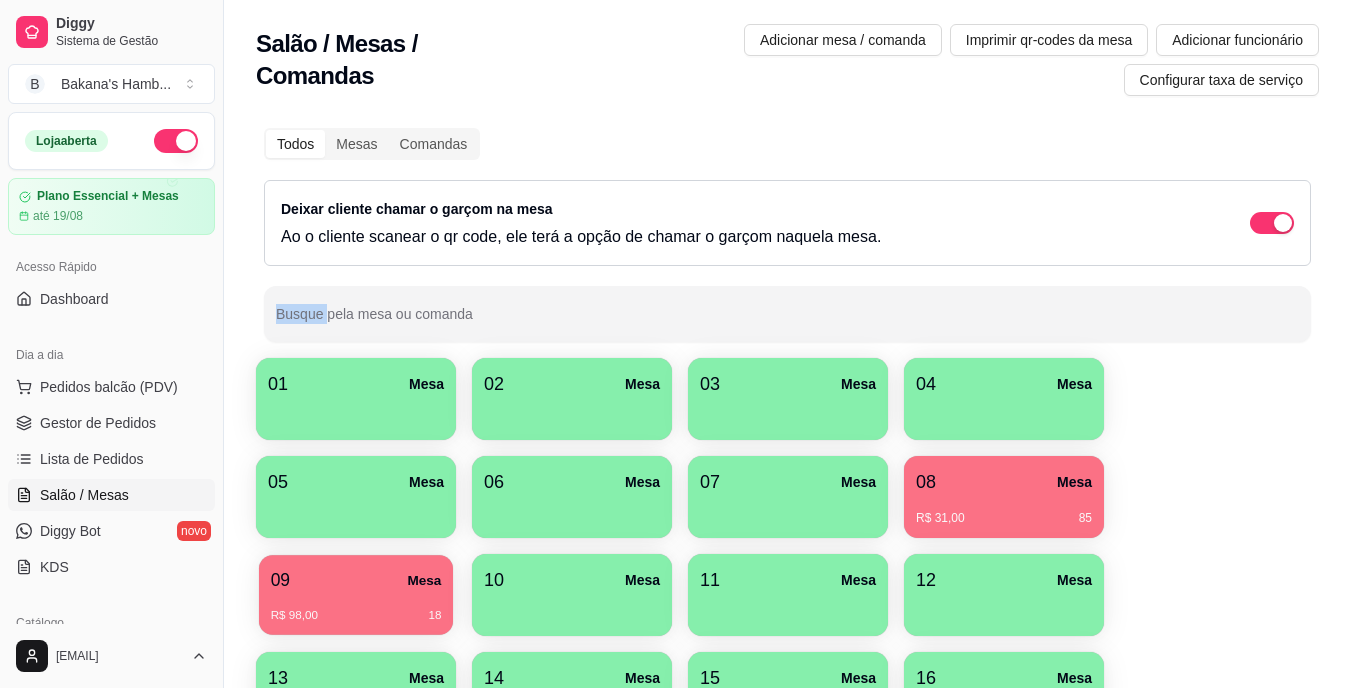 click on "09 Mesa R$ 98,00 18" at bounding box center (356, 595) 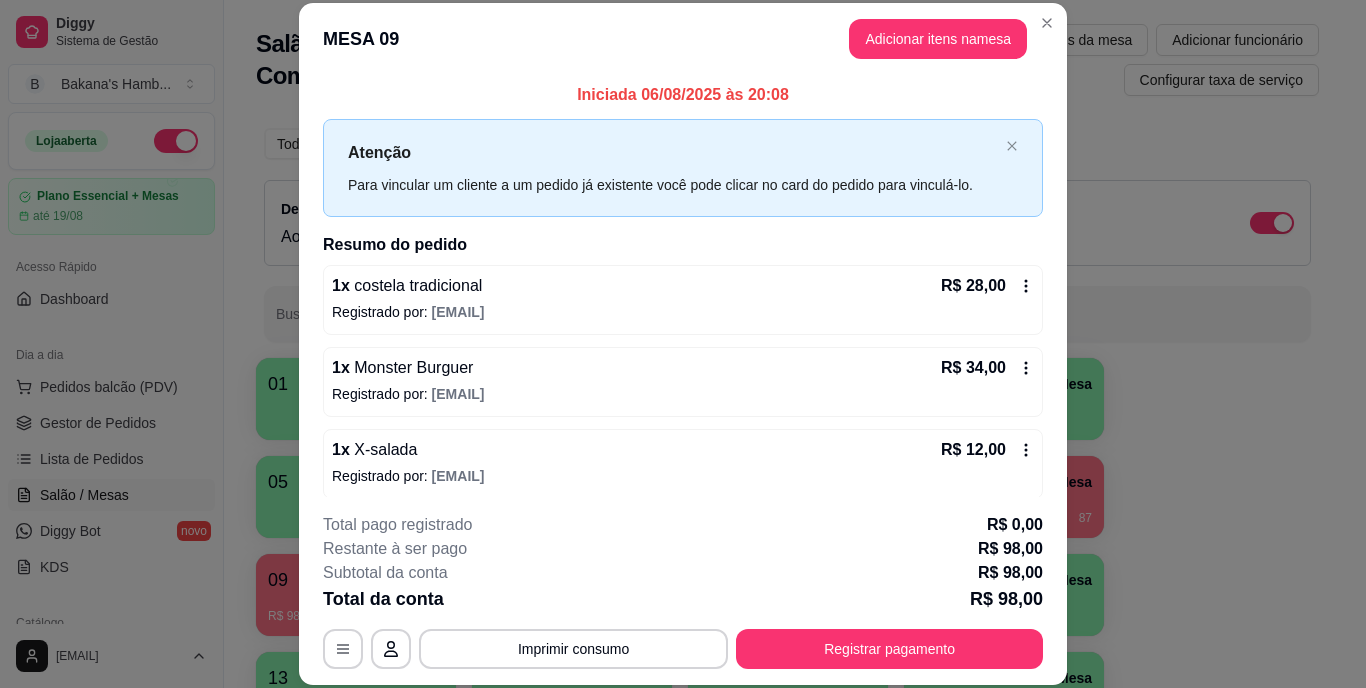 click on "MESA 09 Adicionar itens na  mesa" at bounding box center (683, 39) 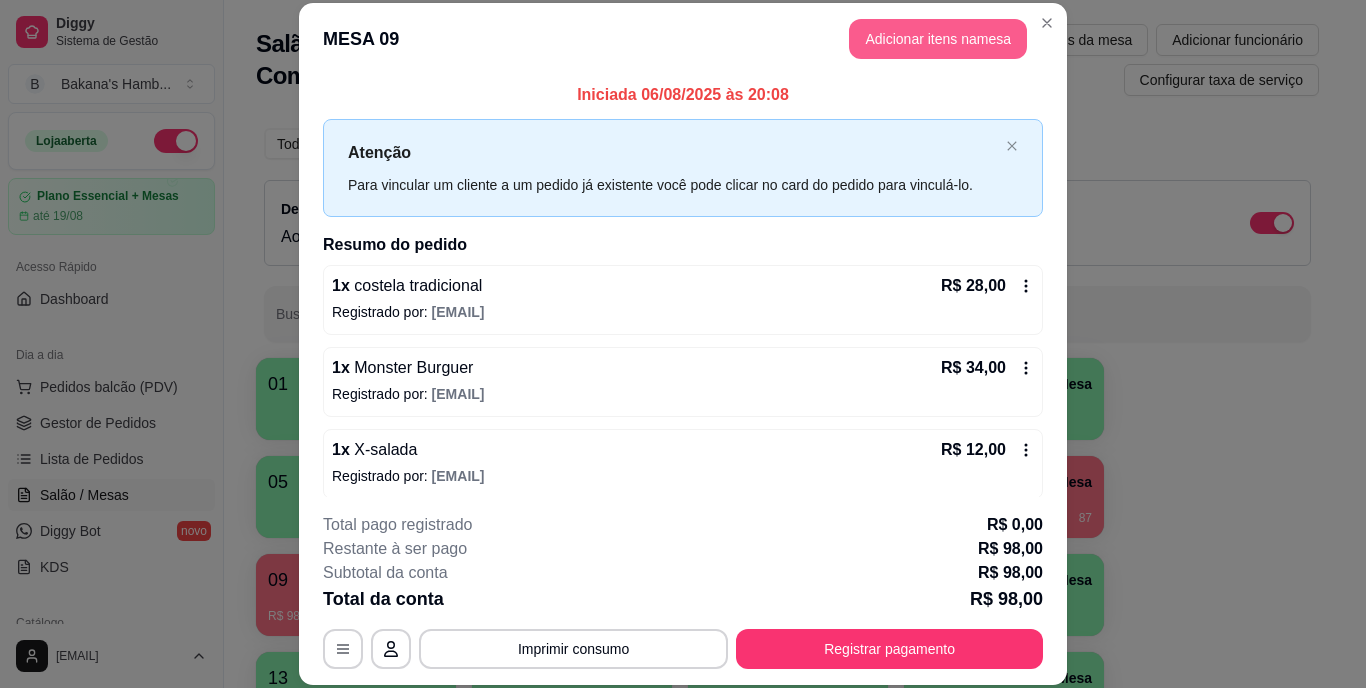 click on "Adicionar itens na  mesa" at bounding box center [938, 39] 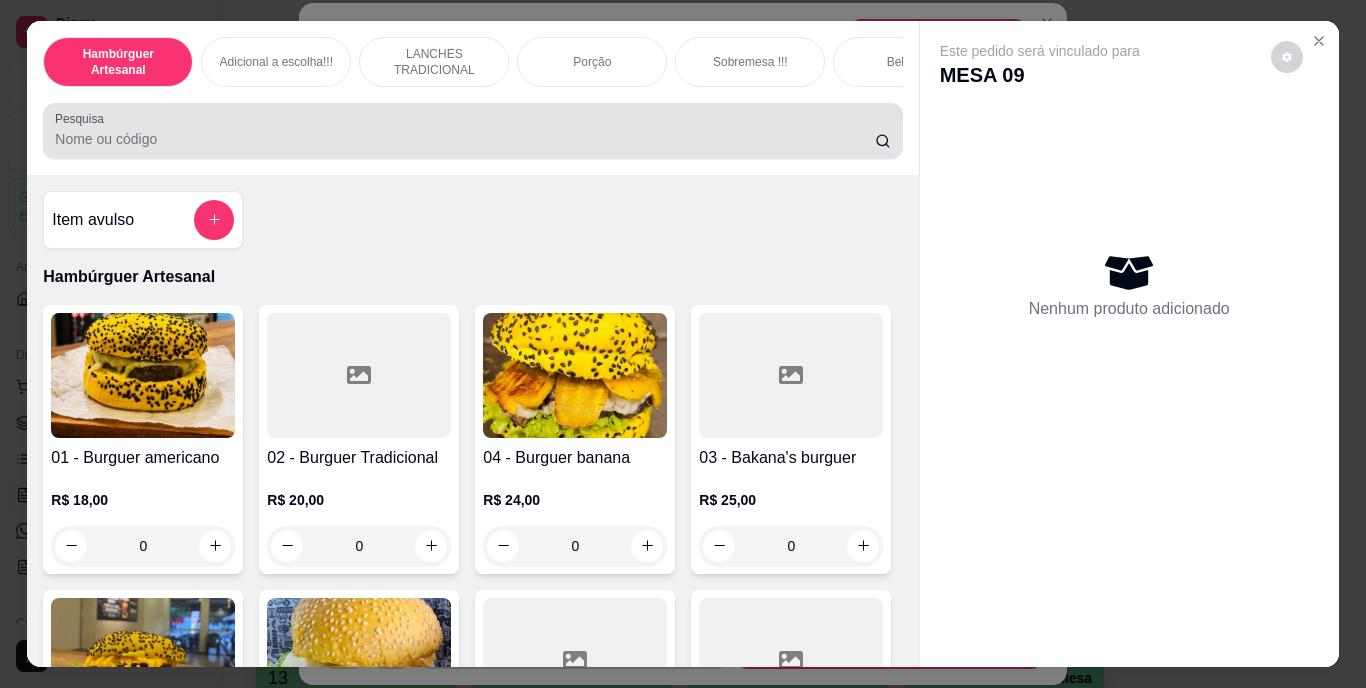 click on "Pesquisa" at bounding box center [472, 131] 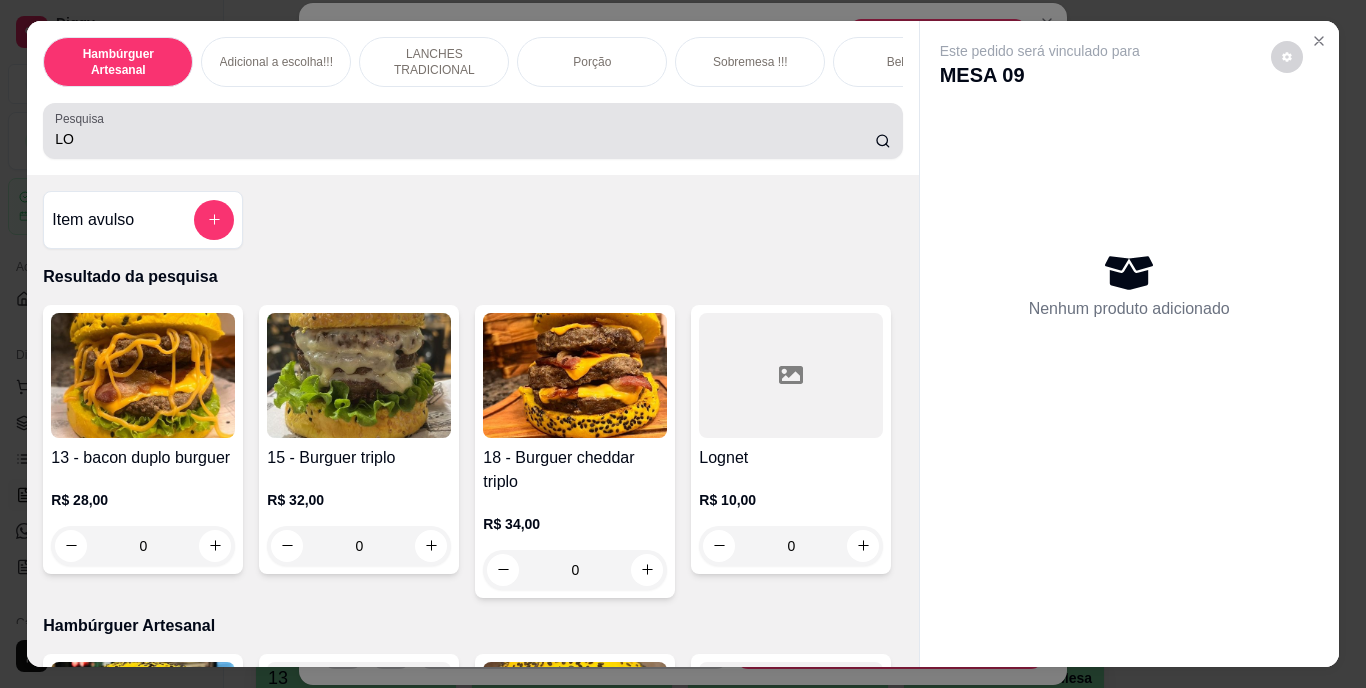 drag, startPoint x: 785, startPoint y: 163, endPoint x: 665, endPoint y: 162, distance: 120.004166 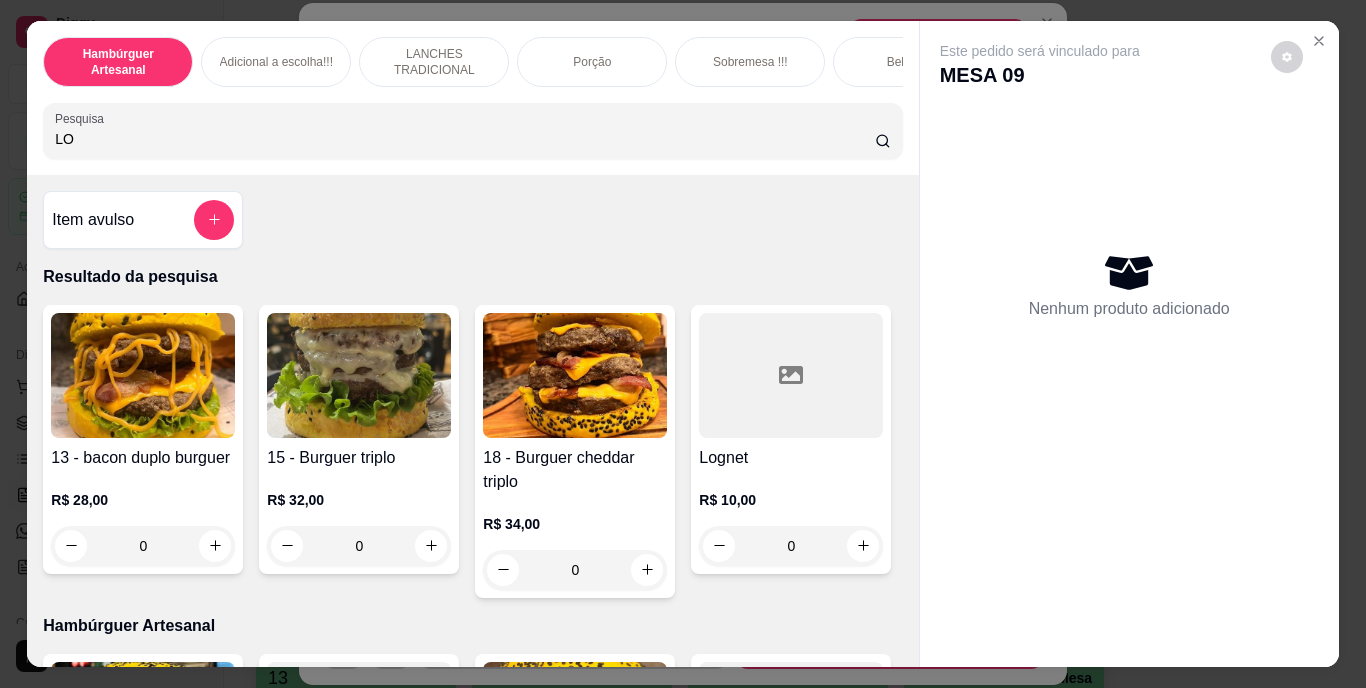 click on "LO" at bounding box center [465, 139] 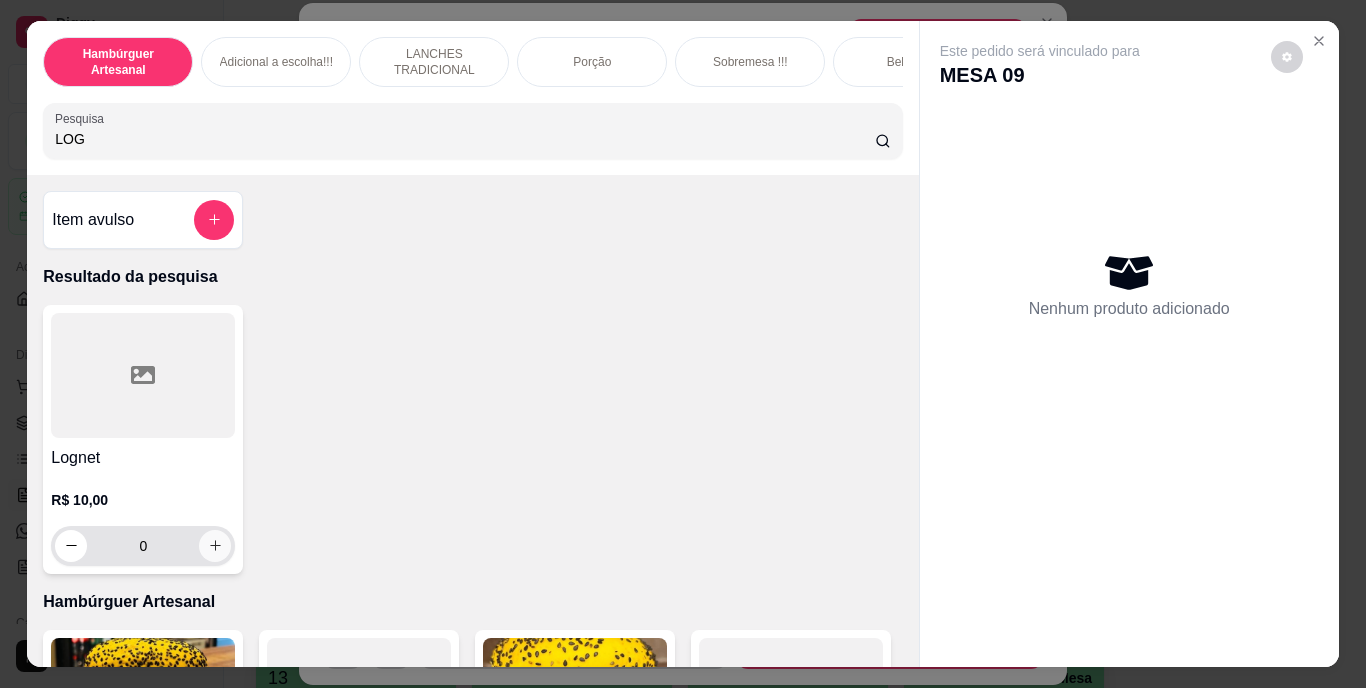 type on "LOG" 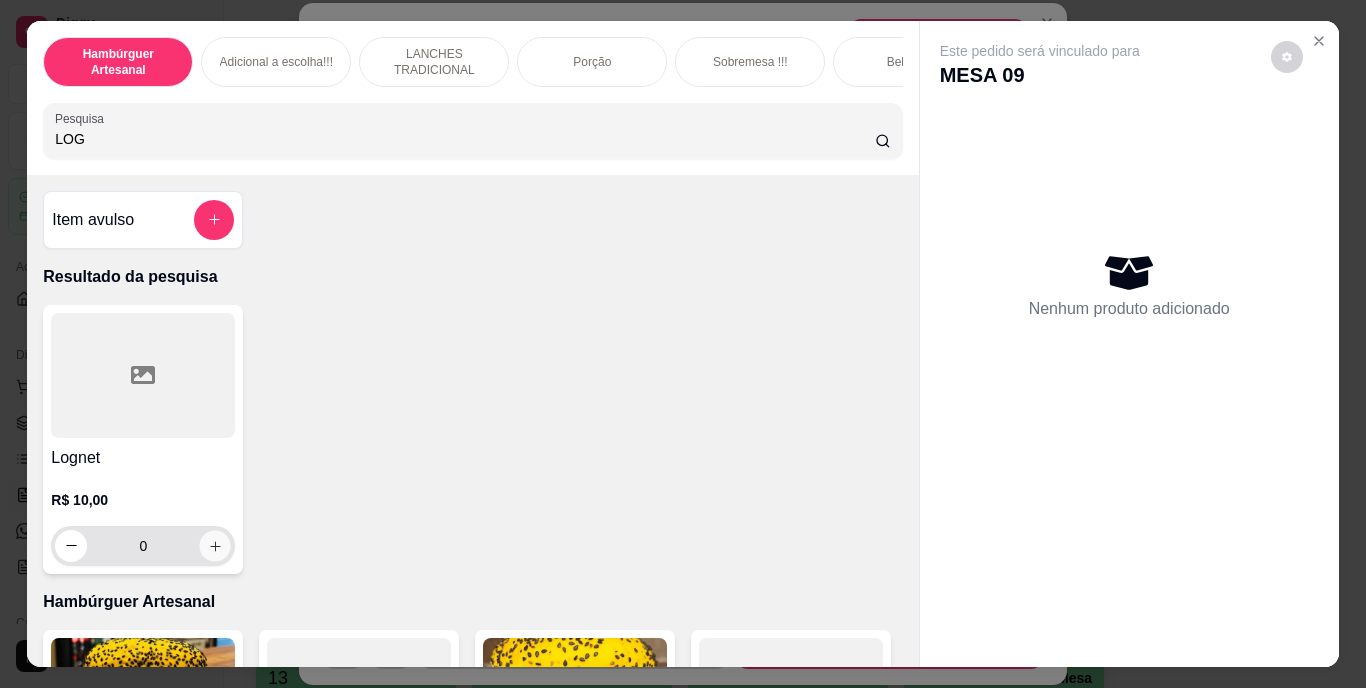 click 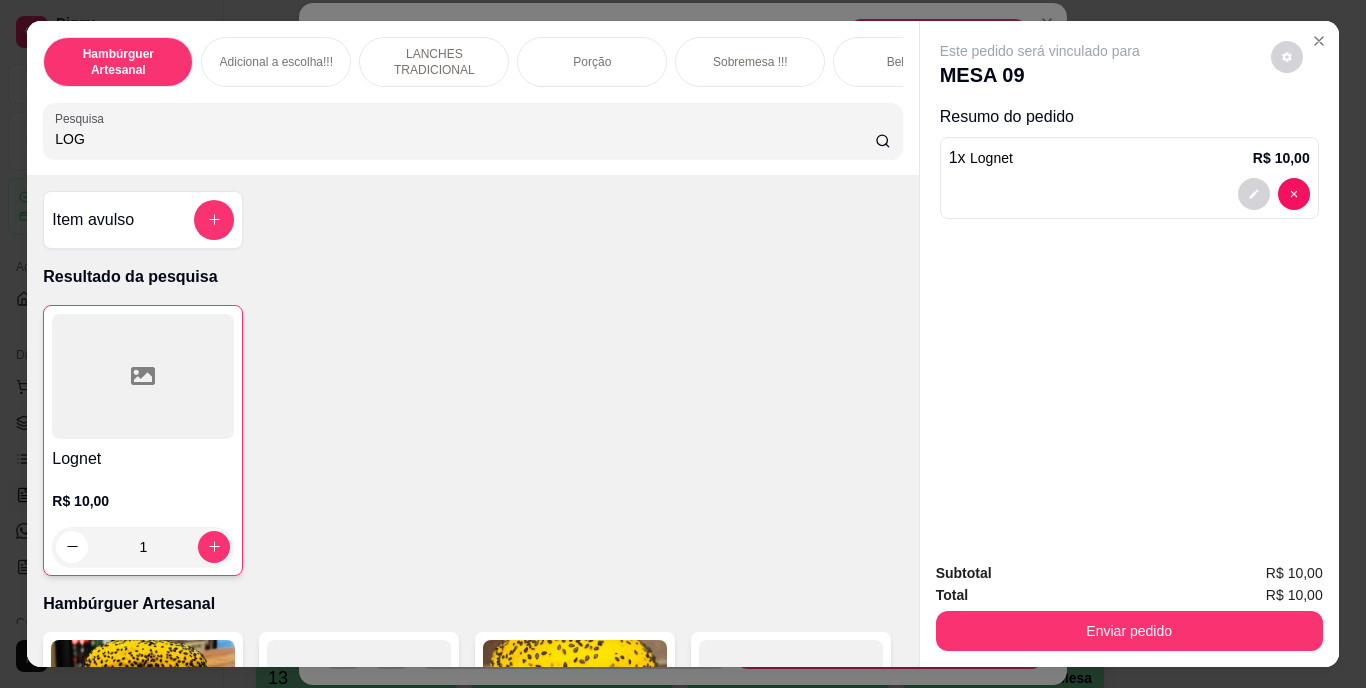 click on "Item avulso" at bounding box center [143, 220] 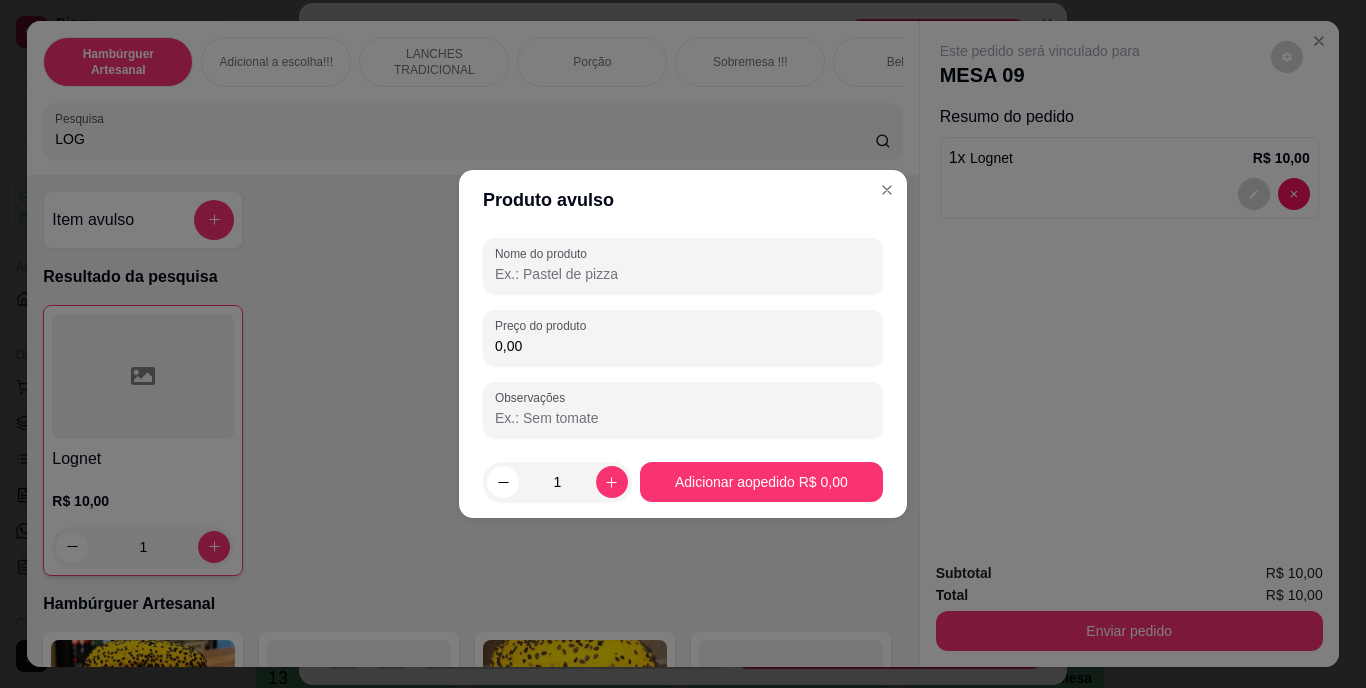 click on "Nome do produto" at bounding box center (683, 274) 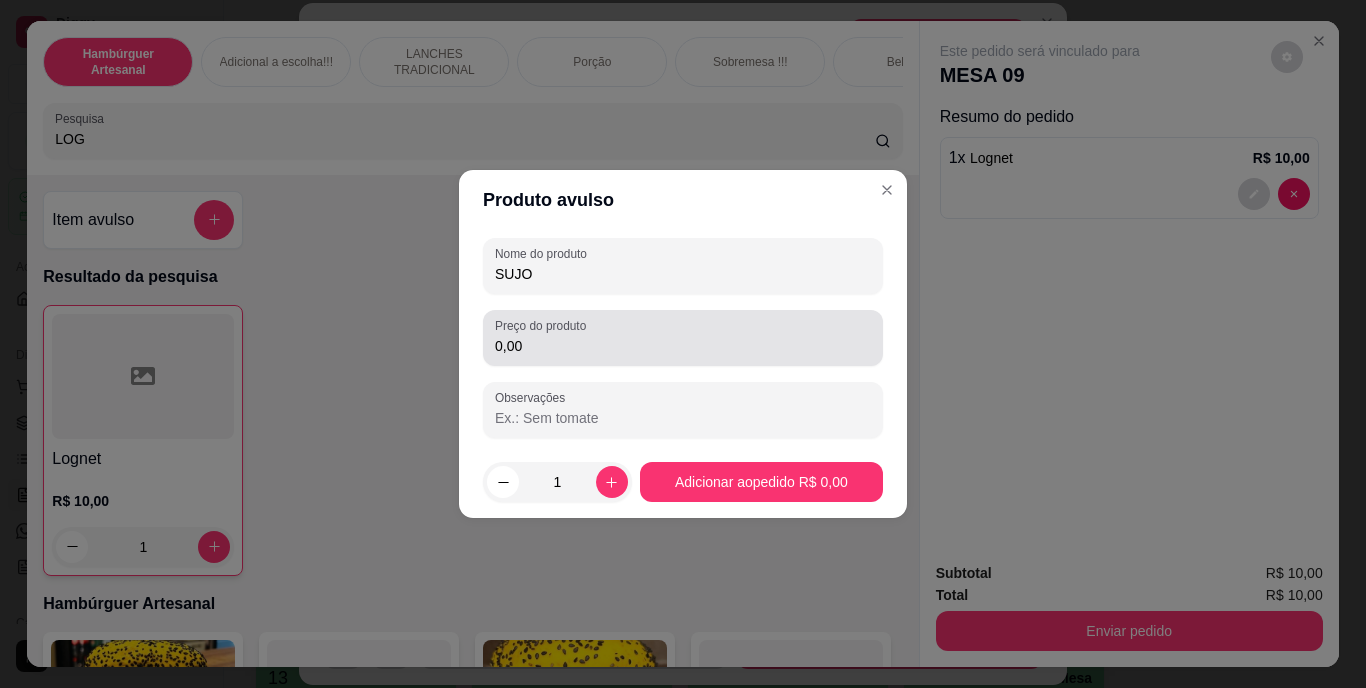 type on "SUJO" 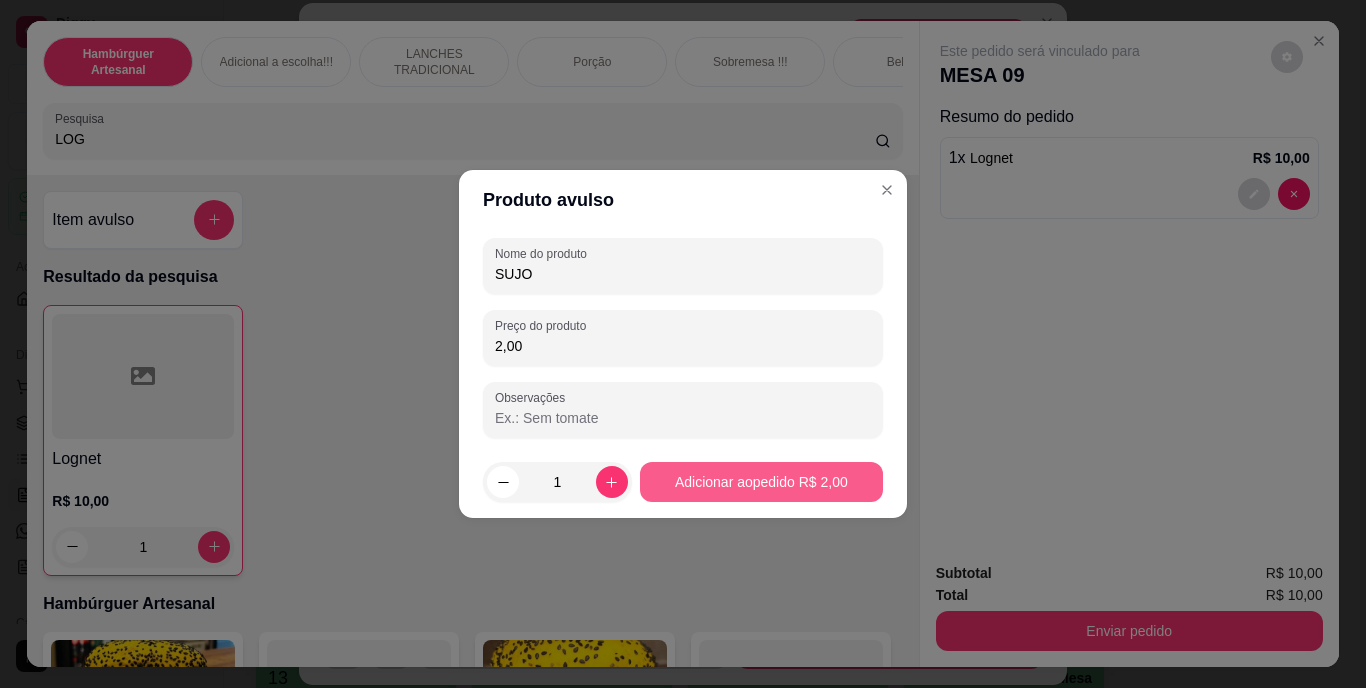 type on "2,00" 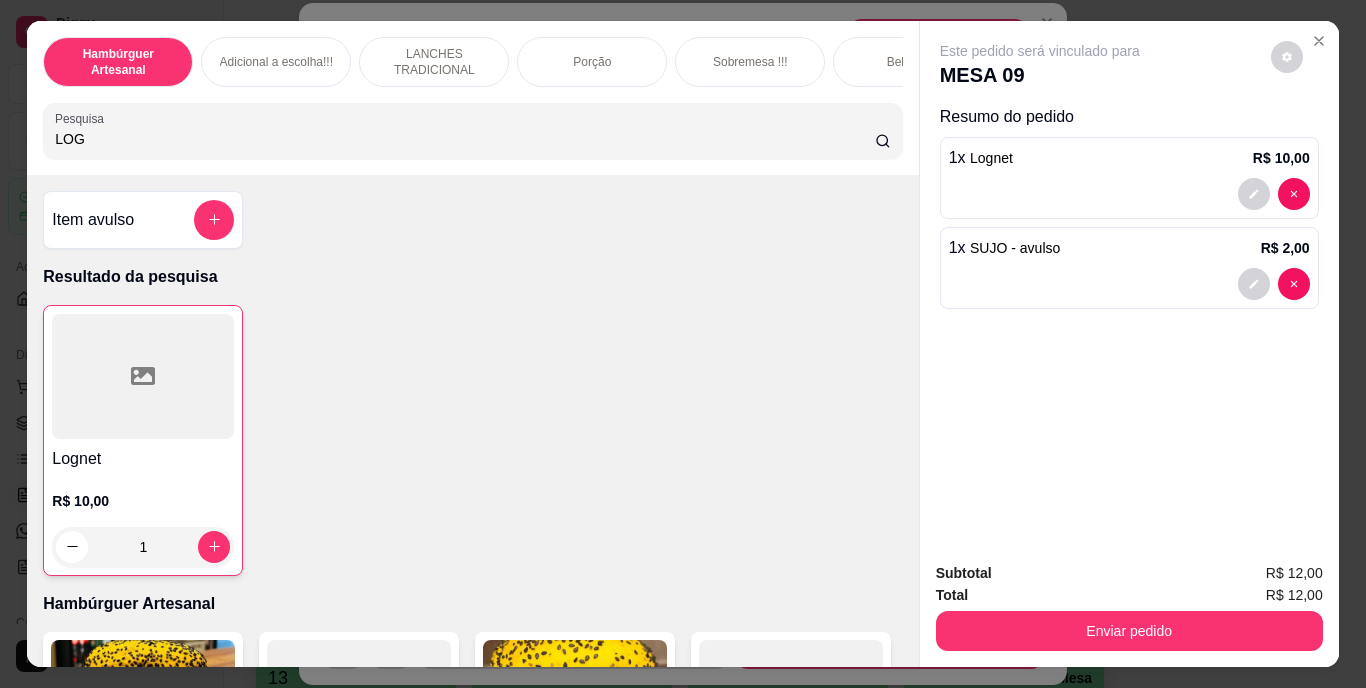 click on "Enviar pedido" at bounding box center [1129, 628] 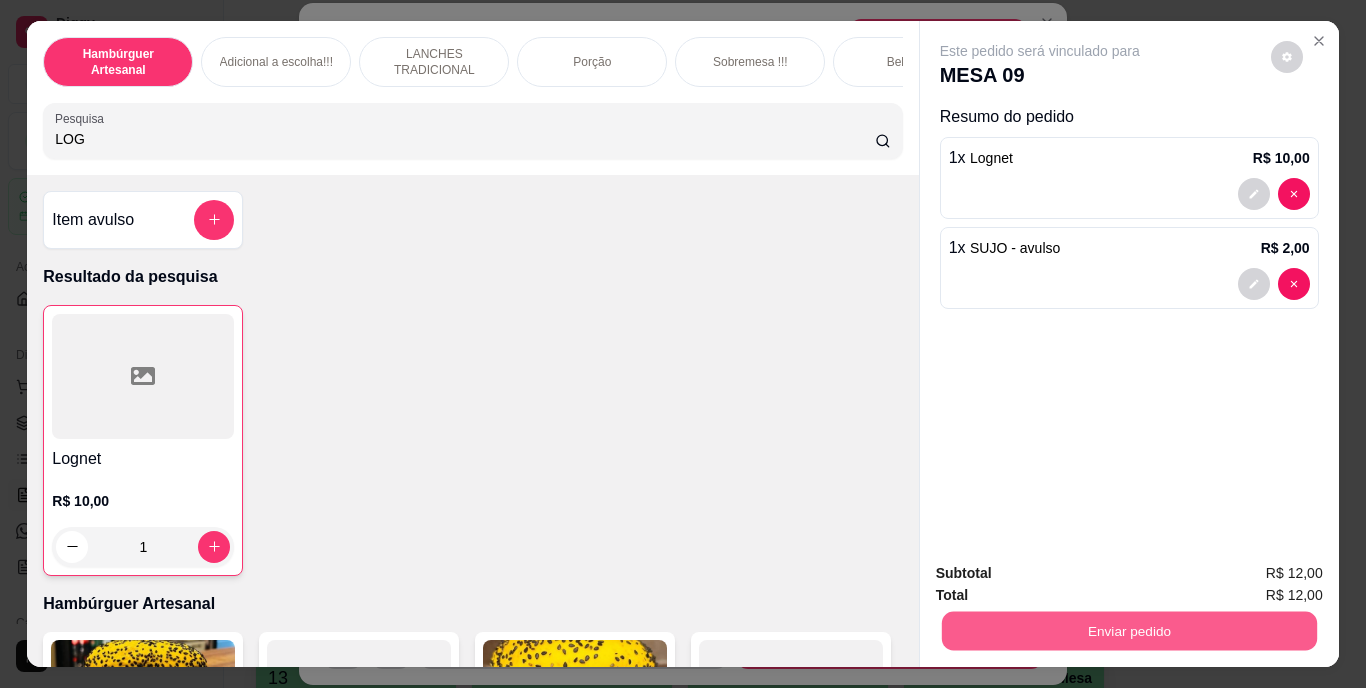 click on "Enviar pedido" at bounding box center [1128, 631] 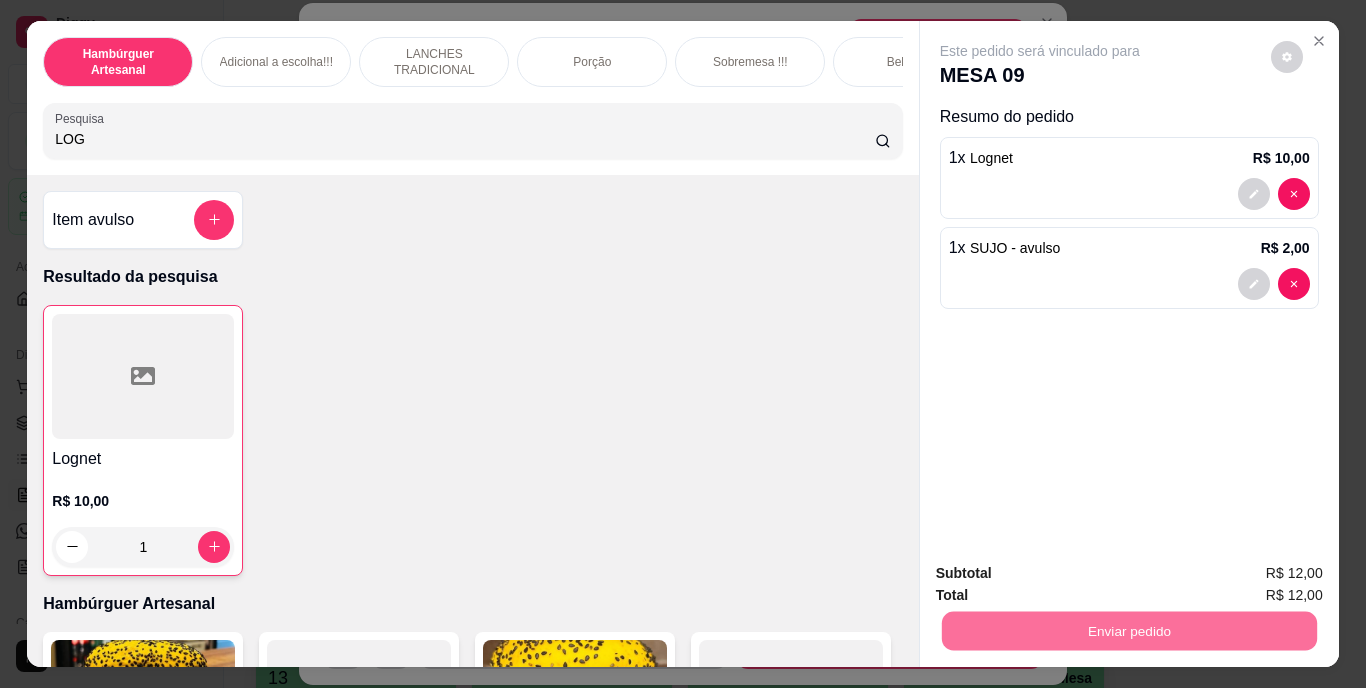 click on "Não registrar e enviar pedido" at bounding box center [1063, 574] 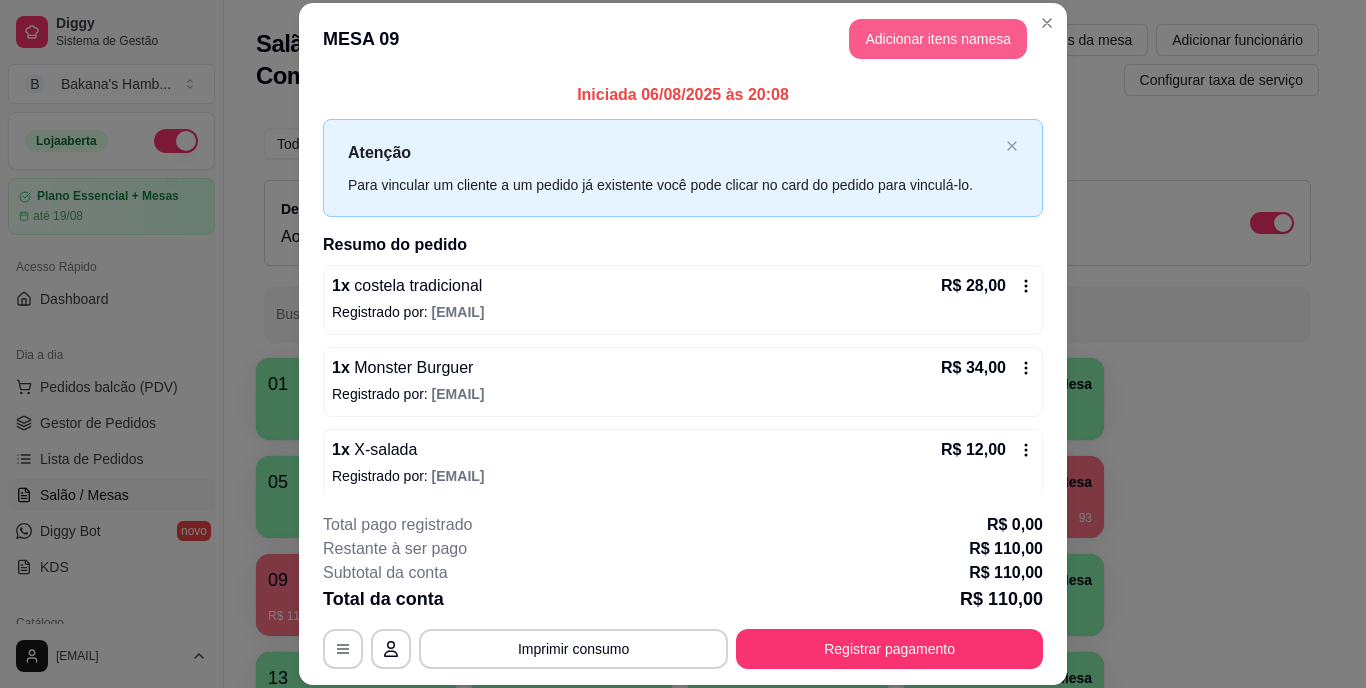 click on "Adicionar itens na  mesa" at bounding box center (938, 39) 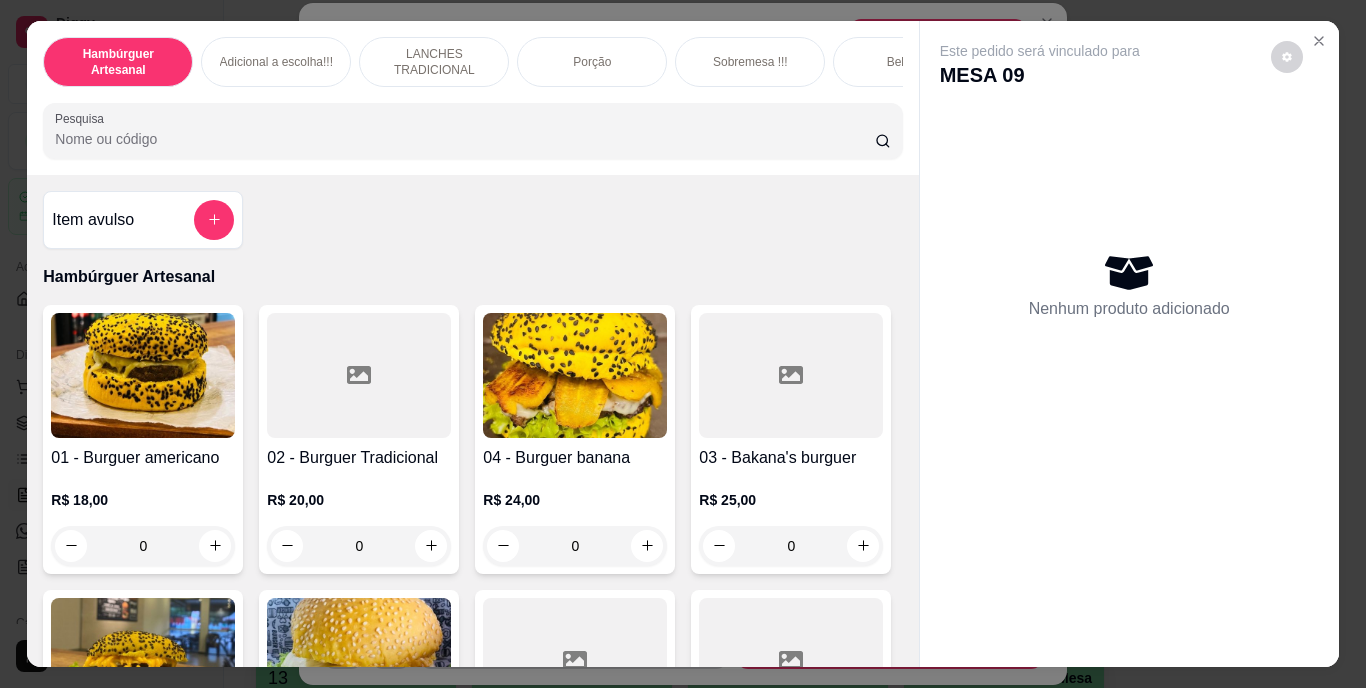 click on "Pesquisa" at bounding box center [465, 139] 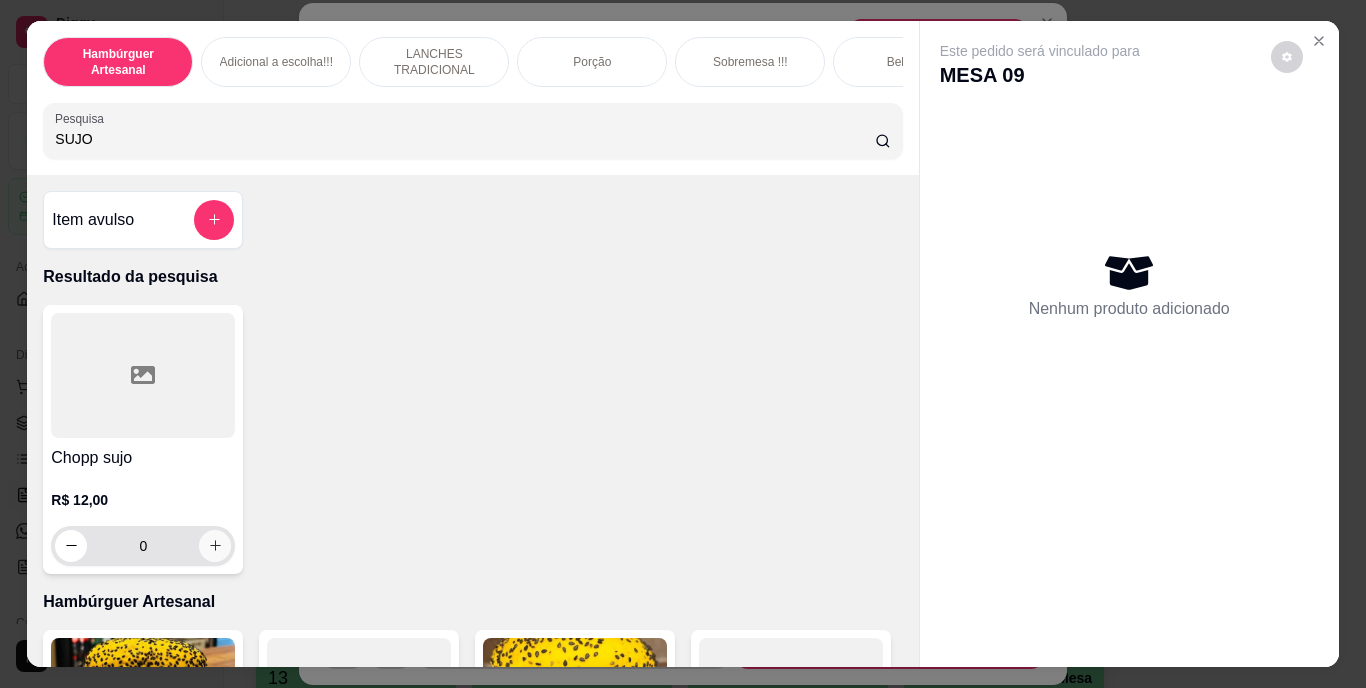 type on "SUJO" 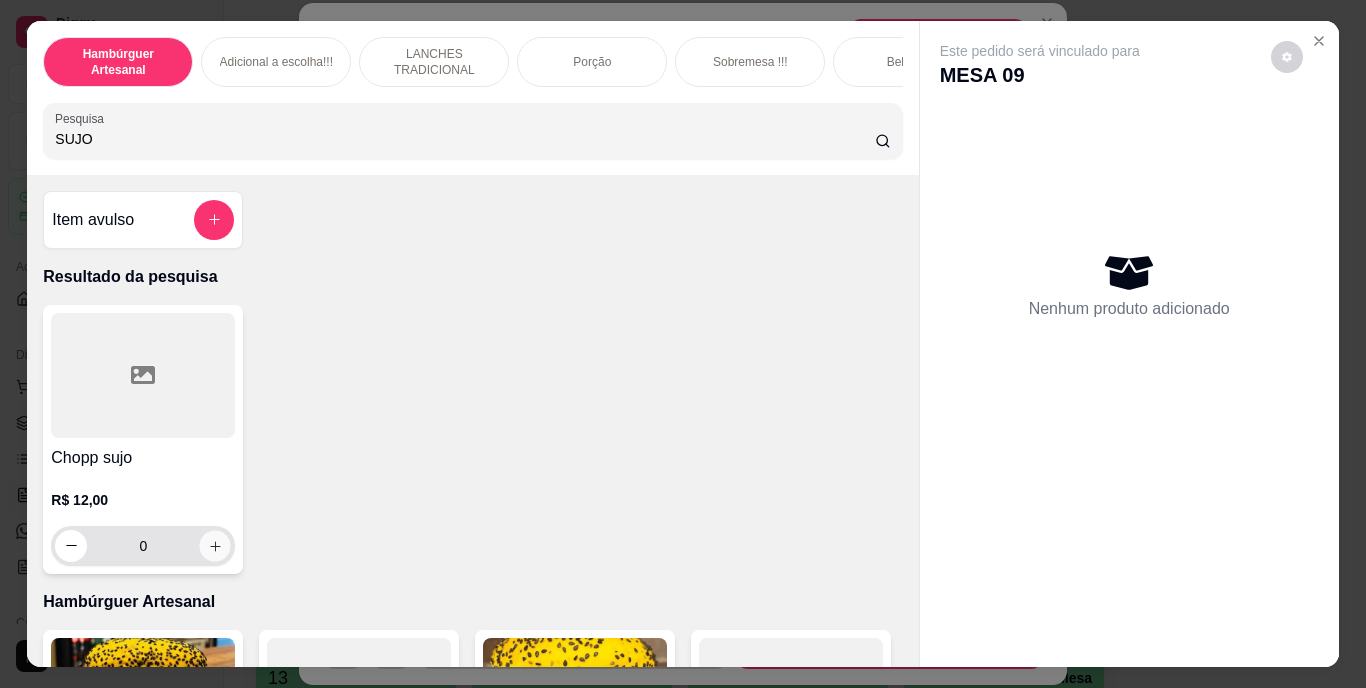 click 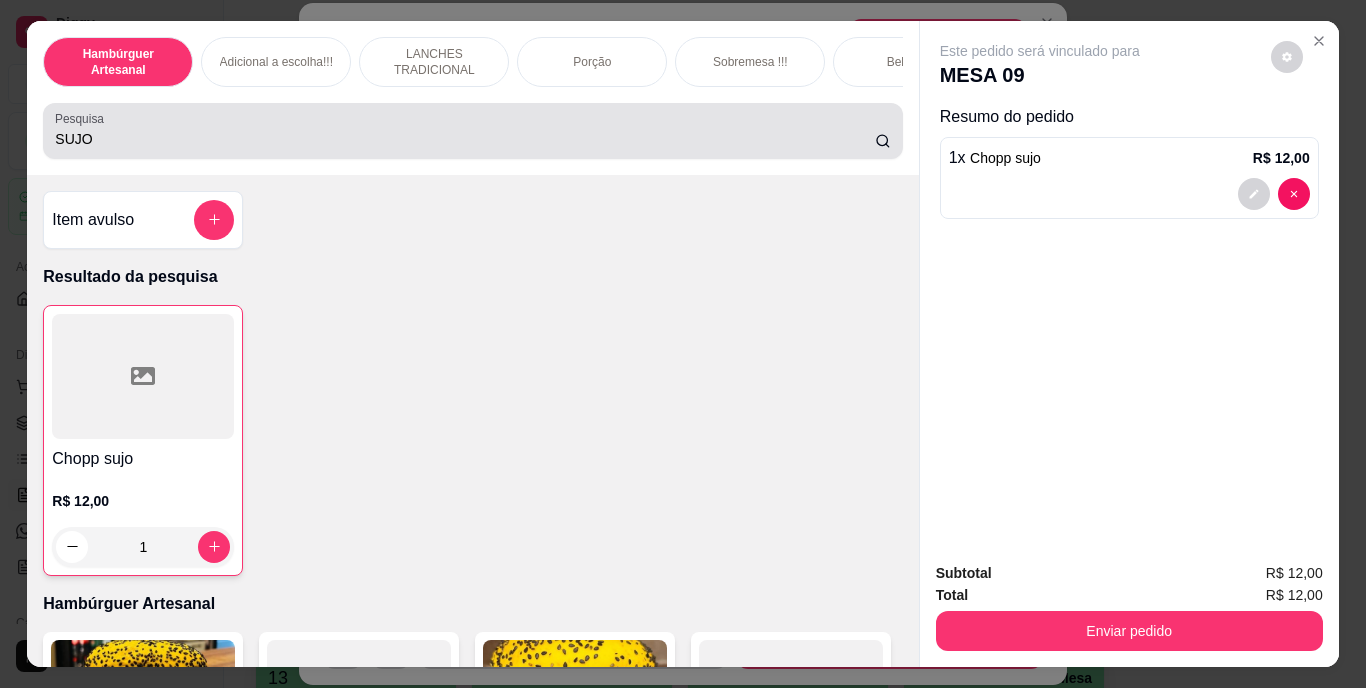 type 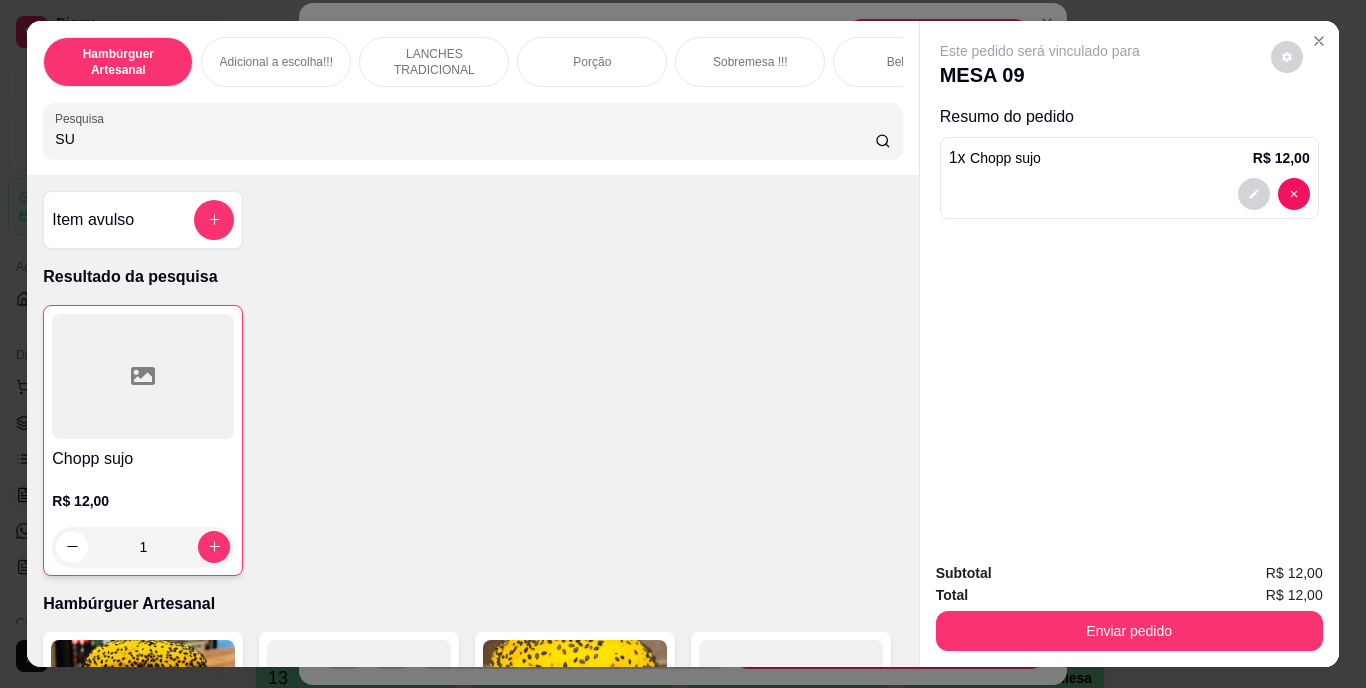 type on "S" 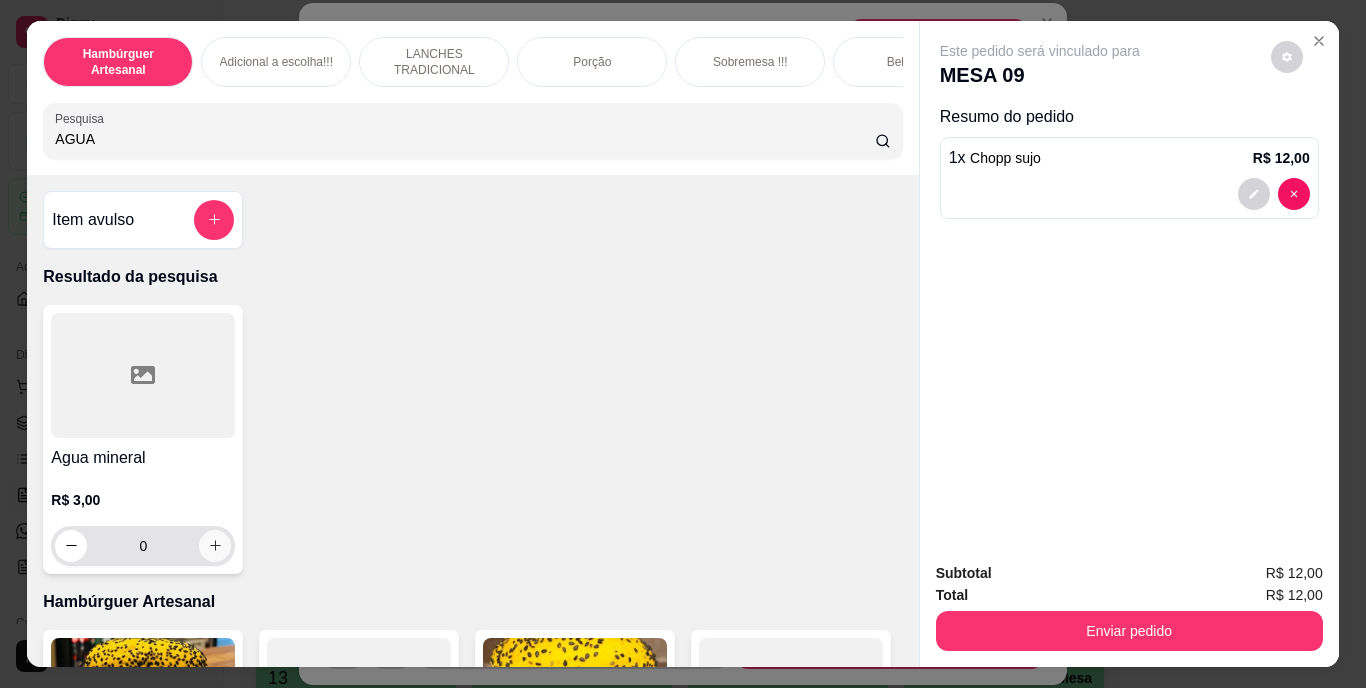 type on "AGUA" 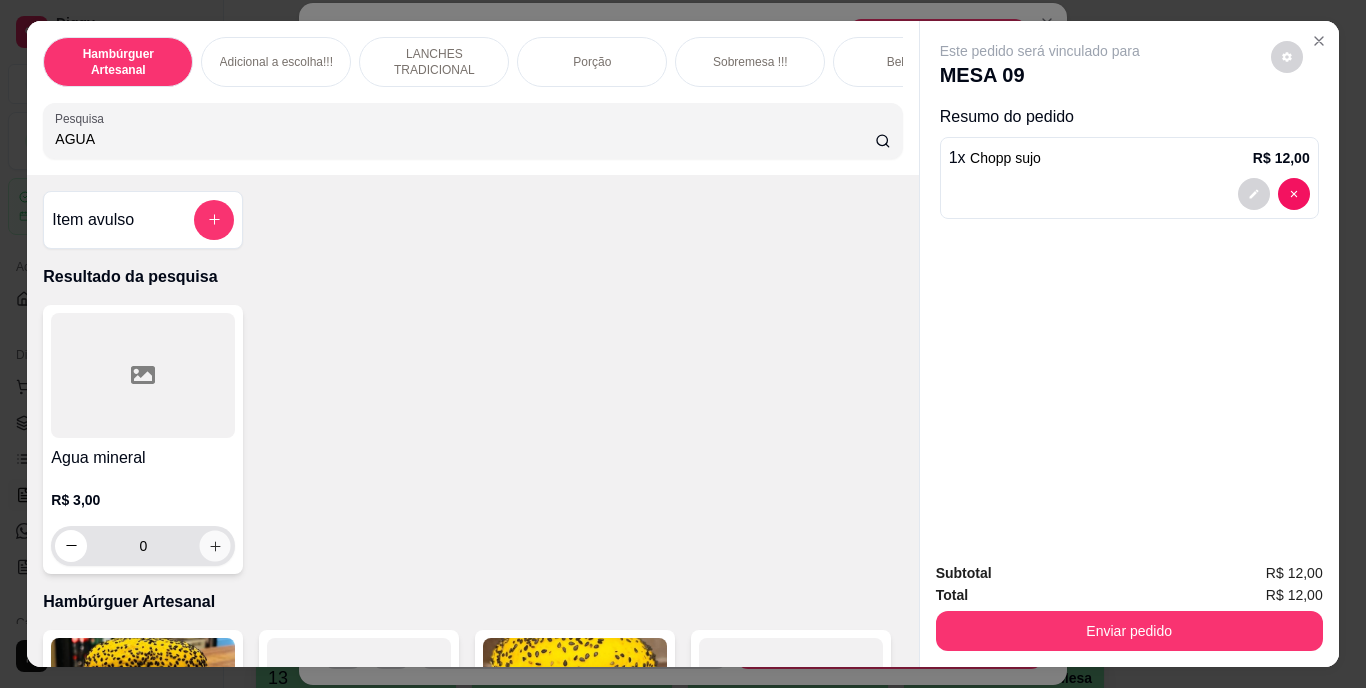 click 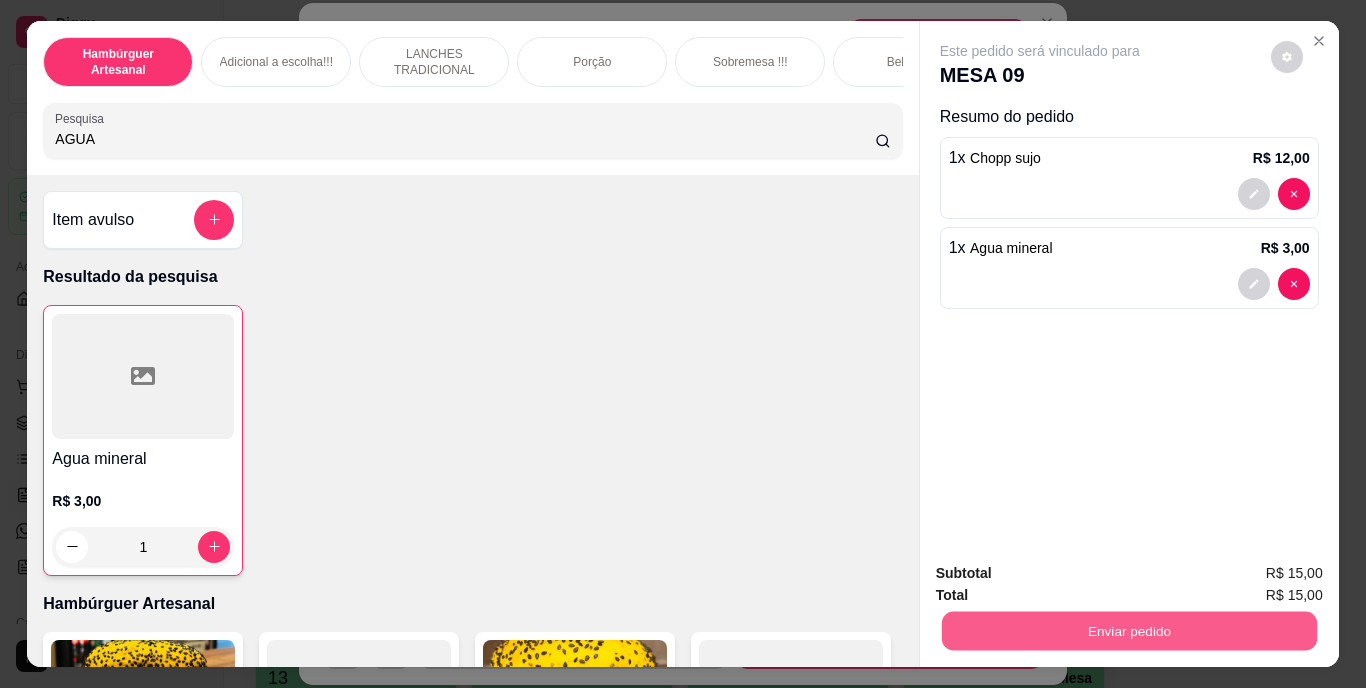 click on "Enviar pedido" at bounding box center [1128, 631] 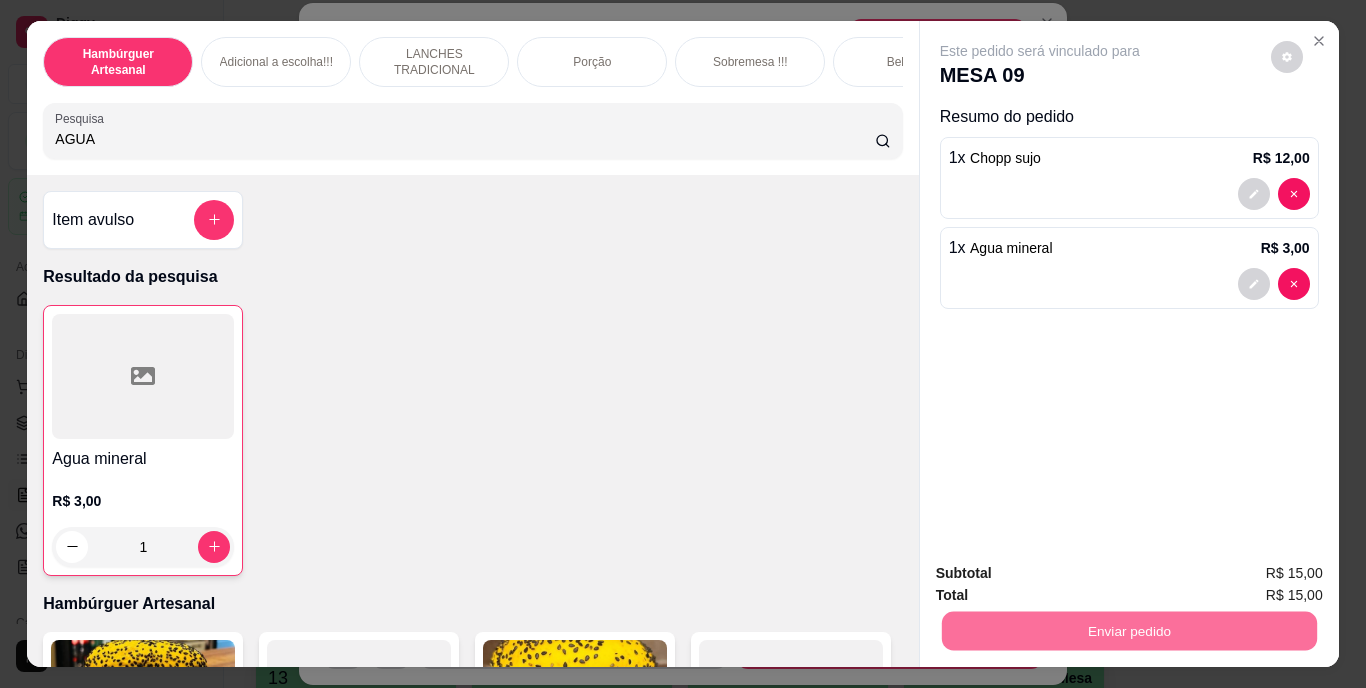 click on "Não registrar e enviar pedido" at bounding box center [1063, 574] 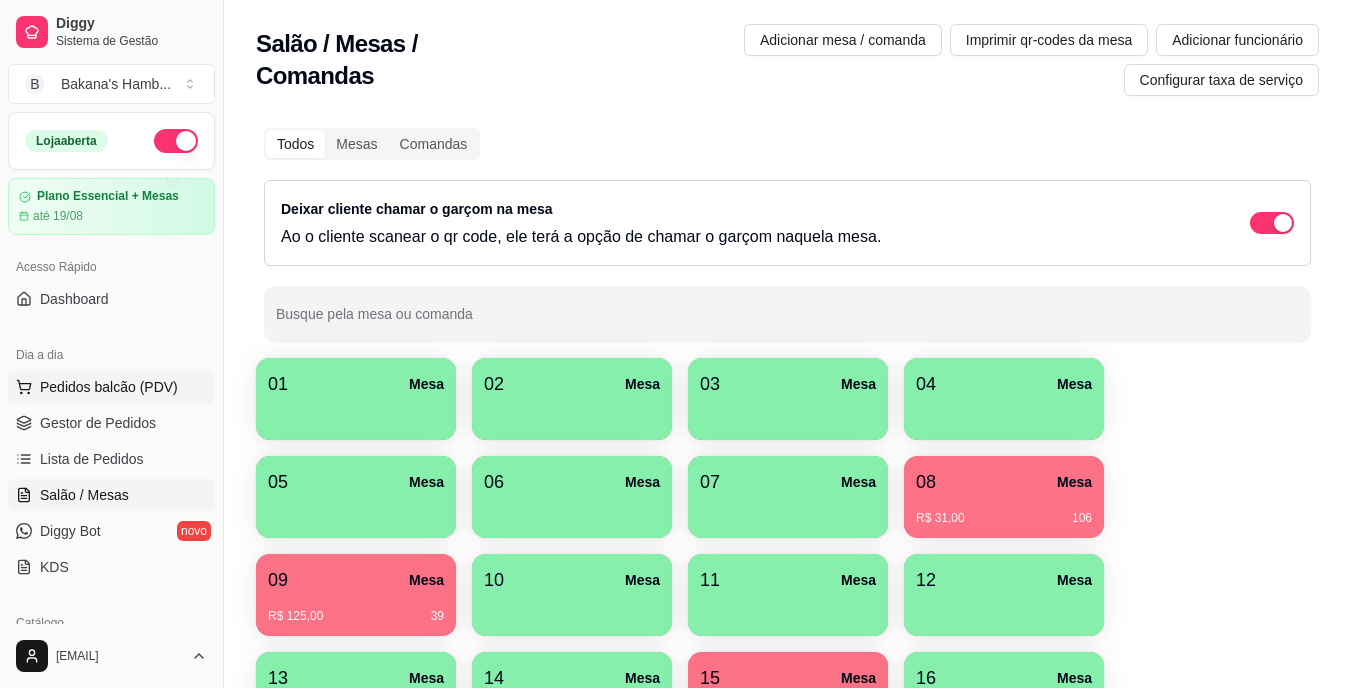 click on "Pedidos balcão (PDV)" at bounding box center (109, 387) 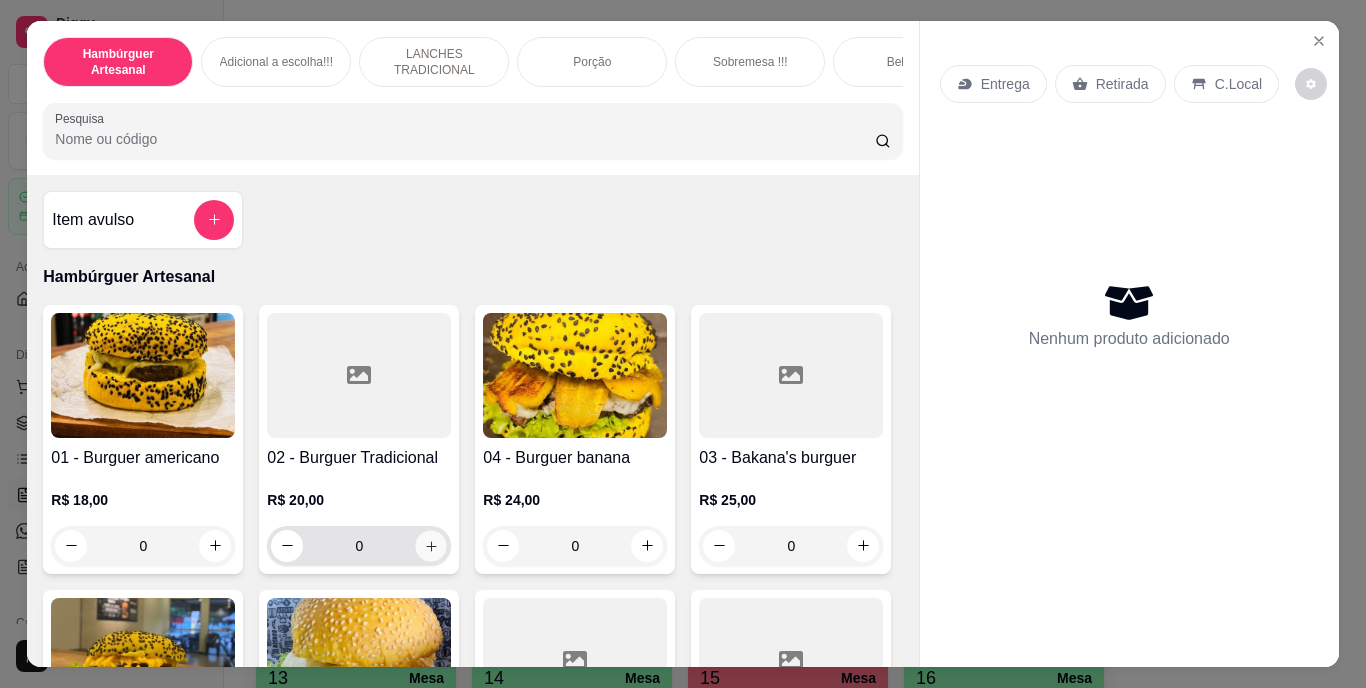 click 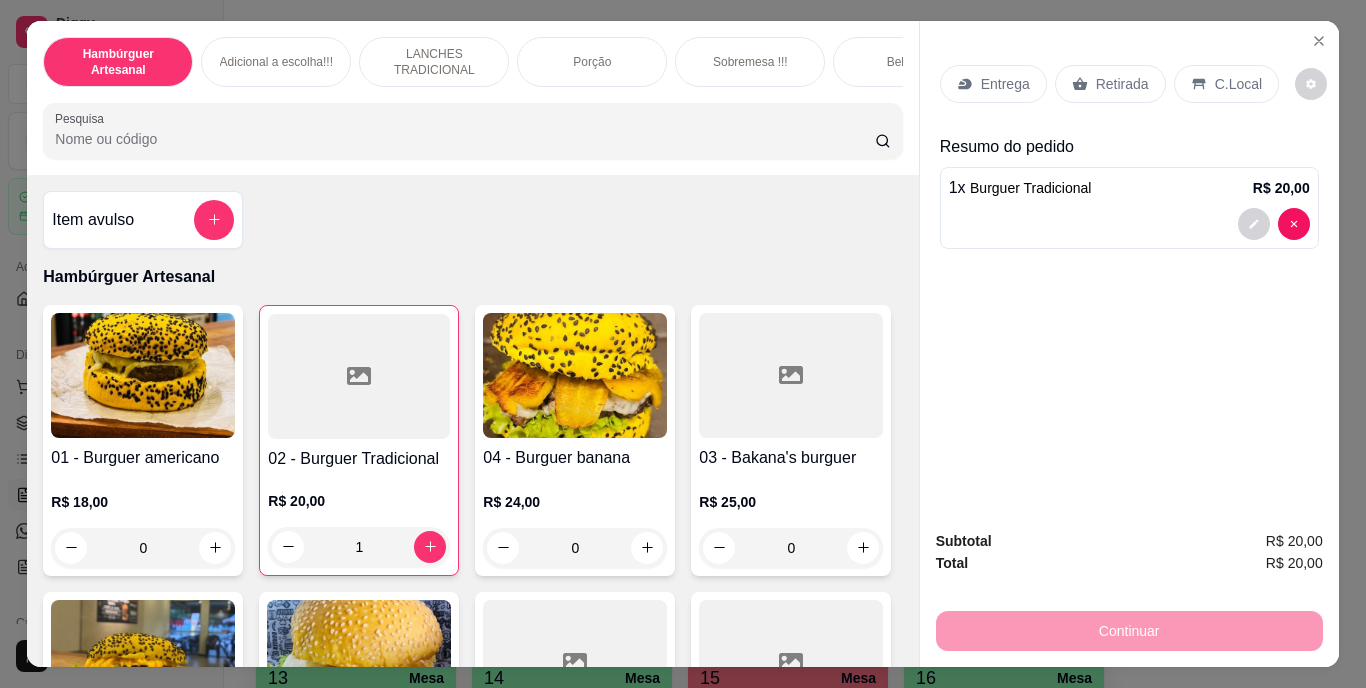 click on "Entrega" at bounding box center (993, 84) 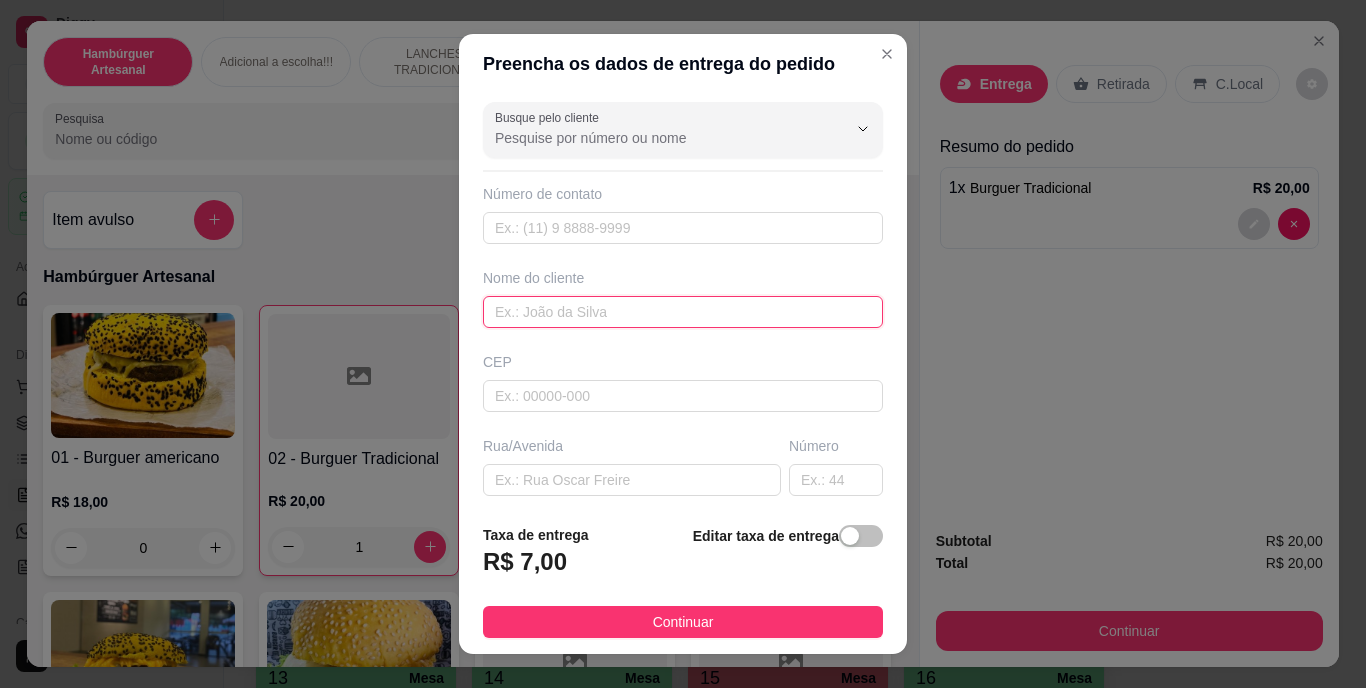 click at bounding box center [683, 312] 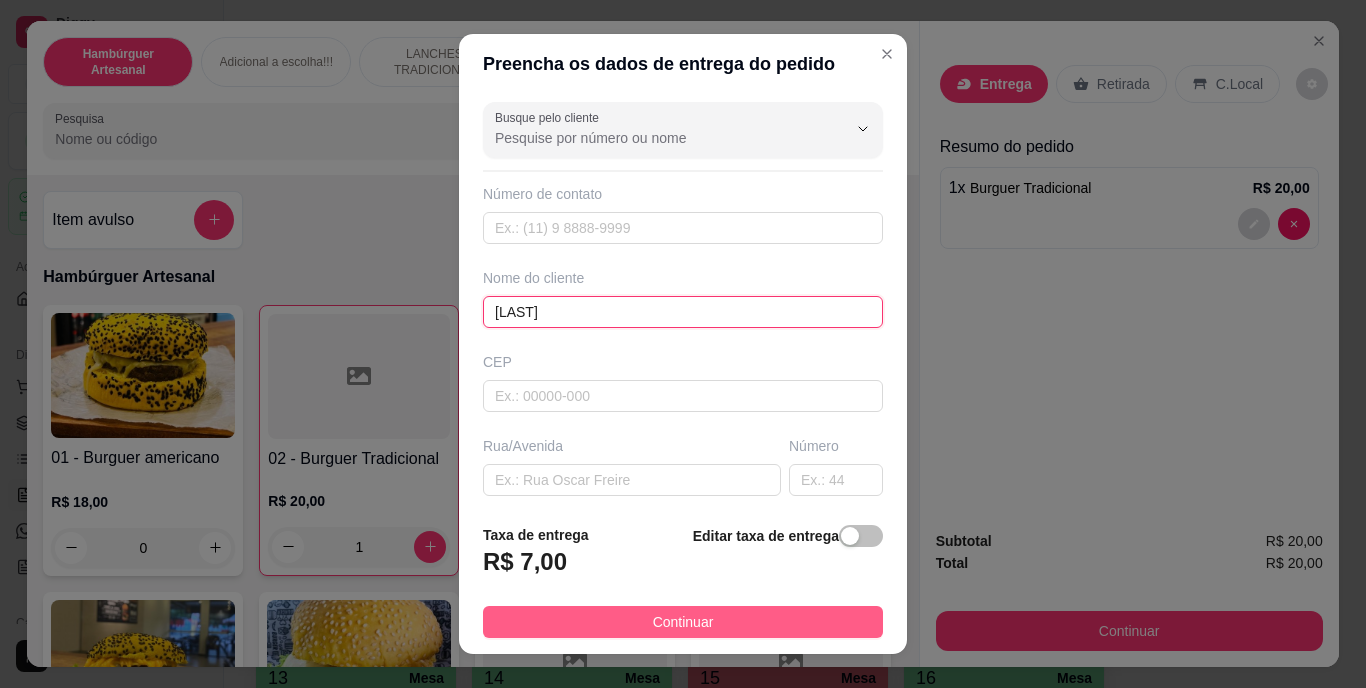 type on "[LAST]" 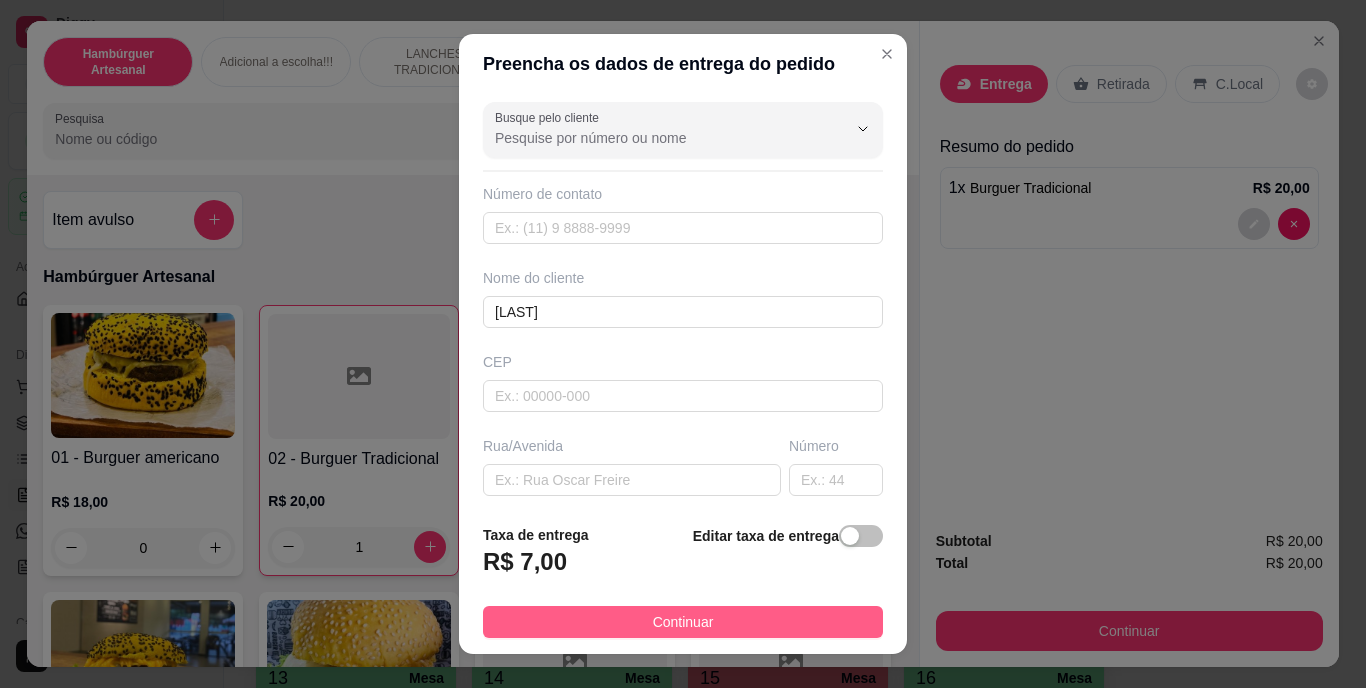 click on "Continuar" at bounding box center [683, 622] 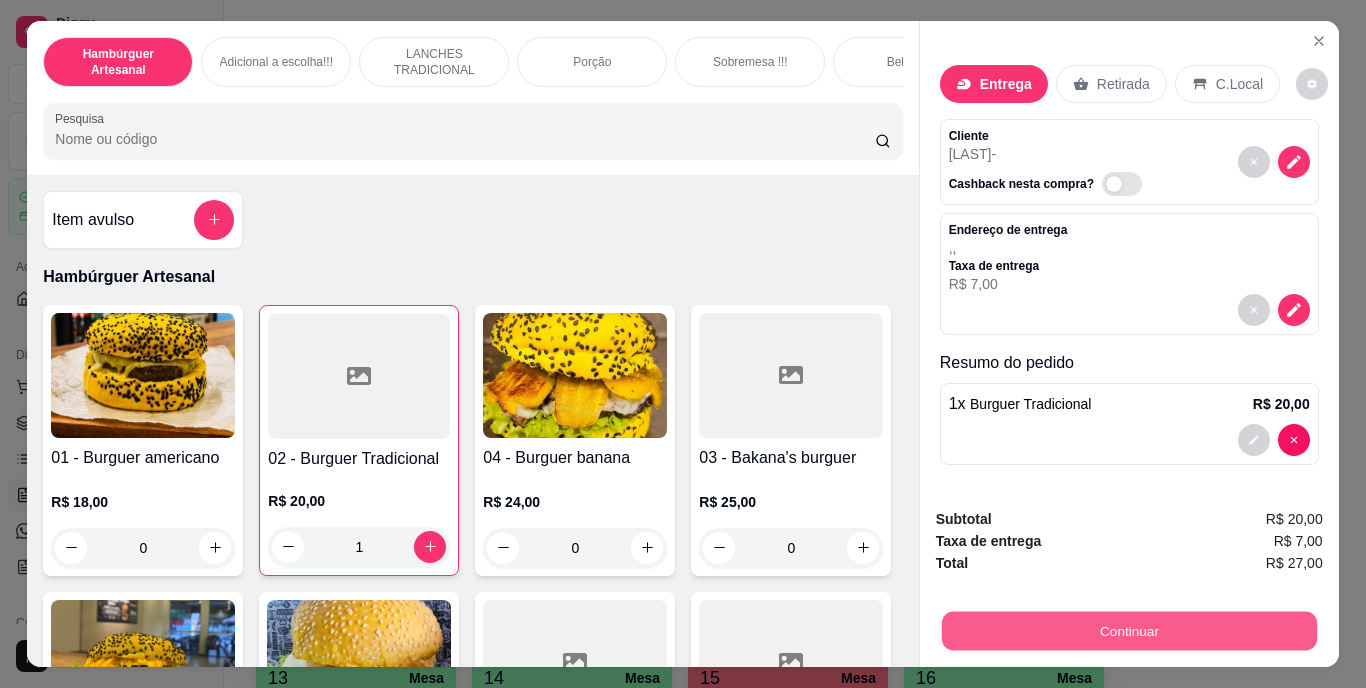 click on "Continuar" at bounding box center [1128, 631] 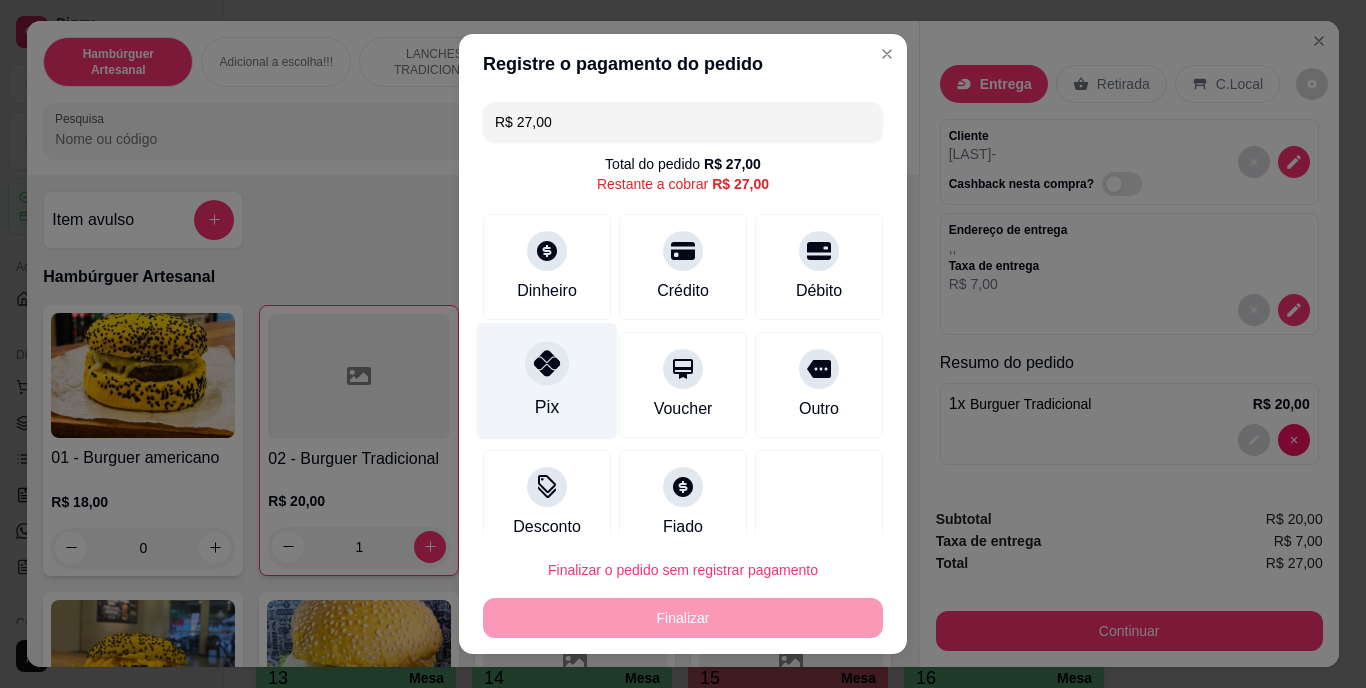 click on "Pix" at bounding box center (547, 381) 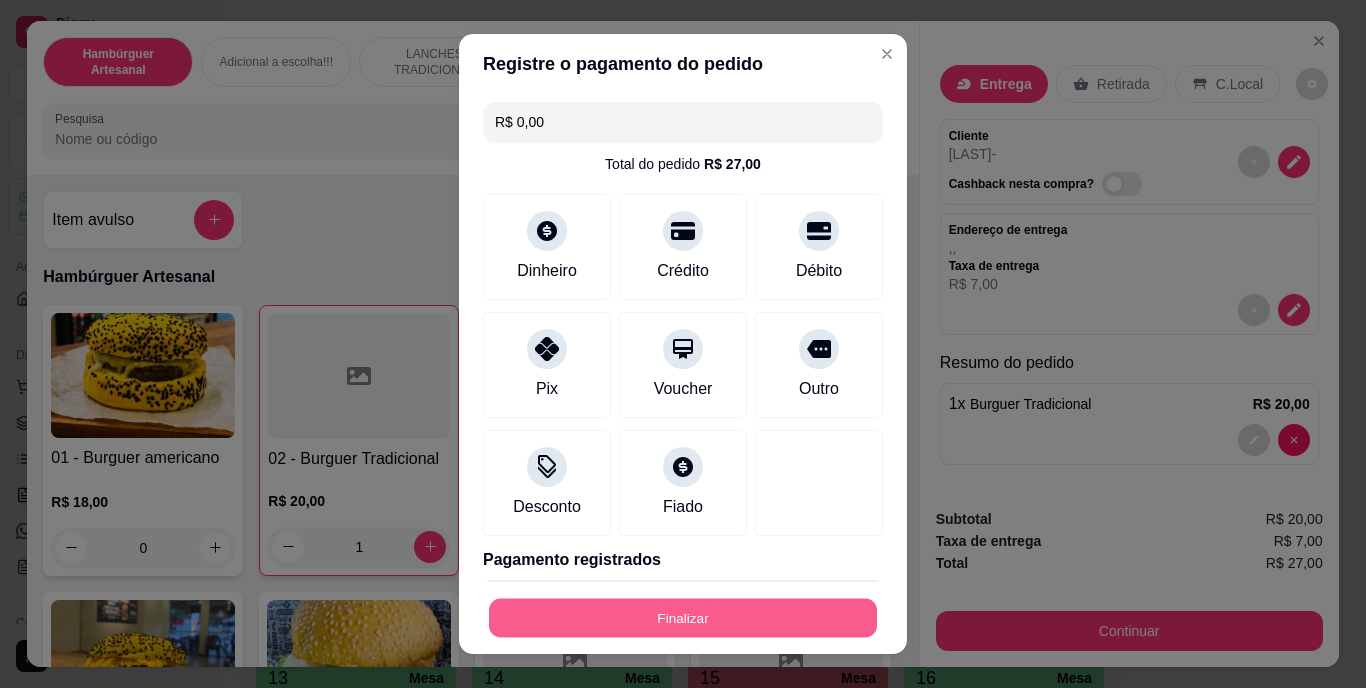 click on "Finalizar" at bounding box center [683, 617] 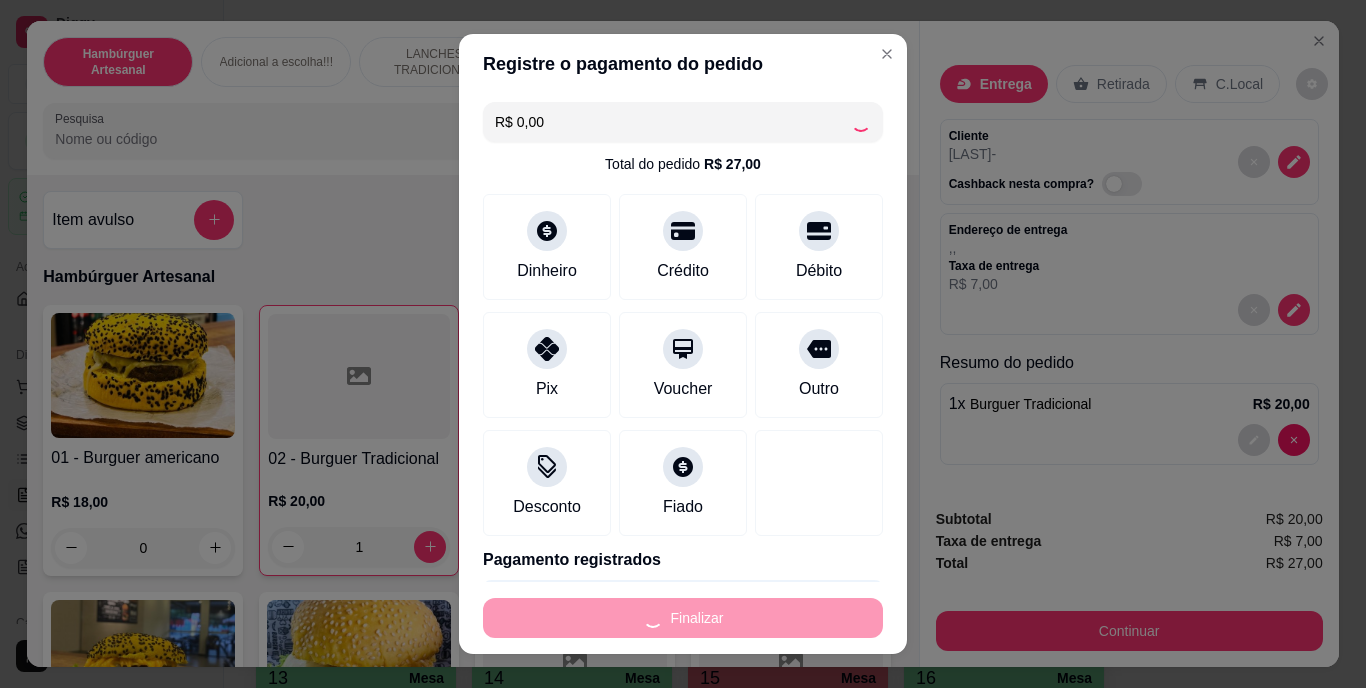 type on "0" 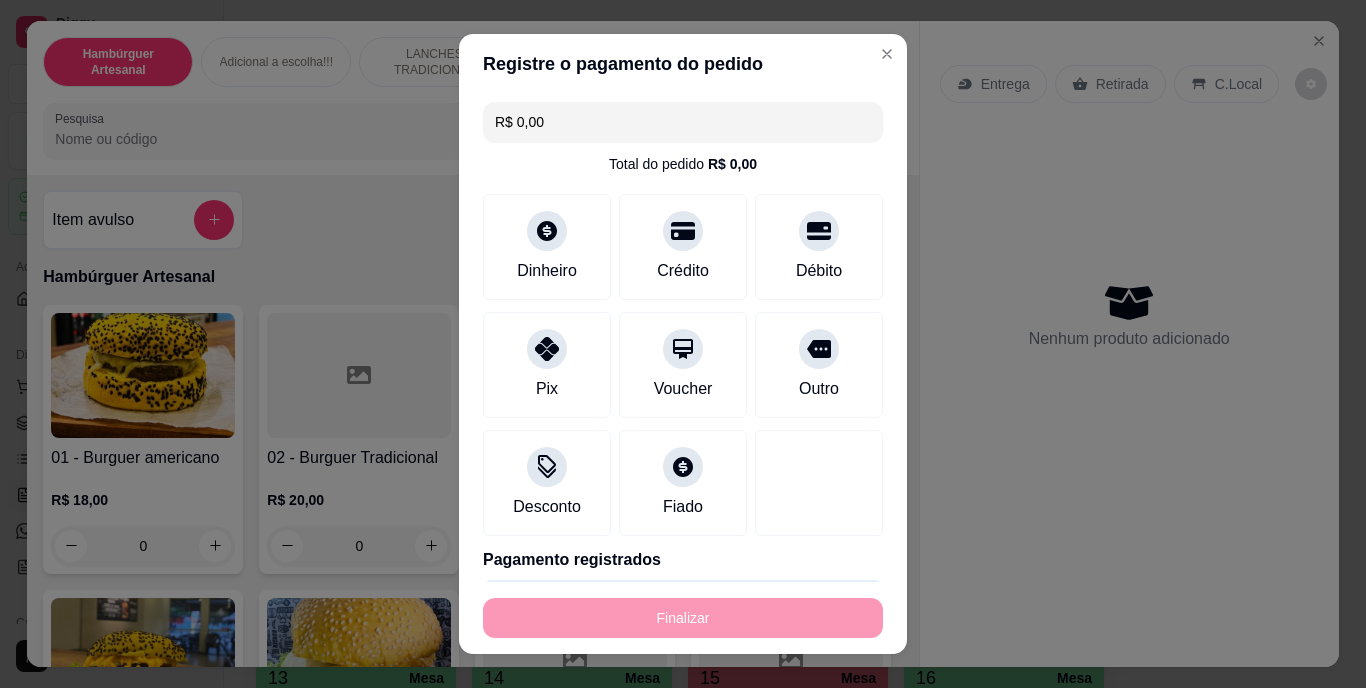 type on "-R$ 27,00" 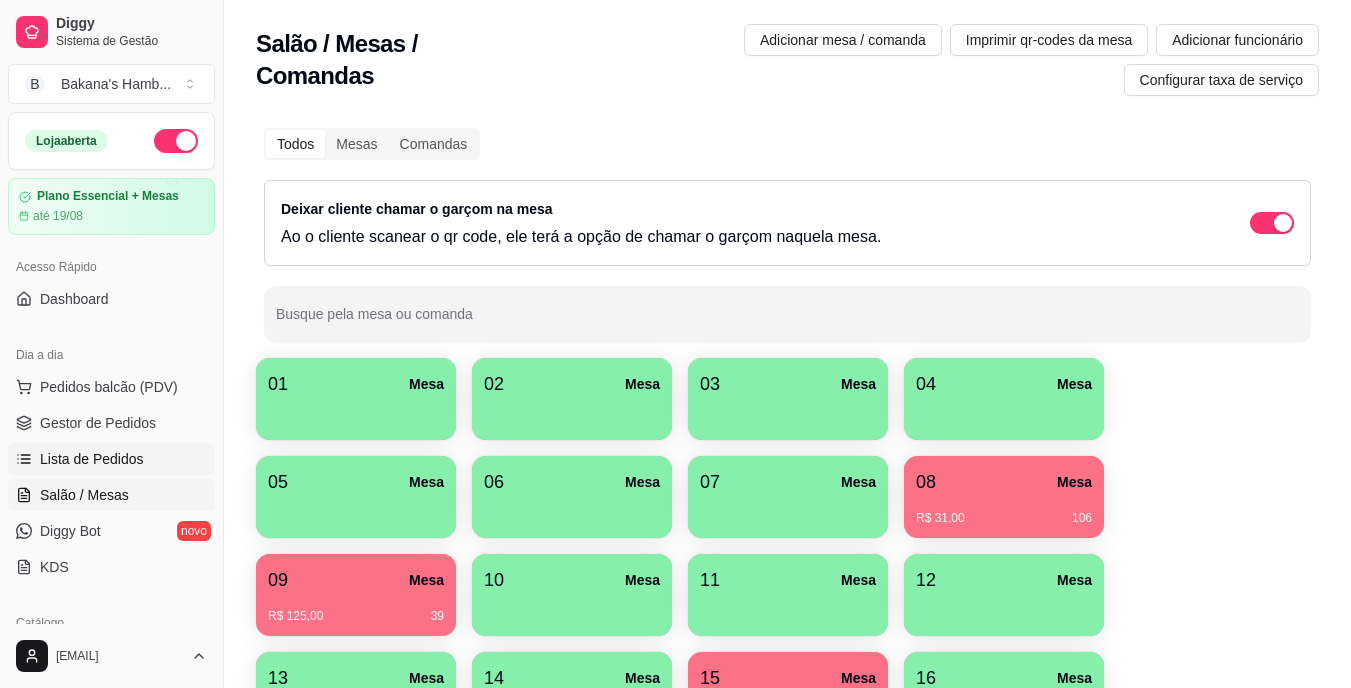 click on "Lista de Pedidos" at bounding box center (92, 459) 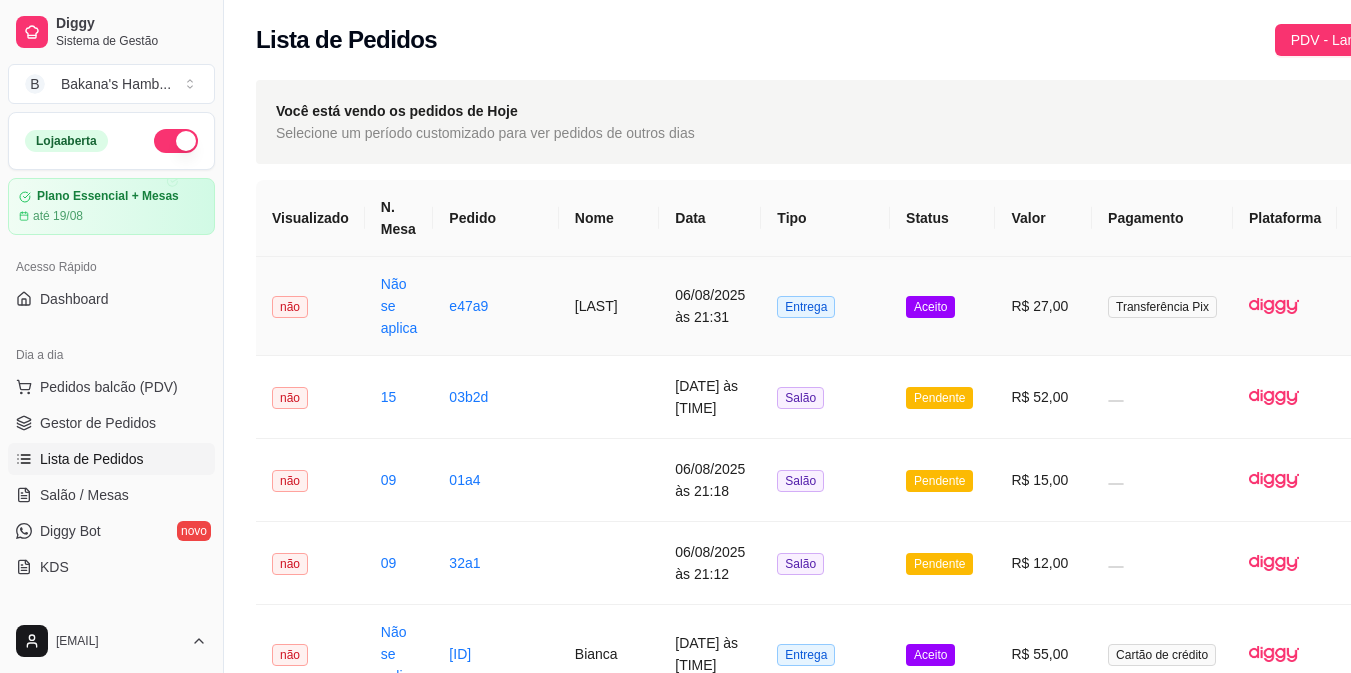 scroll, scrollTop: 0, scrollLeft: 100, axis: horizontal 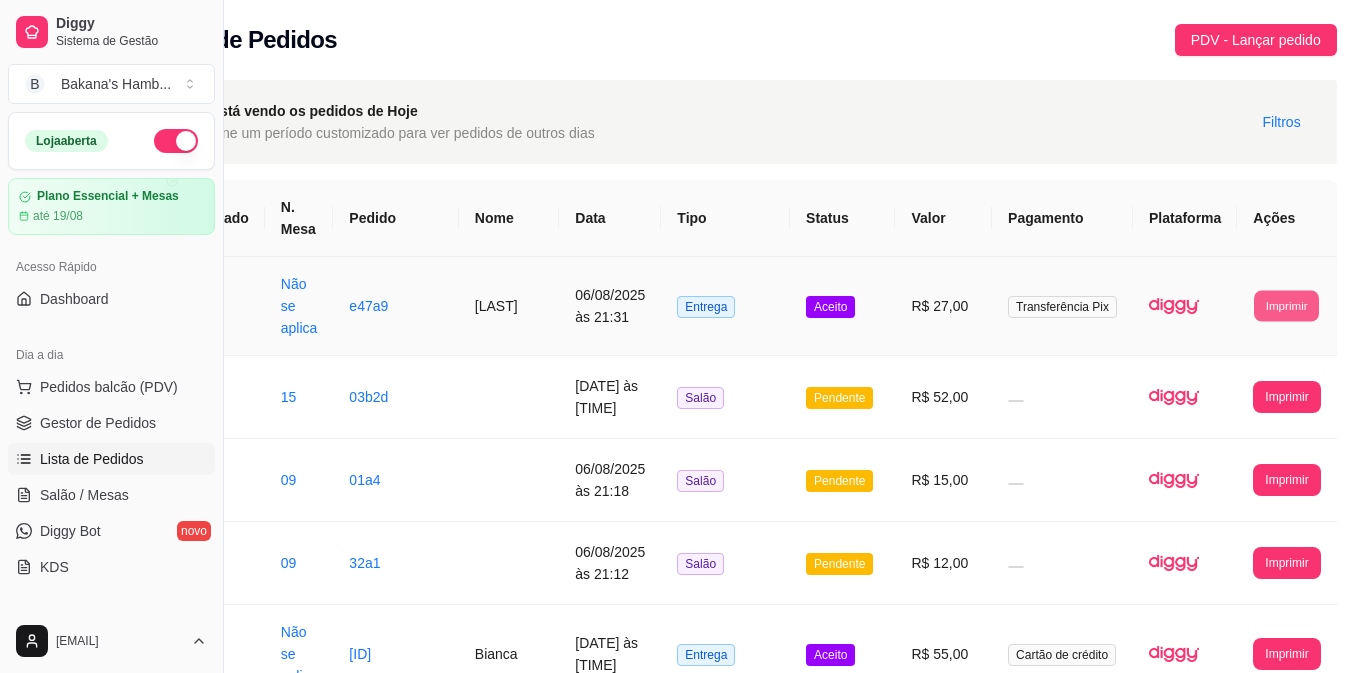 click on "Imprimir" at bounding box center (1286, 305) 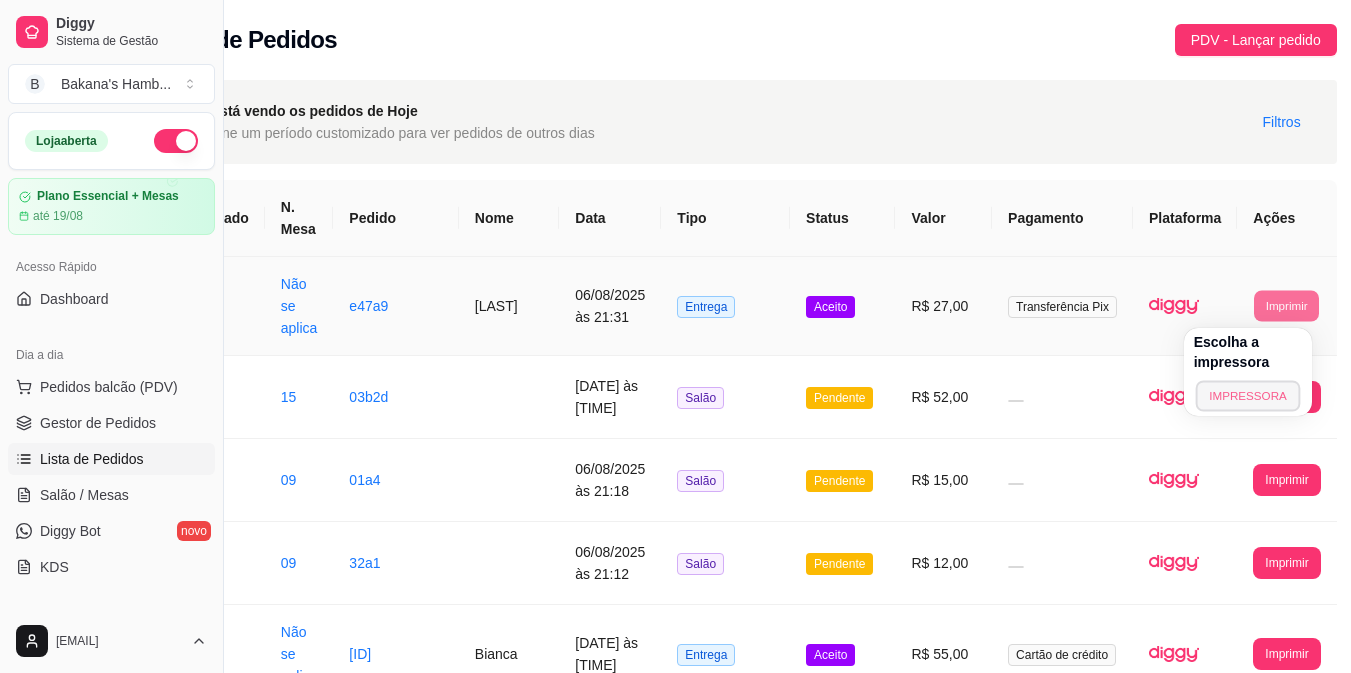 click on "IMPRESSORA" at bounding box center (1247, 395) 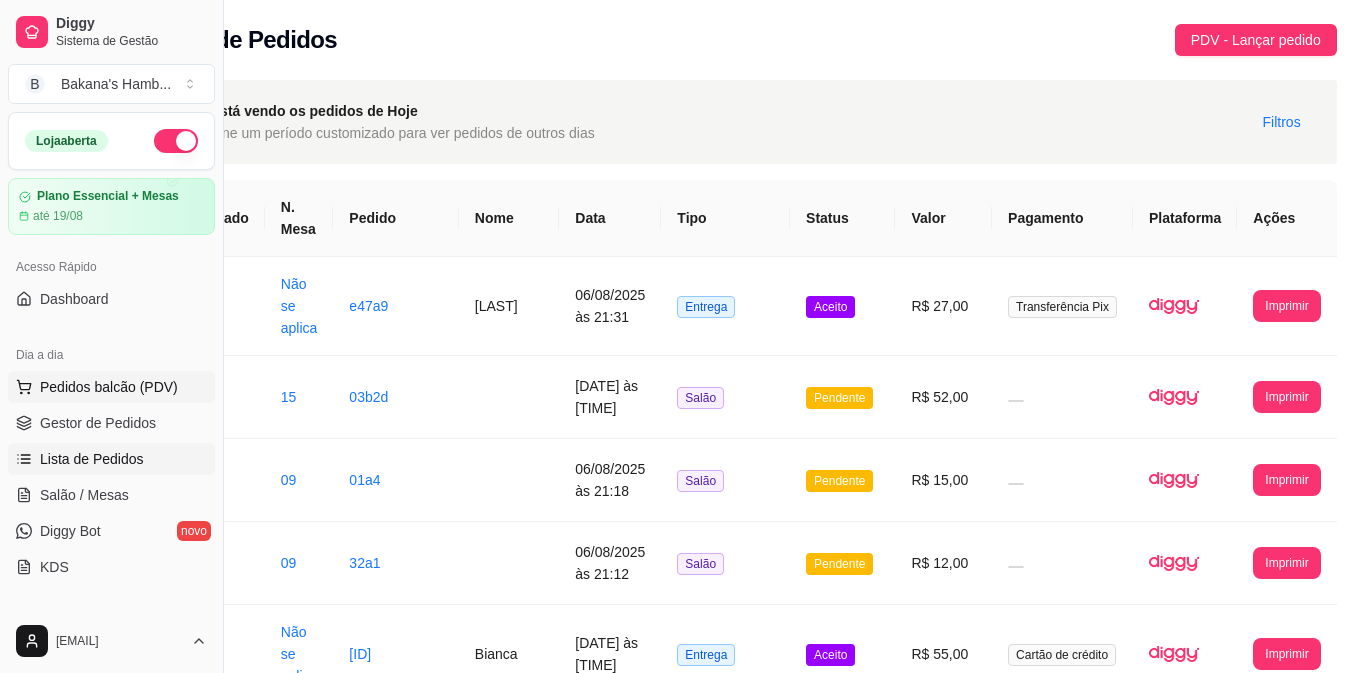 click on "Pedidos balcão (PDV)" at bounding box center (111, 387) 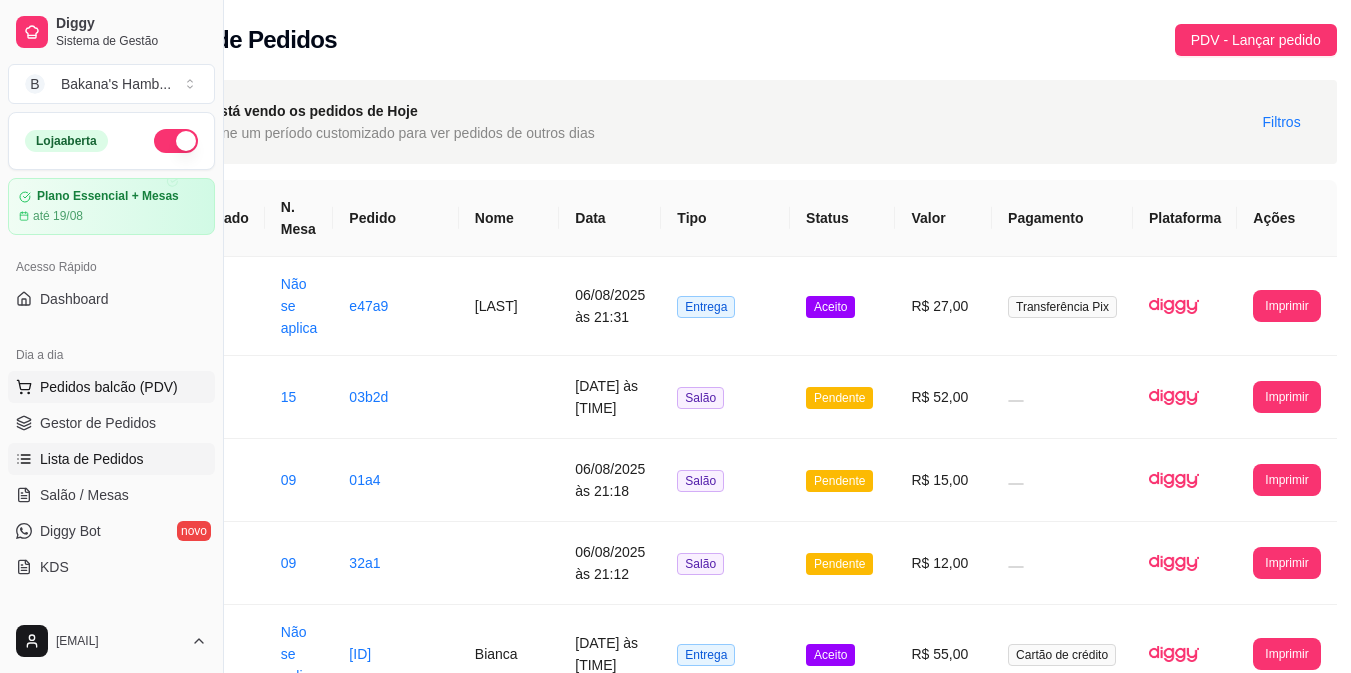 scroll, scrollTop: 0, scrollLeft: 85, axis: horizontal 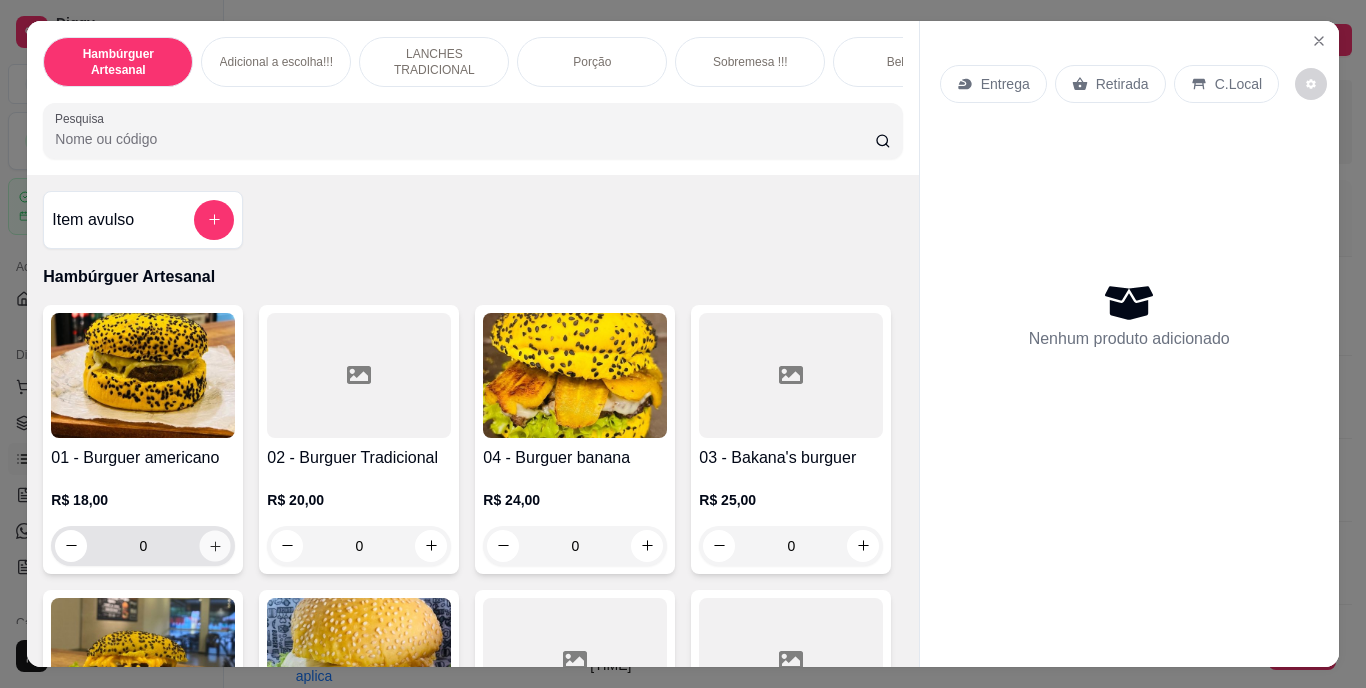 click at bounding box center [215, 545] 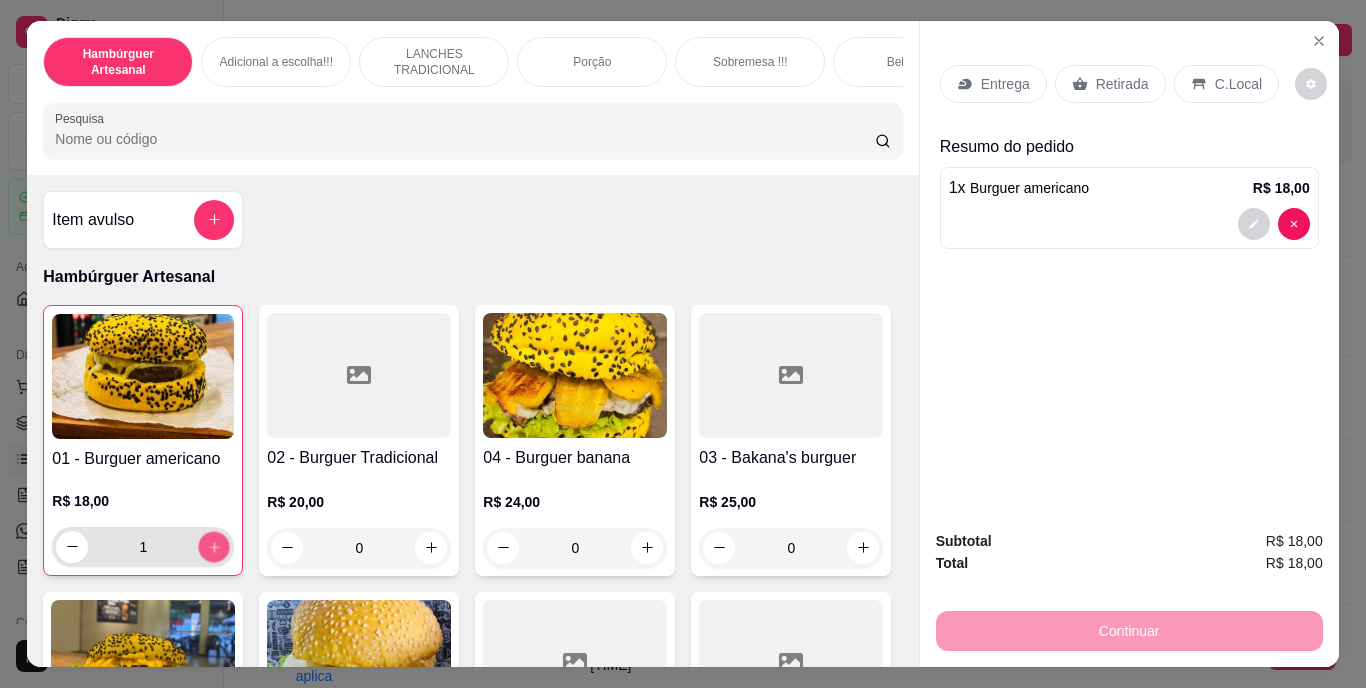 click at bounding box center (214, 546) 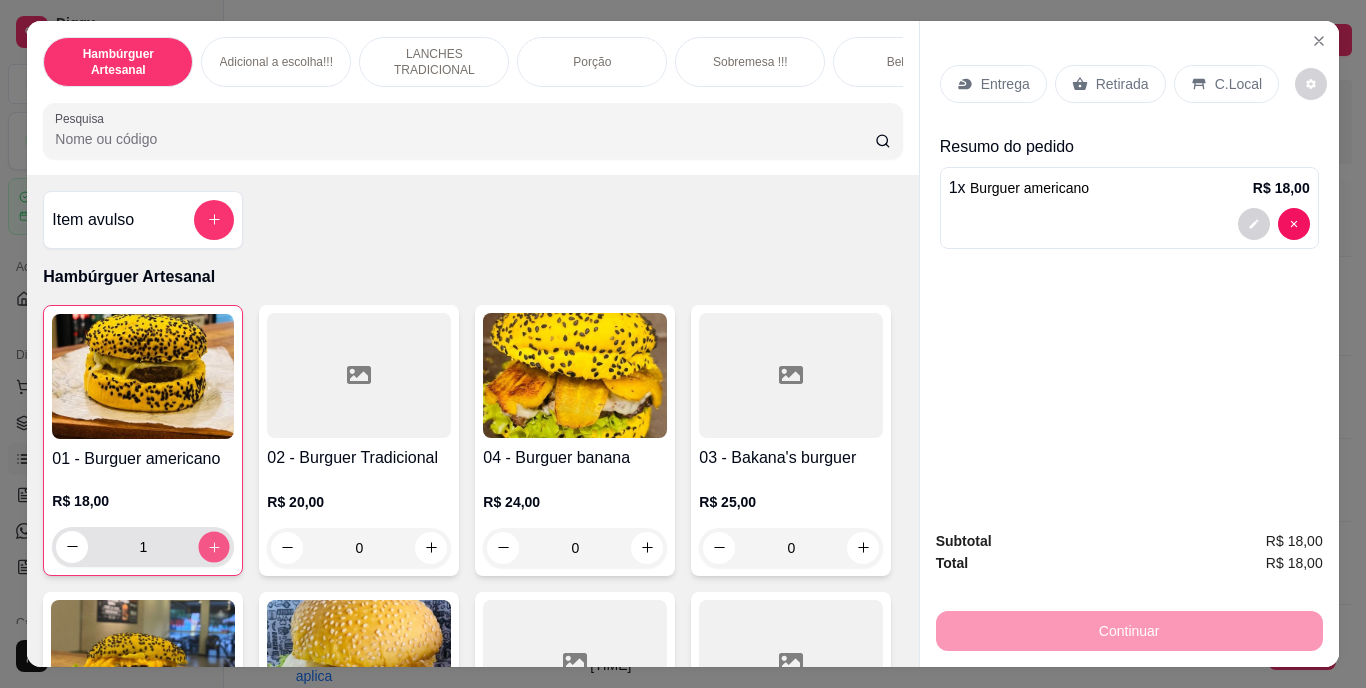 type on "2" 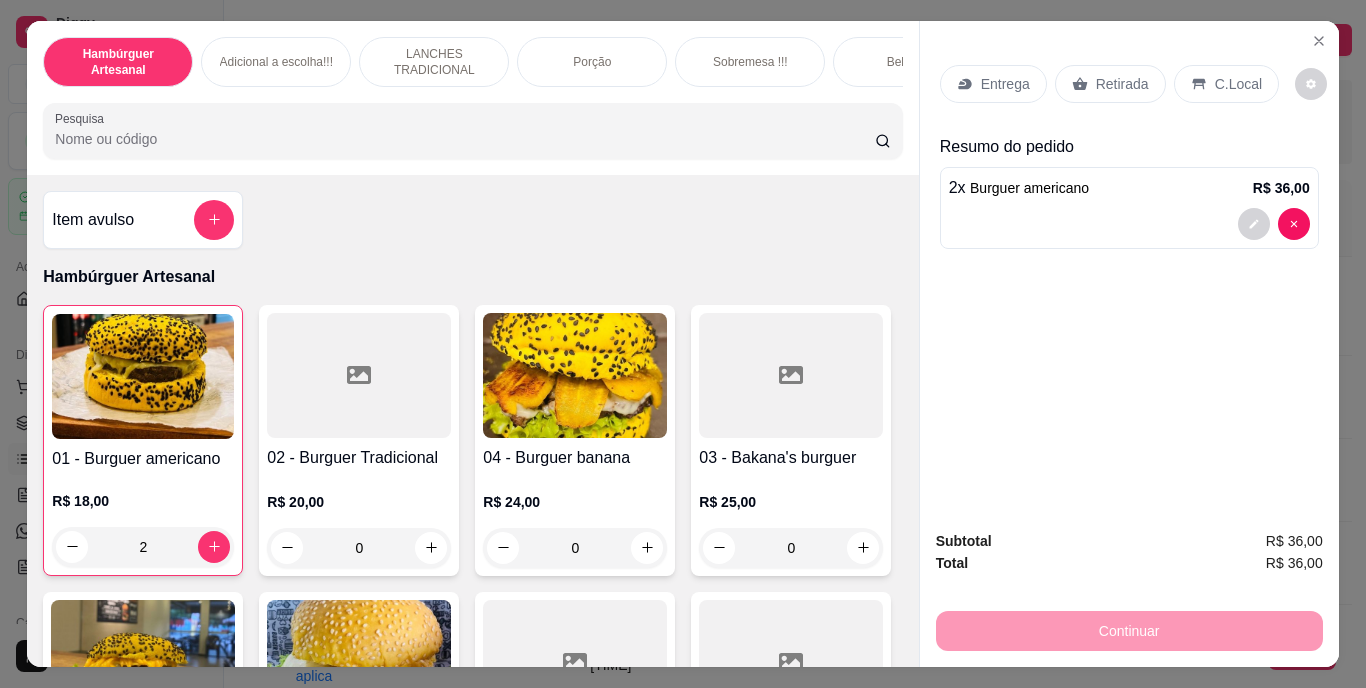 click on "Entrega" at bounding box center [1005, 84] 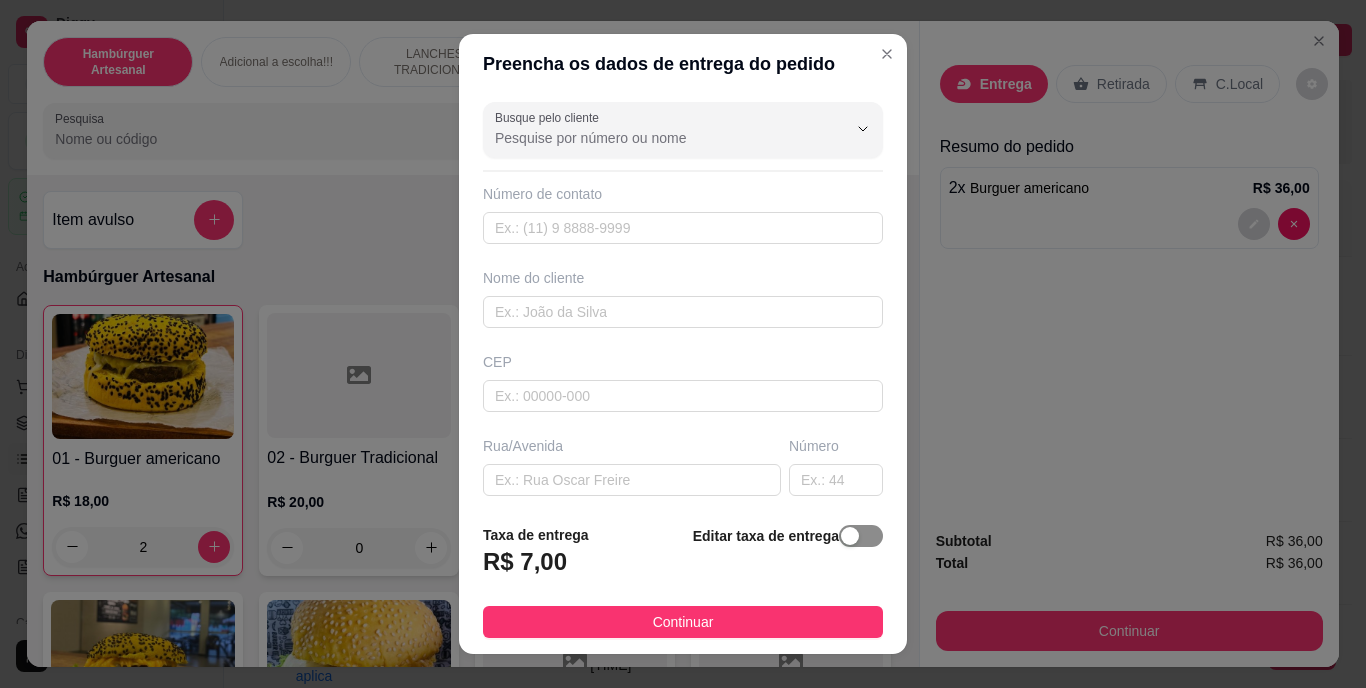 click at bounding box center [850, 536] 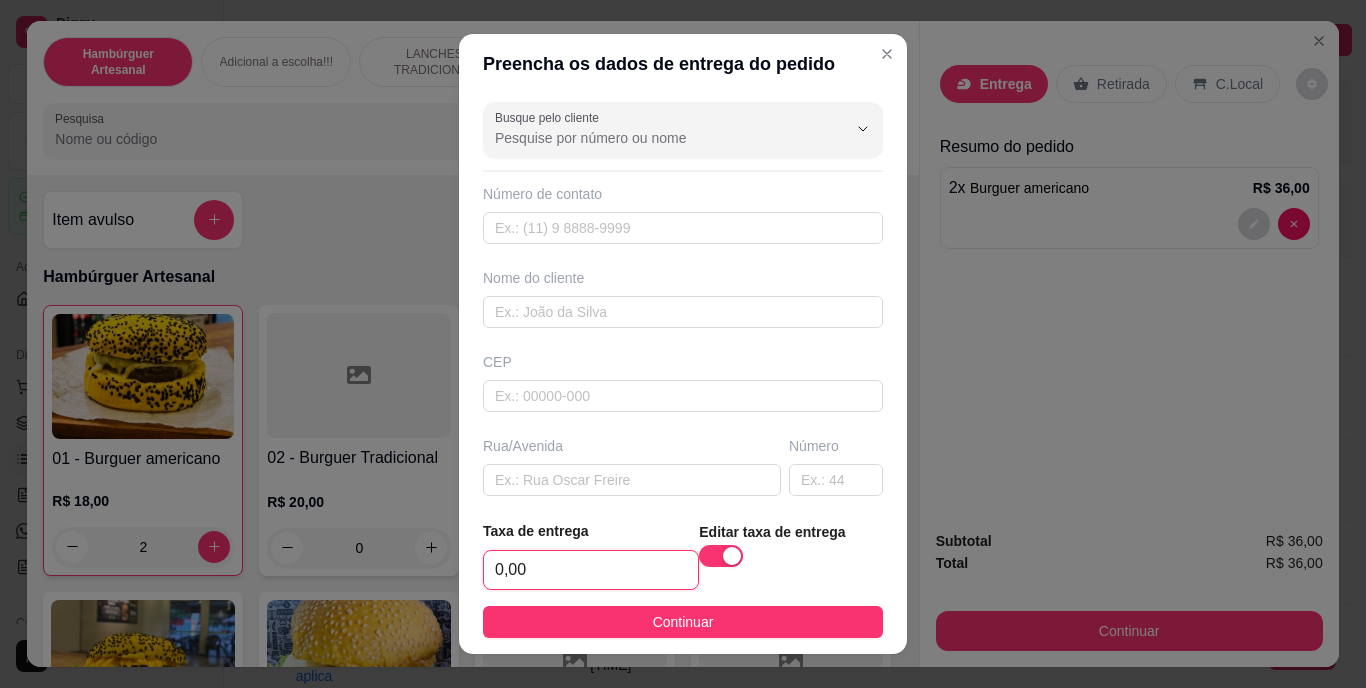 click on "0,00" at bounding box center (591, 570) 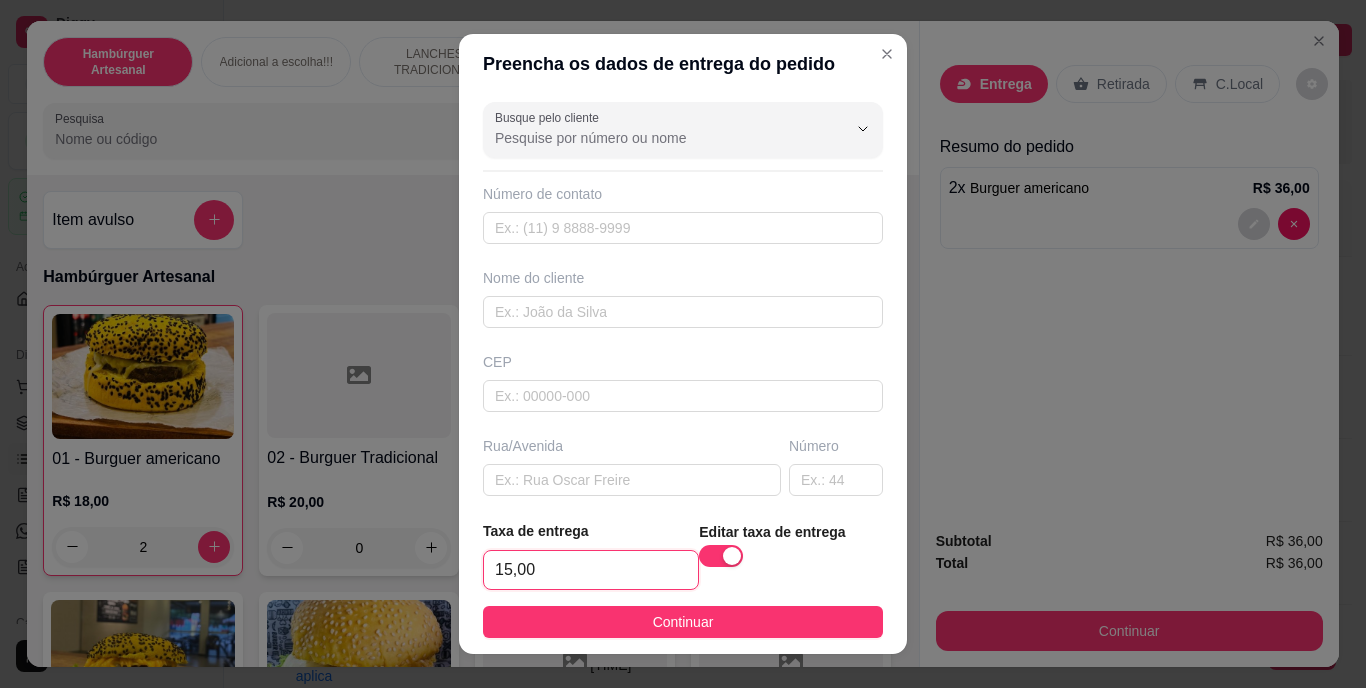 type on "15,00" 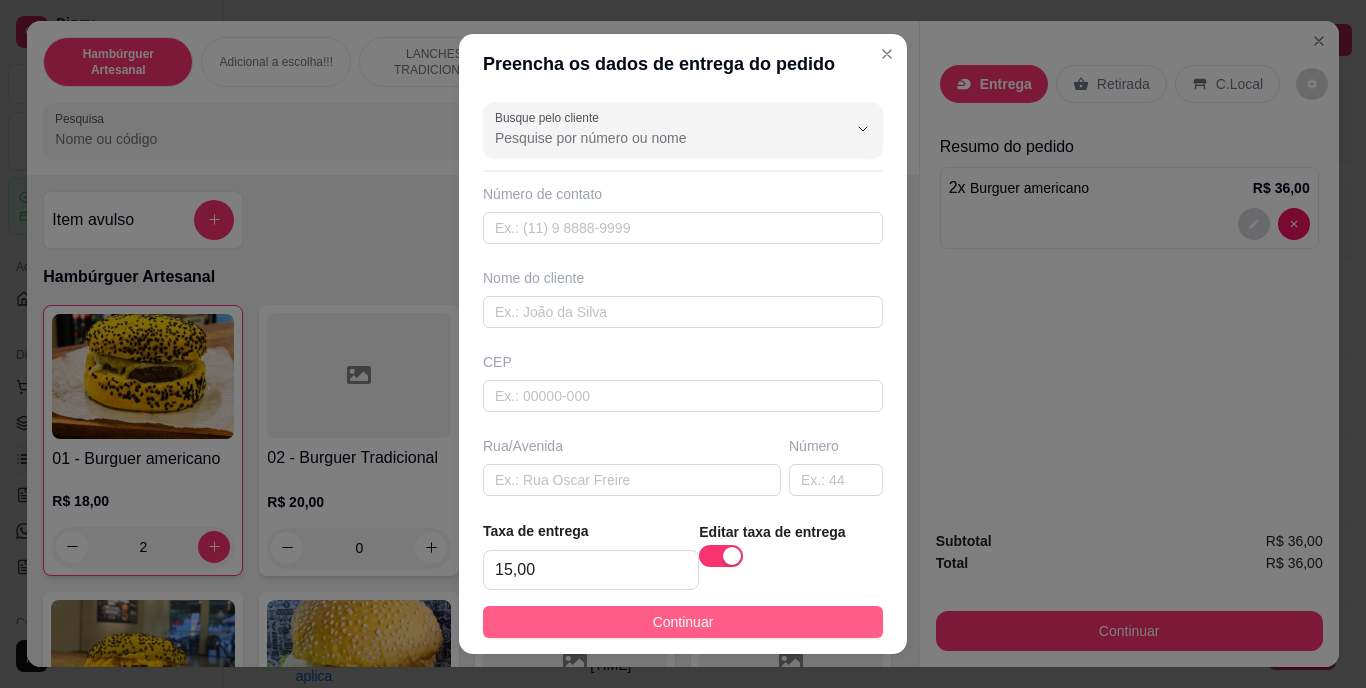 drag, startPoint x: 678, startPoint y: 603, endPoint x: 683, endPoint y: 618, distance: 15.811388 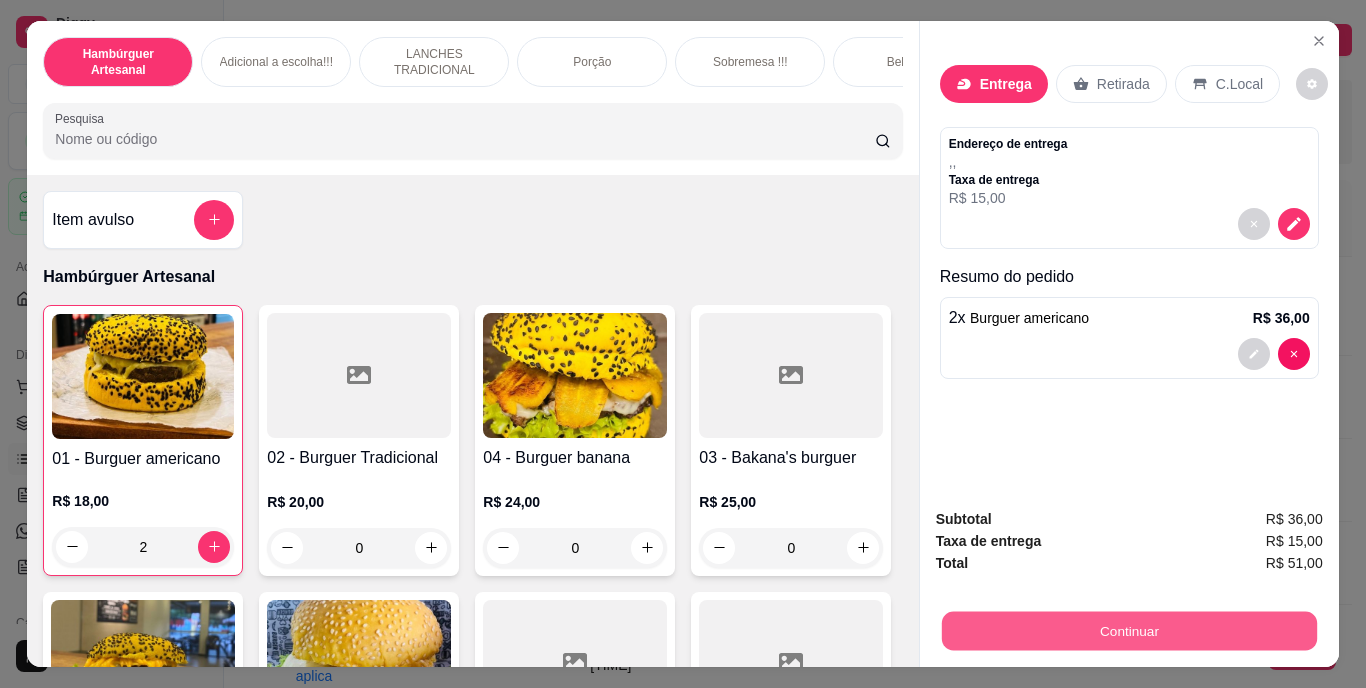 click on "Continuar" at bounding box center (1128, 631) 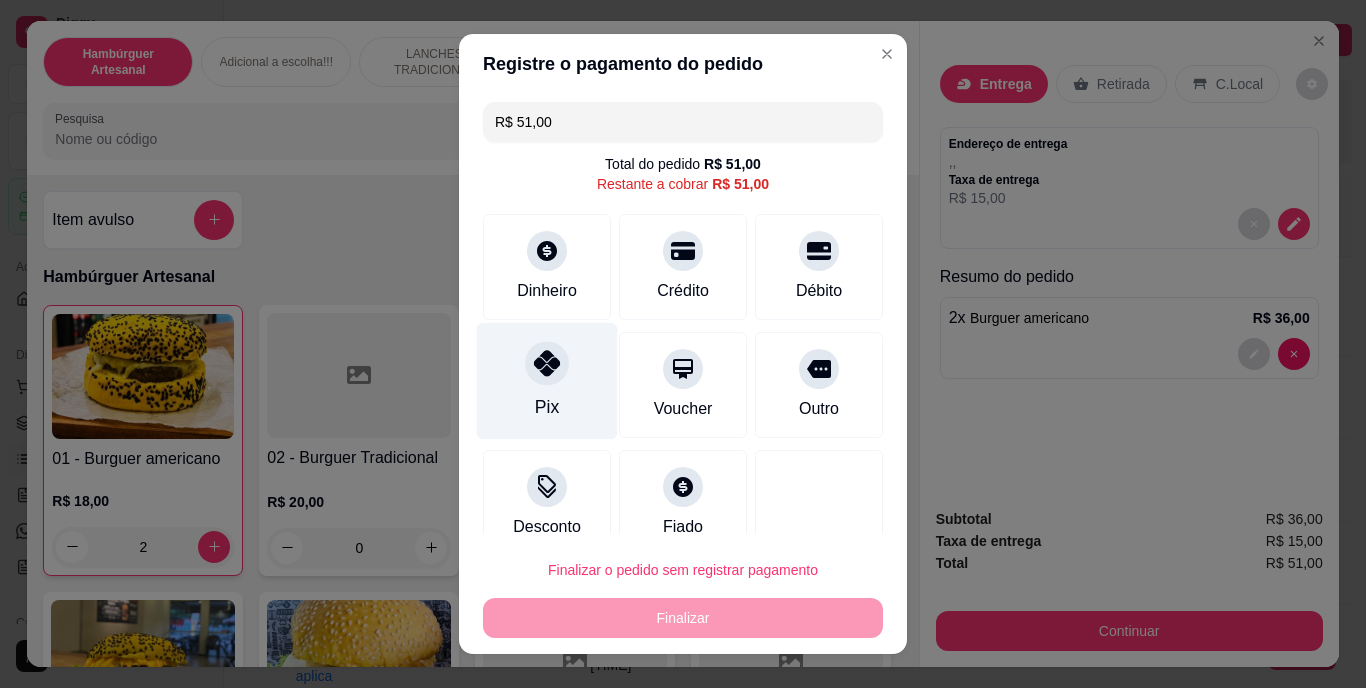 click on "Pix" at bounding box center (547, 381) 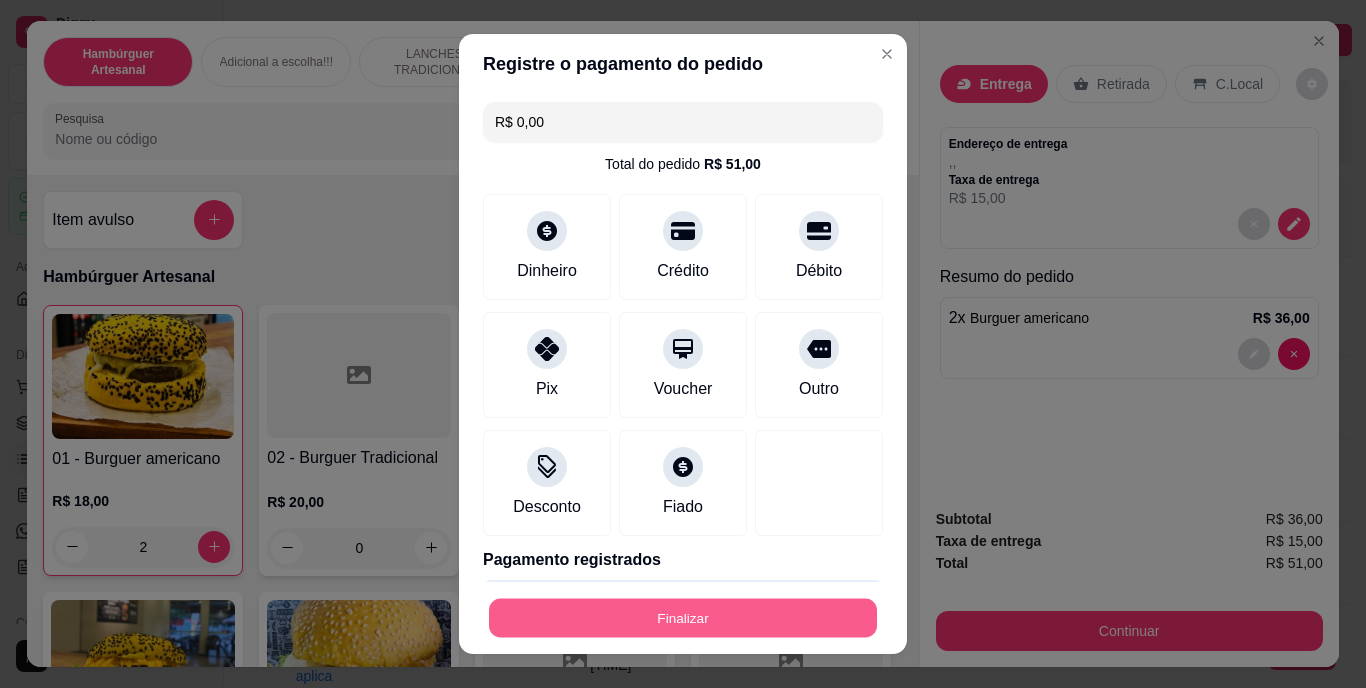 click on "Finalizar" at bounding box center [683, 617] 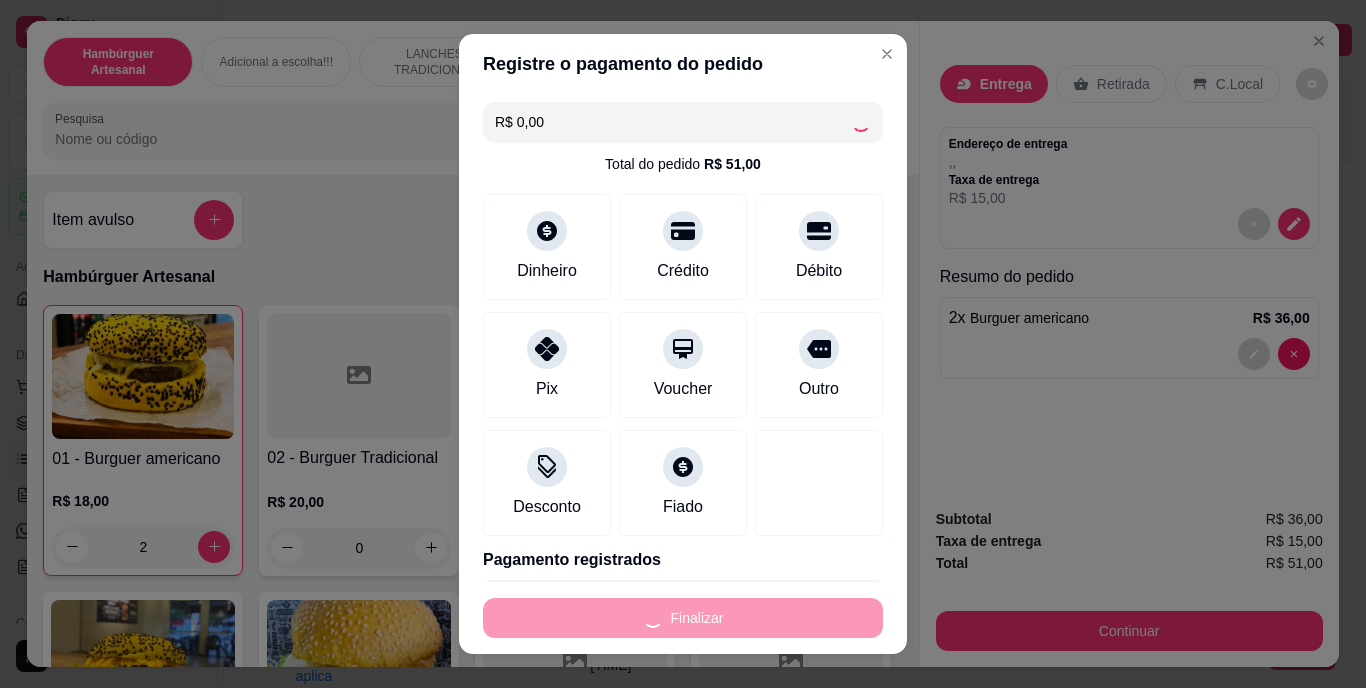 type on "0" 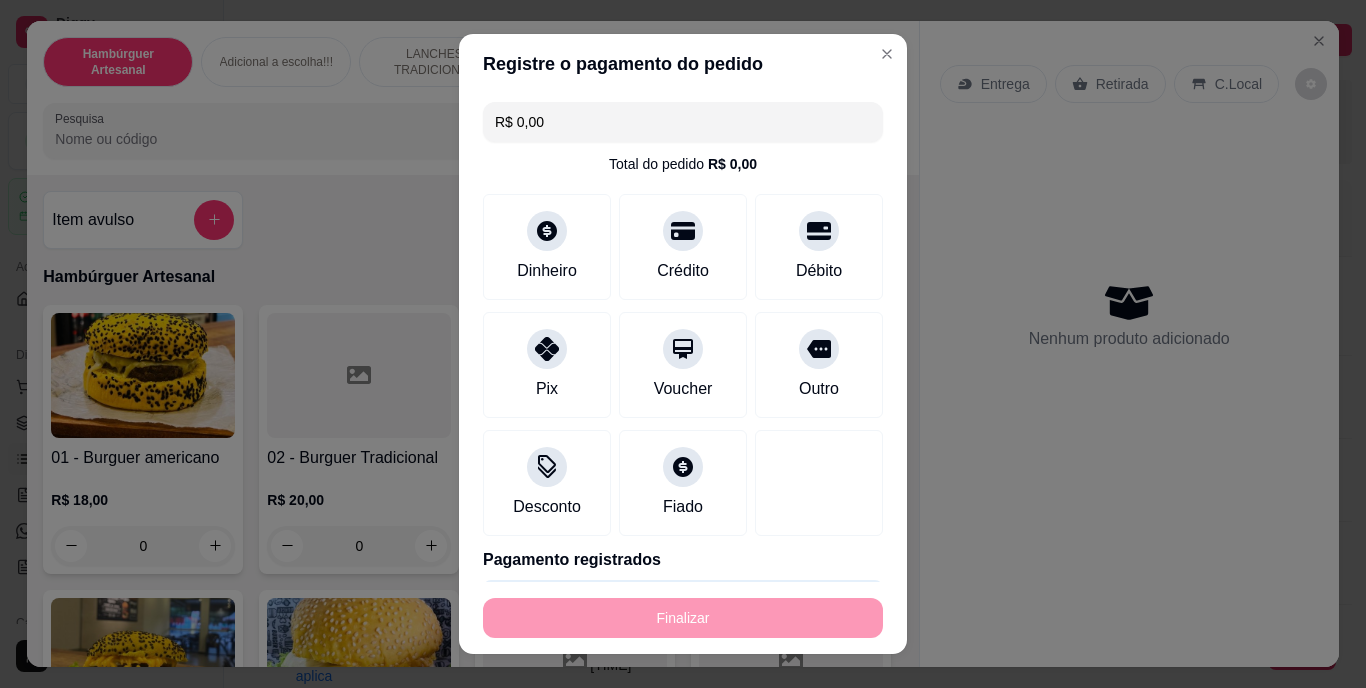 type on "-R$ 51,00" 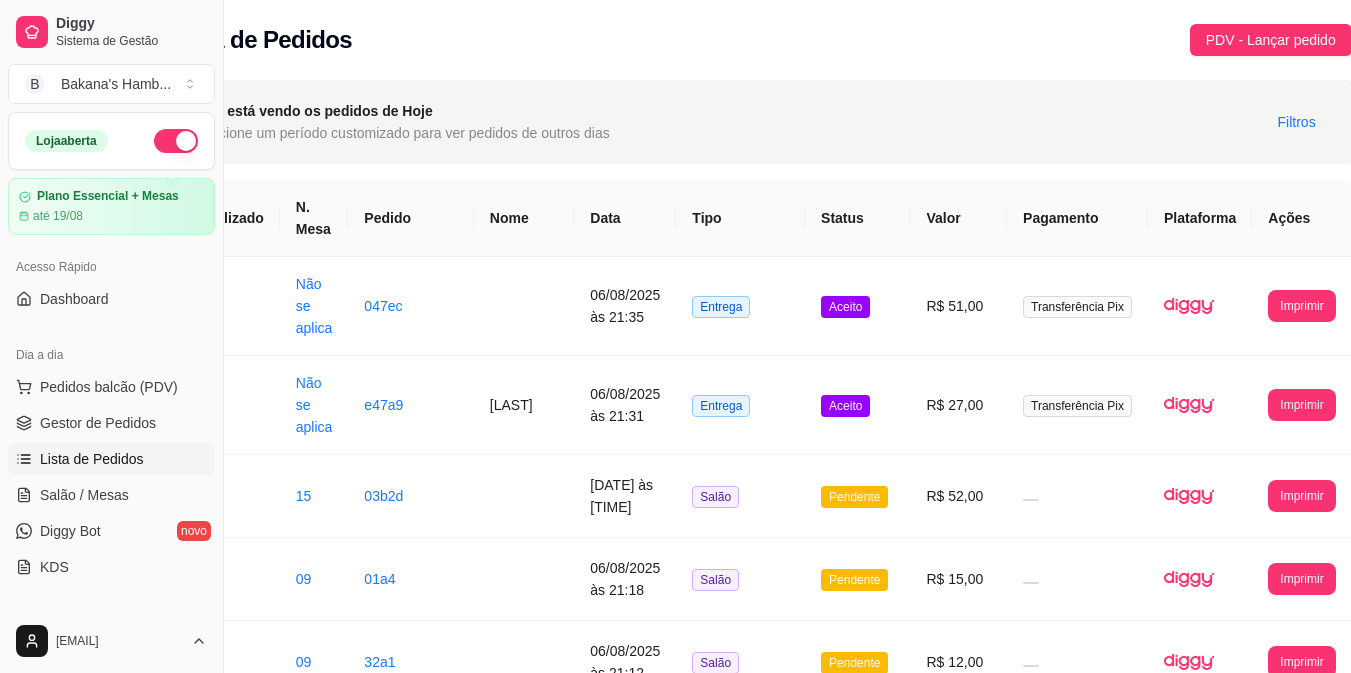 scroll, scrollTop: 0, scrollLeft: 100, axis: horizontal 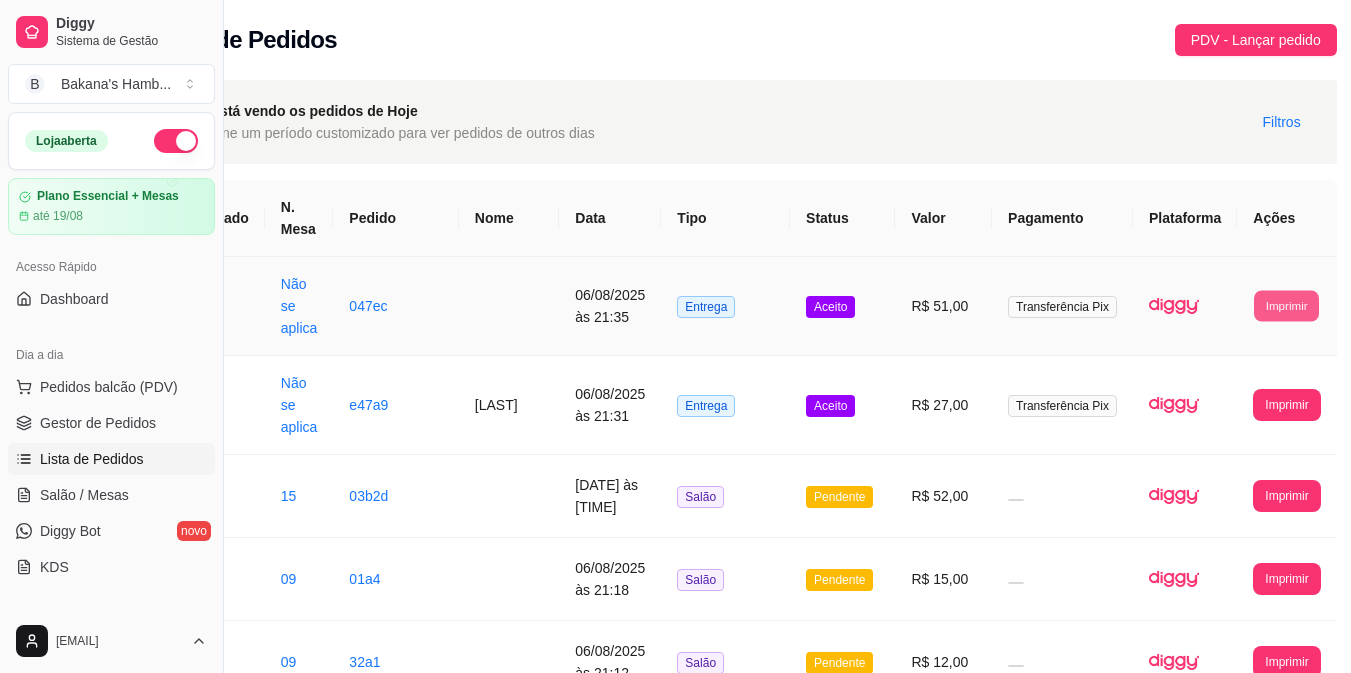 click on "Imprimir" at bounding box center [1286, 305] 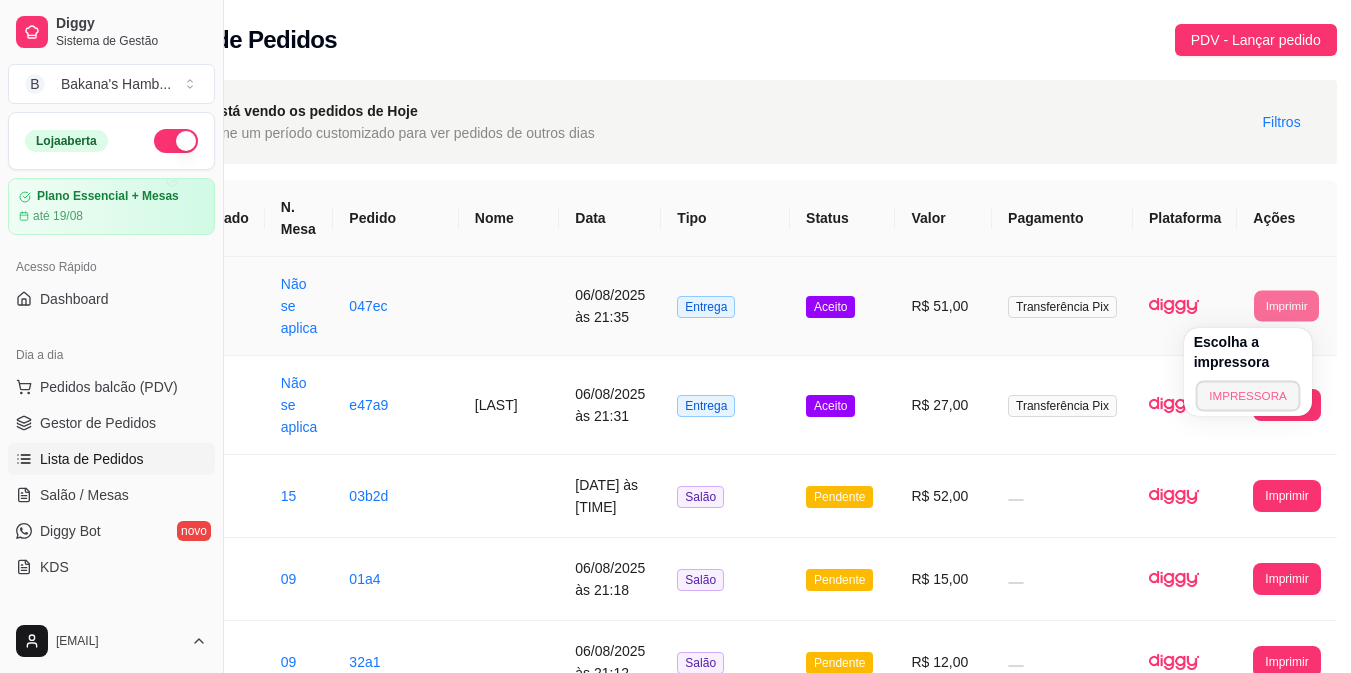 click on "IMPRESSORA" at bounding box center [1247, 395] 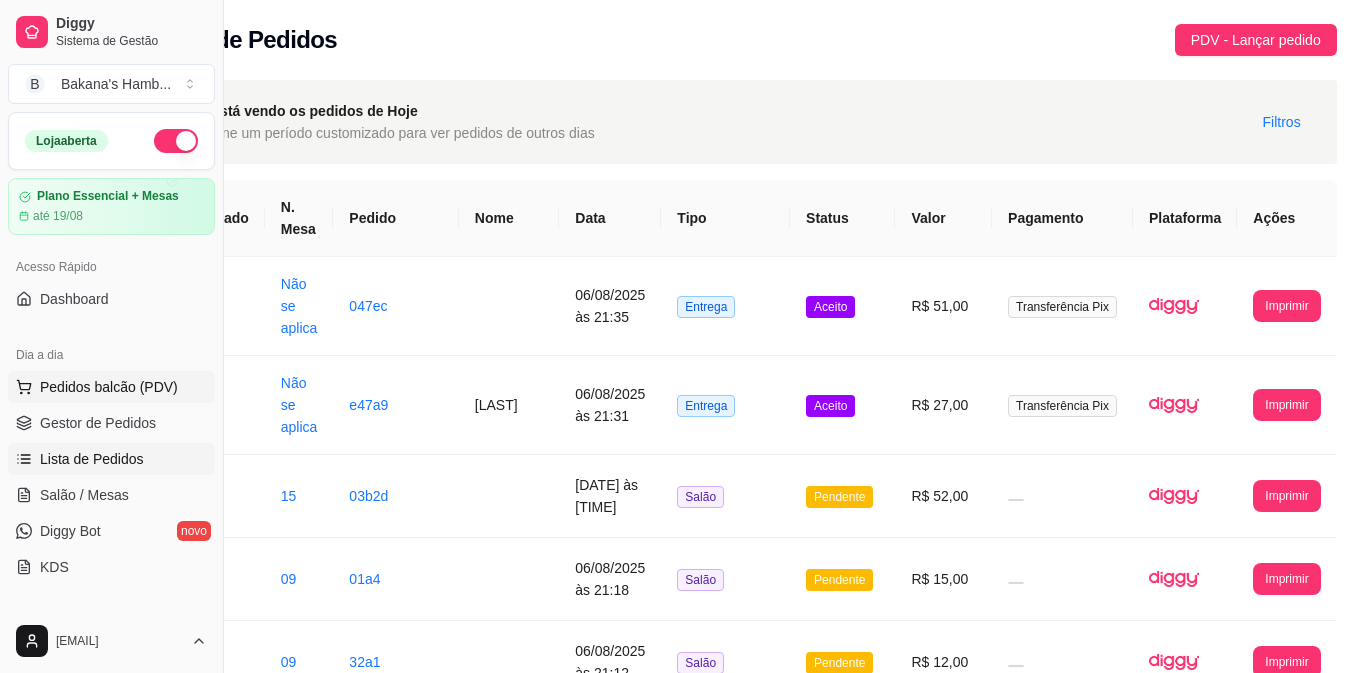 click on "Pedidos balcão (PDV)" at bounding box center [109, 387] 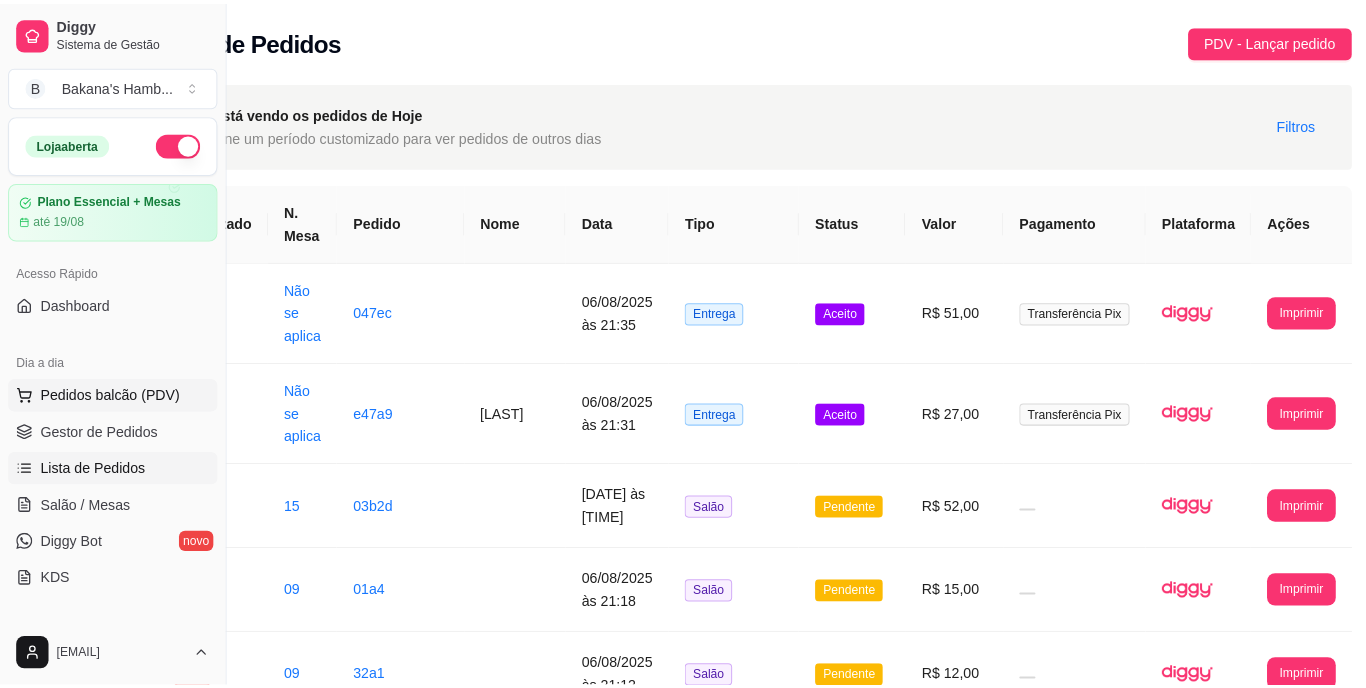 scroll, scrollTop: 0, scrollLeft: 85, axis: horizontal 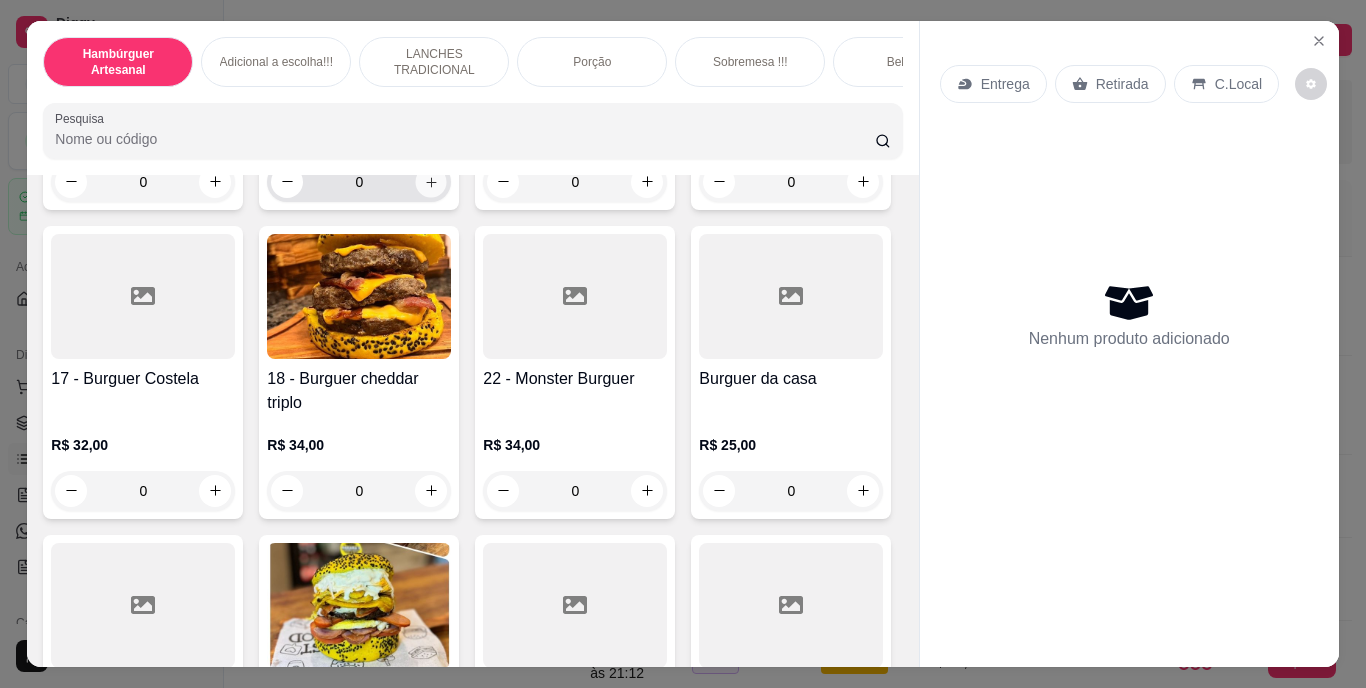 click at bounding box center (431, 181) 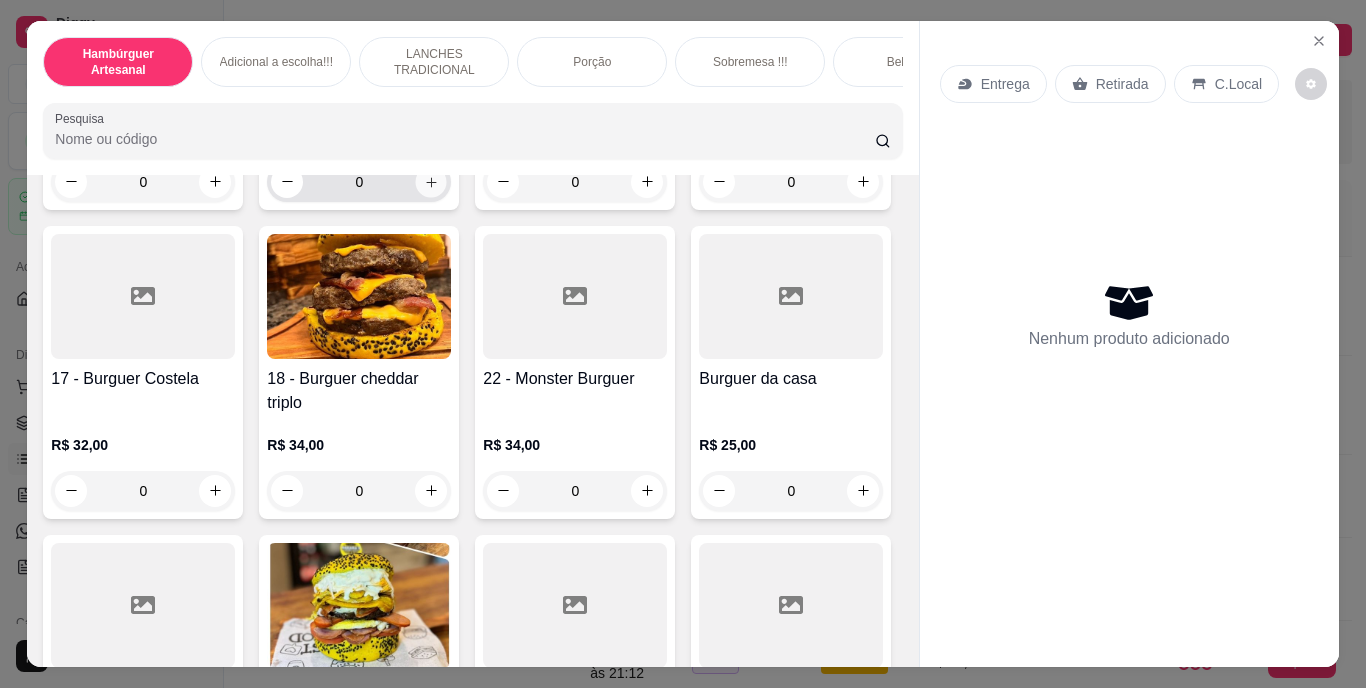 type on "1" 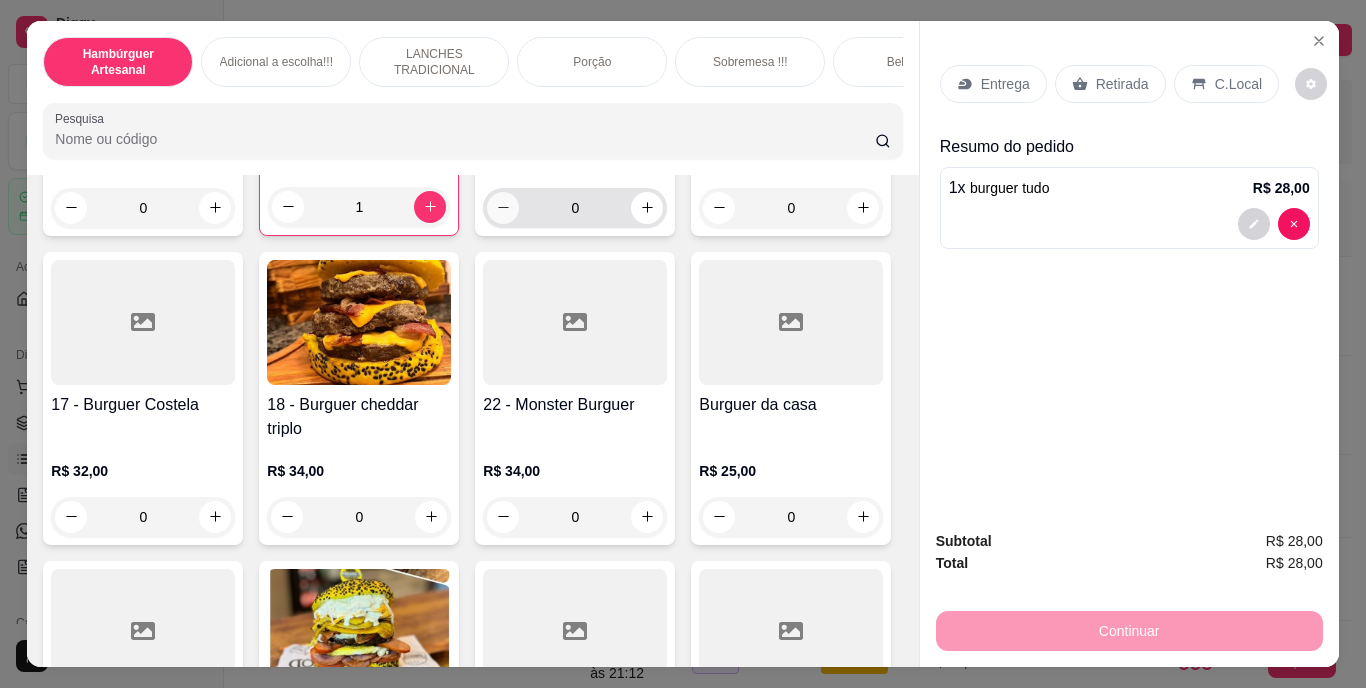 scroll, scrollTop: 1235, scrollLeft: 0, axis: vertical 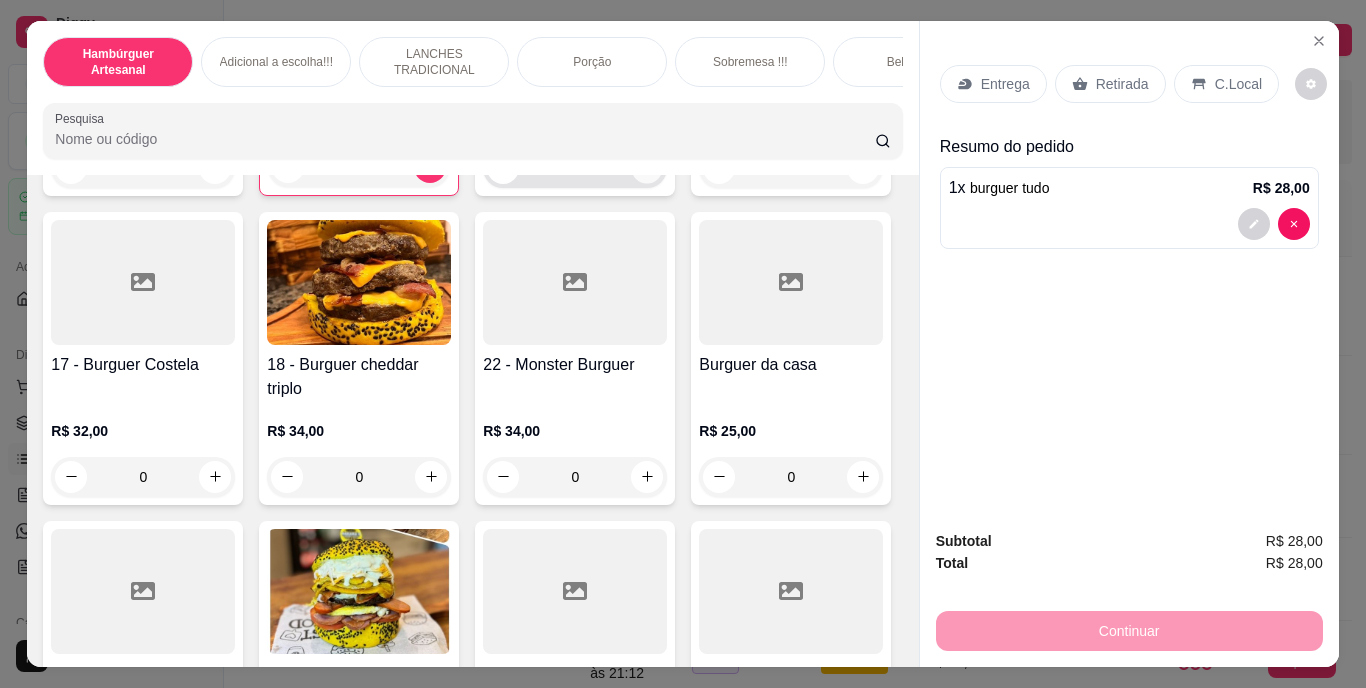 click 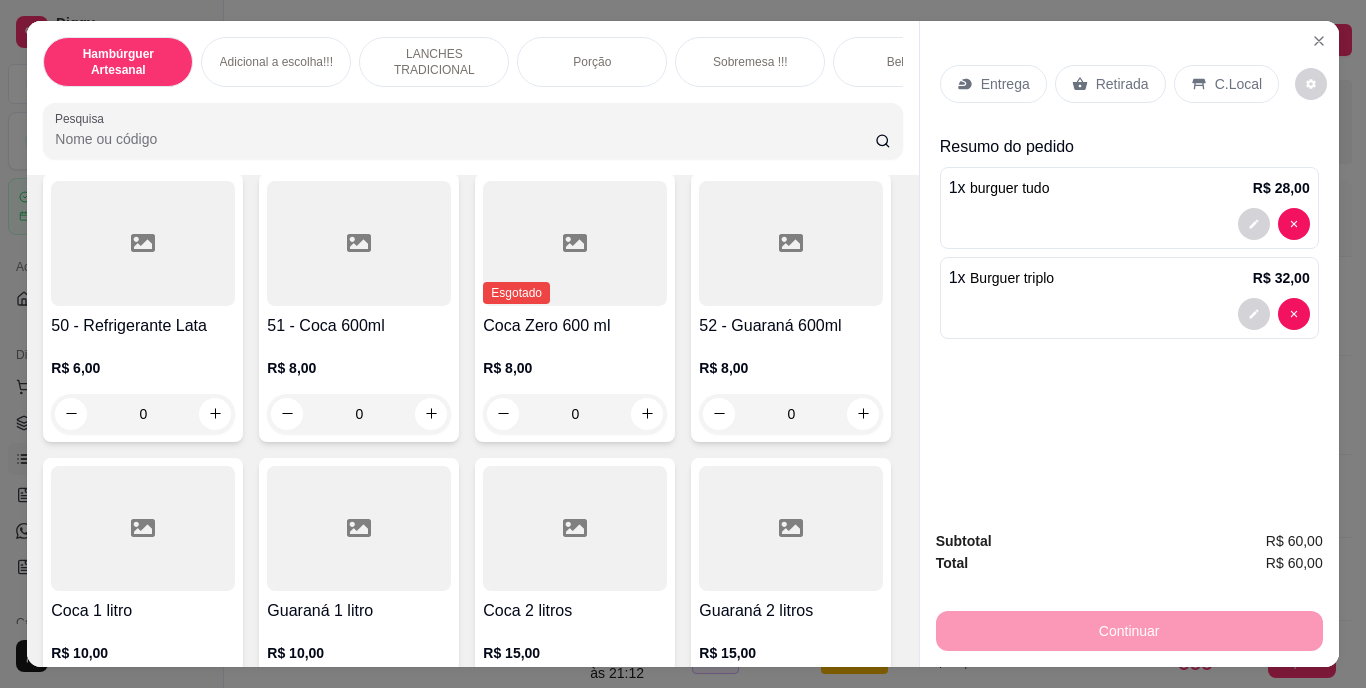 scroll, scrollTop: 4686, scrollLeft: 0, axis: vertical 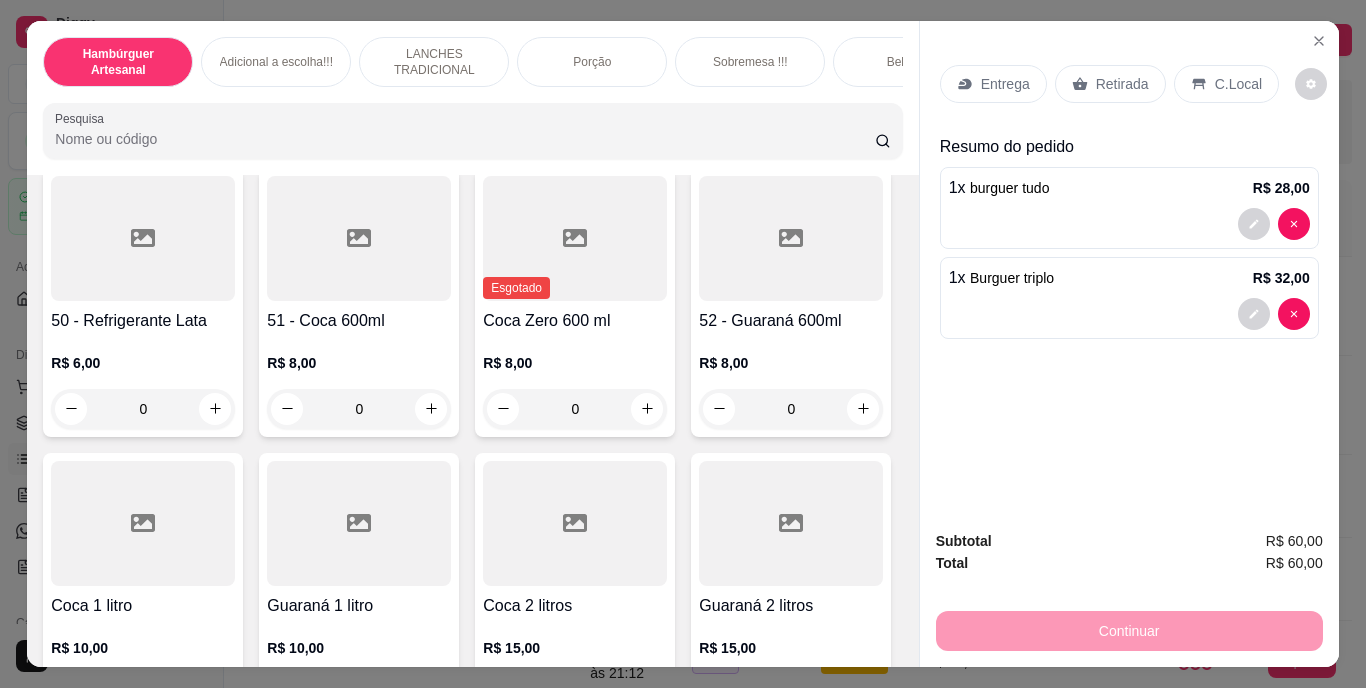 click 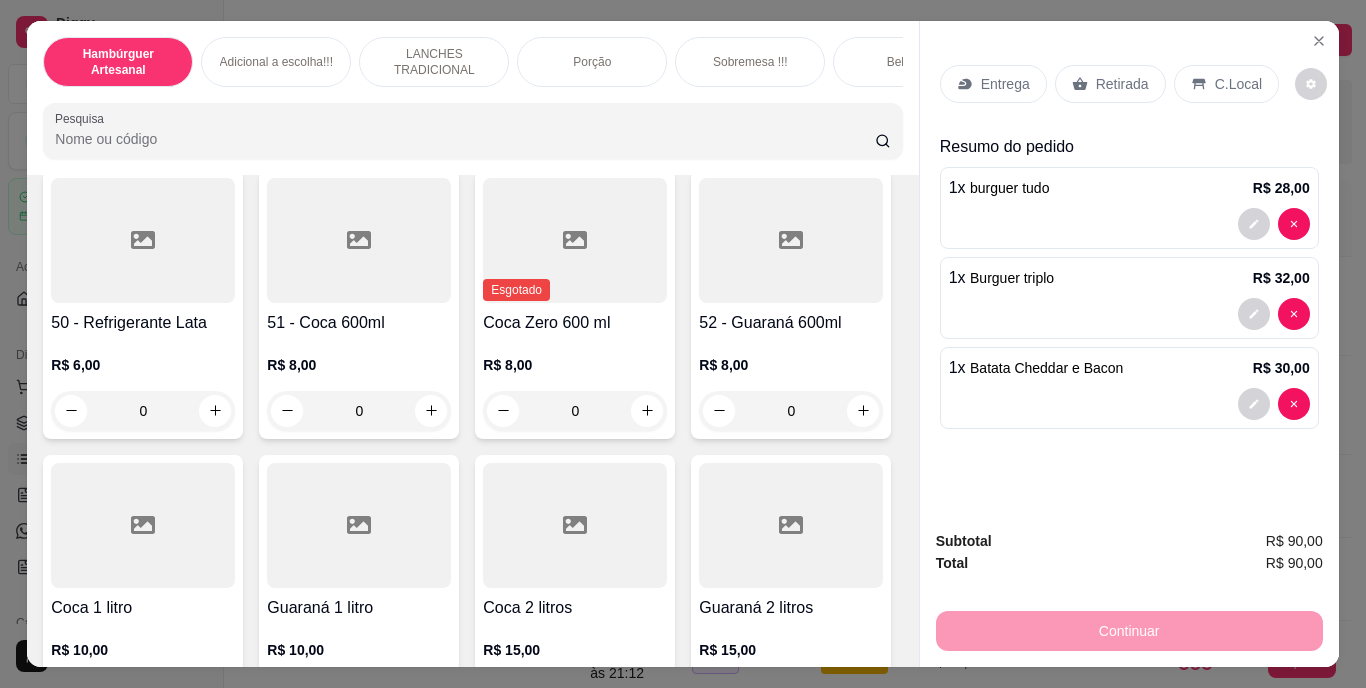 click on "Retirada" at bounding box center (1122, 84) 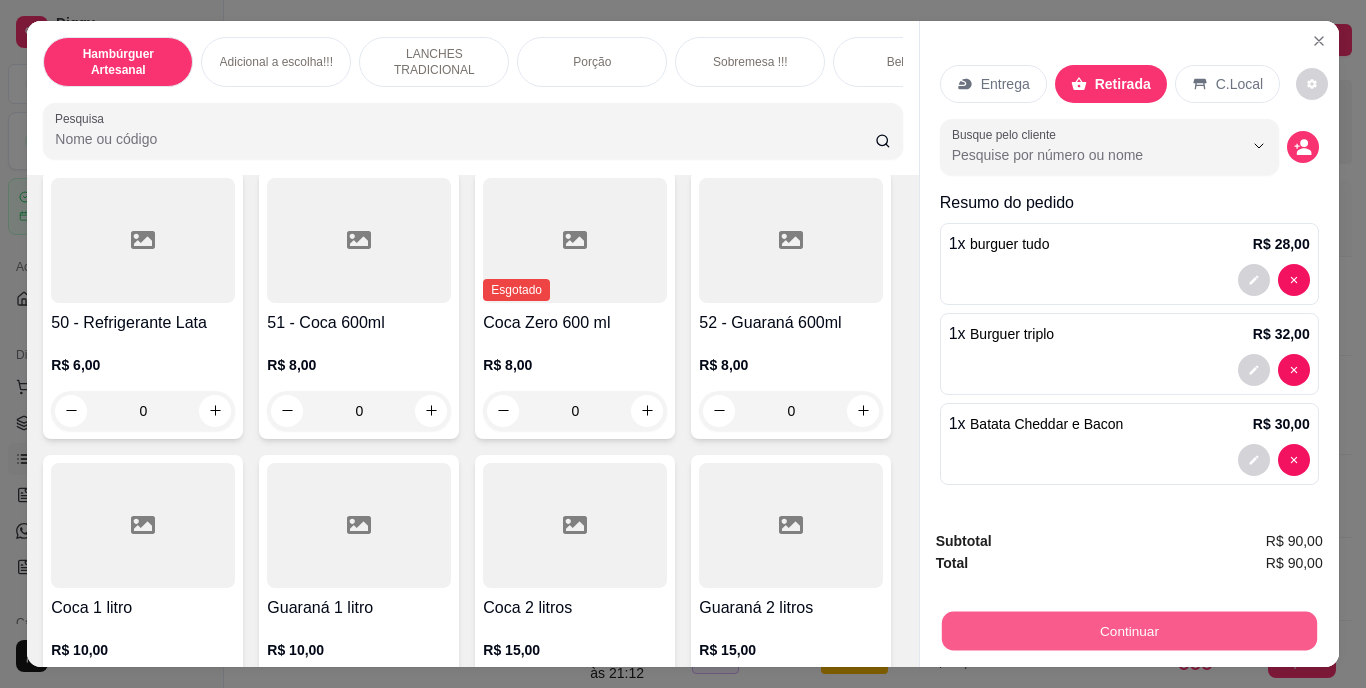 click on "Continuar" at bounding box center (1128, 631) 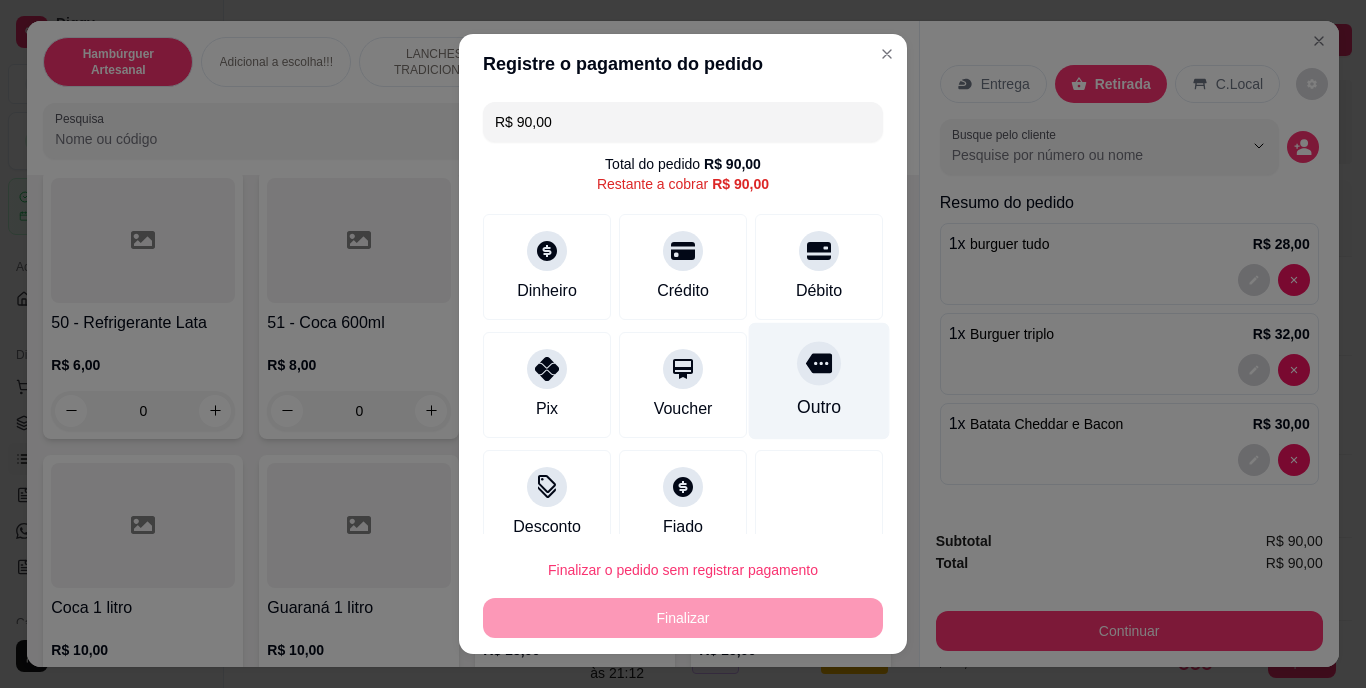 click on "Outro" at bounding box center [819, 408] 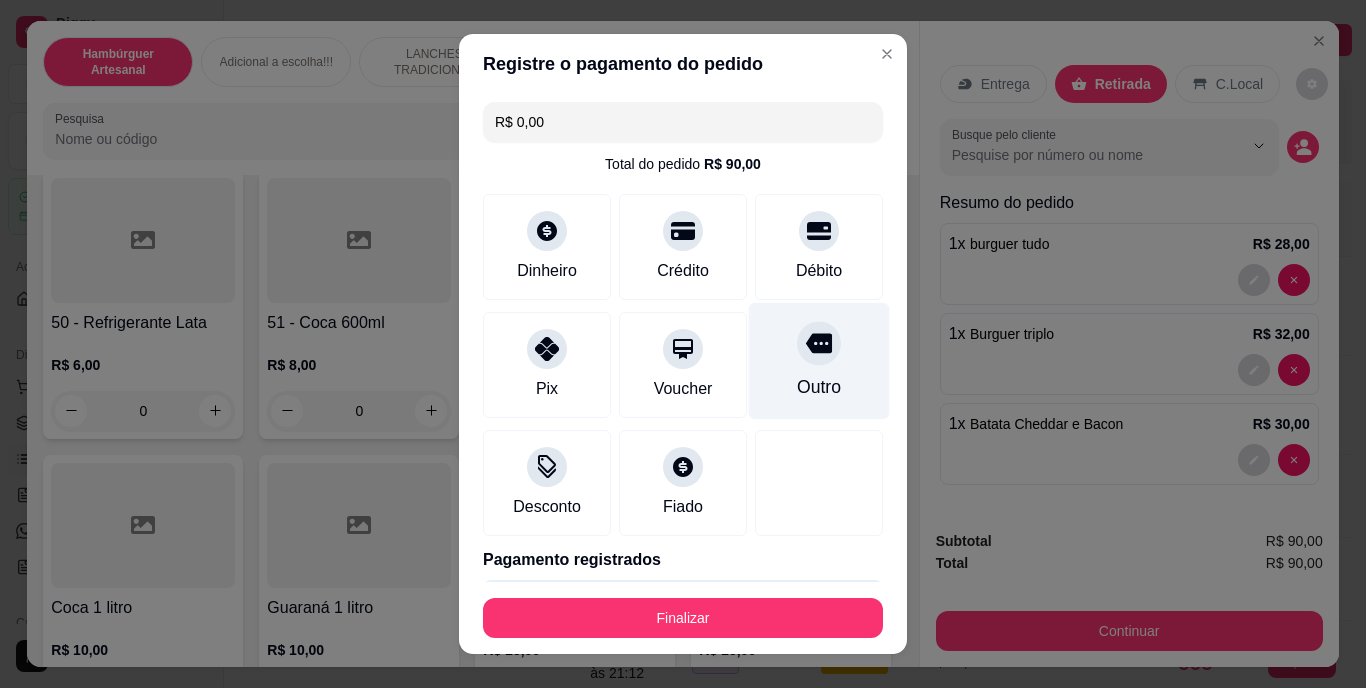 type on "R$ 0,00" 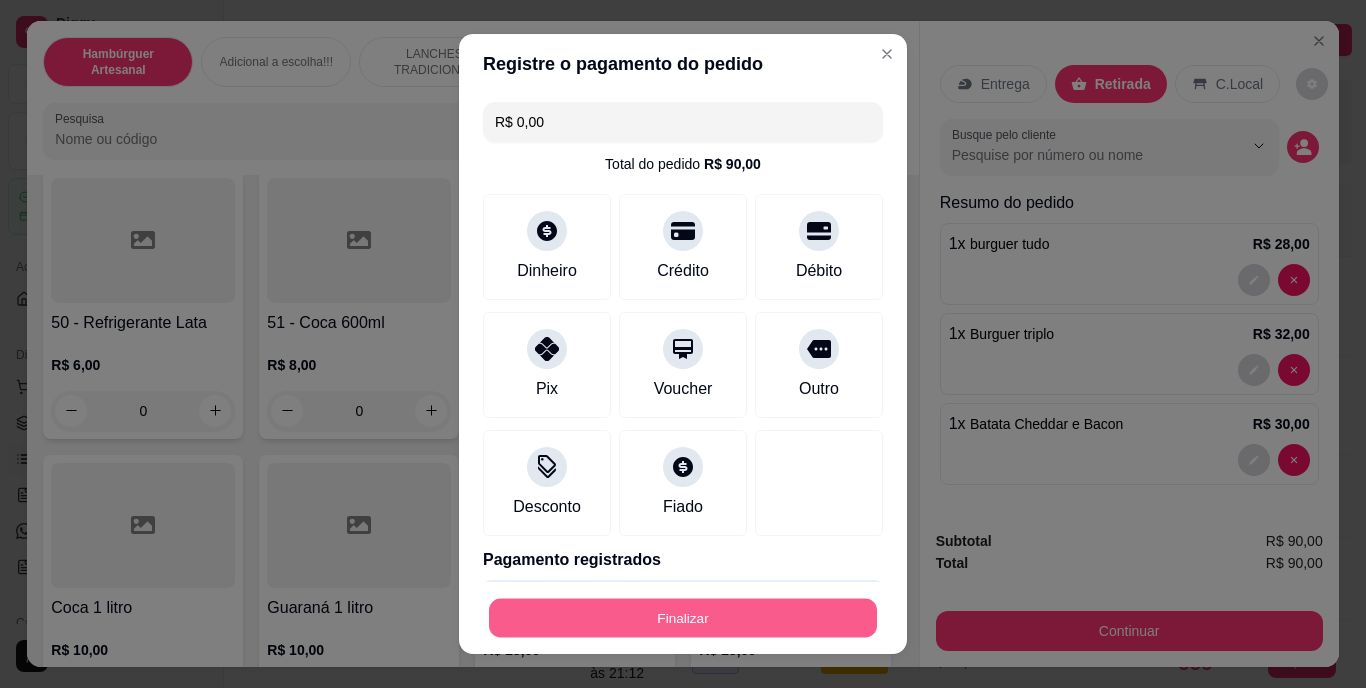 click on "Finalizar" at bounding box center [683, 617] 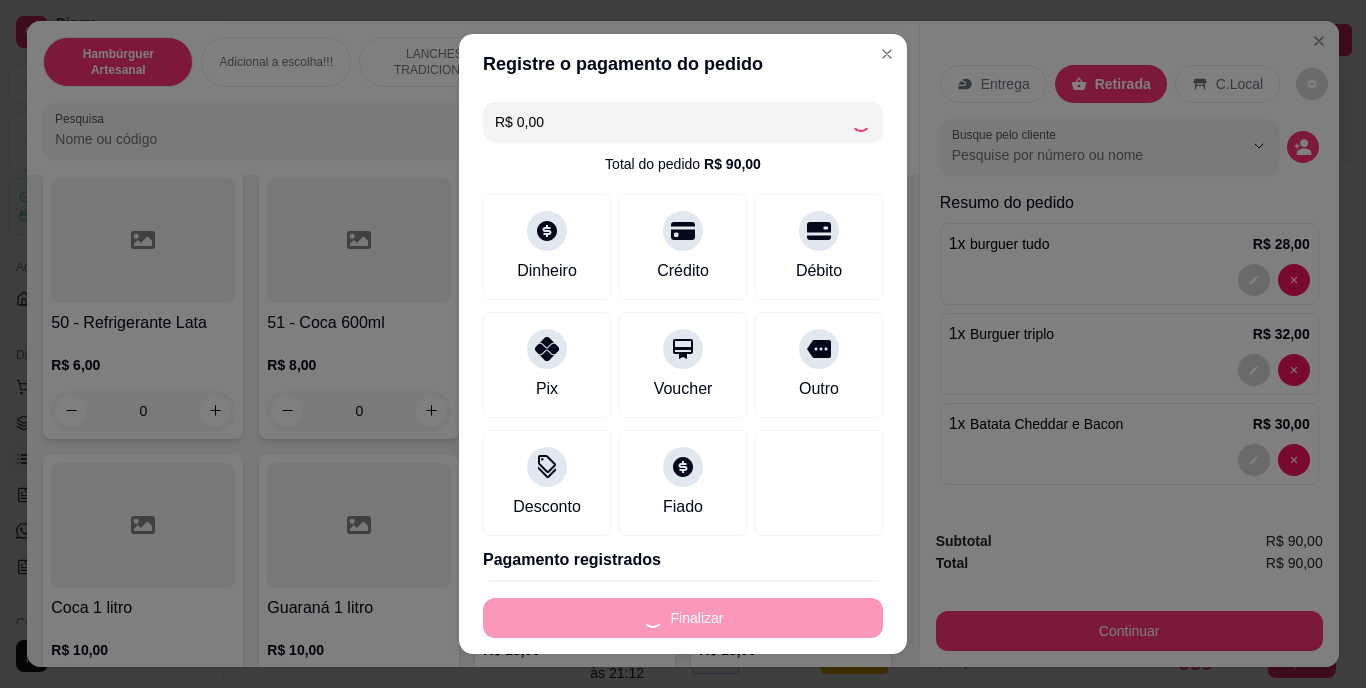 type on "0" 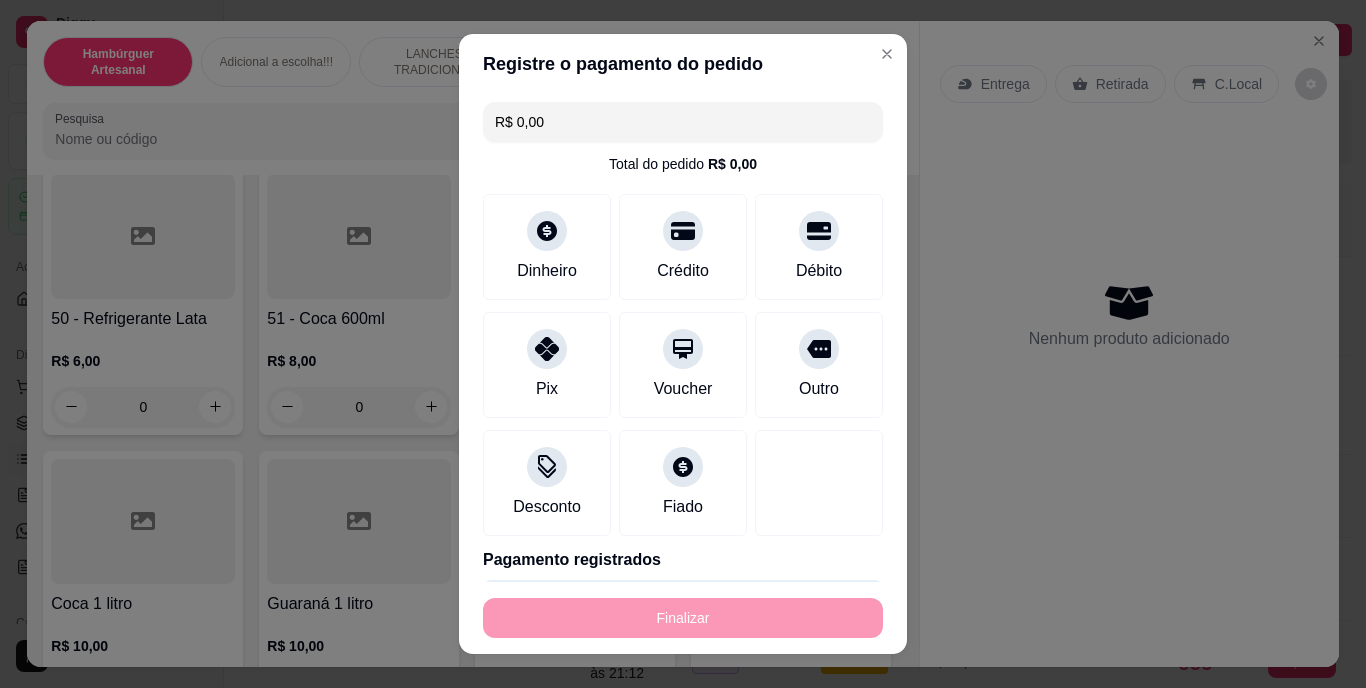 type on "-R$ 90,00" 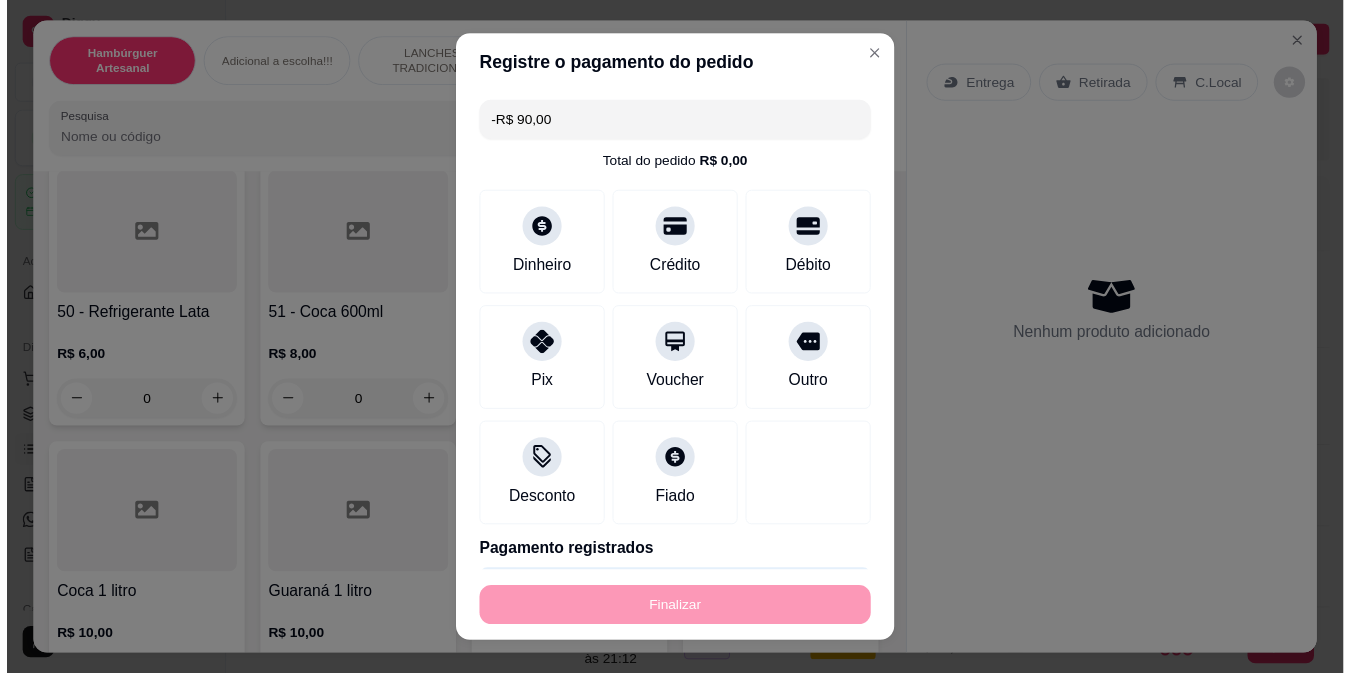 scroll, scrollTop: 4684, scrollLeft: 0, axis: vertical 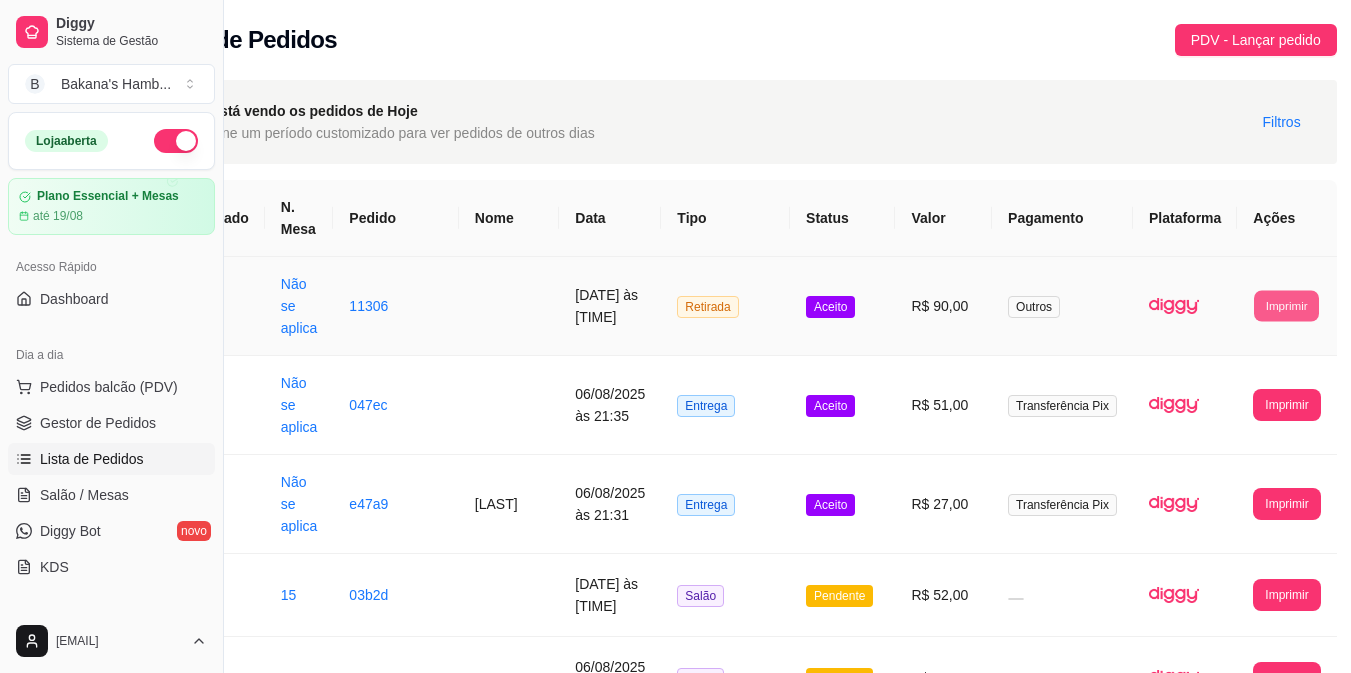 click on "Imprimir" at bounding box center (1286, 305) 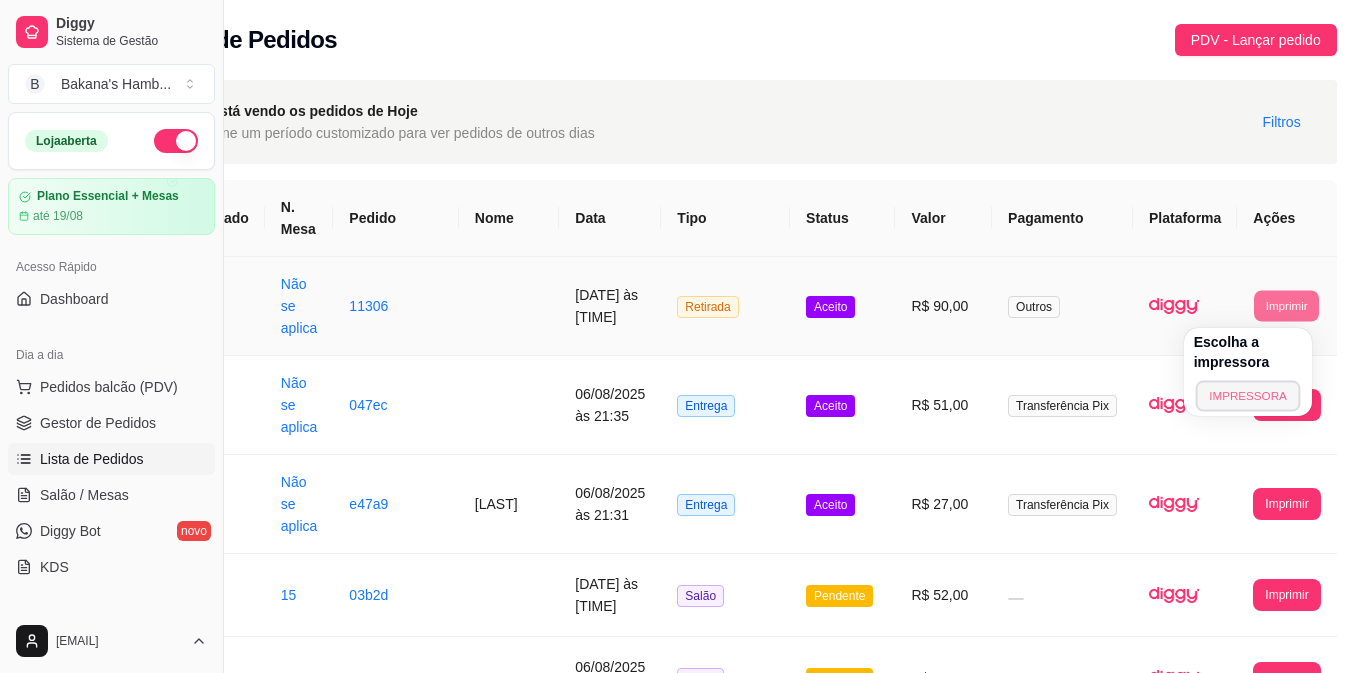 click on "IMPRESSORA" at bounding box center (1247, 395) 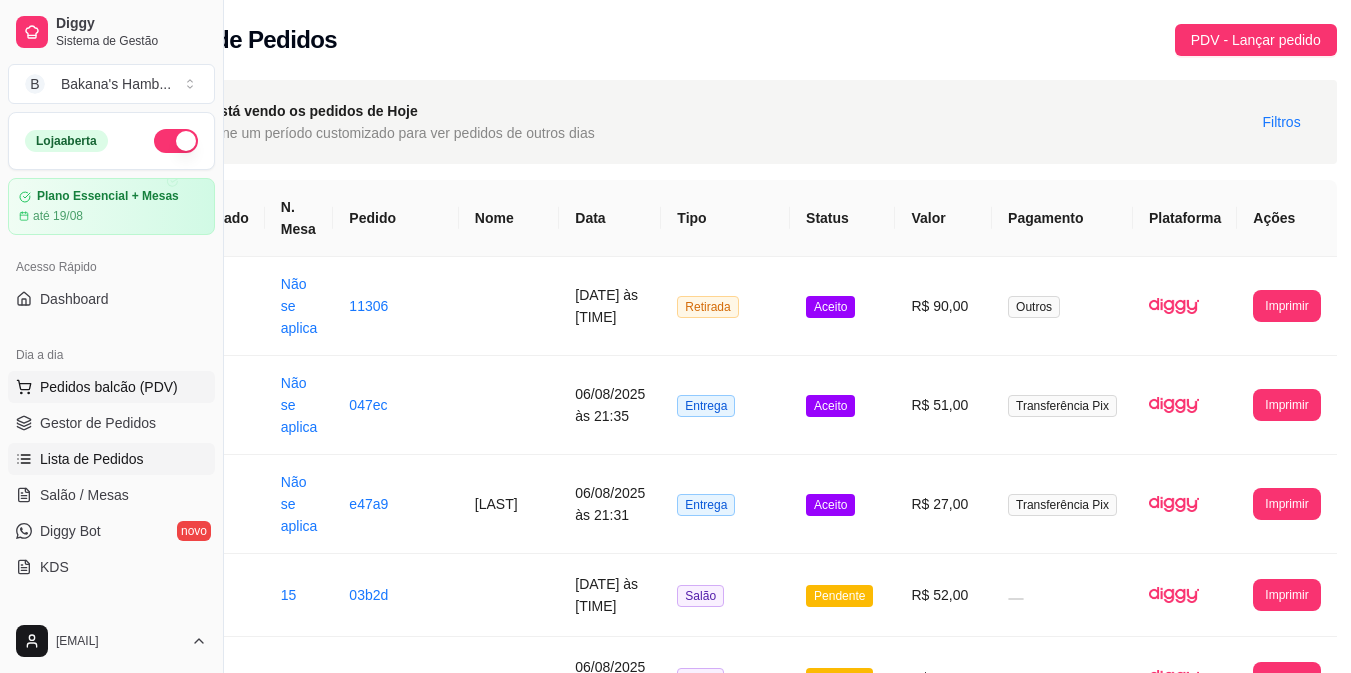 click on "Pedidos balcão (PDV)" at bounding box center [109, 387] 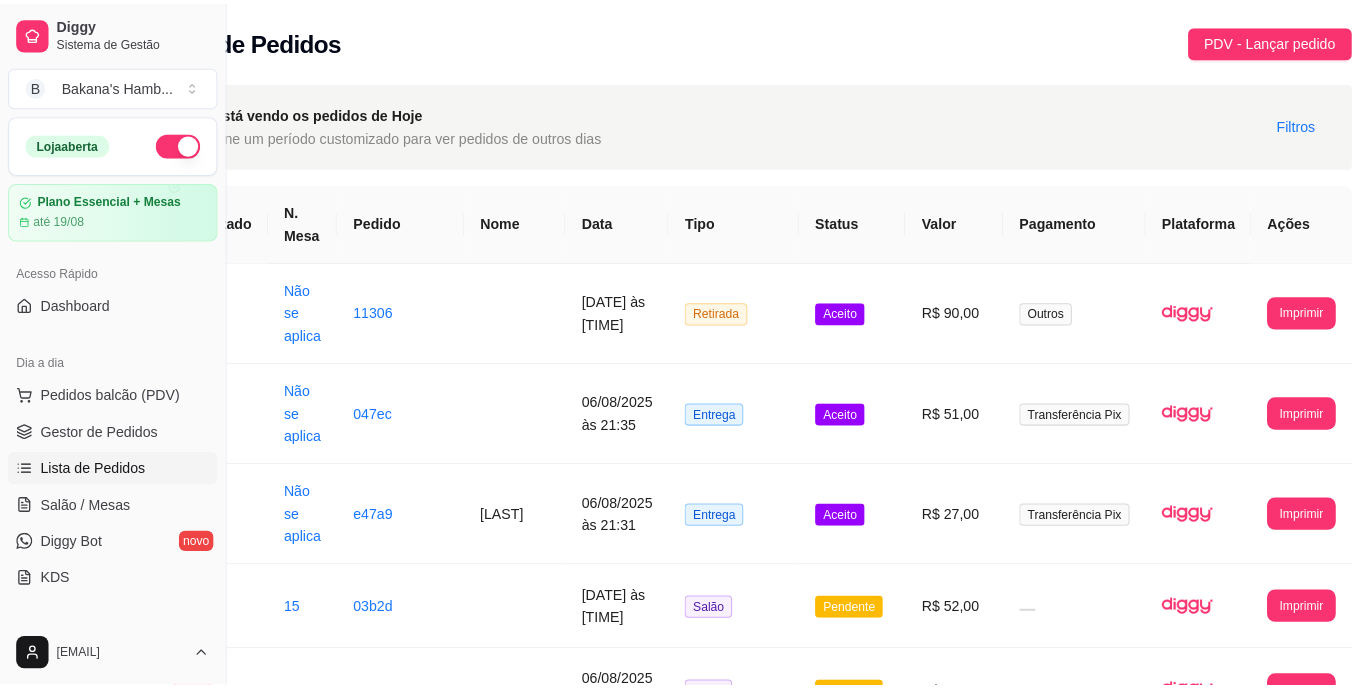 scroll, scrollTop: 0, scrollLeft: 85, axis: horizontal 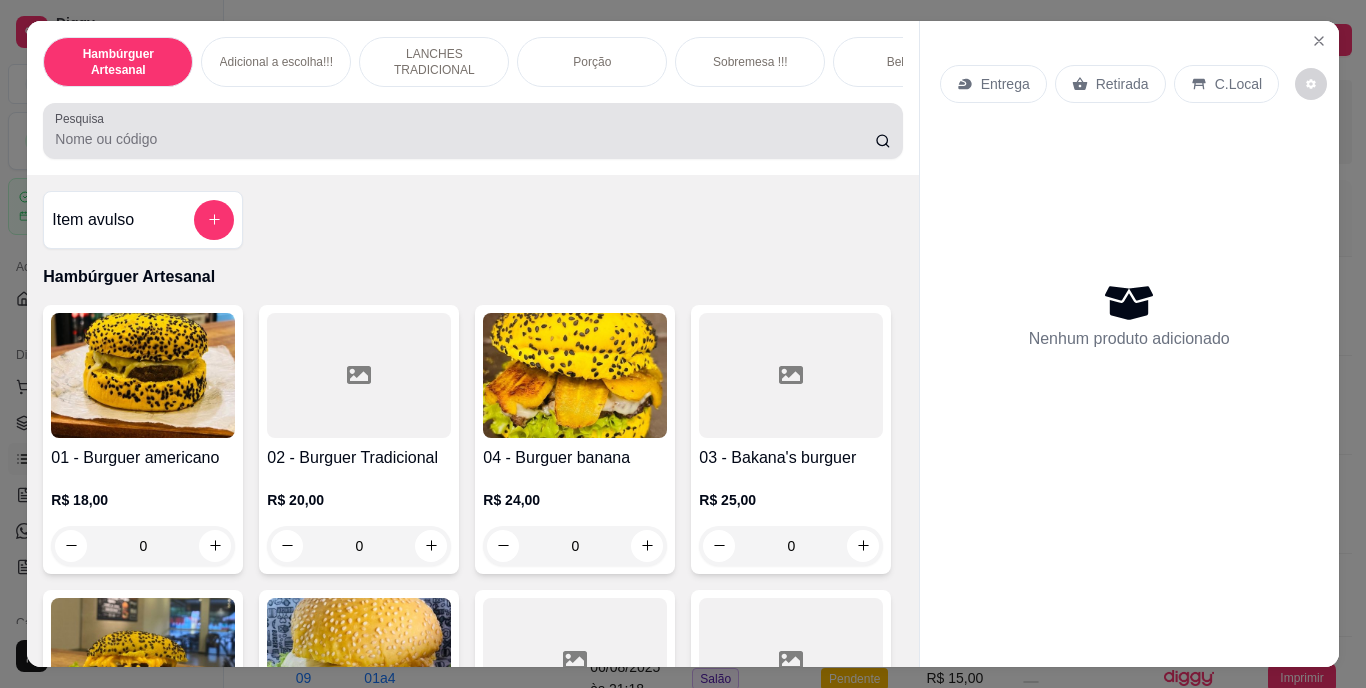 click on "Pesquisa" at bounding box center [472, 131] 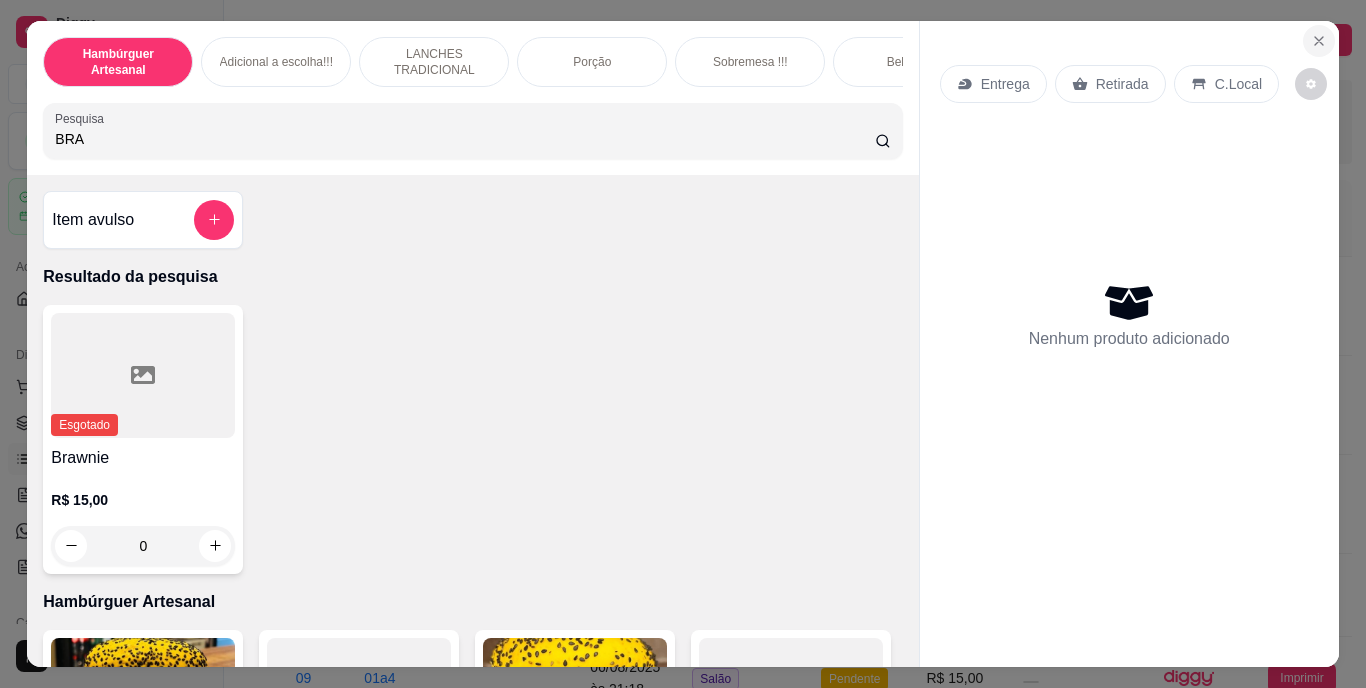 type on "BRA" 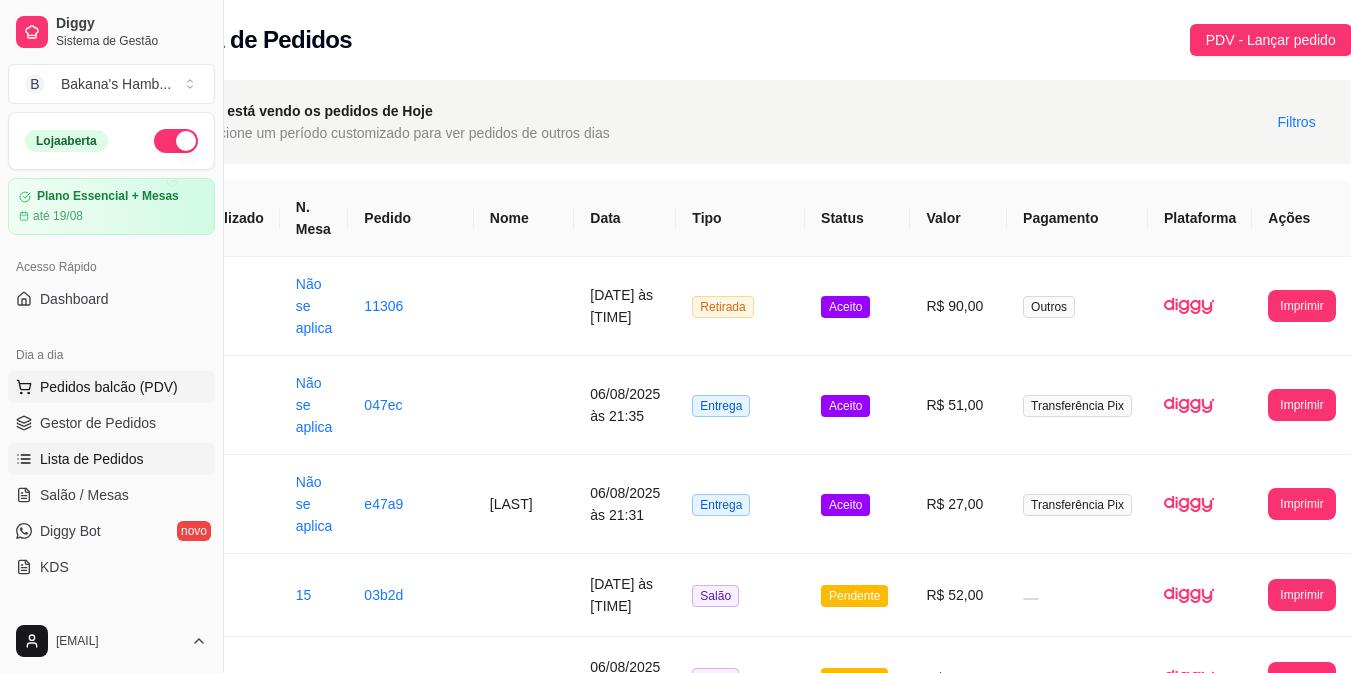 click on "Pedidos balcão (PDV)" at bounding box center (109, 387) 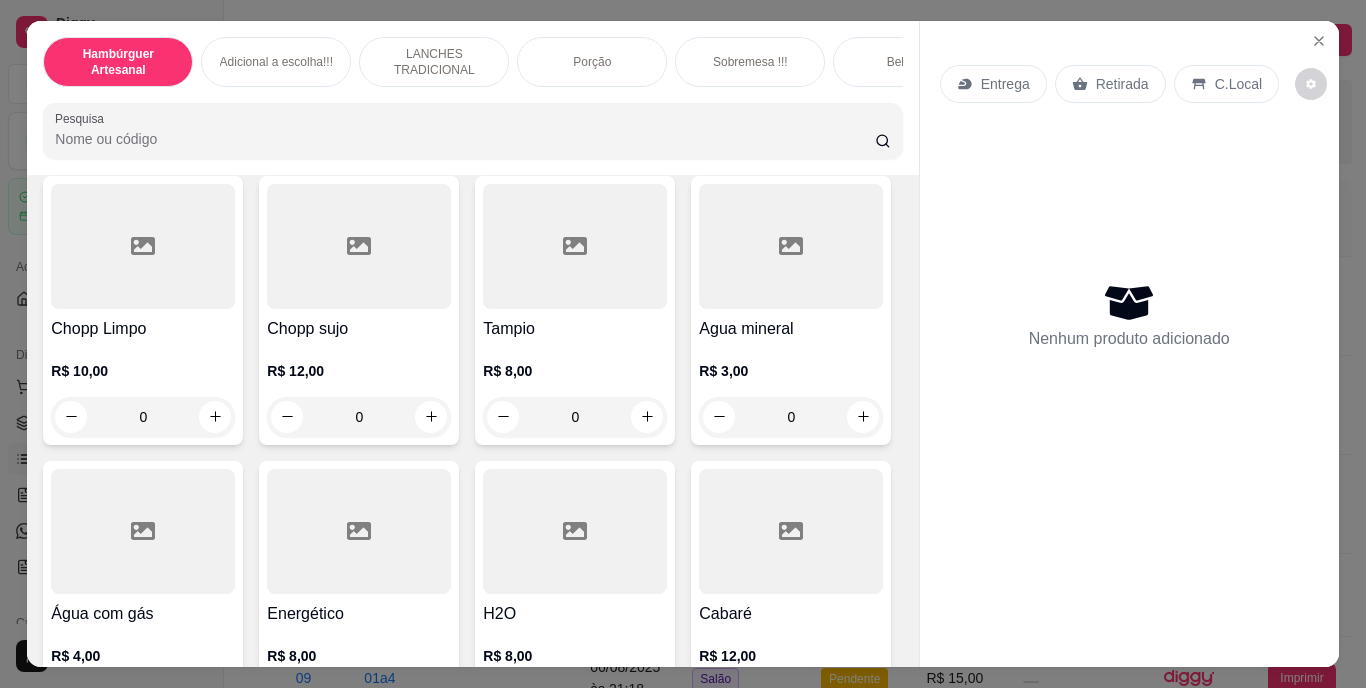 scroll, scrollTop: 5534, scrollLeft: 0, axis: vertical 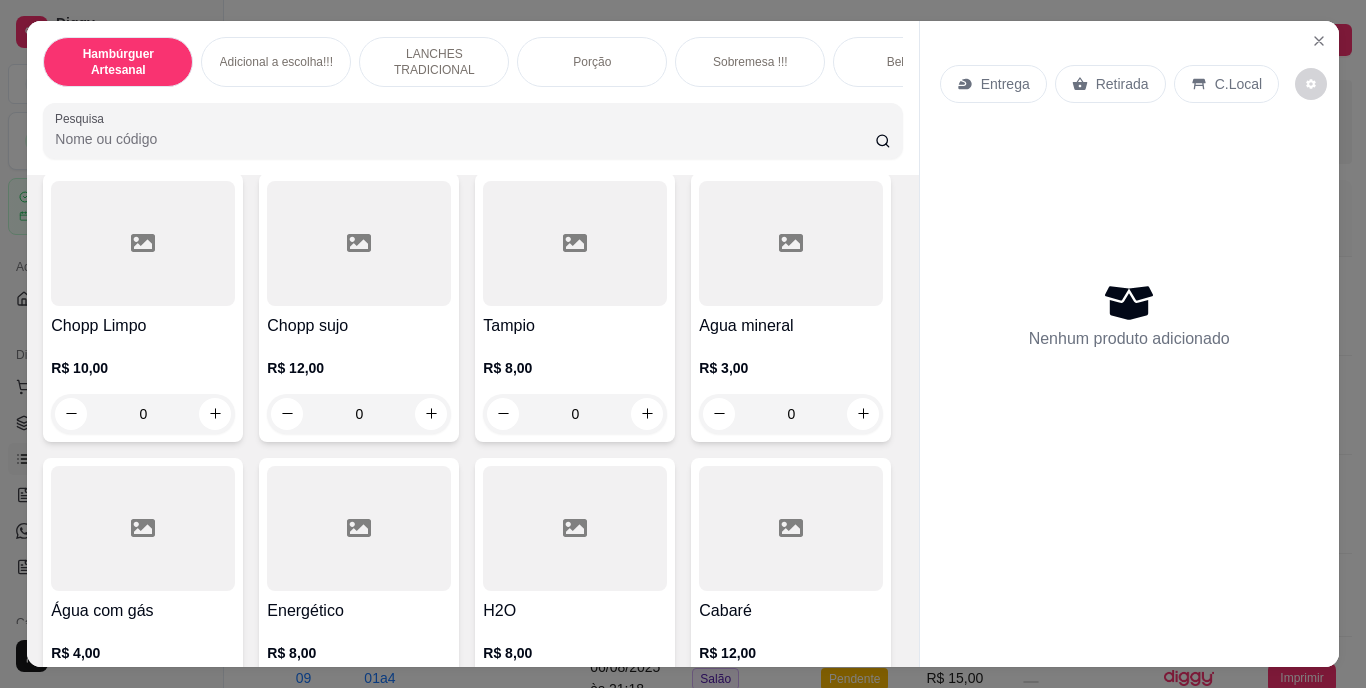 click 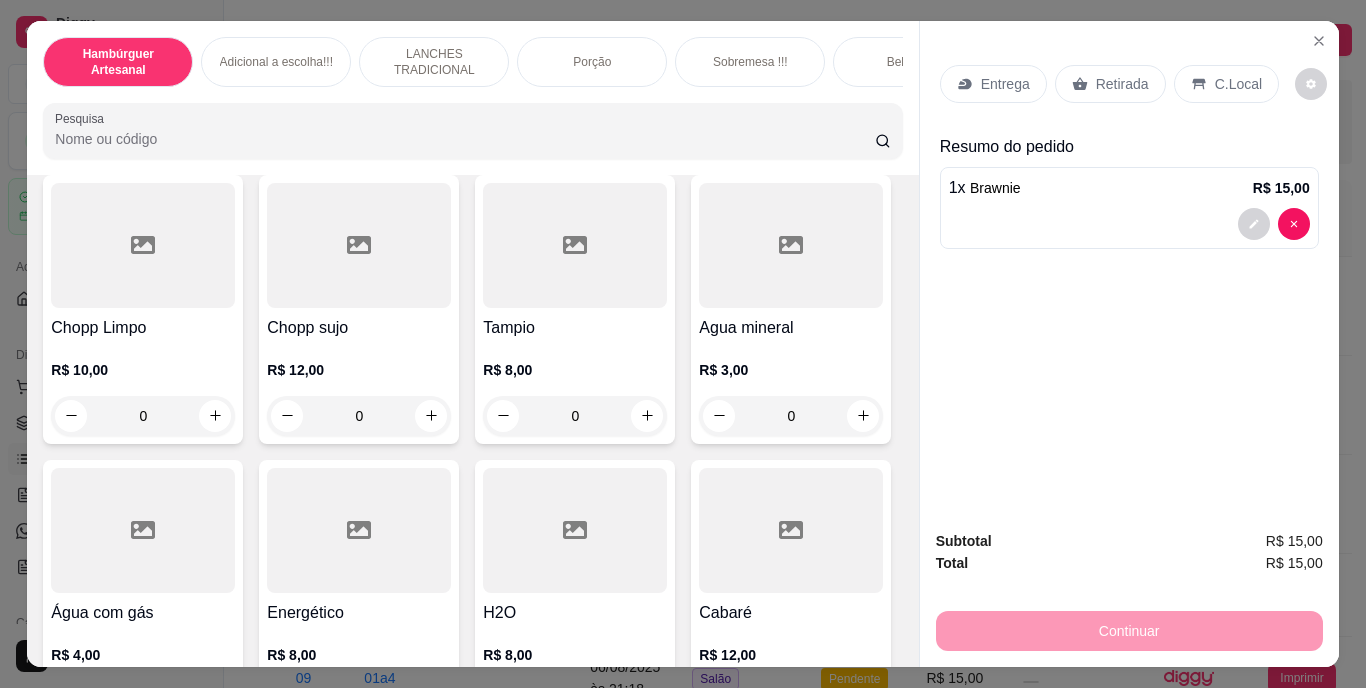 scroll, scrollTop: 5535, scrollLeft: 0, axis: vertical 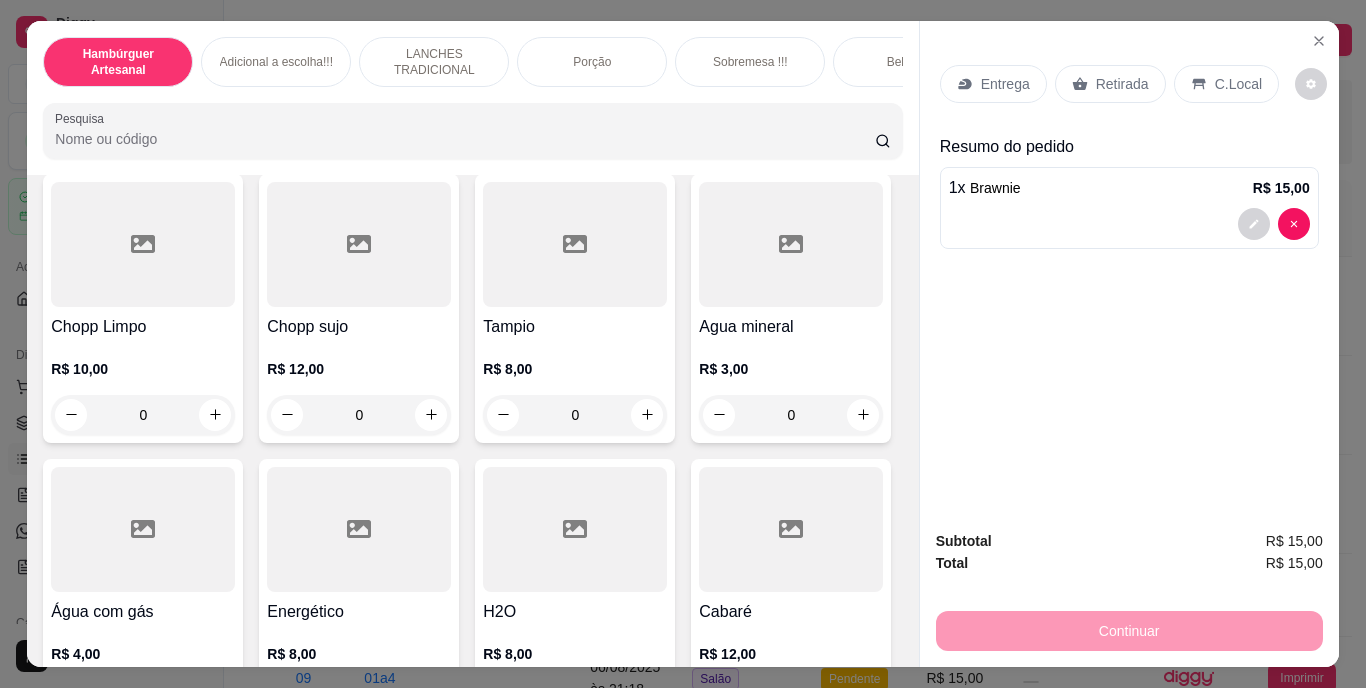 click on "Retirada" at bounding box center [1122, 84] 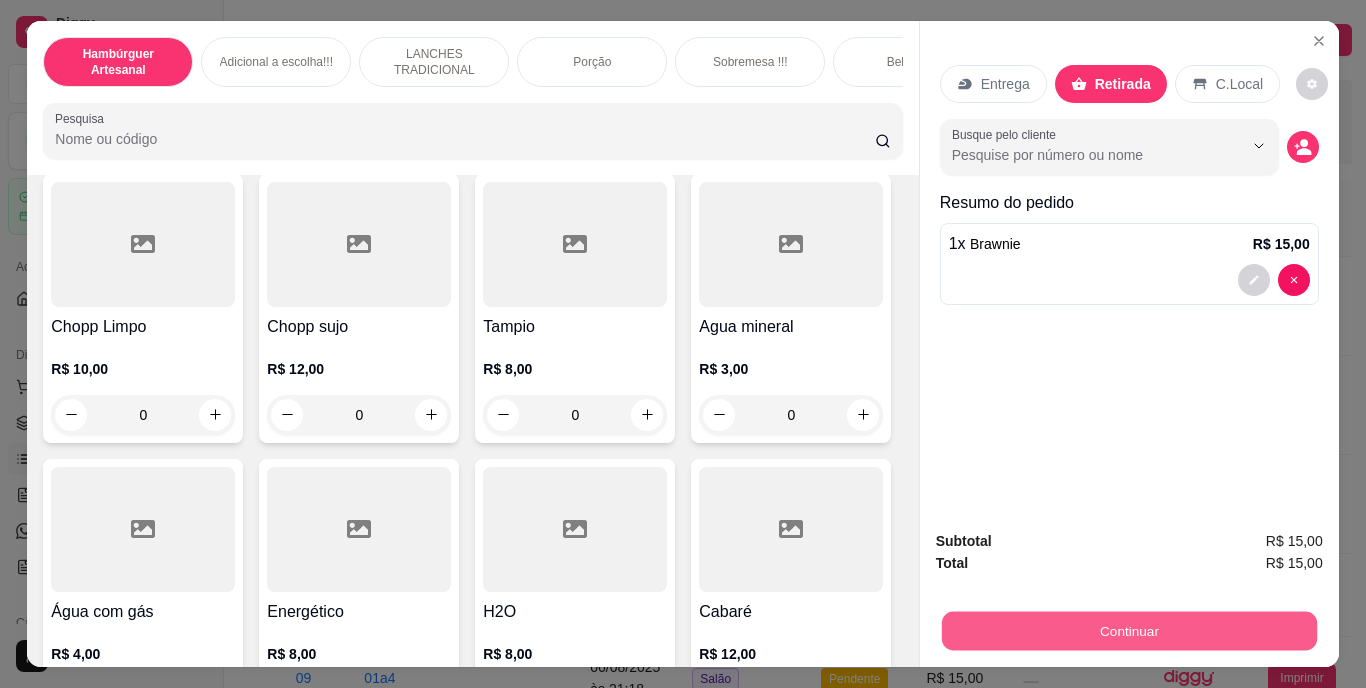 click on "Continuar" at bounding box center [1128, 631] 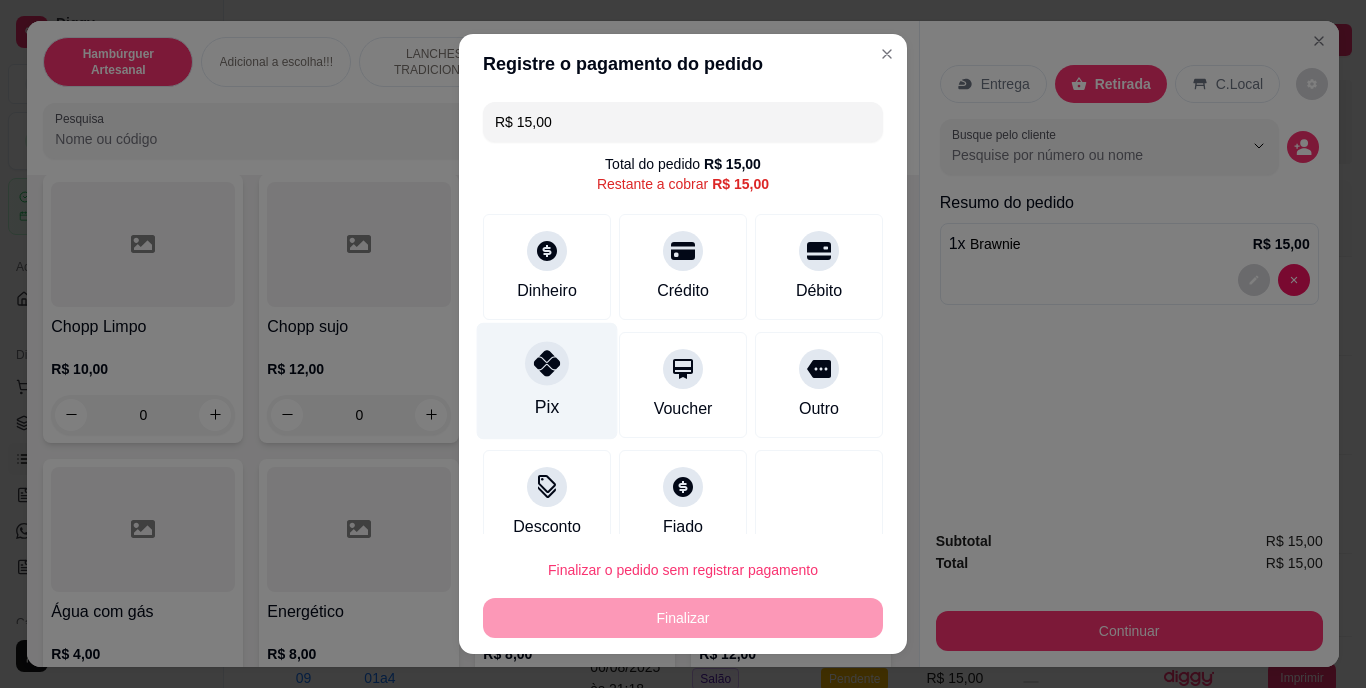 click on "Pix" at bounding box center [547, 381] 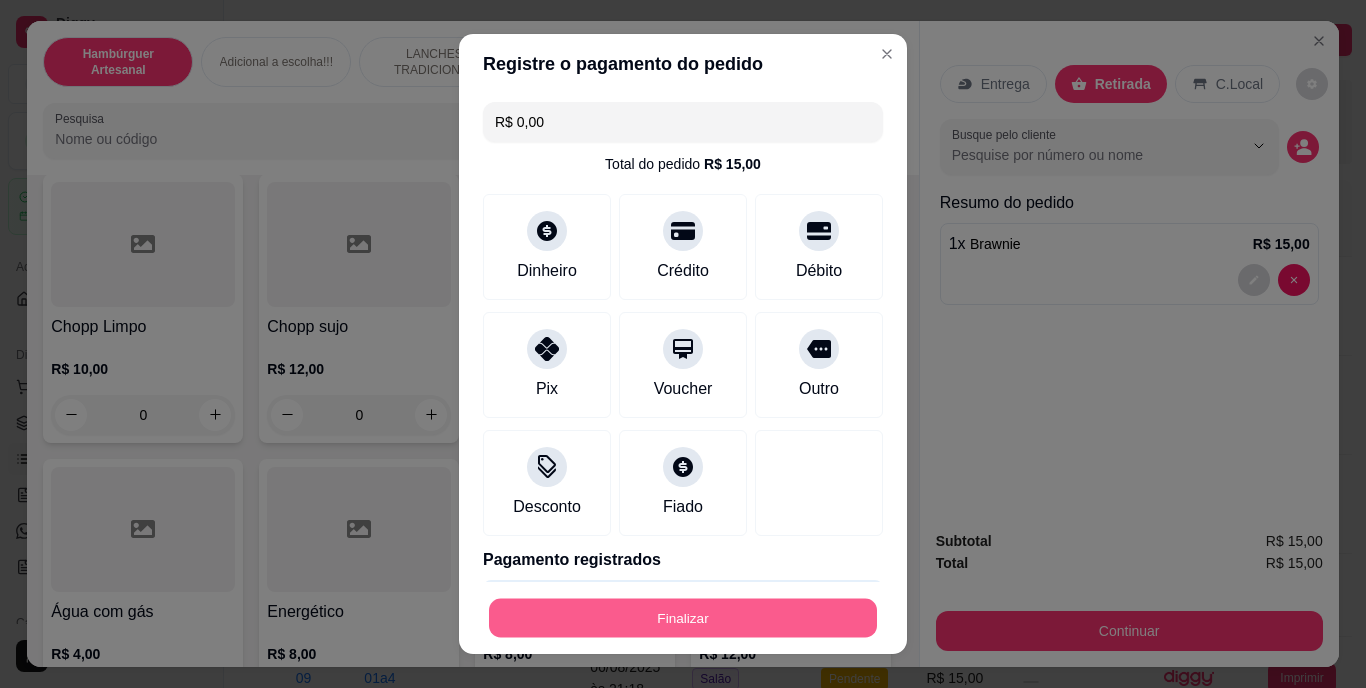 click on "Finalizar" at bounding box center (683, 617) 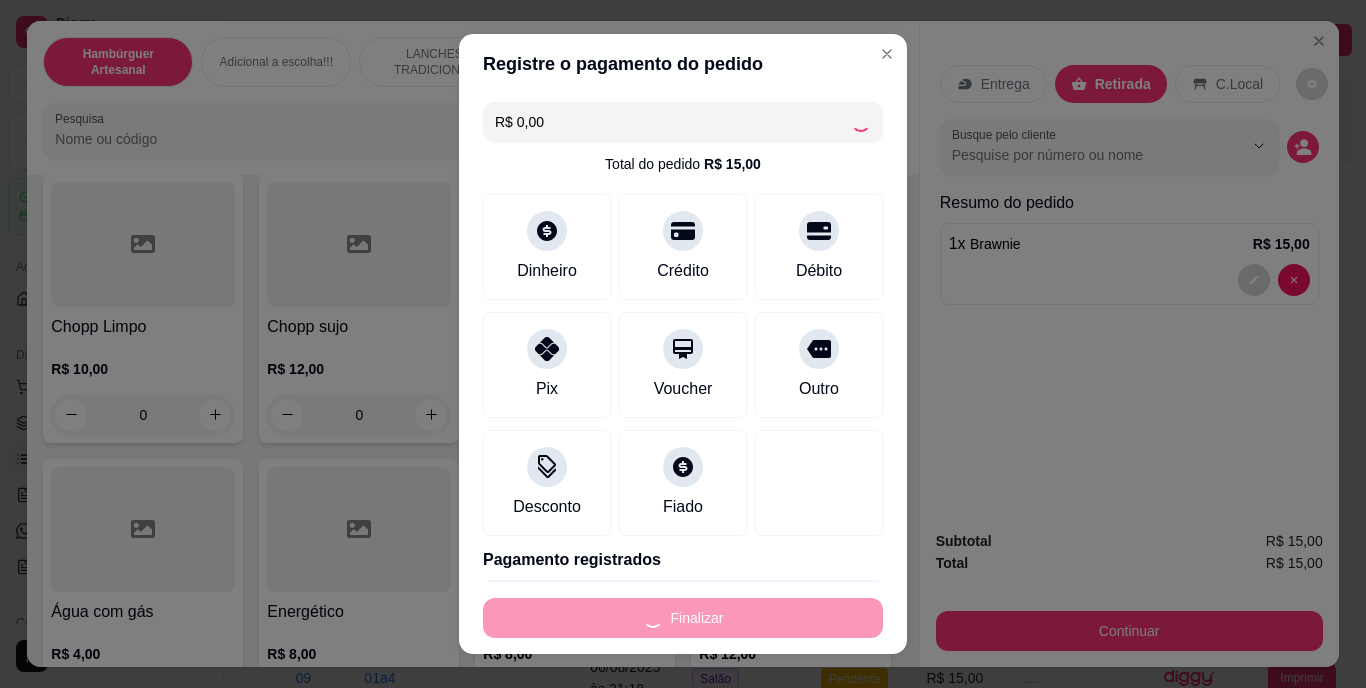 type on "0" 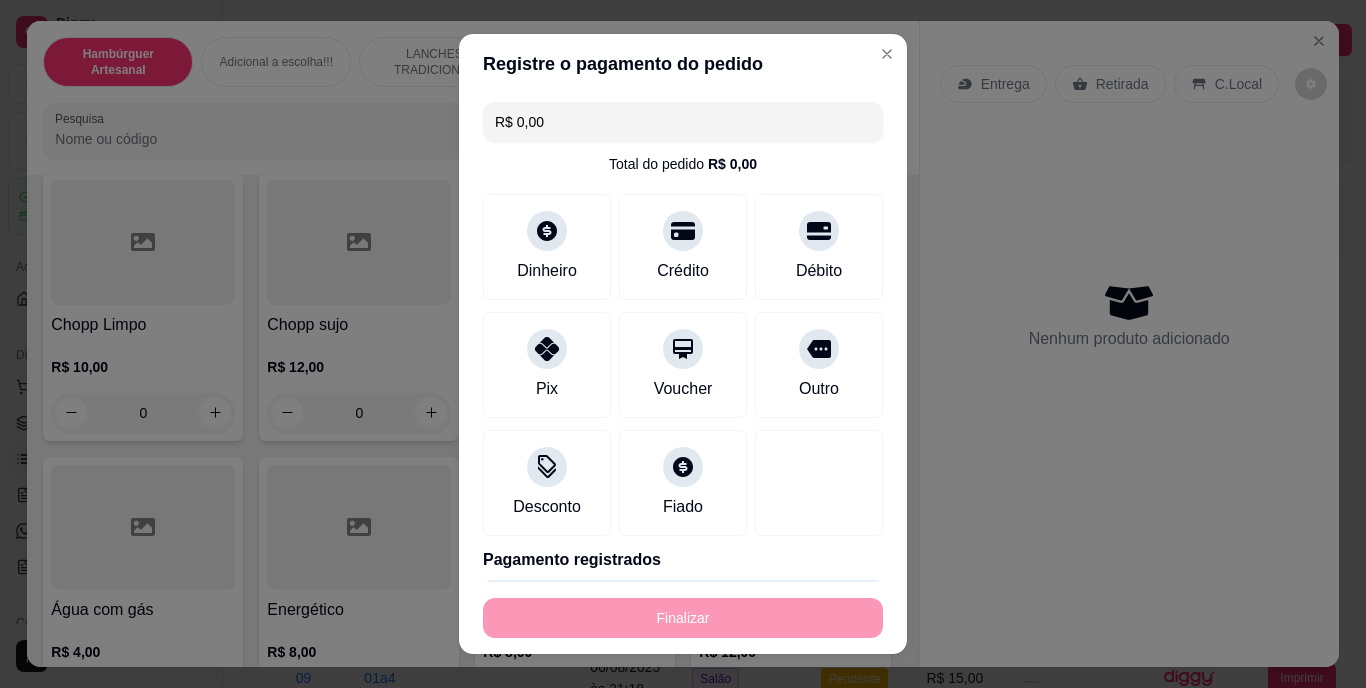 type on "-R$ 15,00" 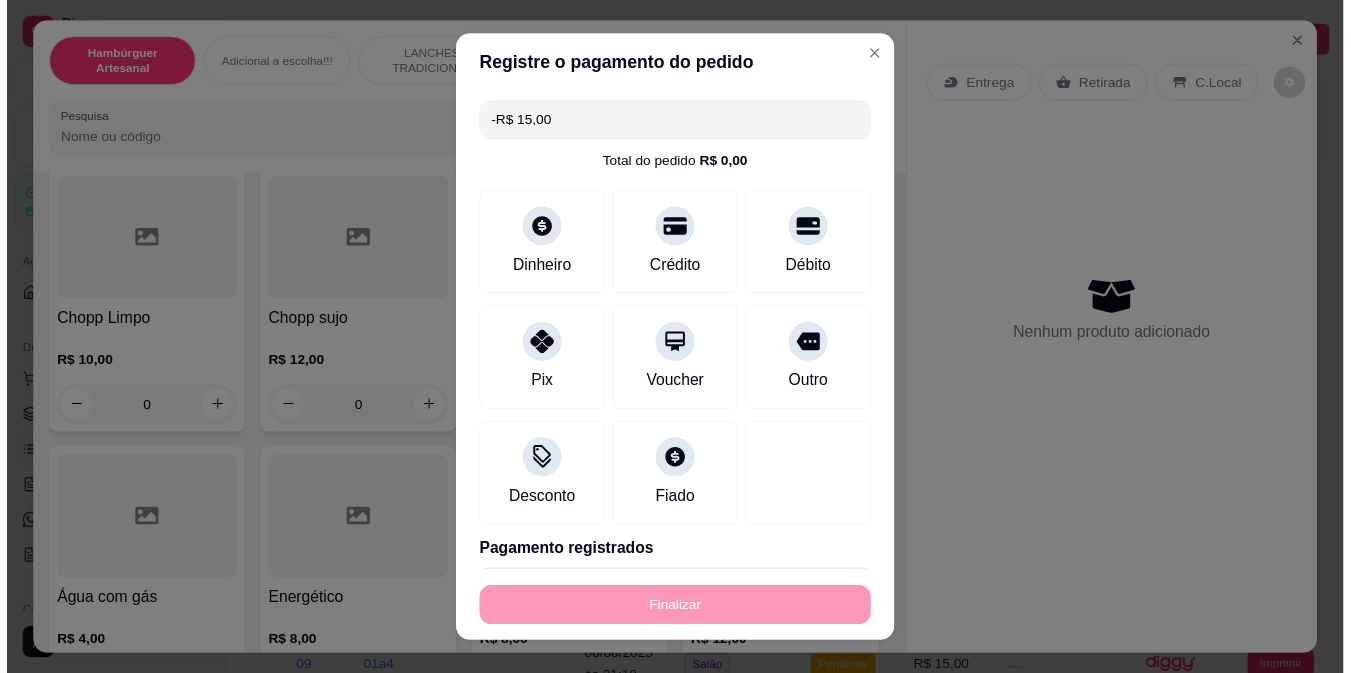 scroll, scrollTop: 5534, scrollLeft: 0, axis: vertical 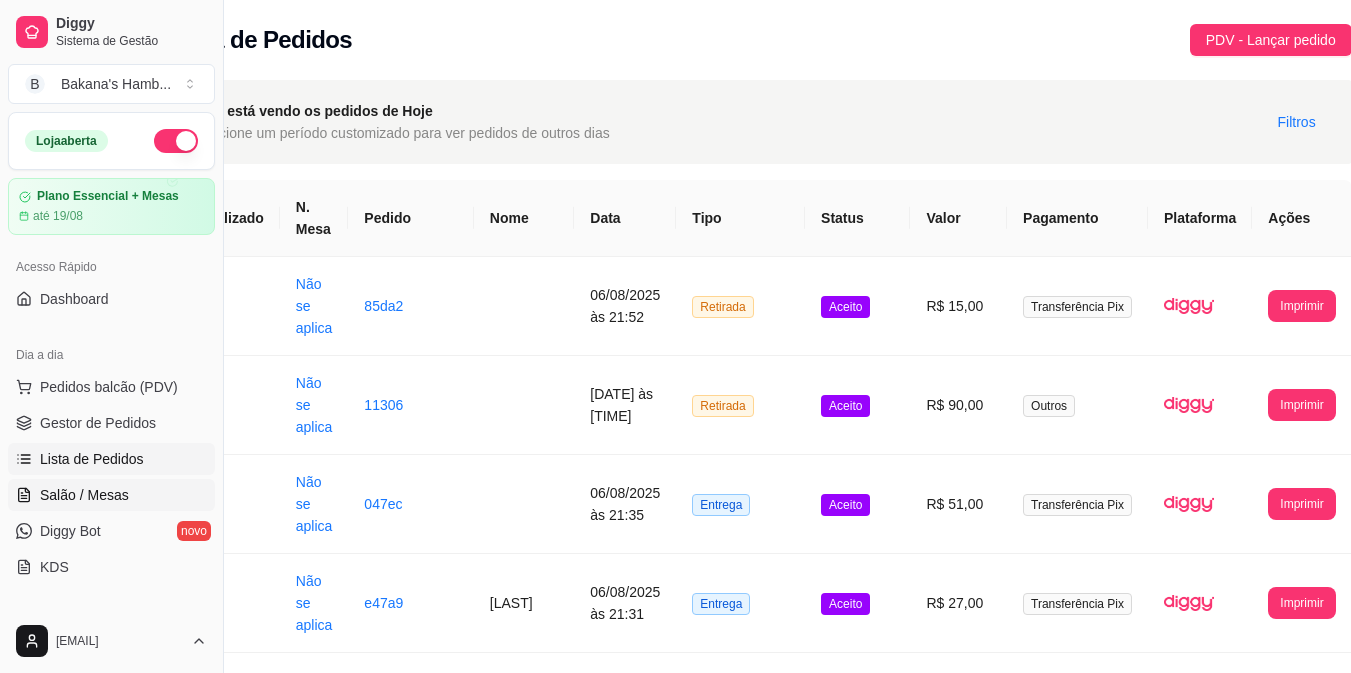 click on "Salão / Mesas" at bounding box center (111, 495) 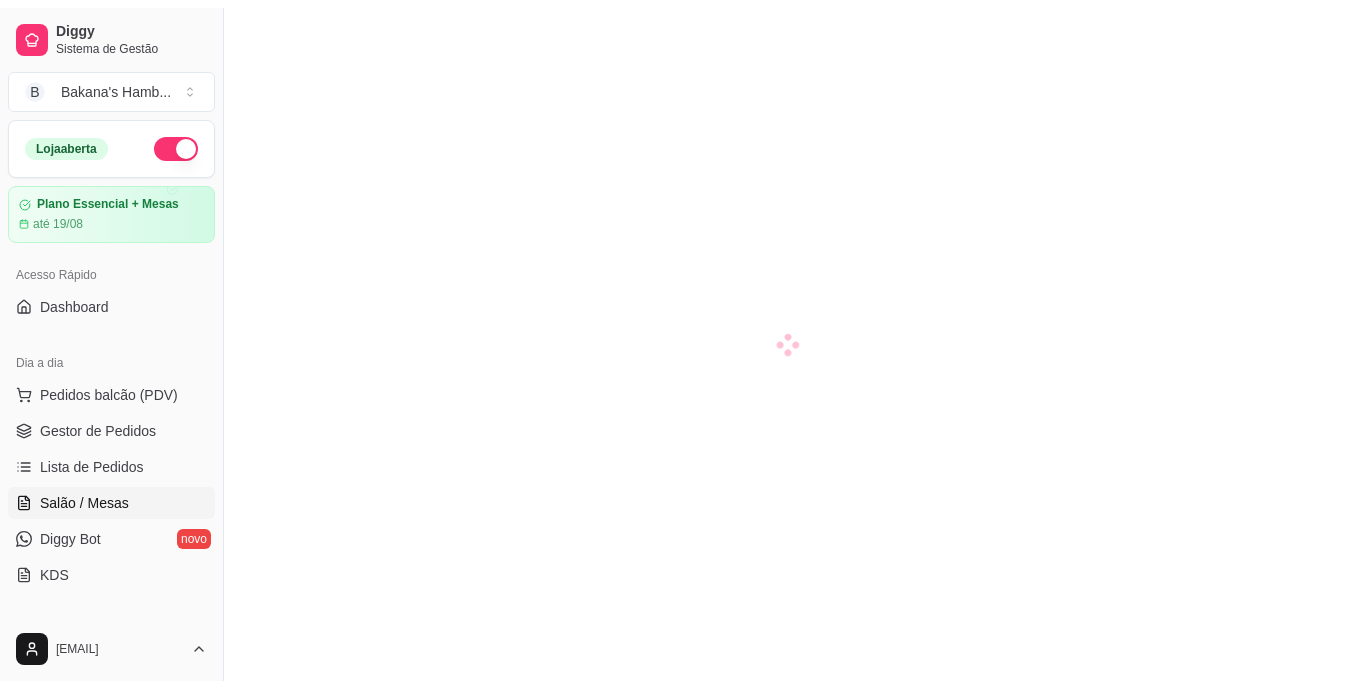 scroll, scrollTop: 0, scrollLeft: 0, axis: both 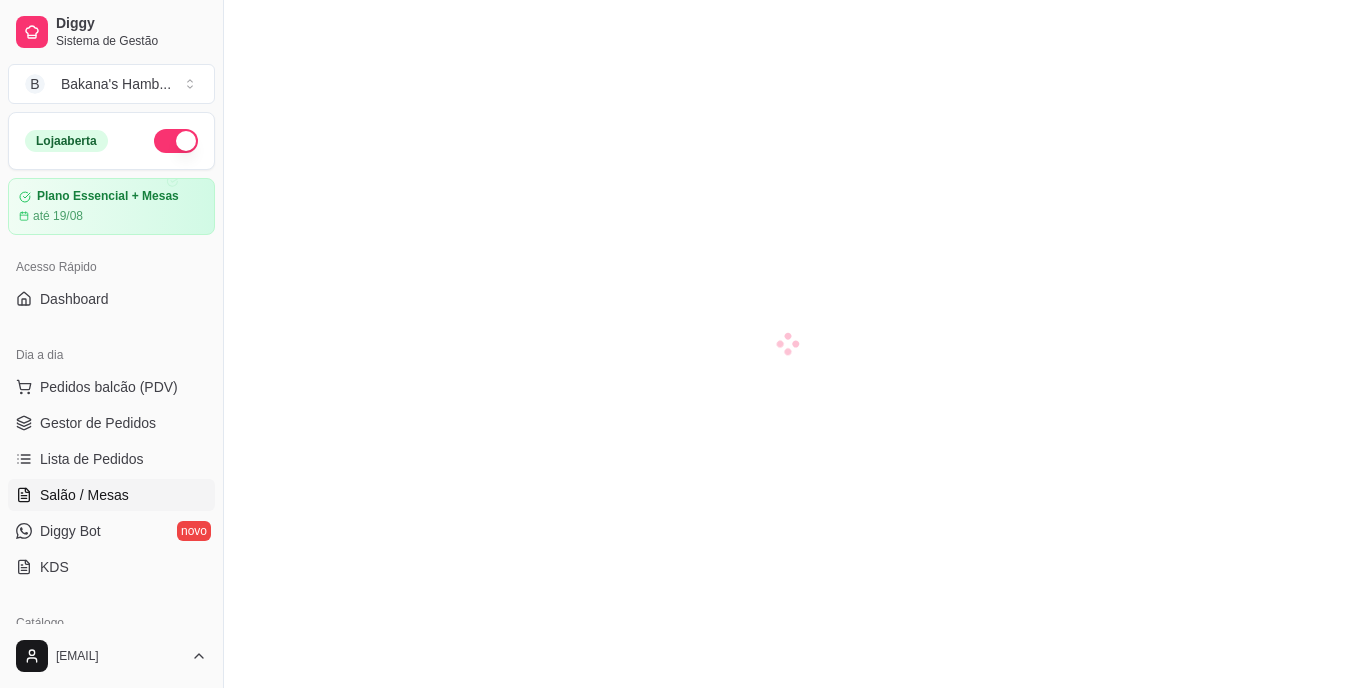 click on "Salão / Mesas" at bounding box center (111, 495) 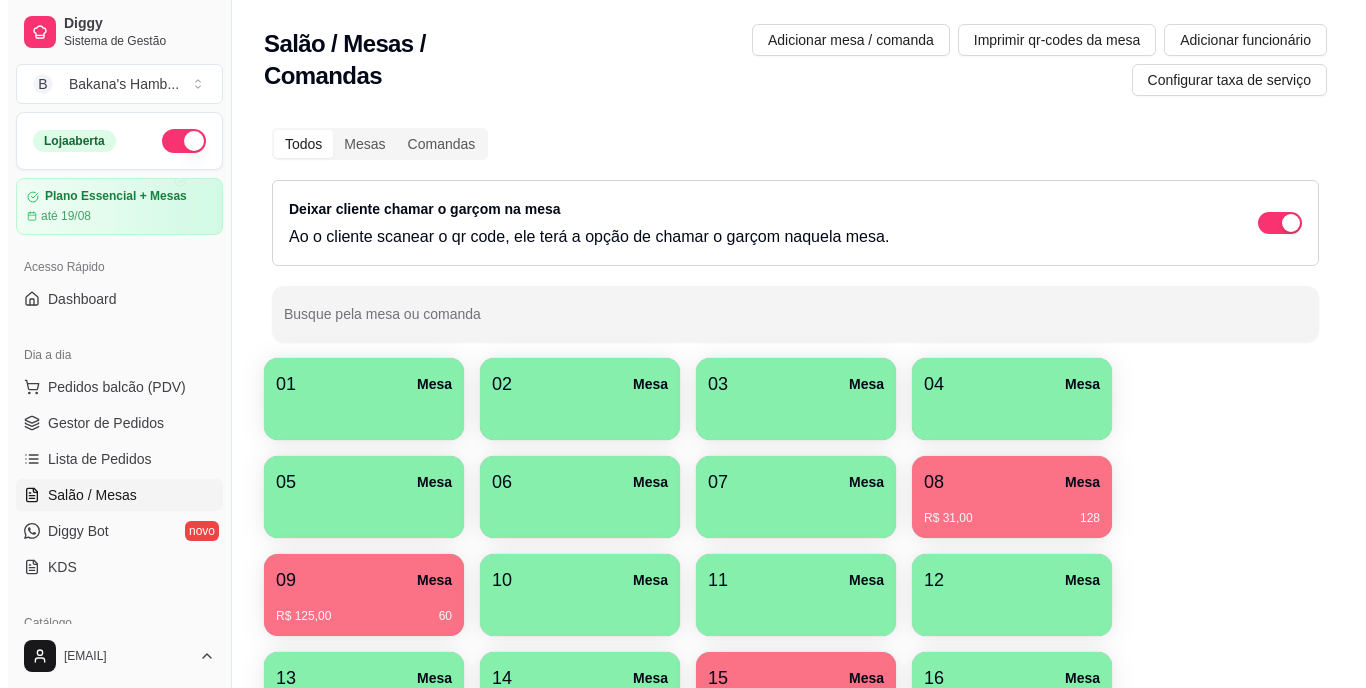 scroll, scrollTop: 225, scrollLeft: 0, axis: vertical 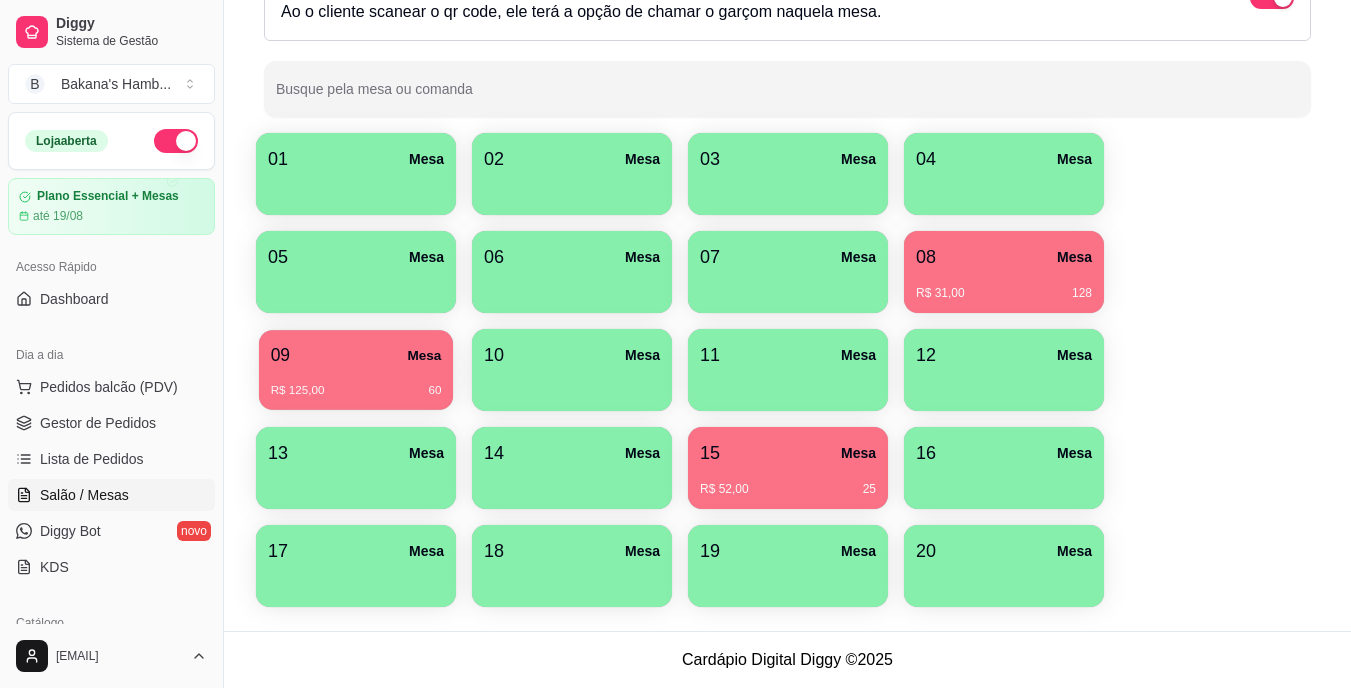click on "R$ 125,00 60" at bounding box center [356, 391] 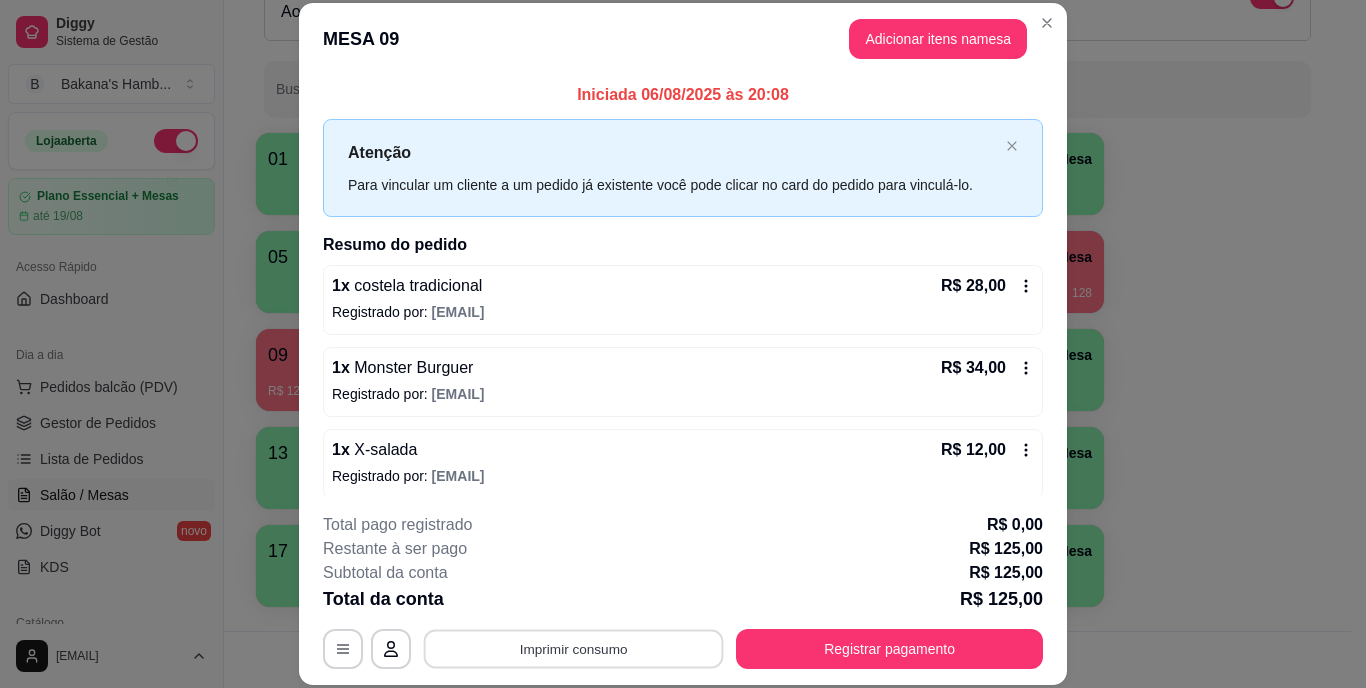 click on "Imprimir consumo" at bounding box center [574, 648] 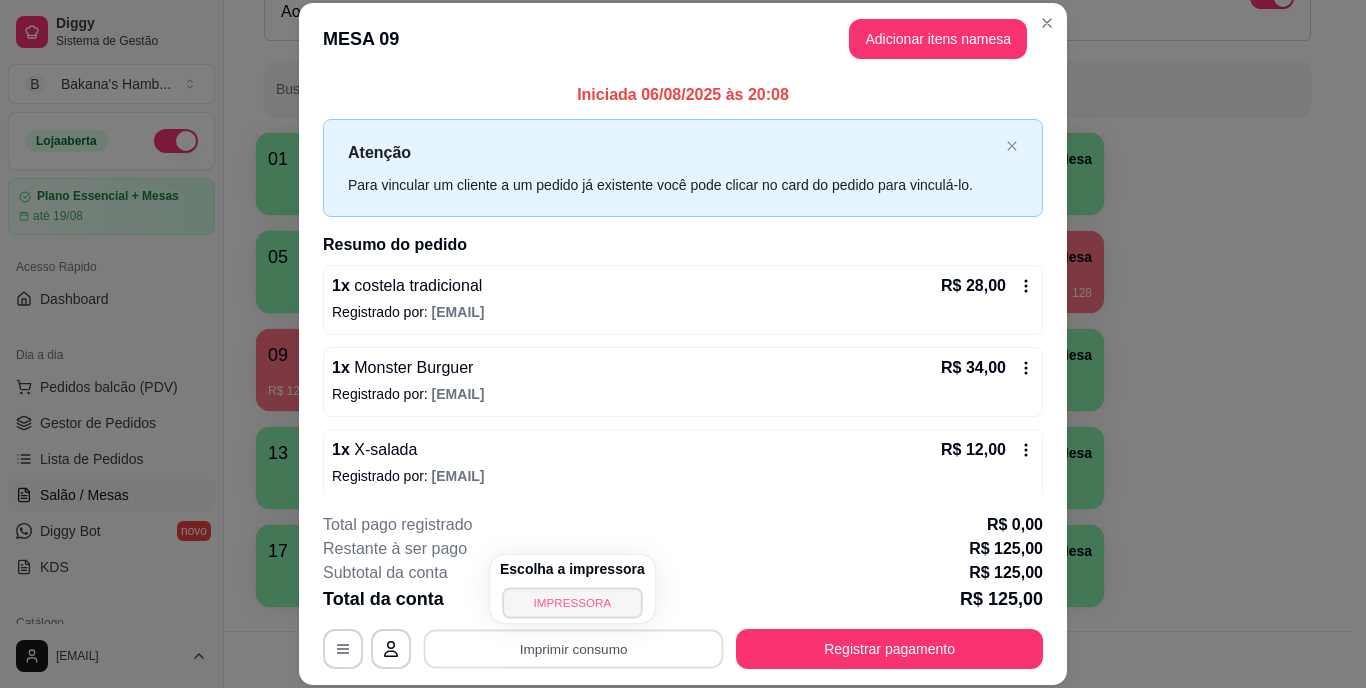 click on "IMPRESSORA" at bounding box center [572, 602] 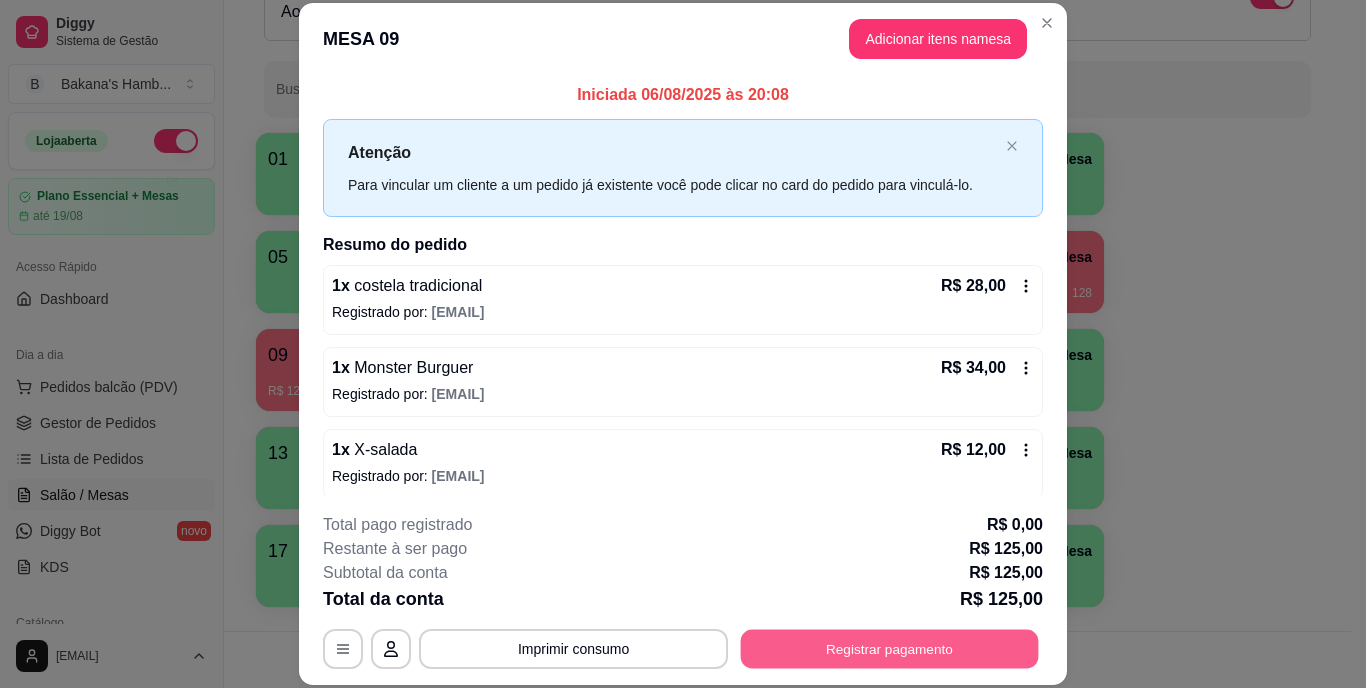 click on "Registrar pagamento" at bounding box center (890, 648) 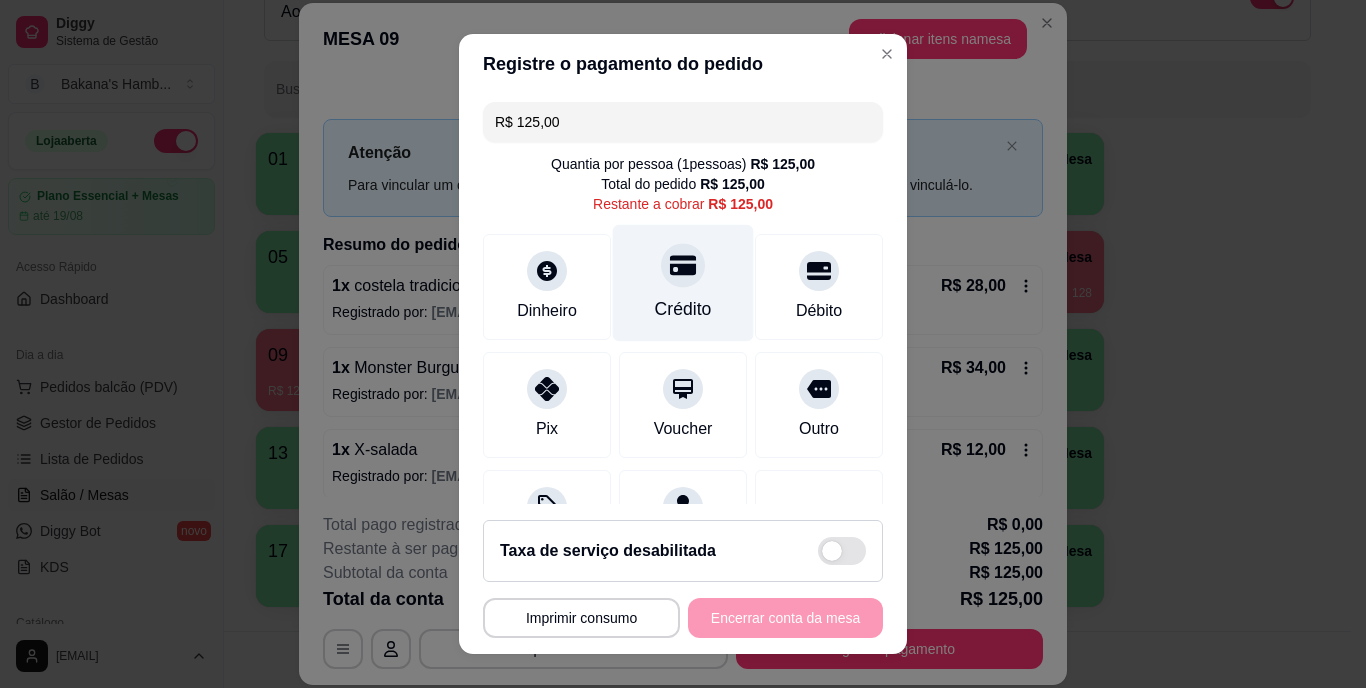 click on "Crédito" at bounding box center (683, 310) 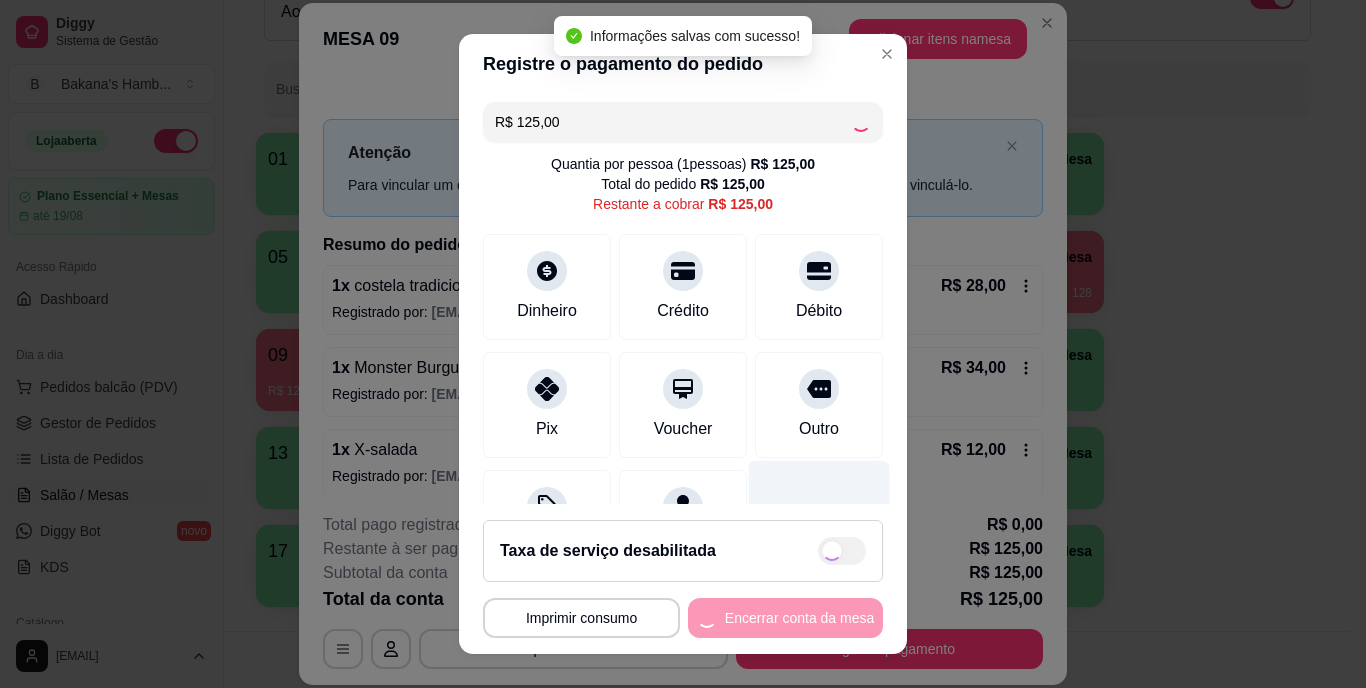 type on "R$ 0,00" 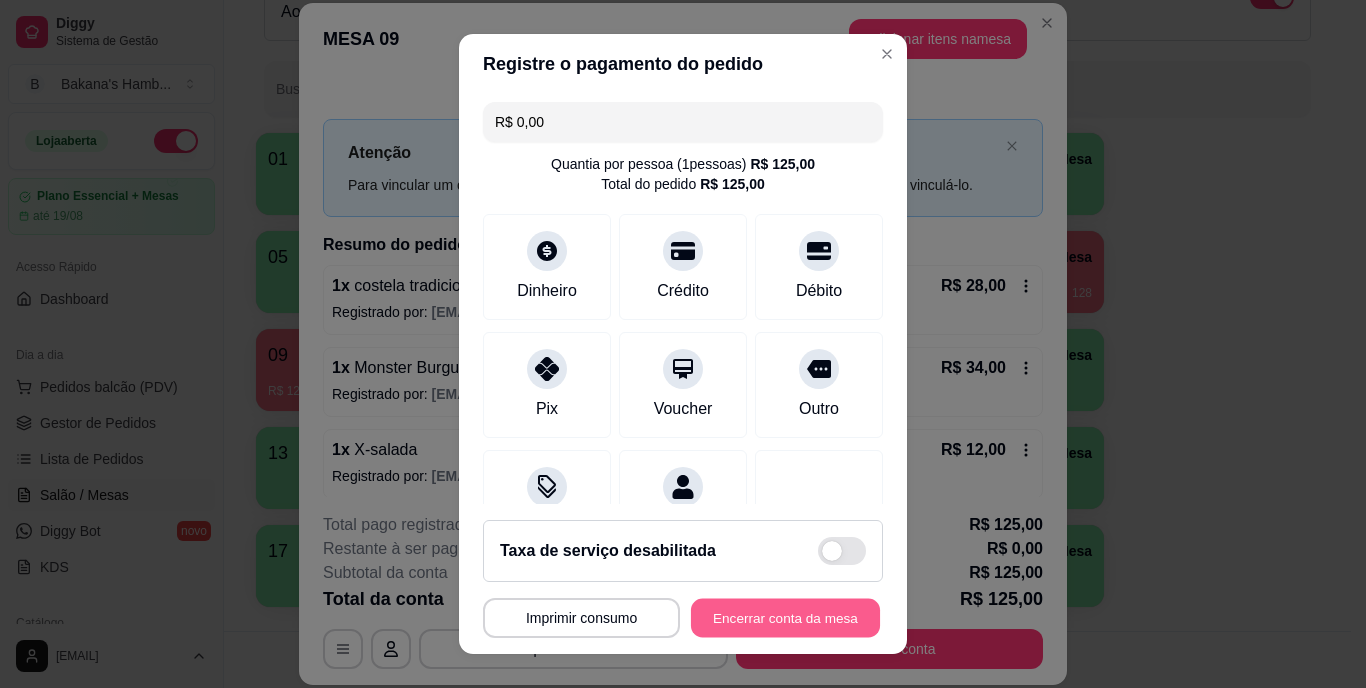 click on "Encerrar conta da mesa" at bounding box center [785, 617] 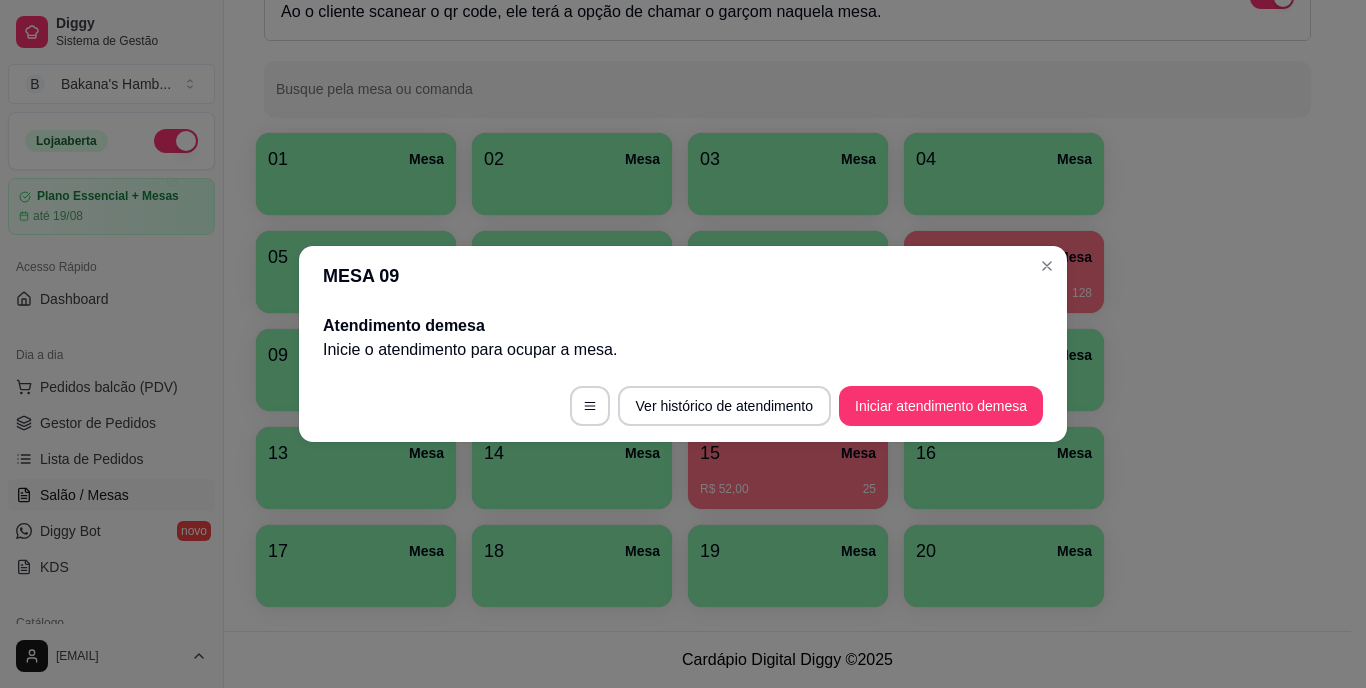 scroll, scrollTop: 87, scrollLeft: 0, axis: vertical 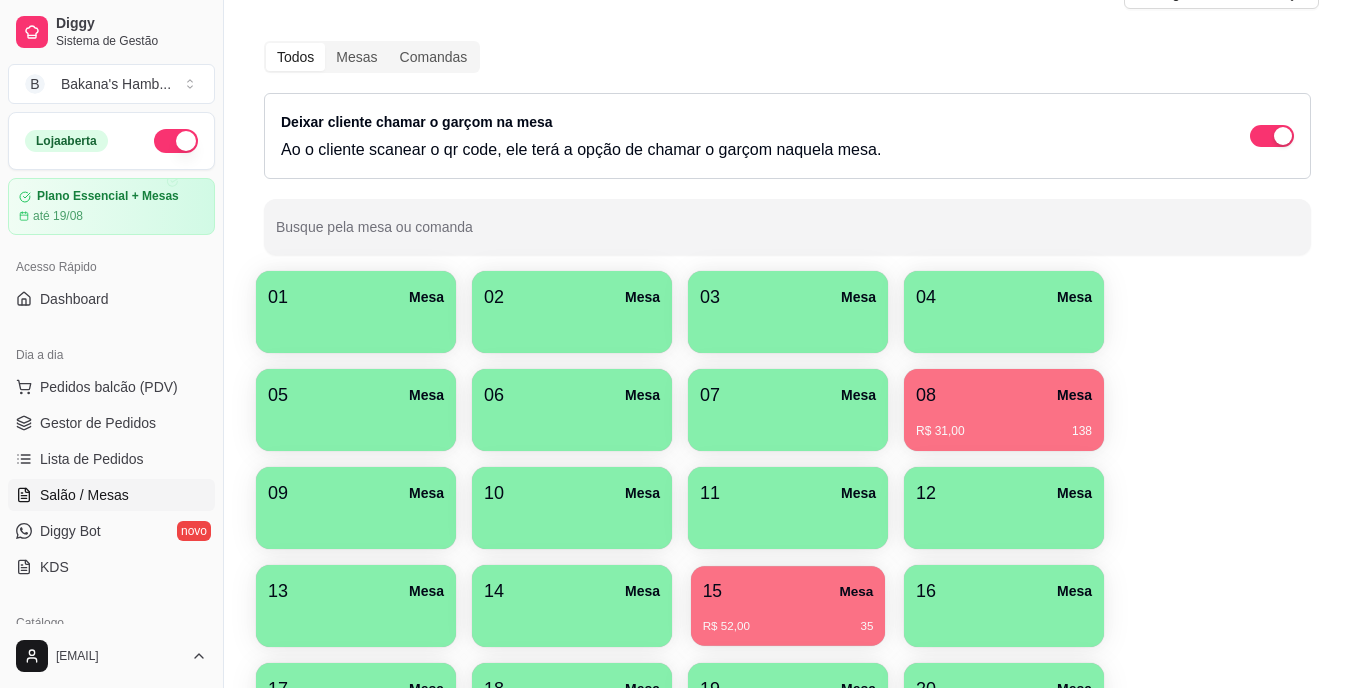 click on "15 Mesa" at bounding box center (788, 591) 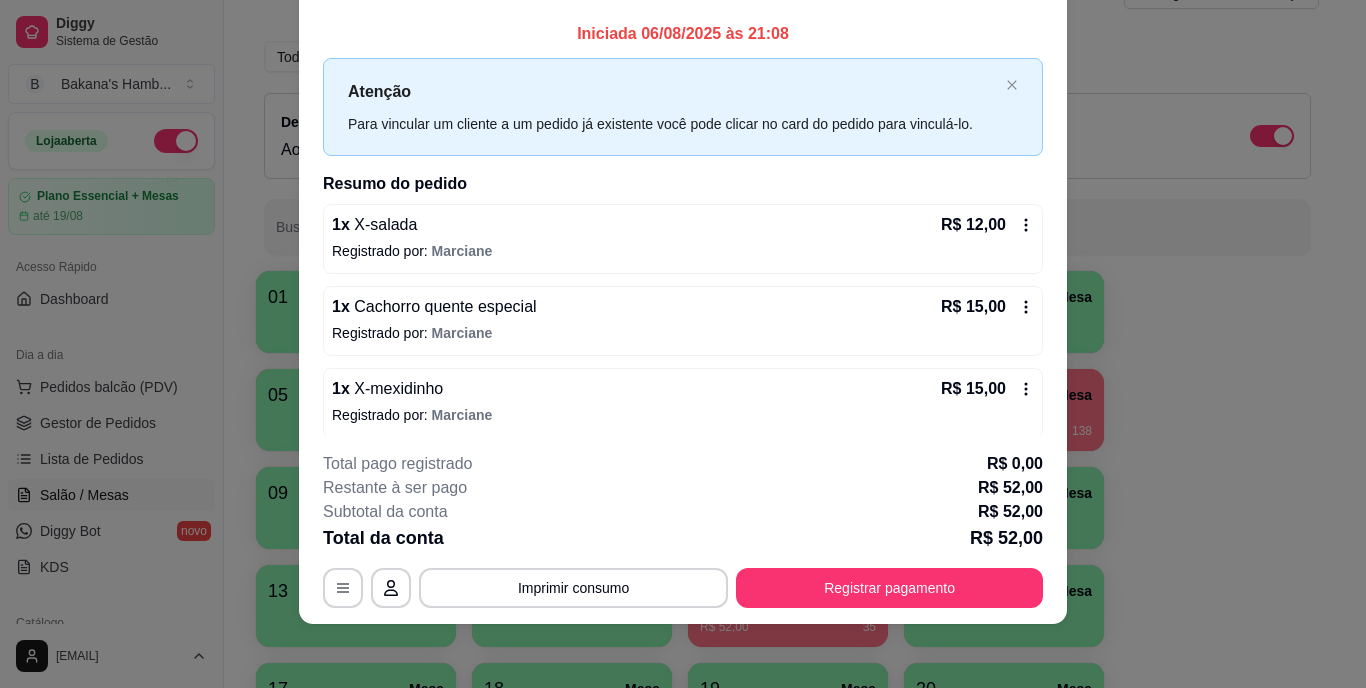 scroll, scrollTop: 61, scrollLeft: 0, axis: vertical 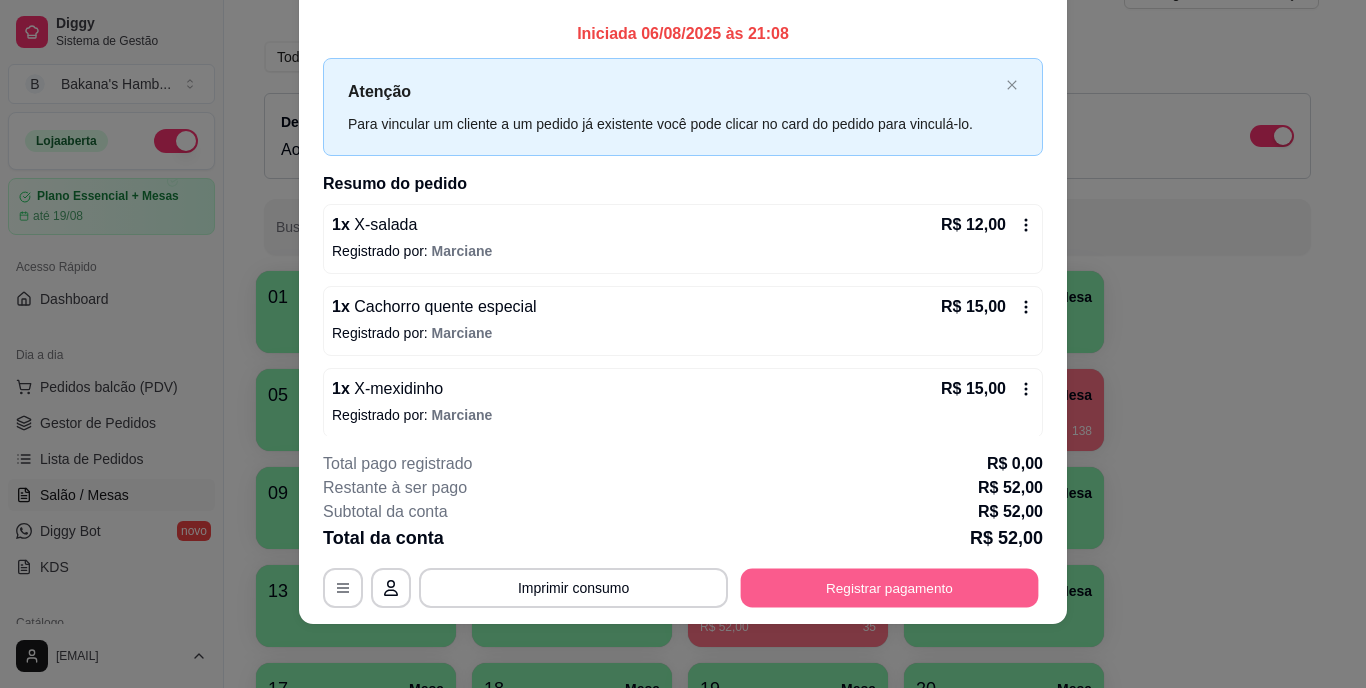 click on "Registrar pagamento" at bounding box center (890, 587) 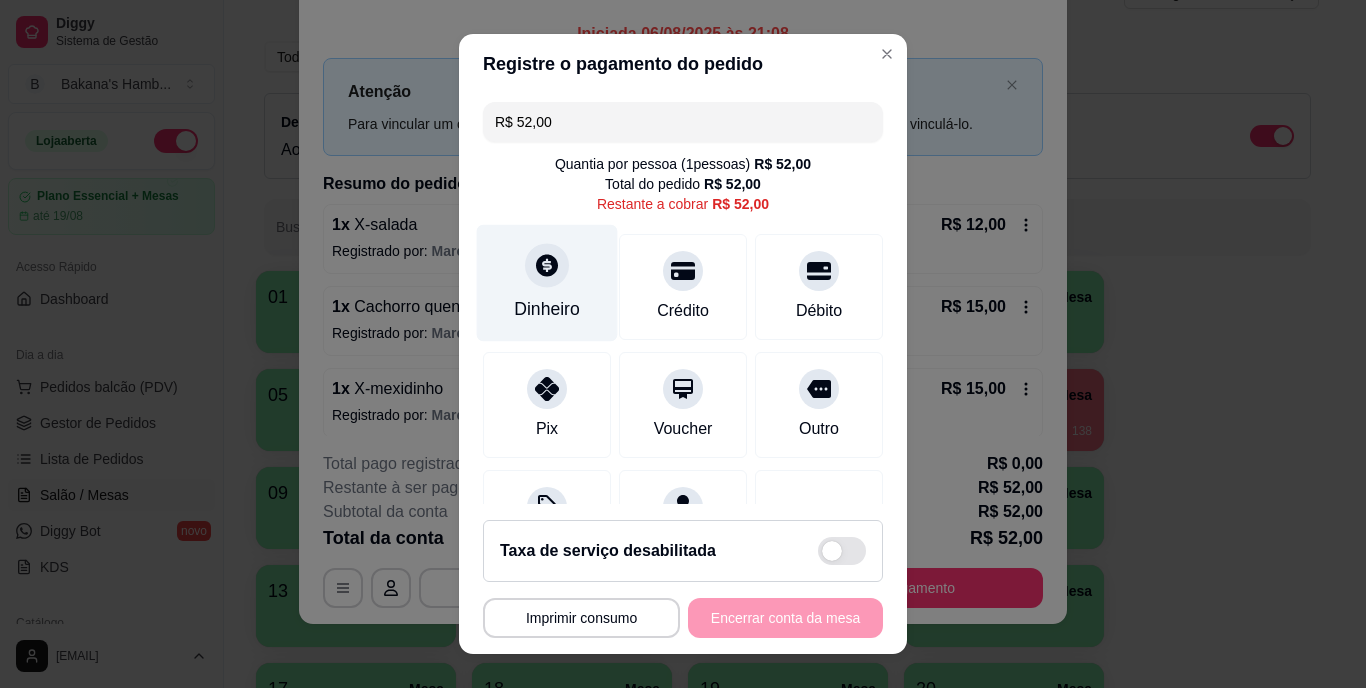 click on "Dinheiro" at bounding box center (547, 310) 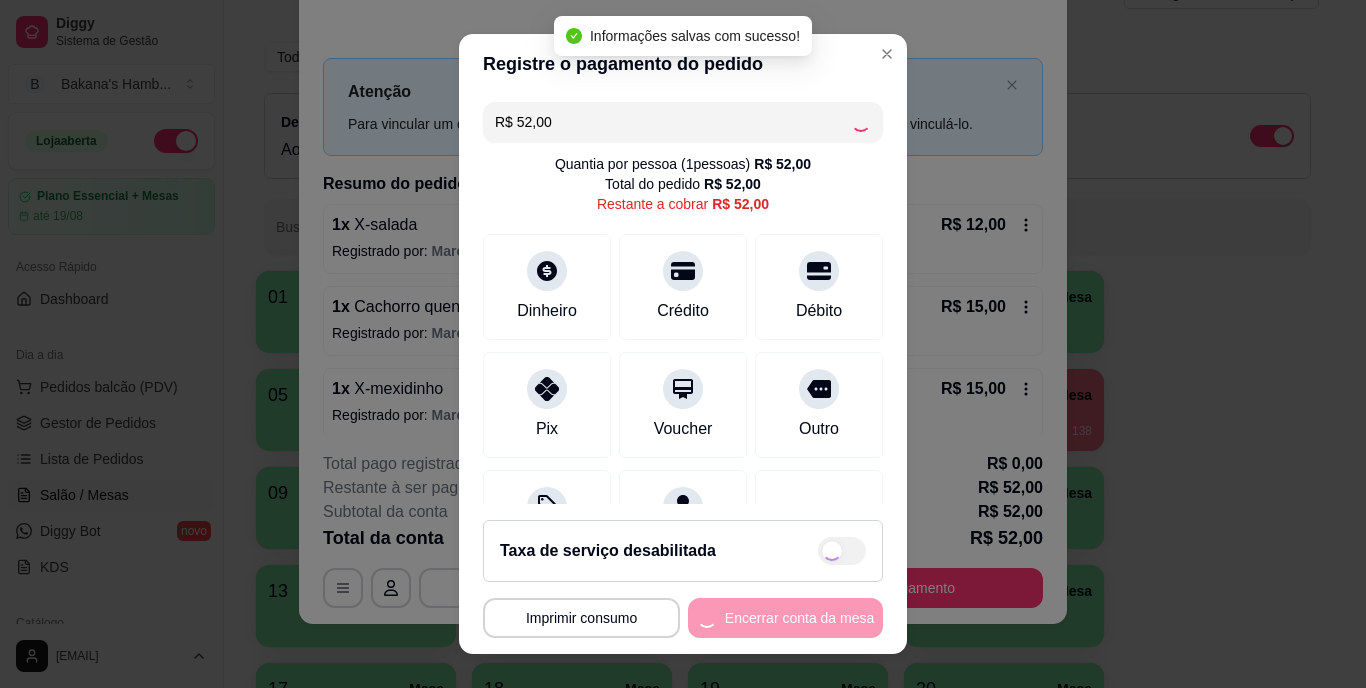 type on "R$ 0,00" 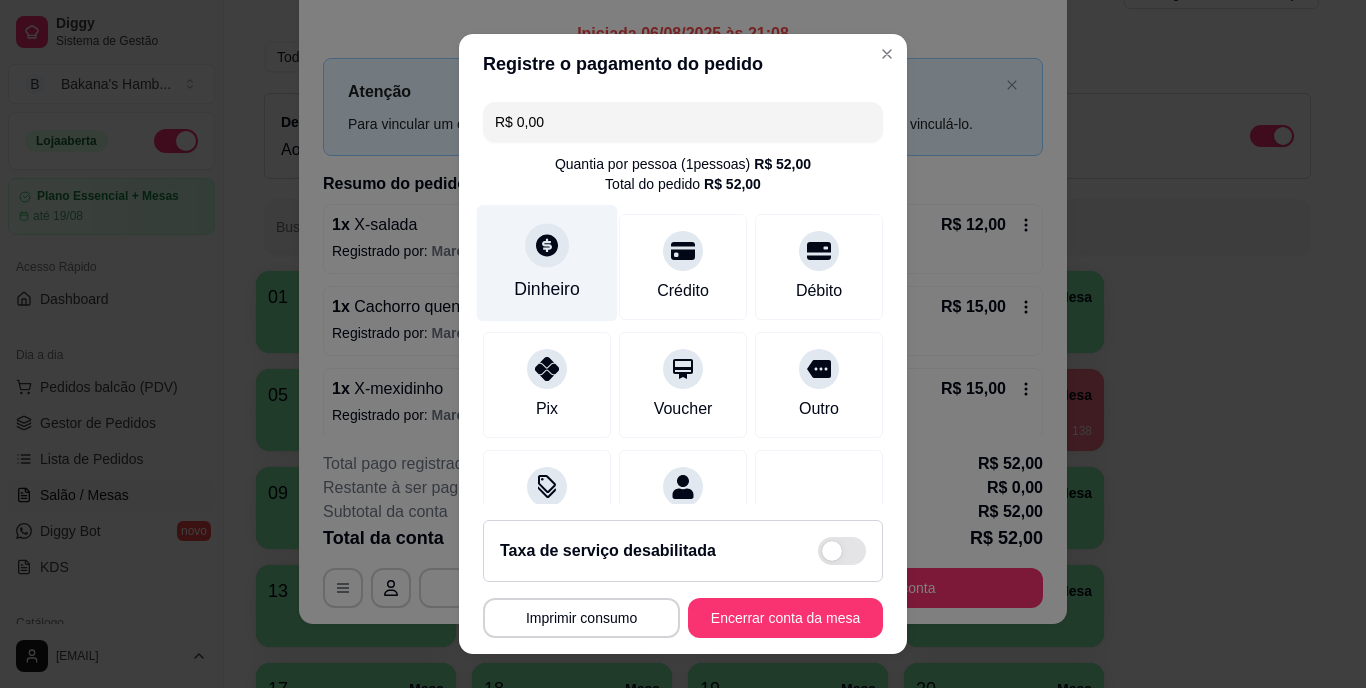 click on "Dinheiro" at bounding box center [547, 263] 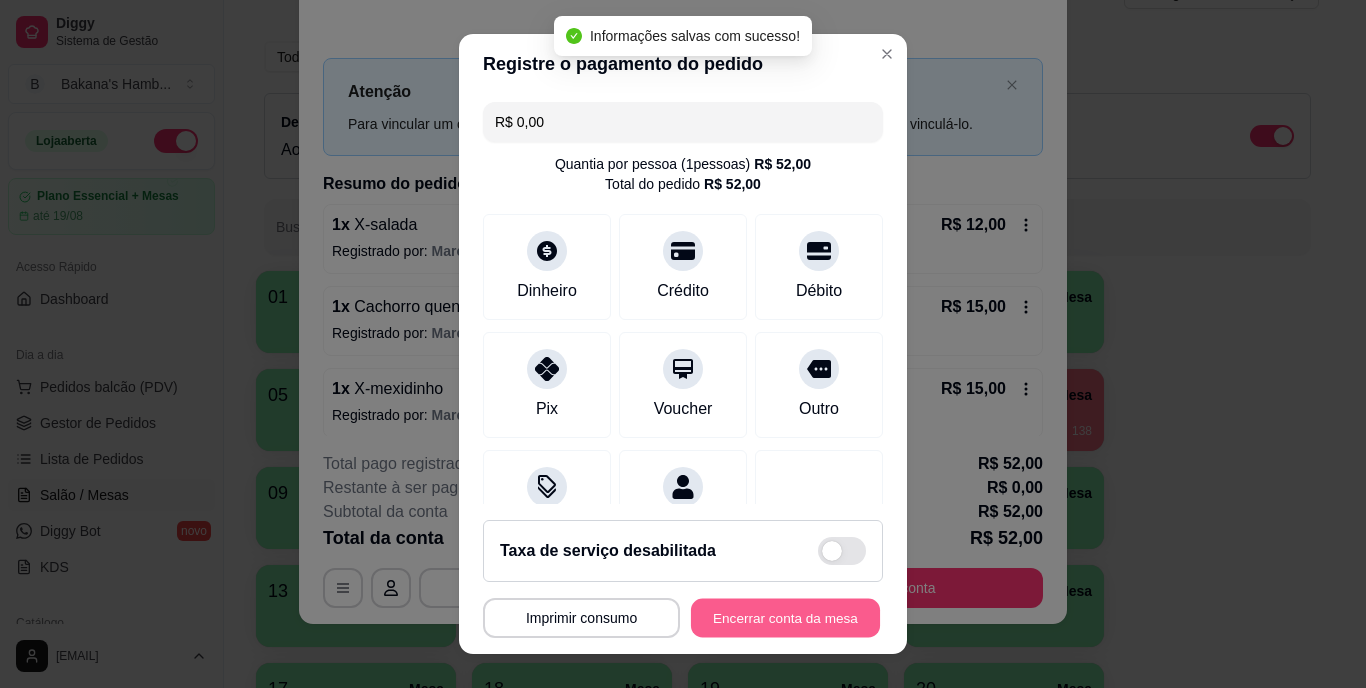 click on "Encerrar conta da mesa" at bounding box center (785, 617) 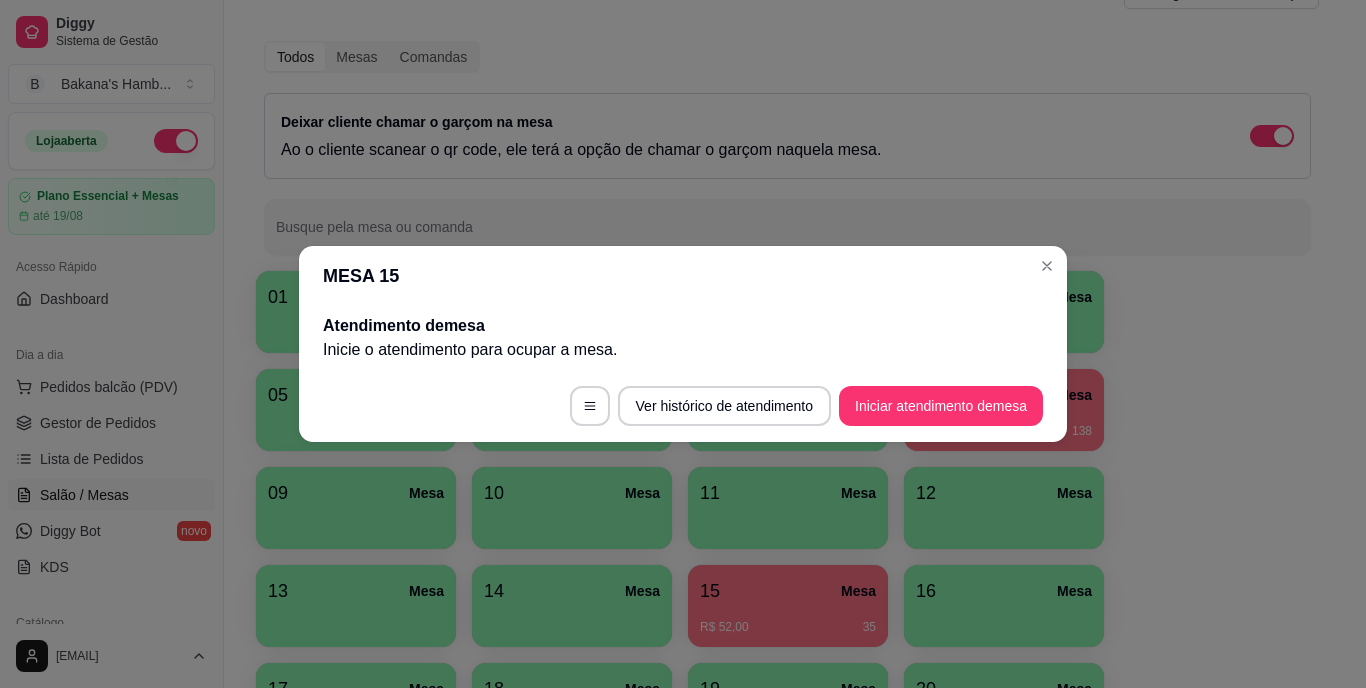 scroll, scrollTop: 0, scrollLeft: 0, axis: both 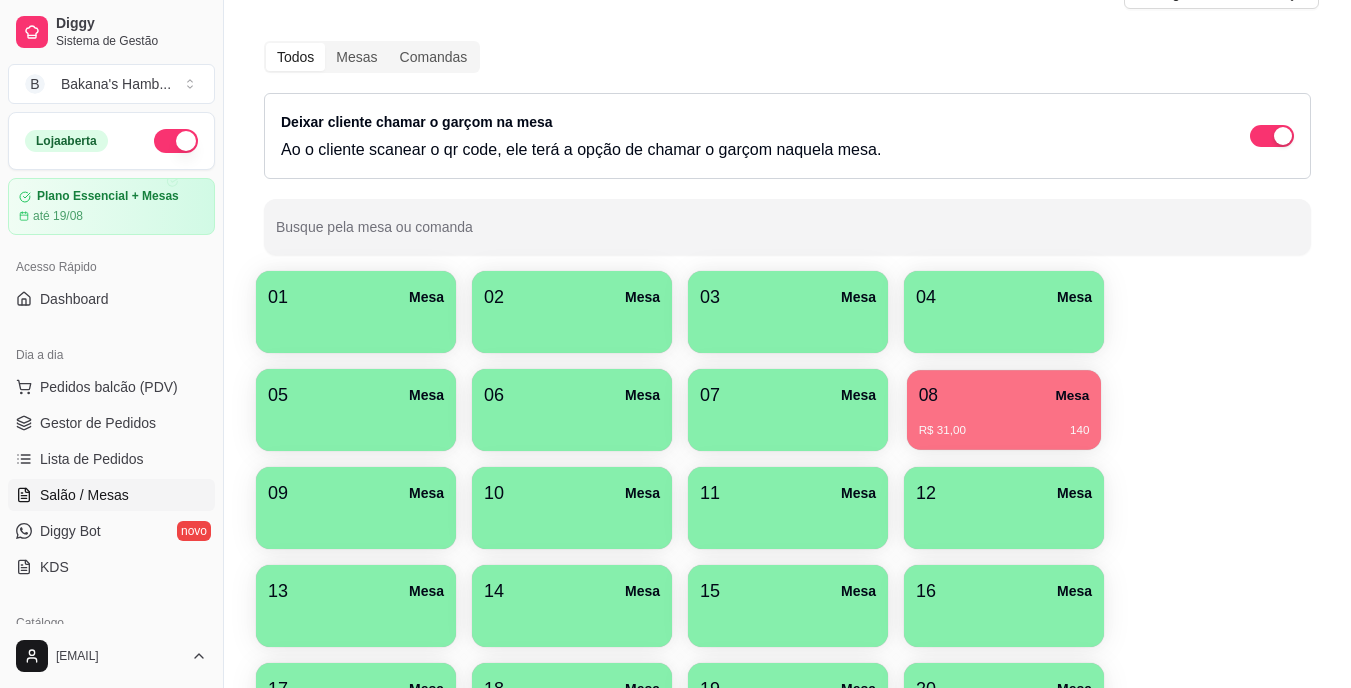 click on "[NUMBER] Mesa R$ [PRICE] [NUMBER]" at bounding box center (1004, 410) 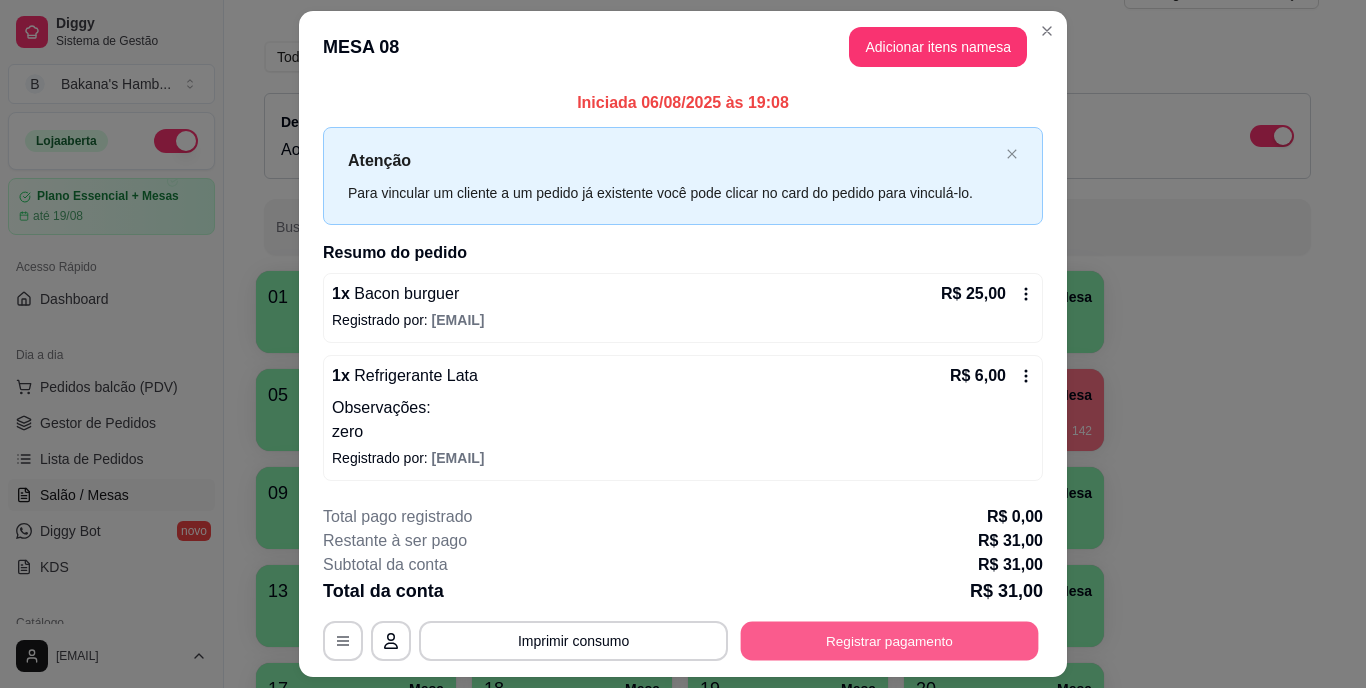 click on "Registrar pagamento" at bounding box center [890, 640] 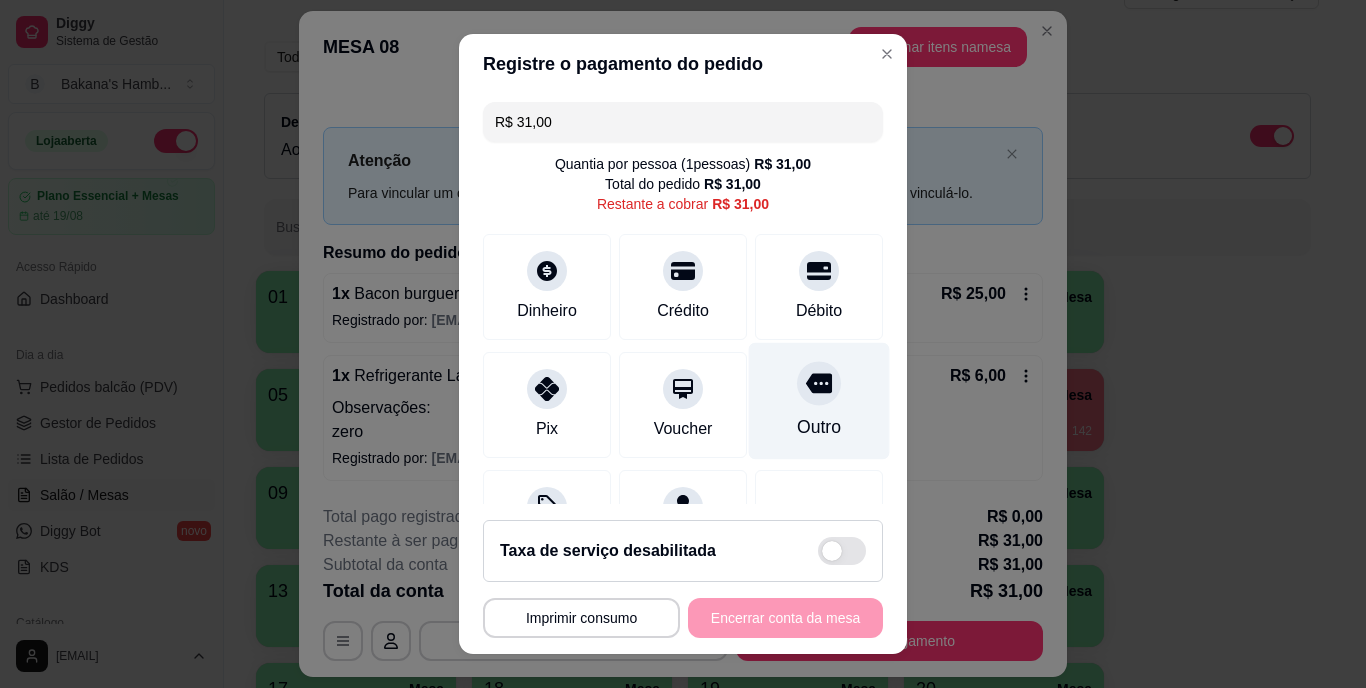 click on "Outro" at bounding box center [819, 401] 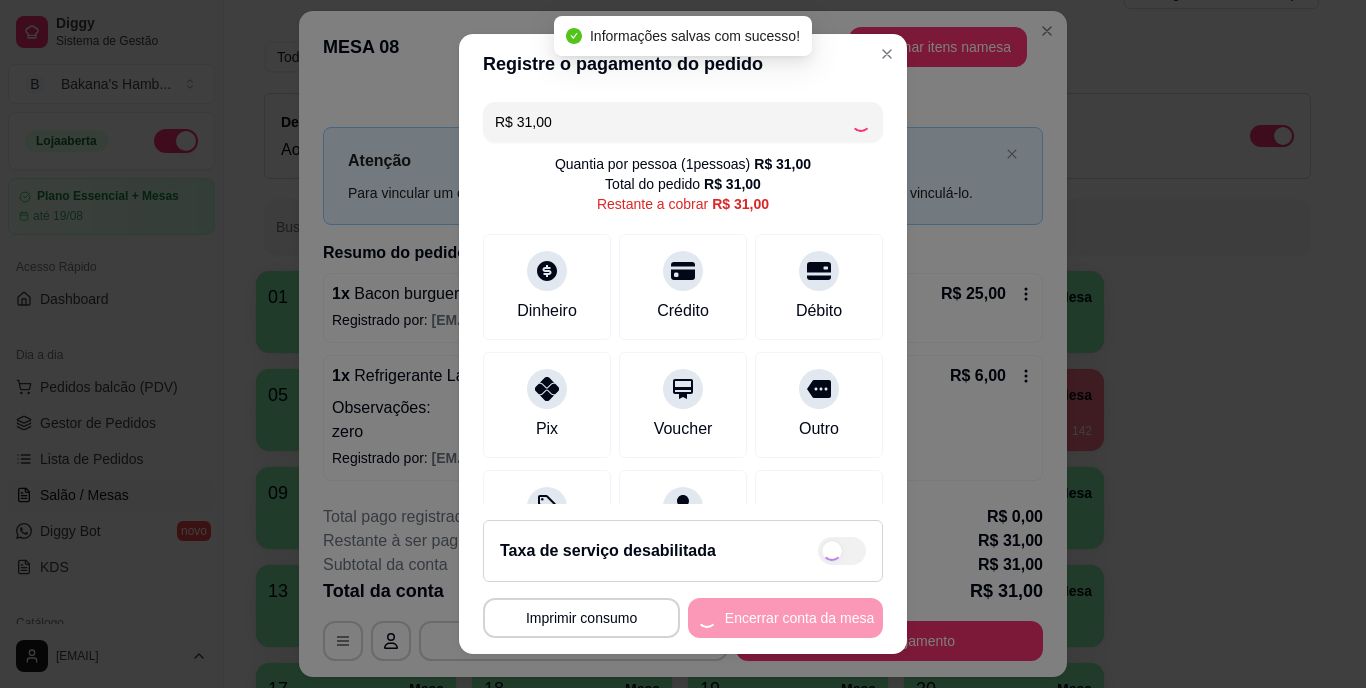 type on "R$ 0,00" 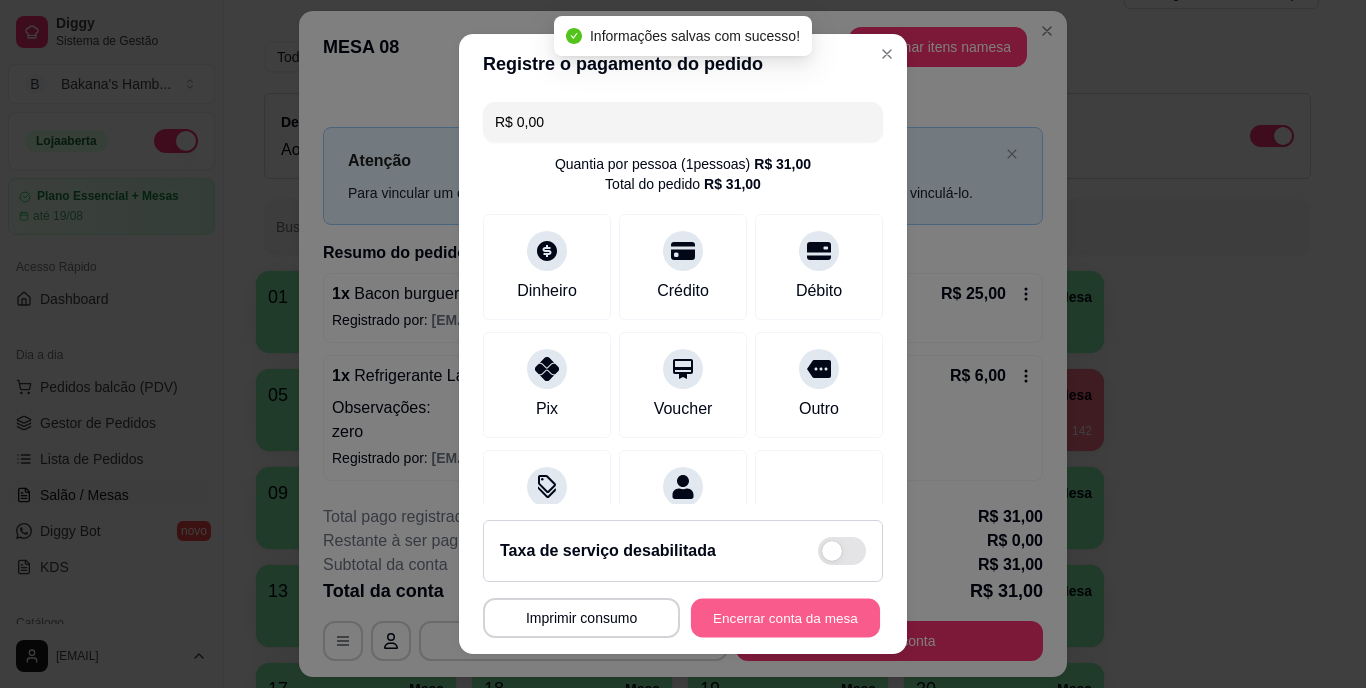 click on "Encerrar conta da mesa" at bounding box center [785, 617] 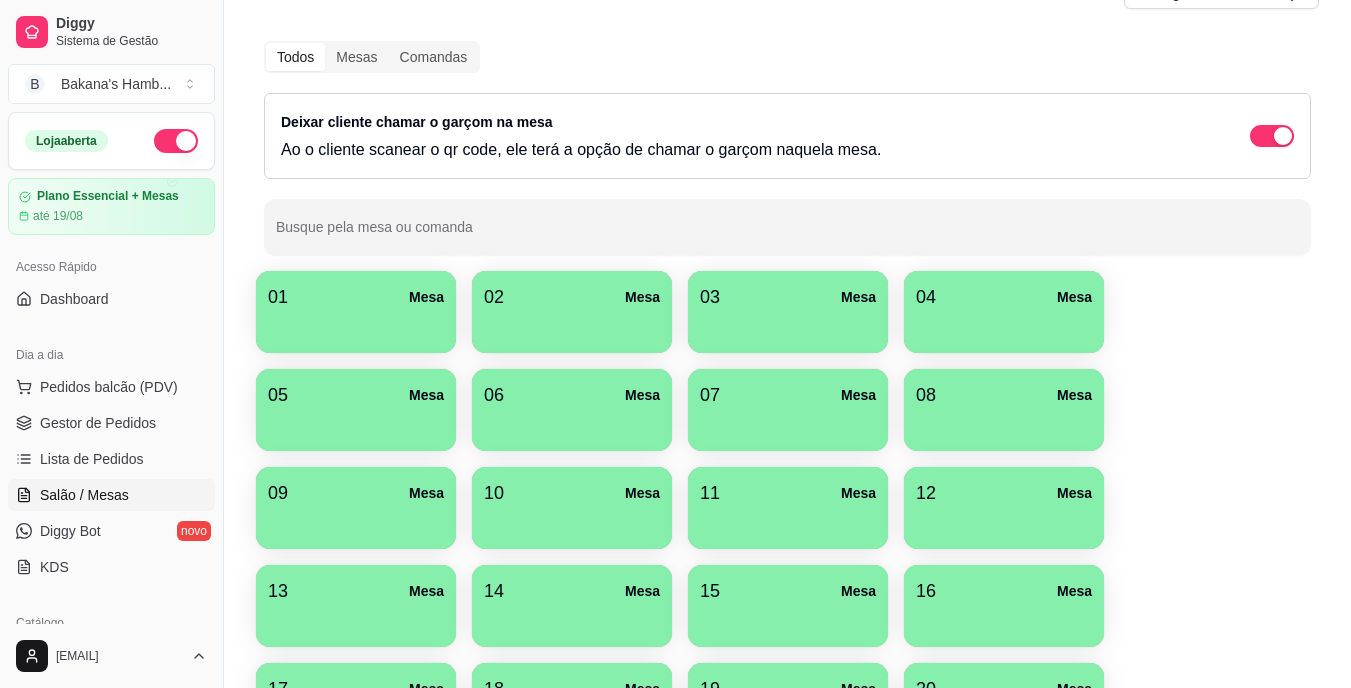 click on "Pedidos balcão (PDV)" at bounding box center (109, 387) 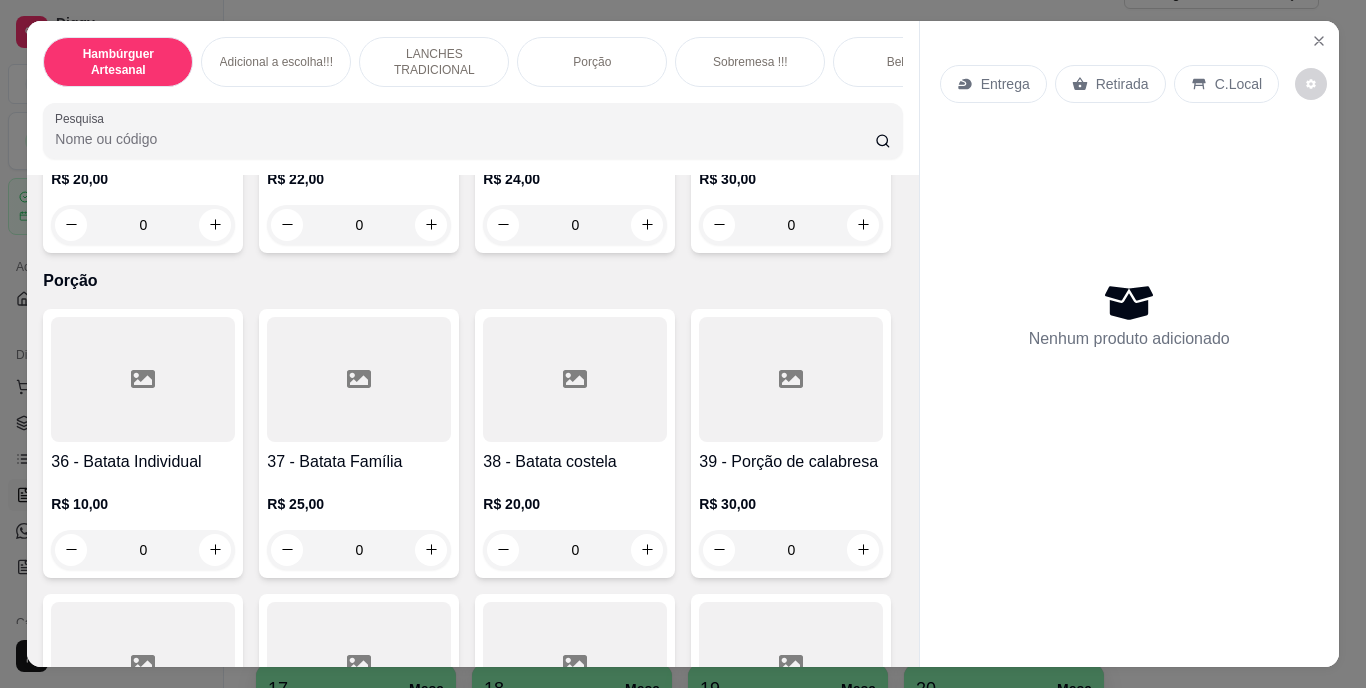 scroll, scrollTop: 3585, scrollLeft: 0, axis: vertical 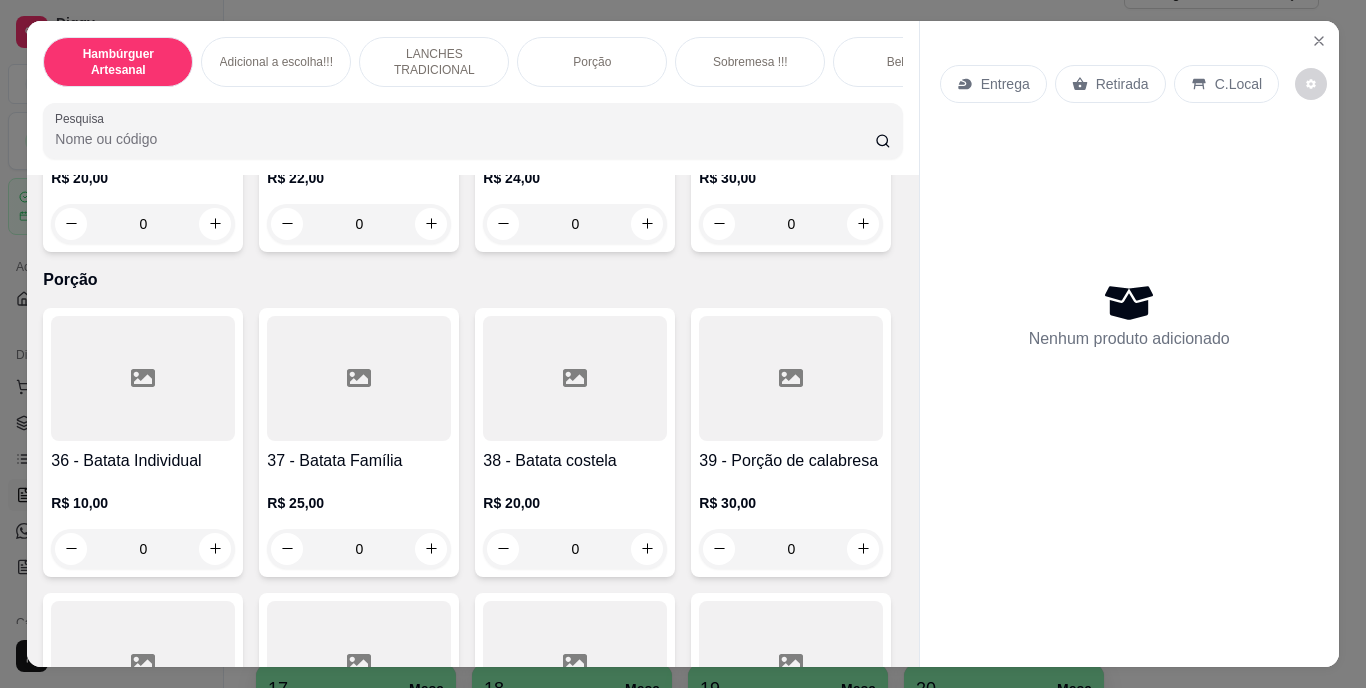 click at bounding box center [215, -62] 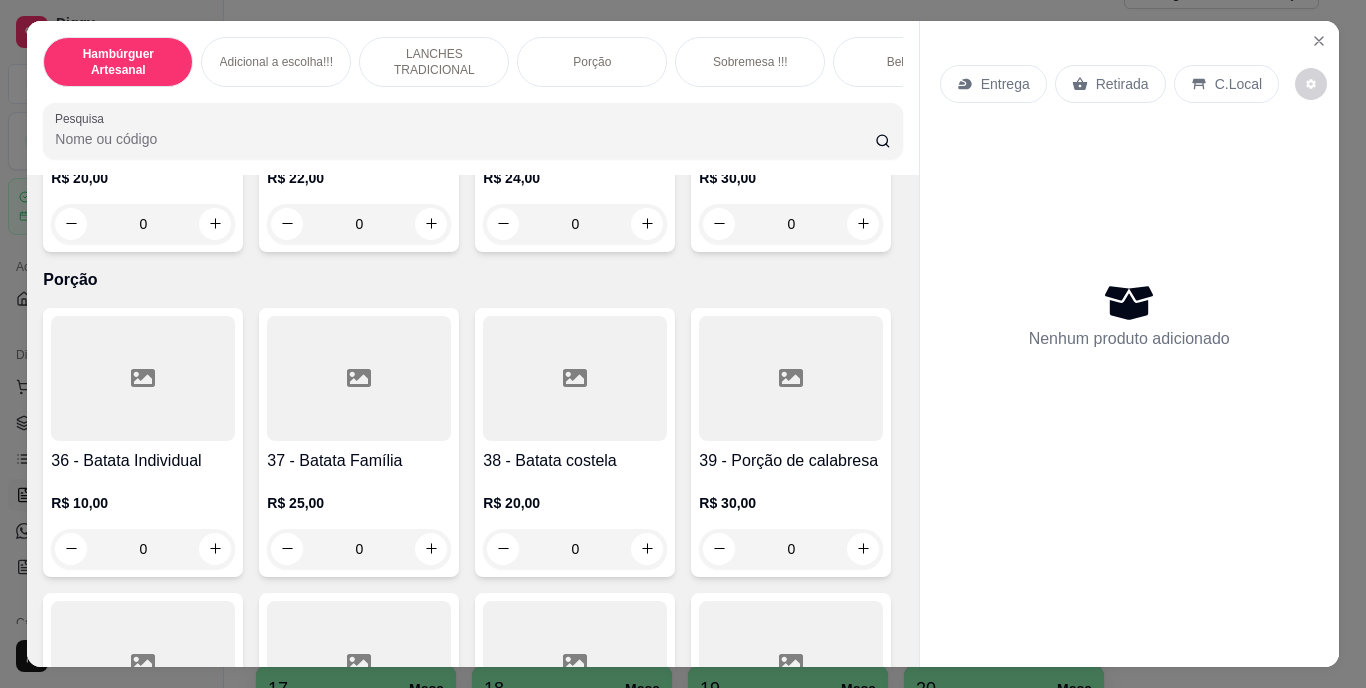 type on "1" 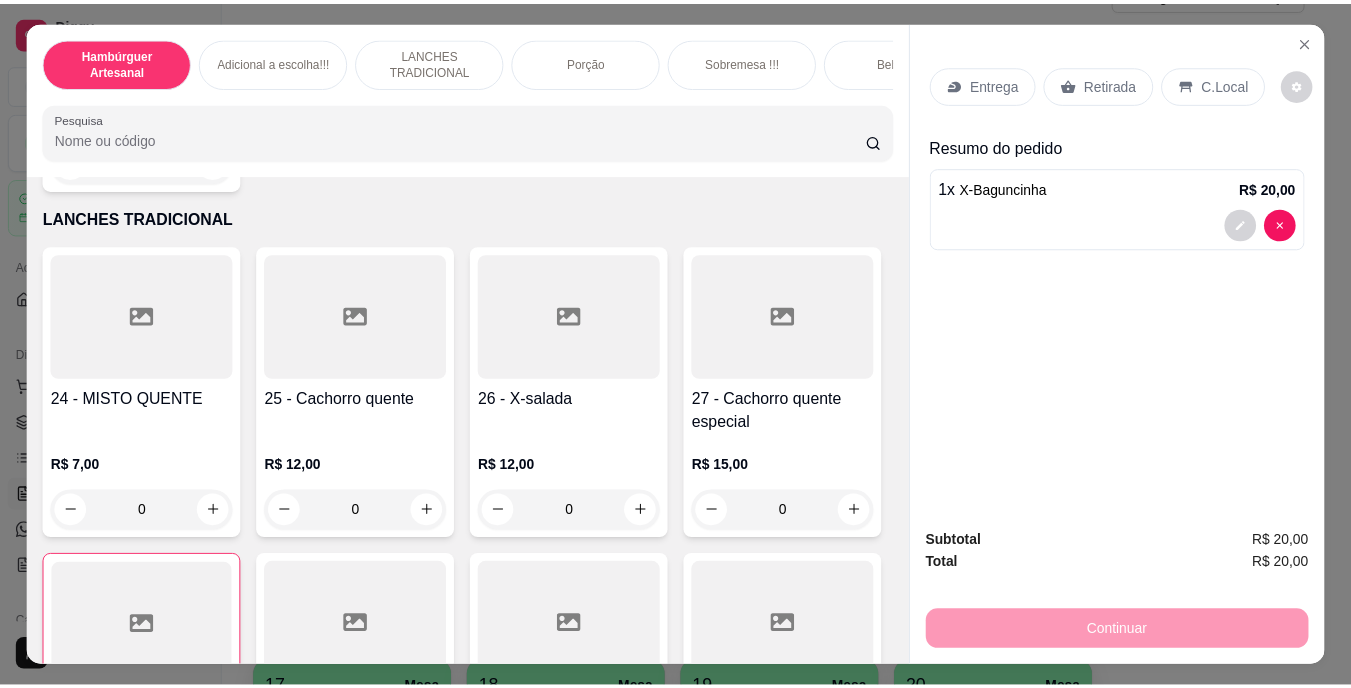 scroll, scrollTop: 2720, scrollLeft: 0, axis: vertical 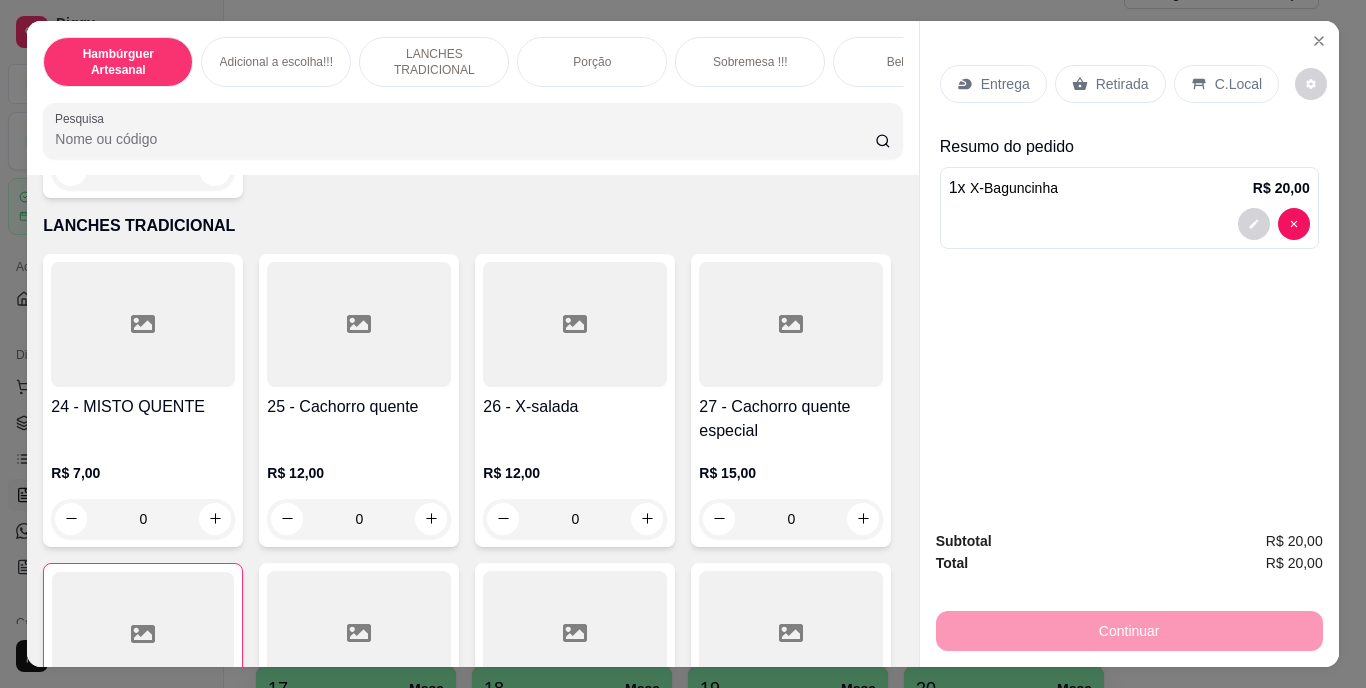 click on "0" at bounding box center (143, -115) 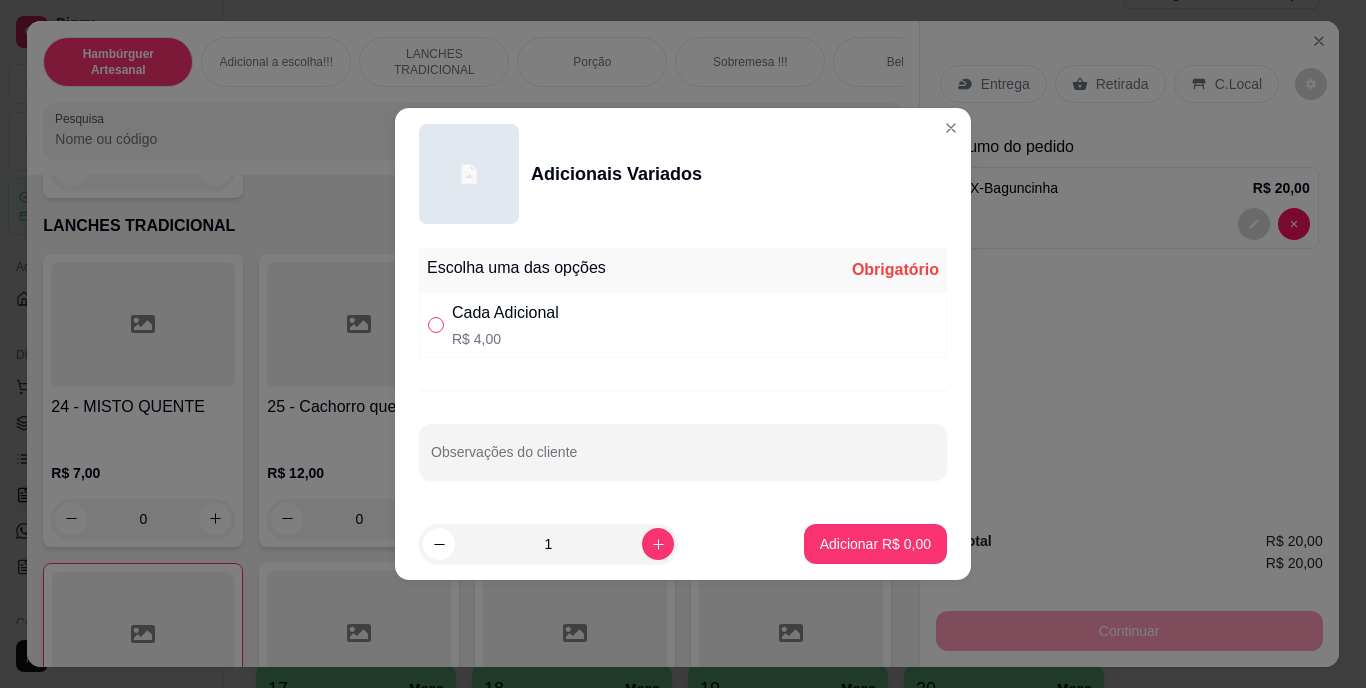 click at bounding box center [436, 325] 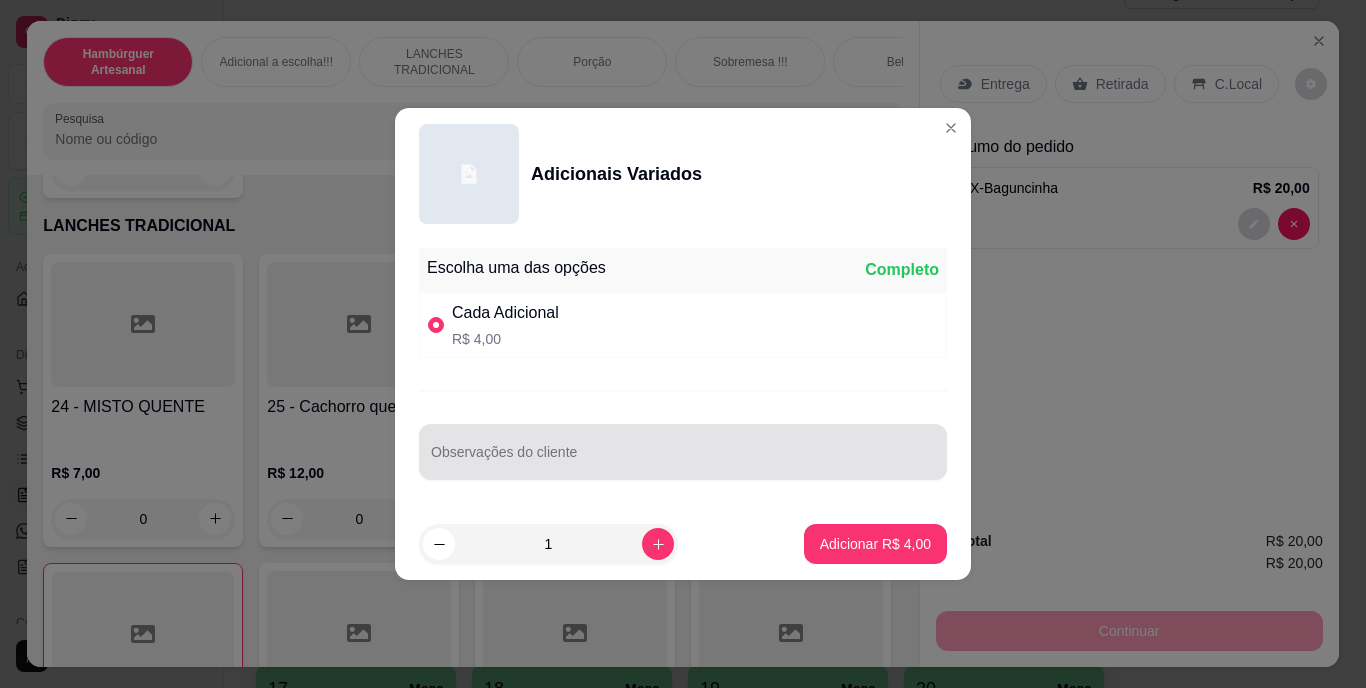 click on "Observações do cliente" at bounding box center [683, 452] 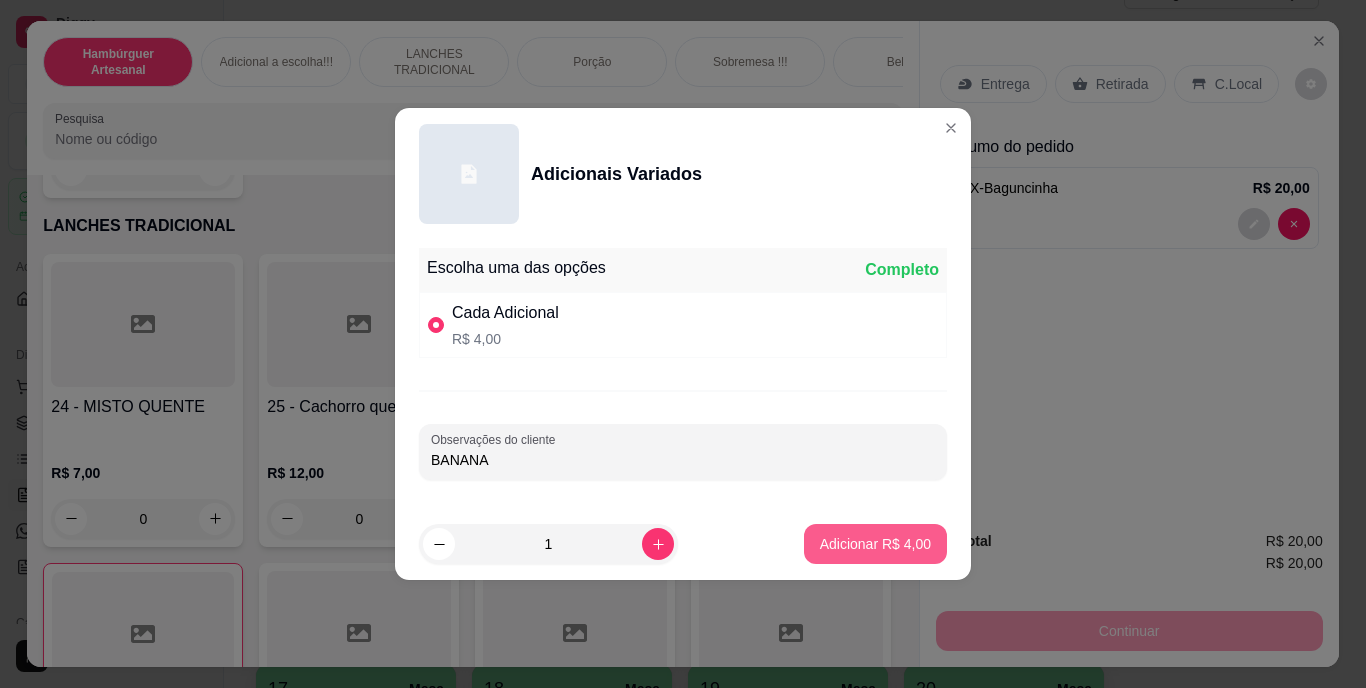 type on "BANANA" 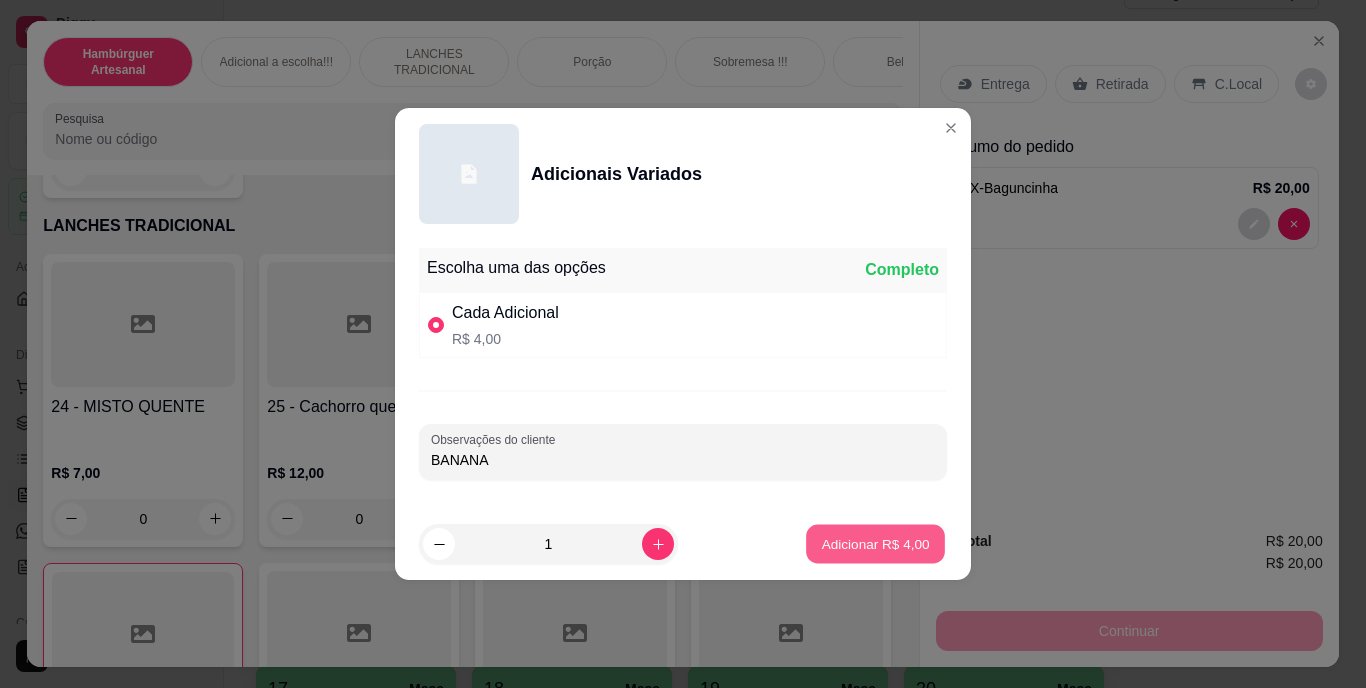 click on "Adicionar   R$ 4,00" at bounding box center [875, 544] 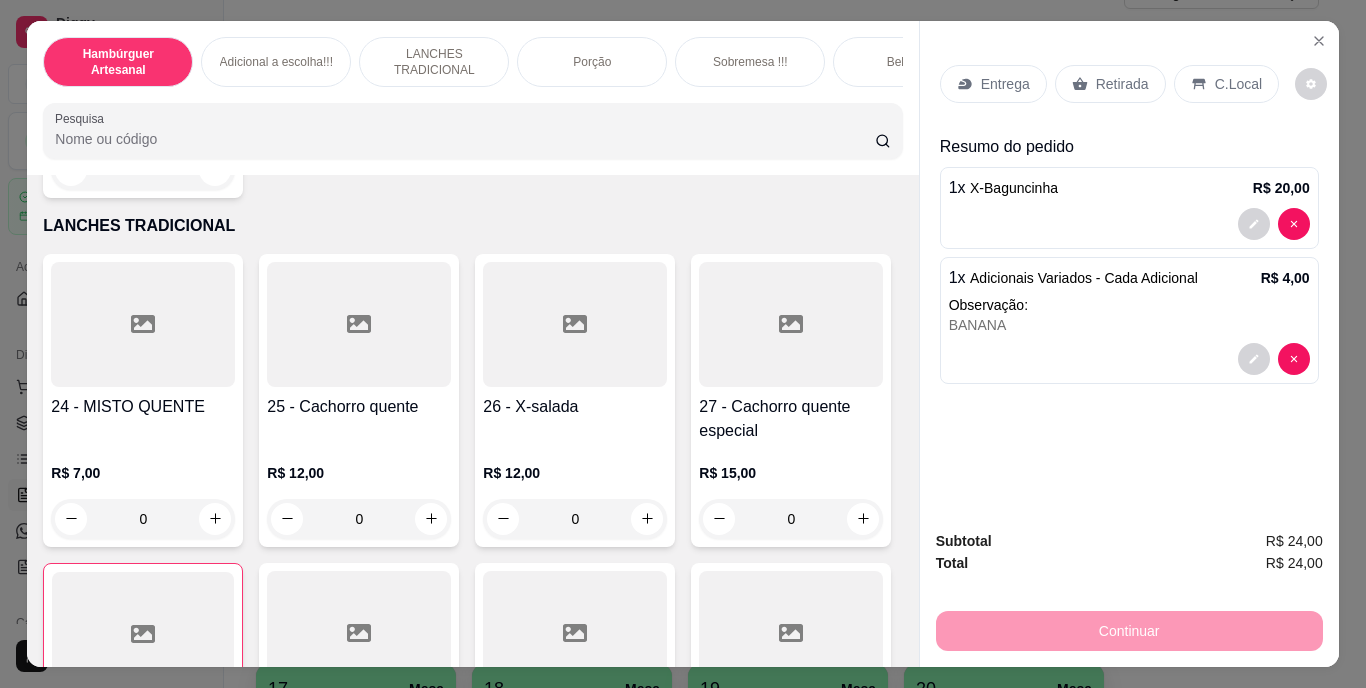 click on "Entrega" at bounding box center (1005, 84) 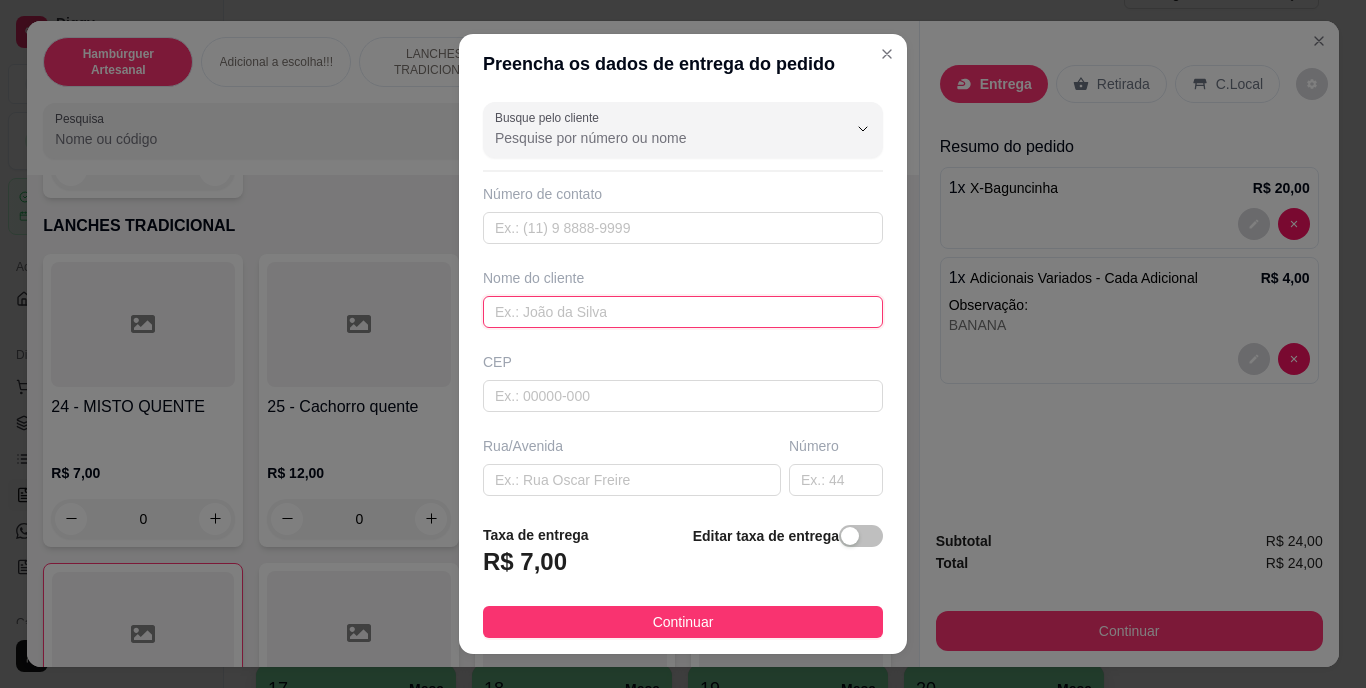 click at bounding box center [683, 312] 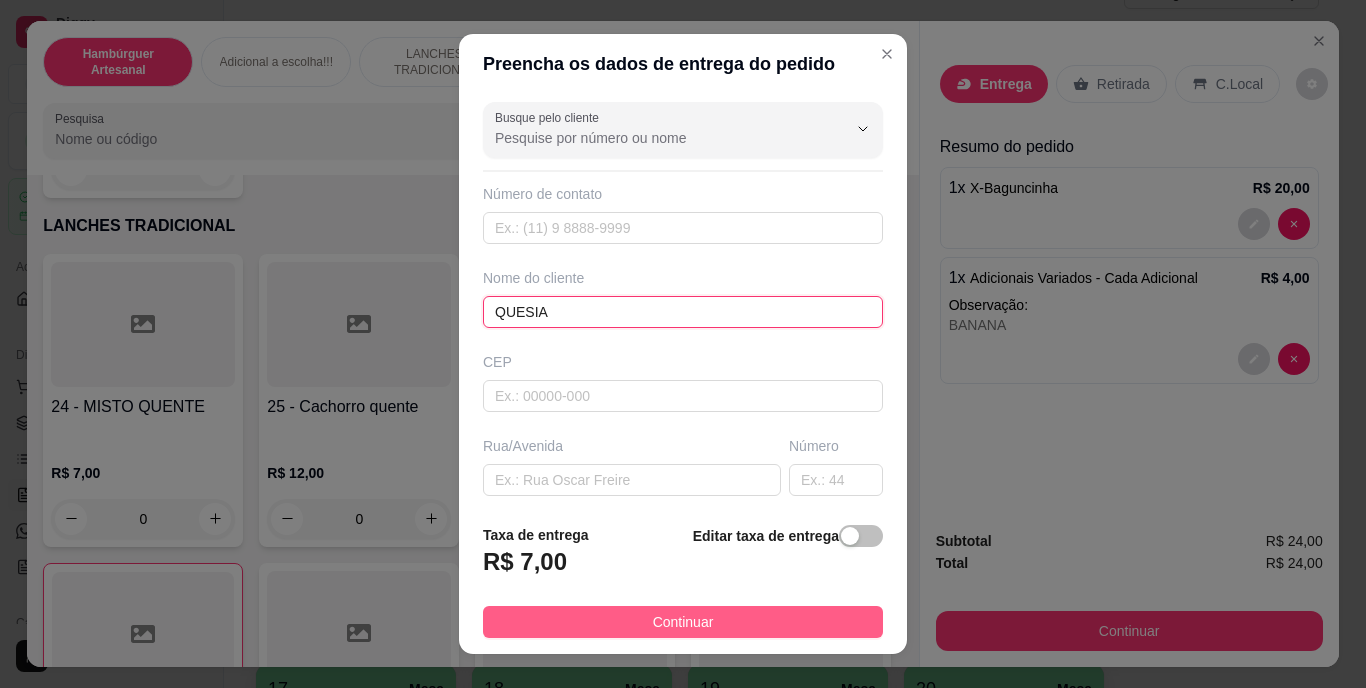 type on "QUESIA" 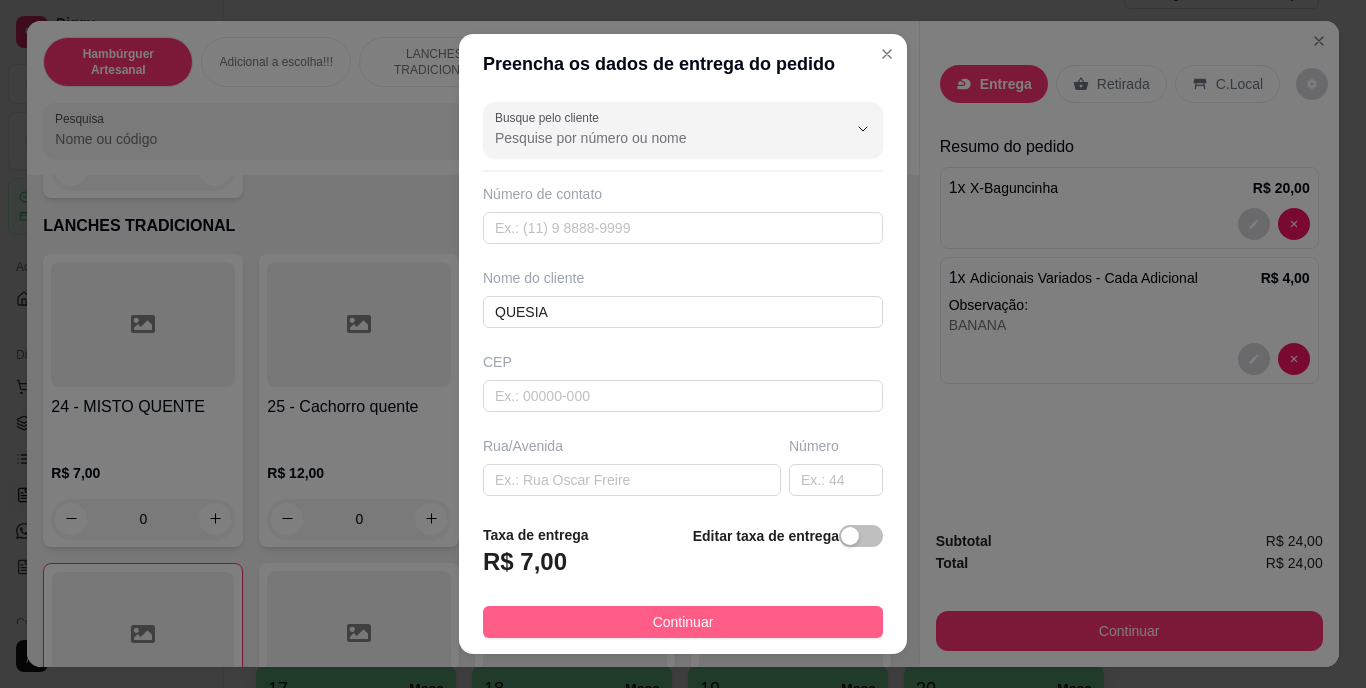 click on "Continuar" at bounding box center [683, 622] 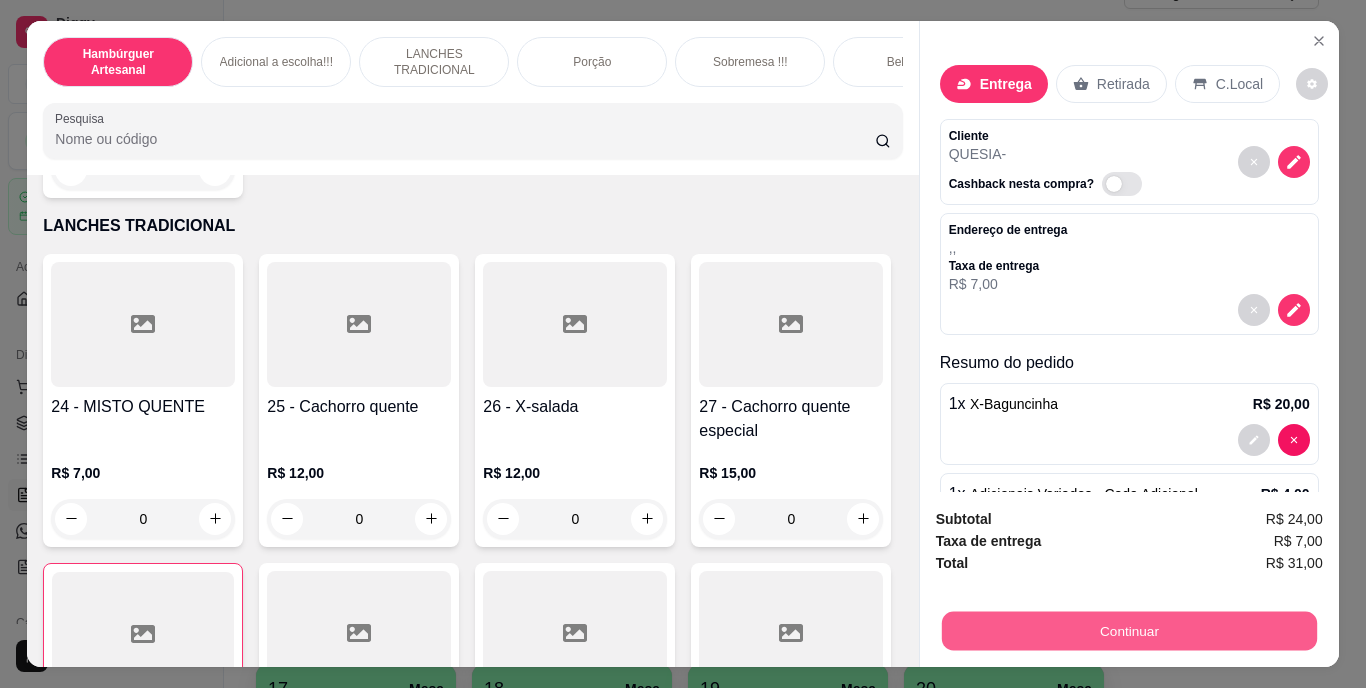 click on "Continuar" at bounding box center (1128, 631) 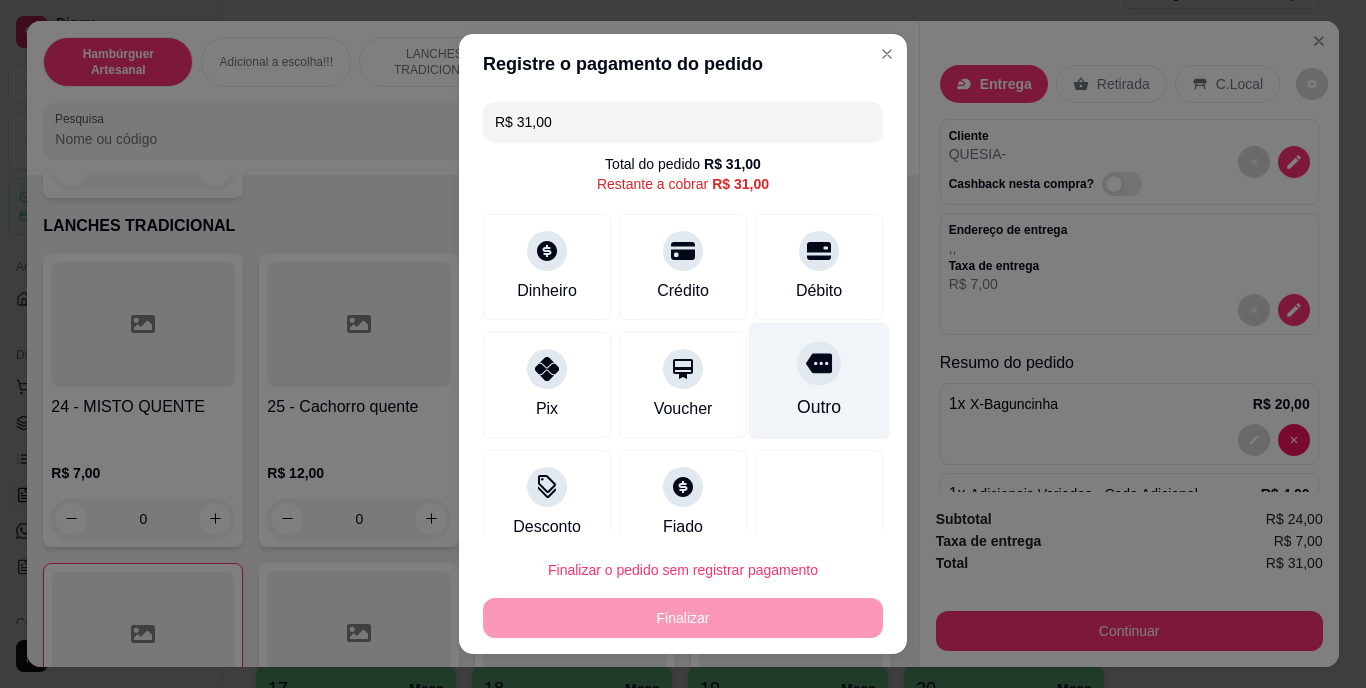 click on "Outro" at bounding box center [819, 381] 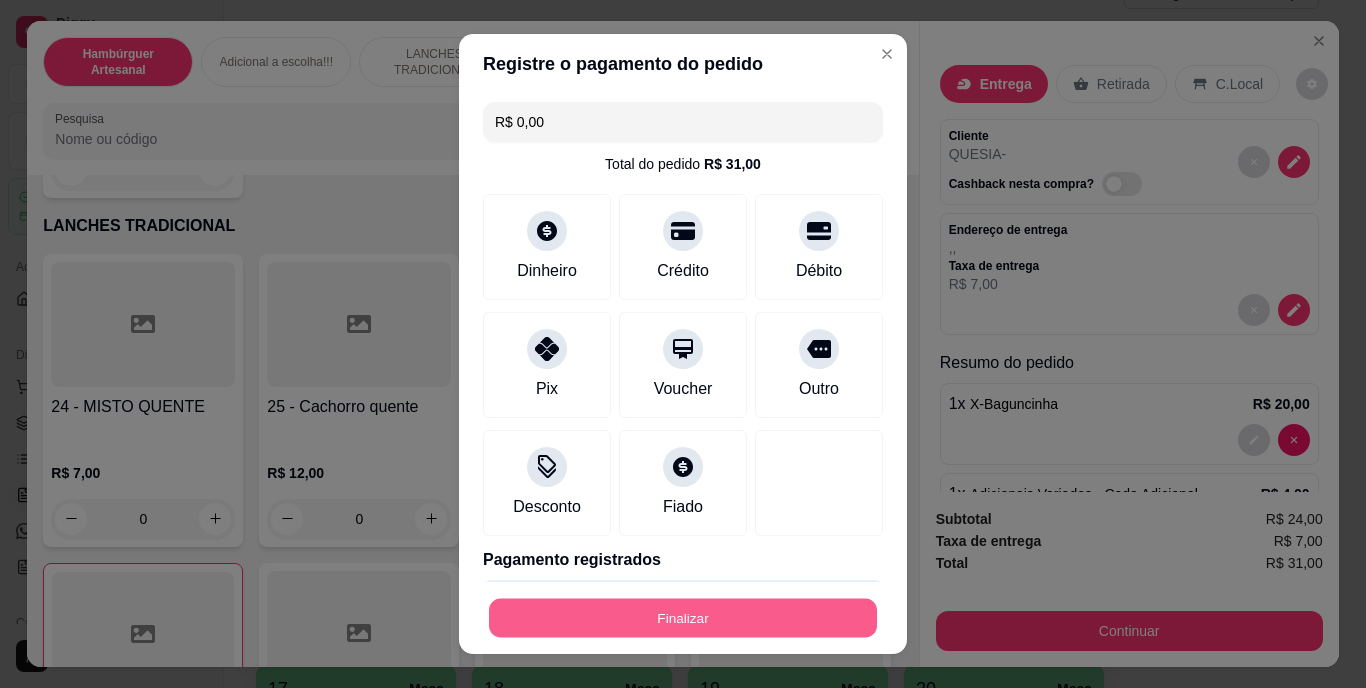click on "Finalizar" at bounding box center (683, 617) 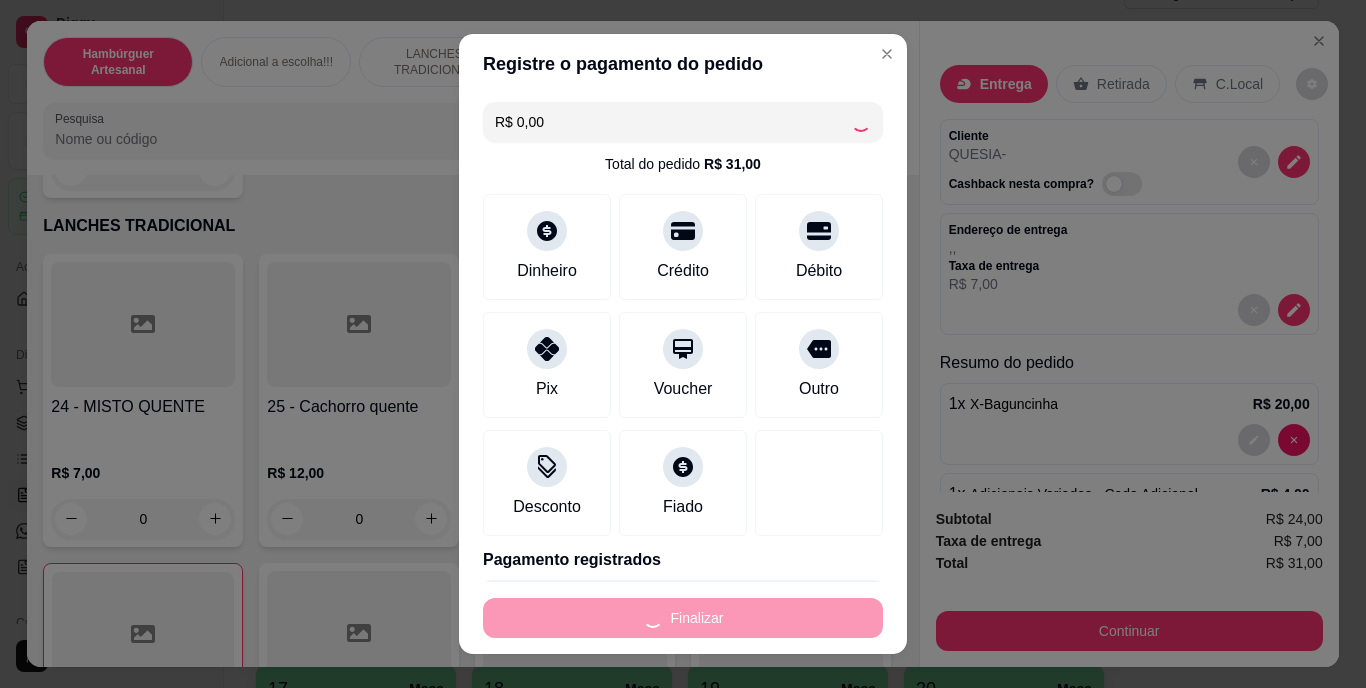 type on "0" 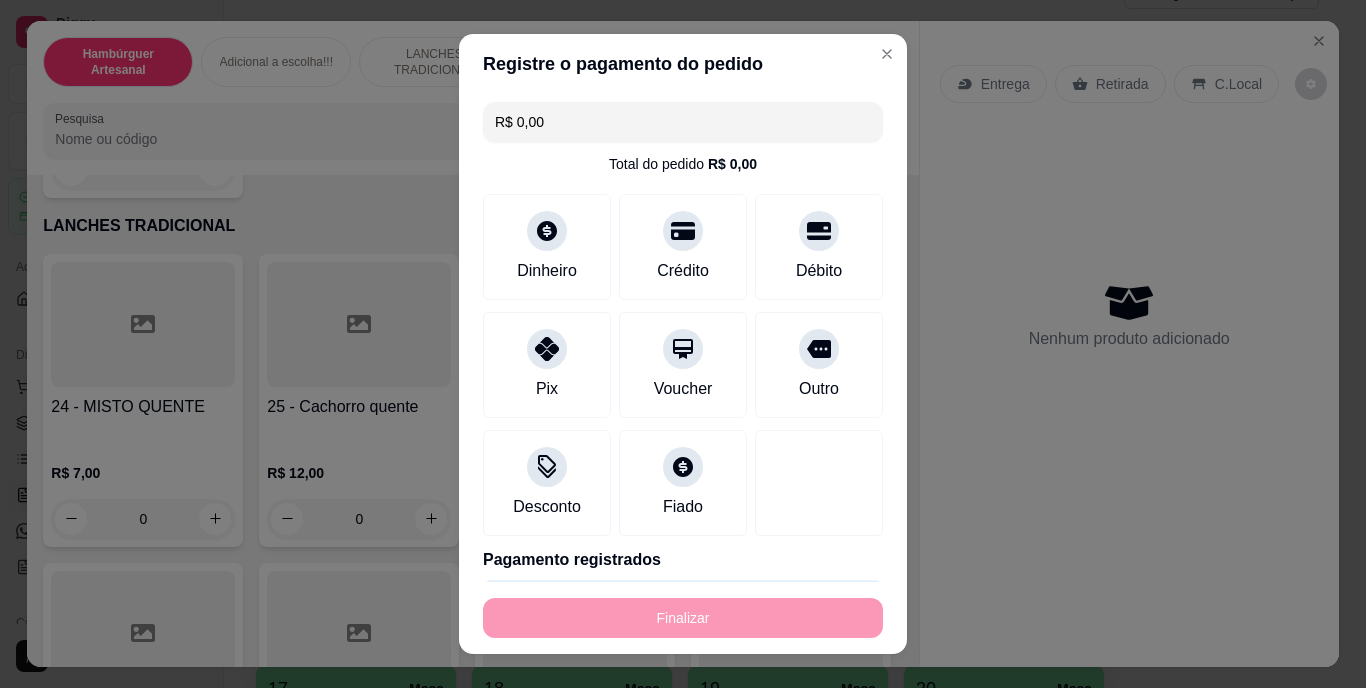 type on "-R$ 31,00" 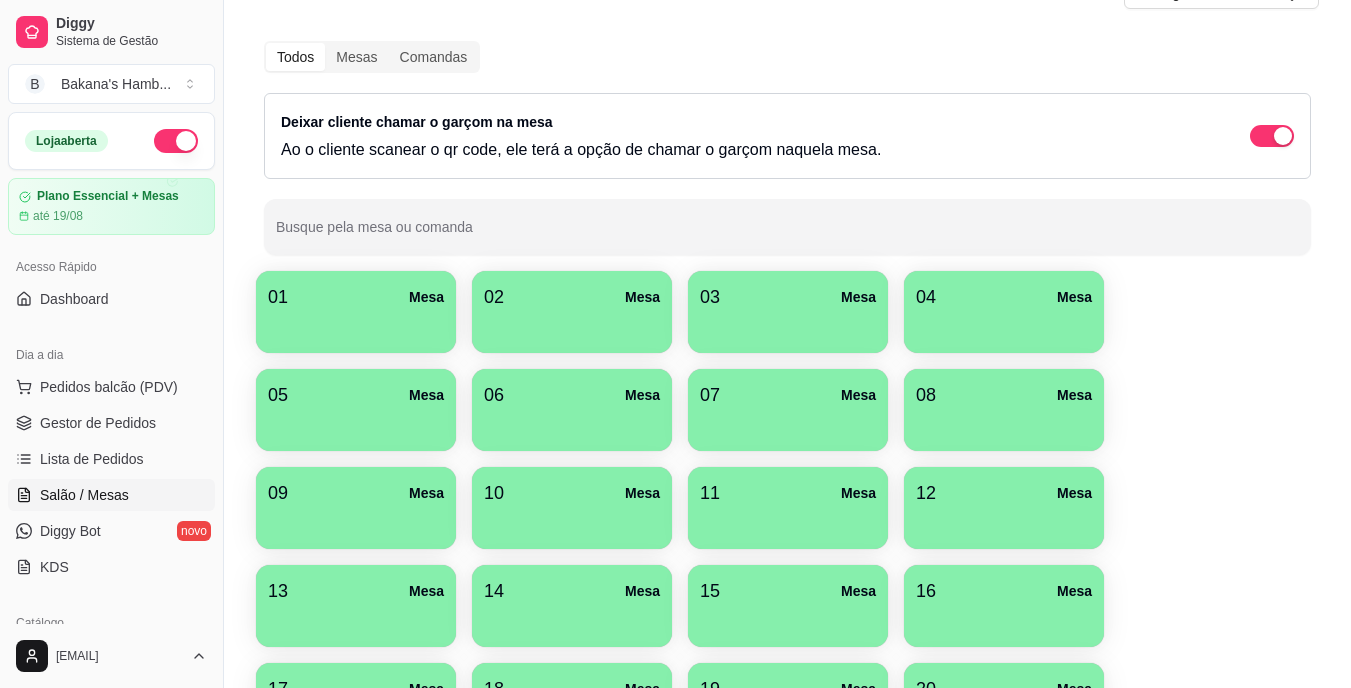 click on "Dia a dia Pedidos balcão (PDV) Gestor de Pedidos Lista de Pedidos Salão / Mesas Diggy Bot novo KDS" at bounding box center (111, 461) 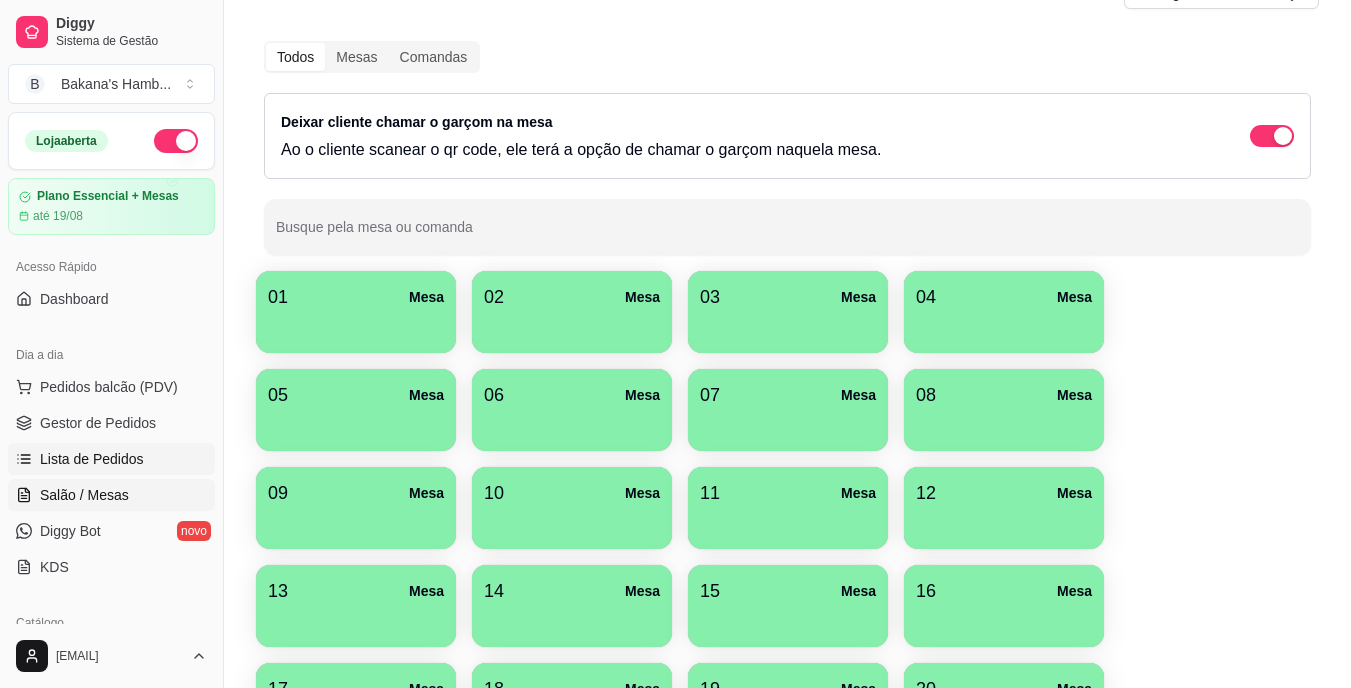 click on "Lista de Pedidos" at bounding box center [111, 459] 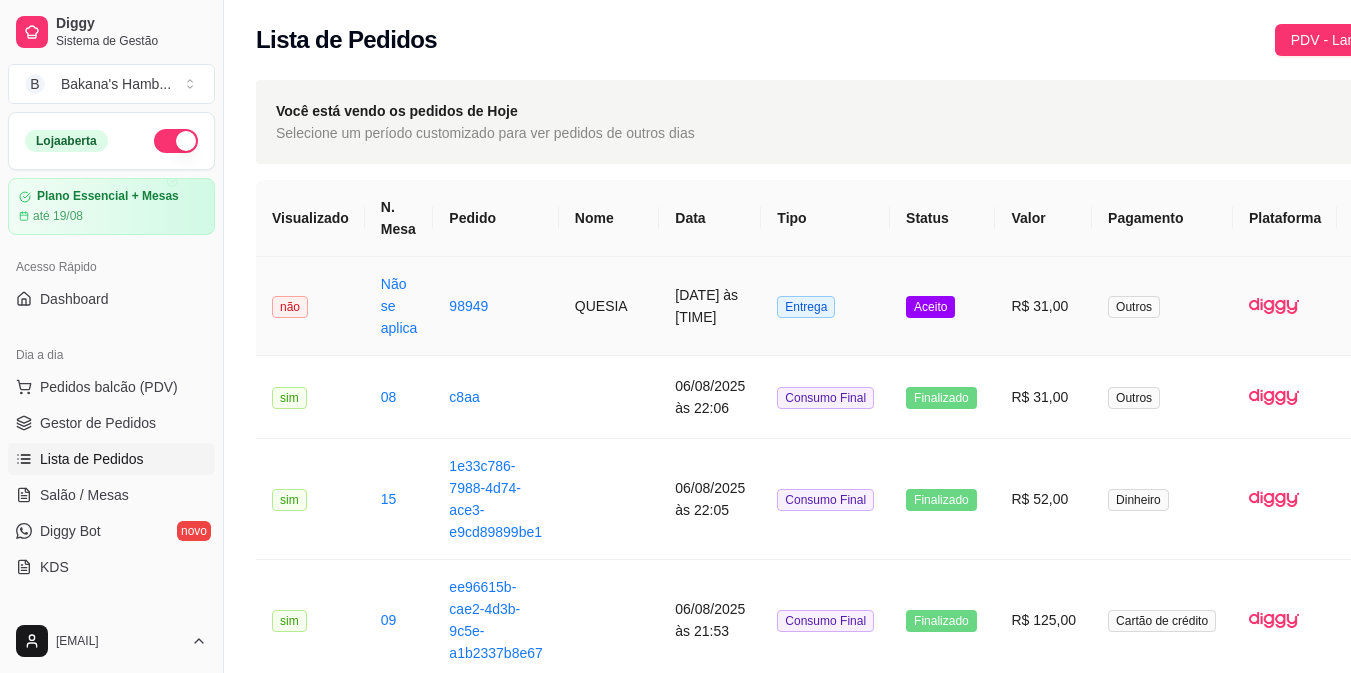 scroll, scrollTop: 0, scrollLeft: 101, axis: horizontal 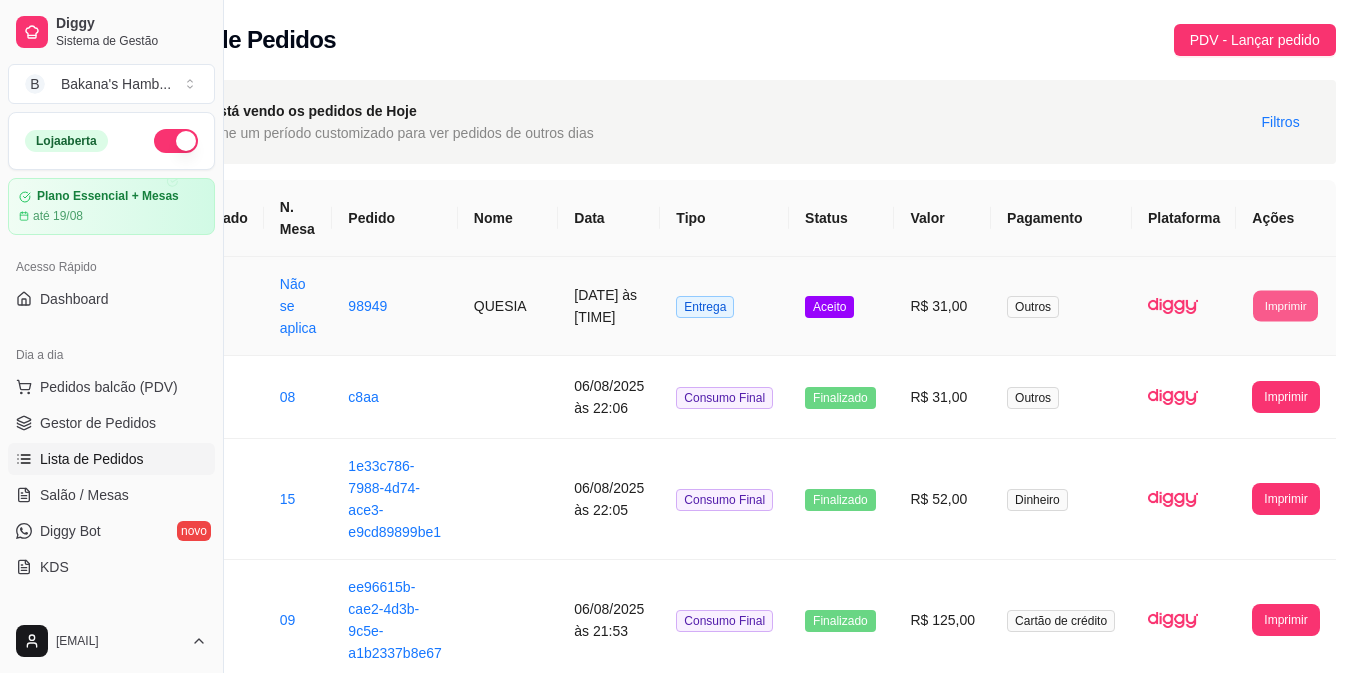 click on "Imprimir" at bounding box center (1285, 305) 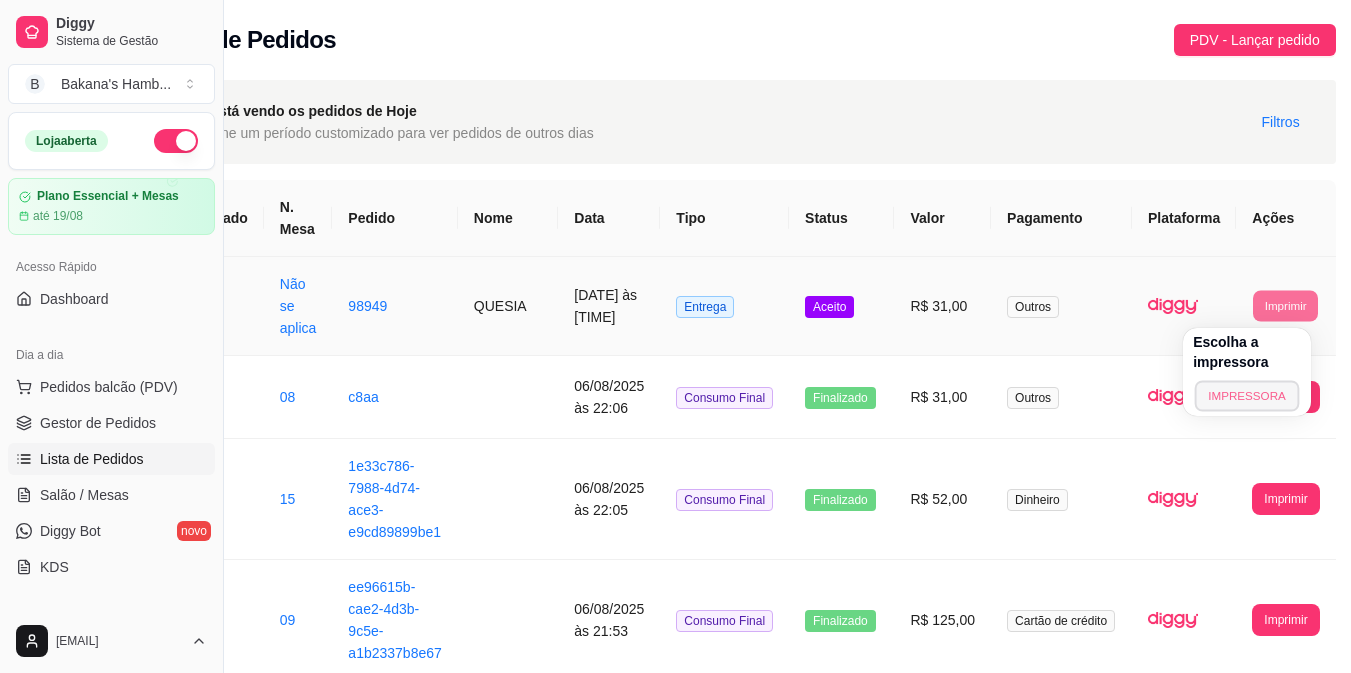 click on "IMPRESSORA" at bounding box center (1247, 395) 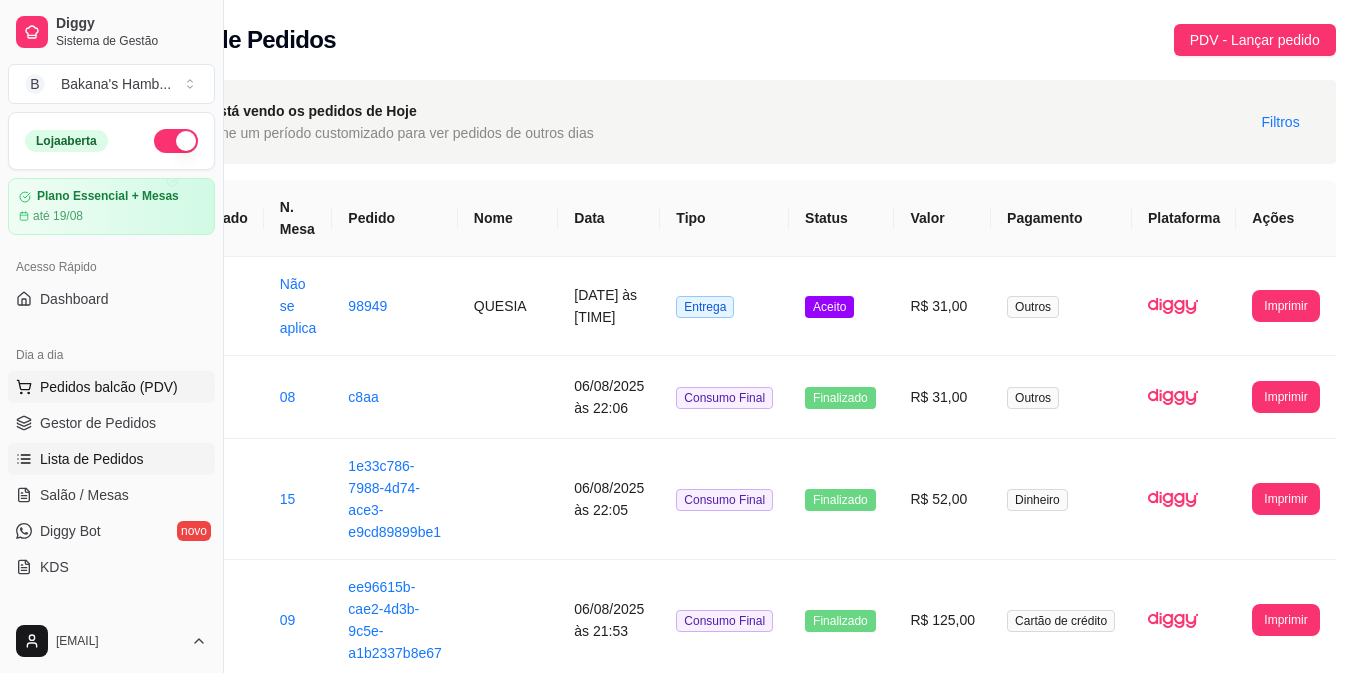 click on "Pedidos balcão (PDV)" at bounding box center (109, 387) 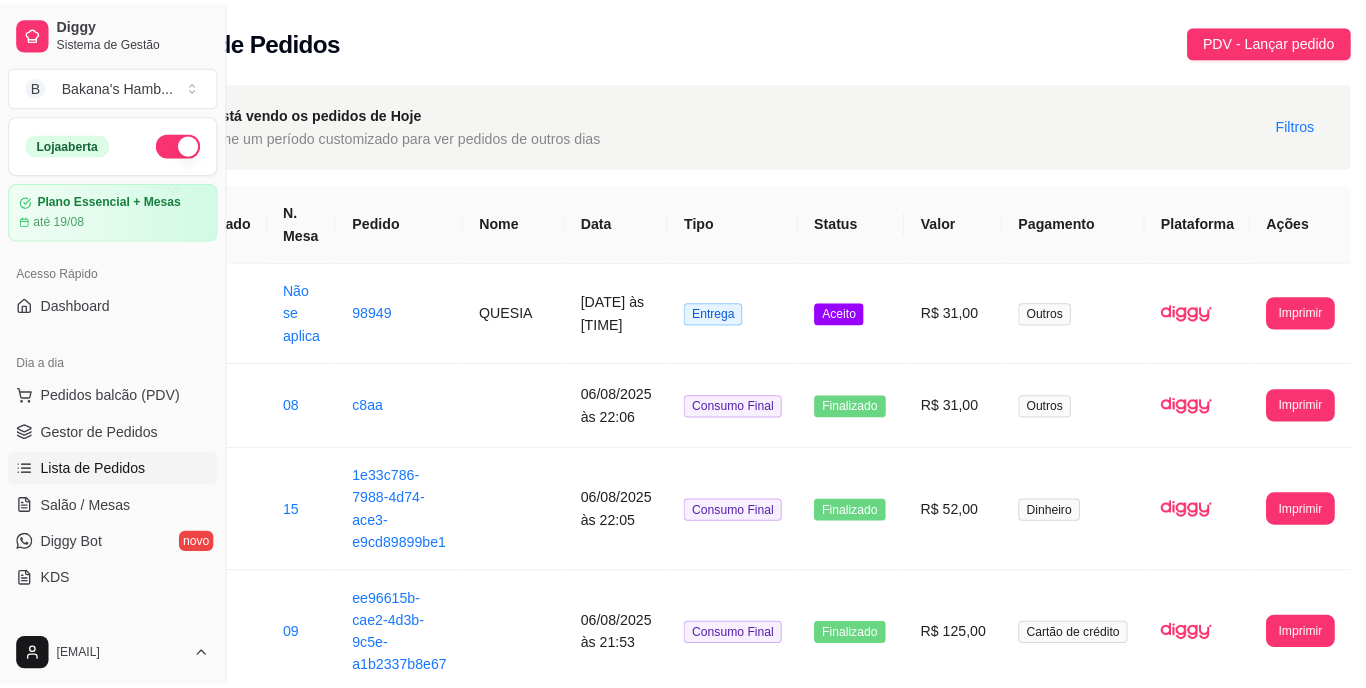 scroll, scrollTop: 0, scrollLeft: 86, axis: horizontal 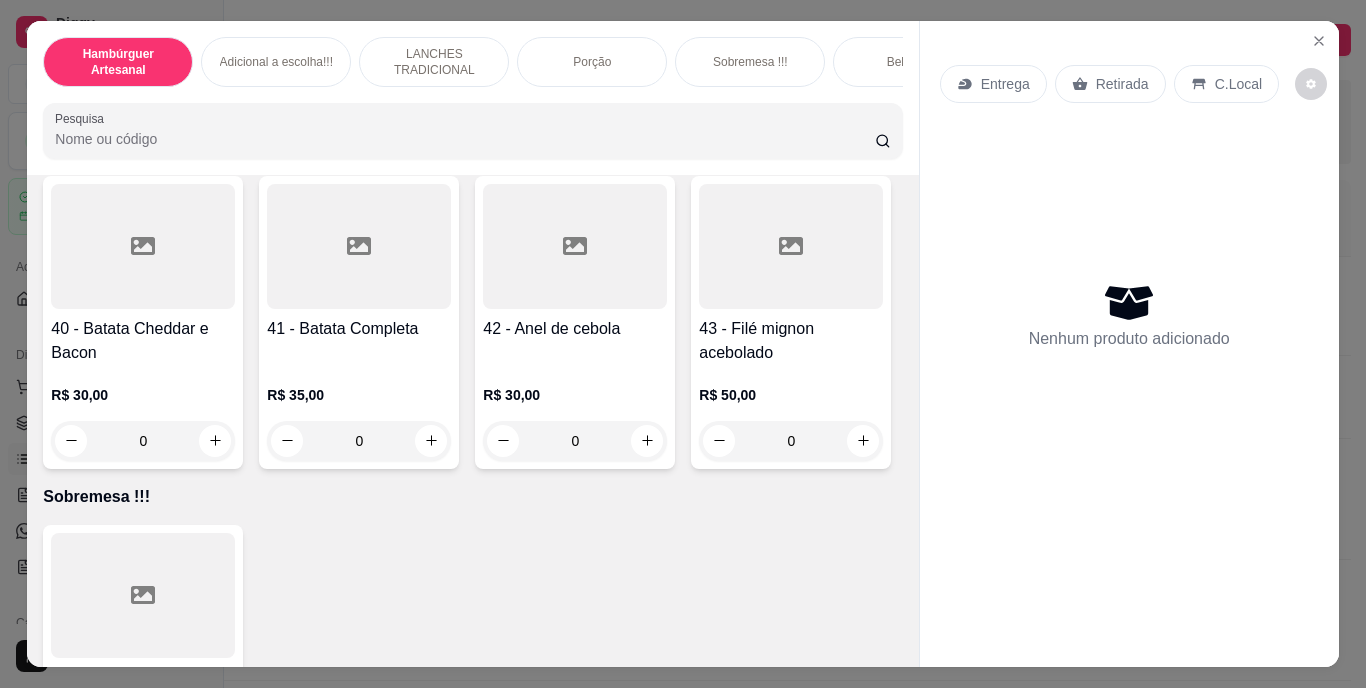 click 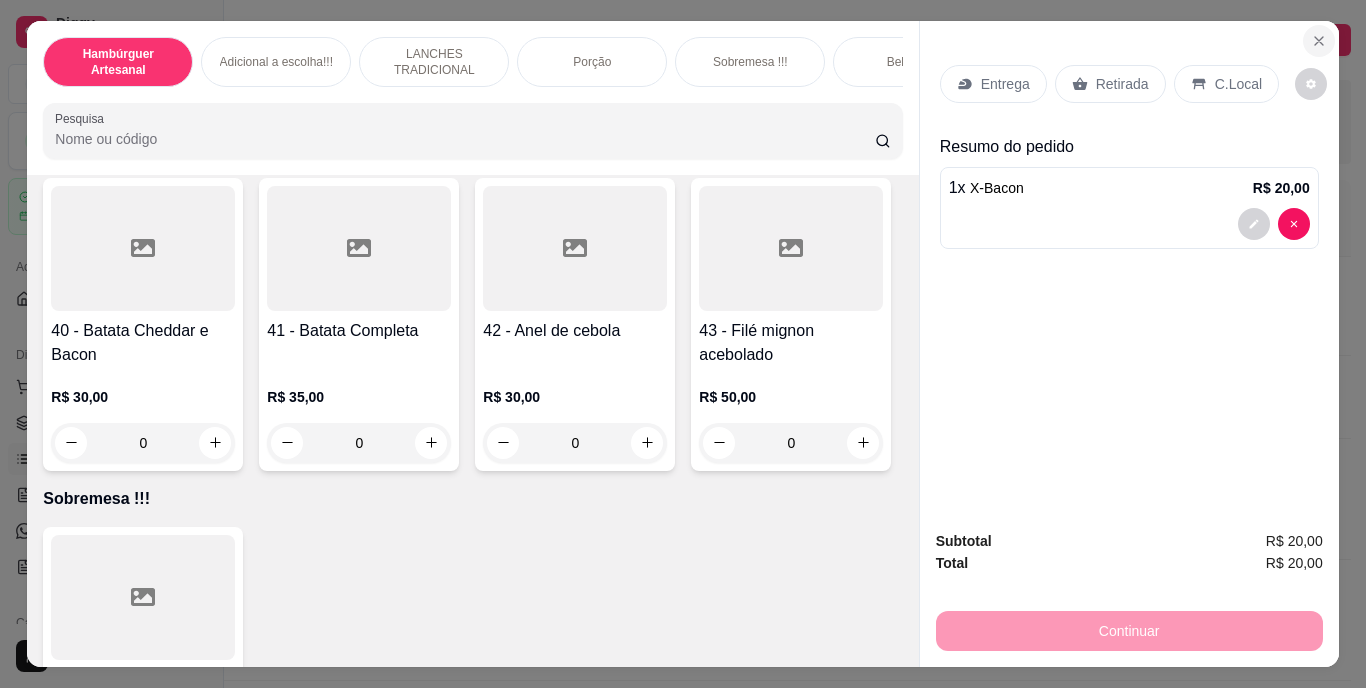 click 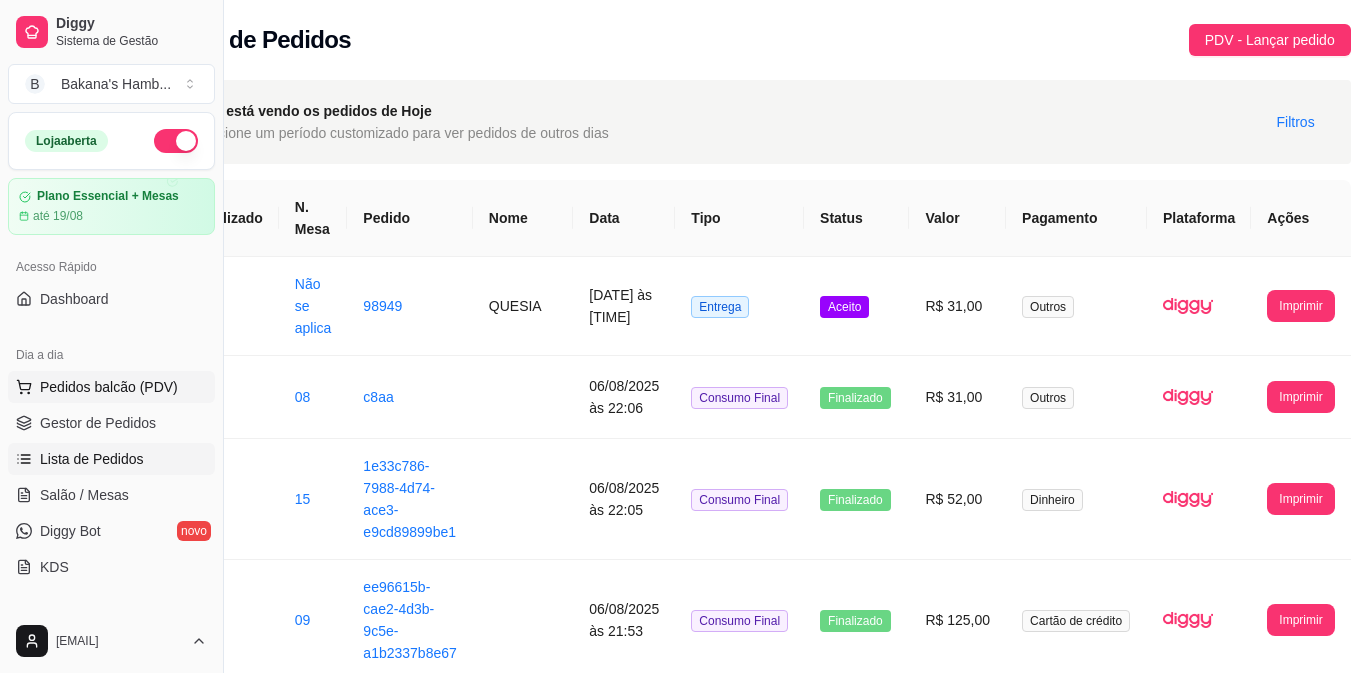 click on "Pedidos balcão (PDV)" at bounding box center (109, 387) 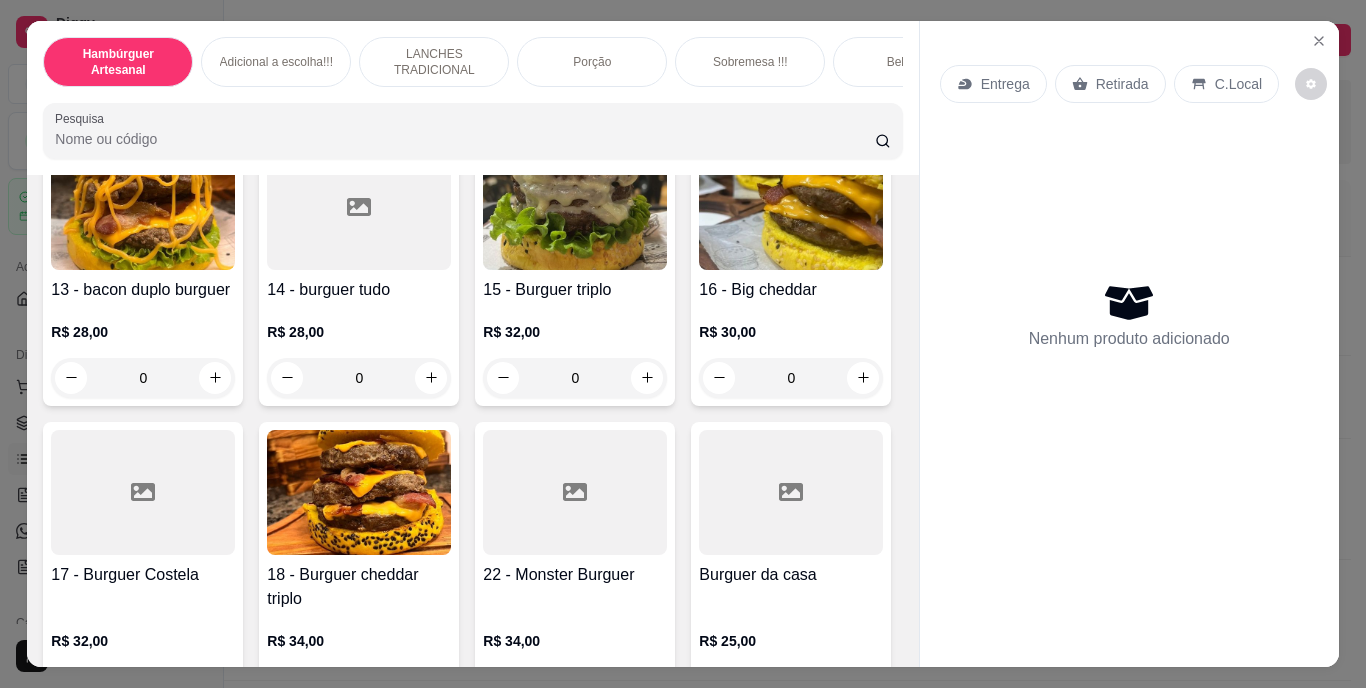 scroll, scrollTop: 1189, scrollLeft: 0, axis: vertical 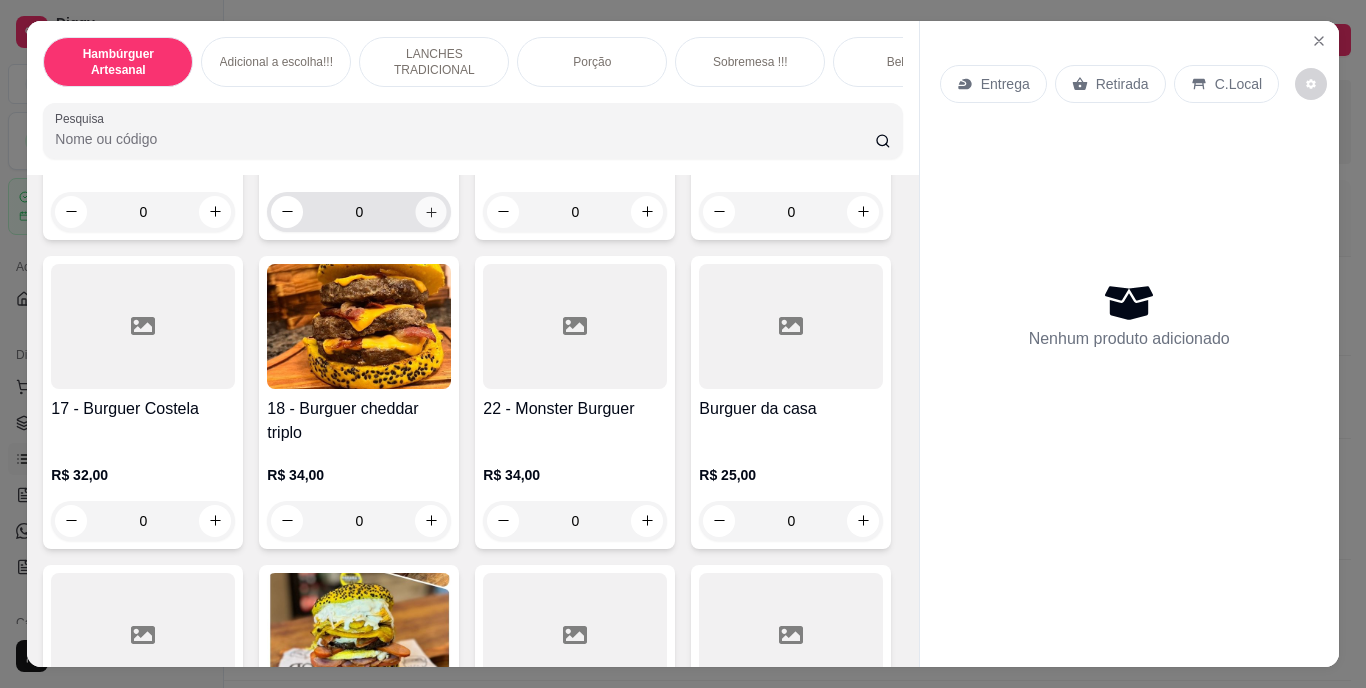 click 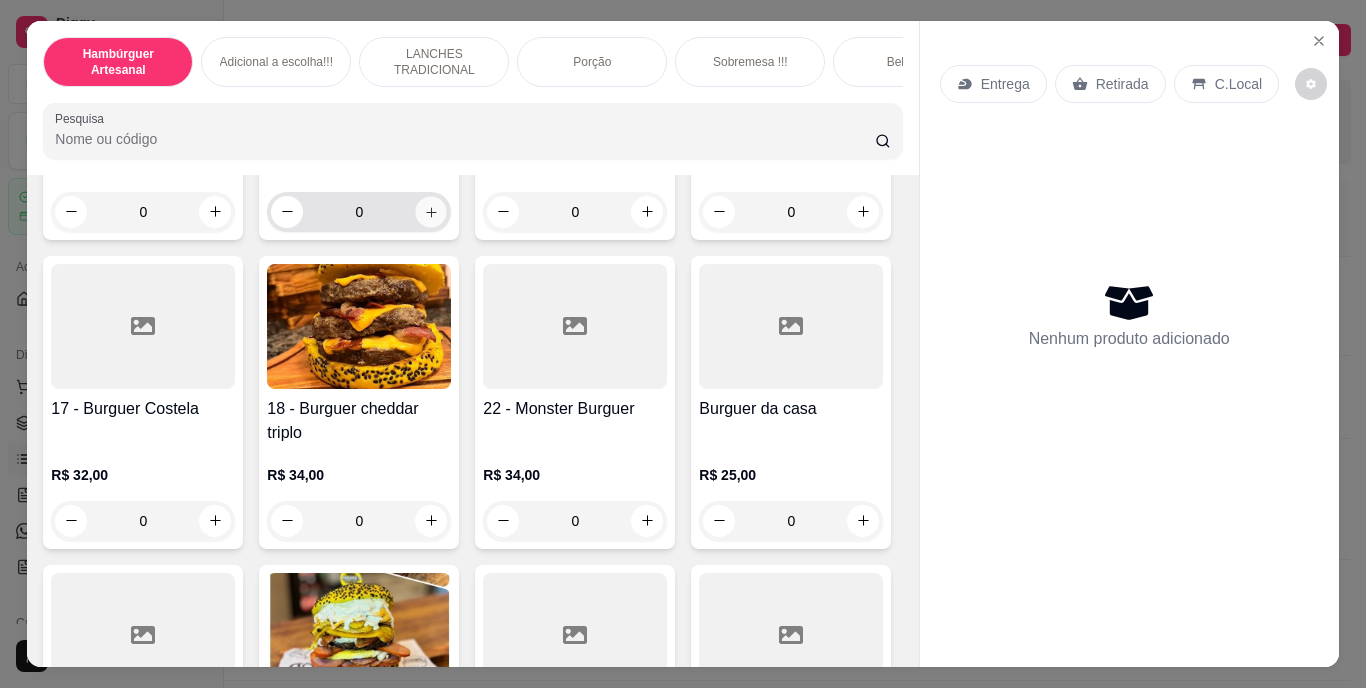 type on "1" 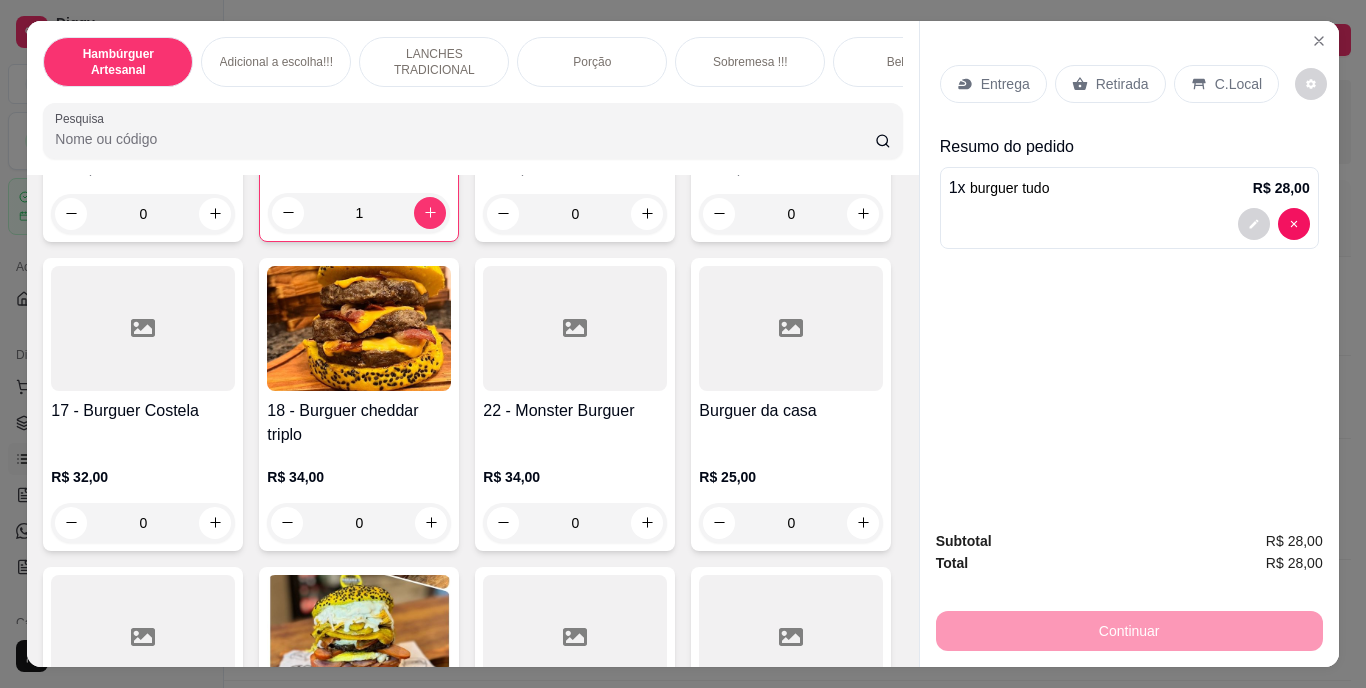click on "Entrega" at bounding box center [1005, 84] 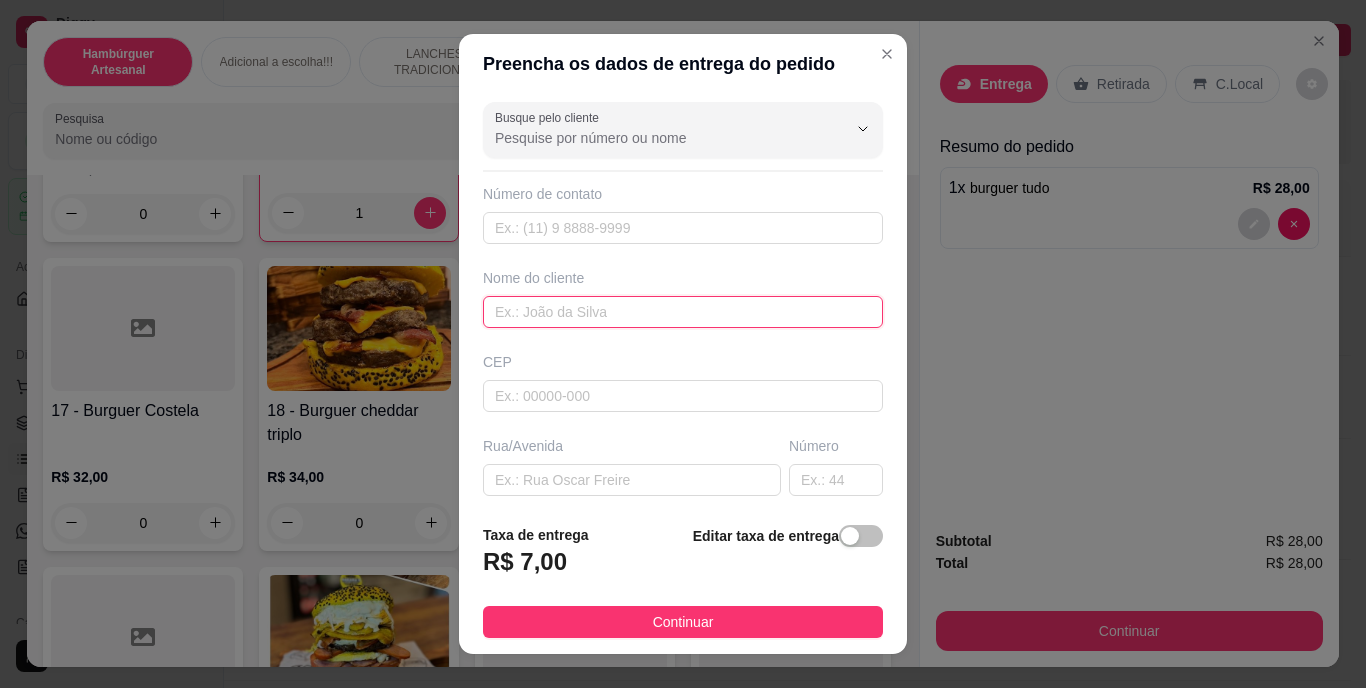 click at bounding box center (683, 312) 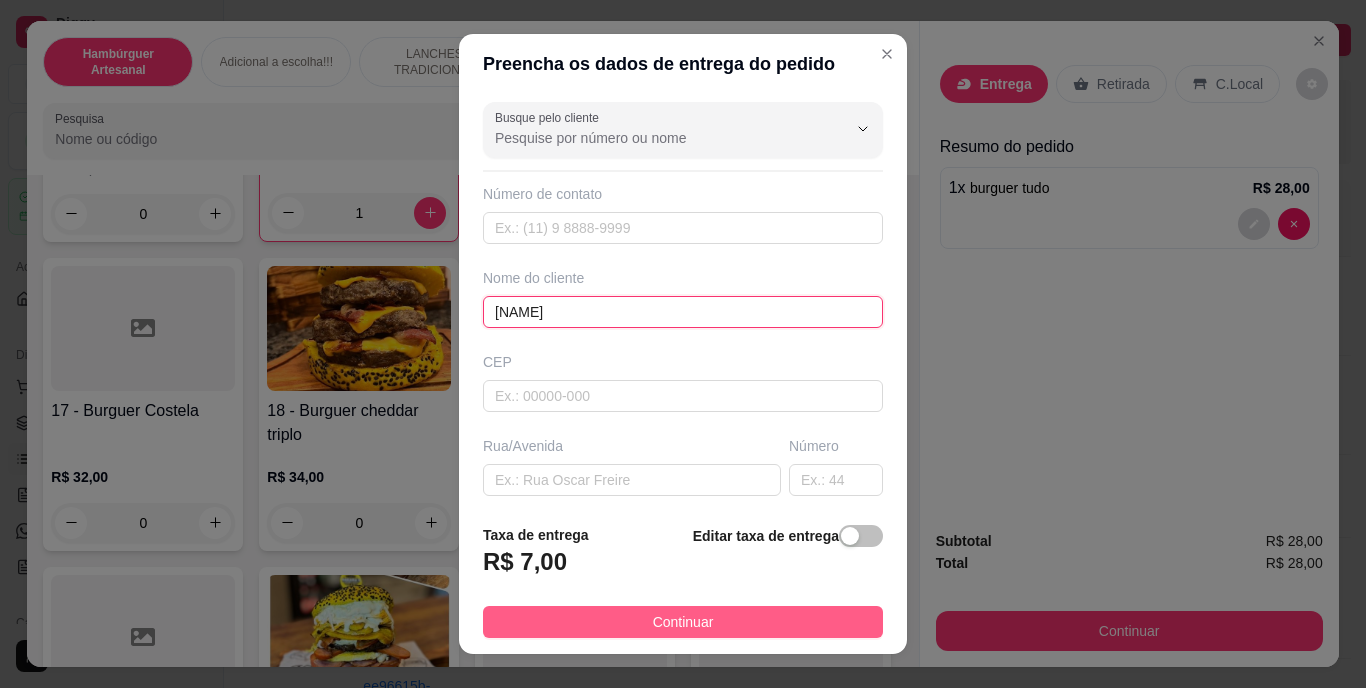 type on "[NAME]" 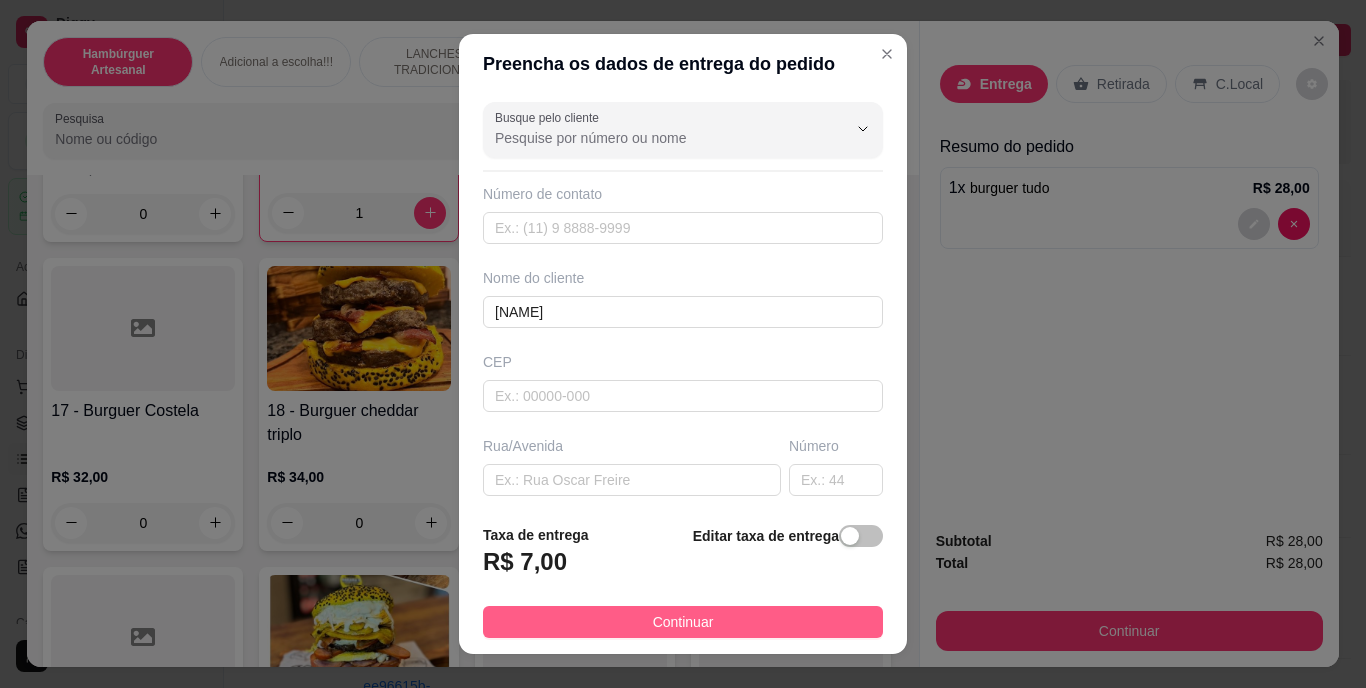 click on "Continuar" at bounding box center (683, 622) 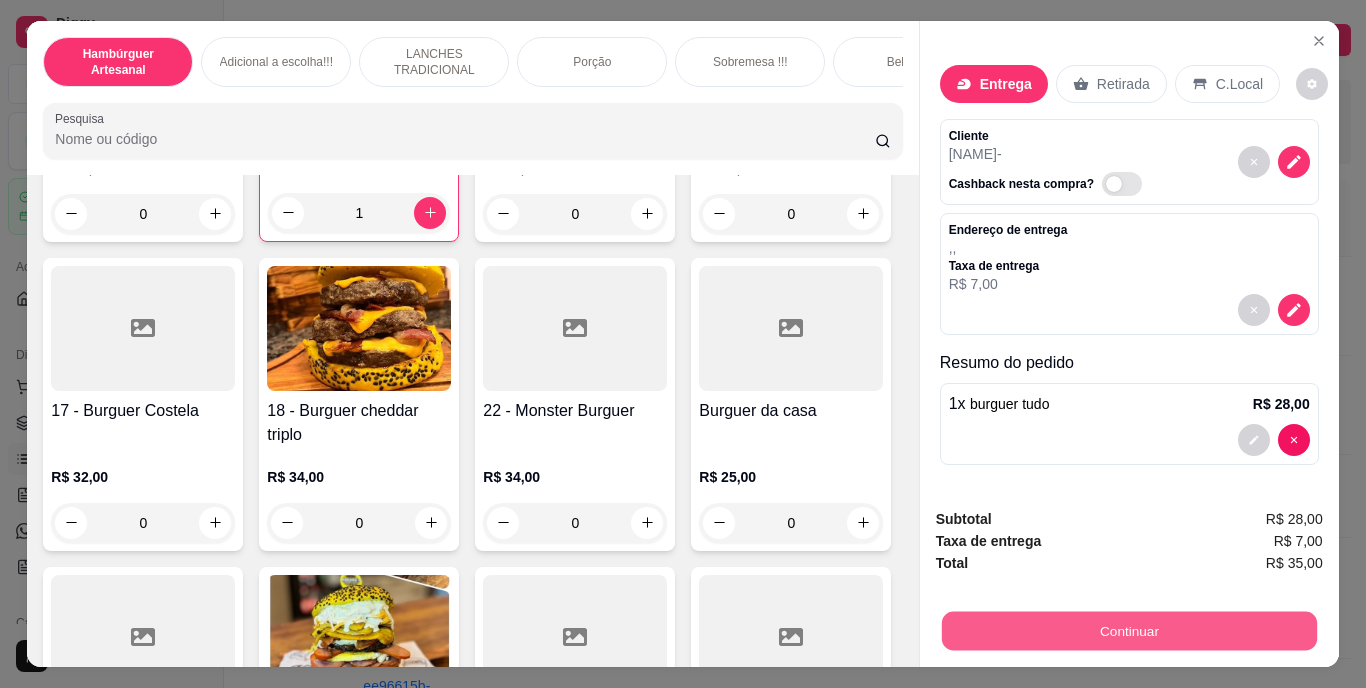 click on "Continuar" at bounding box center [1128, 631] 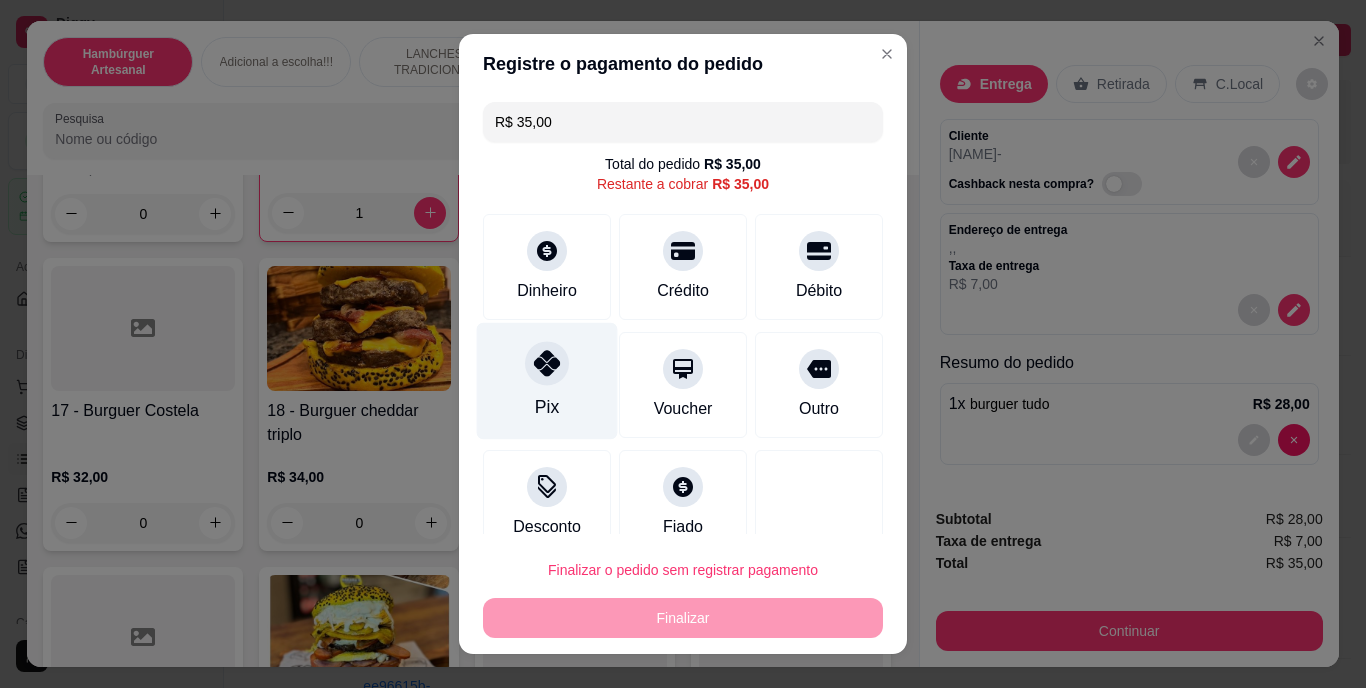 click on "Pix" at bounding box center [547, 381] 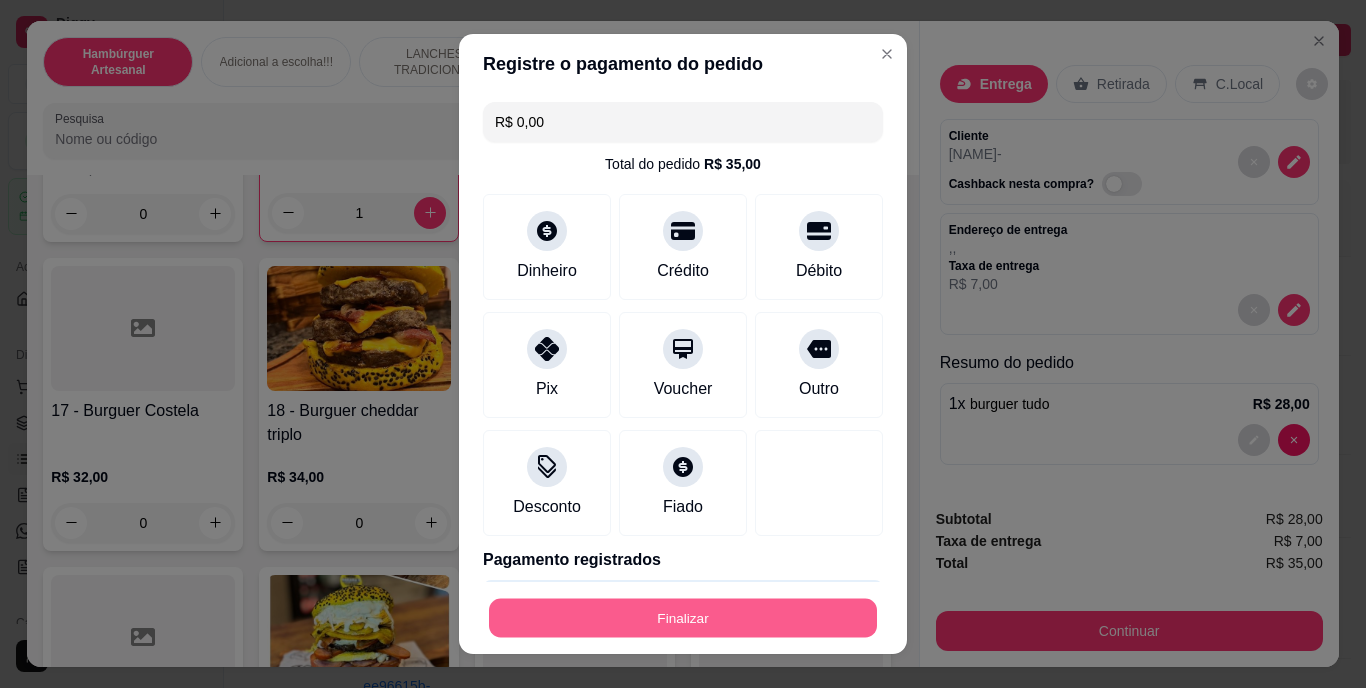 click on "Finalizar" at bounding box center [683, 617] 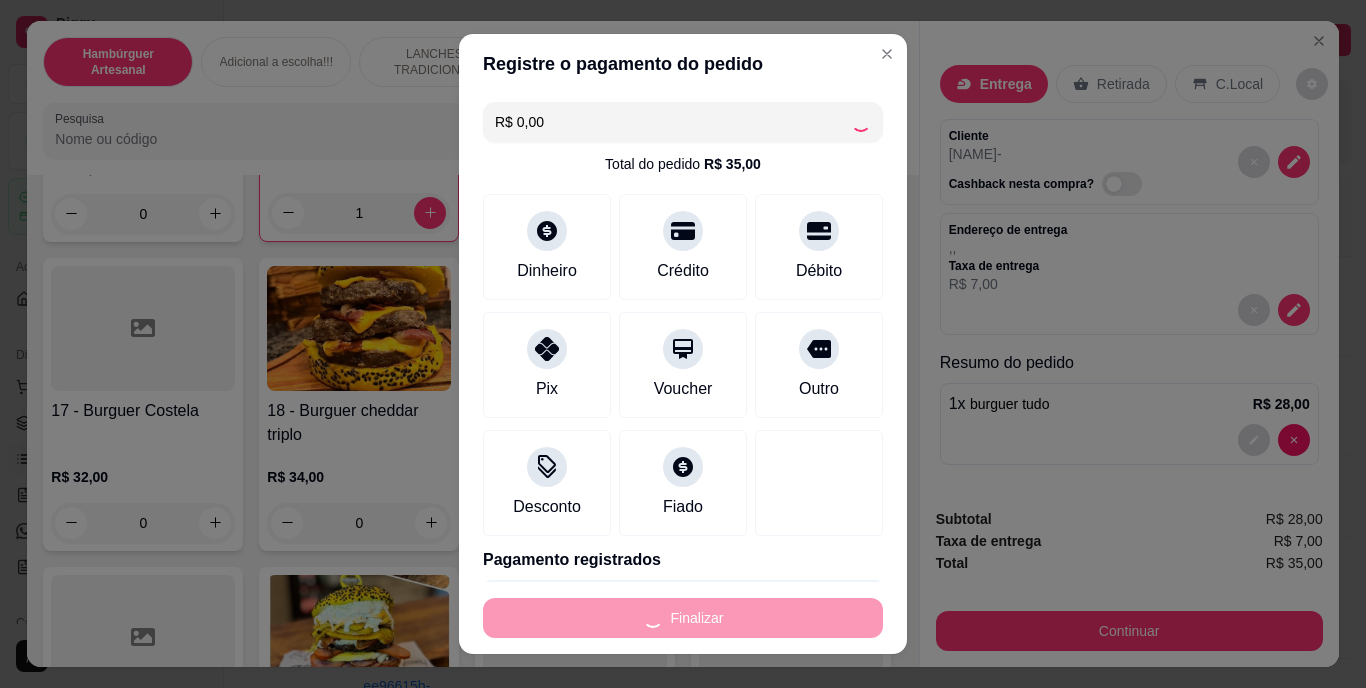 type on "0" 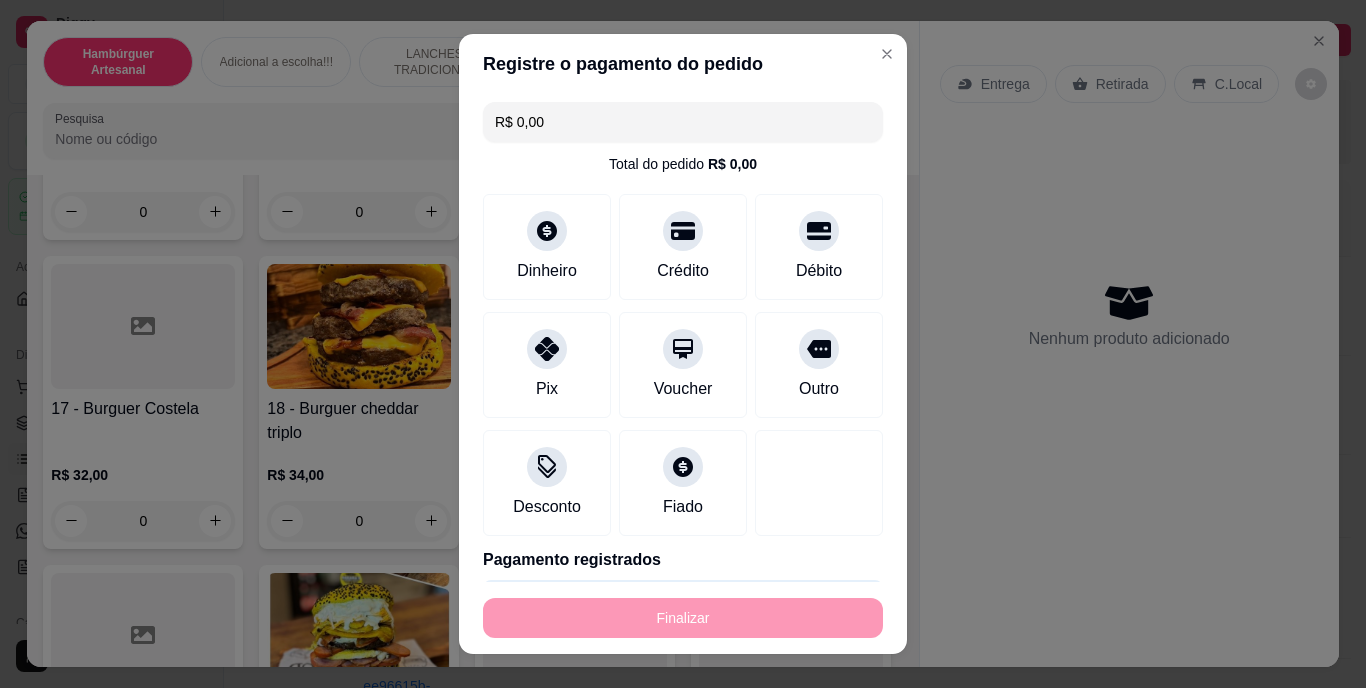 type on "-R$ 35,00" 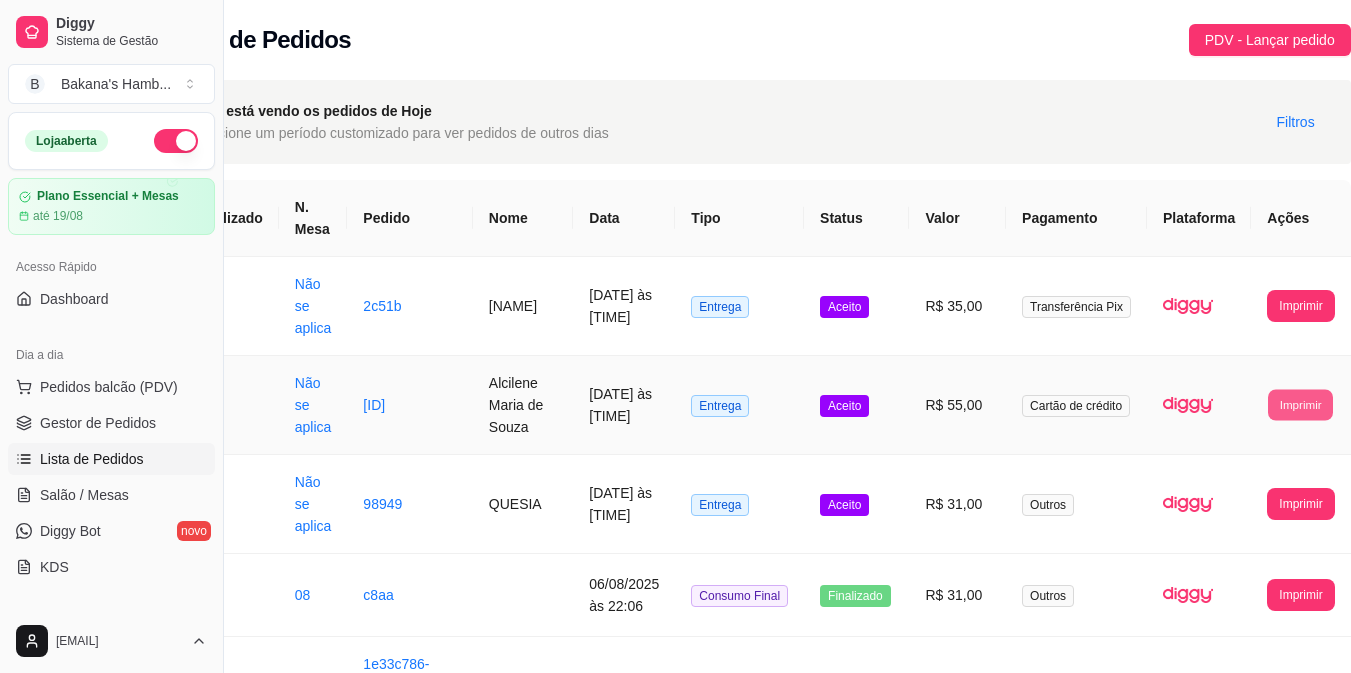 click on "Imprimir" at bounding box center (1300, 404) 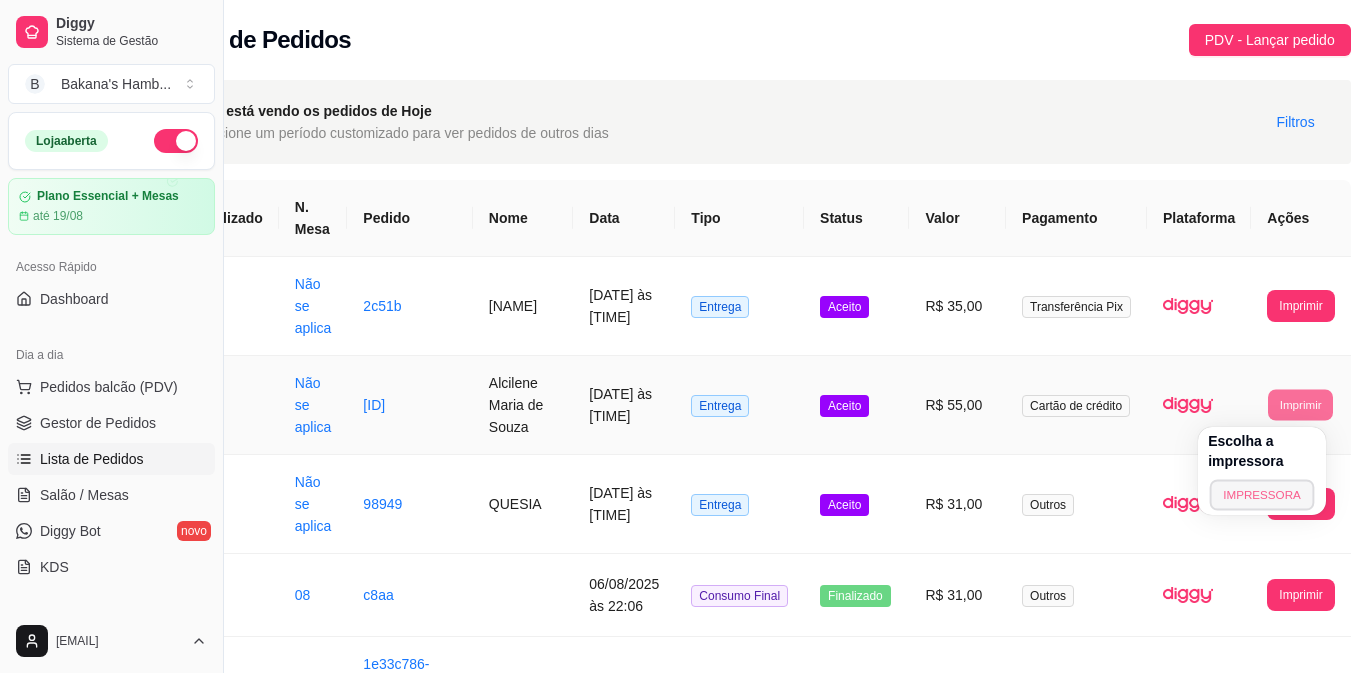 click on "IMPRESSORA" at bounding box center [1262, 494] 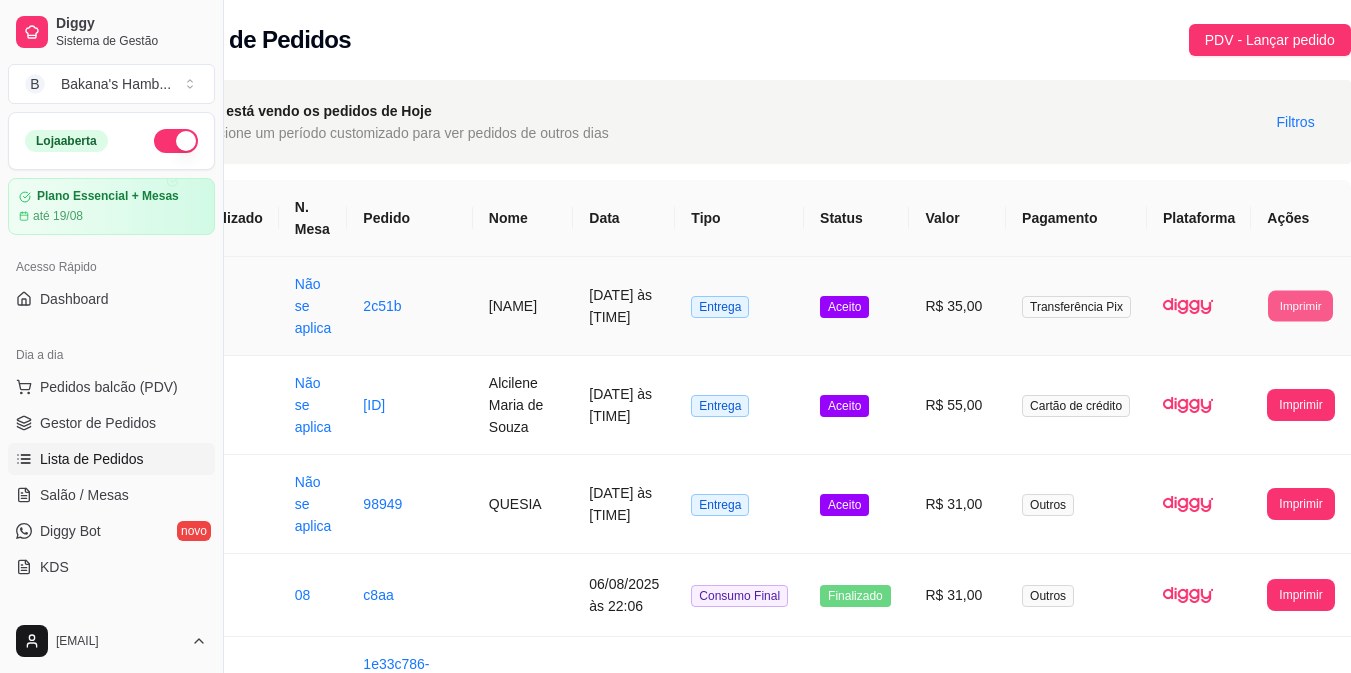 click on "Imprimir" at bounding box center [1300, 305] 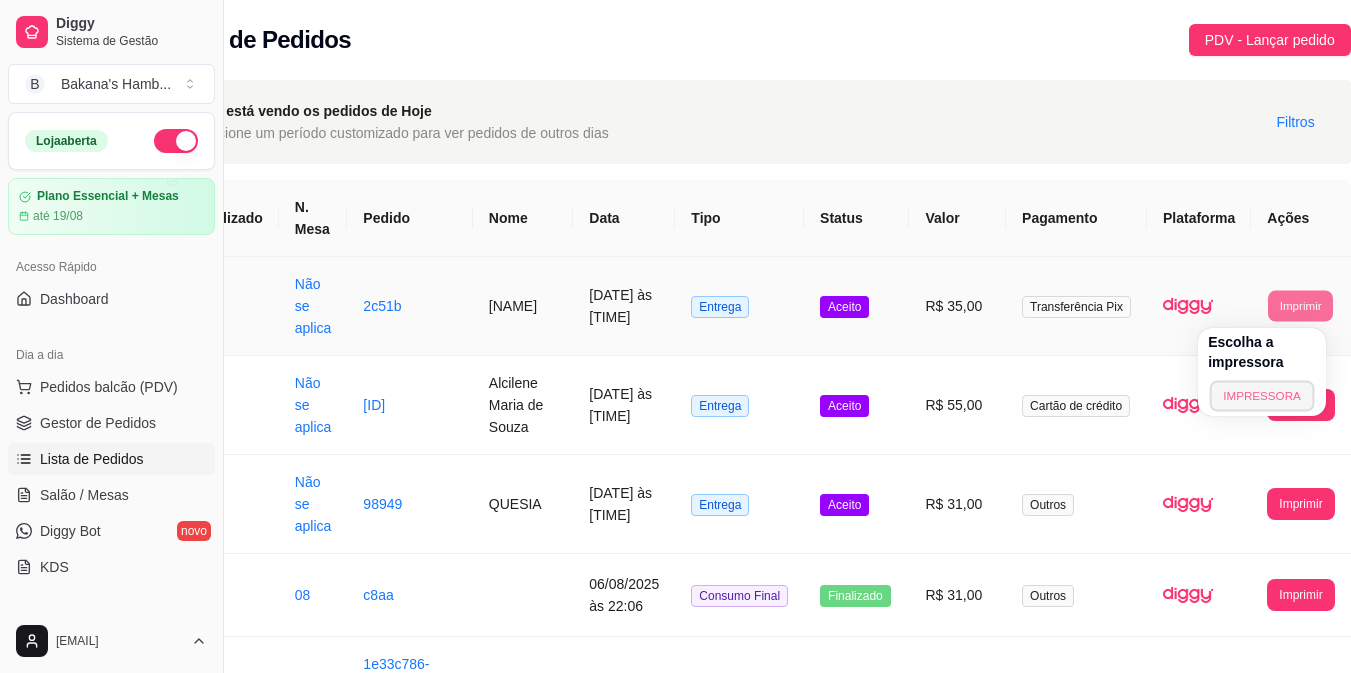 click on "IMPRESSORA" at bounding box center (1262, 395) 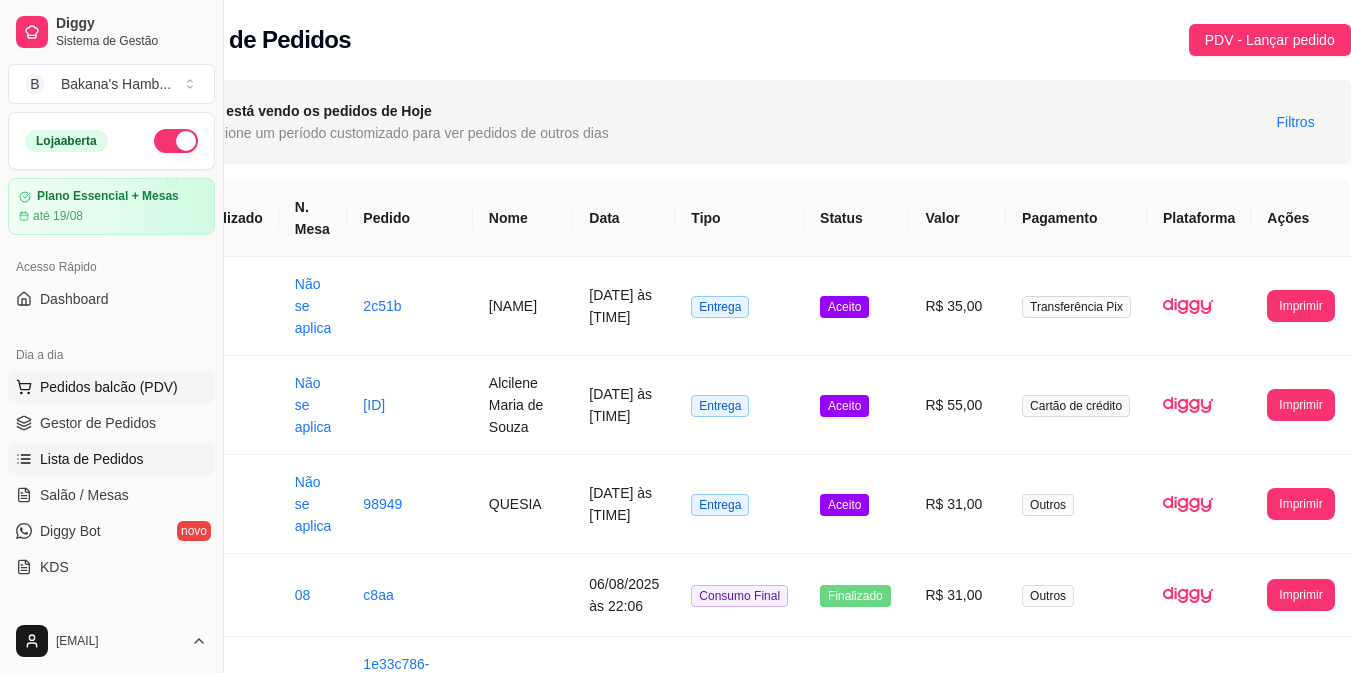 click on "Pedidos balcão (PDV)" at bounding box center (109, 387) 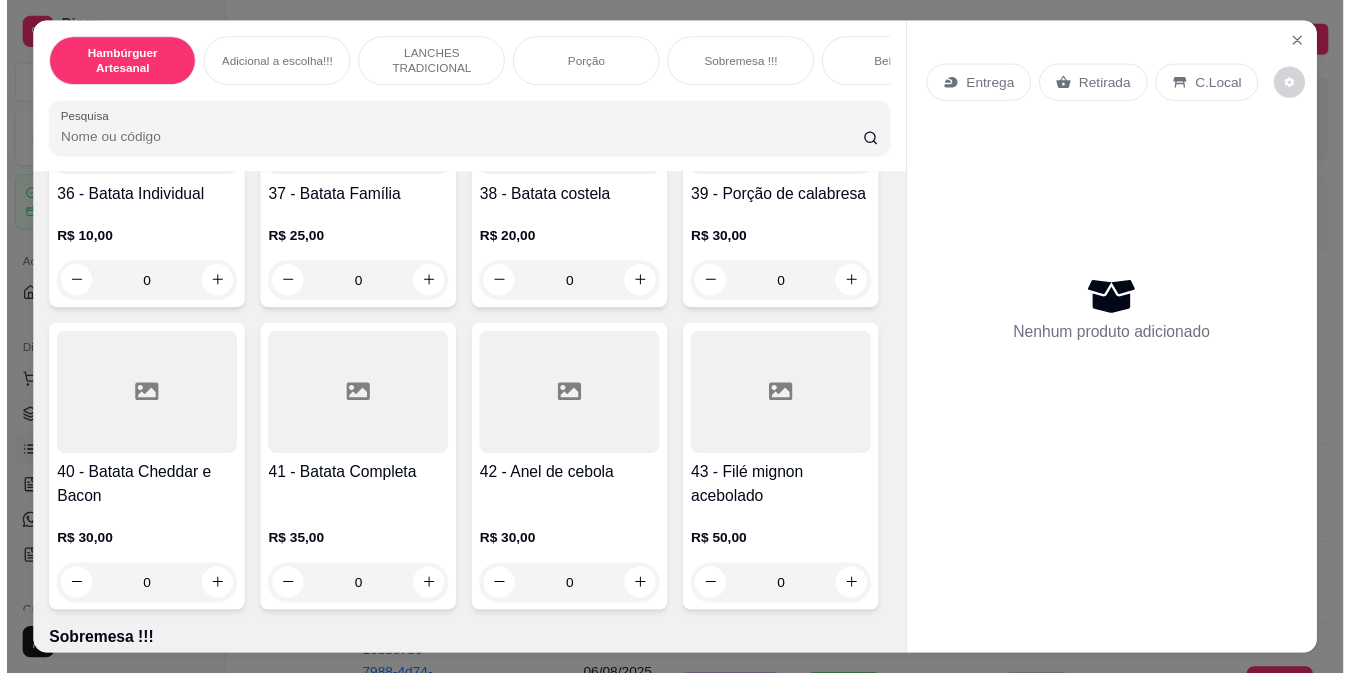 scroll, scrollTop: 3847, scrollLeft: 0, axis: vertical 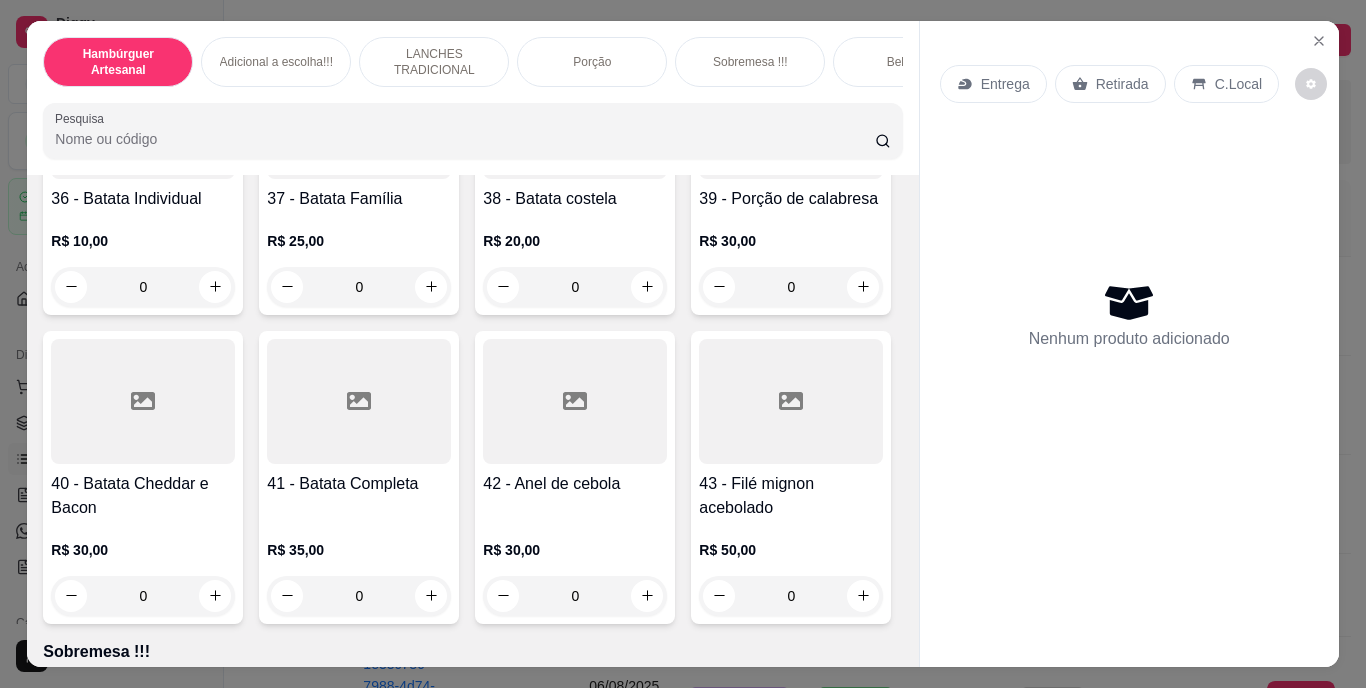 click 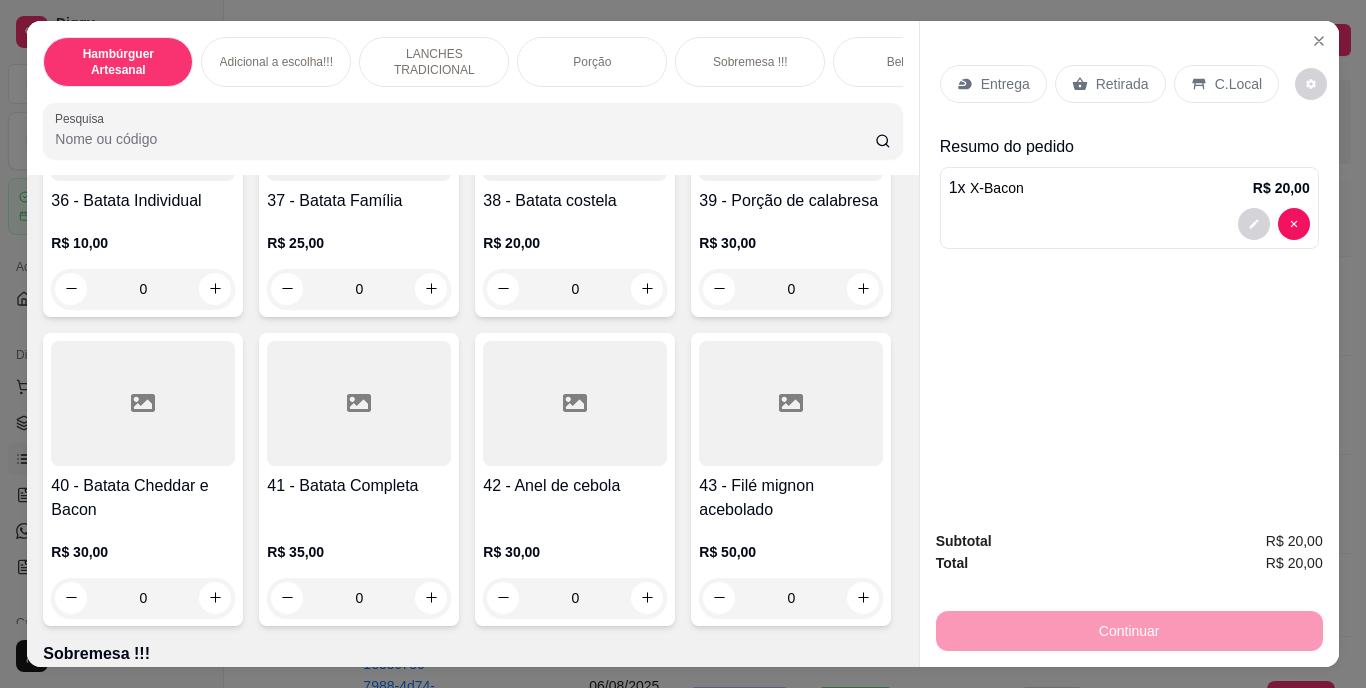 click on "Entrega" at bounding box center [1005, 84] 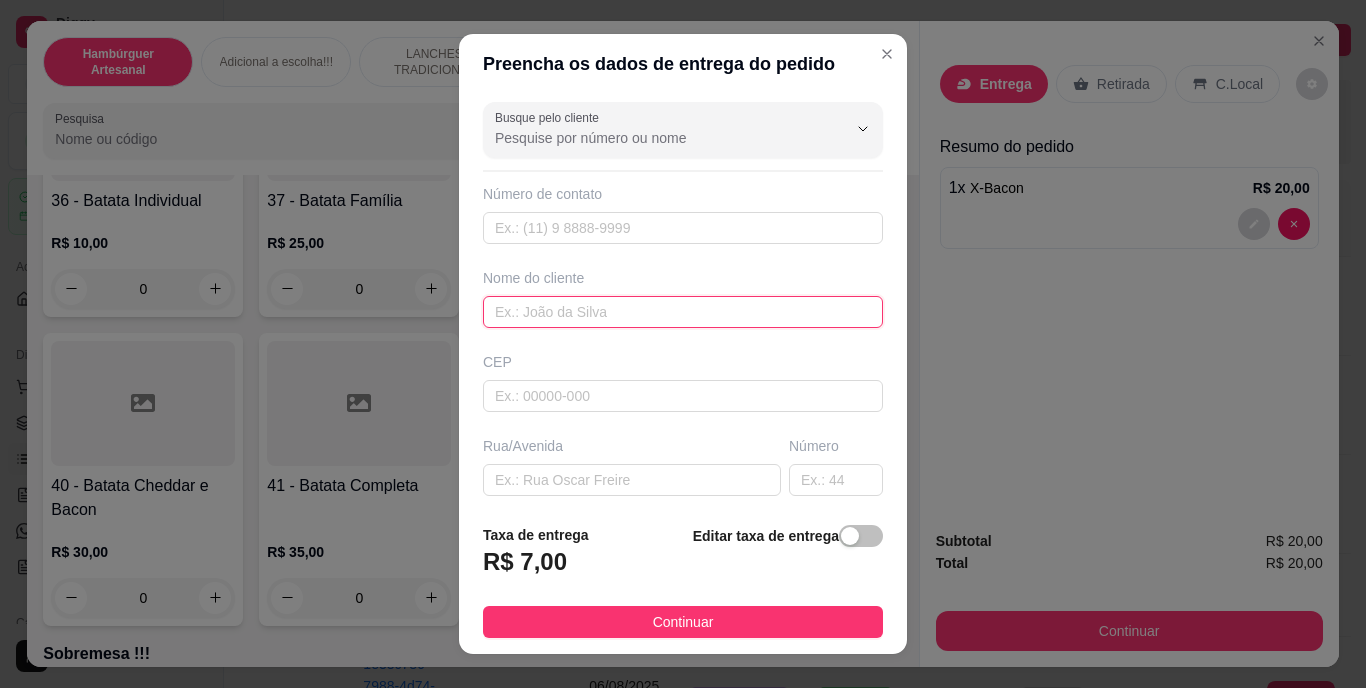 click at bounding box center (683, 312) 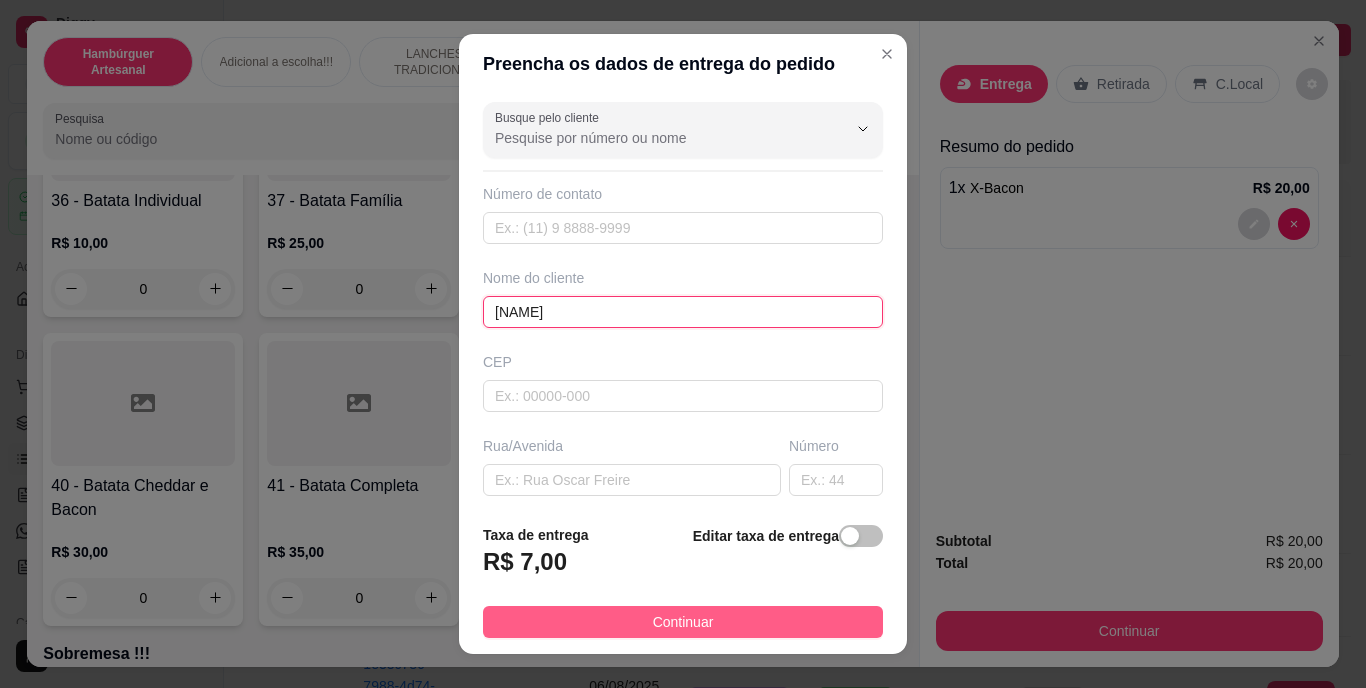 type on "[NAME]" 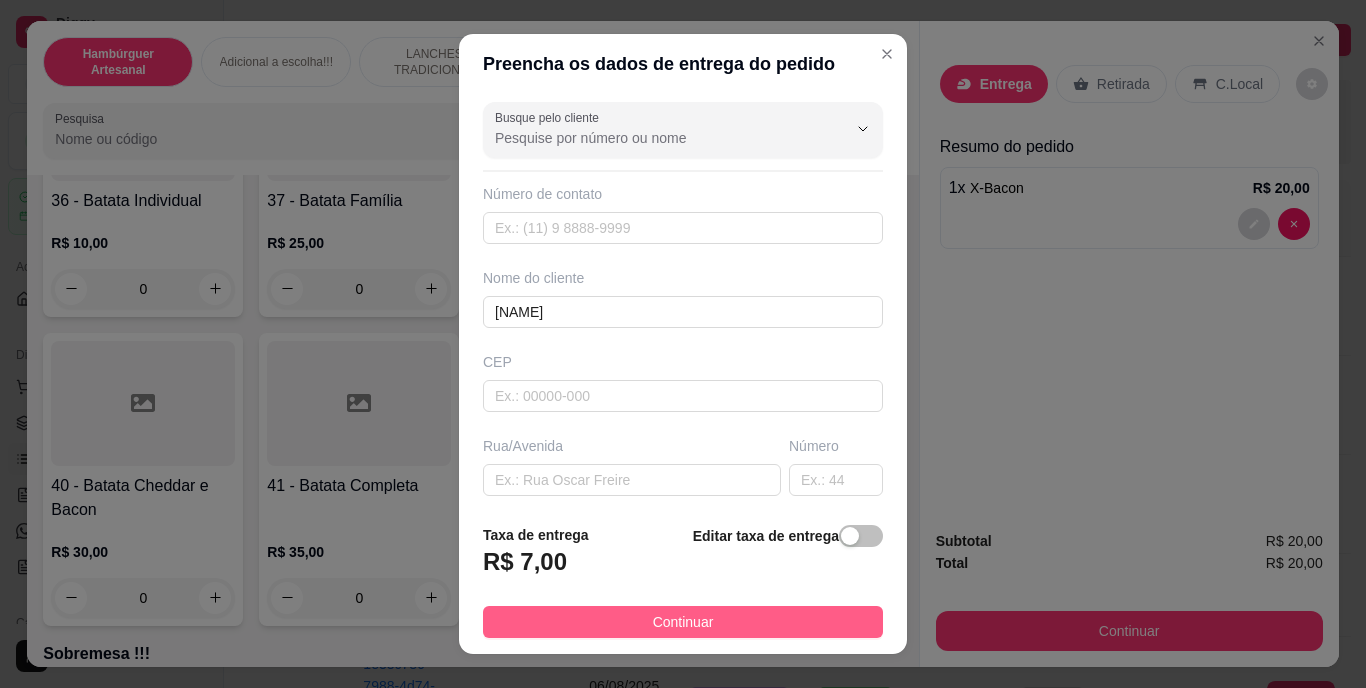 click on "Continuar" at bounding box center [683, 622] 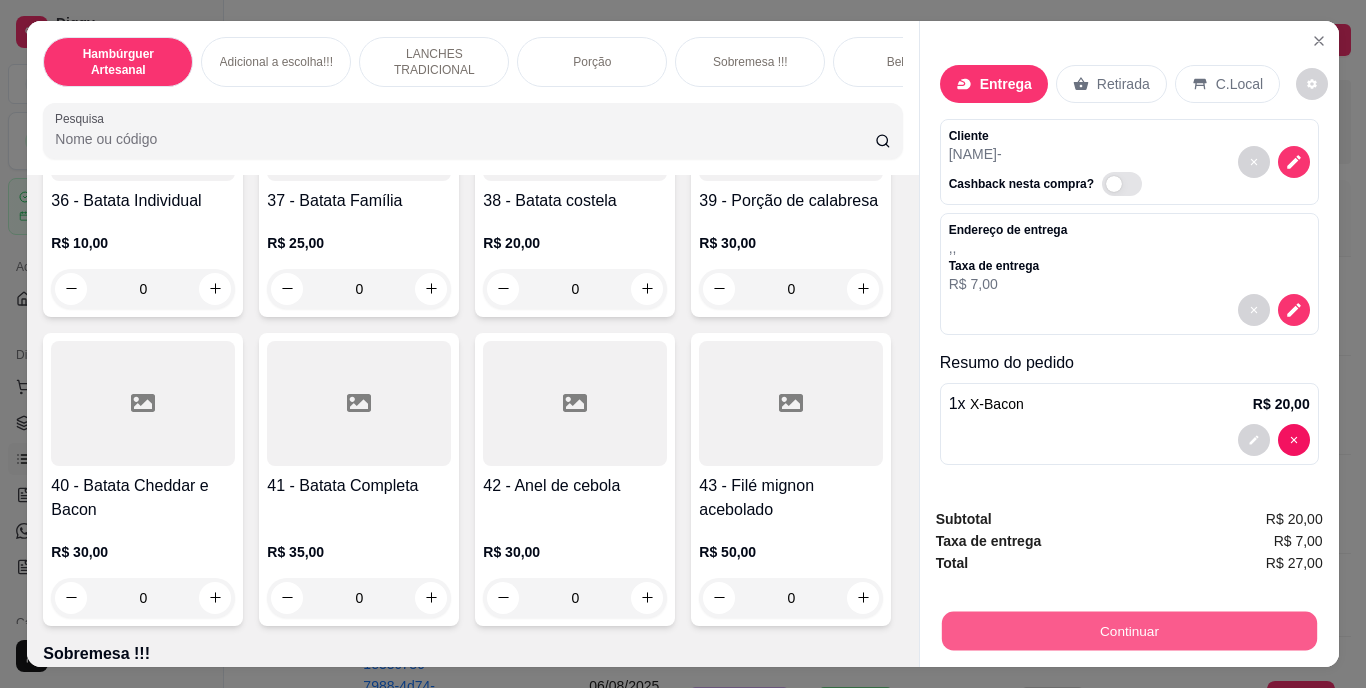click on "Continuar" at bounding box center [1128, 631] 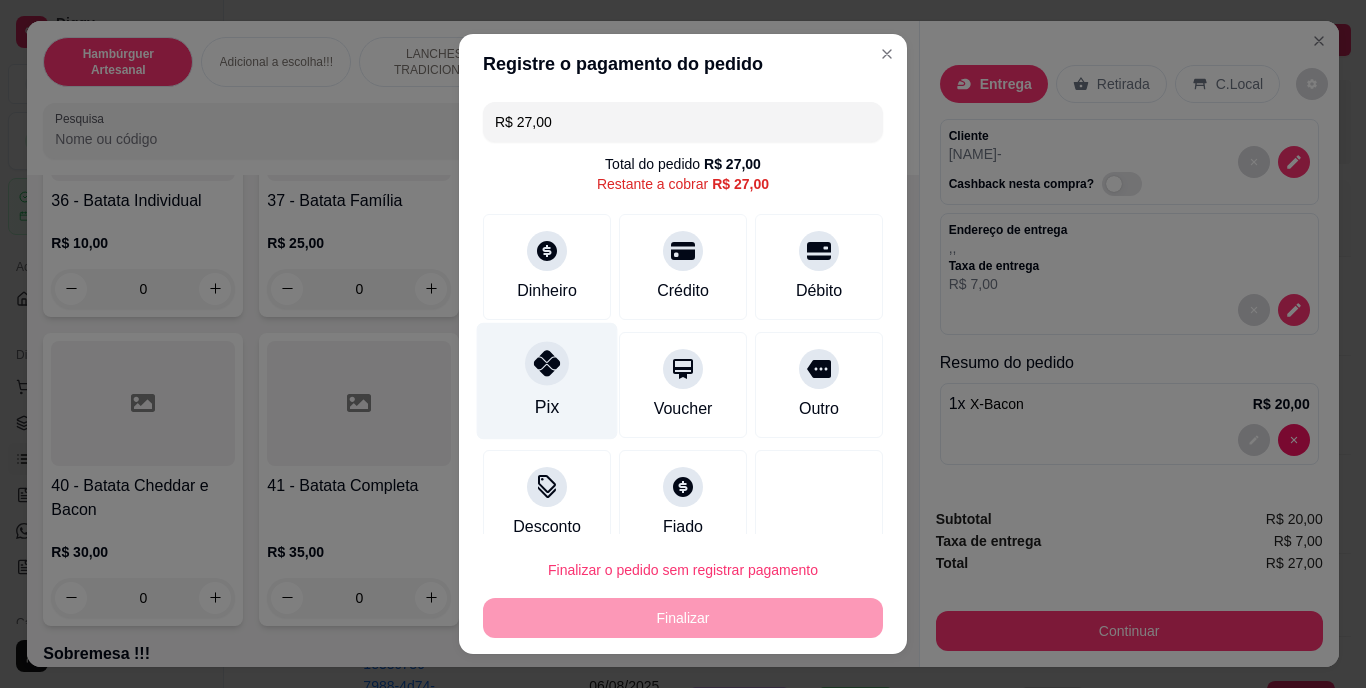 click at bounding box center [547, 364] 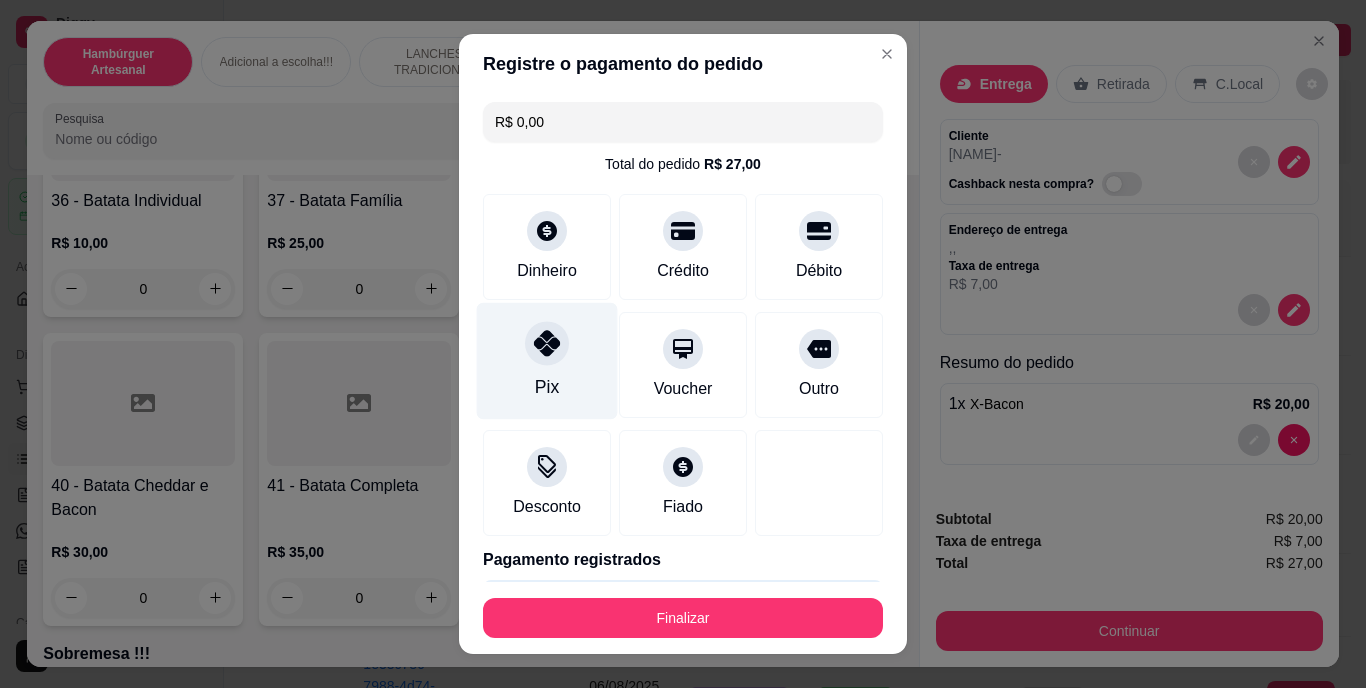 type on "R$ 0,00" 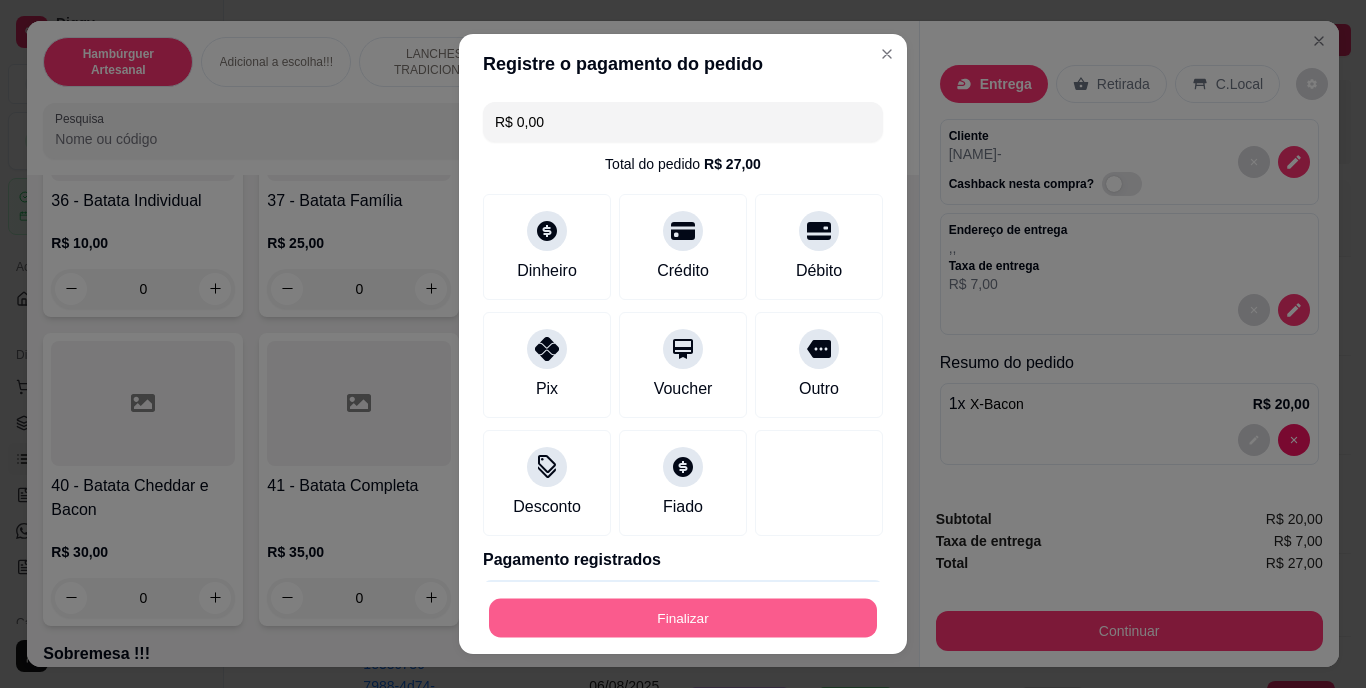 click on "Finalizar" at bounding box center (683, 617) 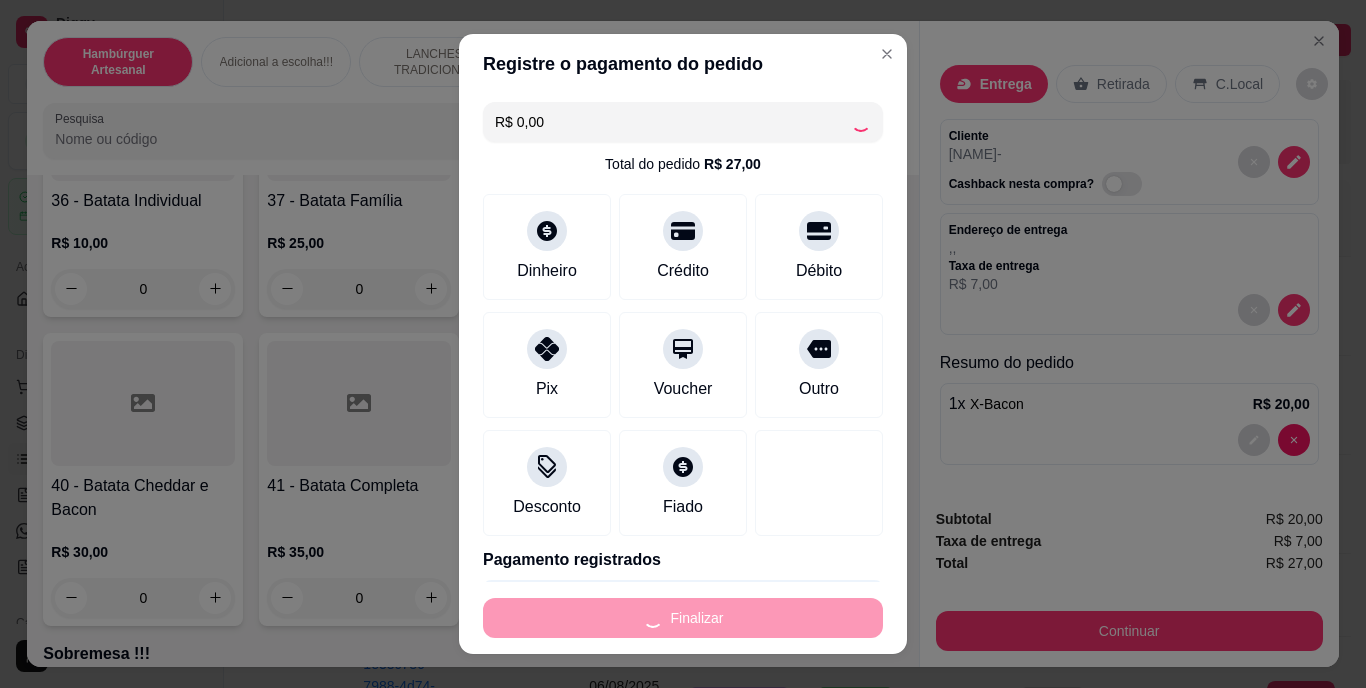 type on "0" 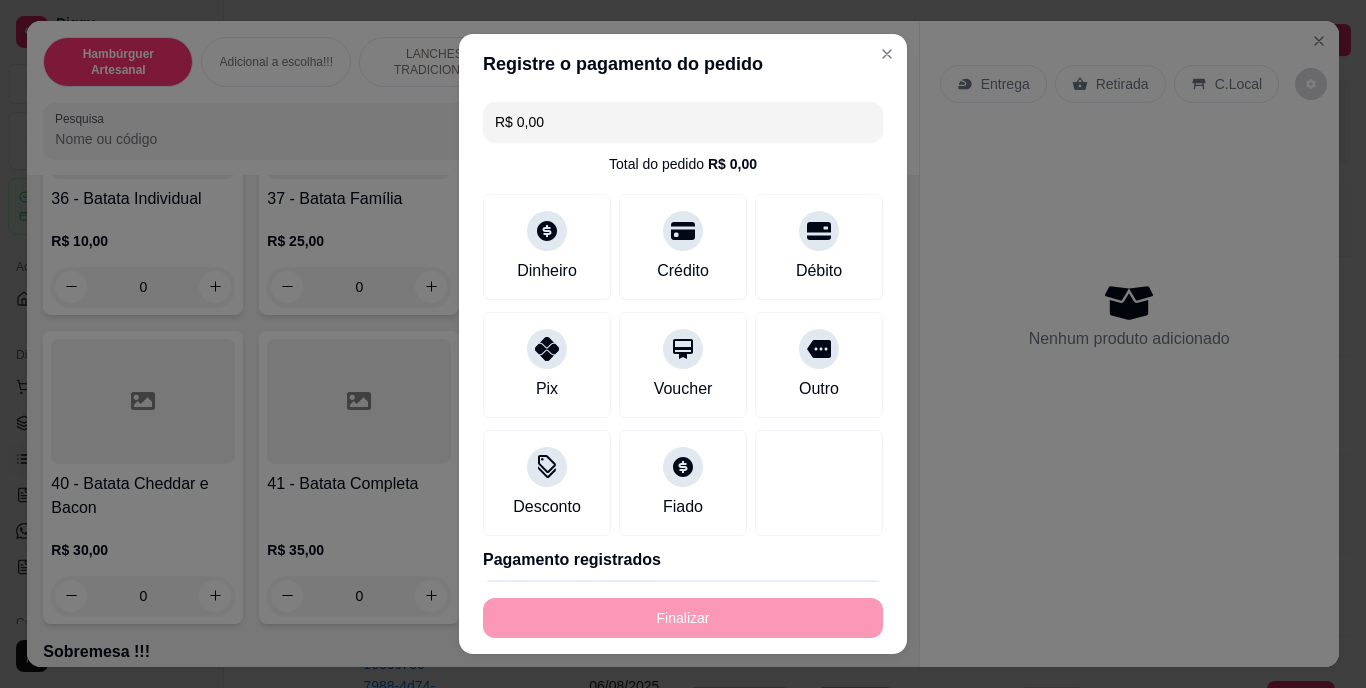 type on "-R$ 27,00" 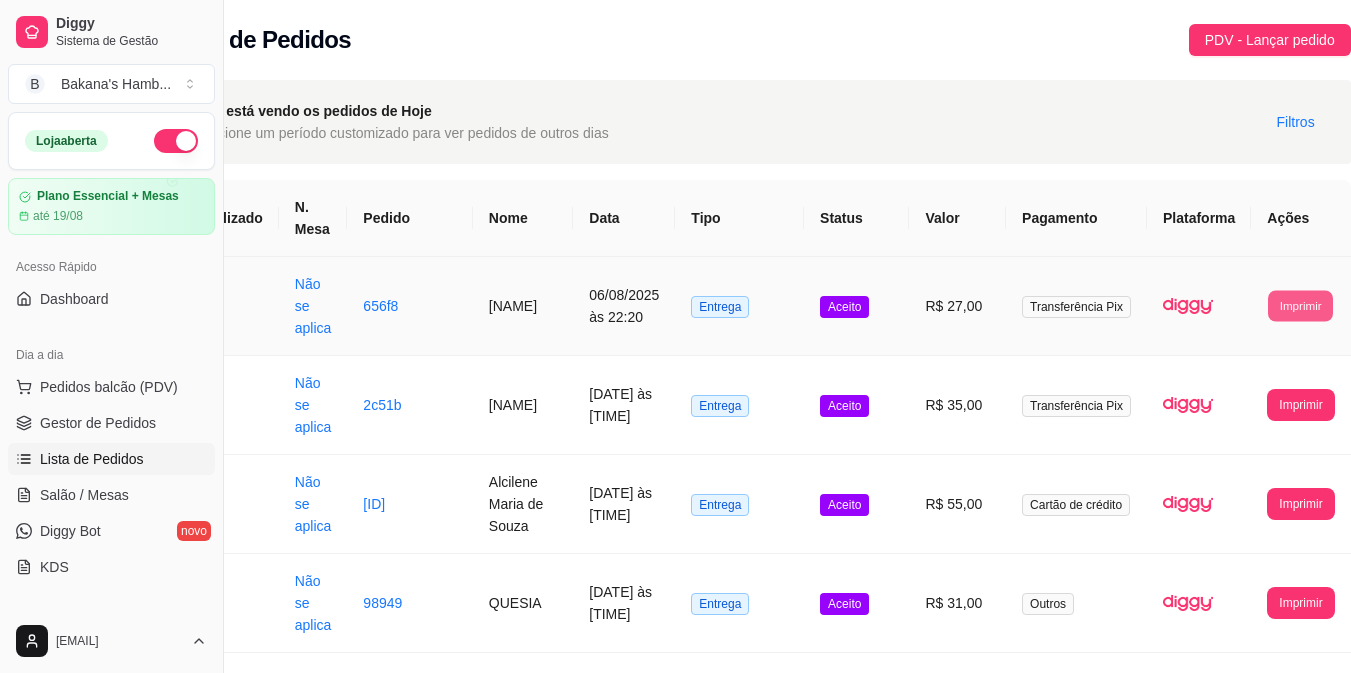 click on "Imprimir" at bounding box center (1300, 305) 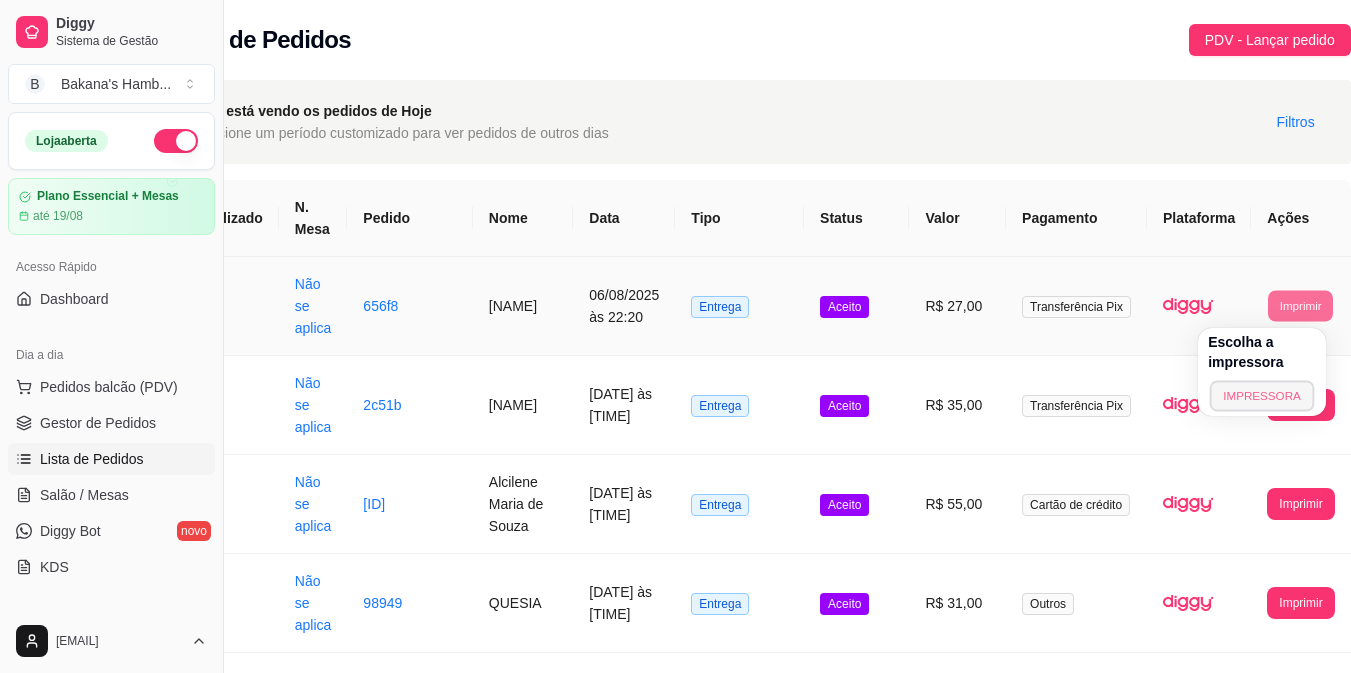click on "IMPRESSORA" at bounding box center [1262, 395] 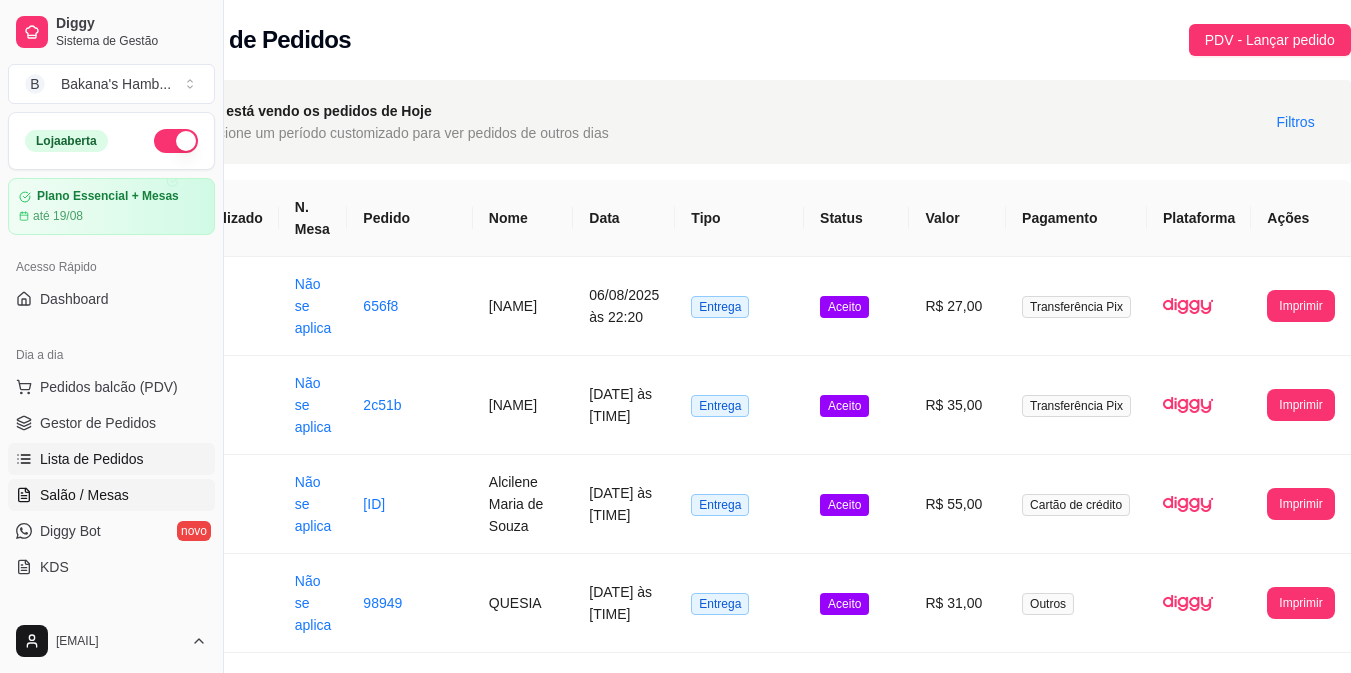 click on "Salão / Mesas" at bounding box center [111, 495] 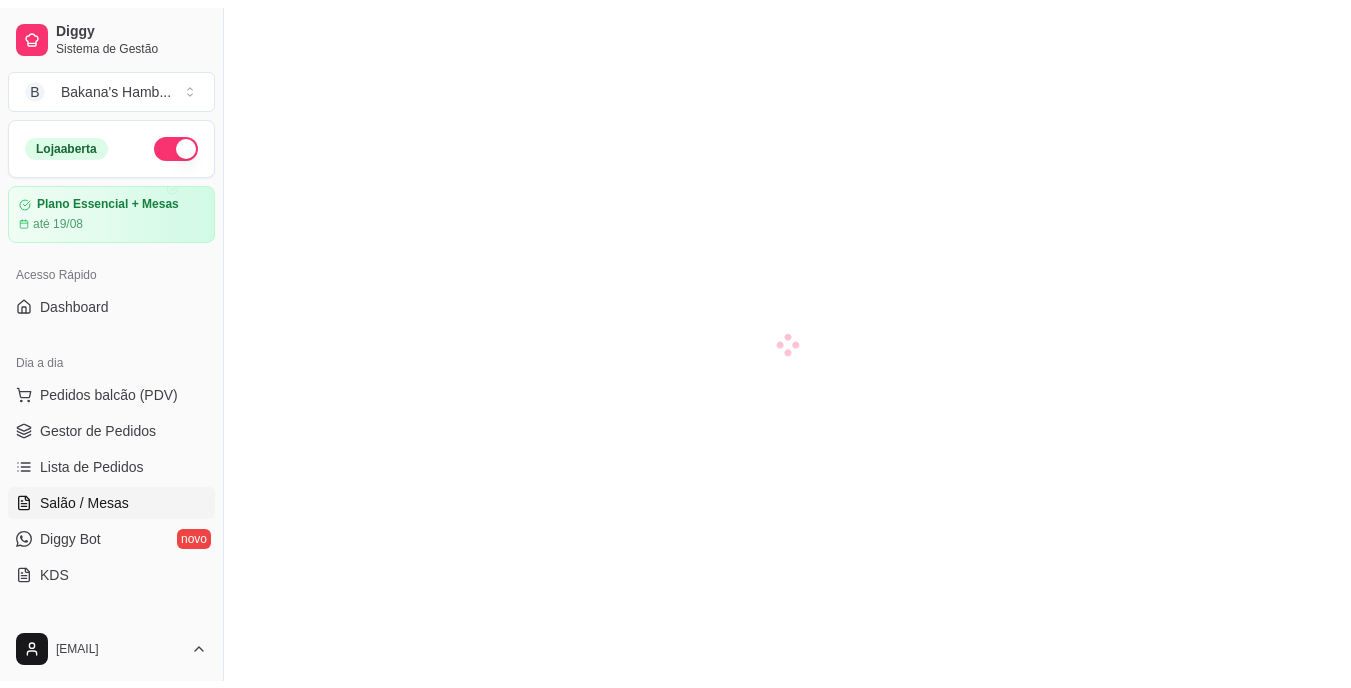 scroll, scrollTop: 0, scrollLeft: 0, axis: both 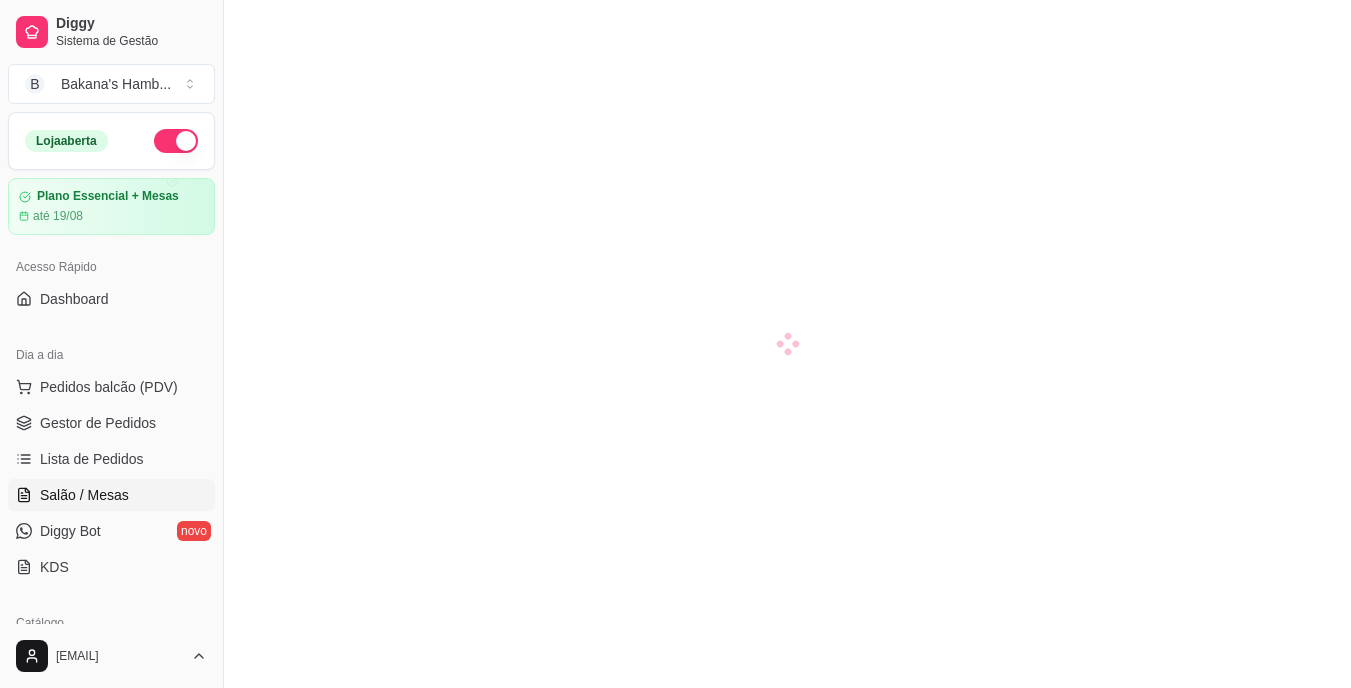 click on "Salão / Mesas" at bounding box center [111, 495] 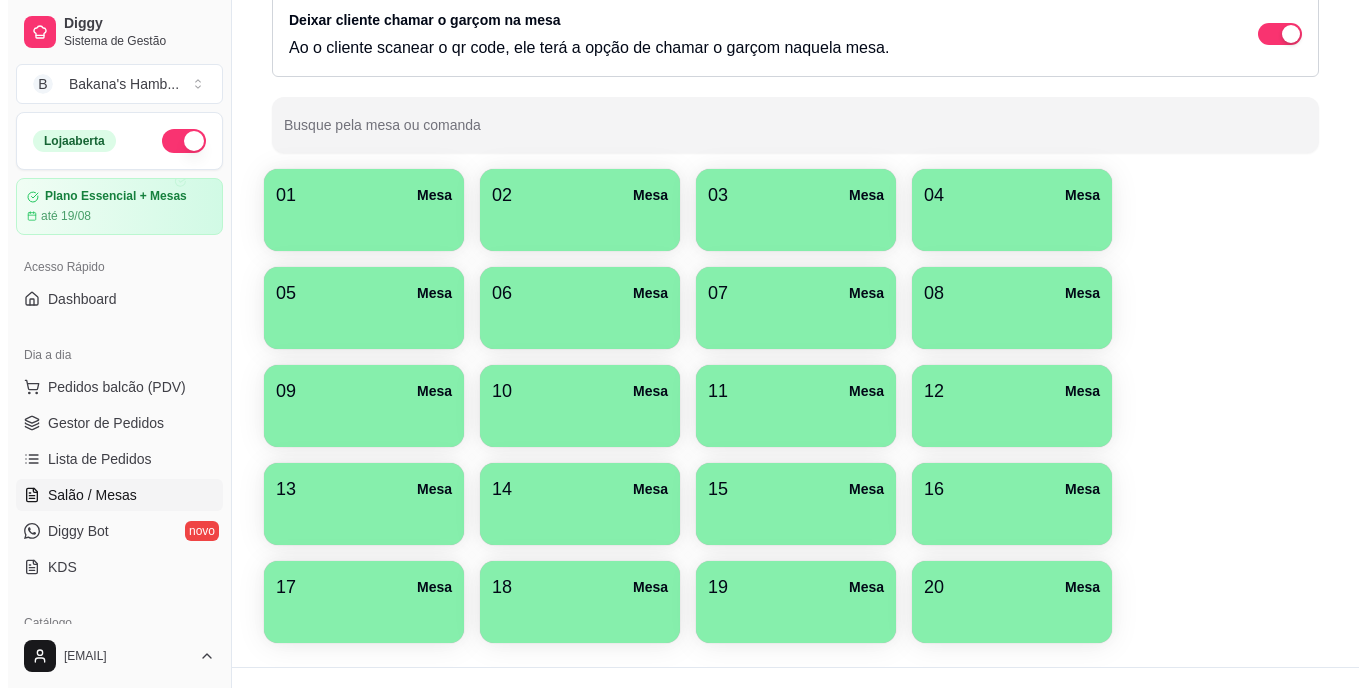 scroll, scrollTop: 225, scrollLeft: 0, axis: vertical 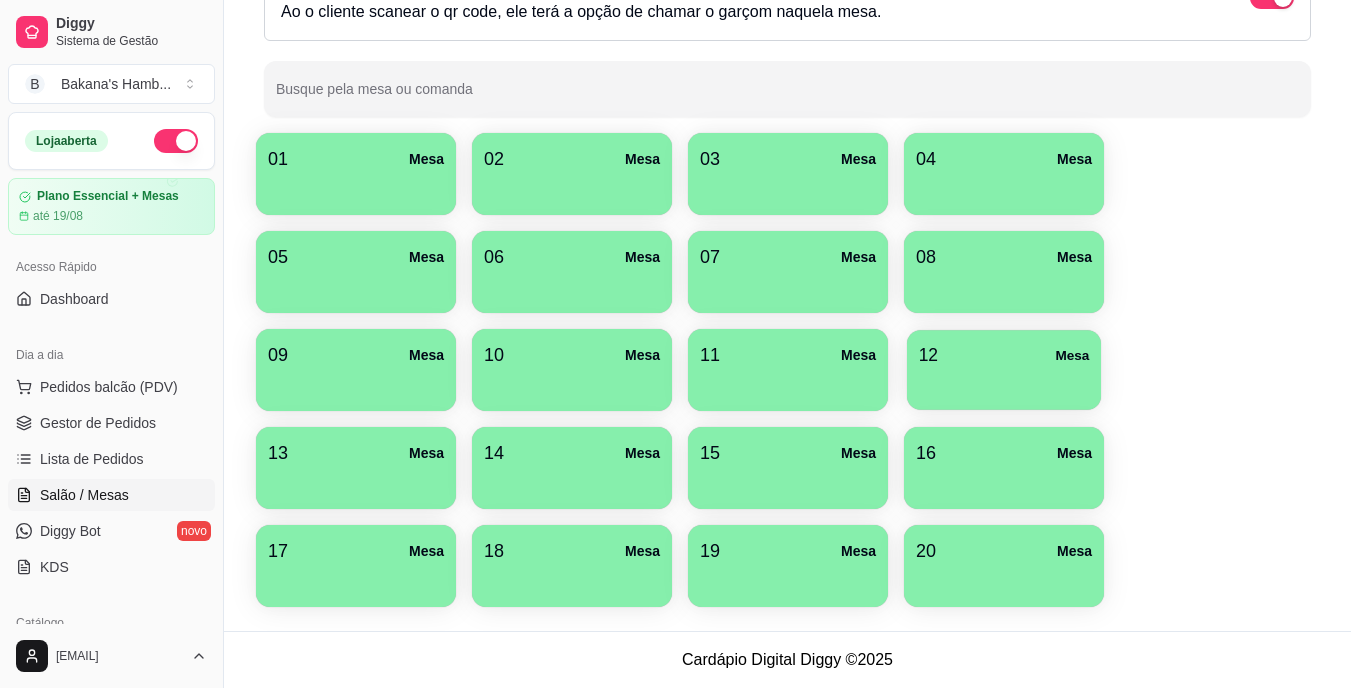 click on "12 Mesa" at bounding box center [1004, 355] 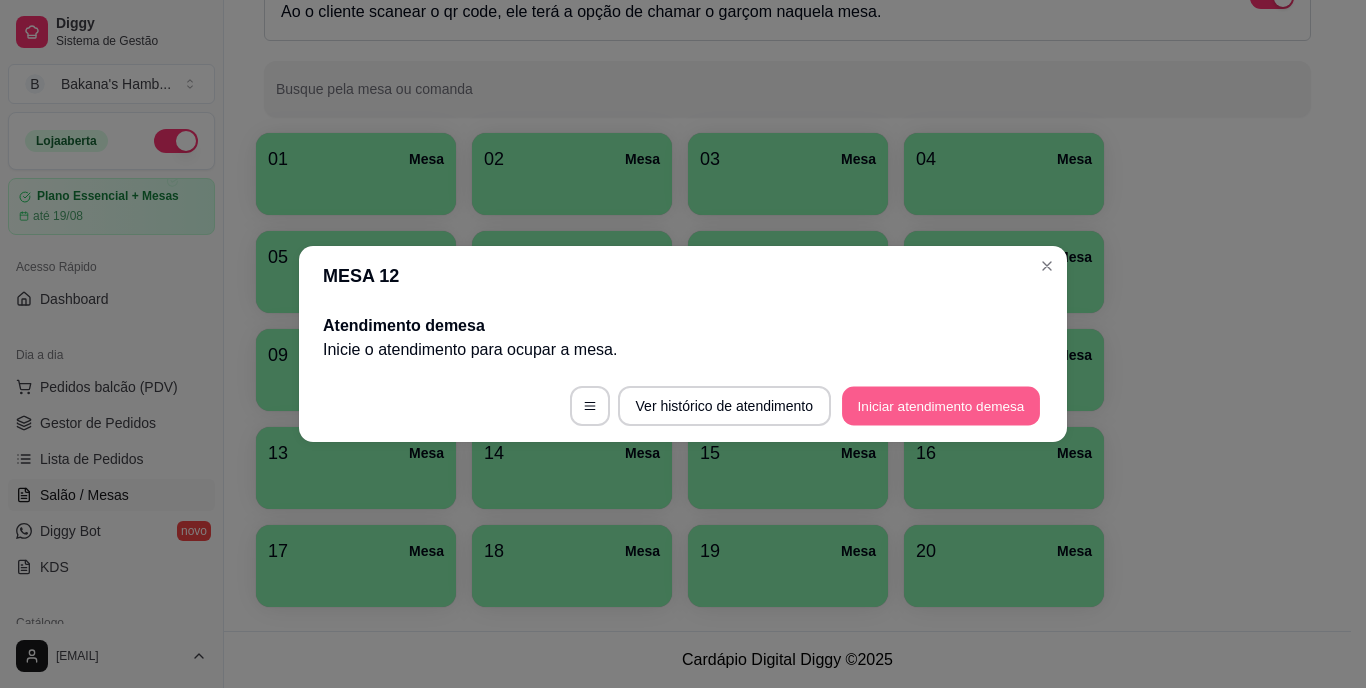click on "Iniciar atendimento de  mesa" at bounding box center (941, 406) 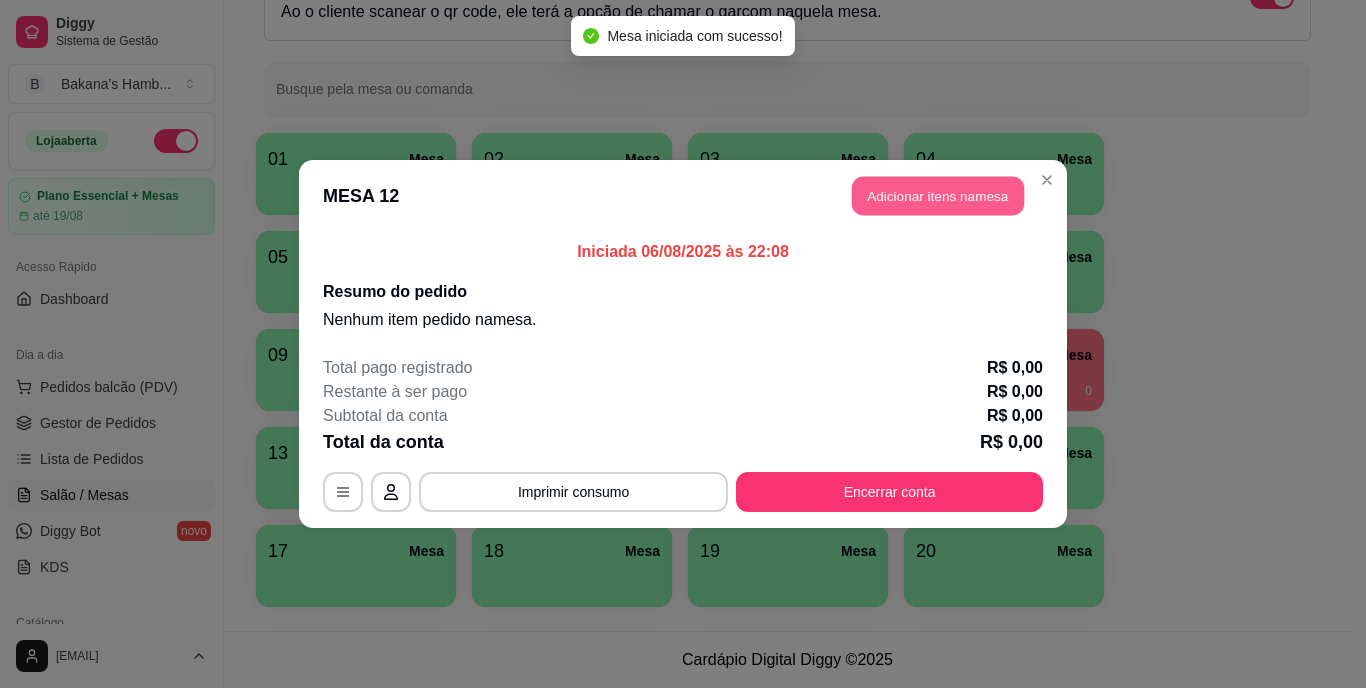click on "Adicionar itens na  mesa" at bounding box center (938, 196) 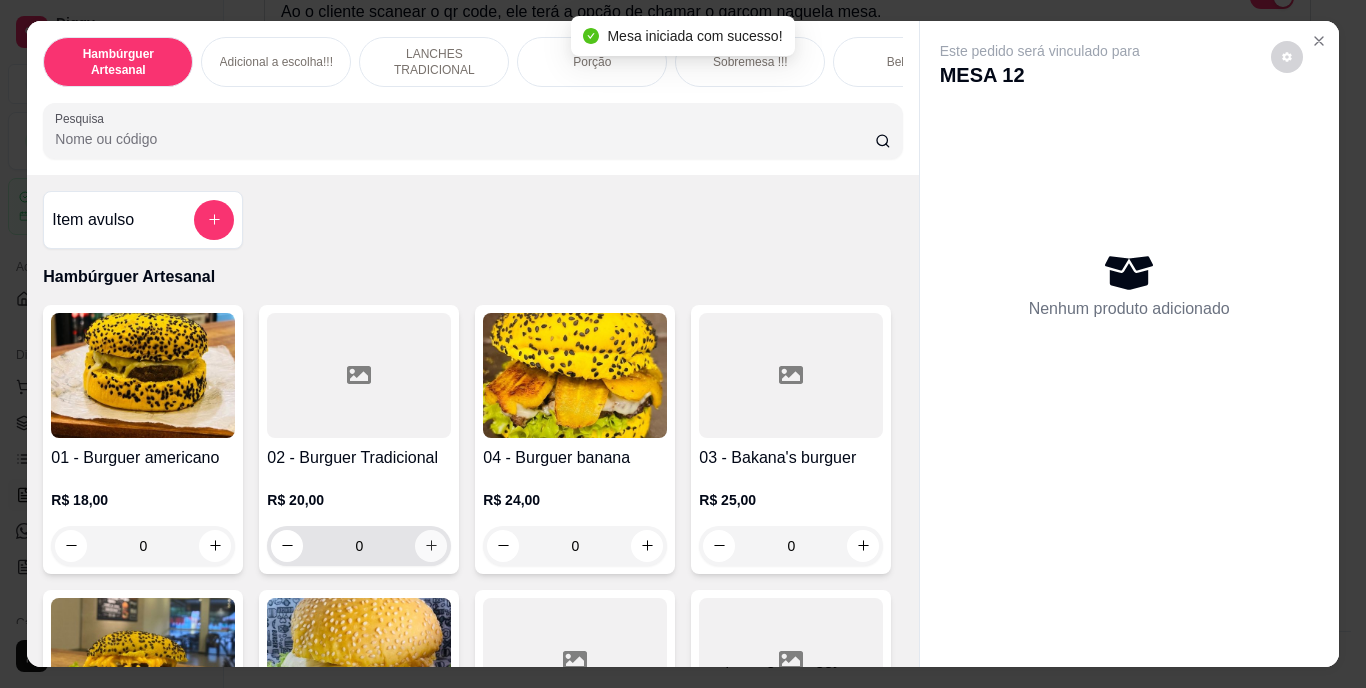 click 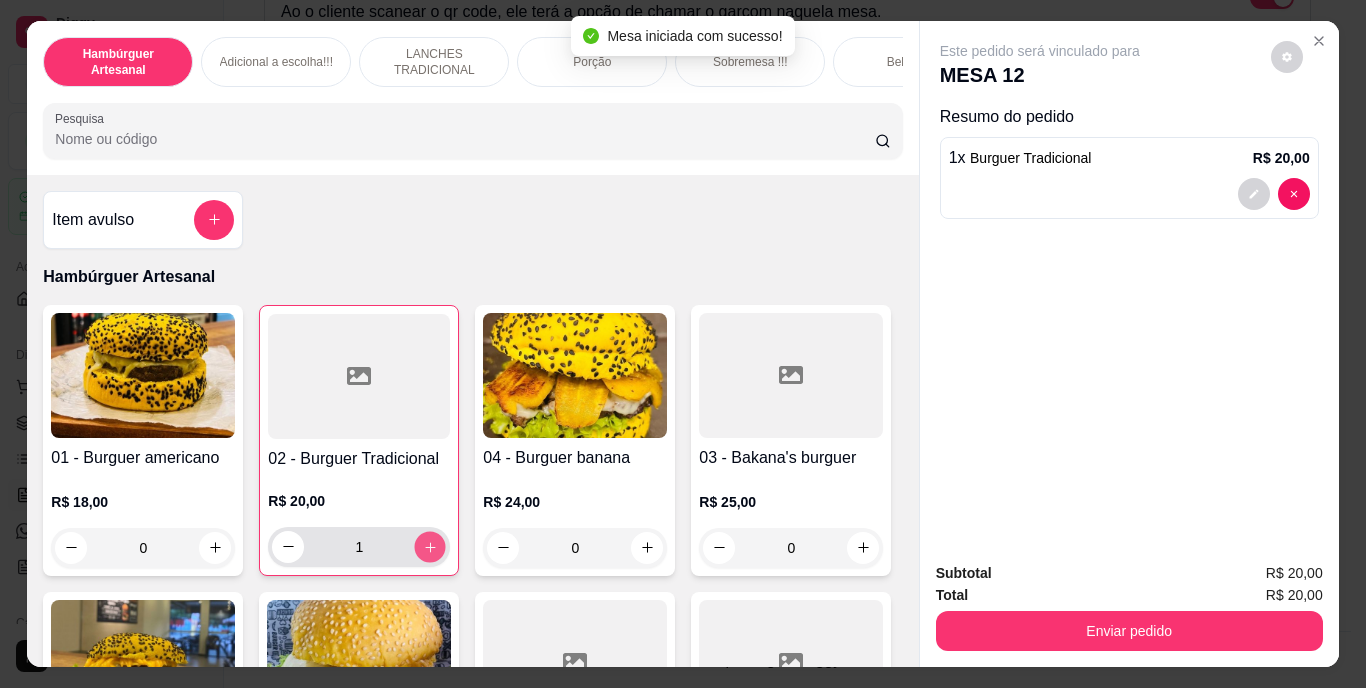 click at bounding box center (430, 546) 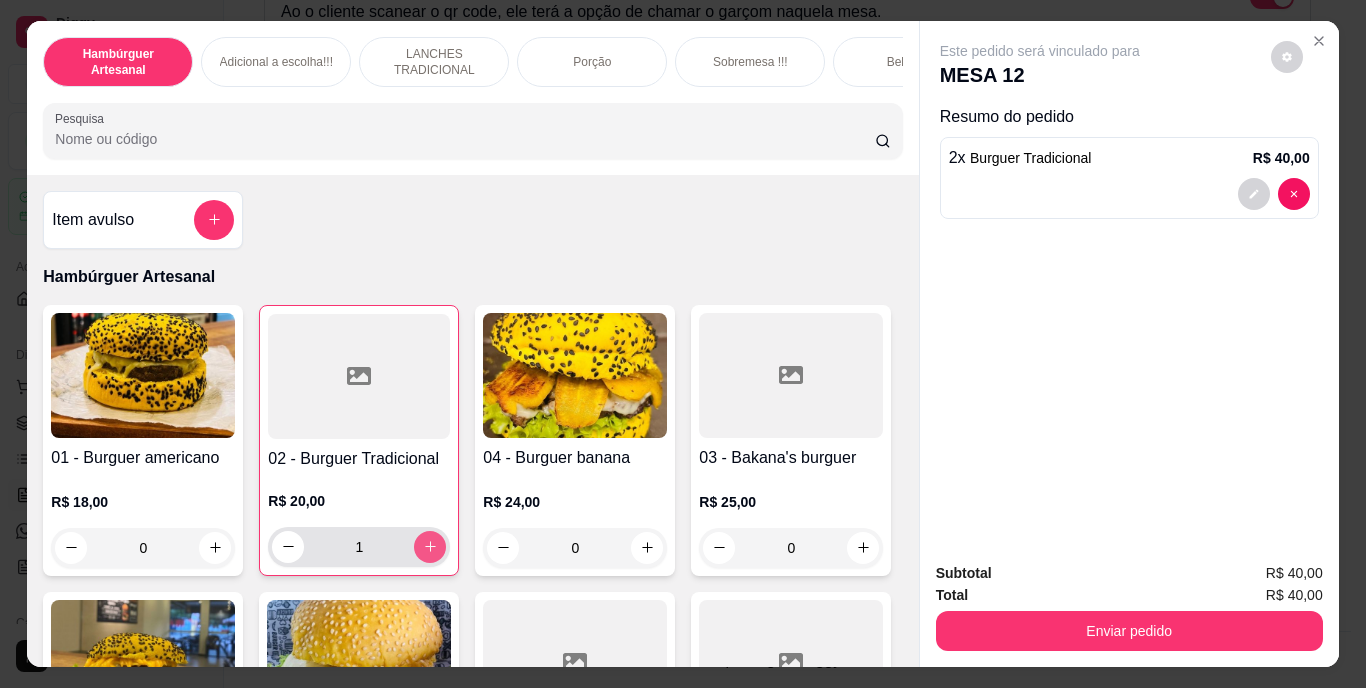 type on "2" 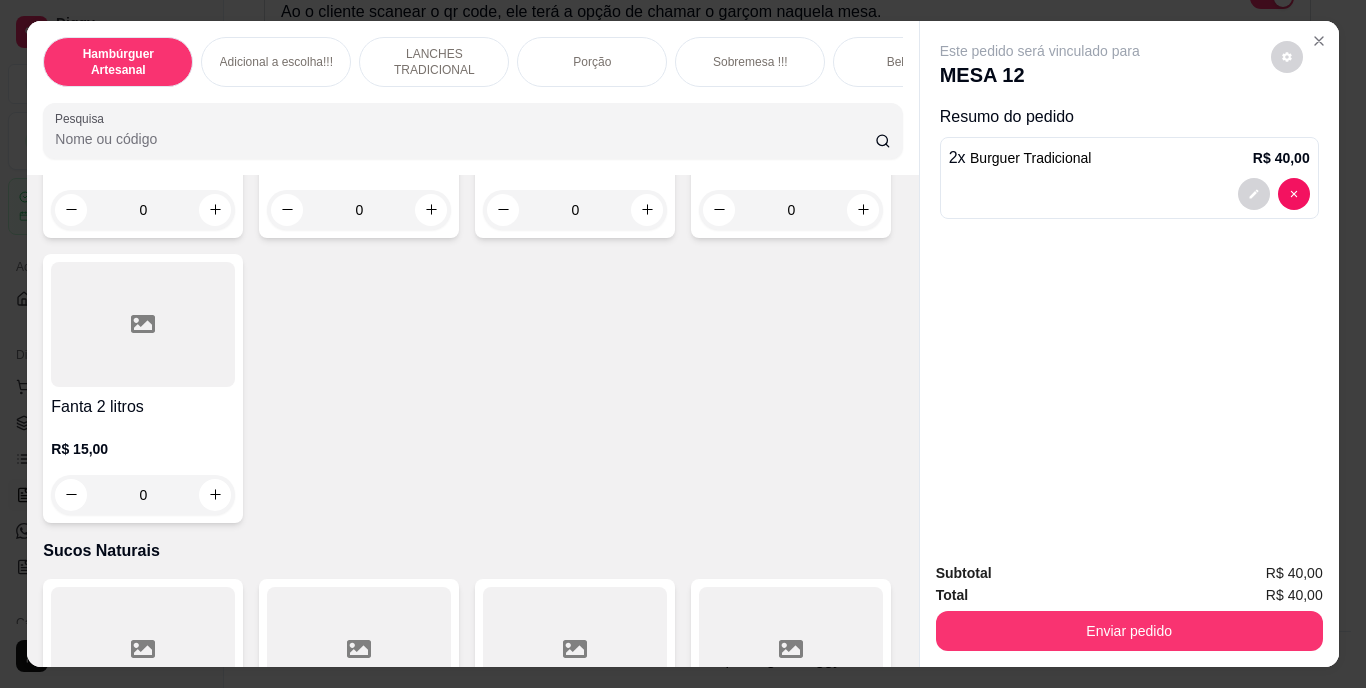 scroll, scrollTop: 6022, scrollLeft: 0, axis: vertical 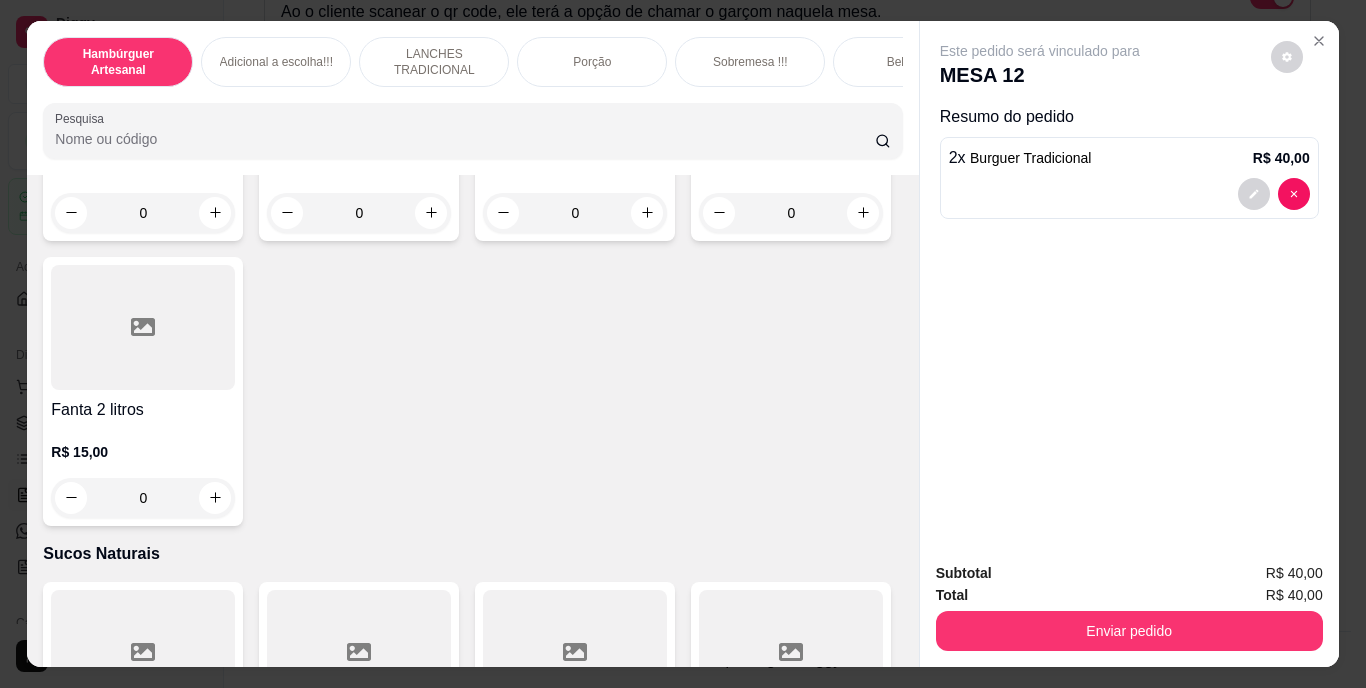 click 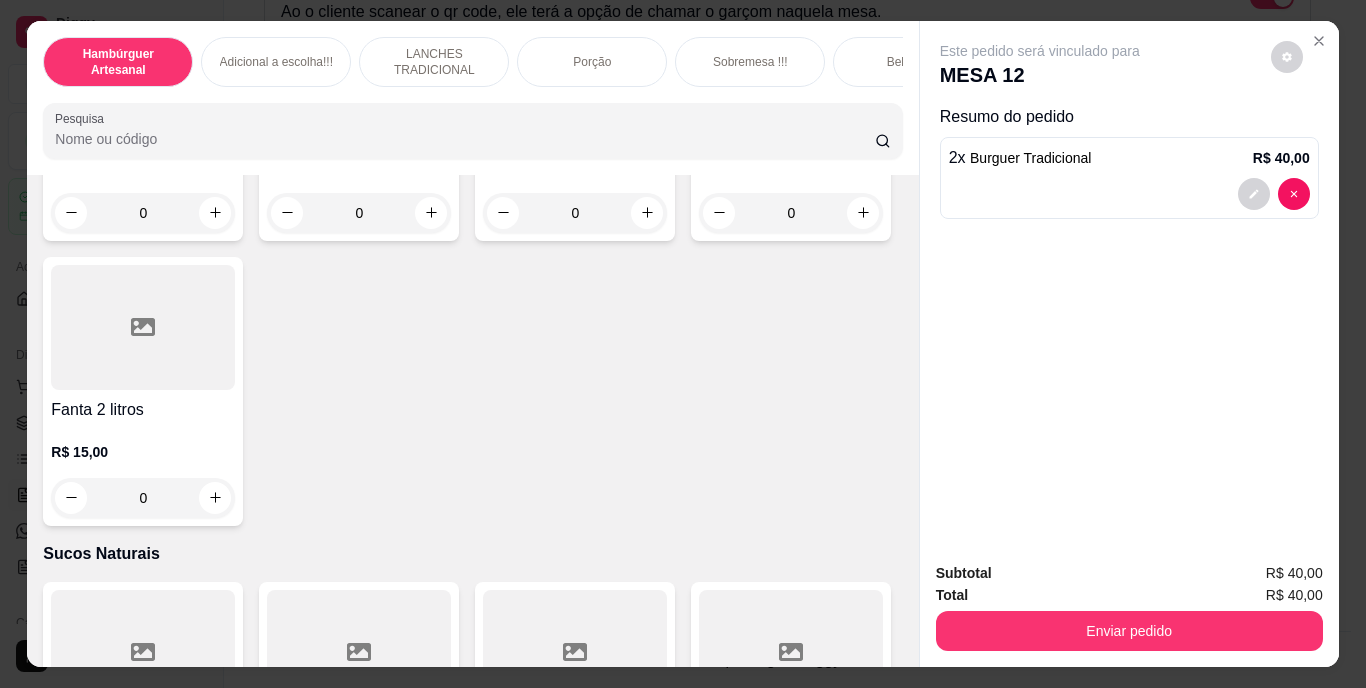 type on "1" 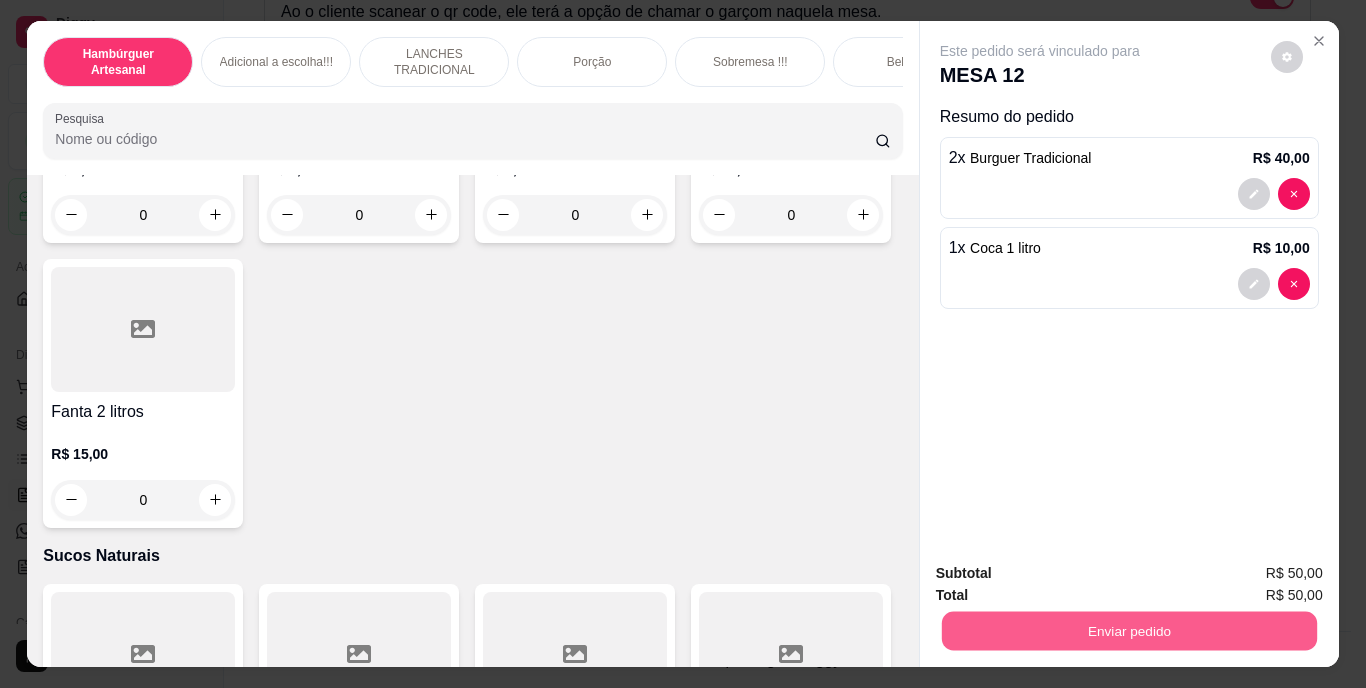 click on "Enviar pedido" at bounding box center [1128, 631] 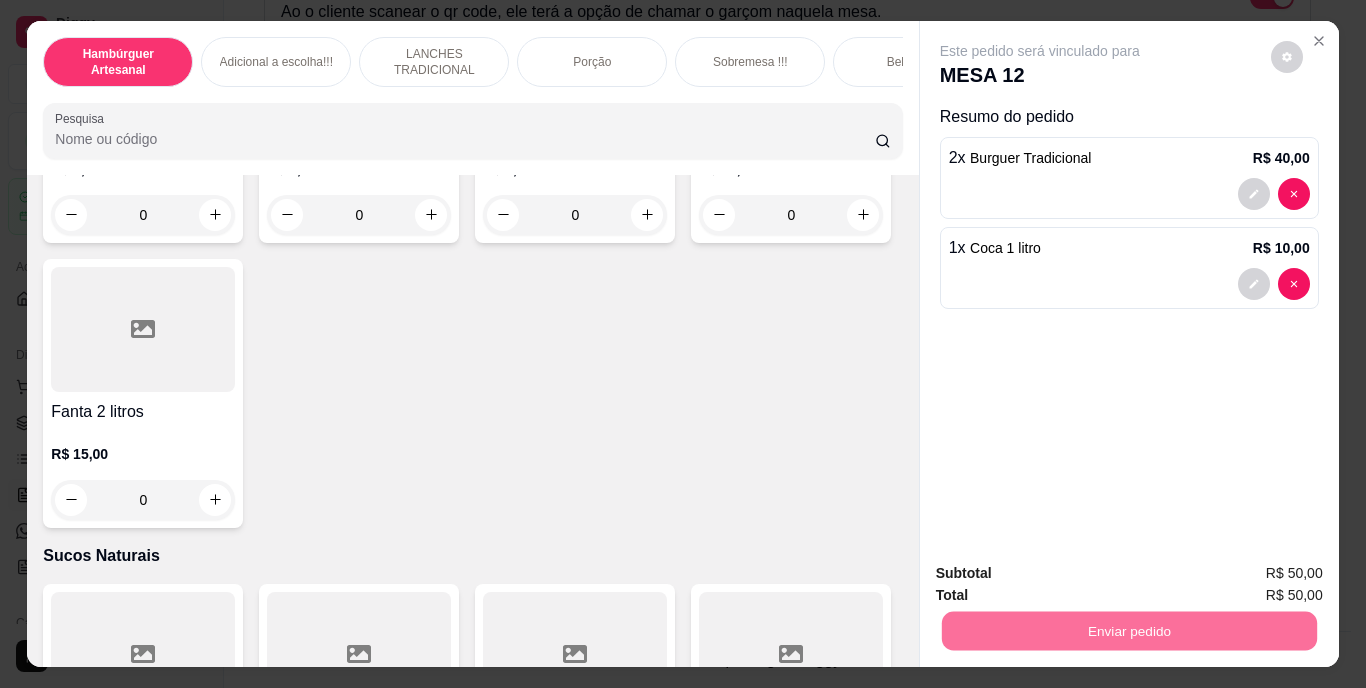 click on "Não registrar e enviar pedido" at bounding box center (1063, 574) 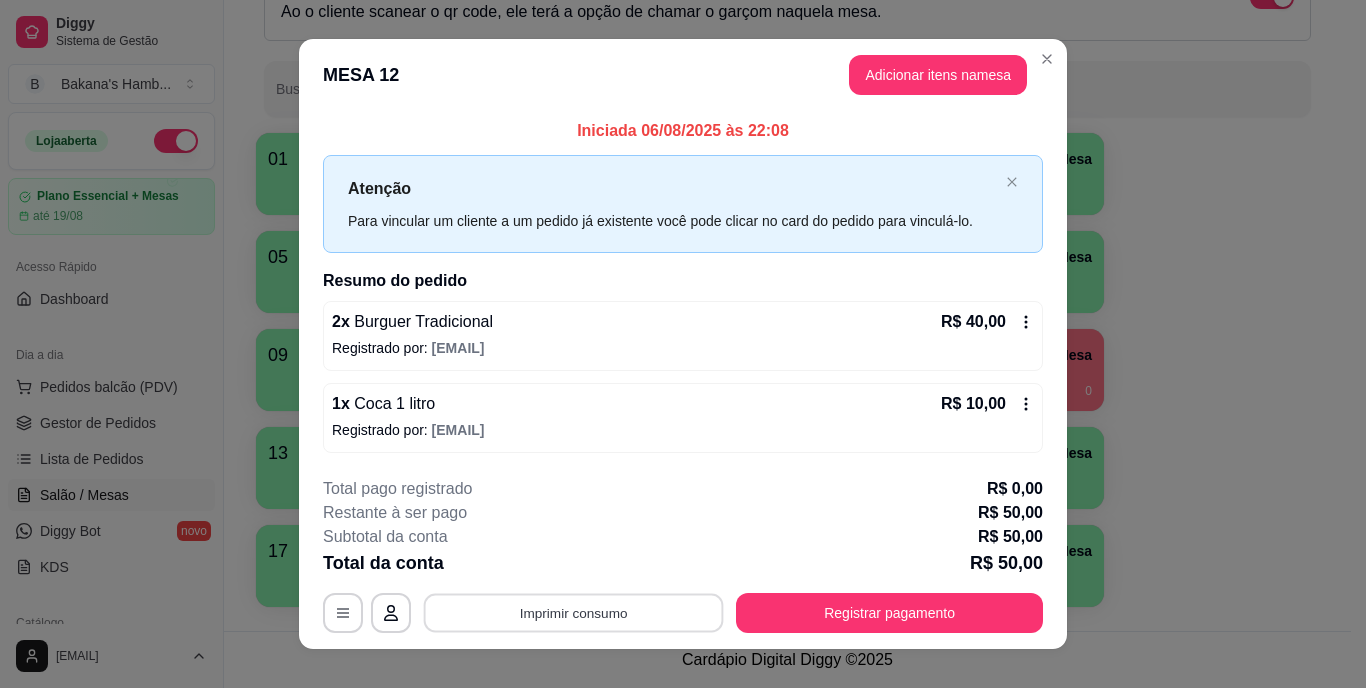 click on "Imprimir consumo" at bounding box center (574, 612) 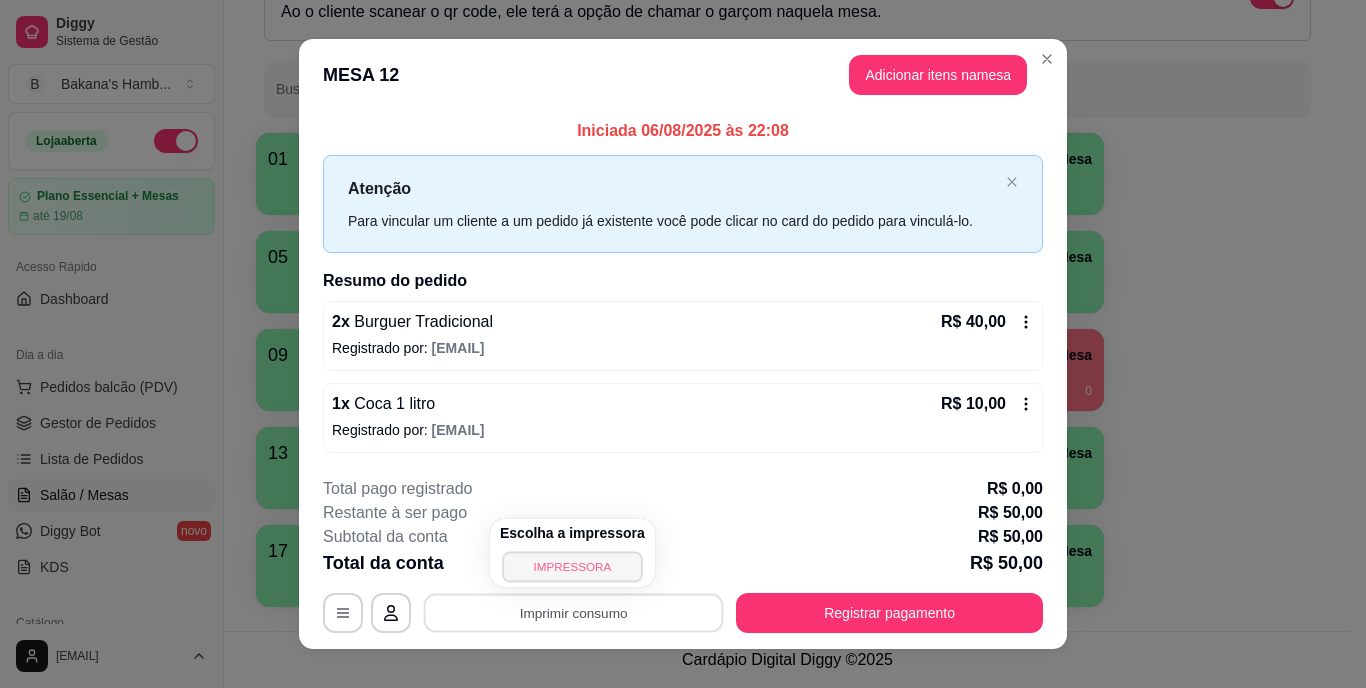 click on "IMPRESSORA" at bounding box center (572, 566) 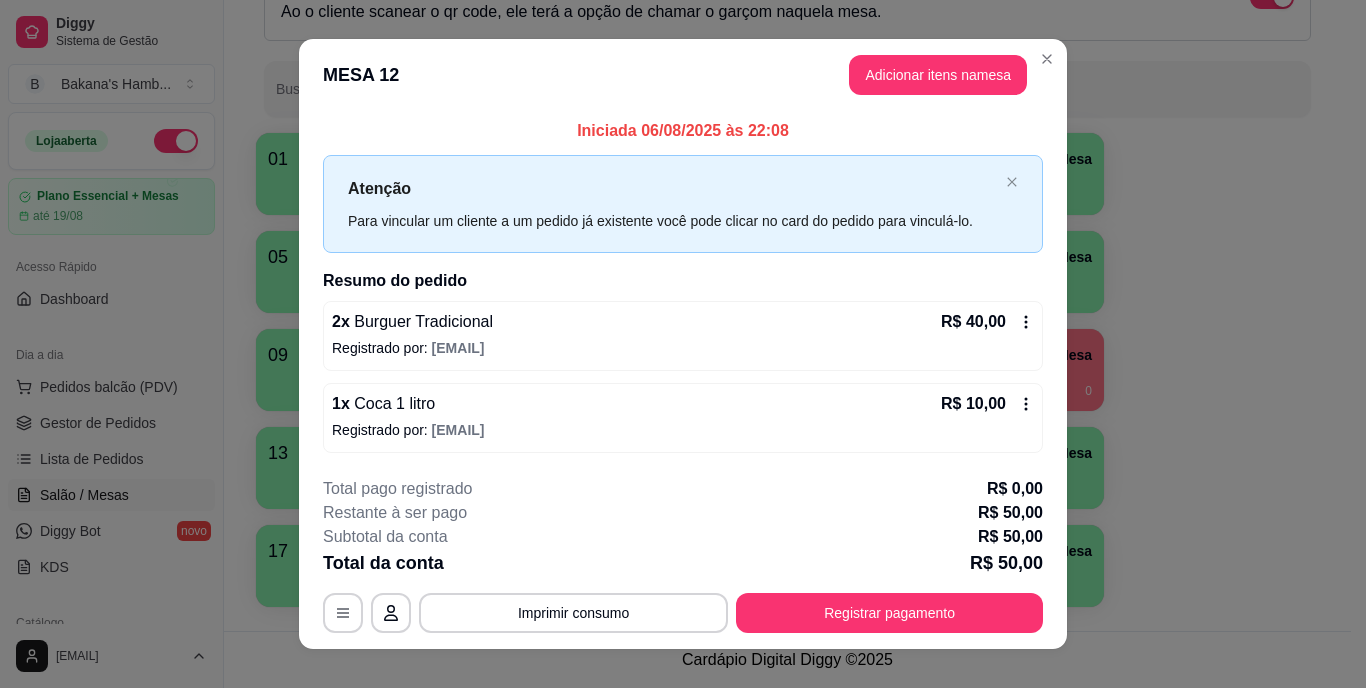 scroll, scrollTop: 87, scrollLeft: 0, axis: vertical 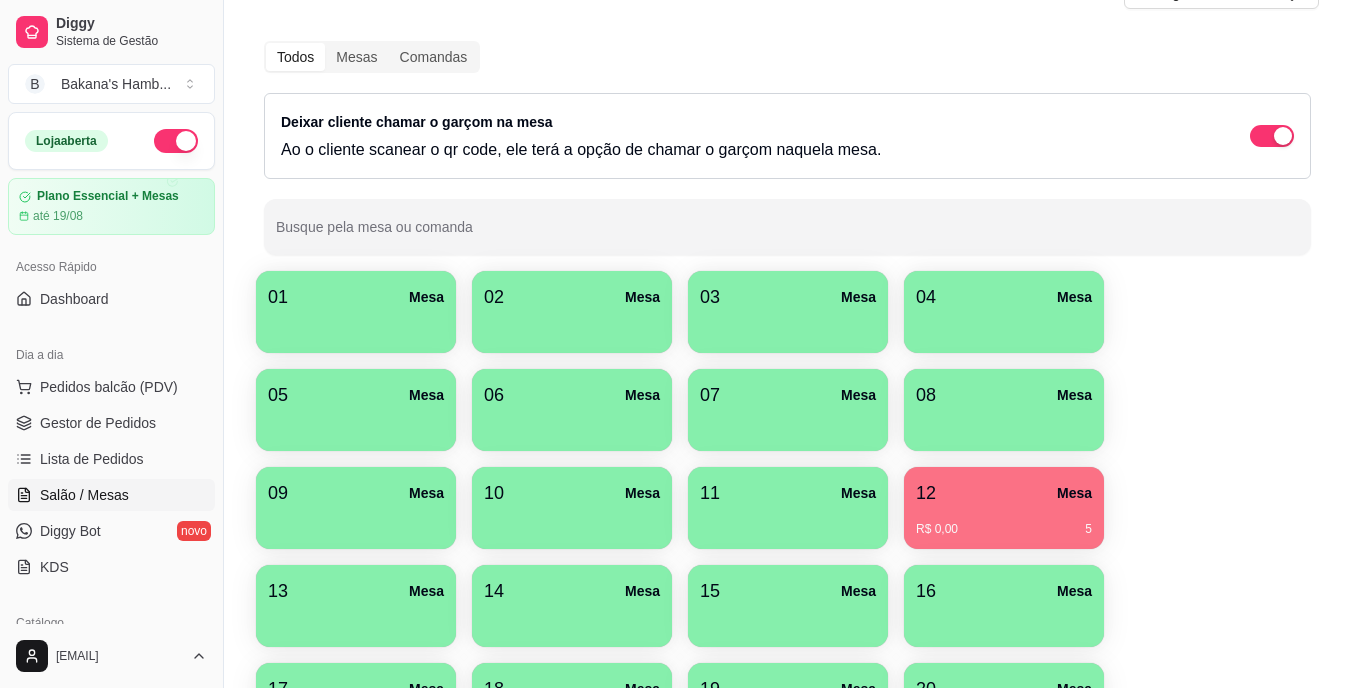 click on "Pedidos balcão (PDV)" at bounding box center (111, 387) 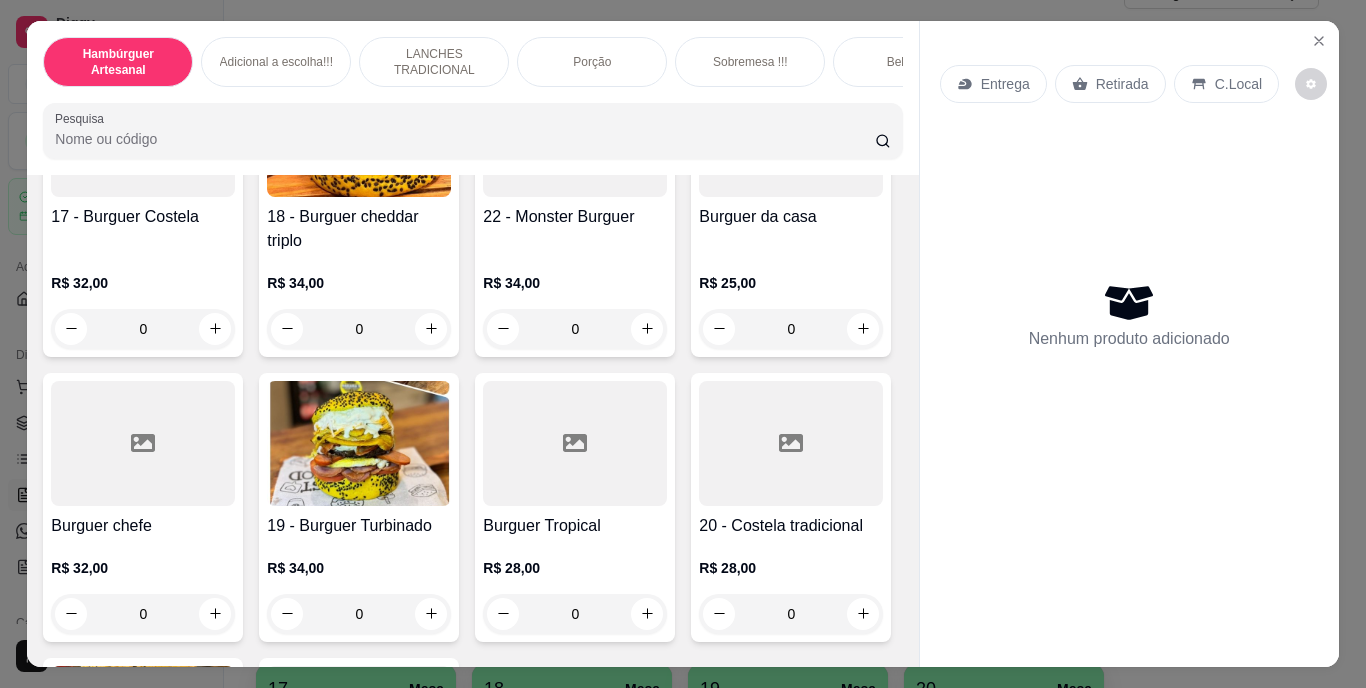 scroll, scrollTop: 1412, scrollLeft: 0, axis: vertical 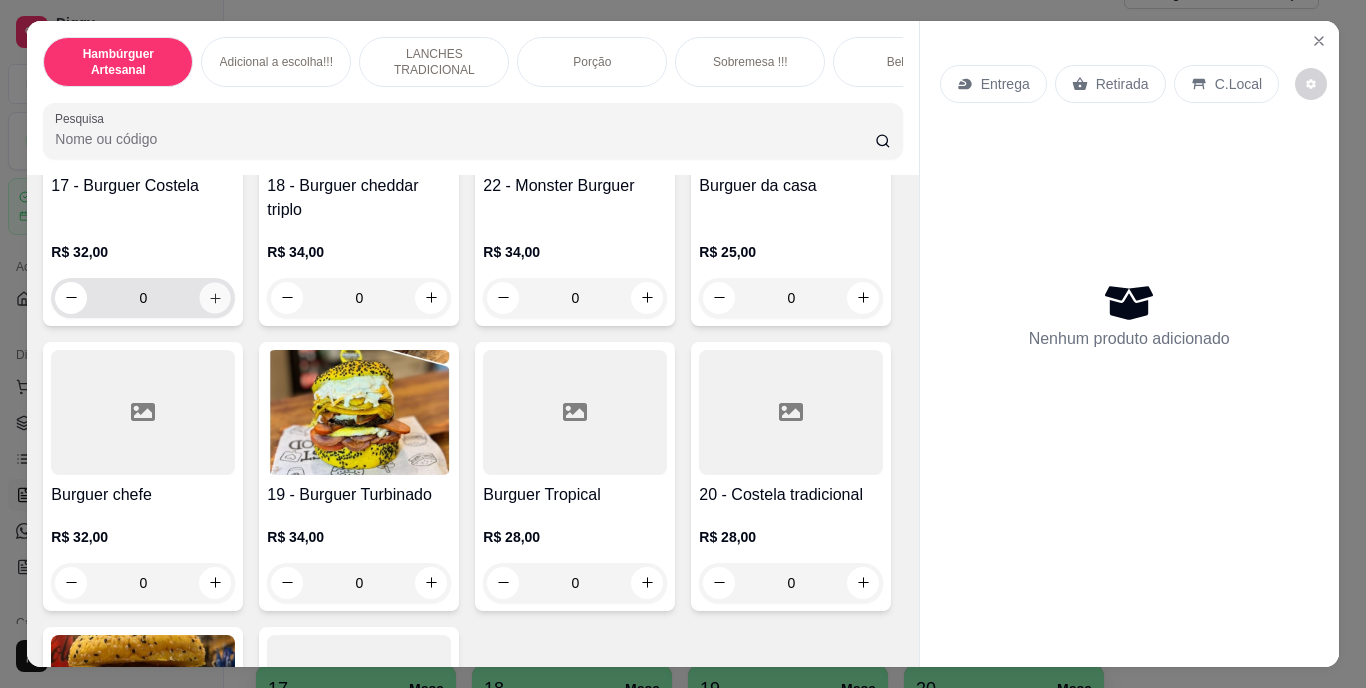 click 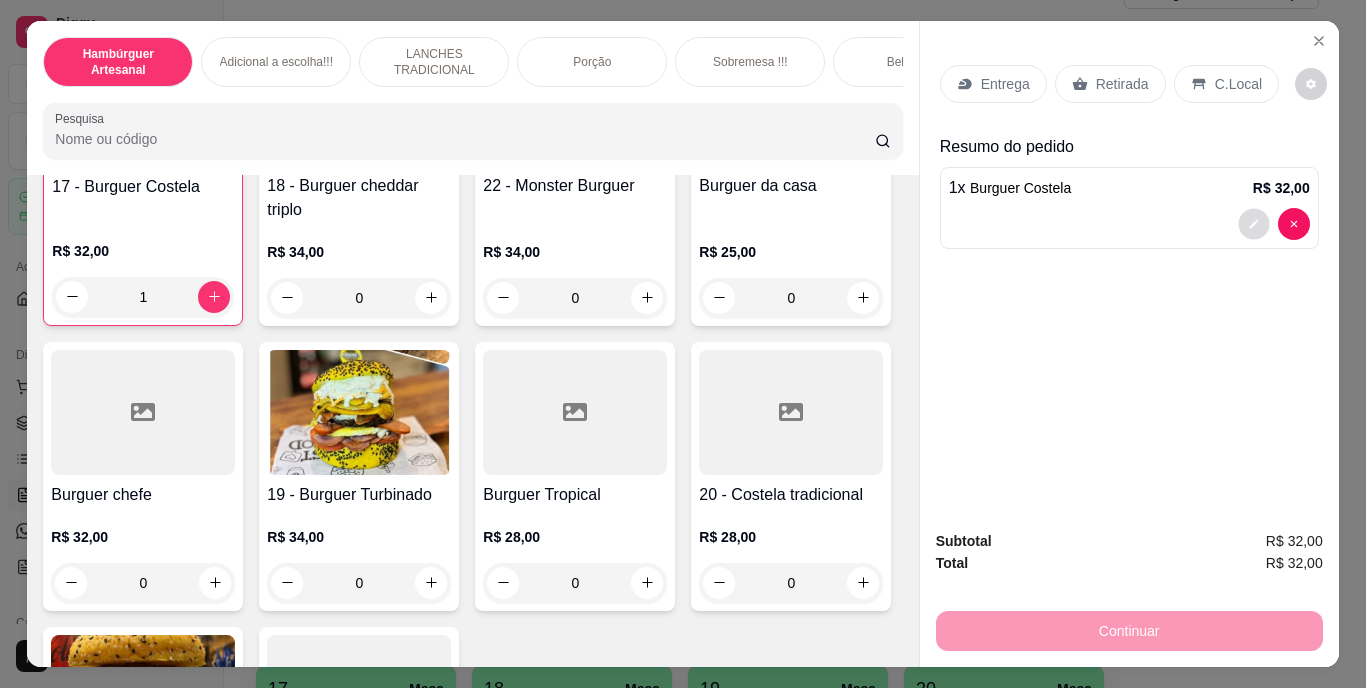 click at bounding box center [1253, 223] 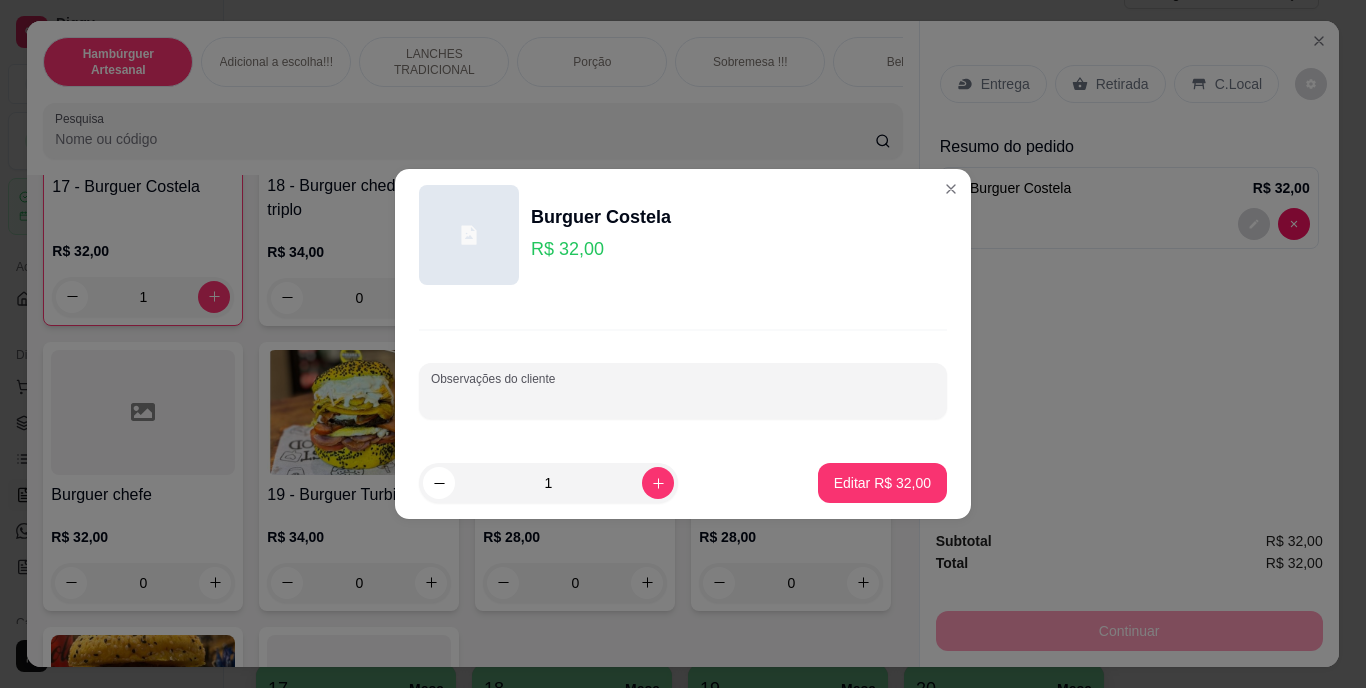 click on "Observações do cliente" at bounding box center (683, 399) 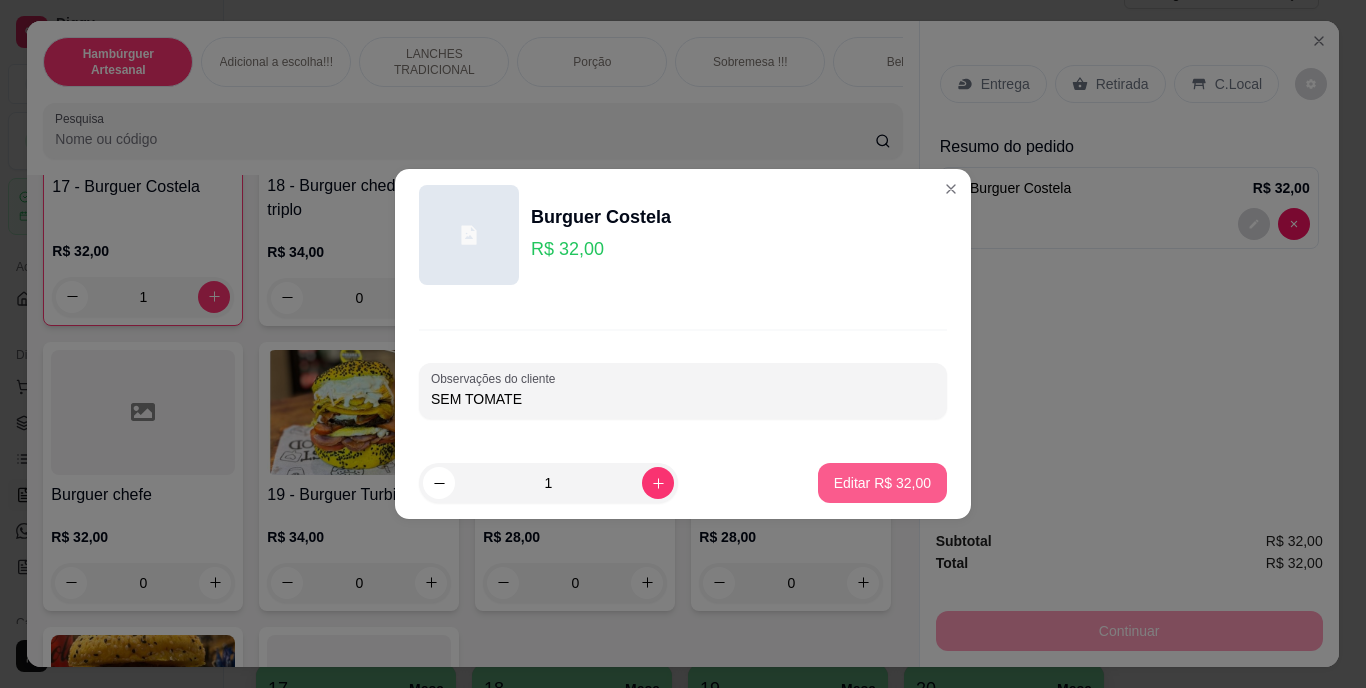 type on "SEM TOMATE" 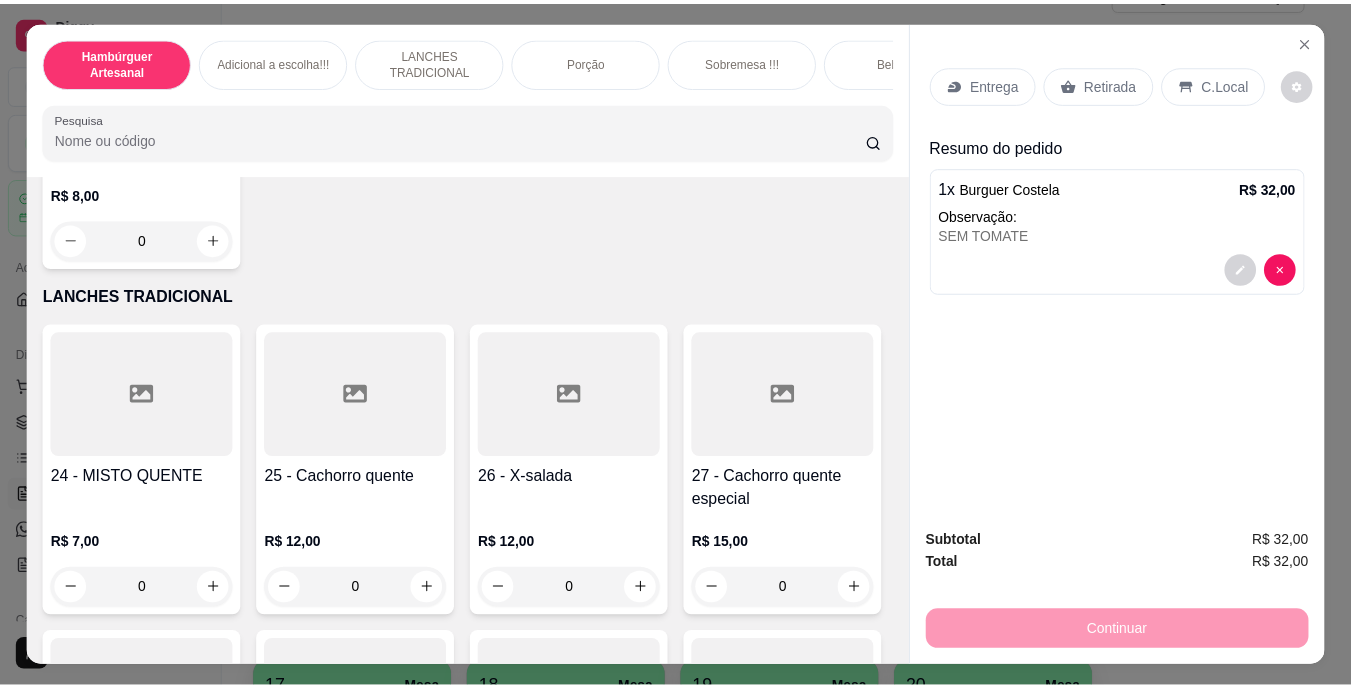 scroll, scrollTop: 2651, scrollLeft: 0, axis: vertical 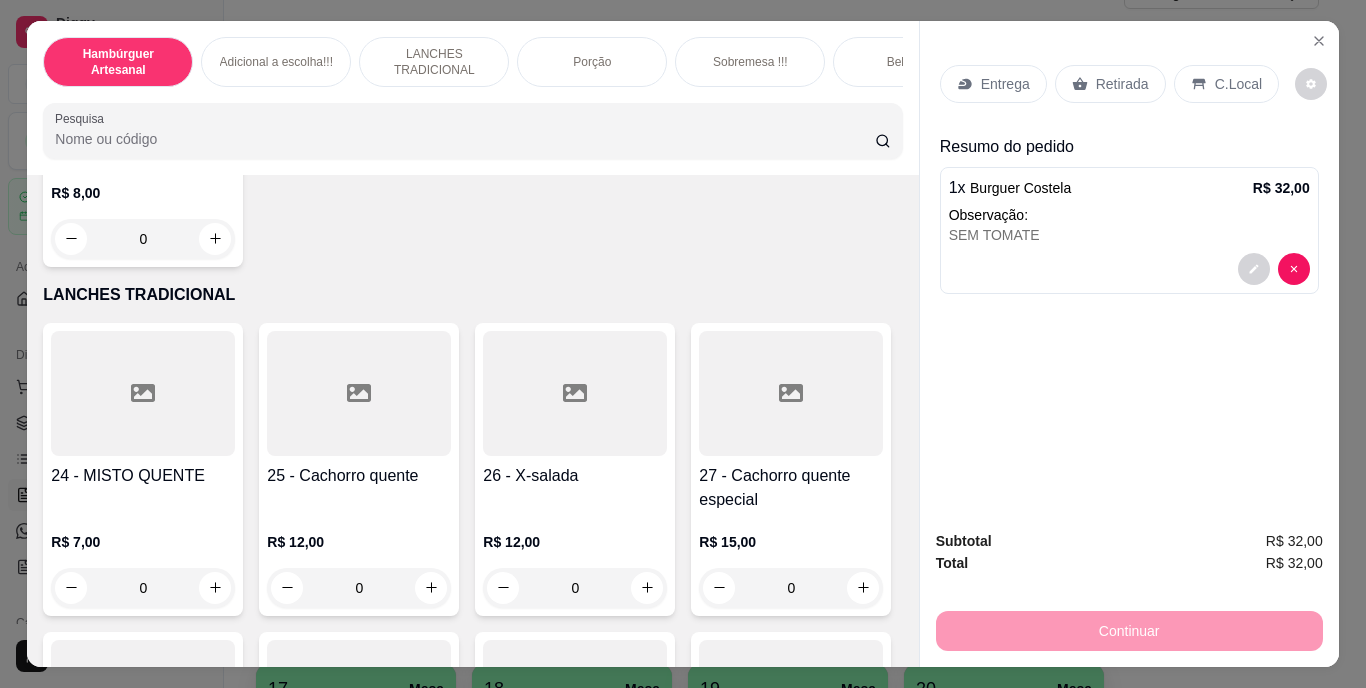click on "0" at bounding box center [143, -46] 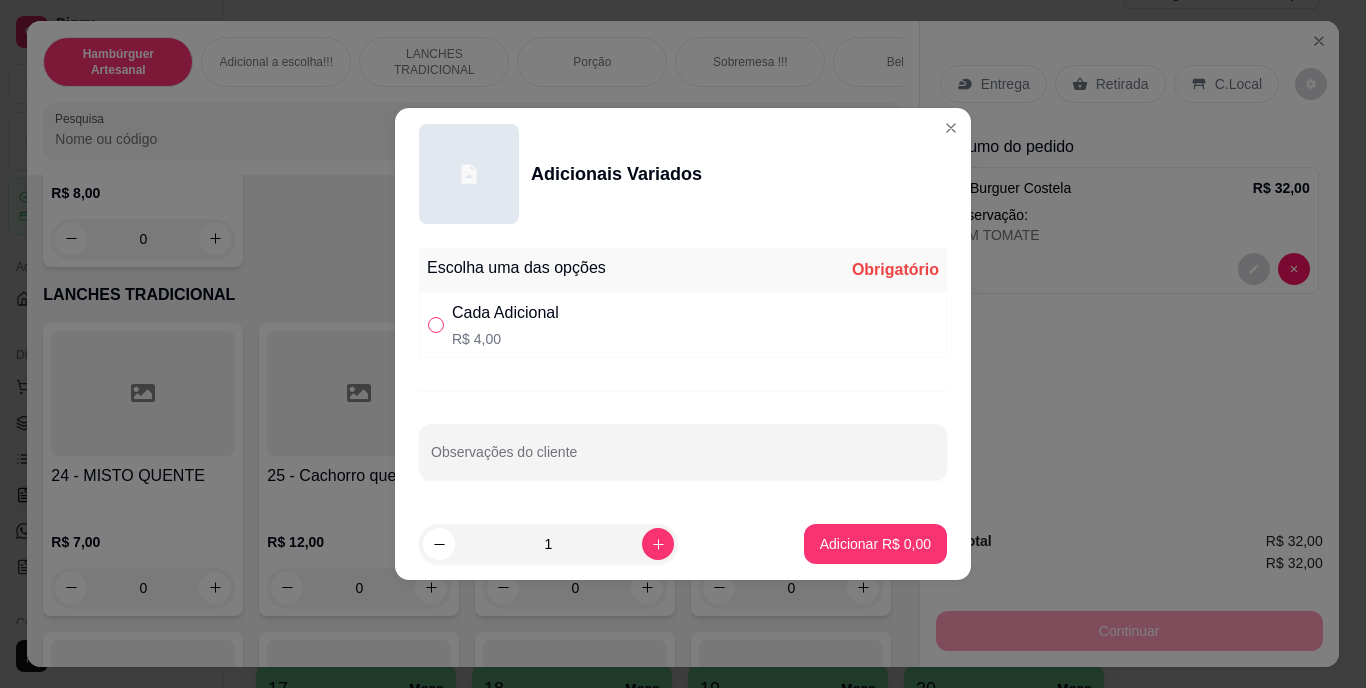click at bounding box center (436, 325) 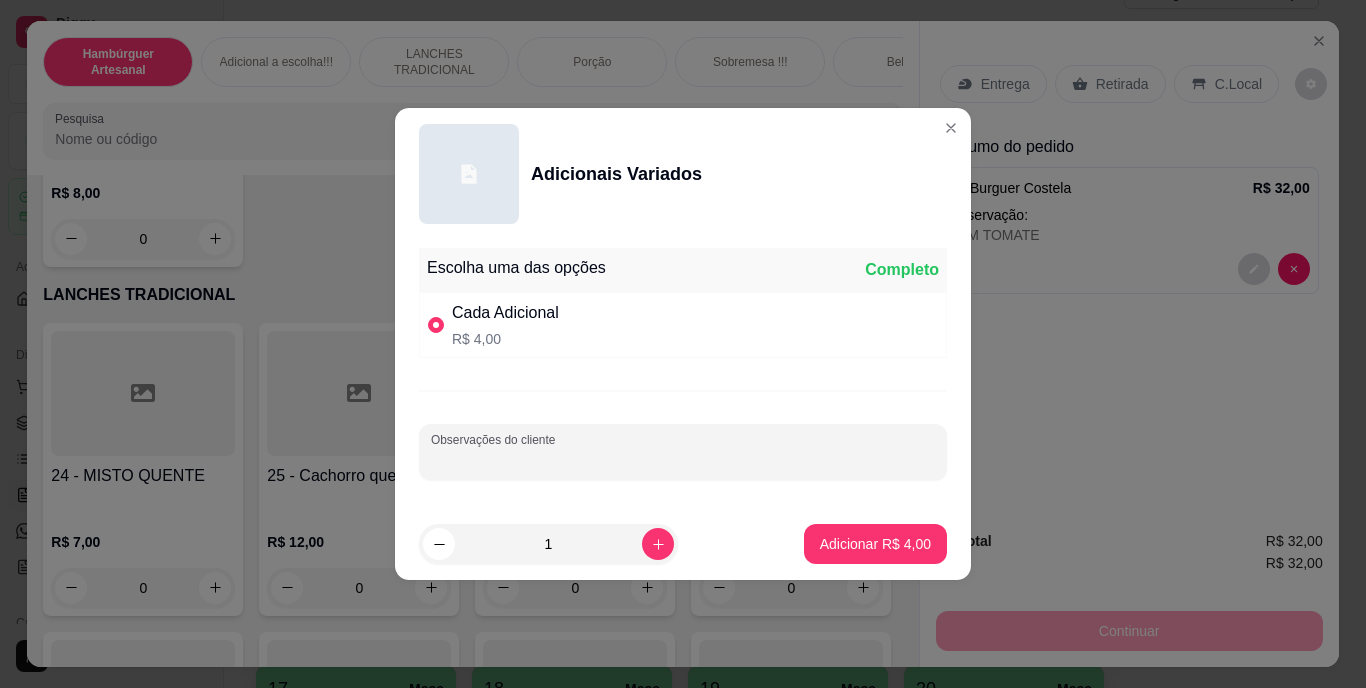 click on "Observações do cliente" at bounding box center [683, 460] 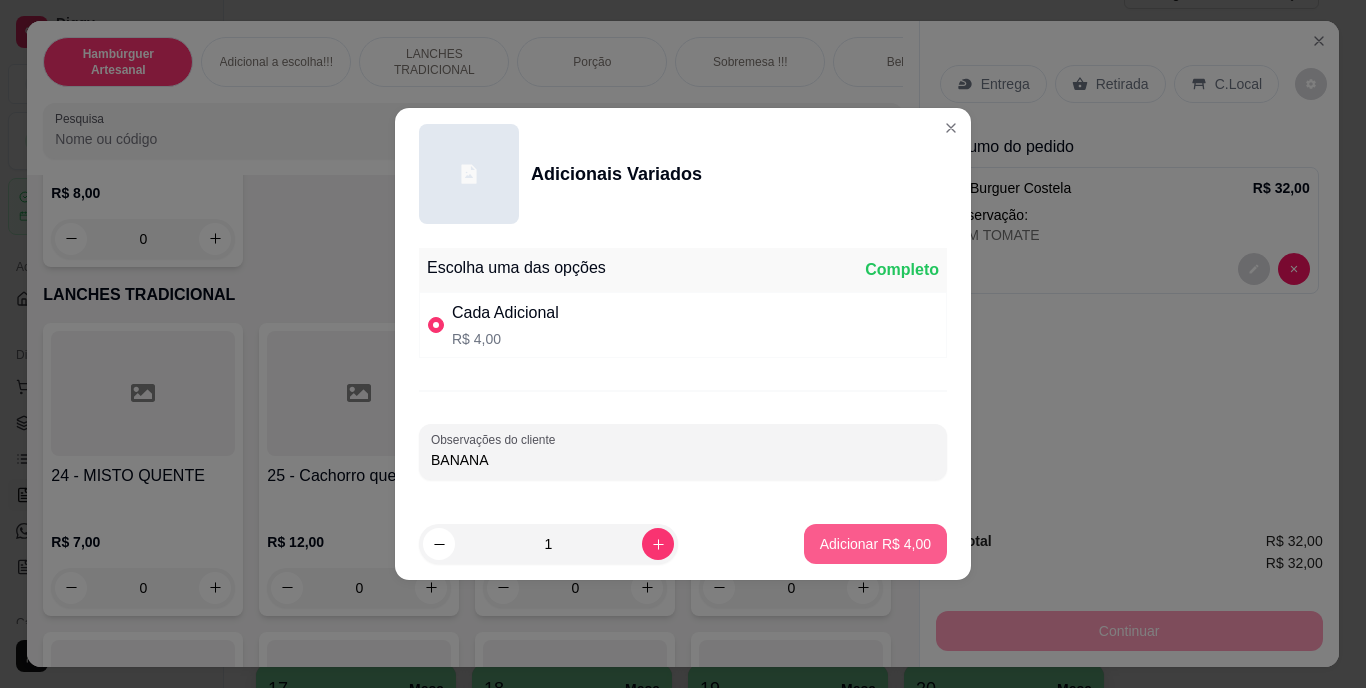 type on "BANANA" 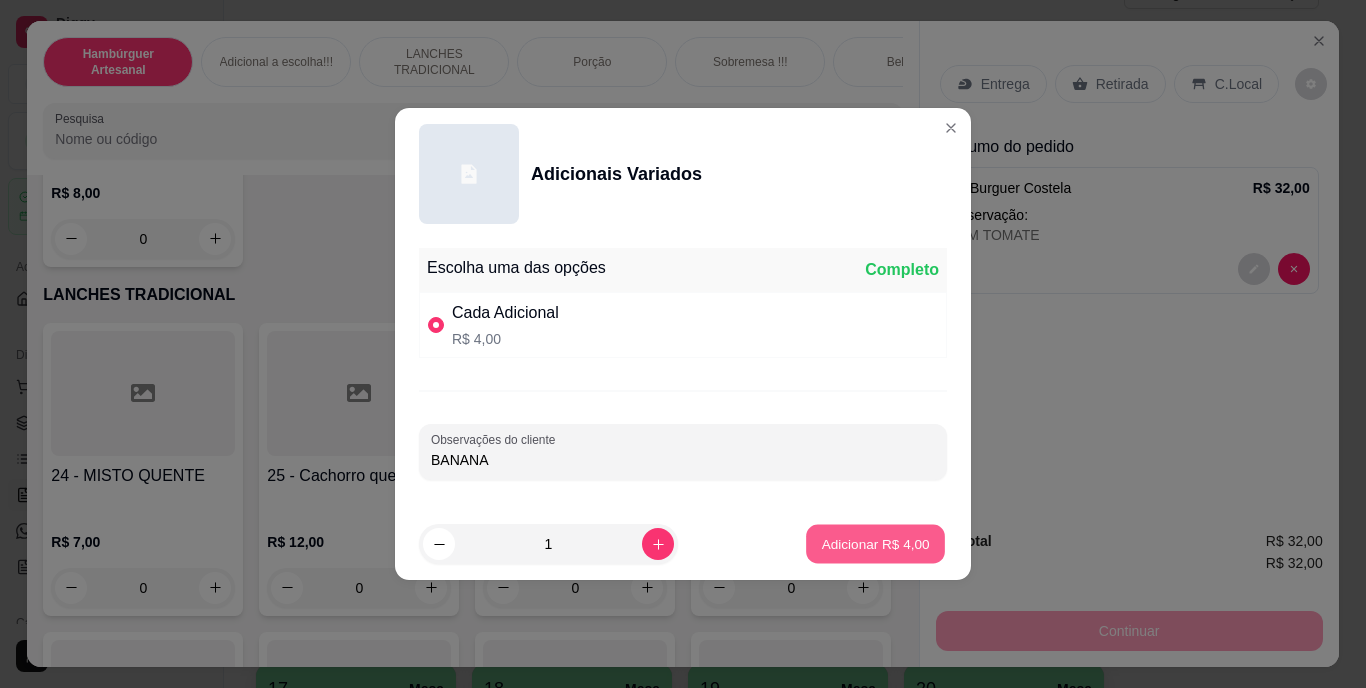 click on "Adicionar   R$ 4,00" at bounding box center (875, 543) 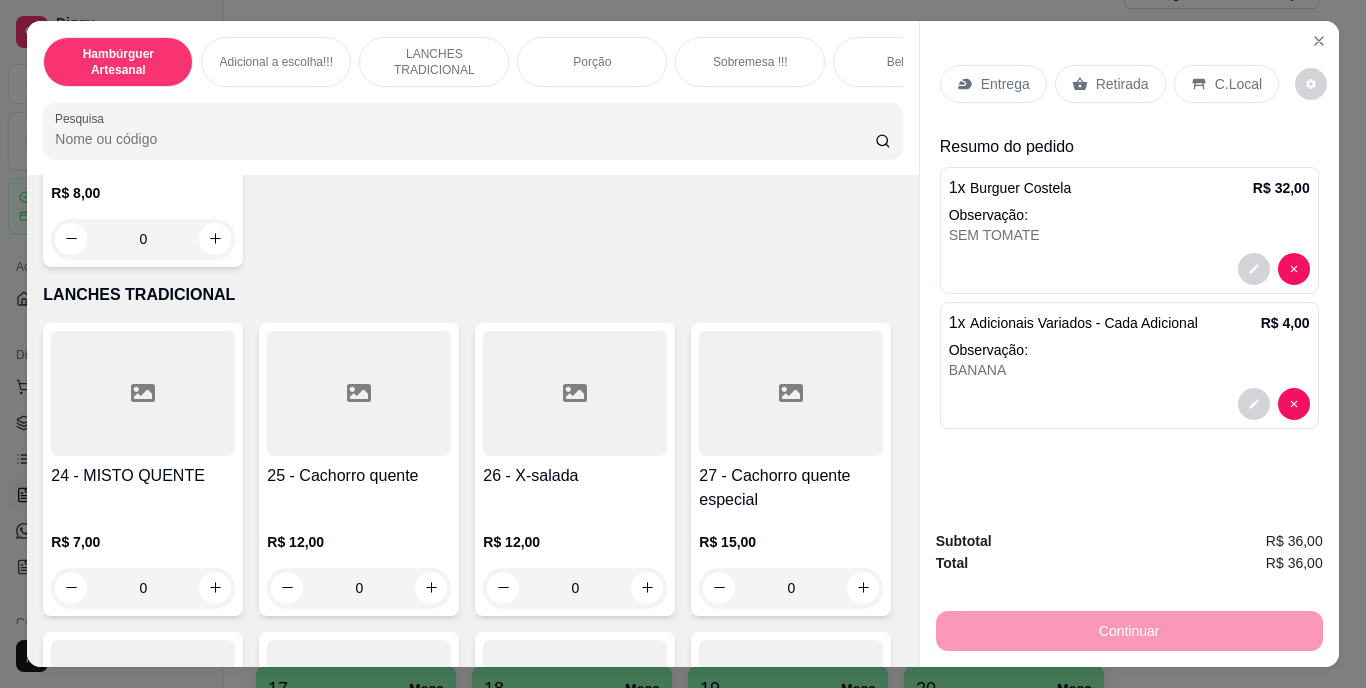 click on "Entrega" at bounding box center [1005, 84] 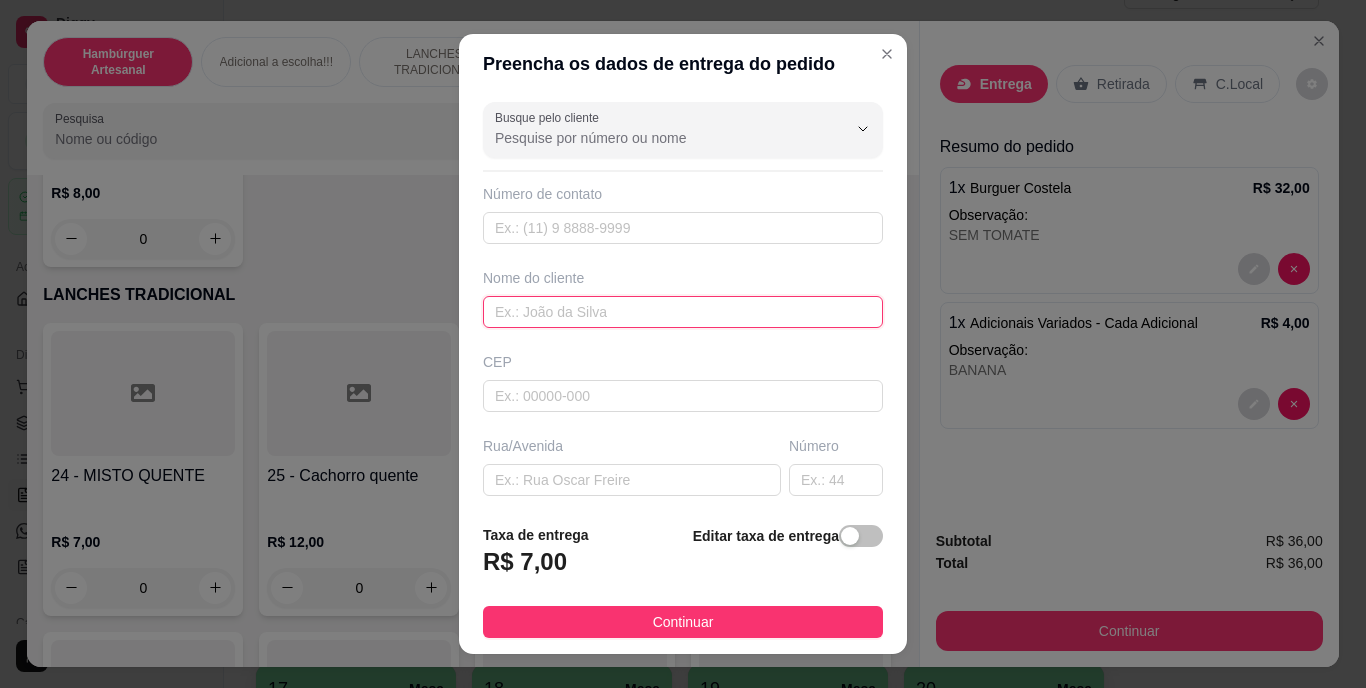 click at bounding box center (683, 312) 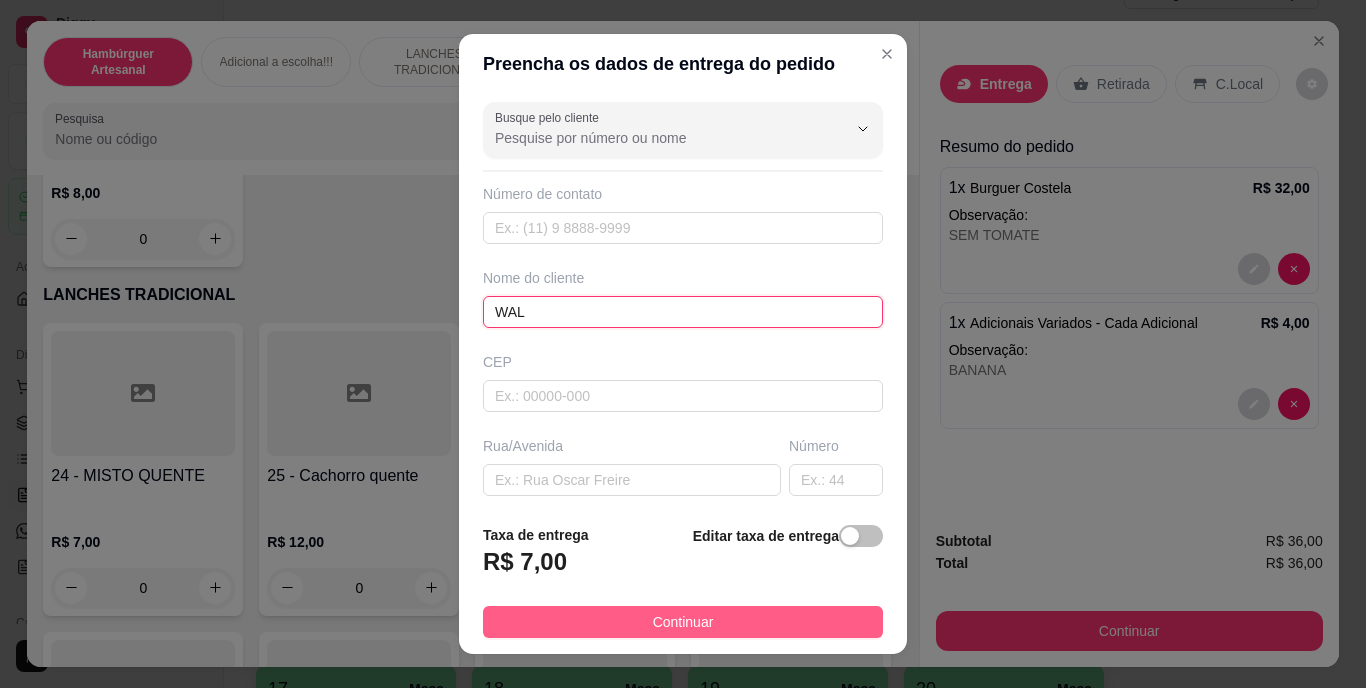 type on "WAL" 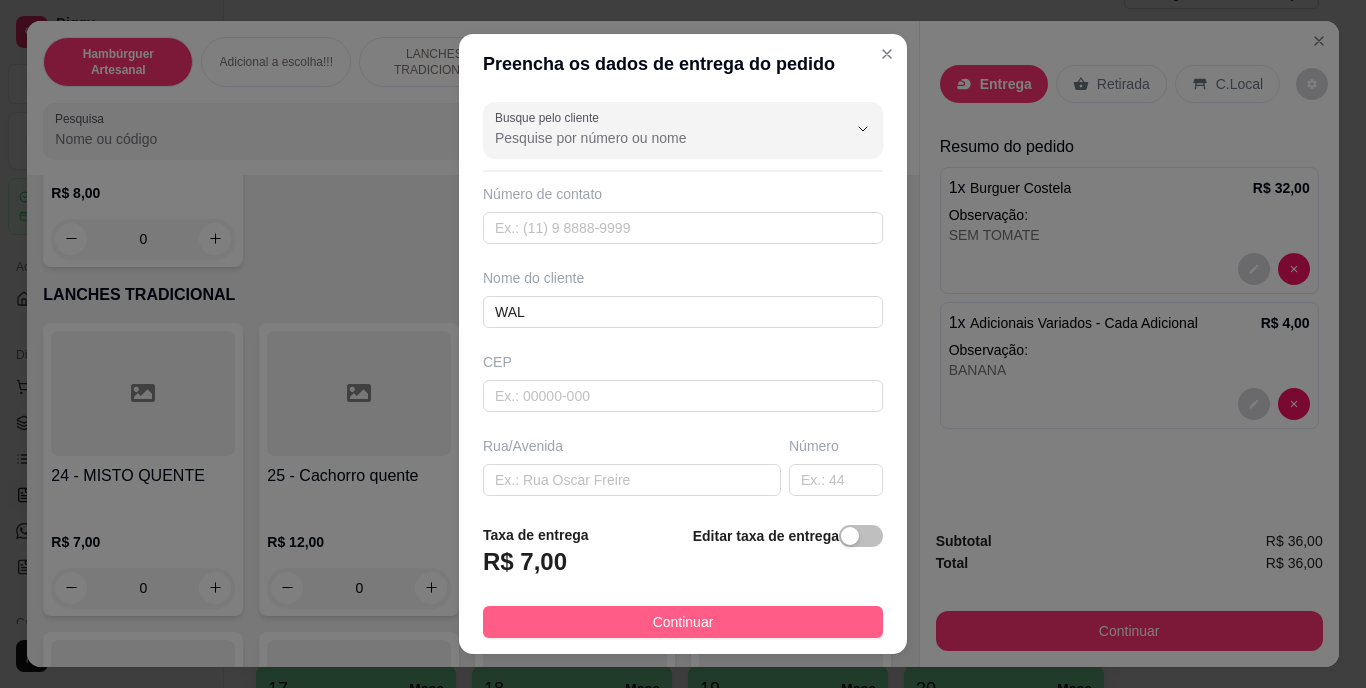 click on "Continuar" at bounding box center (683, 622) 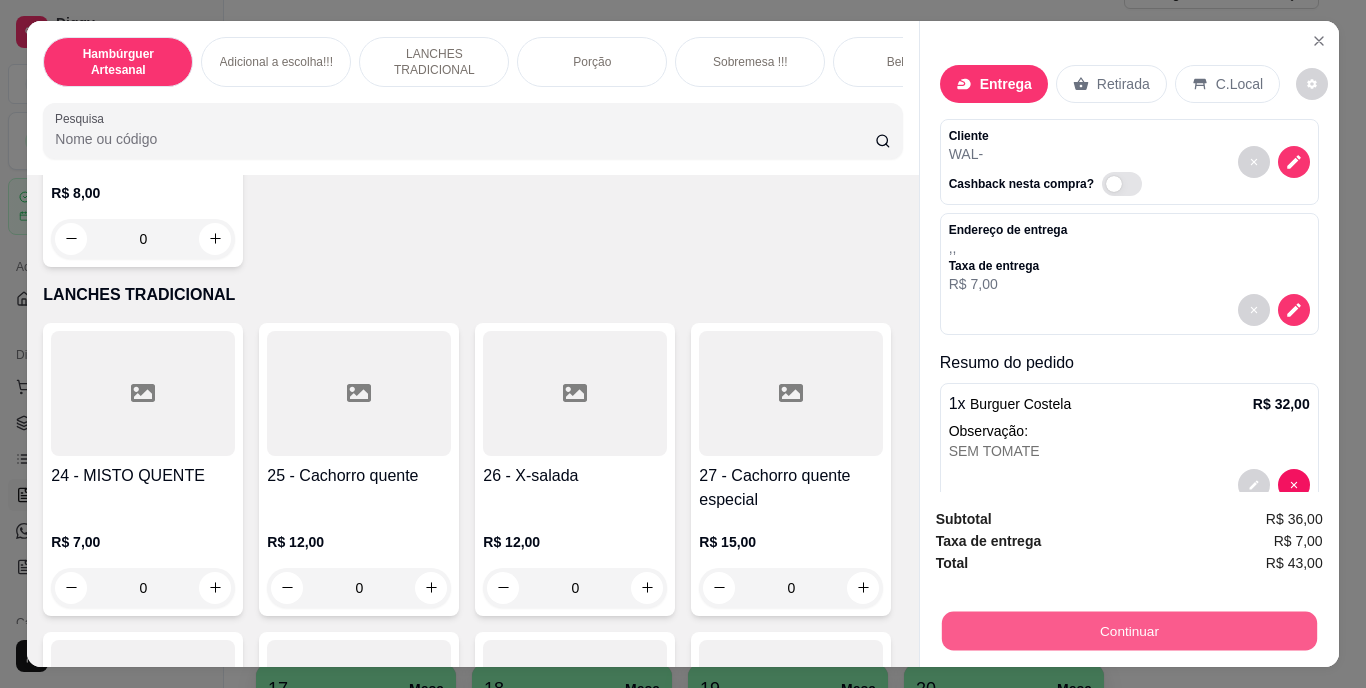 click on "Continuar" at bounding box center (1128, 631) 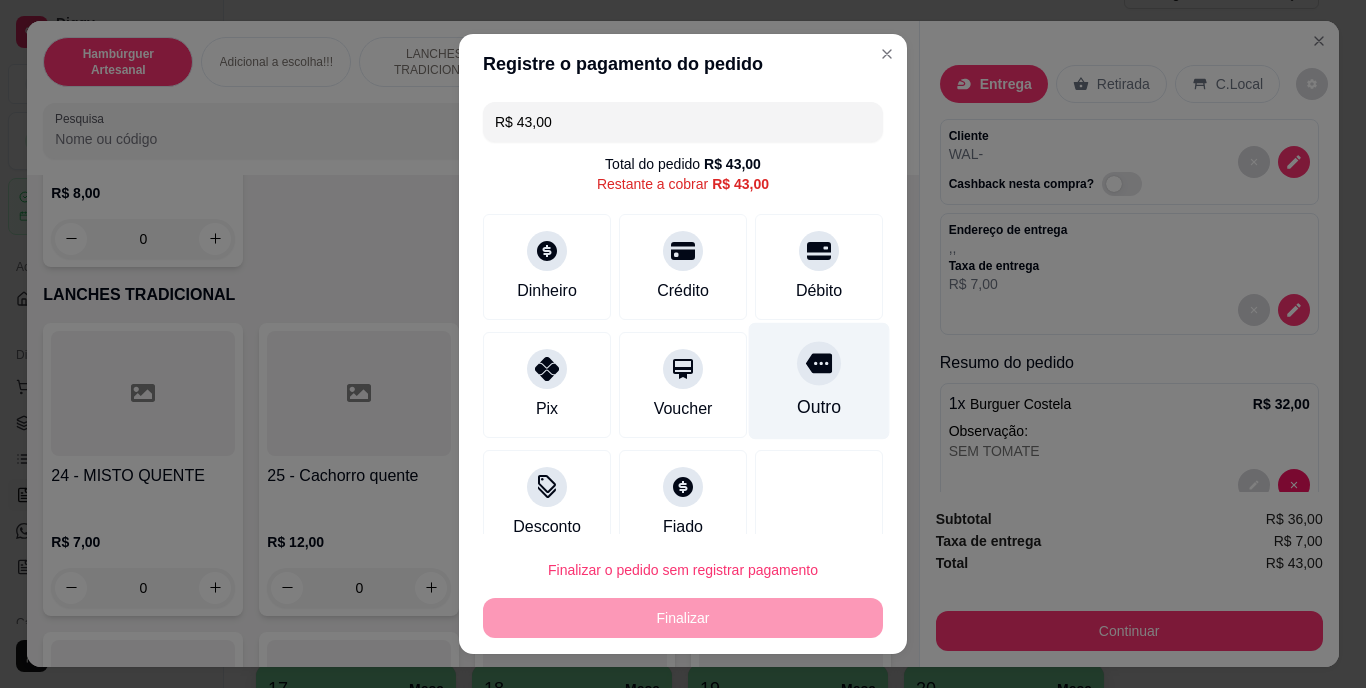 click on "Outro" at bounding box center [819, 381] 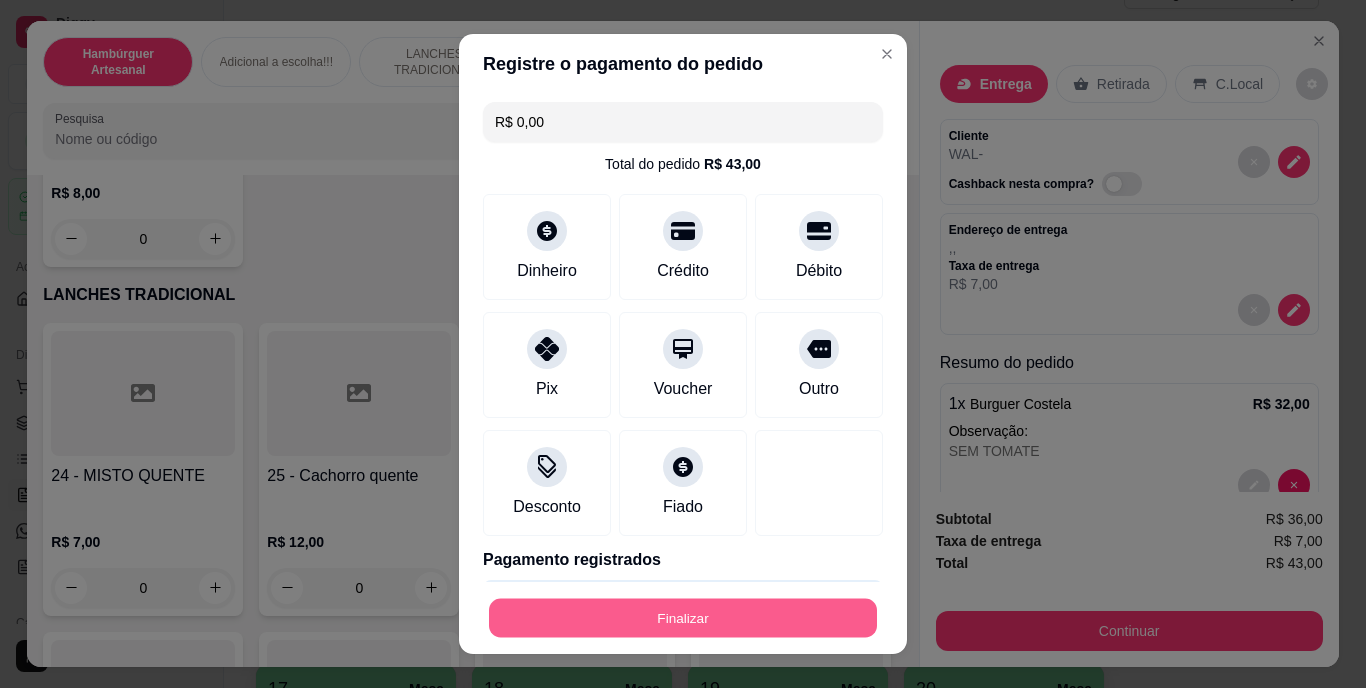 click on "Finalizar" at bounding box center (683, 617) 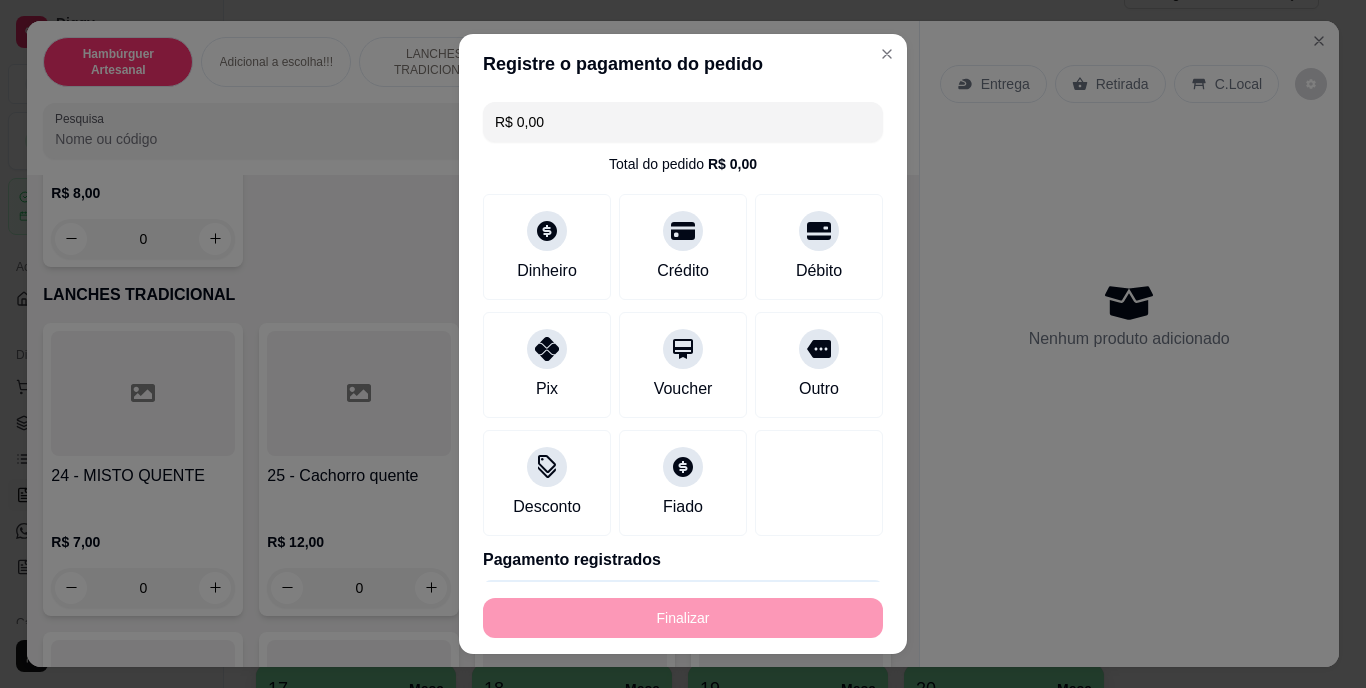 type on "-R$ 43,00" 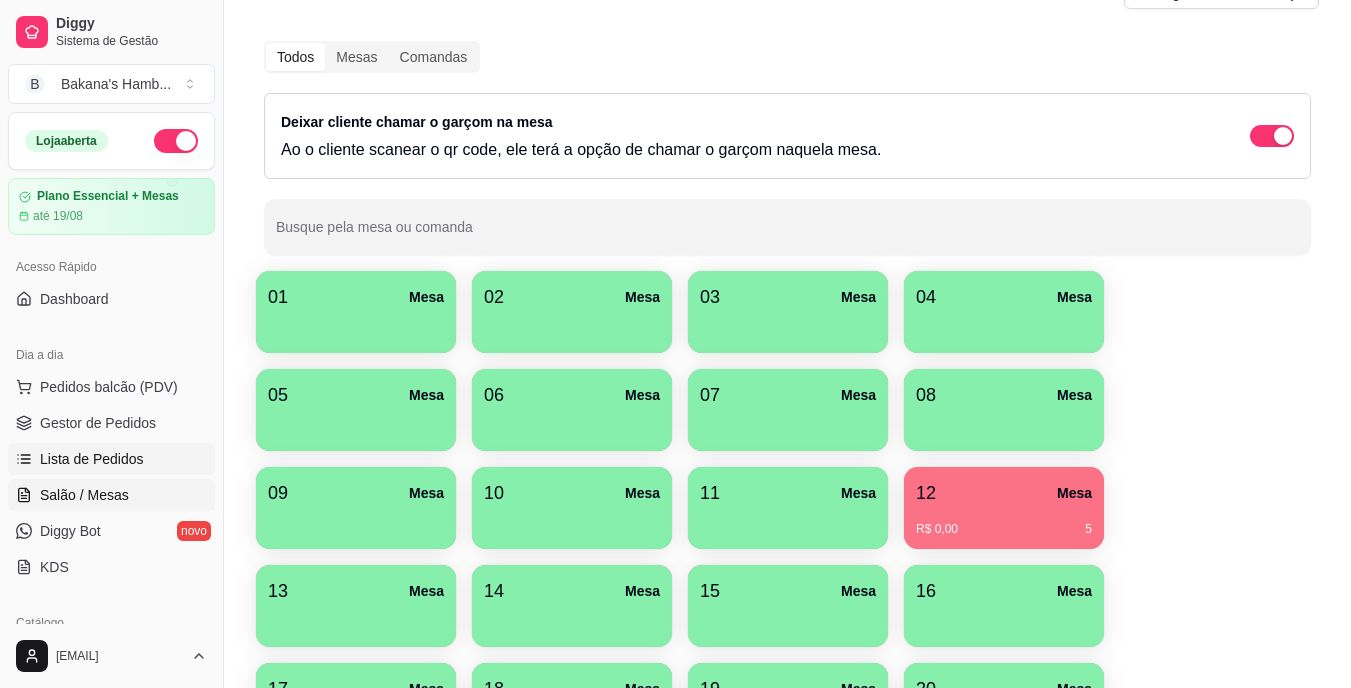 click on "Lista de Pedidos" at bounding box center [111, 459] 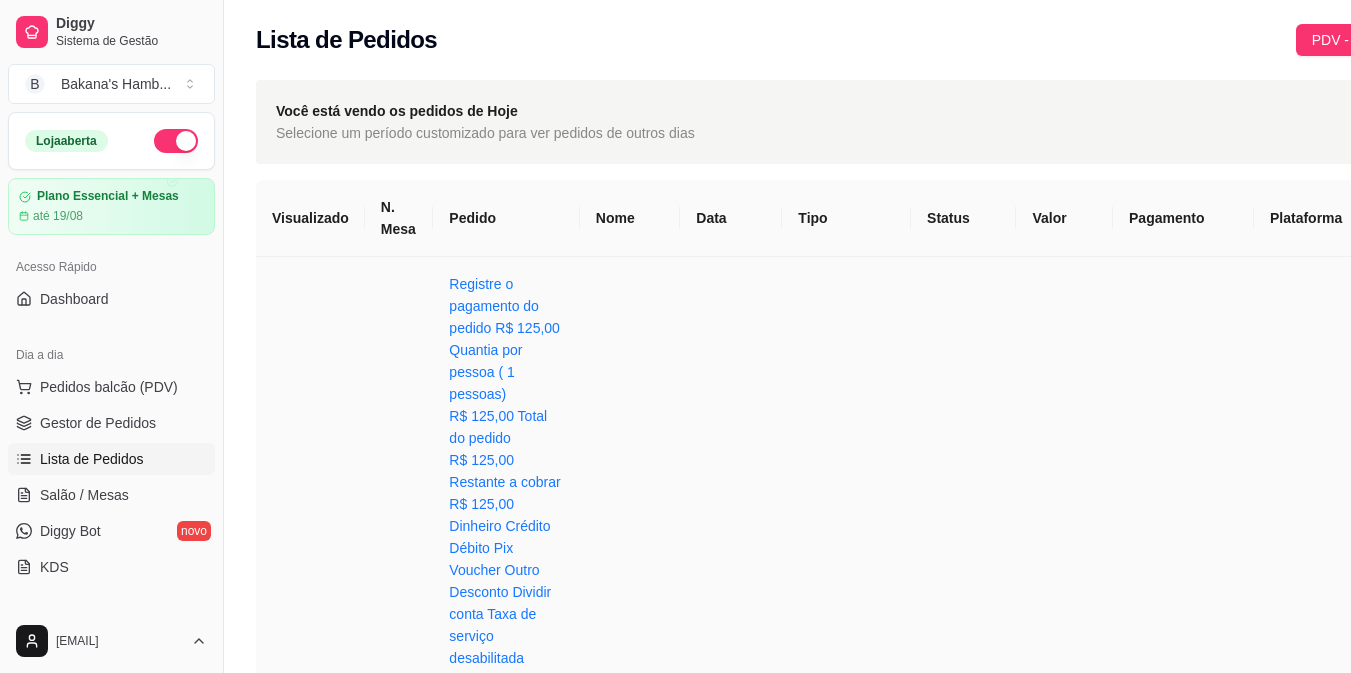 scroll, scrollTop: 0, scrollLeft: 101, axis: horizontal 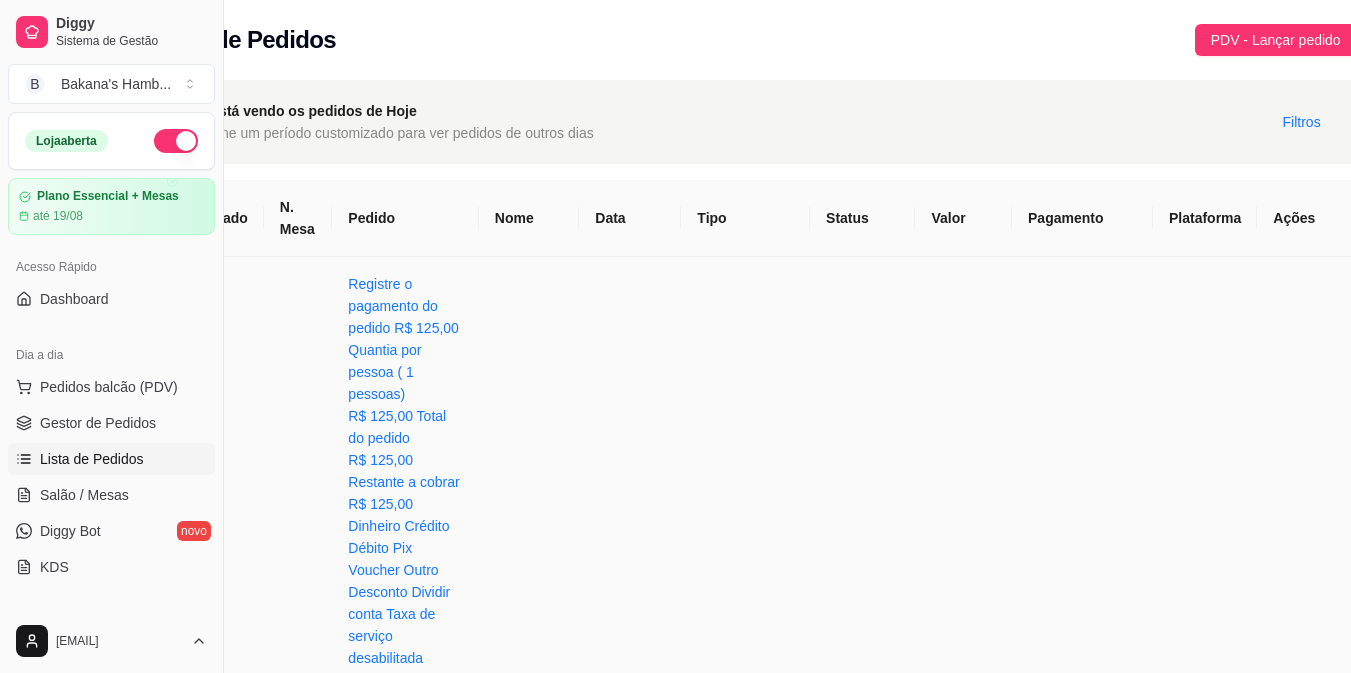 click on "Imprimir" at bounding box center (1306, 1009) 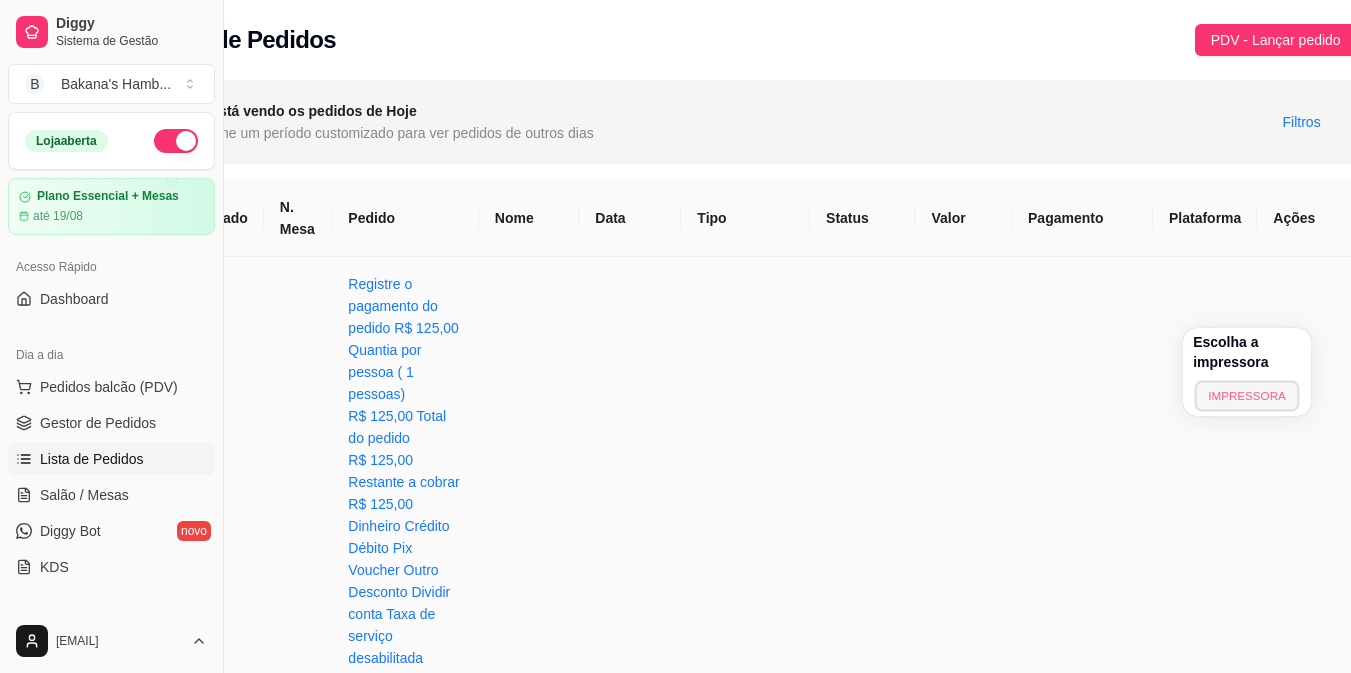 click on "IMPRESSORA" at bounding box center (1247, 395) 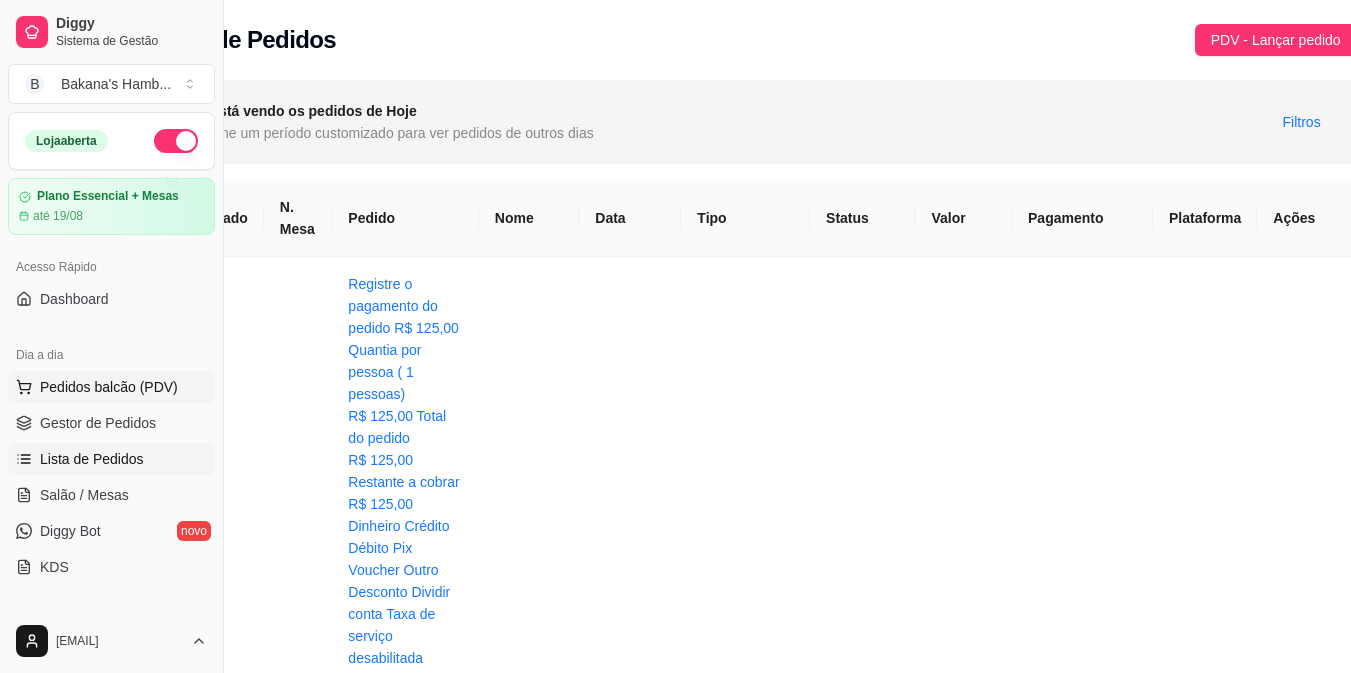 click on "Pedidos balcão (PDV)" at bounding box center (109, 387) 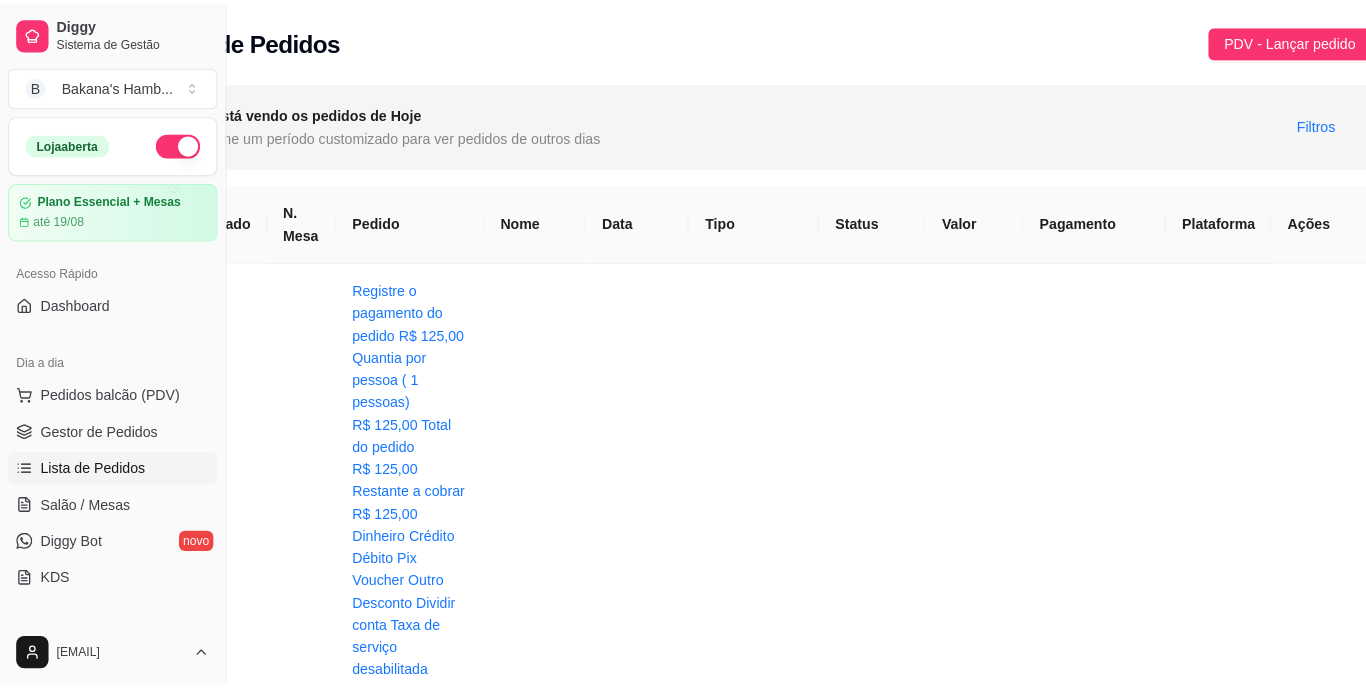 scroll, scrollTop: 0, scrollLeft: 86, axis: horizontal 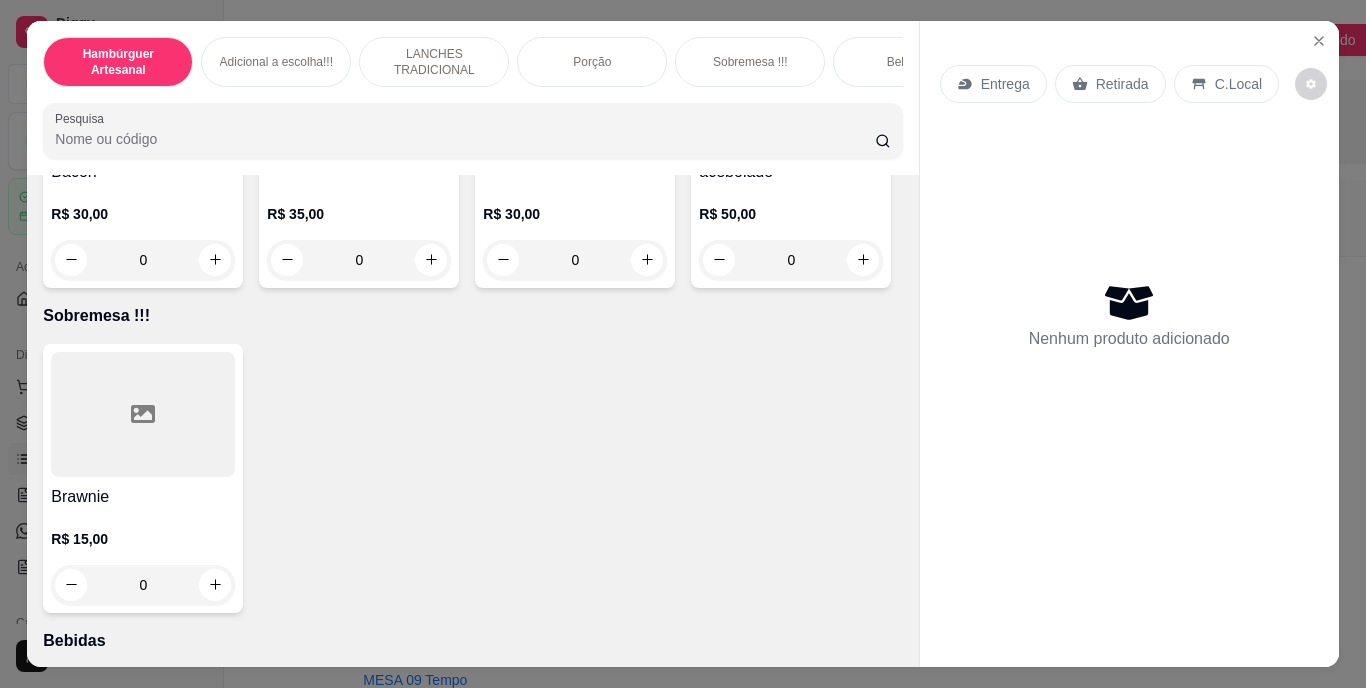 click 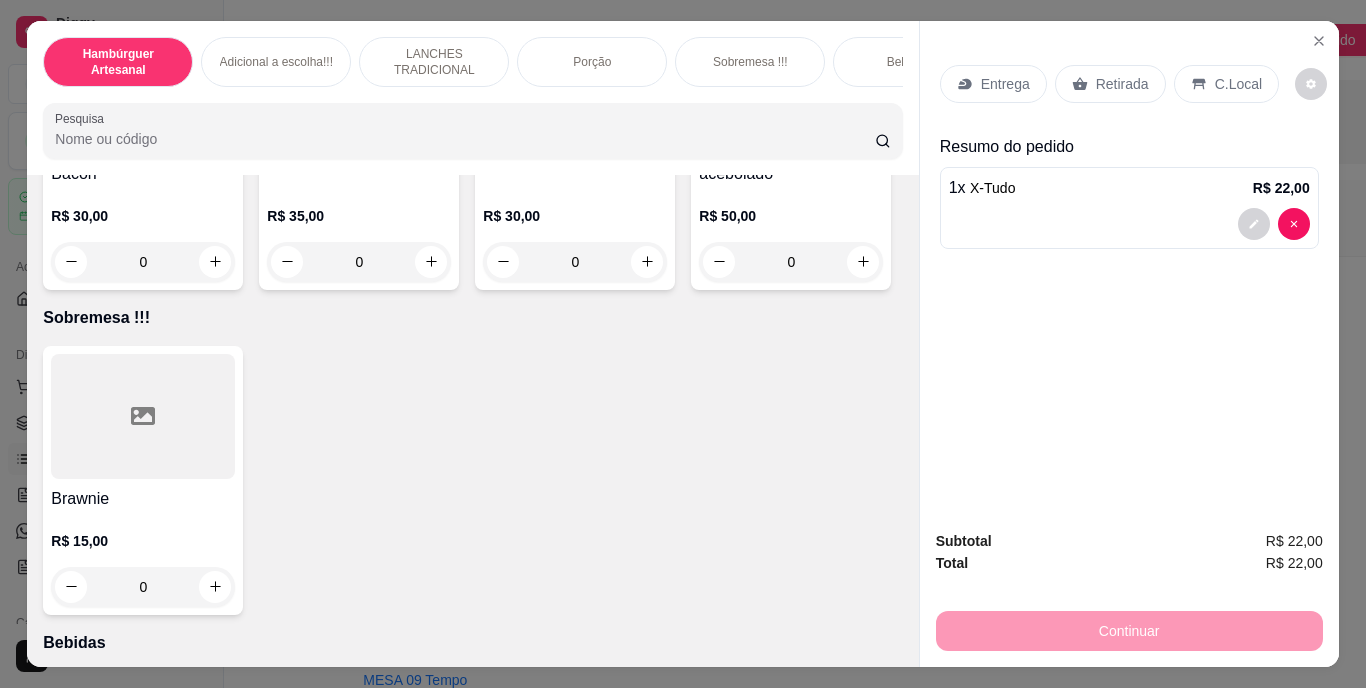 click on "Retirada" at bounding box center [1122, 84] 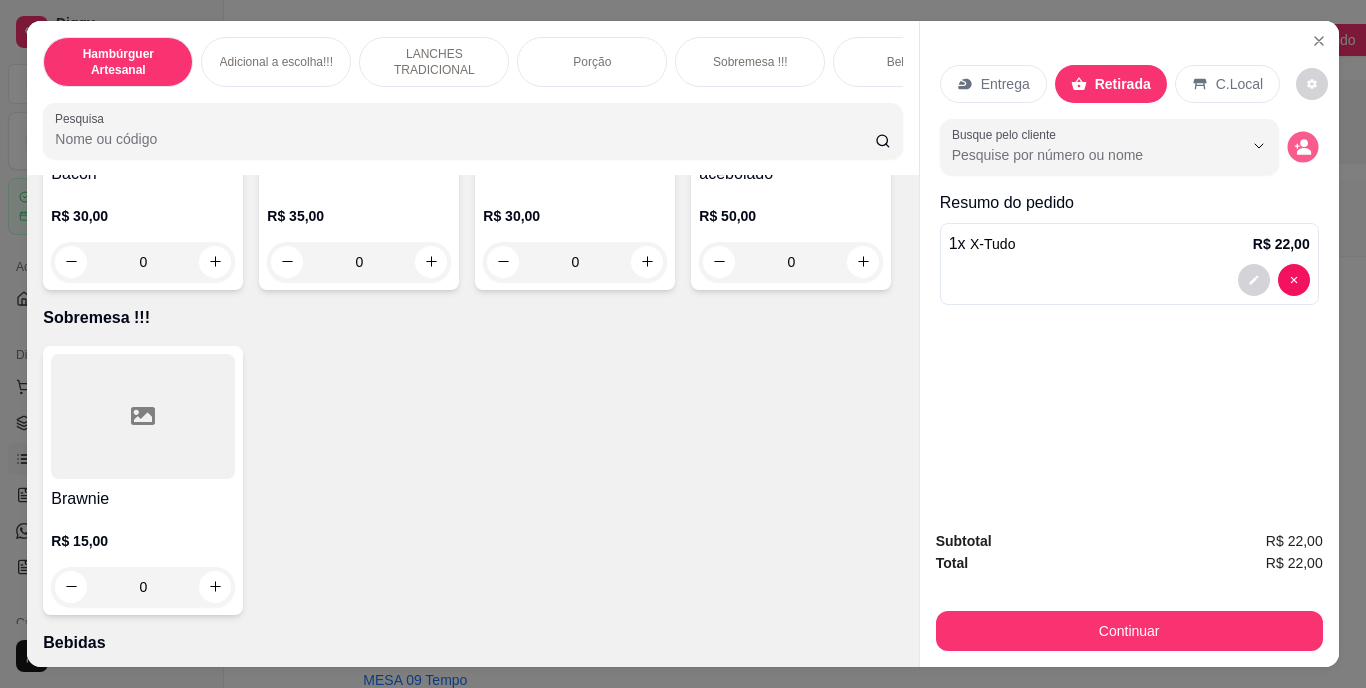 click at bounding box center [1302, 146] 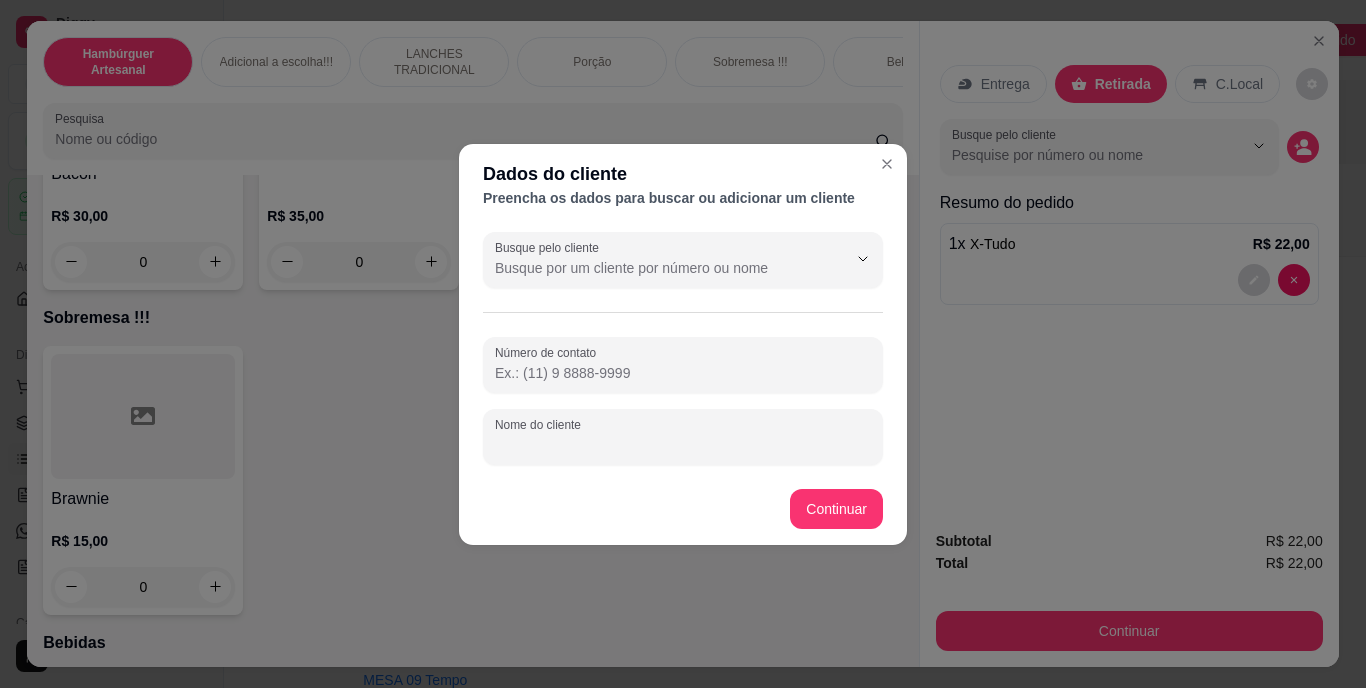 click on "Nome do cliente" at bounding box center [683, 445] 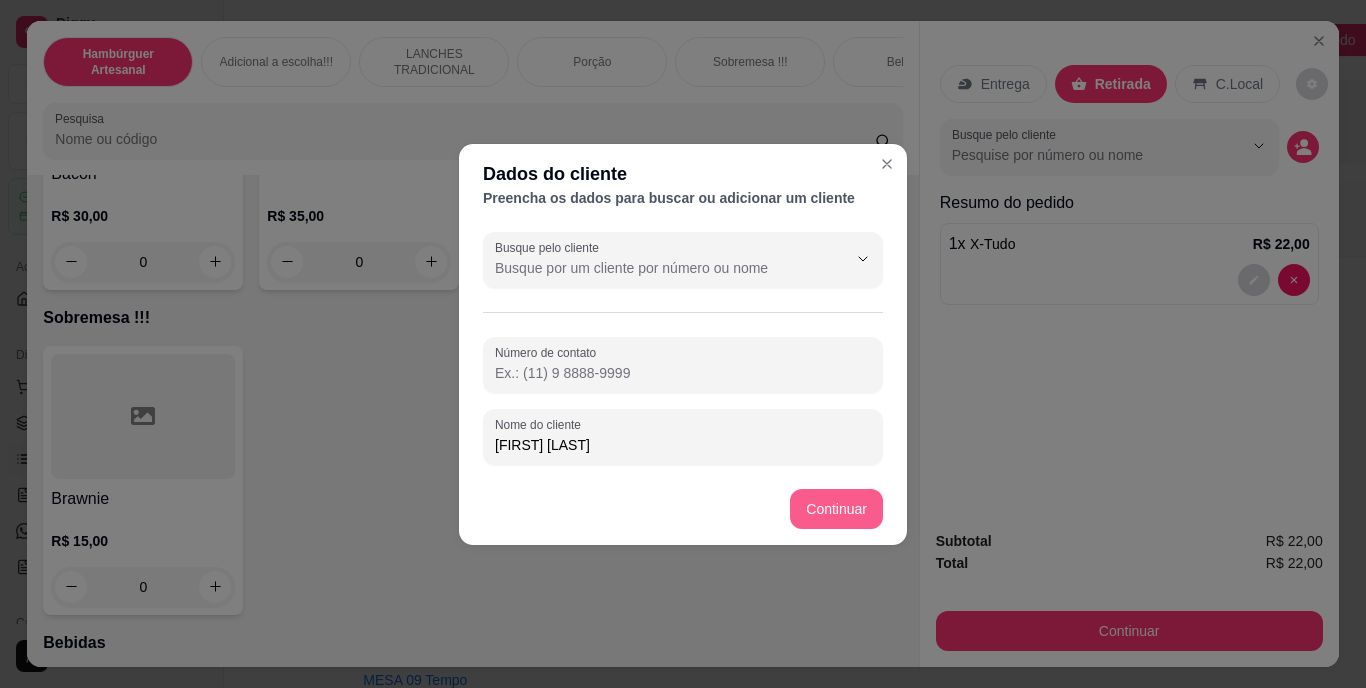 type on "[FIRST] [LAST]" 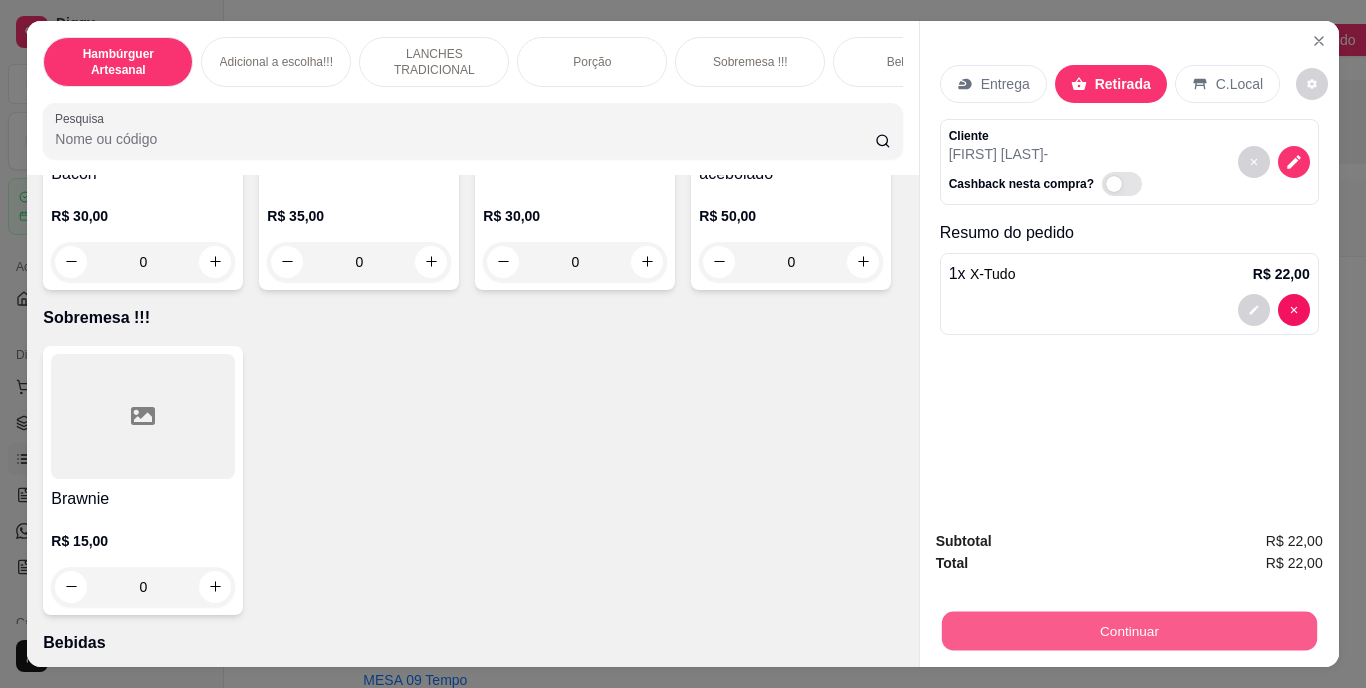 click on "Continuar" at bounding box center [1128, 631] 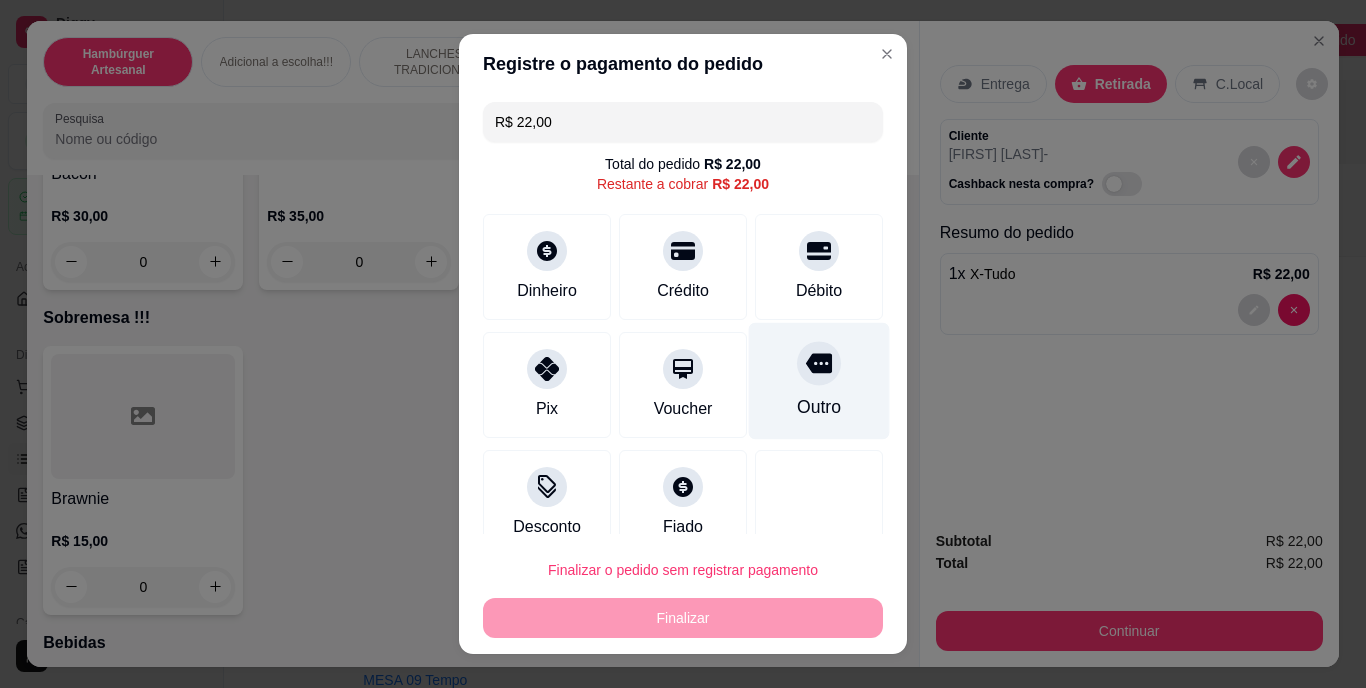 click on "Outro" at bounding box center (819, 408) 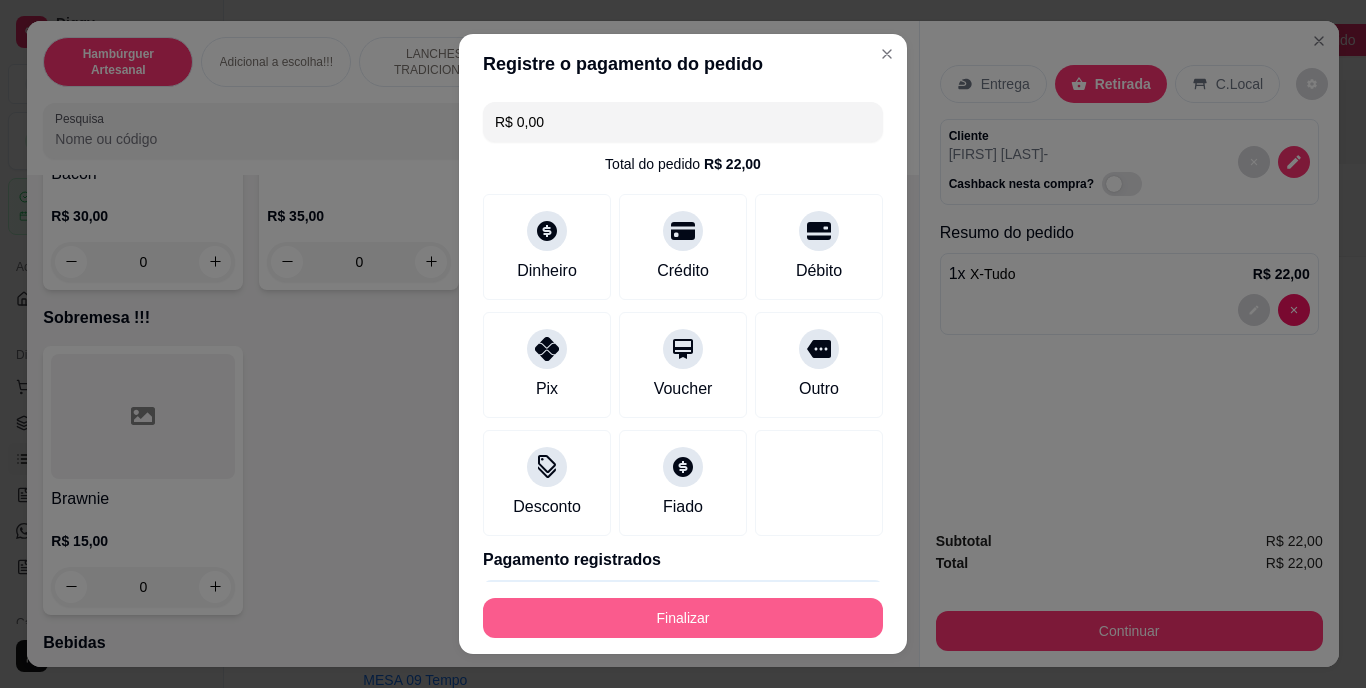 click on "Finalizar" at bounding box center (683, 618) 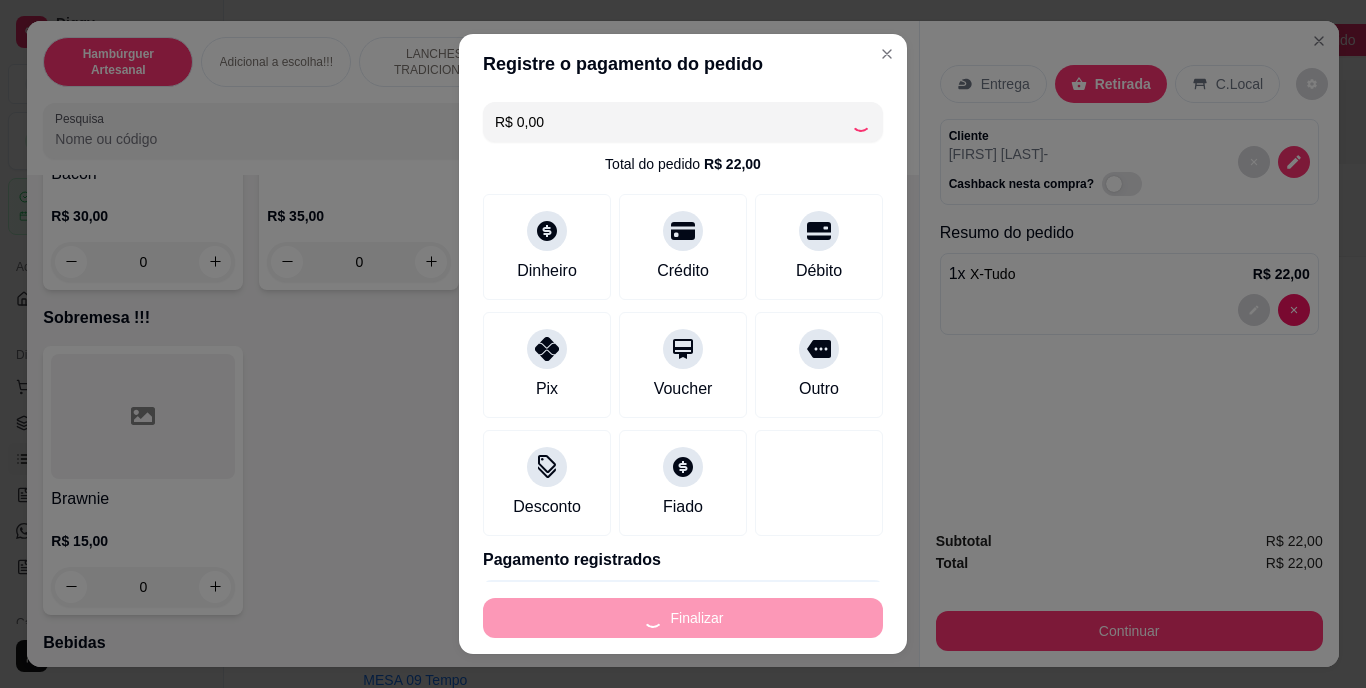 type on "0" 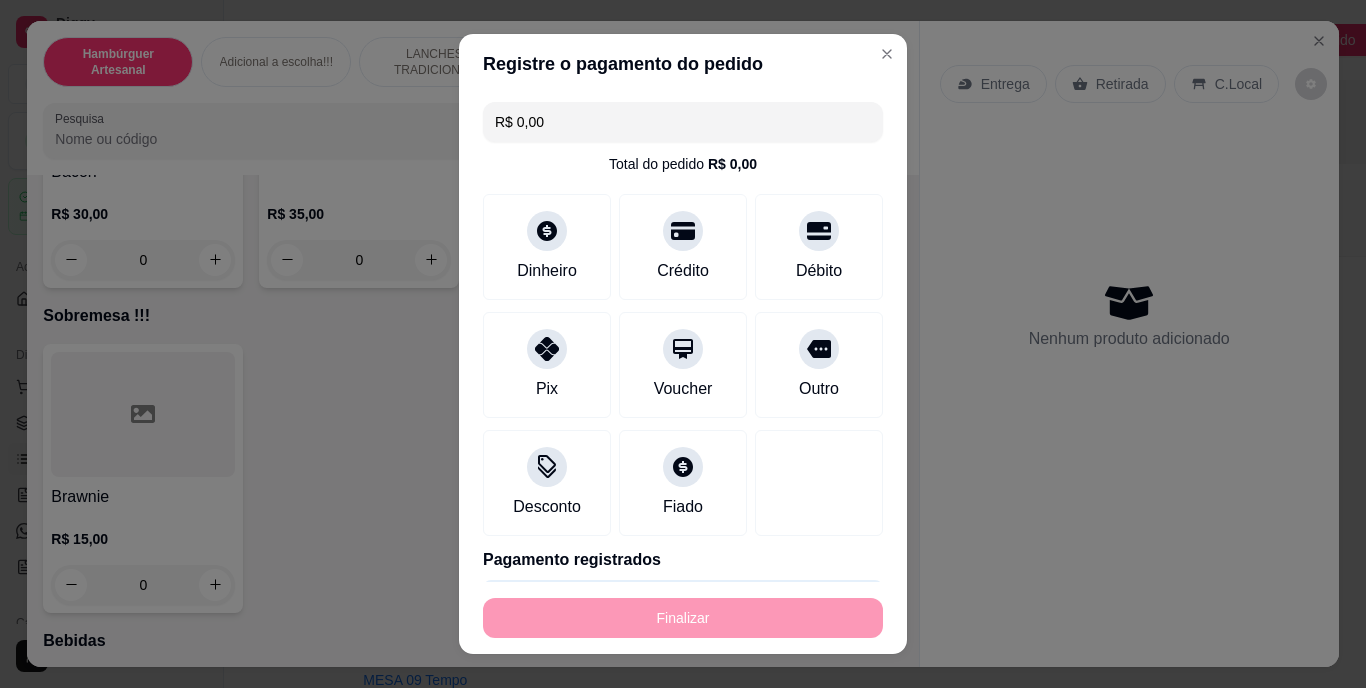 type on "-R$ 22,00" 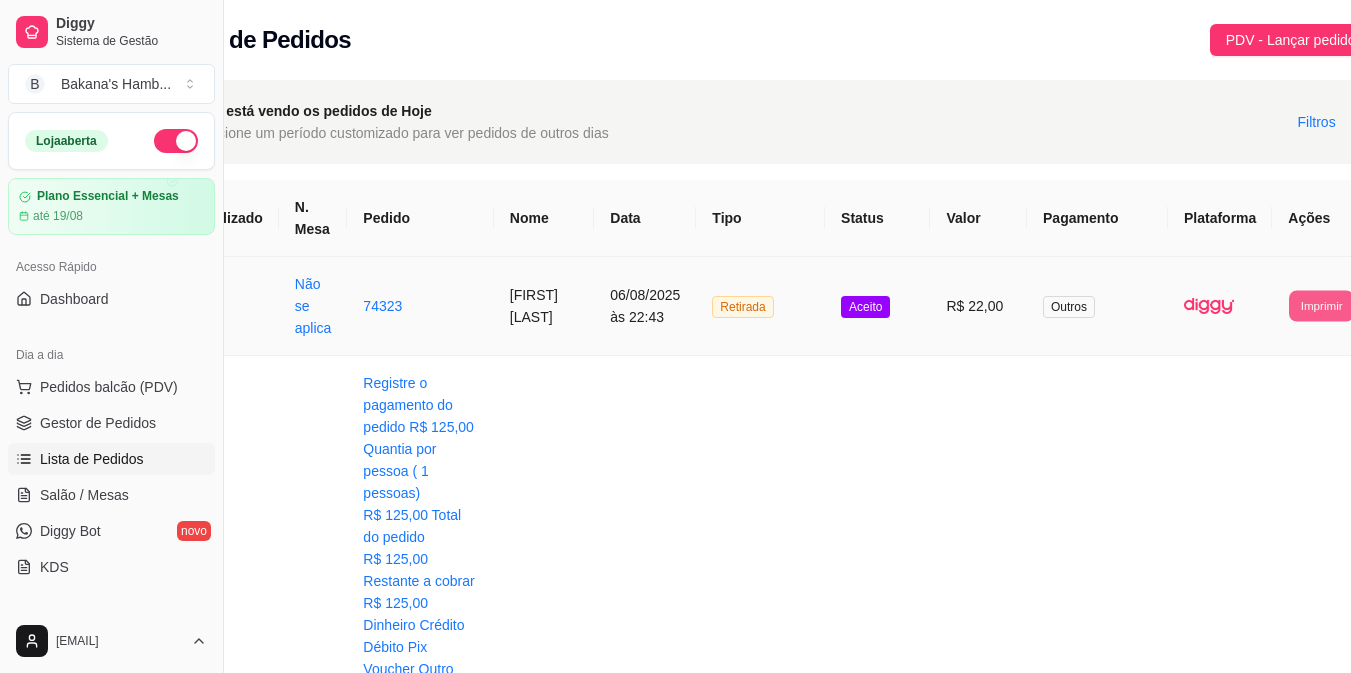 click on "Imprimir" at bounding box center (1321, 305) 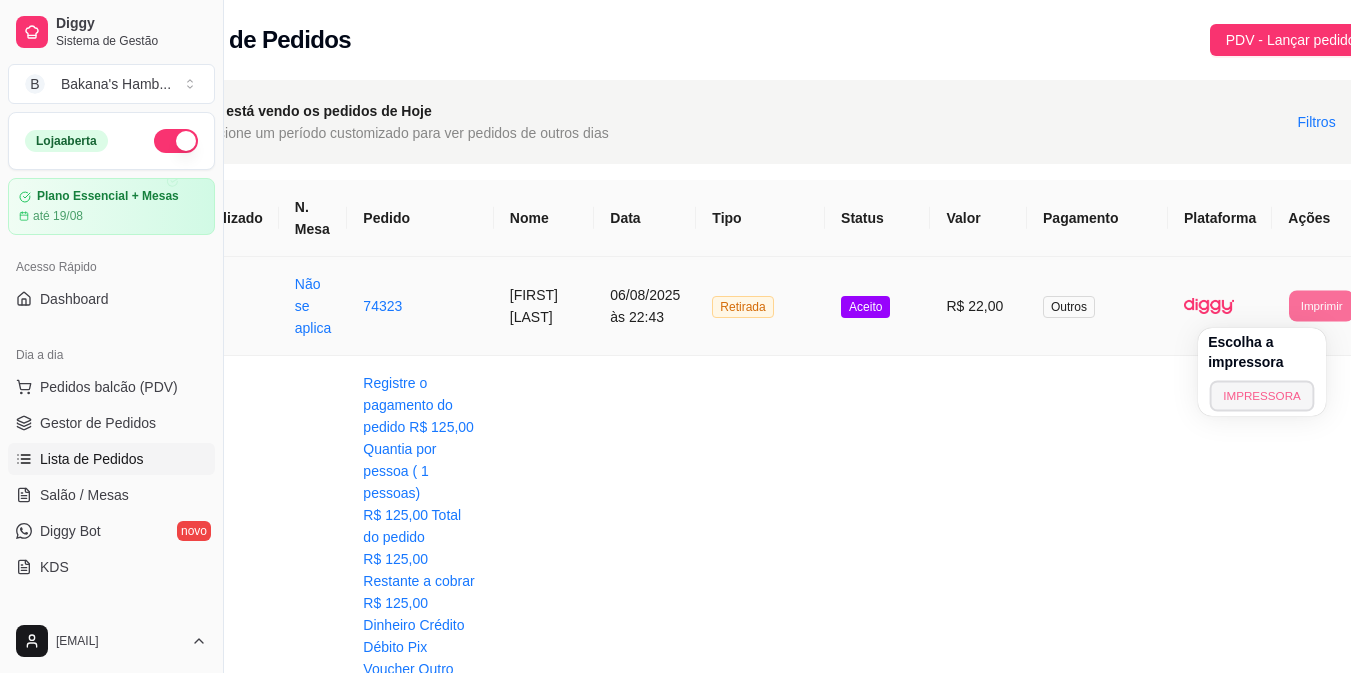 click on "IMPRESSORA" at bounding box center (1262, 395) 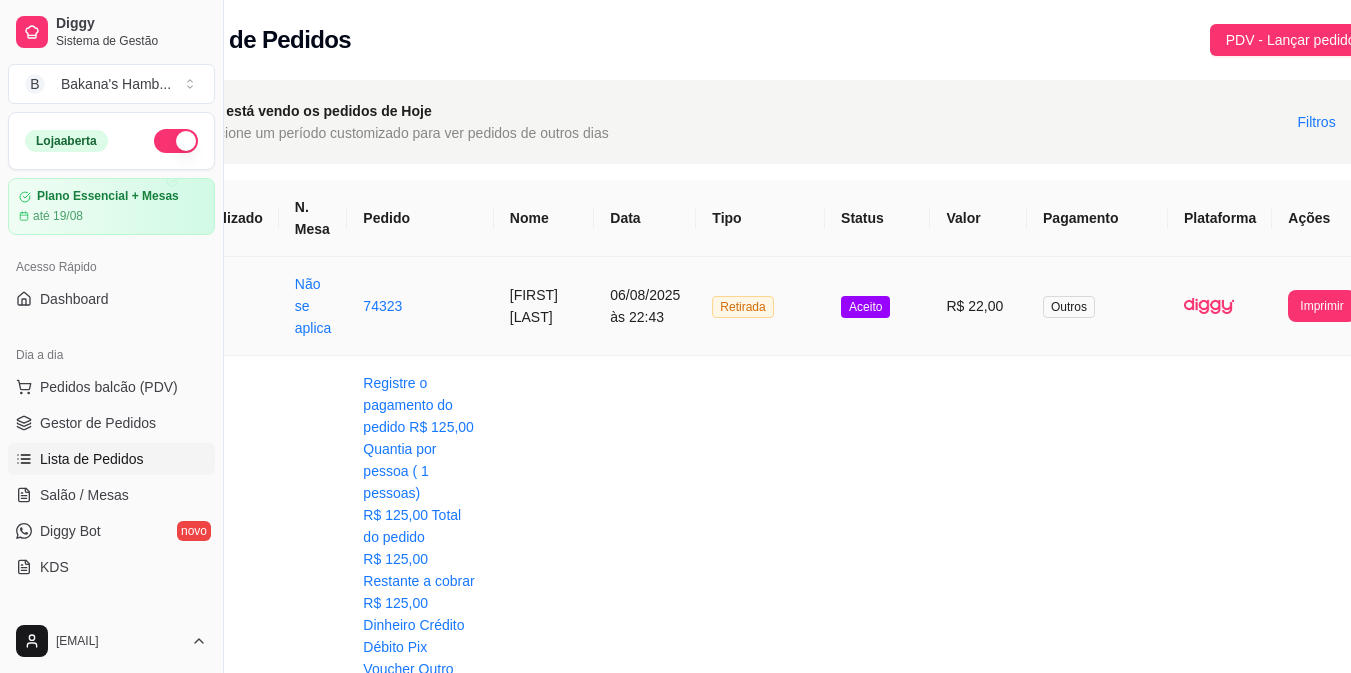 click on "Retirada" at bounding box center [760, 306] 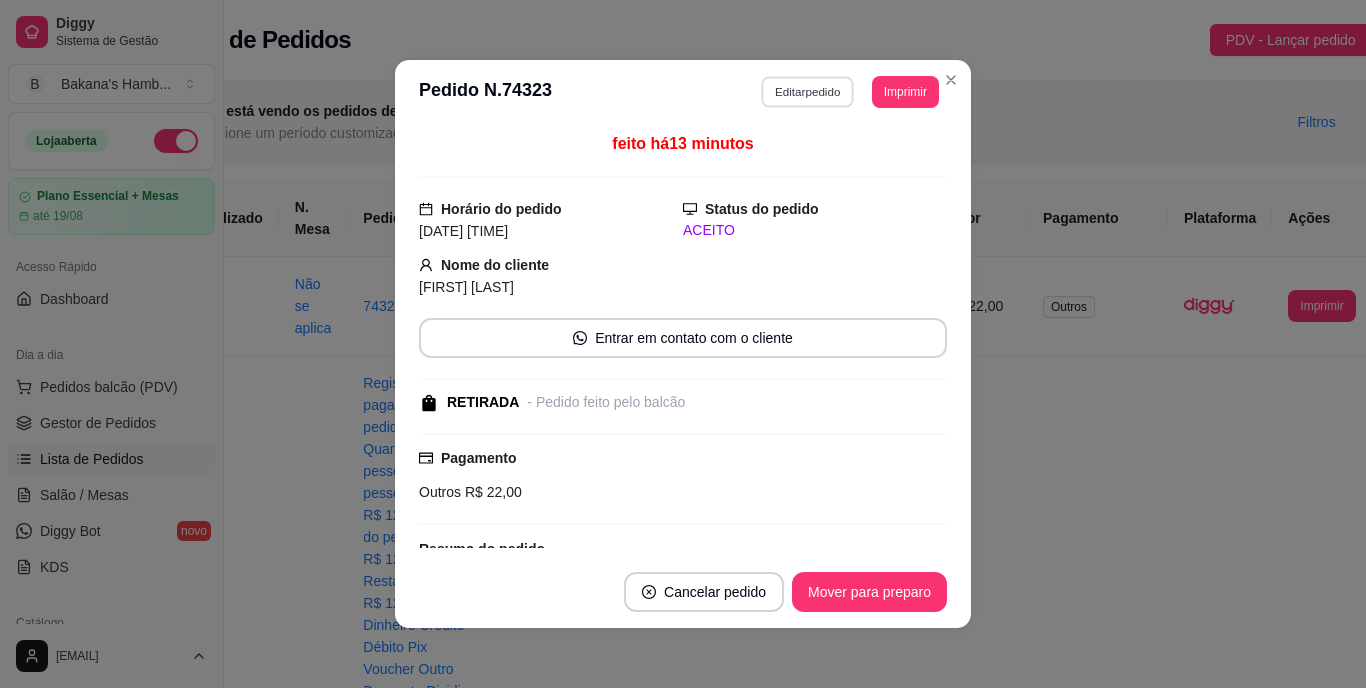 click on "Editar  pedido" at bounding box center [808, 91] 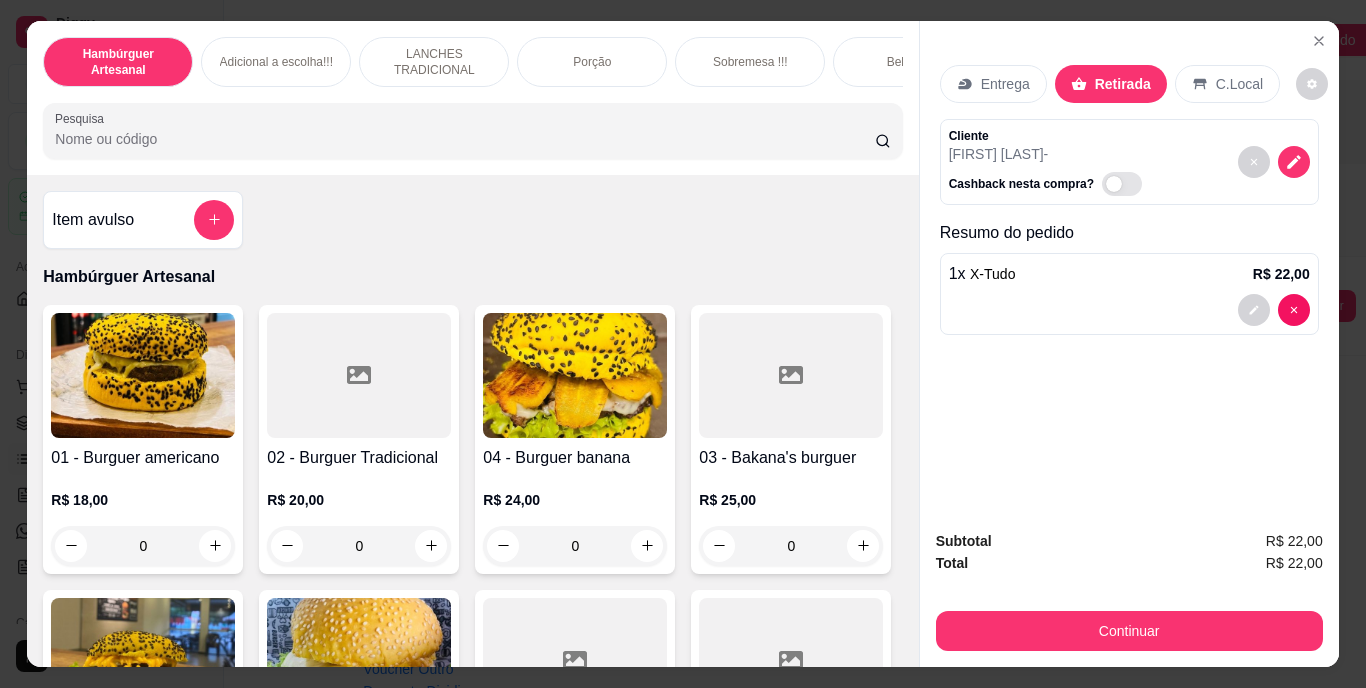 click on "Pesquisa" at bounding box center [465, 139] 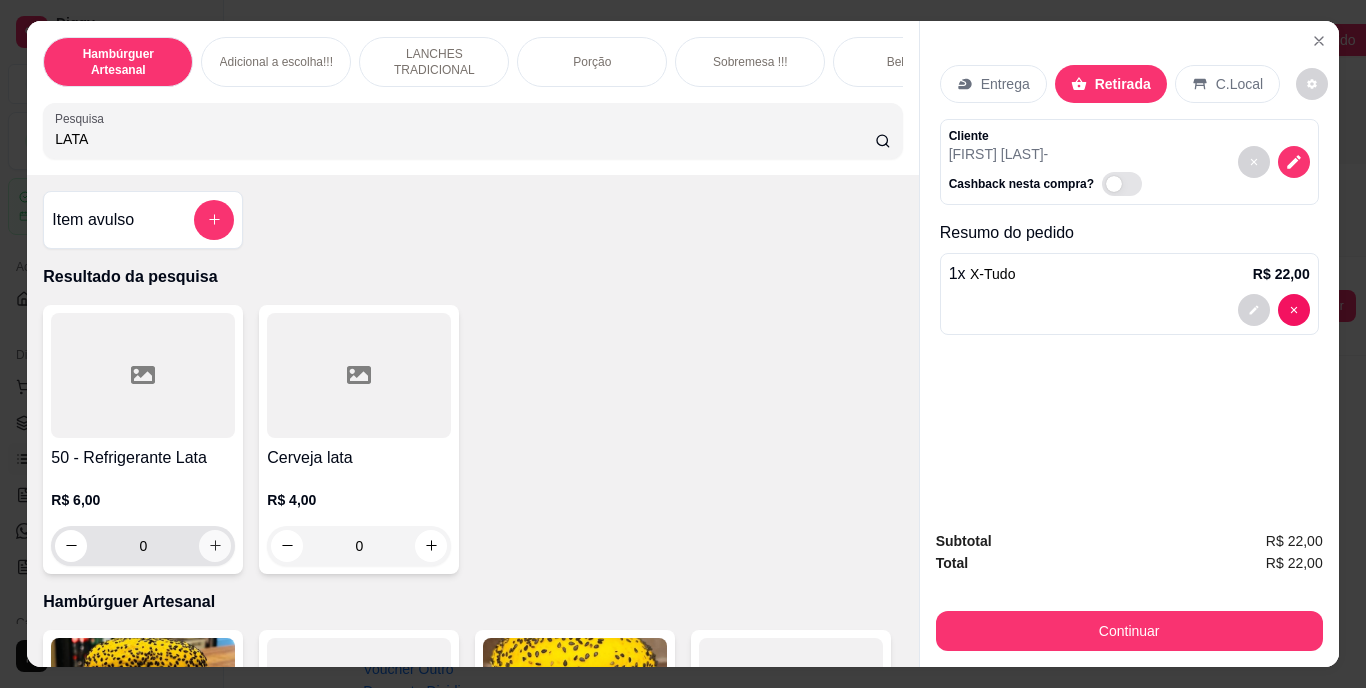 type on "LATA" 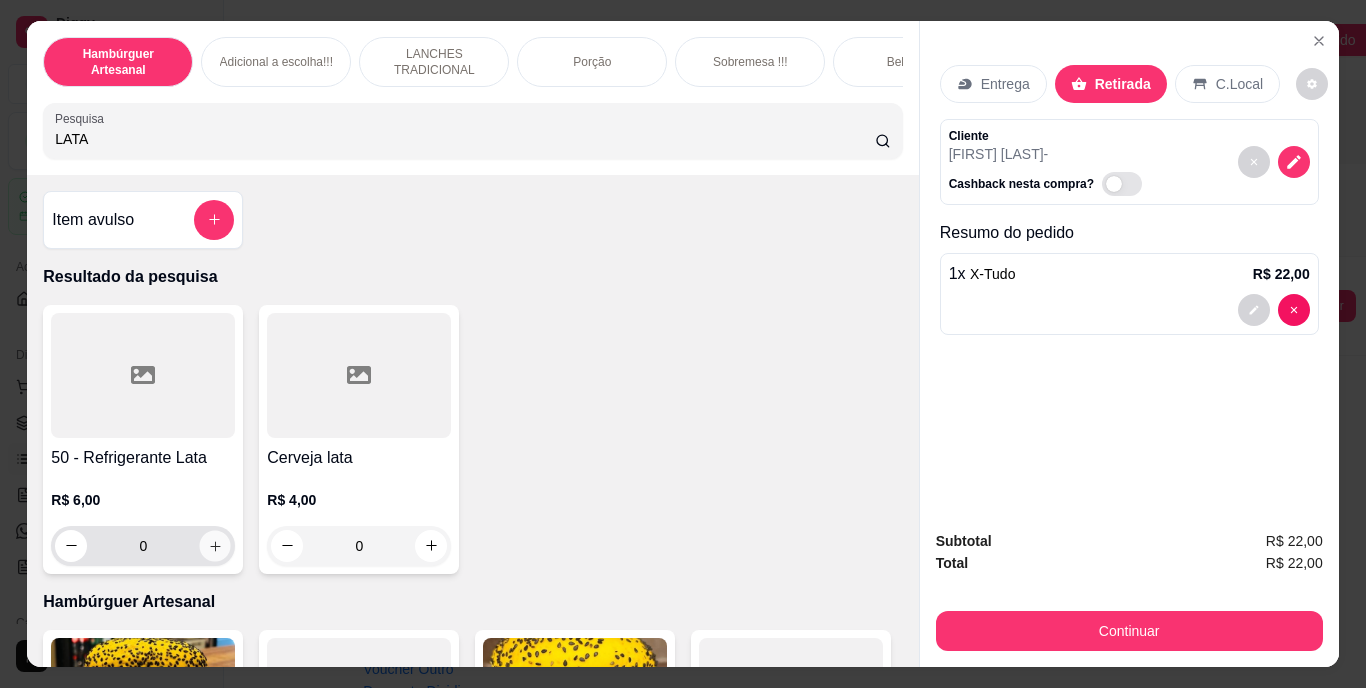 click at bounding box center (215, 545) 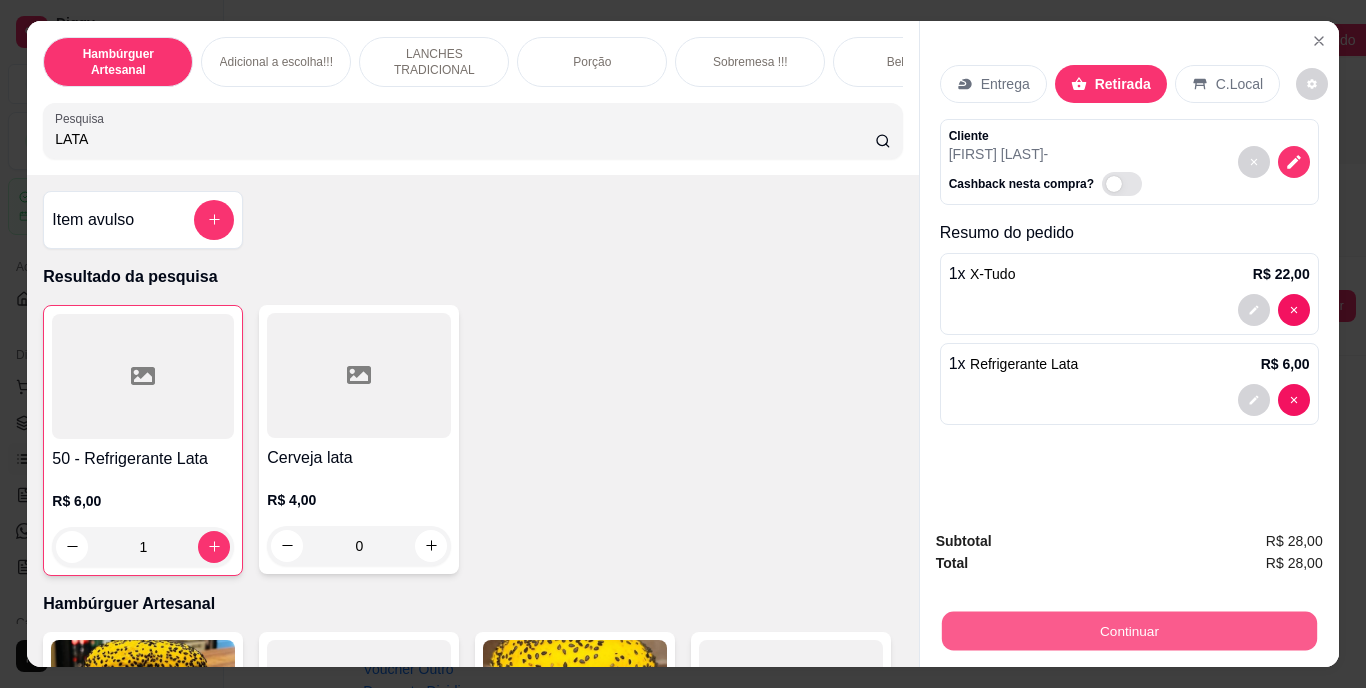 click on "Continuar" at bounding box center [1128, 631] 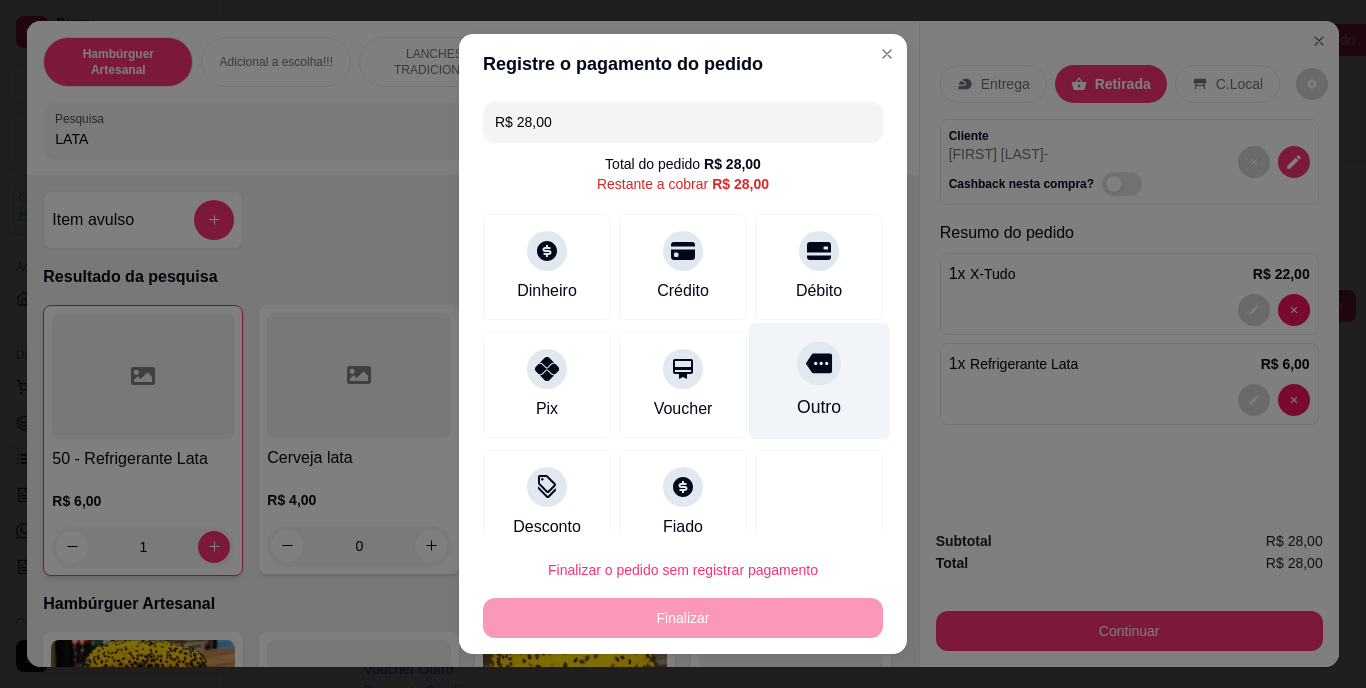 click on "Outro" at bounding box center (819, 408) 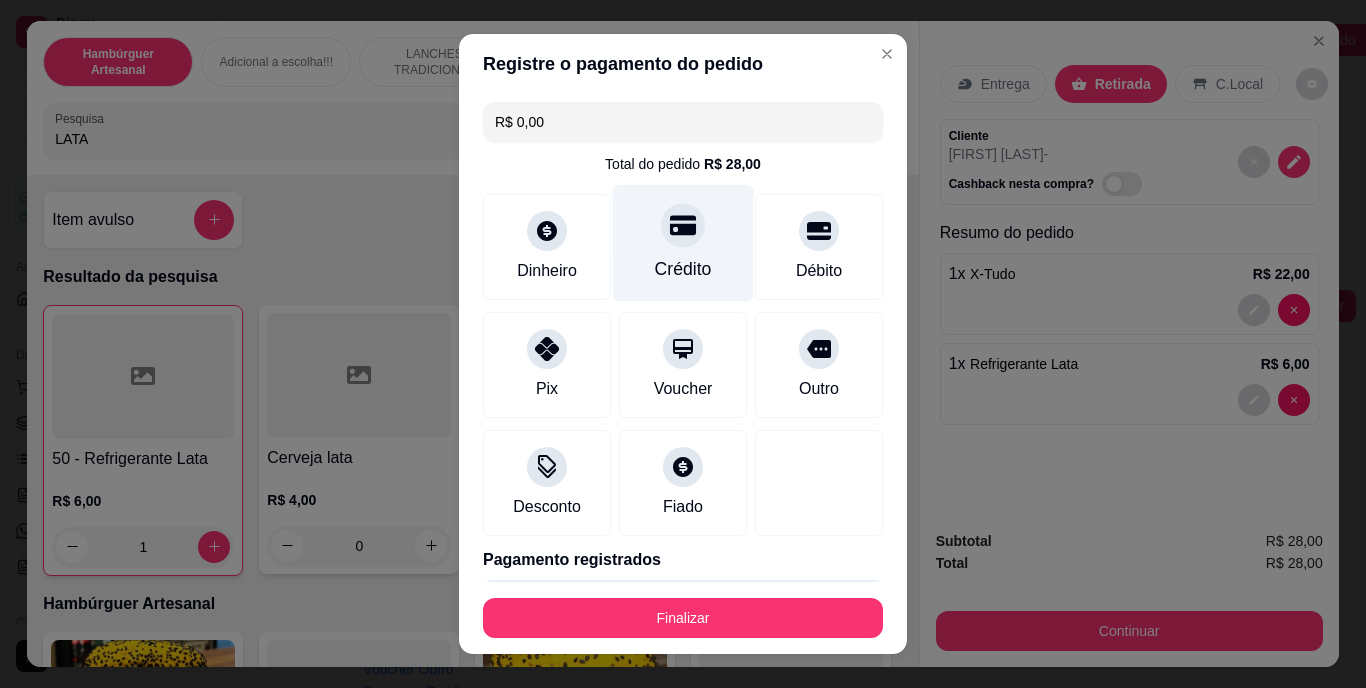 click on "Crédito" at bounding box center [683, 270] 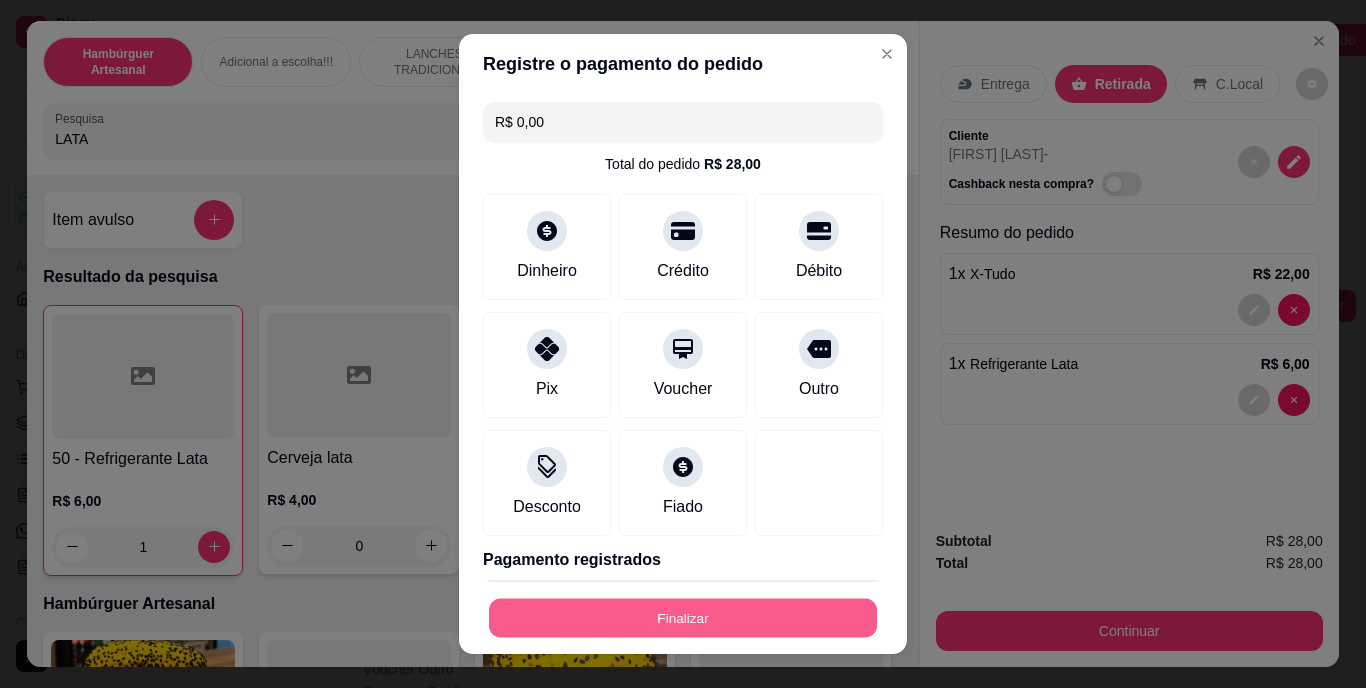 click on "Finalizar" at bounding box center [683, 617] 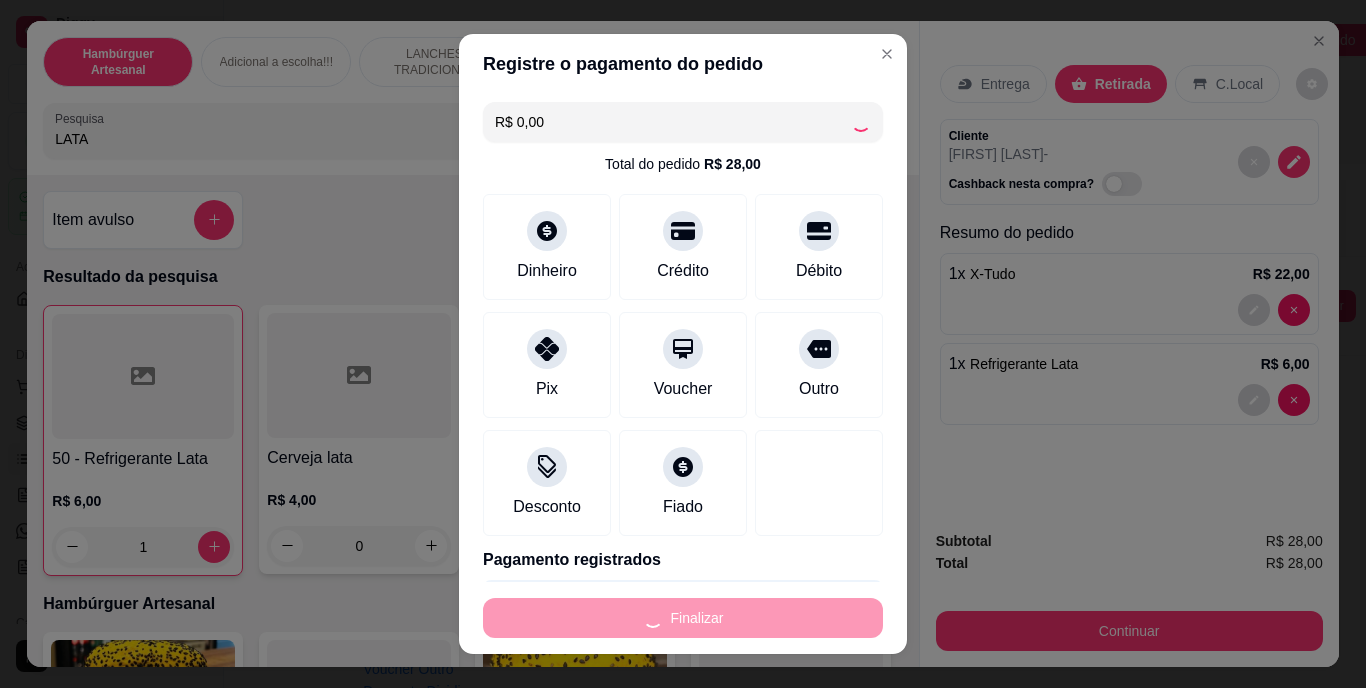 type on "0" 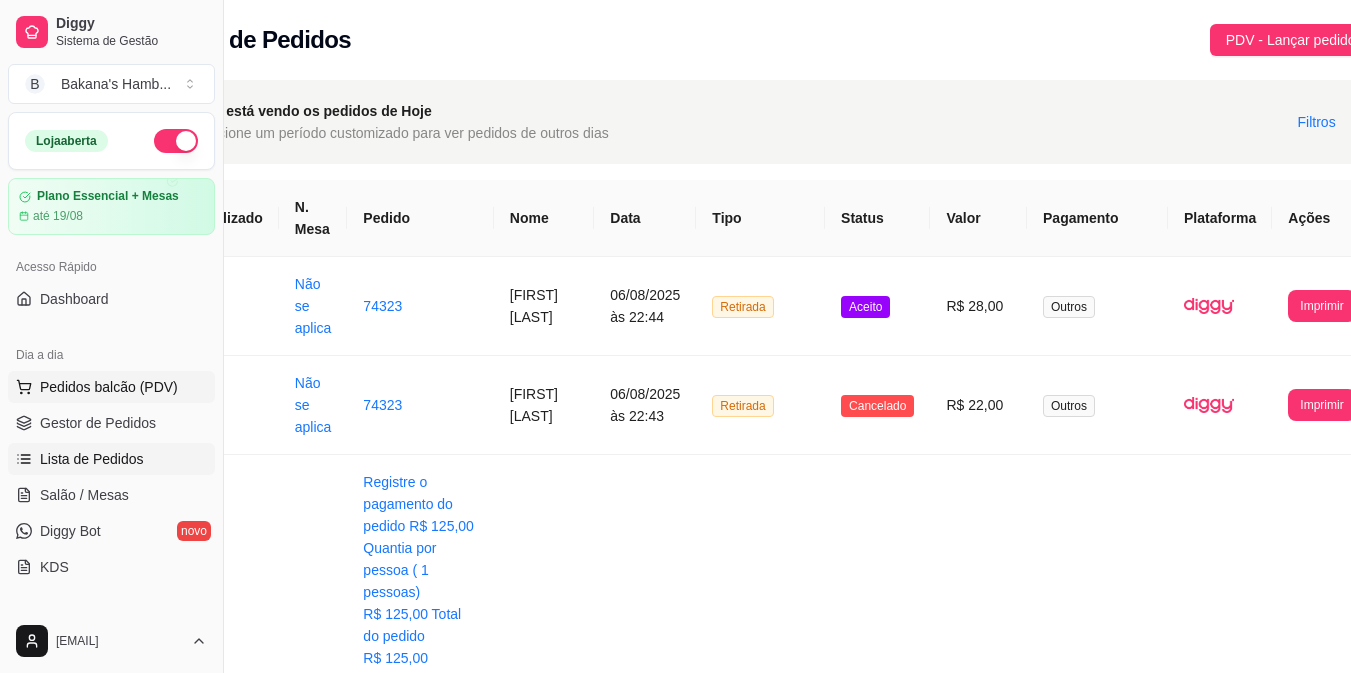 click on "Pedidos balcão (PDV)" at bounding box center (111, 387) 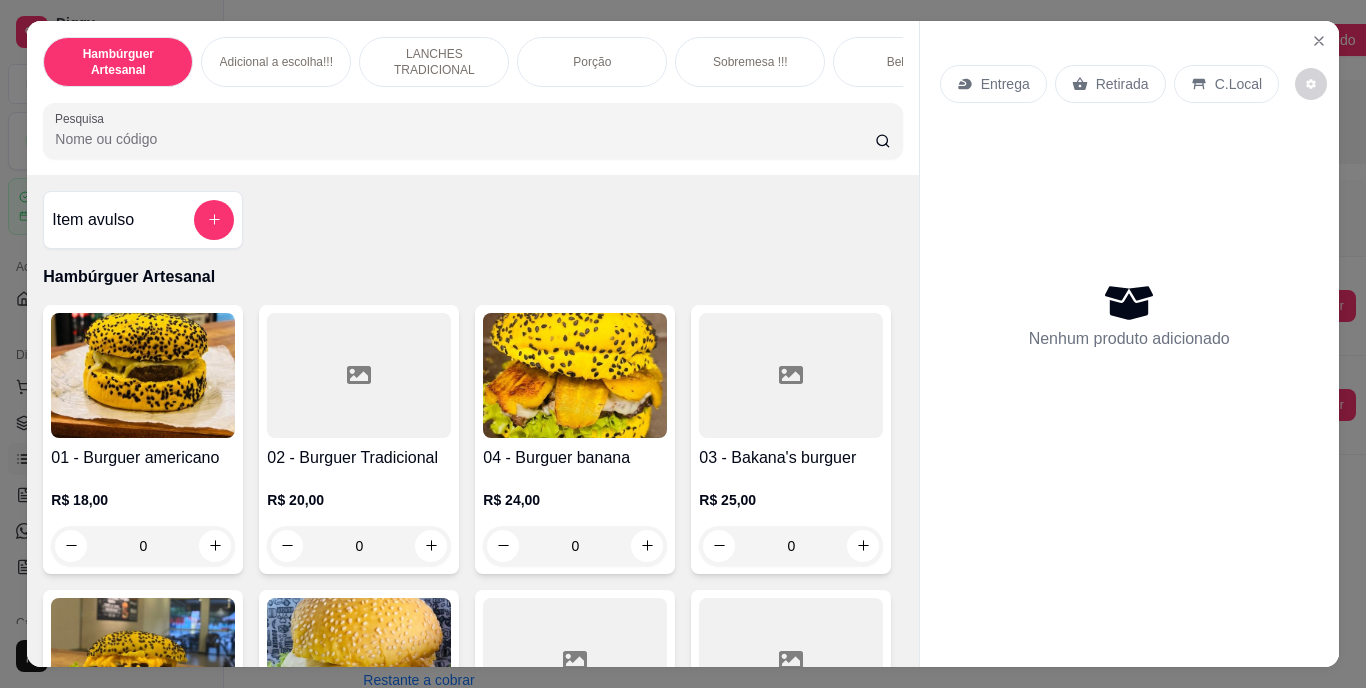click on "Pesquisa" at bounding box center (465, 139) 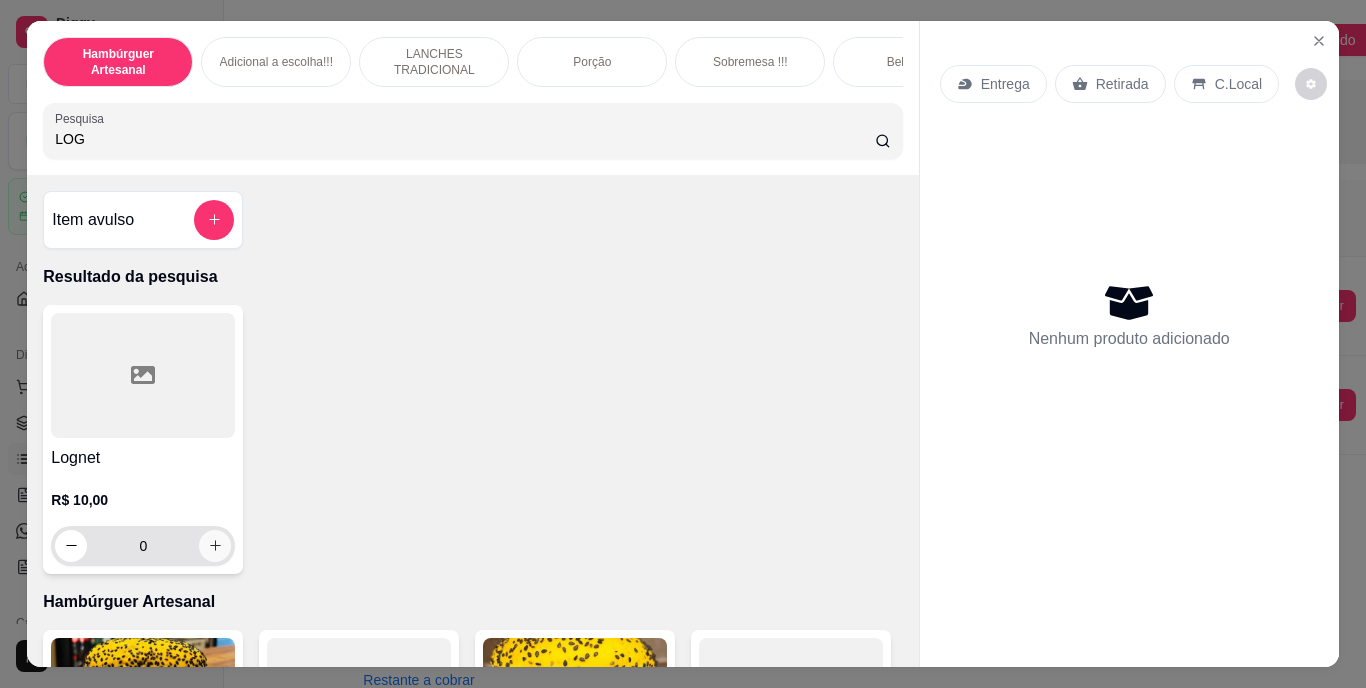 type on "LOG" 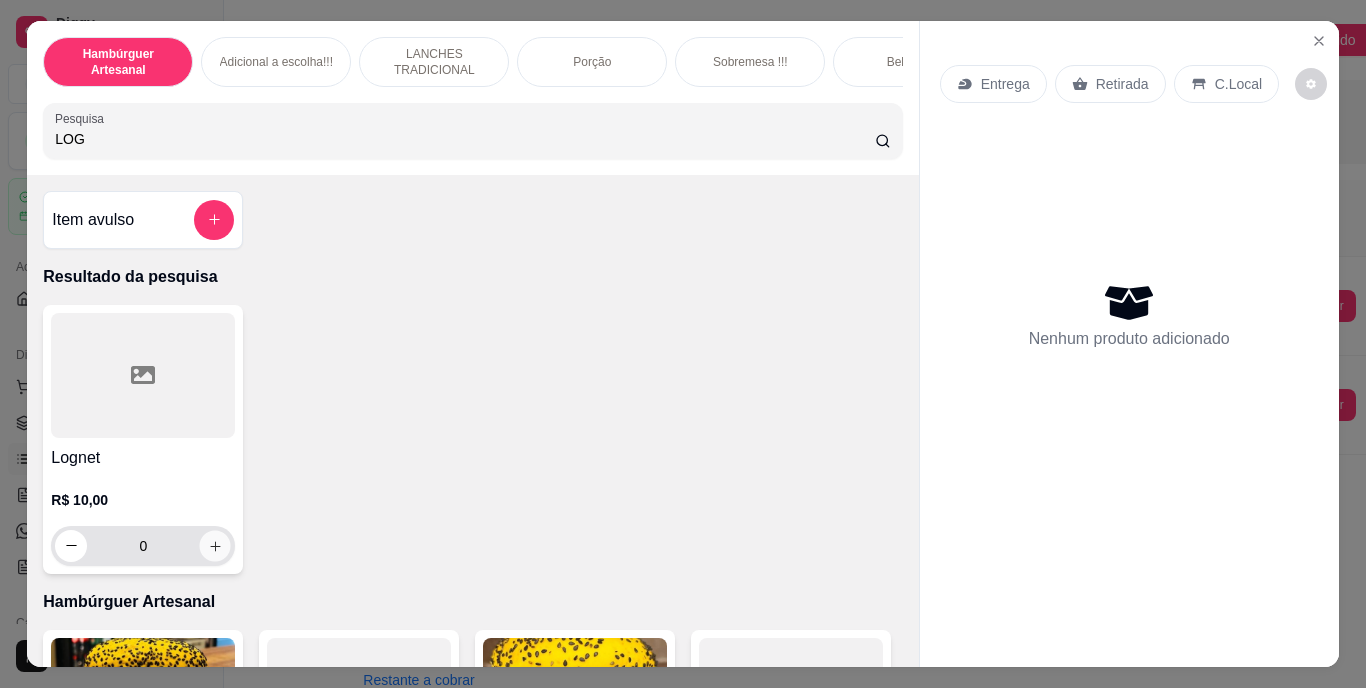 click at bounding box center [215, 545] 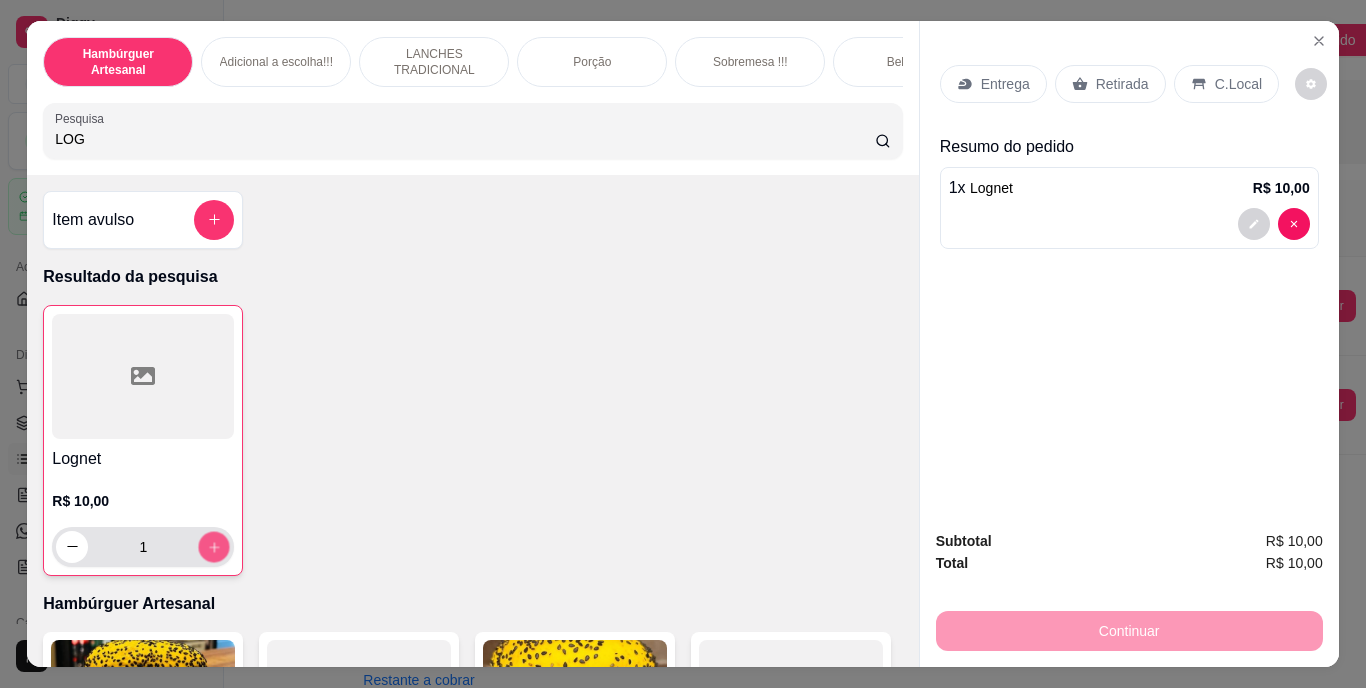 click at bounding box center [214, 546] 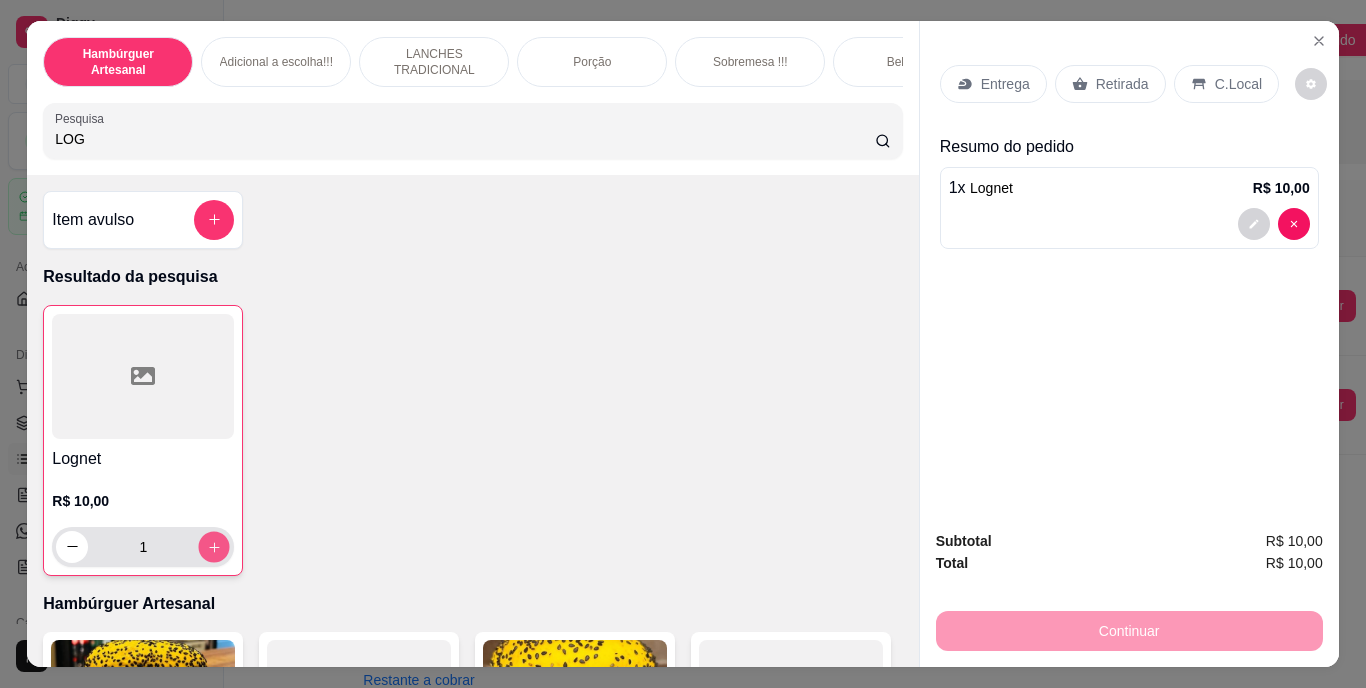 type on "2" 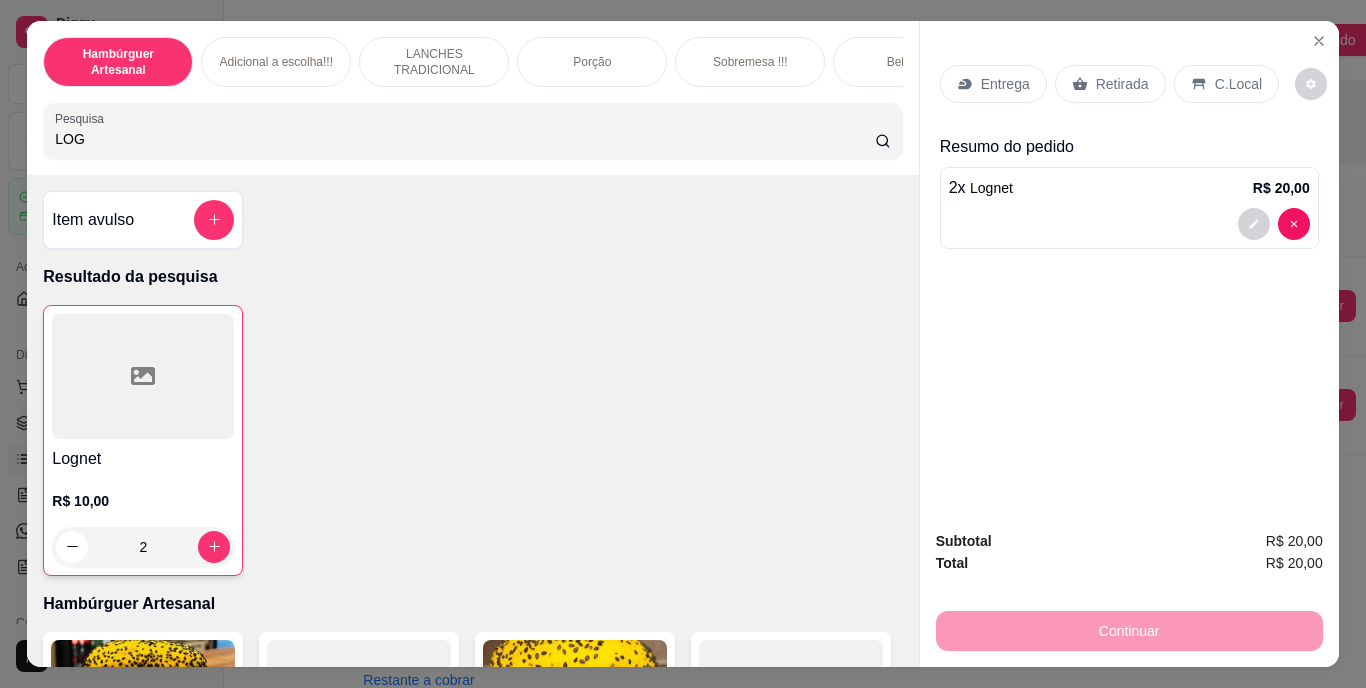 click on "Retirada" at bounding box center (1122, 84) 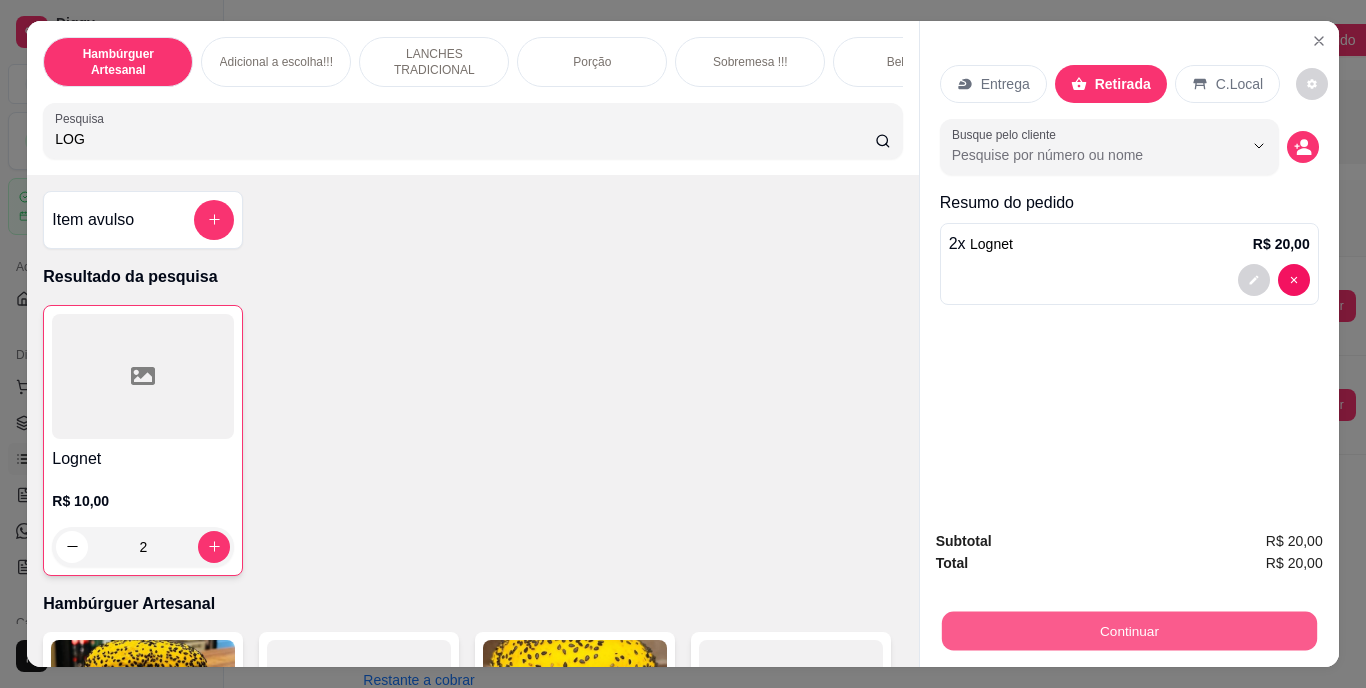 click on "Continuar" at bounding box center [1128, 631] 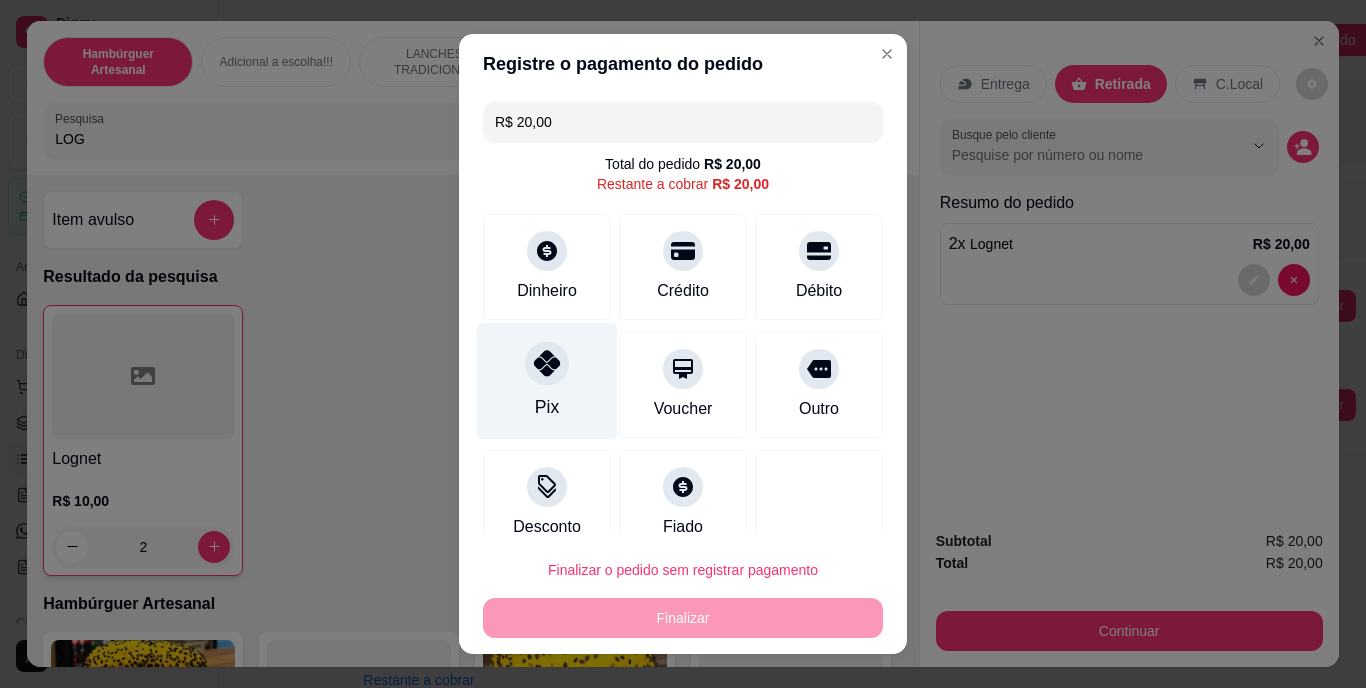 click at bounding box center (547, 364) 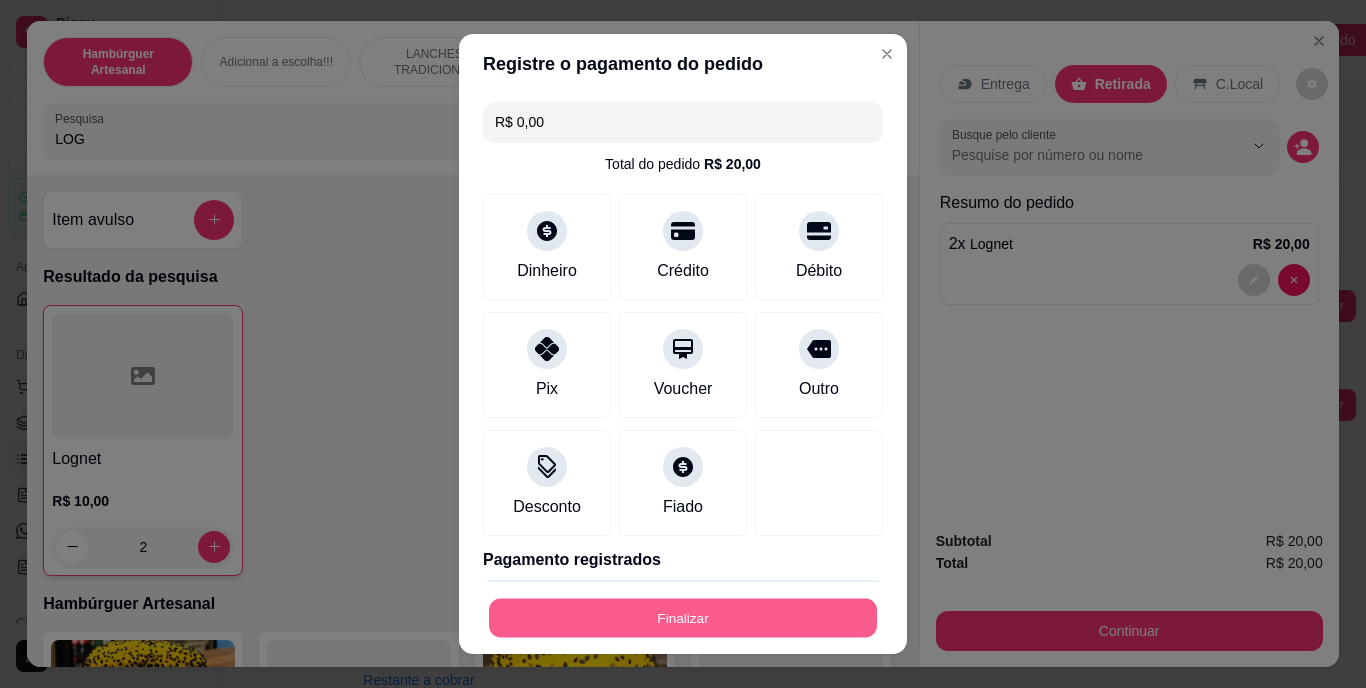 click on "Finalizar" at bounding box center (683, 617) 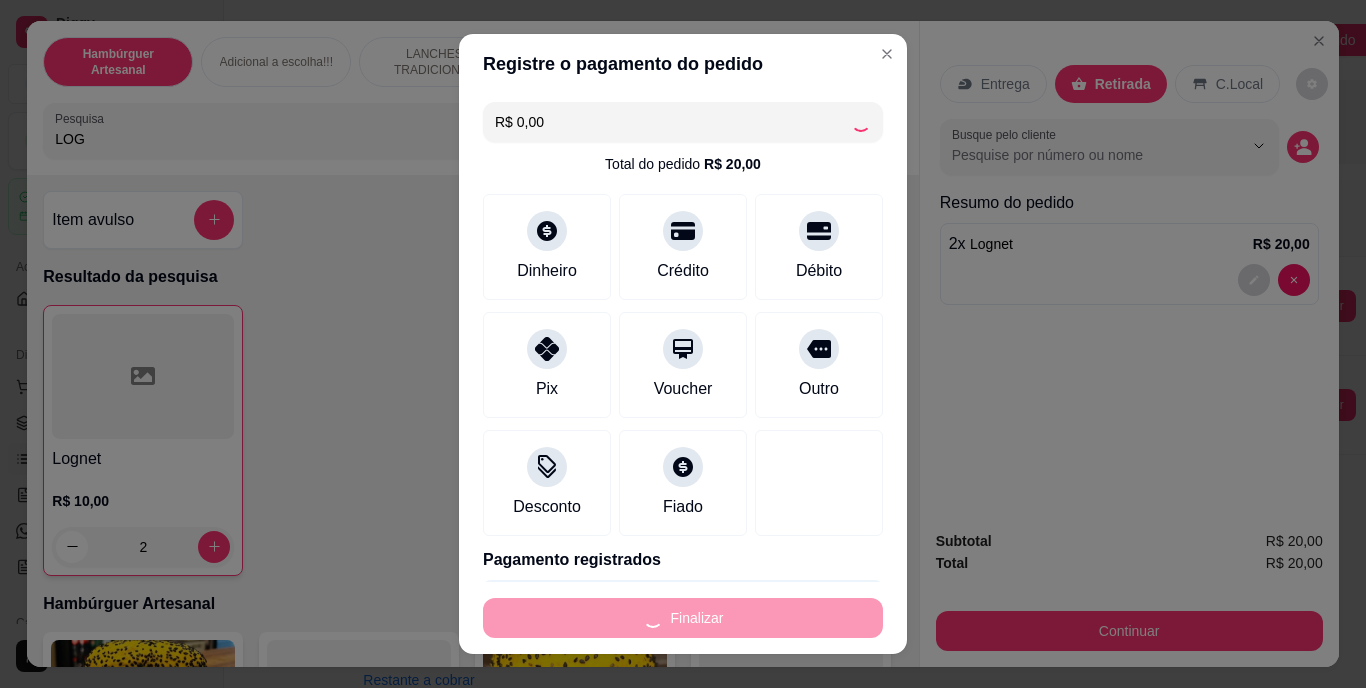 type on "0" 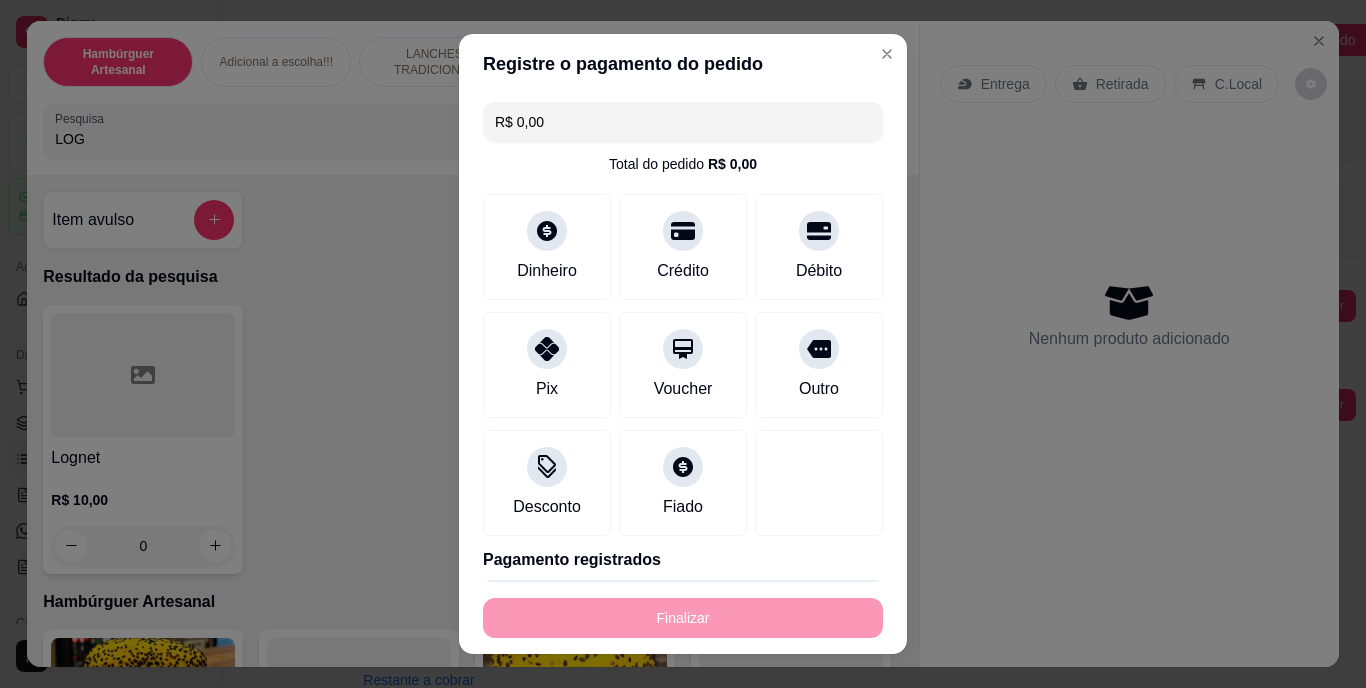 type on "-R$ 20,00" 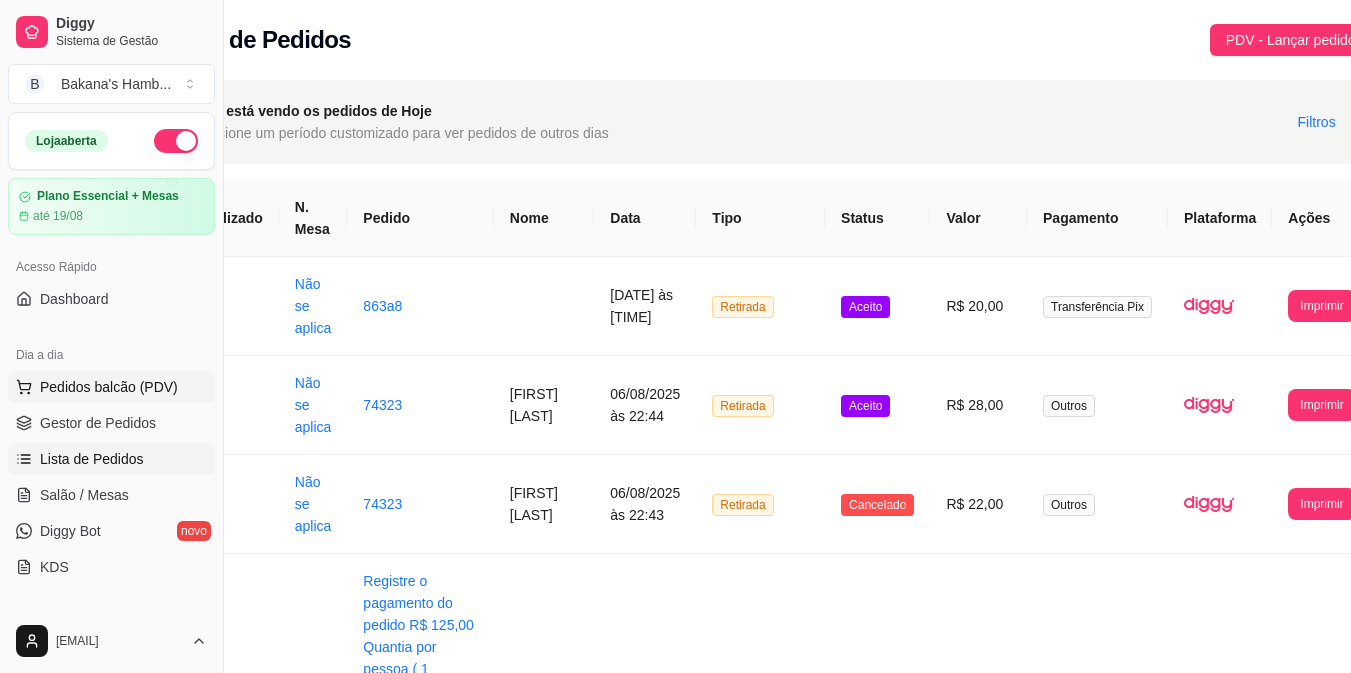 click on "Pedidos balcão (PDV)" at bounding box center [109, 387] 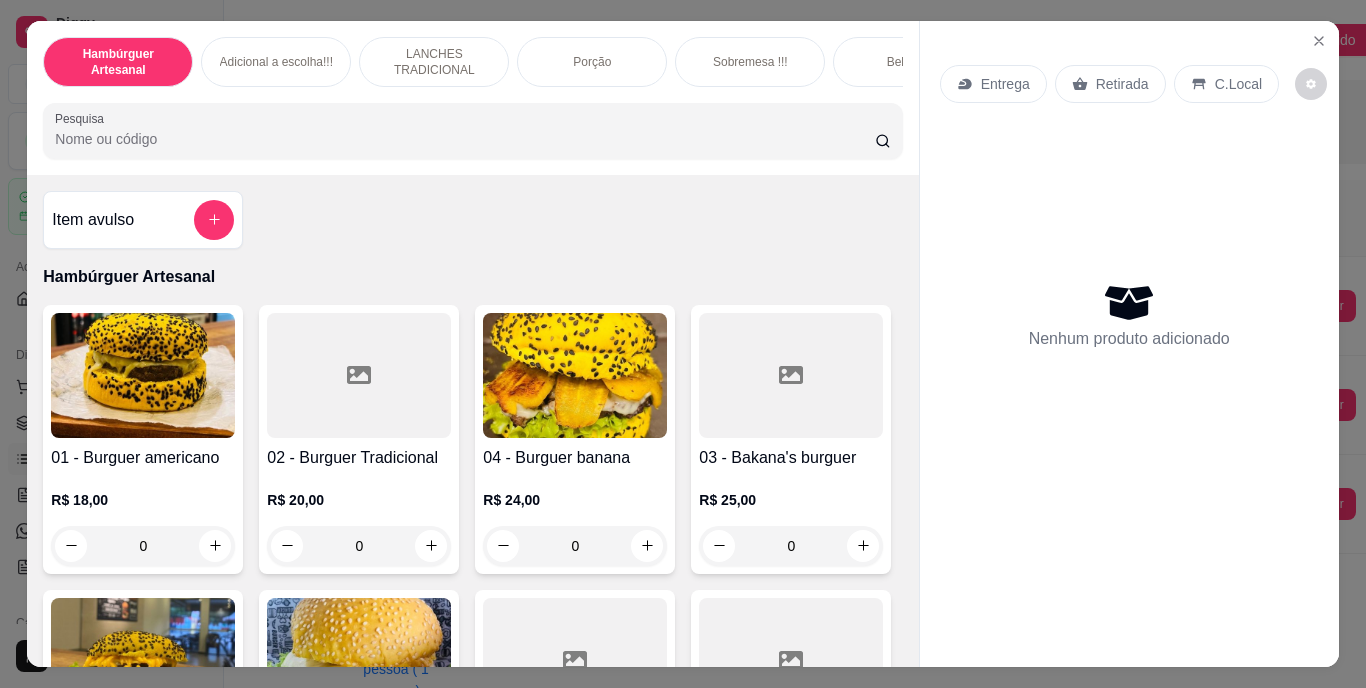 click on "Pesquisa" at bounding box center [465, 139] 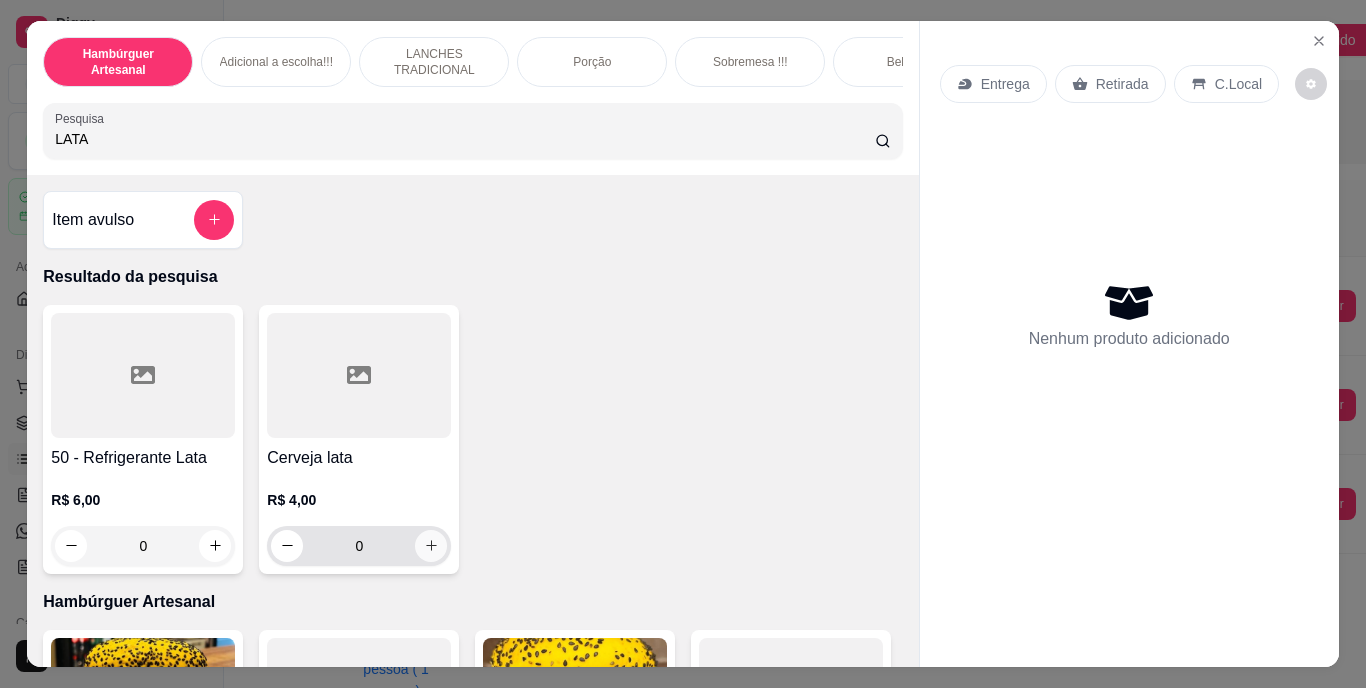 type on "LATA" 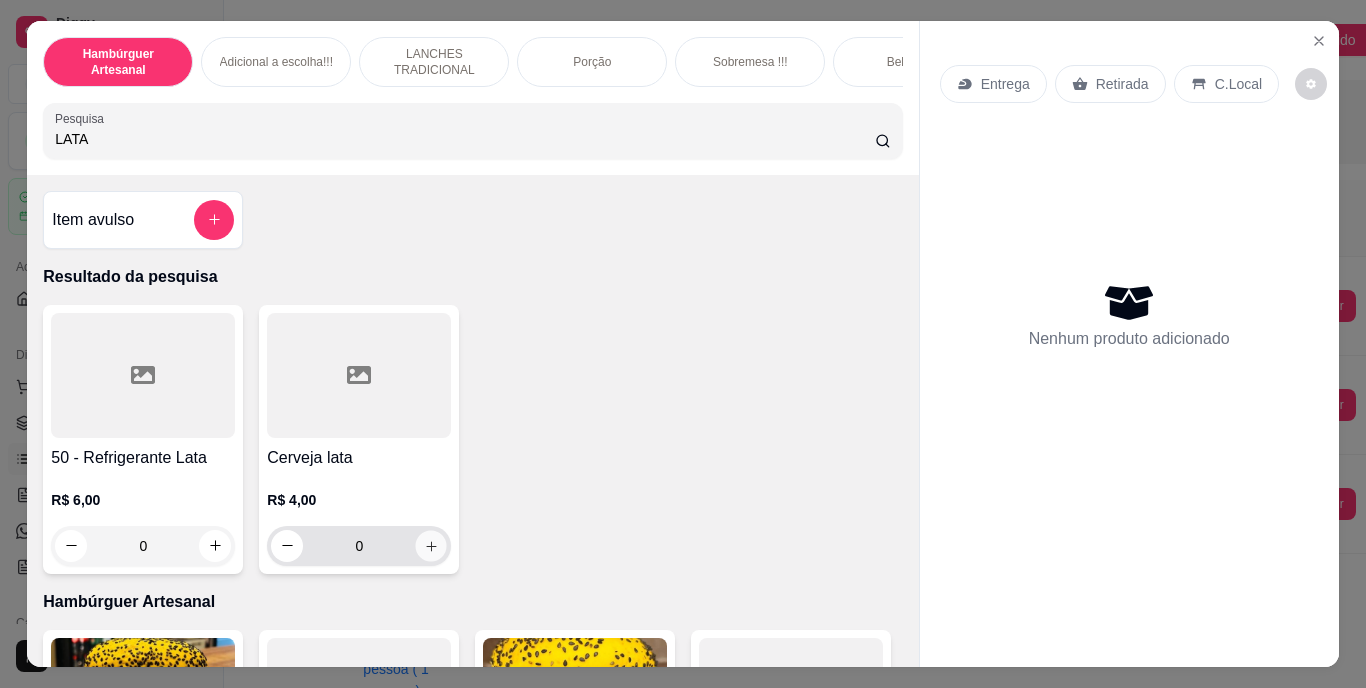 click 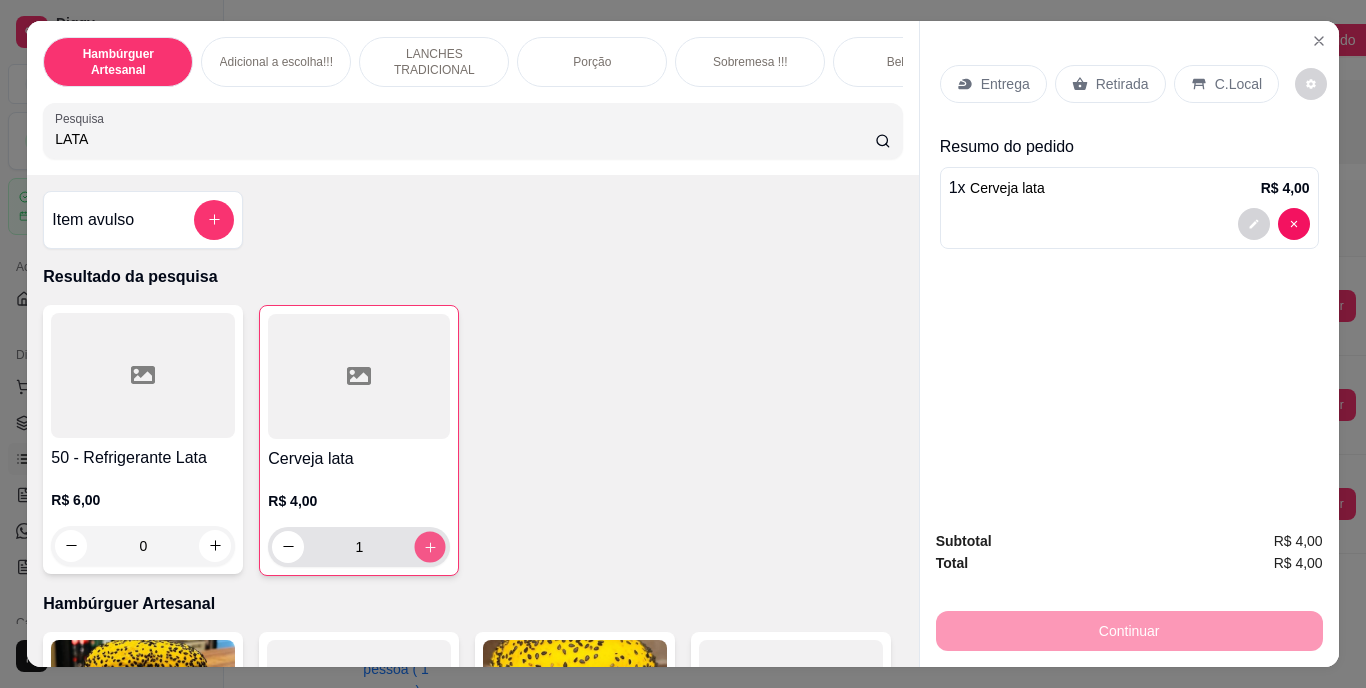 click 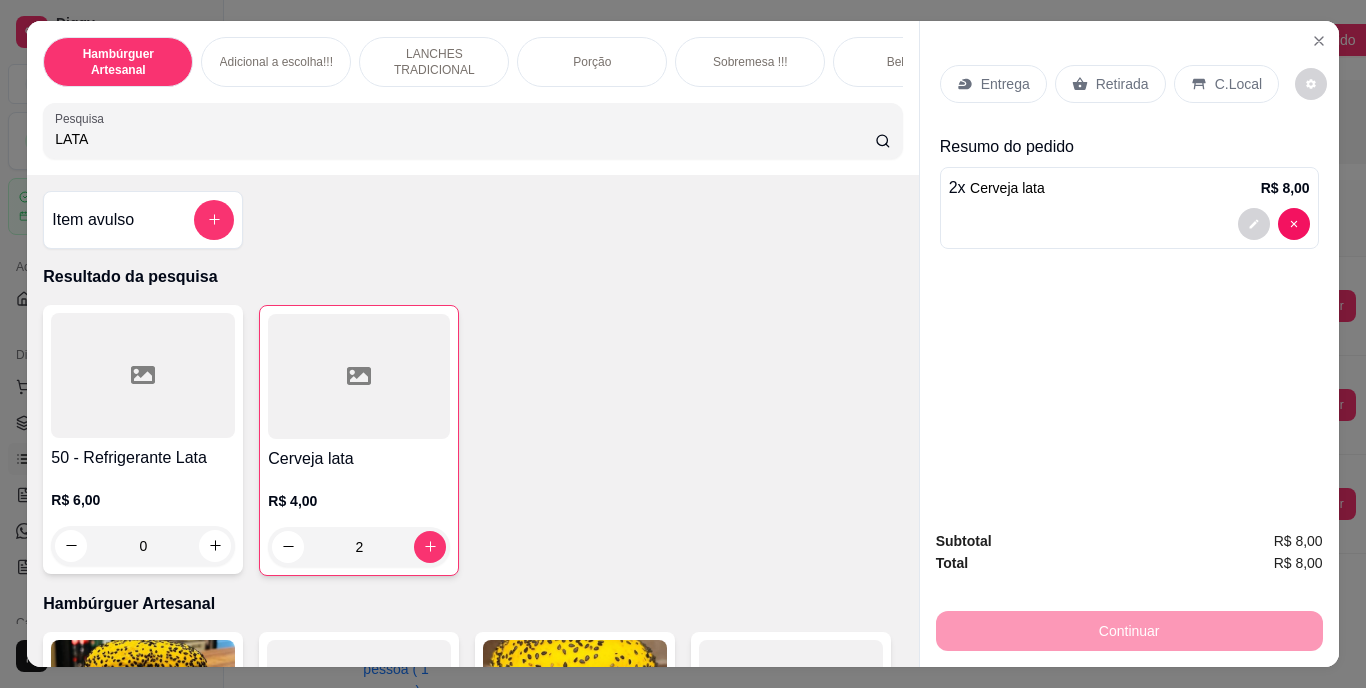 click on "Retirada" at bounding box center (1122, 84) 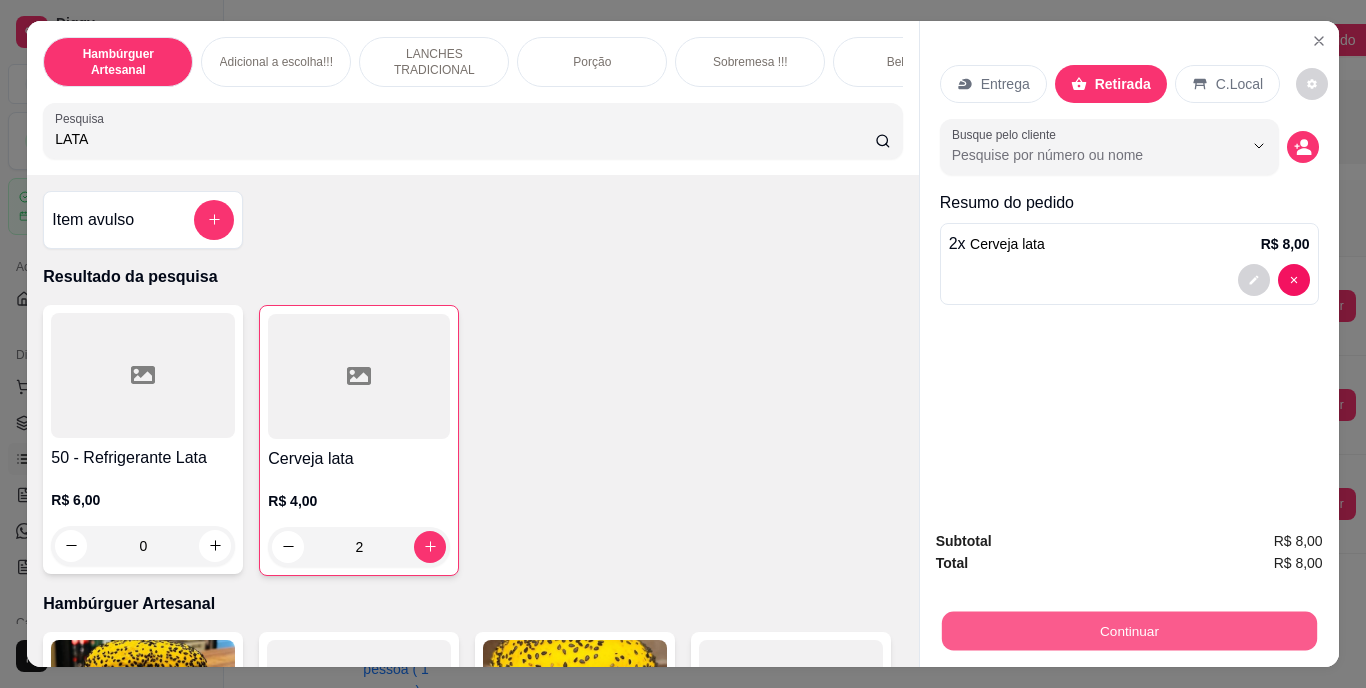click on "Continuar" at bounding box center (1128, 631) 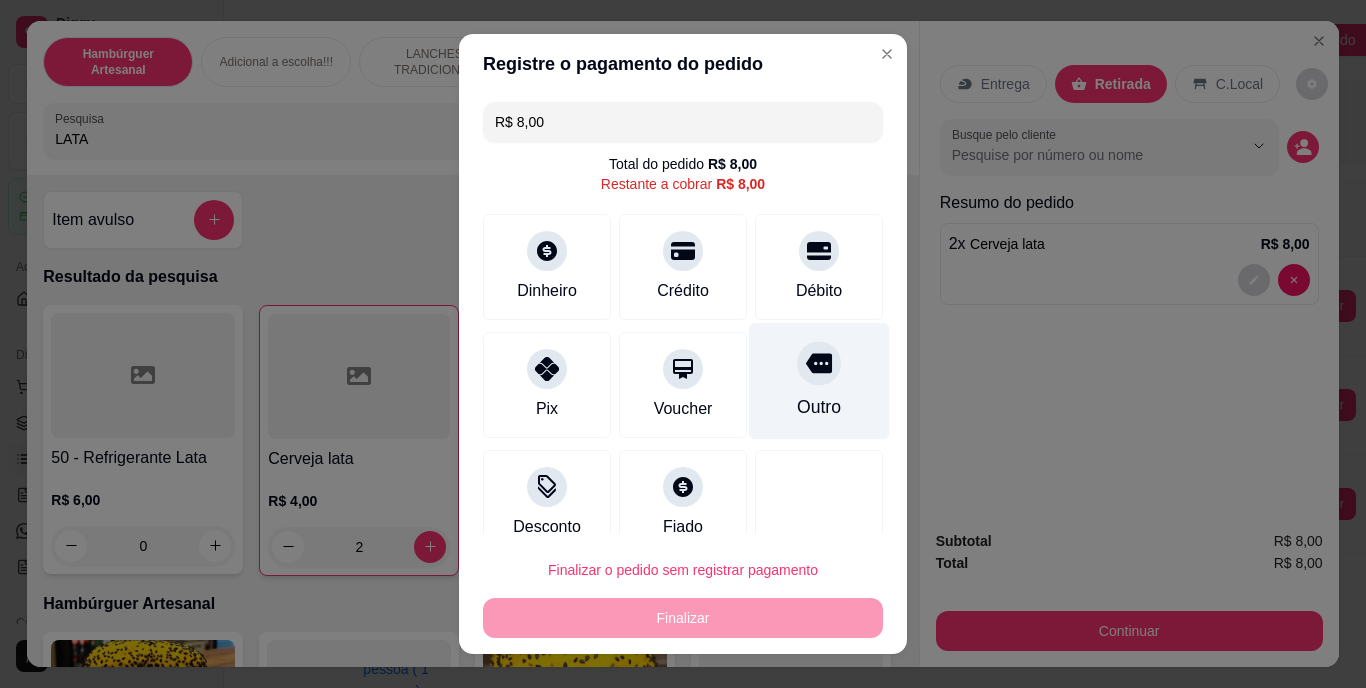 click on "Outro" at bounding box center (819, 408) 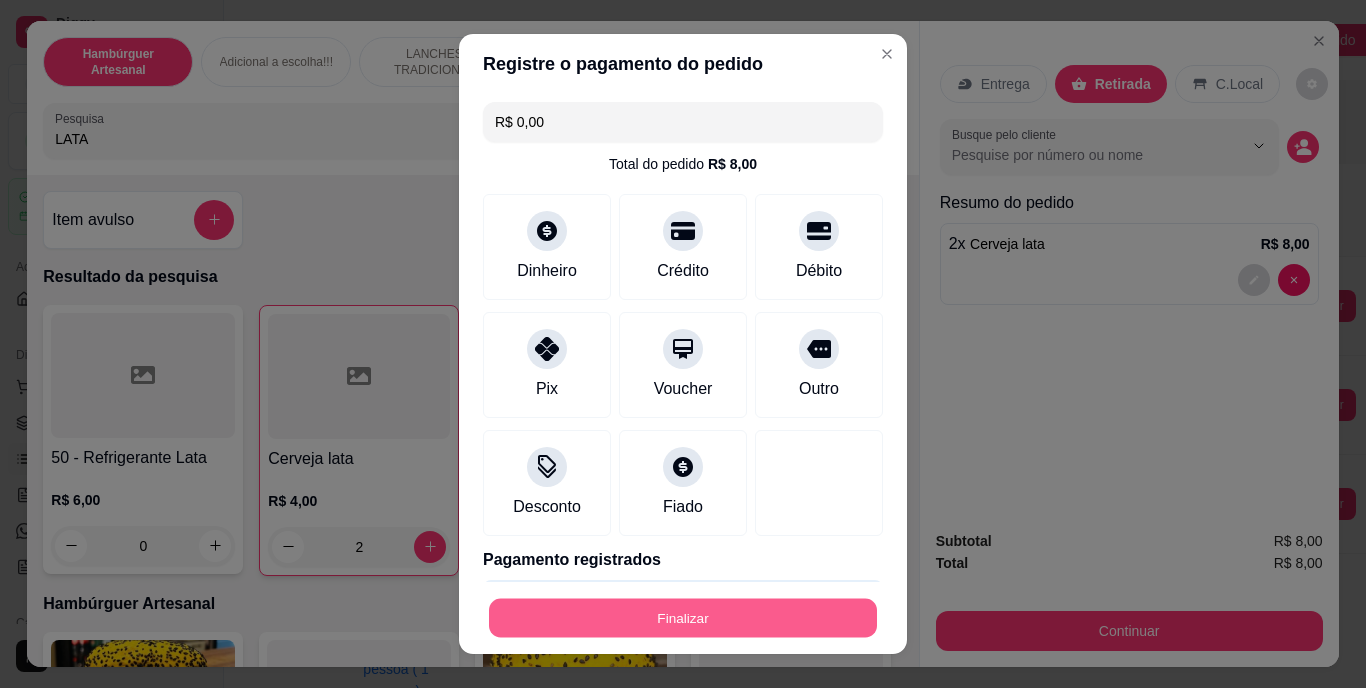 click on "Finalizar" at bounding box center (683, 617) 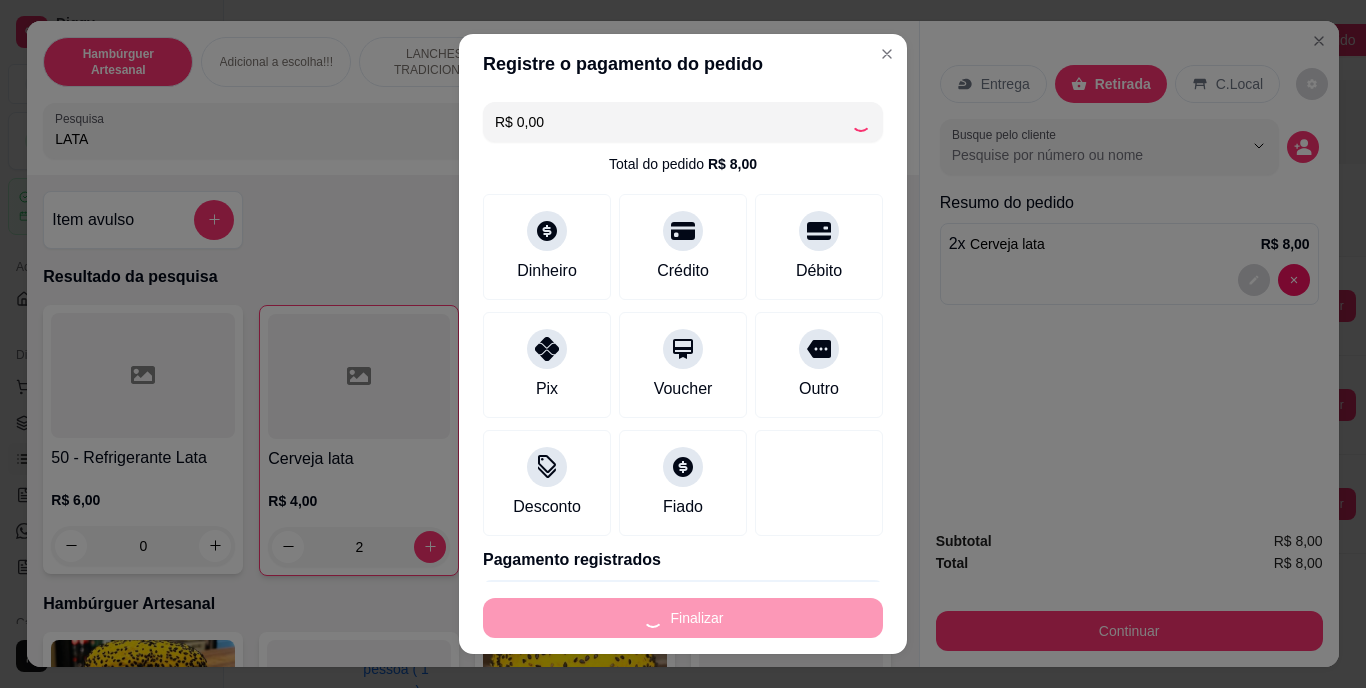 type on "0" 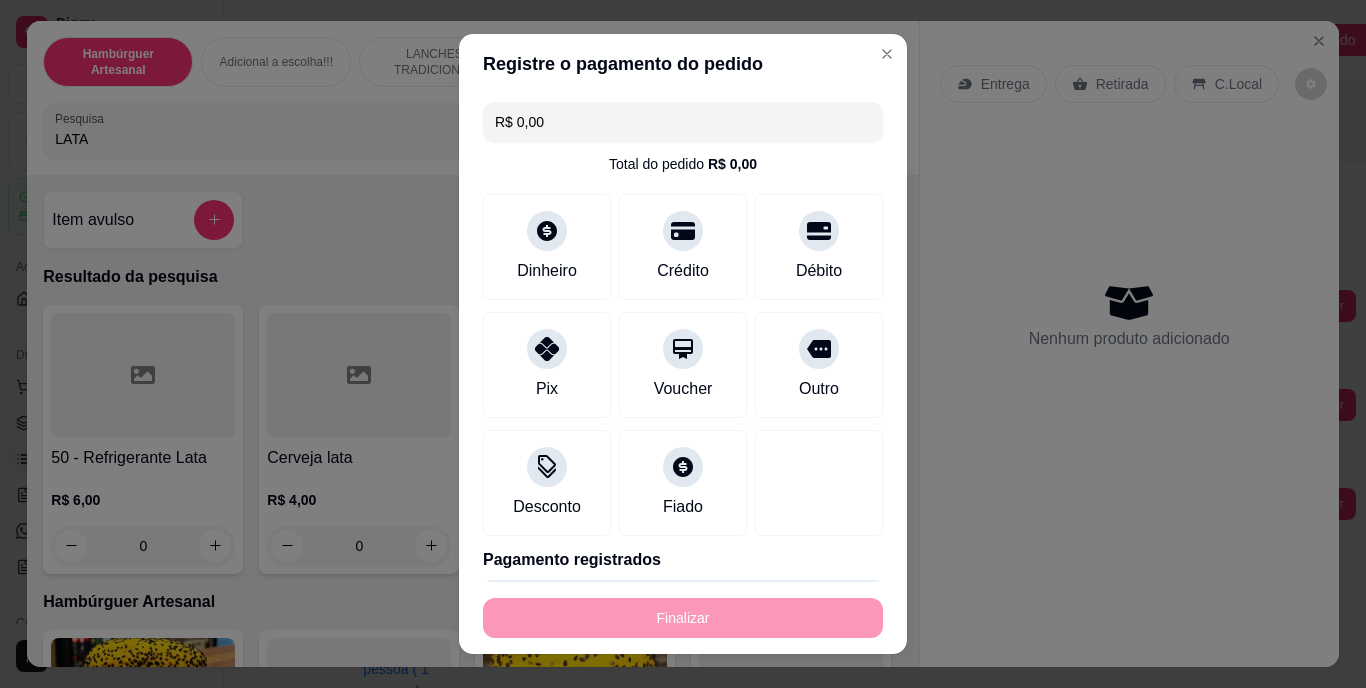 type on "-R$ 8,00" 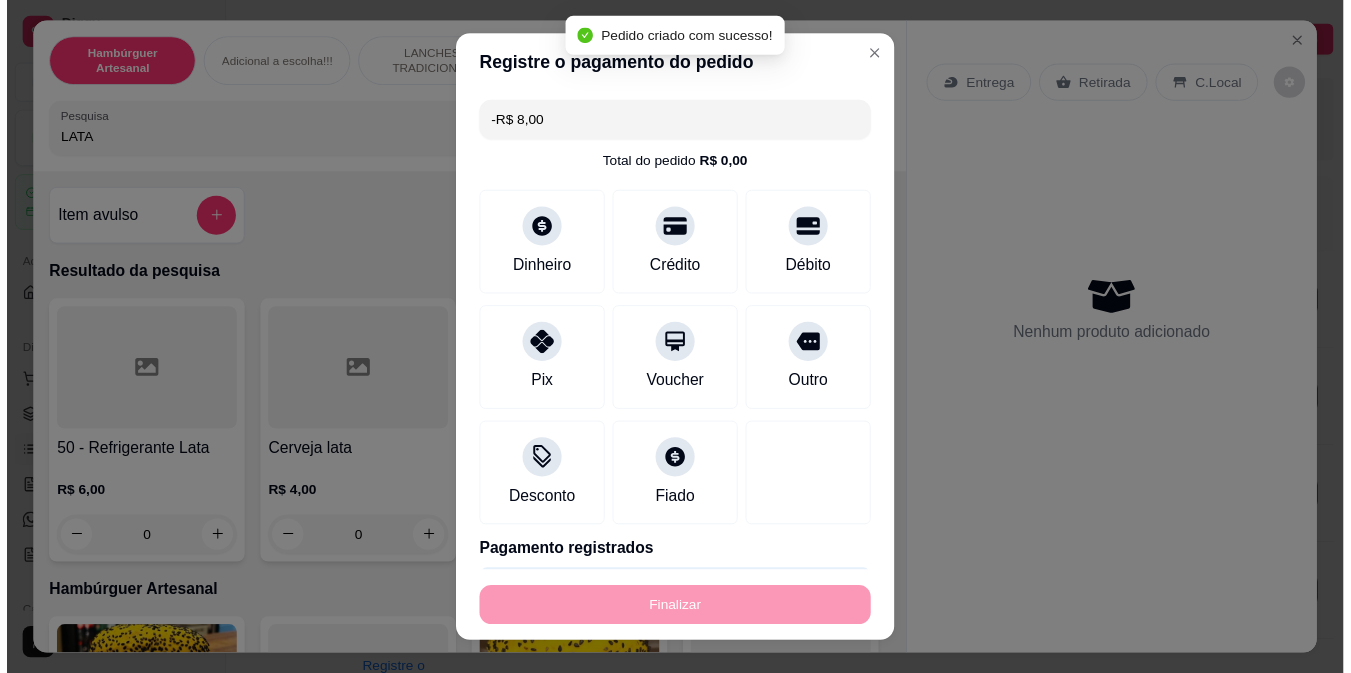 scroll, scrollTop: 0, scrollLeft: 72, axis: horizontal 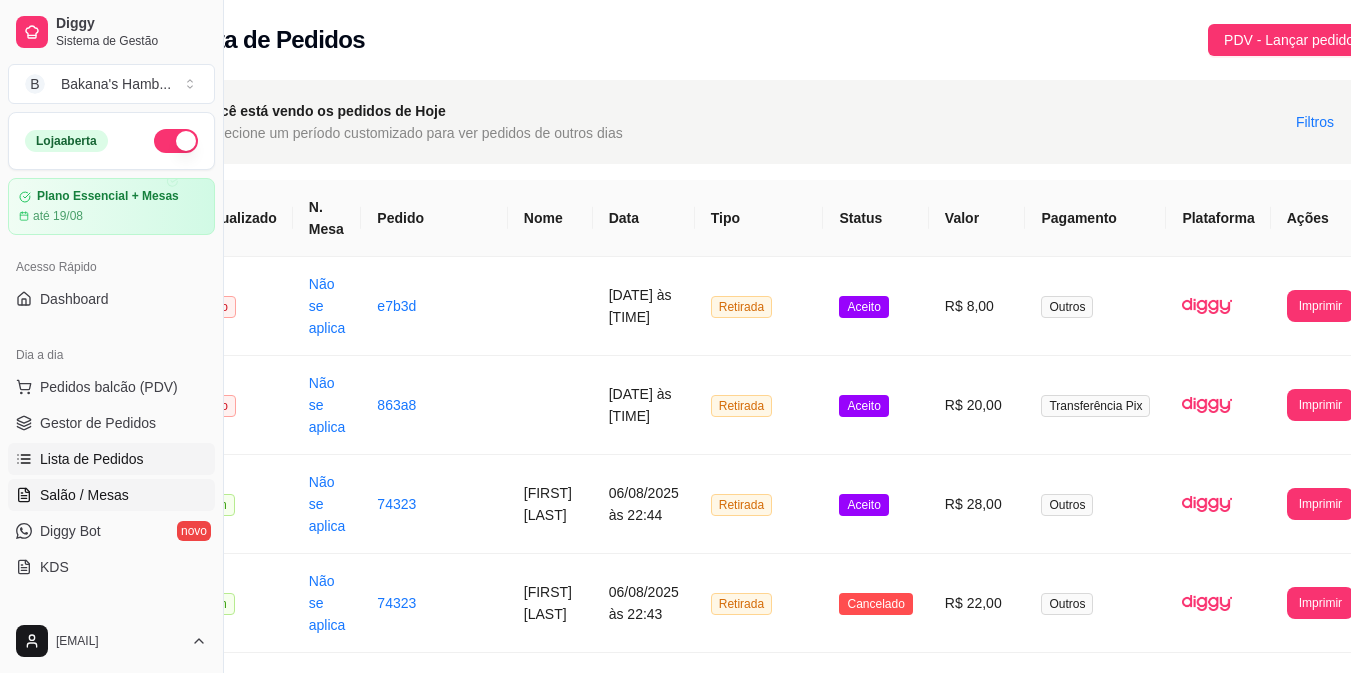 click on "Salão / Mesas" at bounding box center (111, 495) 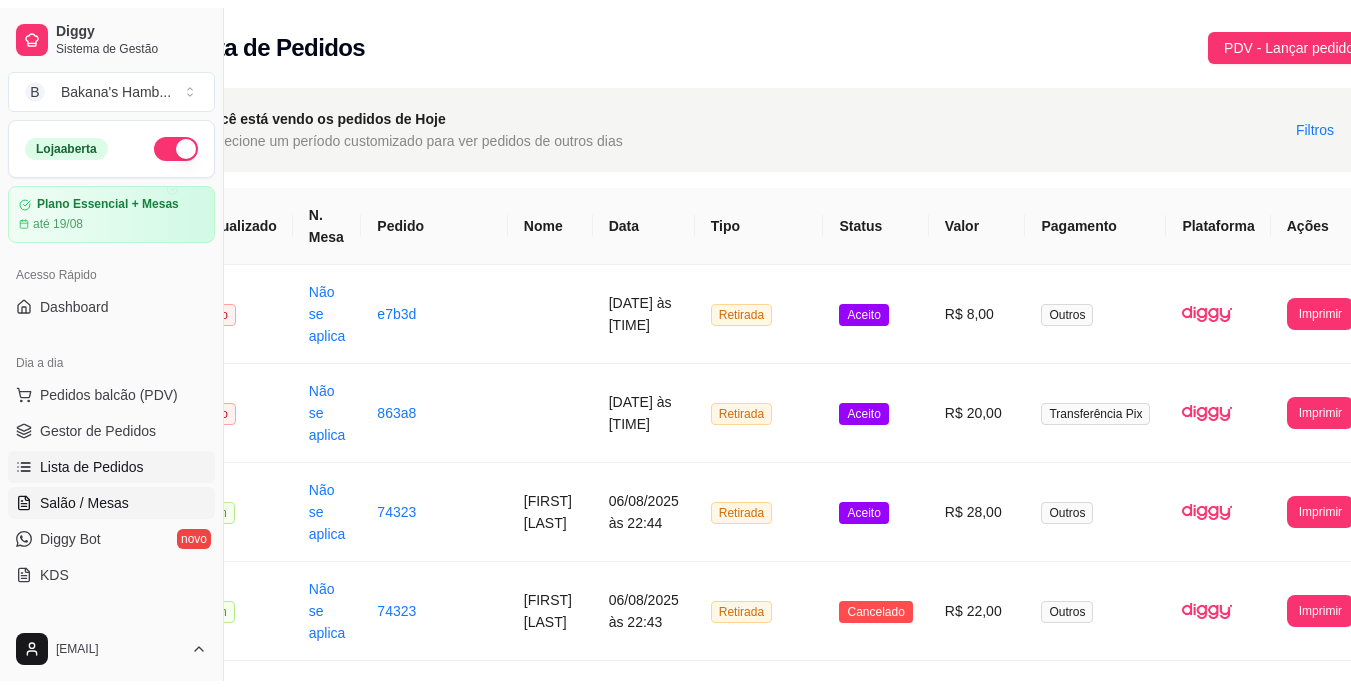scroll, scrollTop: 0, scrollLeft: 0, axis: both 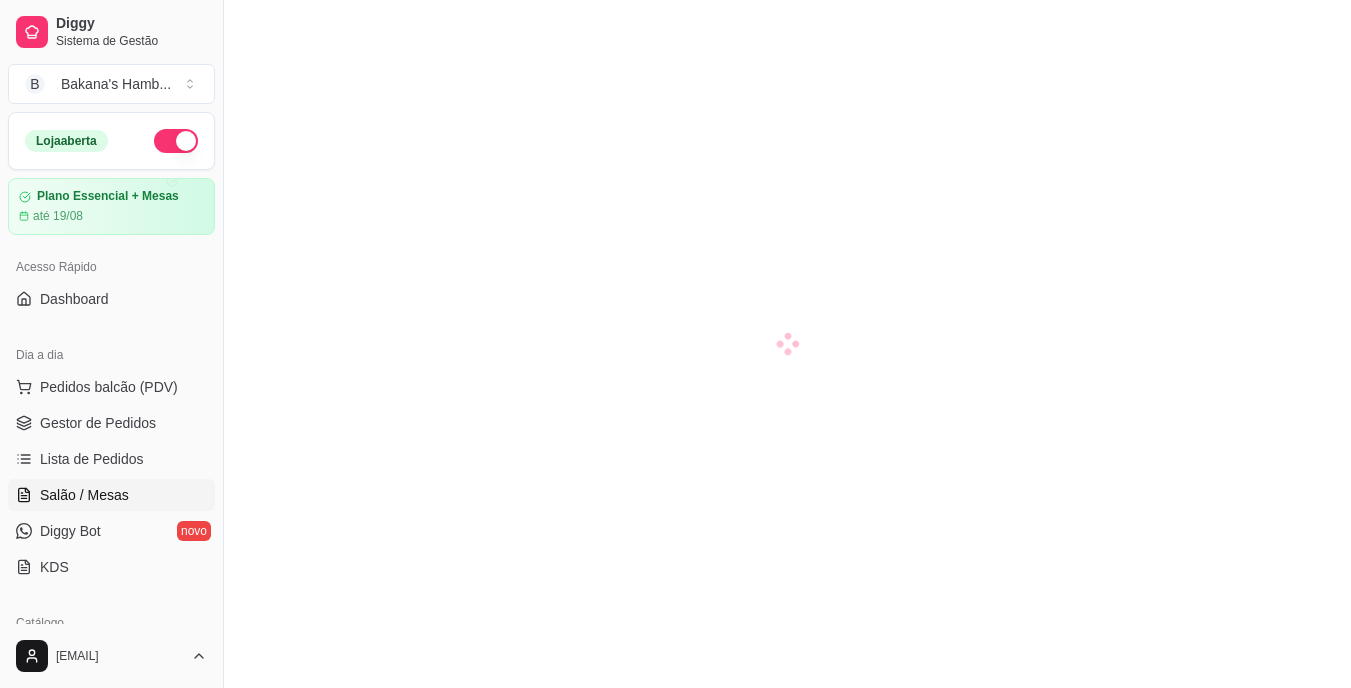 click on "Salão / Mesas" at bounding box center (111, 495) 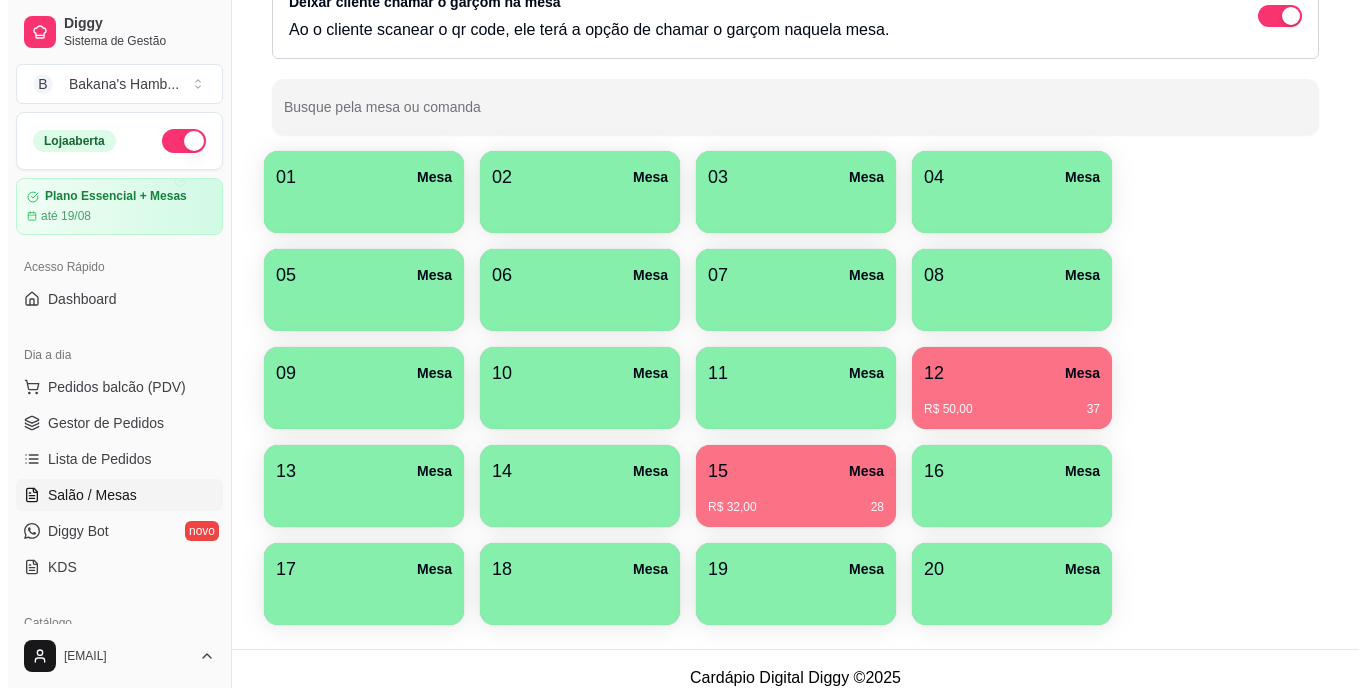 scroll, scrollTop: 209, scrollLeft: 0, axis: vertical 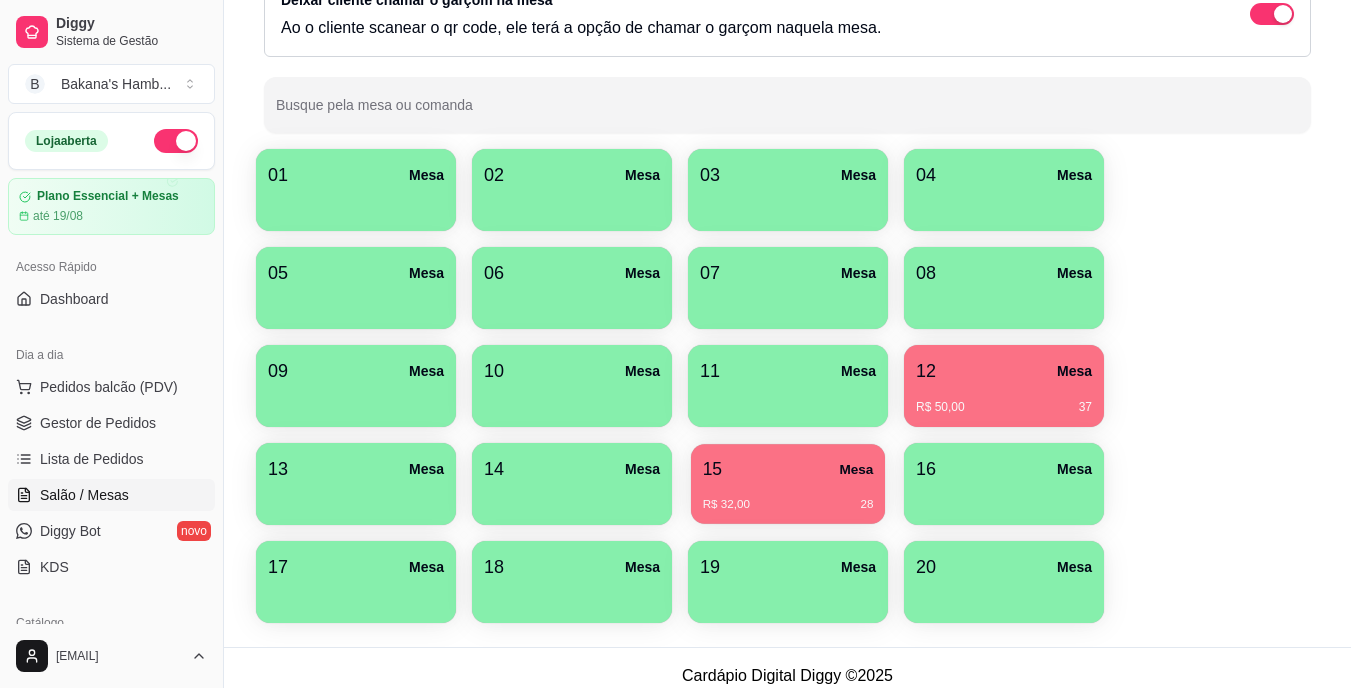 click on "R$ 32,00 28" at bounding box center (788, 505) 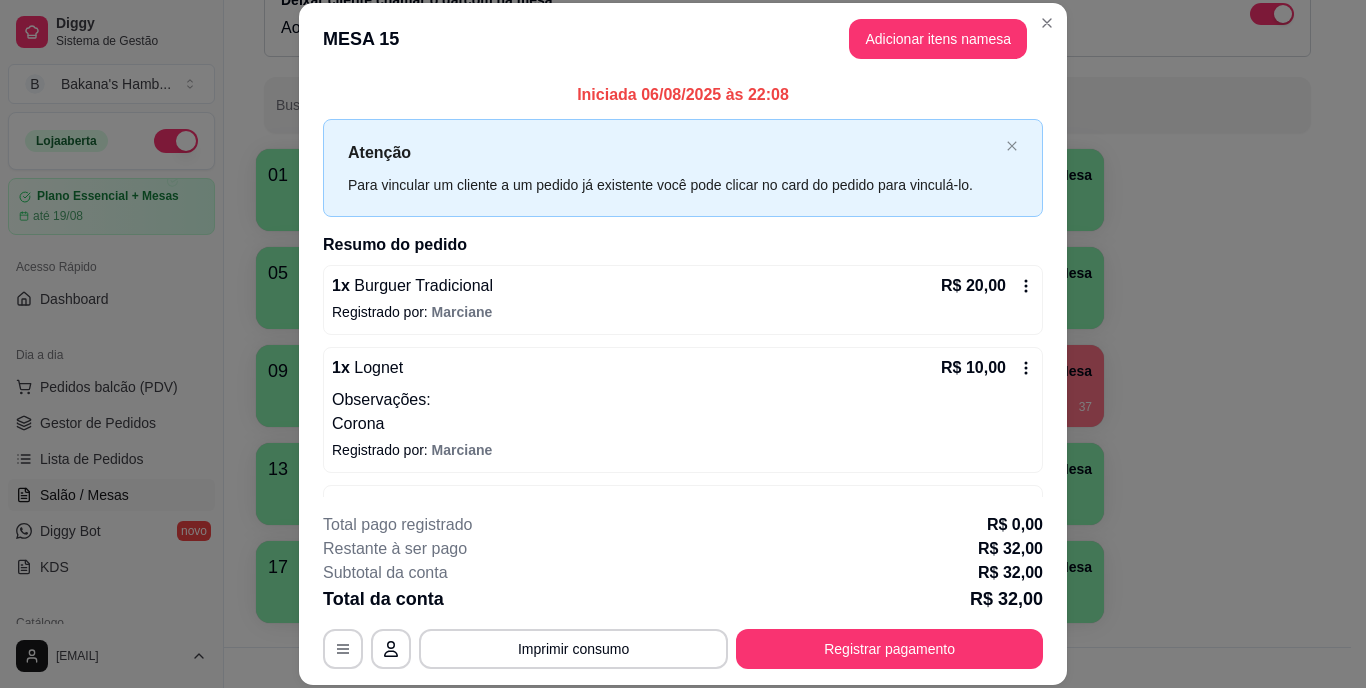 scroll, scrollTop: 66, scrollLeft: 0, axis: vertical 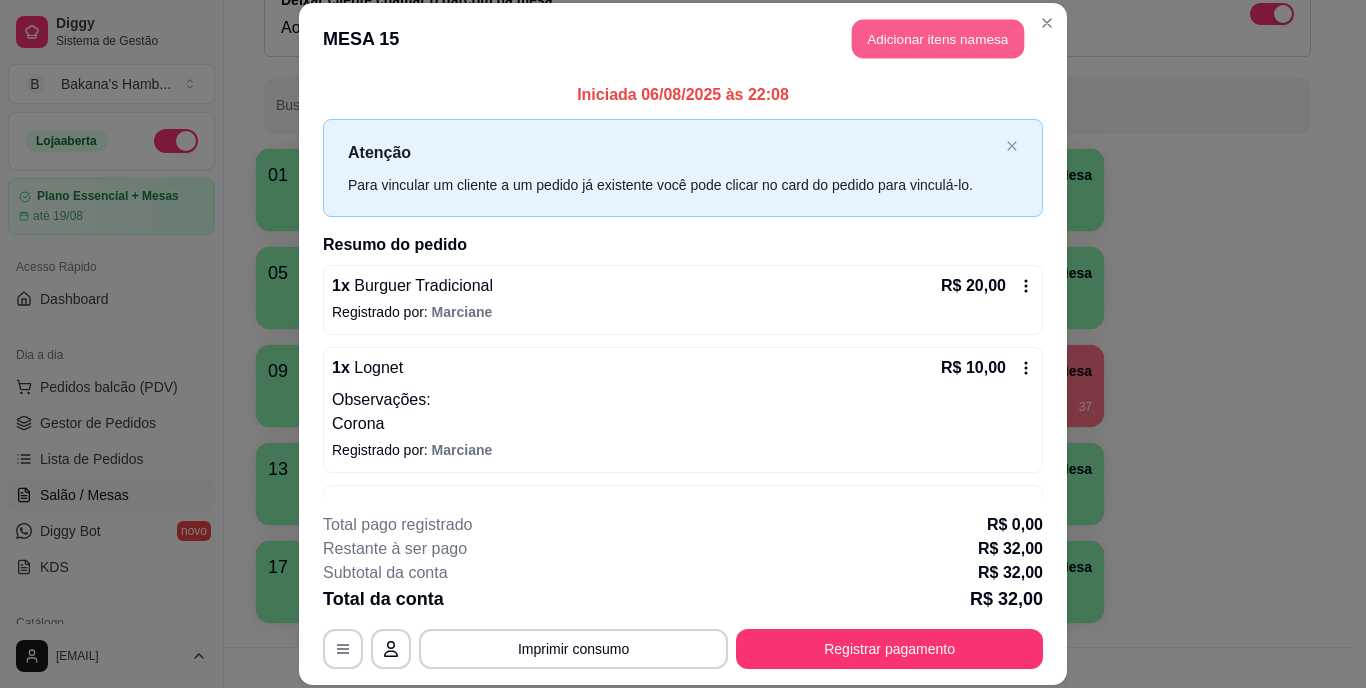 click on "Adicionar itens na  mesa" at bounding box center (938, 39) 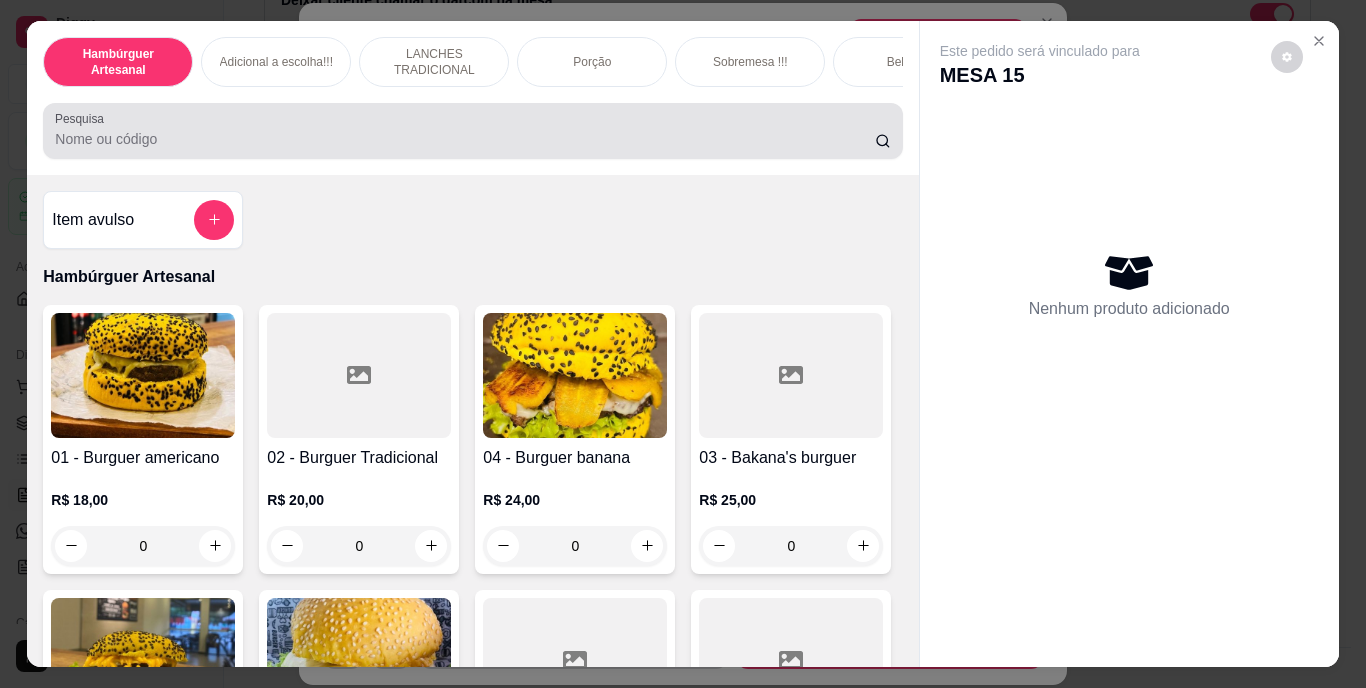 click at bounding box center (472, 131) 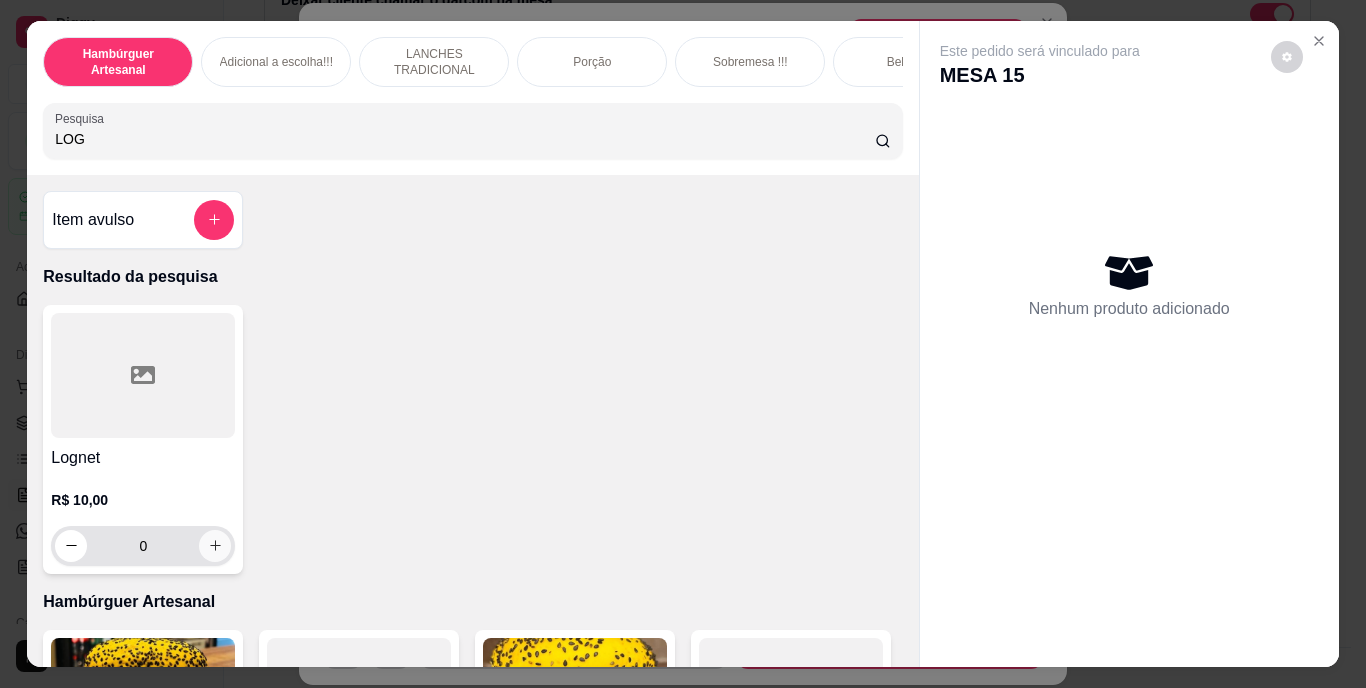 type on "LOG" 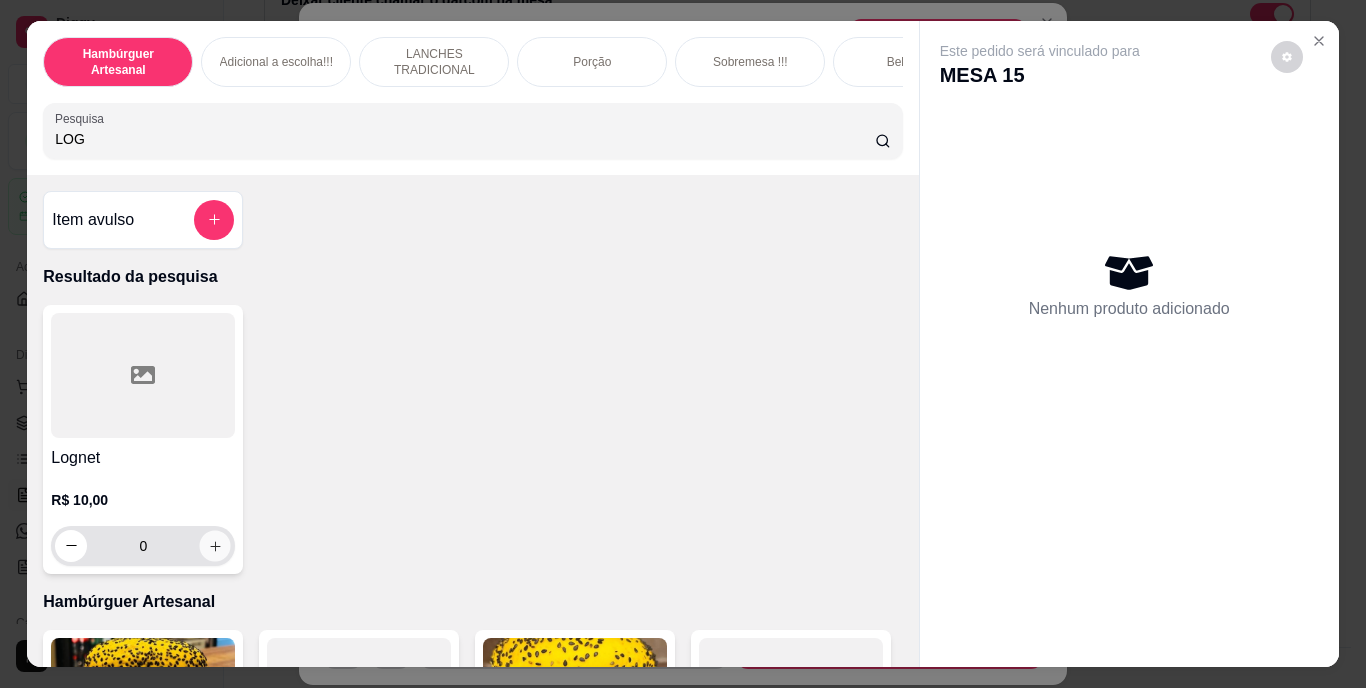 click 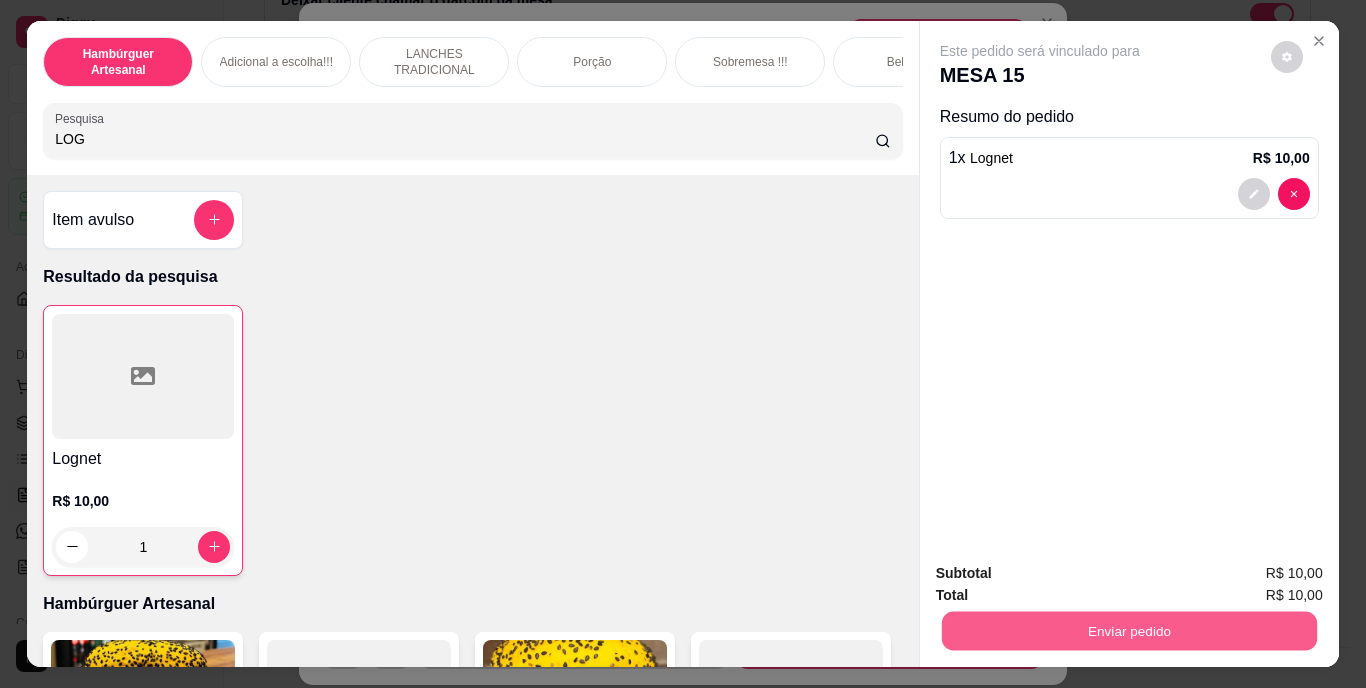 click on "Enviar pedido" at bounding box center (1128, 631) 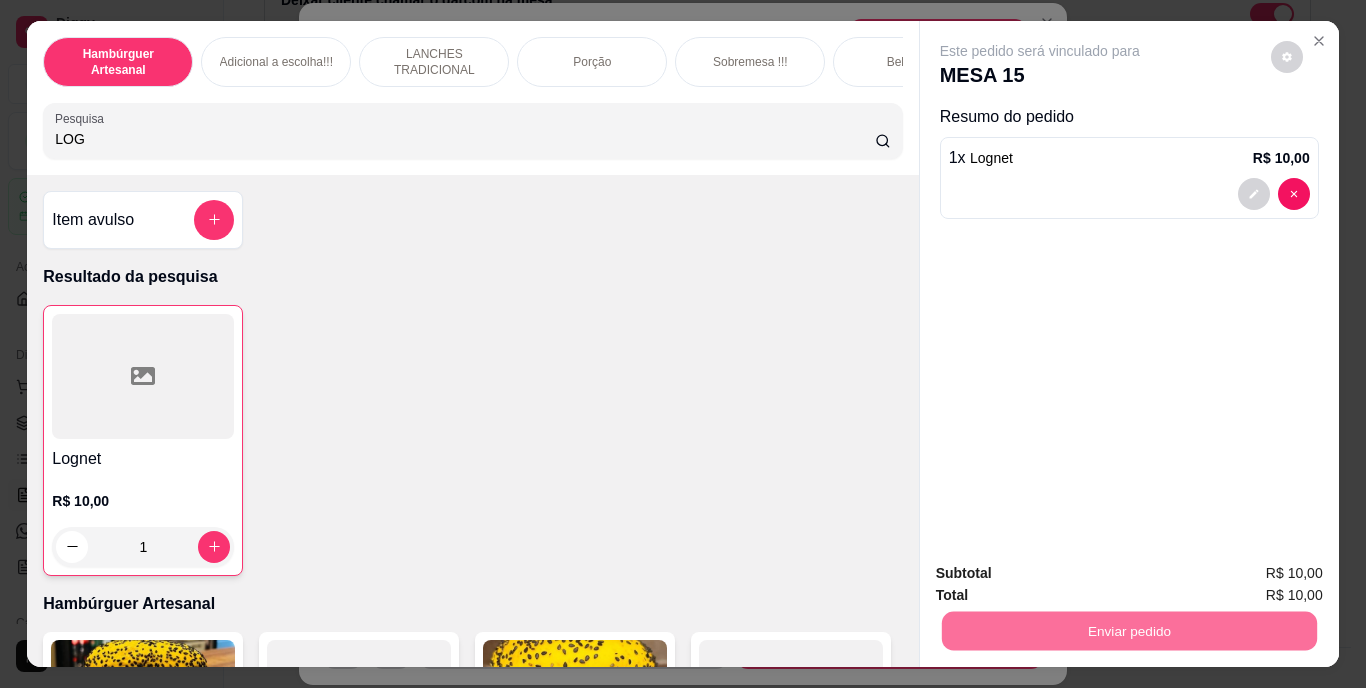 click on "Não registrar e enviar pedido" at bounding box center (1063, 574) 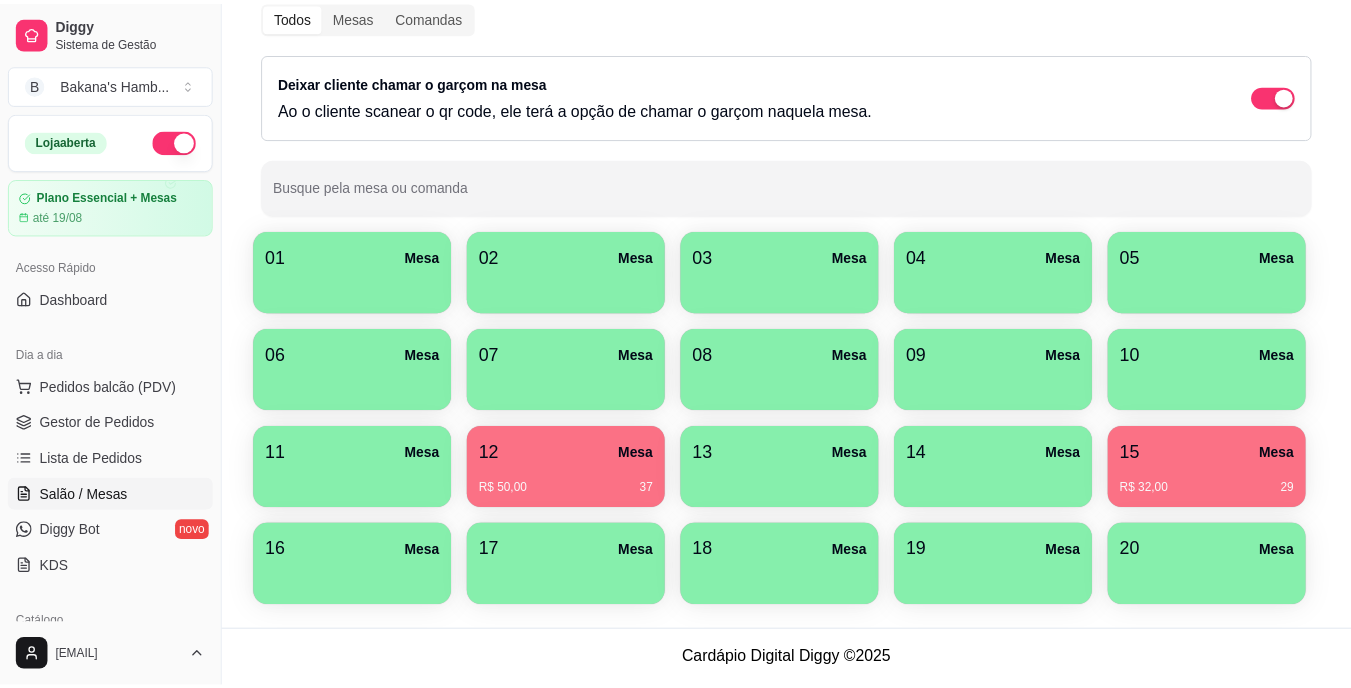 scroll, scrollTop: 87, scrollLeft: 0, axis: vertical 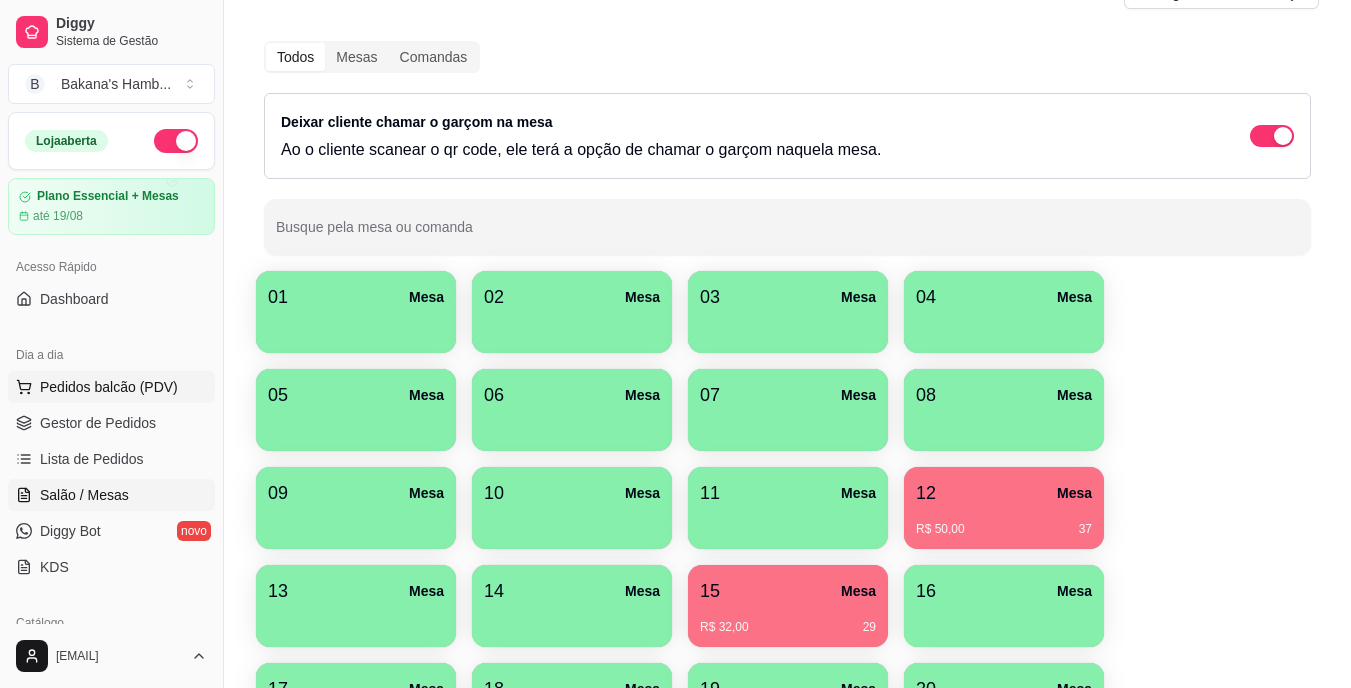 click on "Pedidos balcão (PDV)" at bounding box center (111, 387) 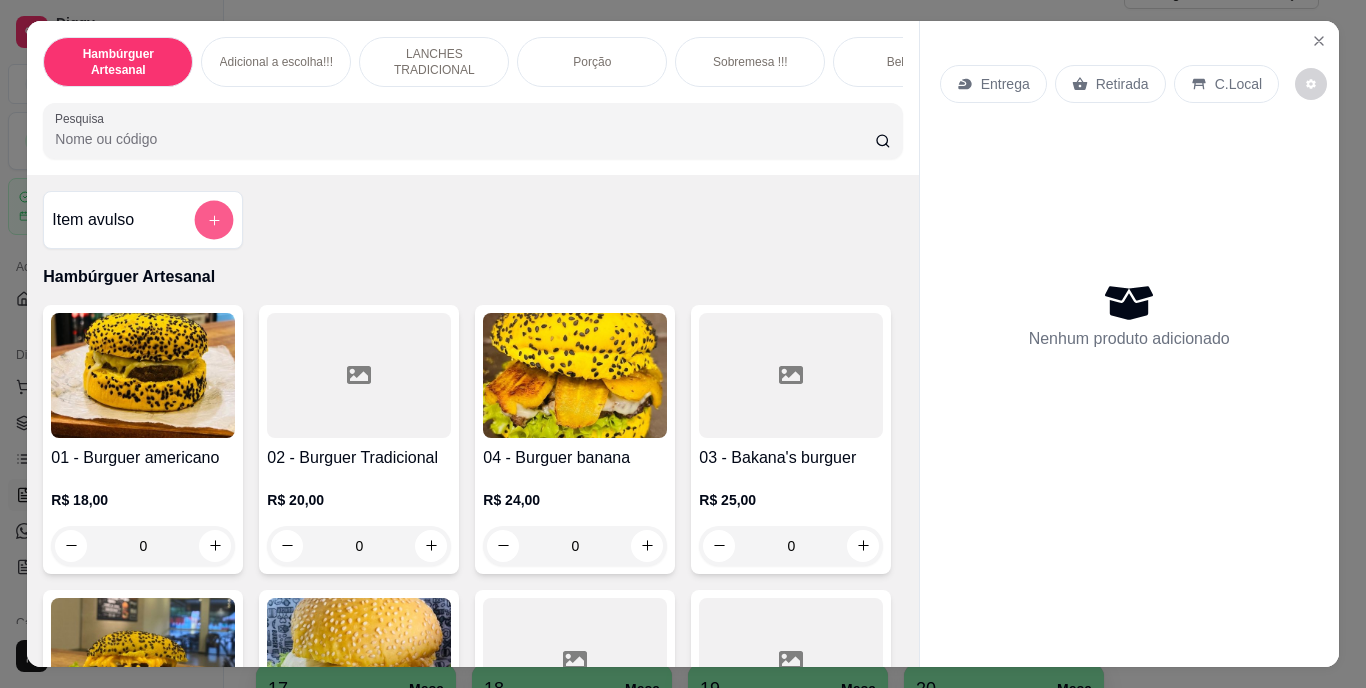 click 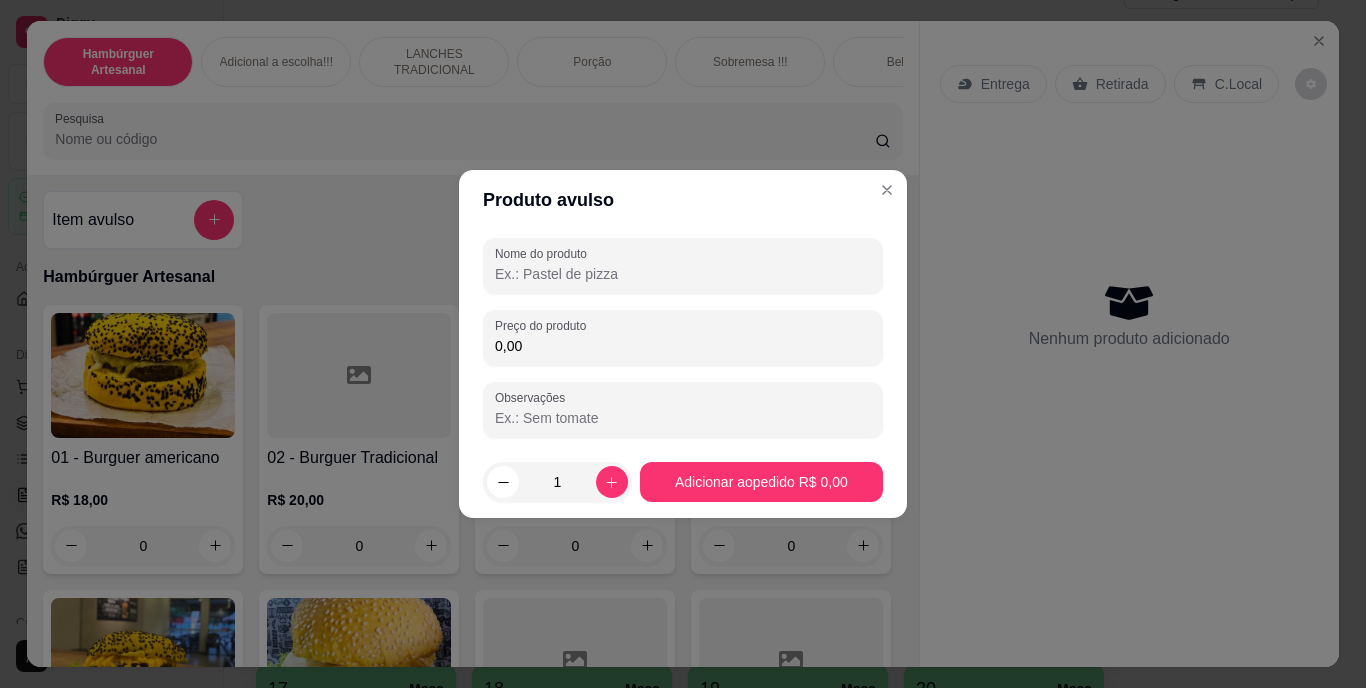 click on "Nome do produto" at bounding box center (683, 274) 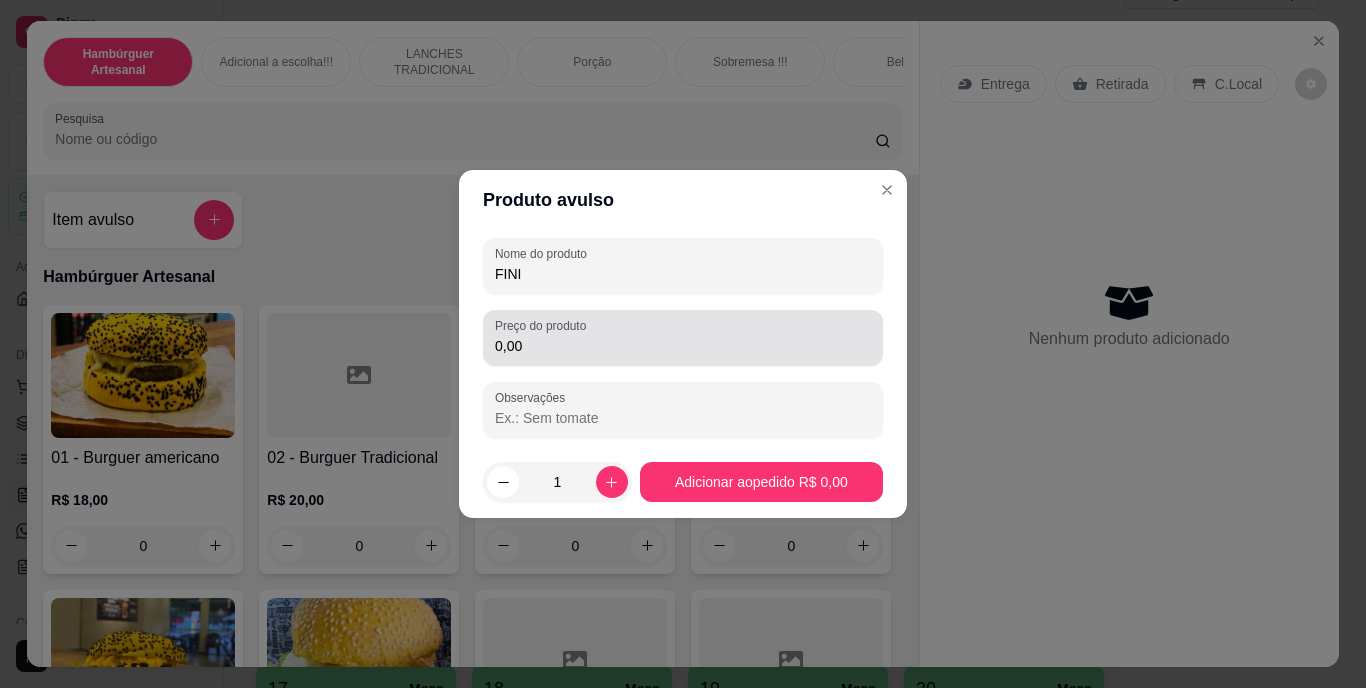 type on "FINI" 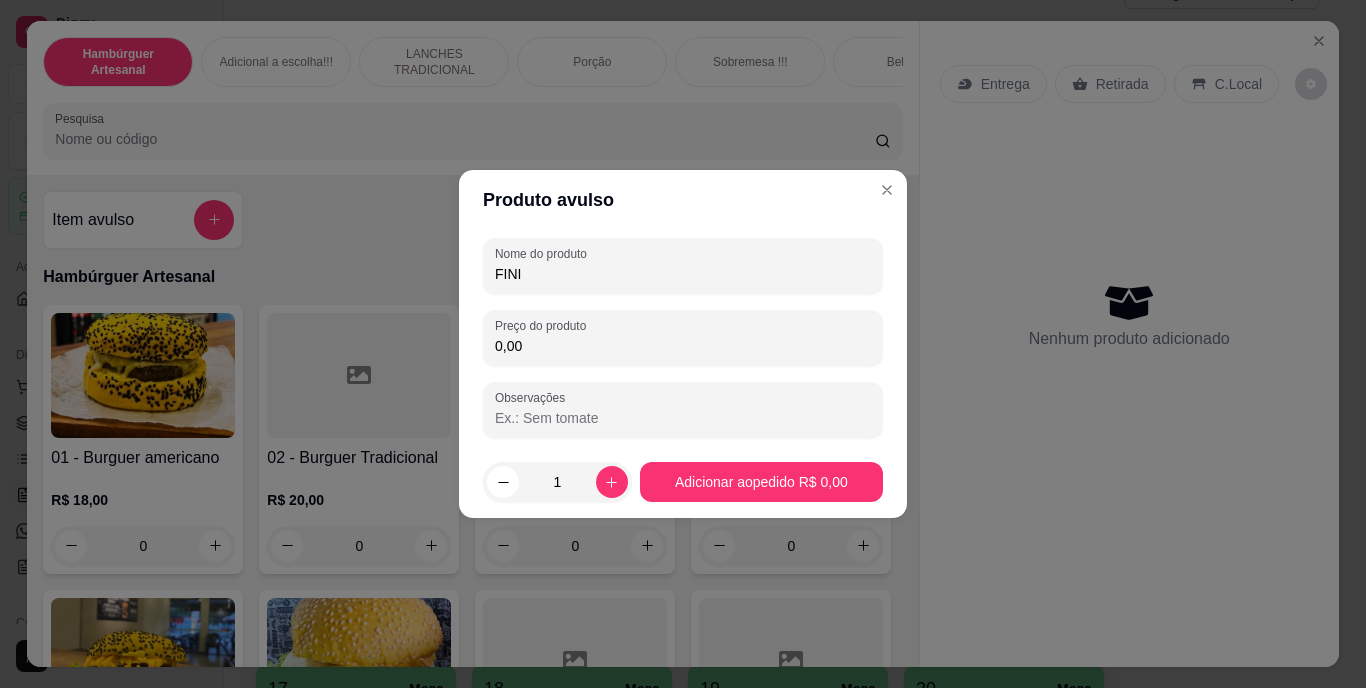 click on "0,00" at bounding box center [683, 346] 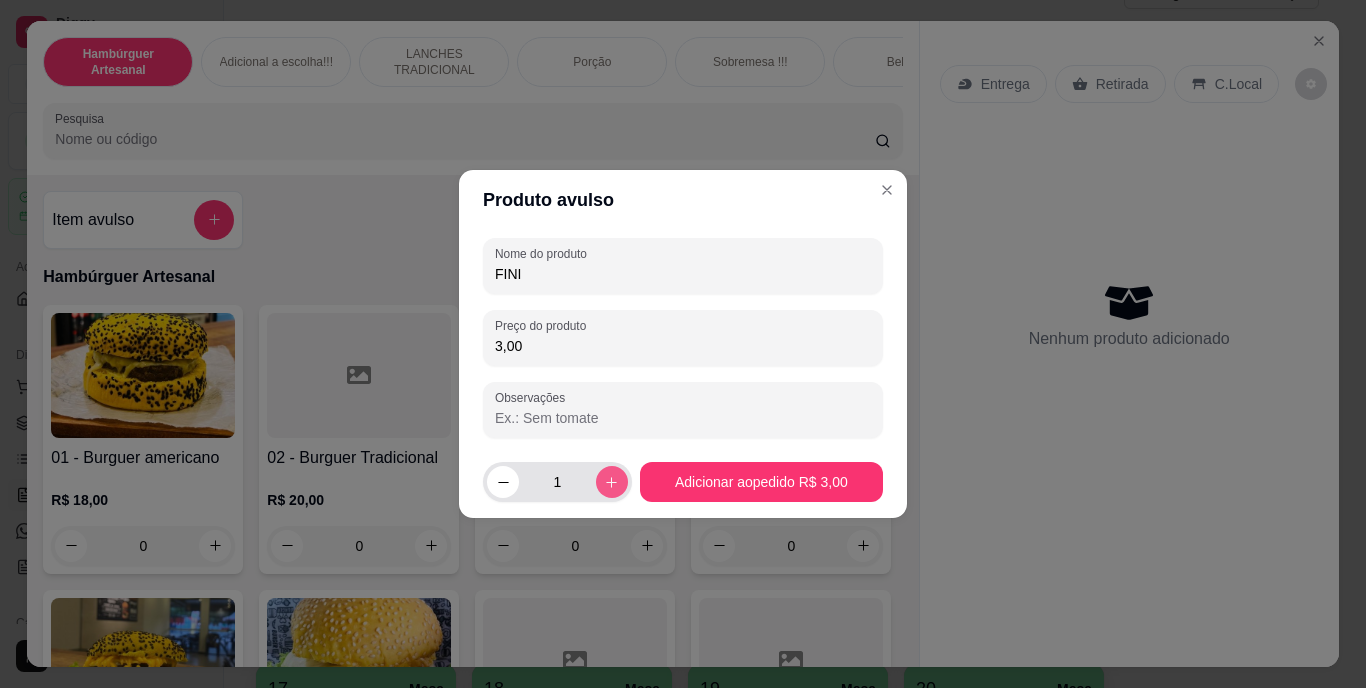 type on "3,00" 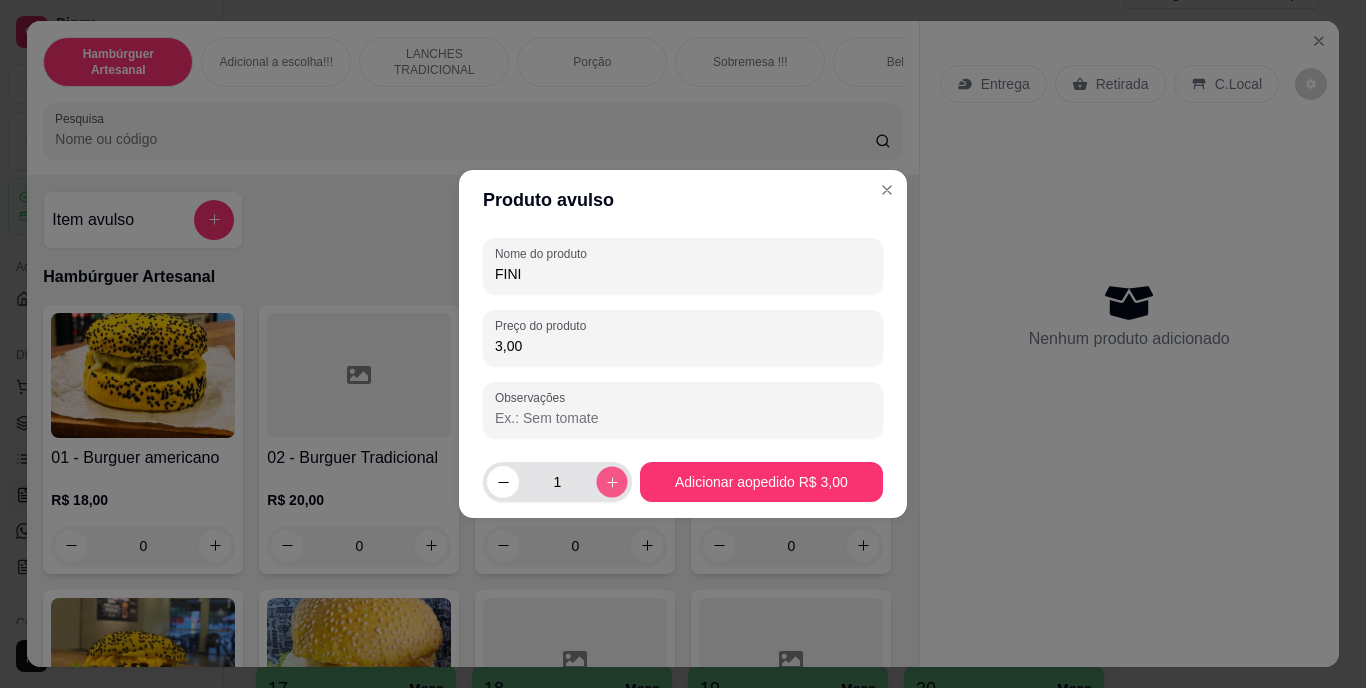 click 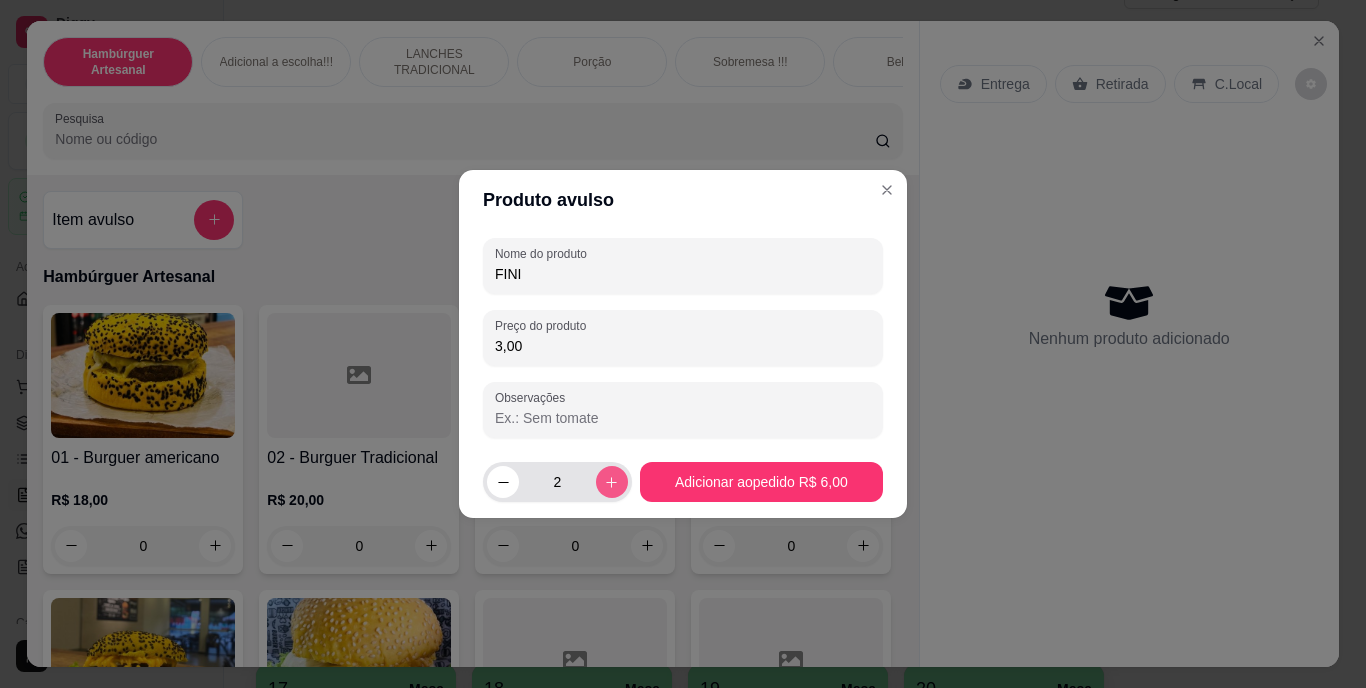 click 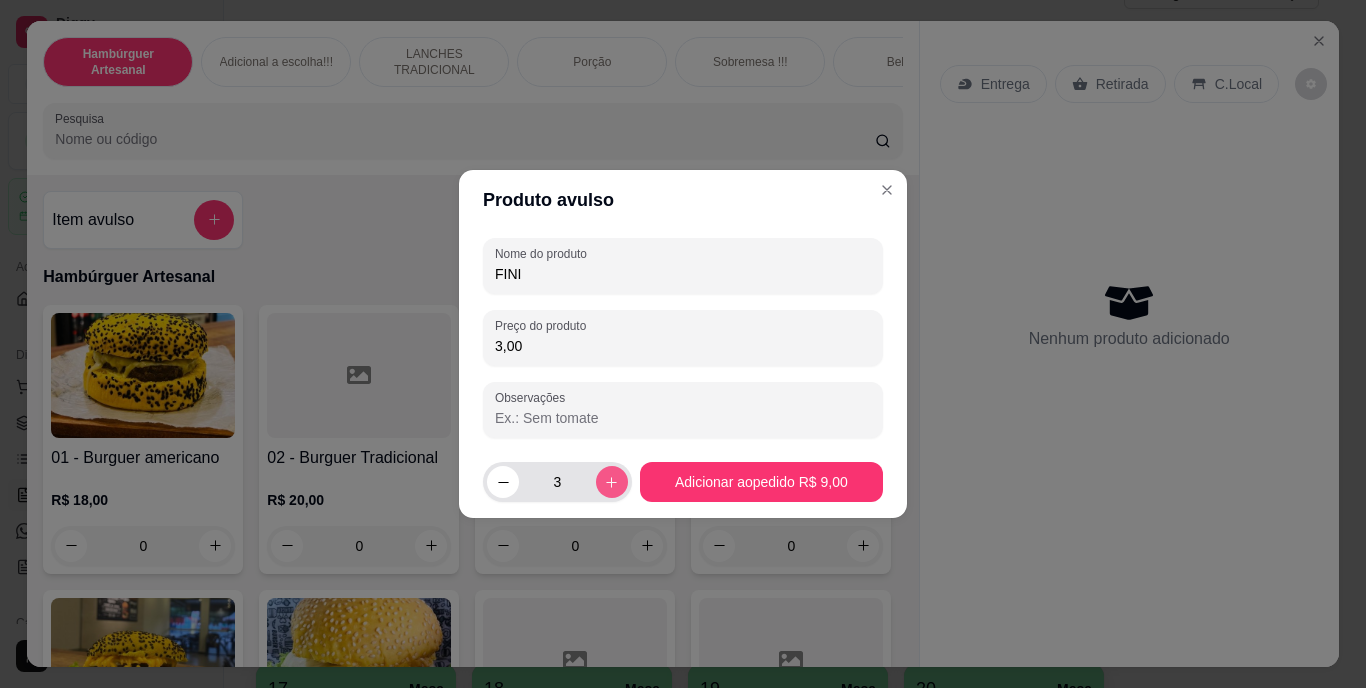 click 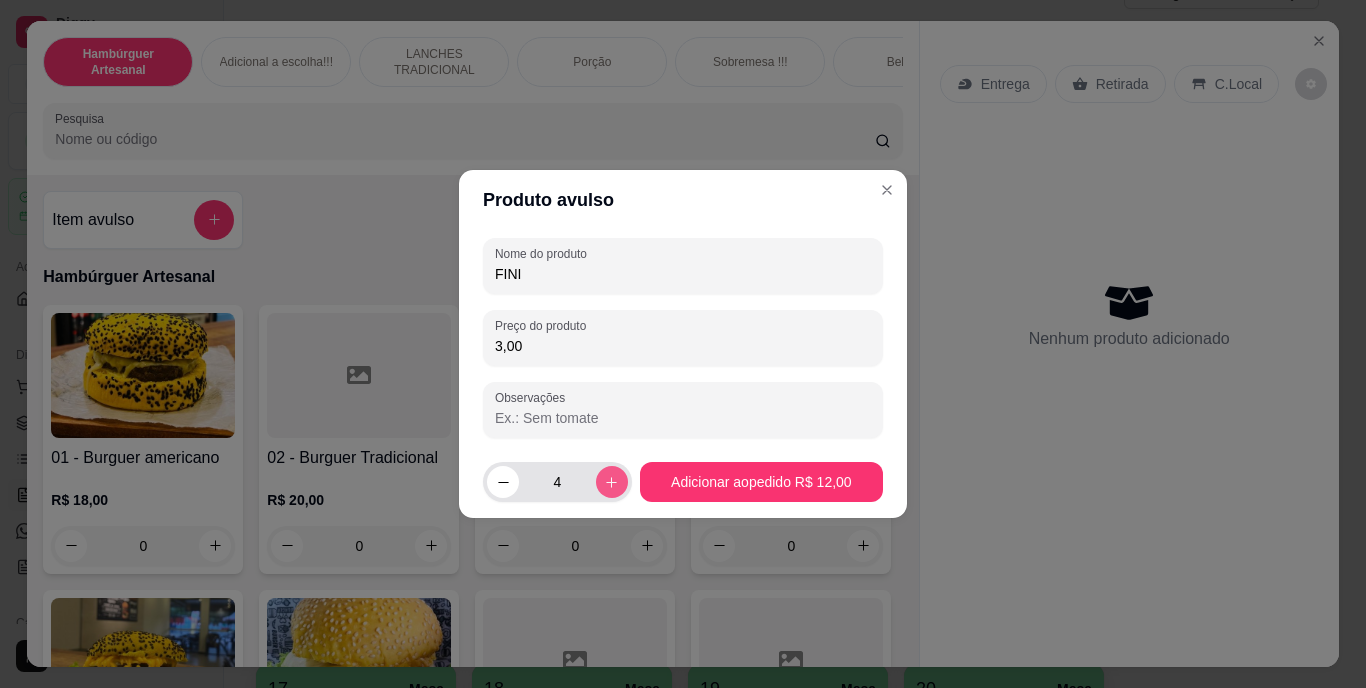 click 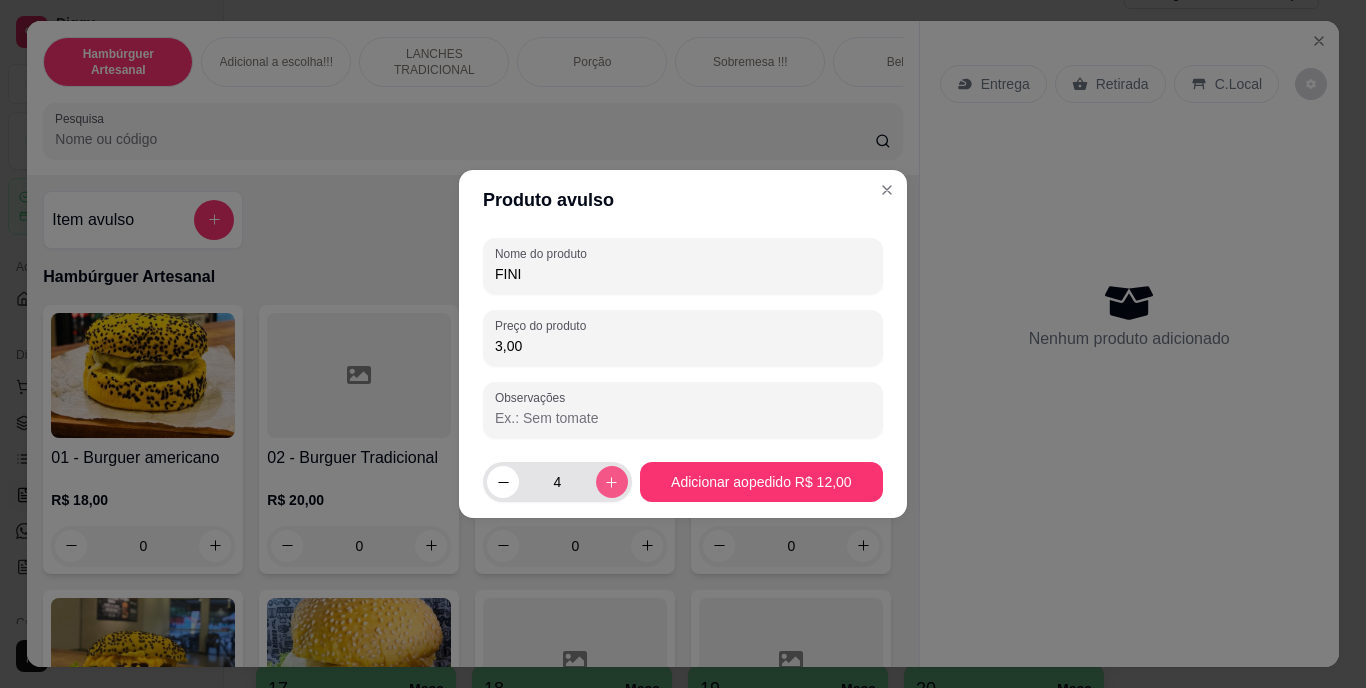 type on "5" 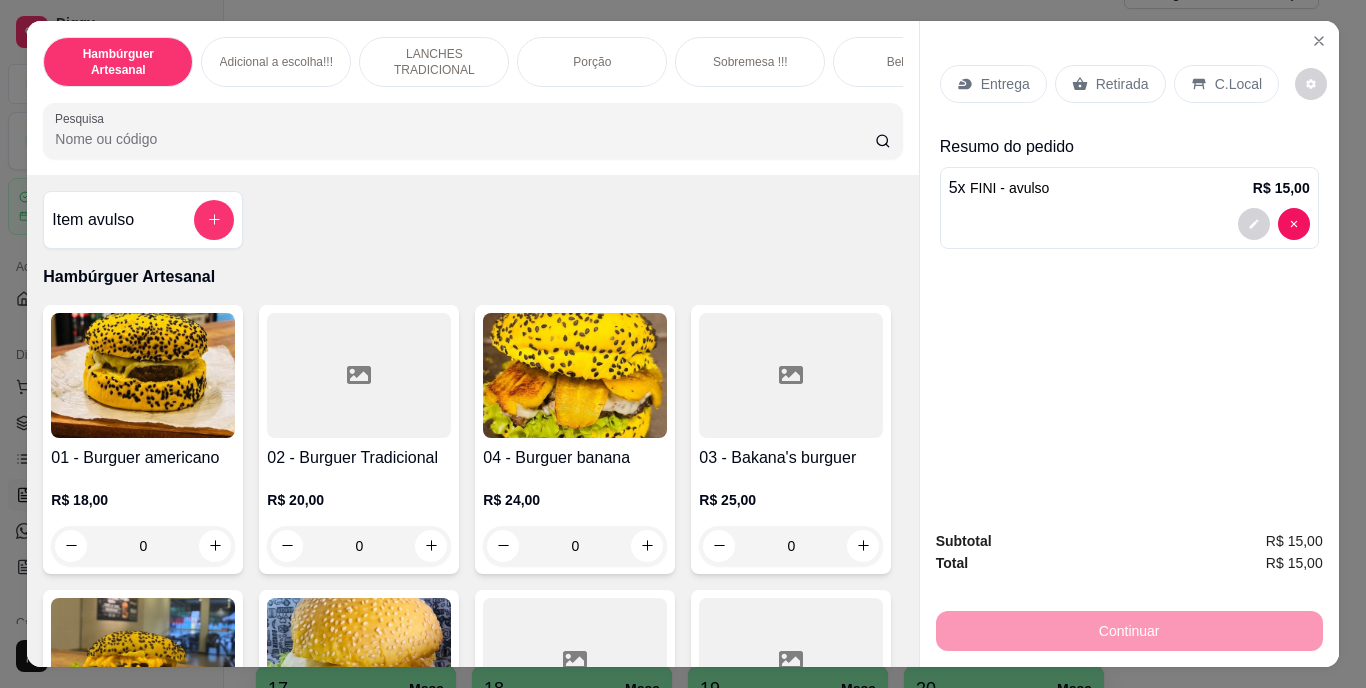 click on "Retirada" at bounding box center (1122, 84) 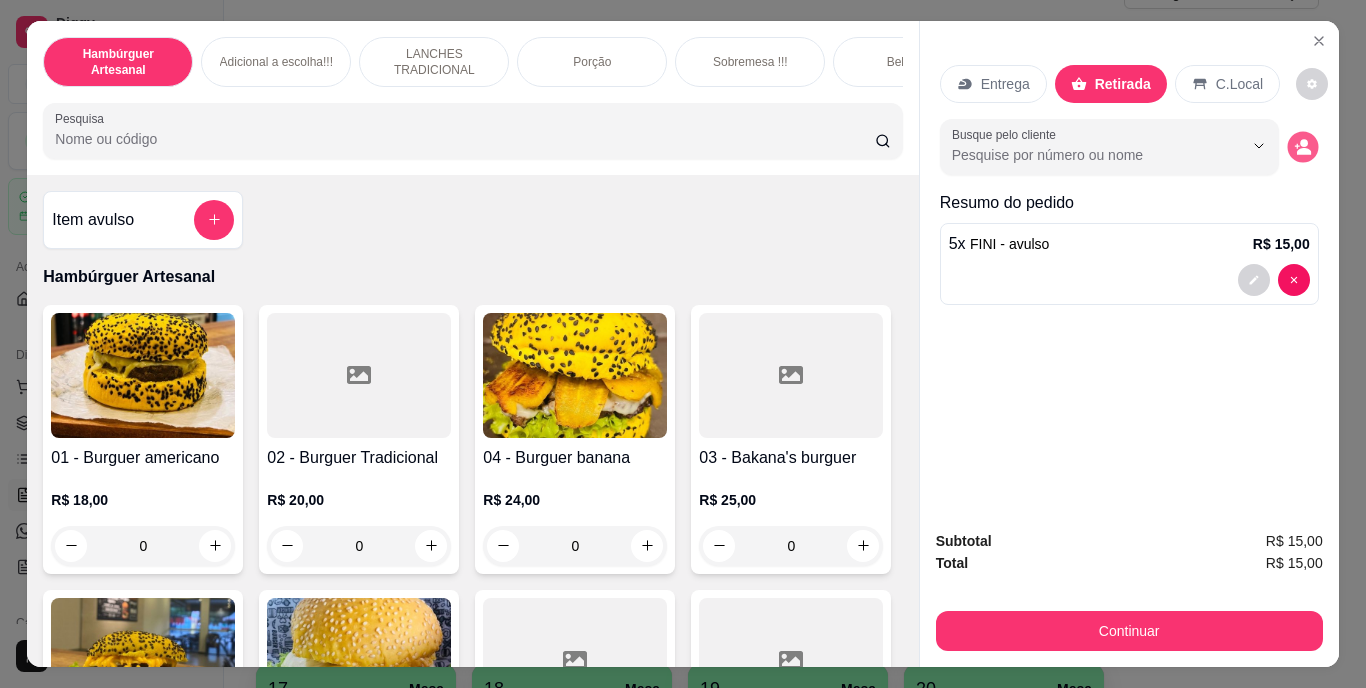 click 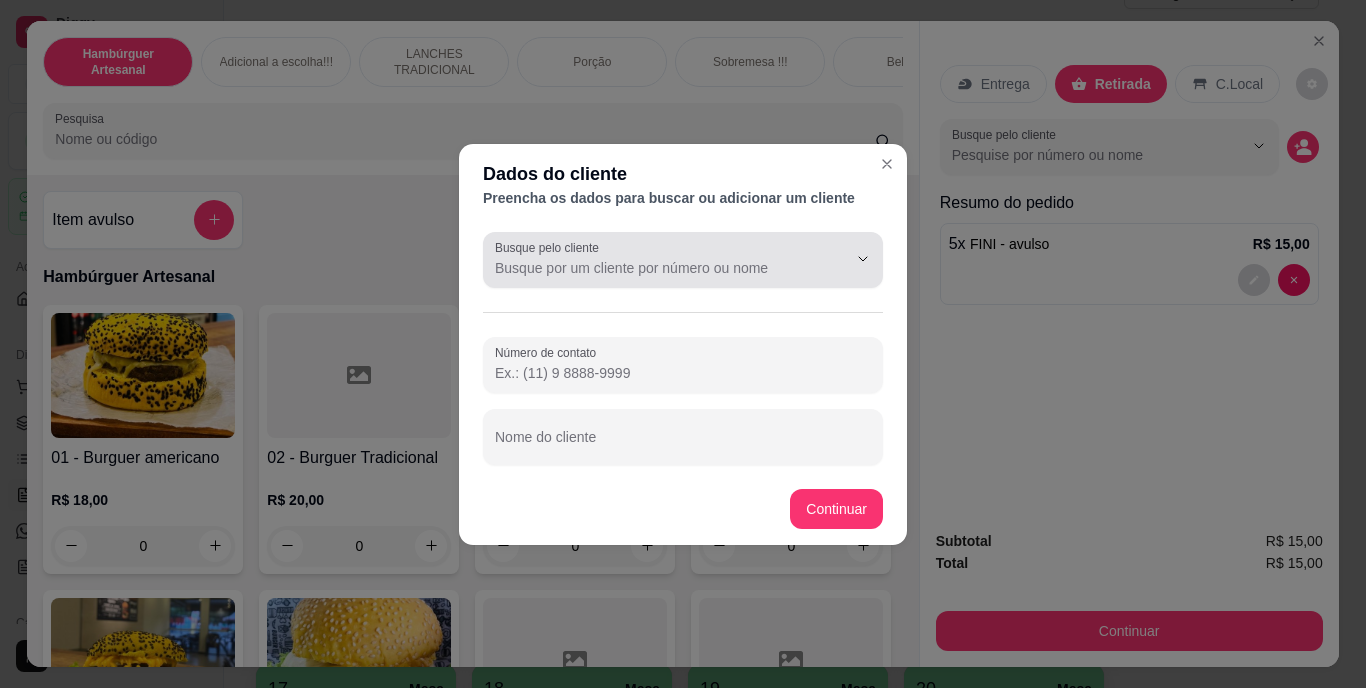 click 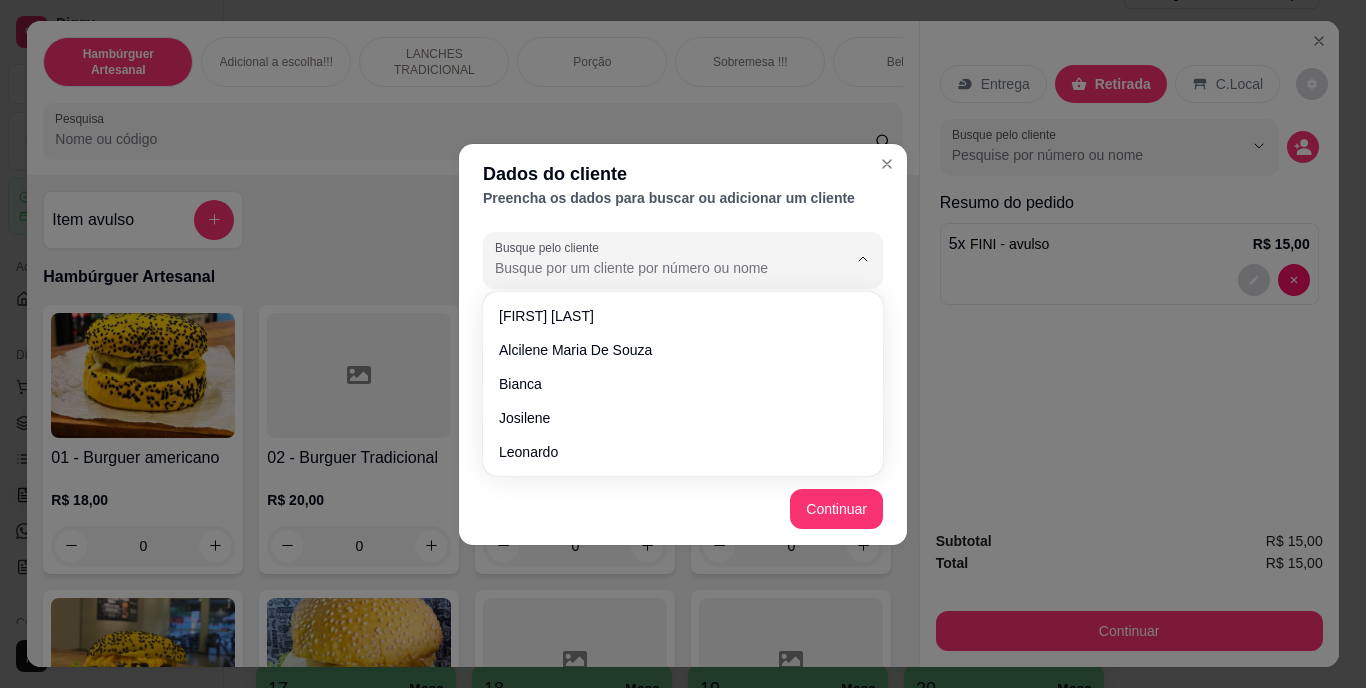 click on "Dados do cliente Preencha os dados para buscar ou adicionar um cliente Busque pelo cliente Número de contato Nome do cliente Continuar" at bounding box center (683, 344) 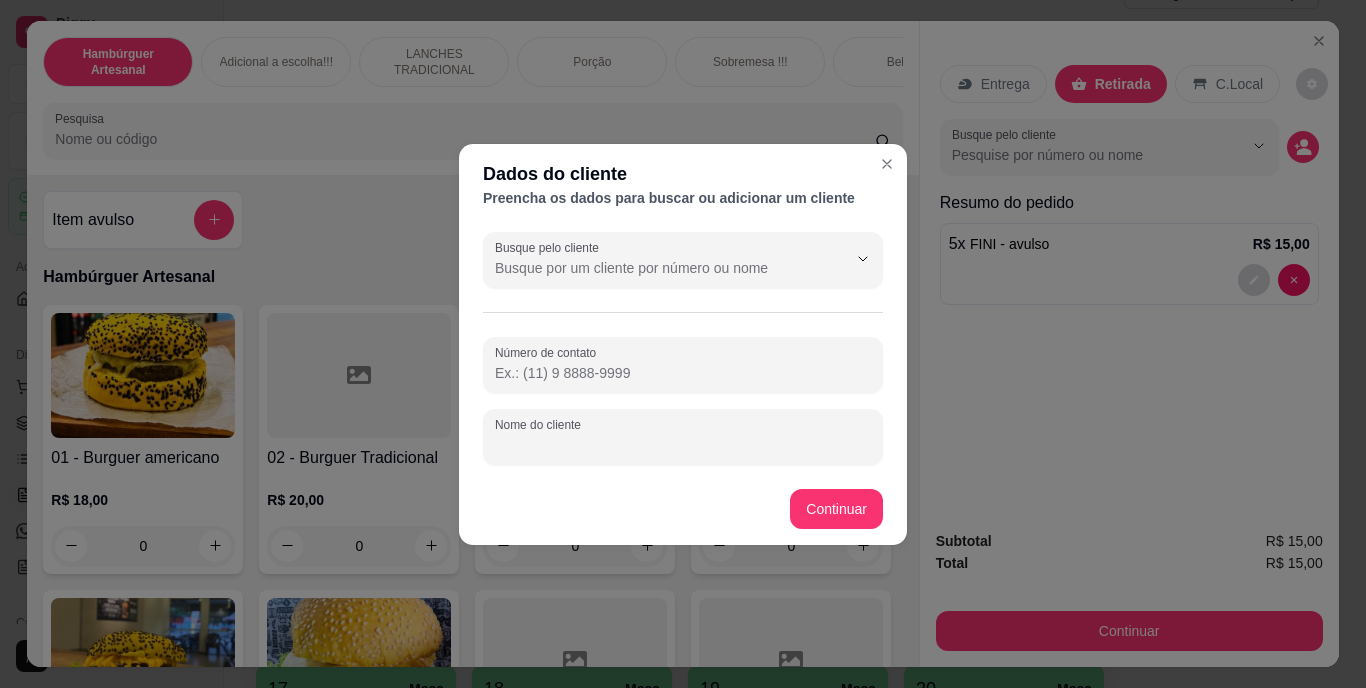 click on "Nome do cliente" at bounding box center [683, 445] 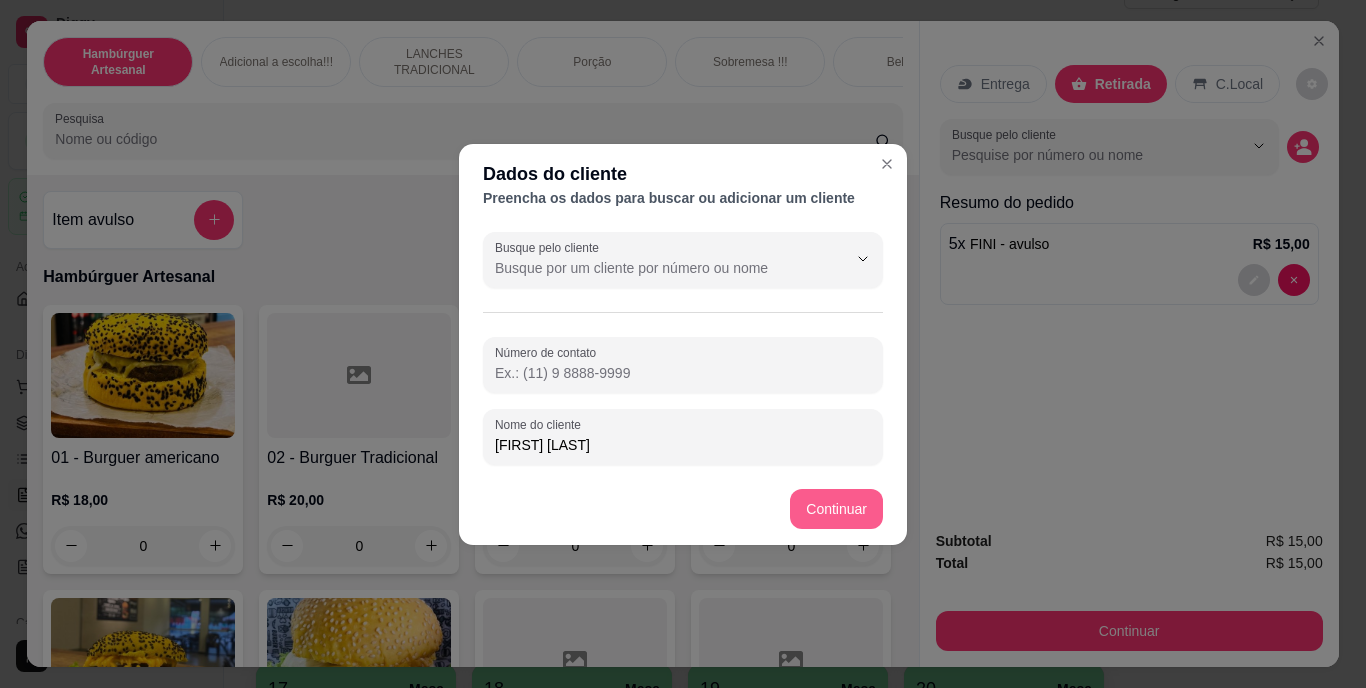 type on "[FIRST] [LAST]" 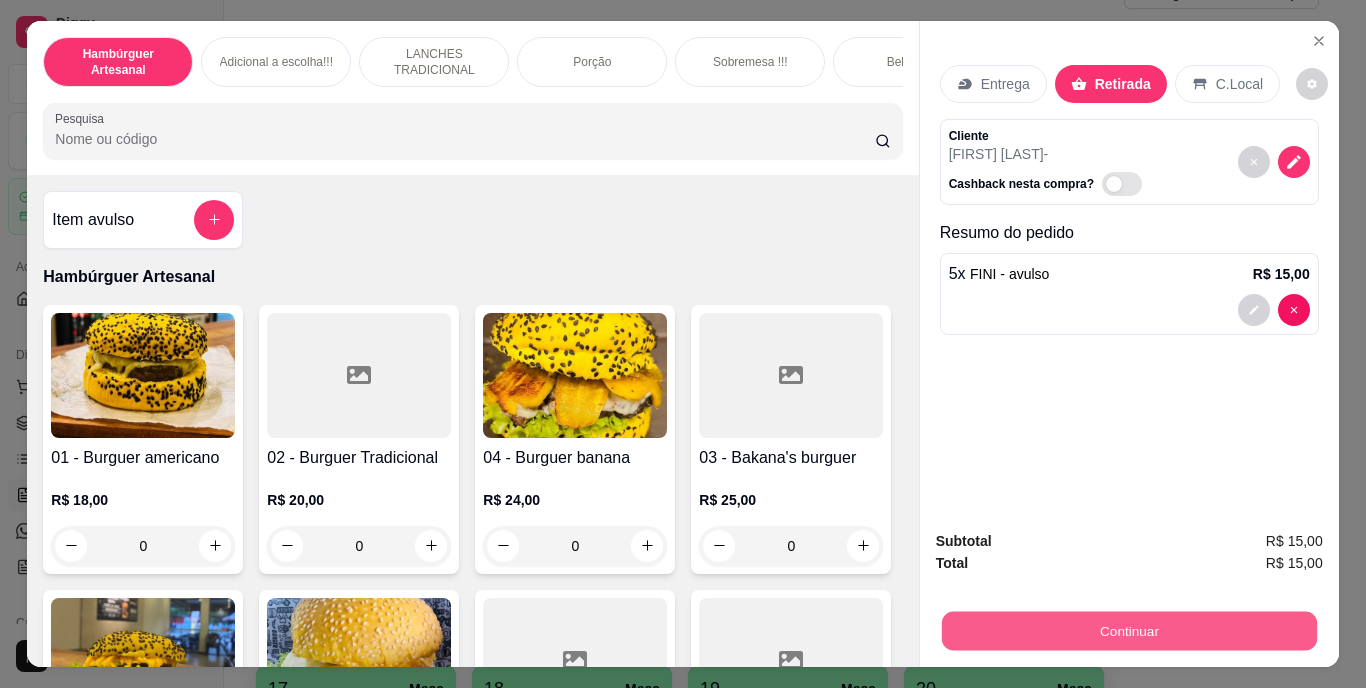 click on "Continuar" at bounding box center [1128, 631] 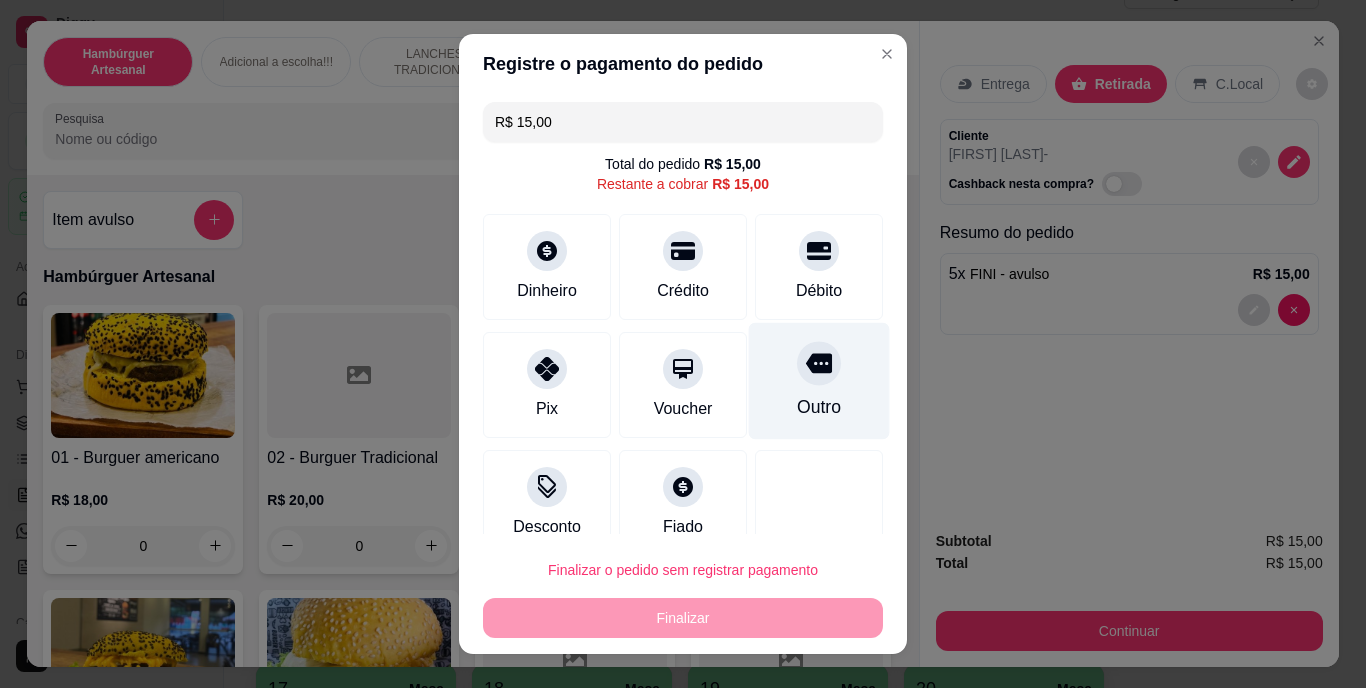 click on "Outro" at bounding box center [819, 381] 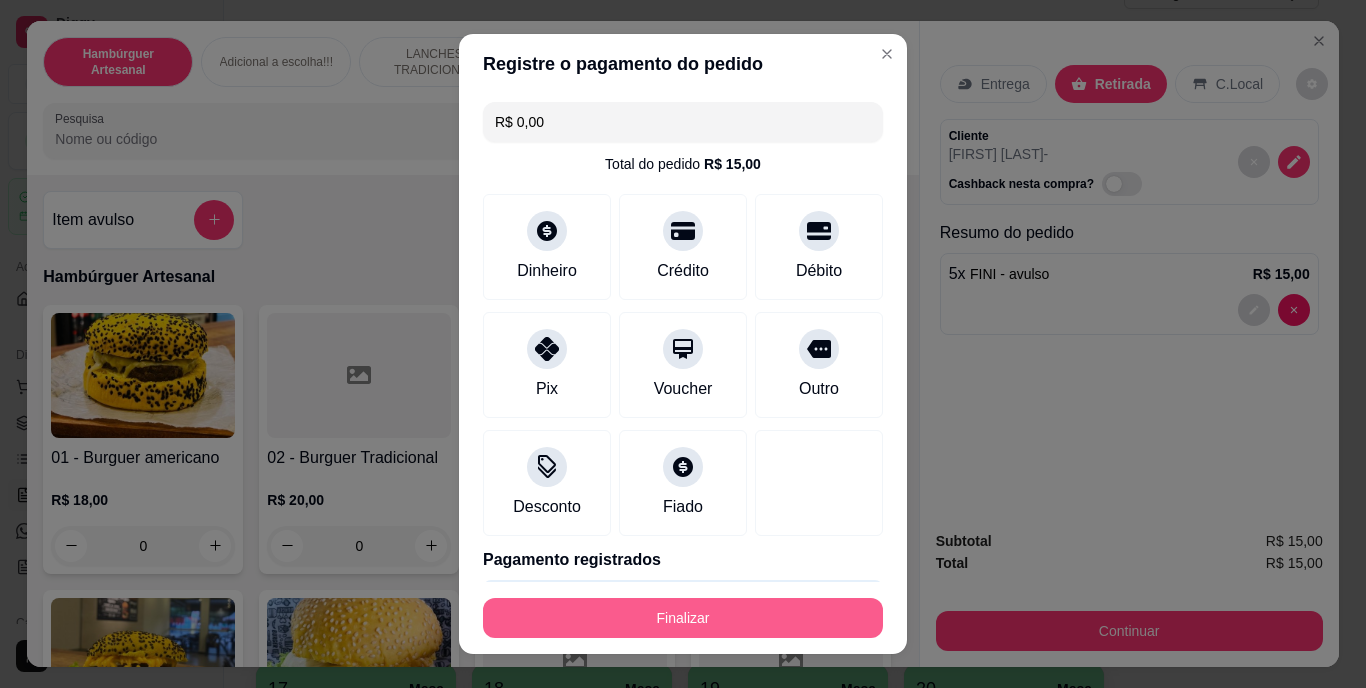 click on "Finalizar" at bounding box center (683, 618) 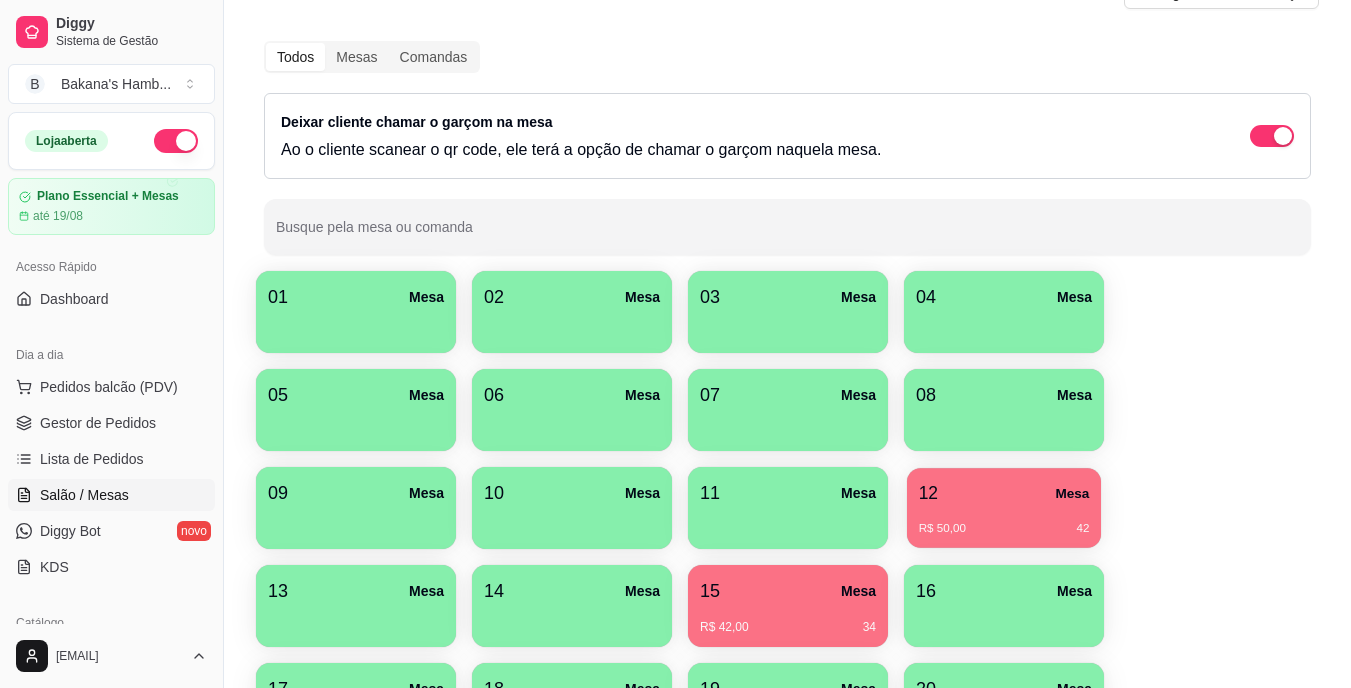 click on "R$ [PRICE] [NUMBER]" at bounding box center [1004, 529] 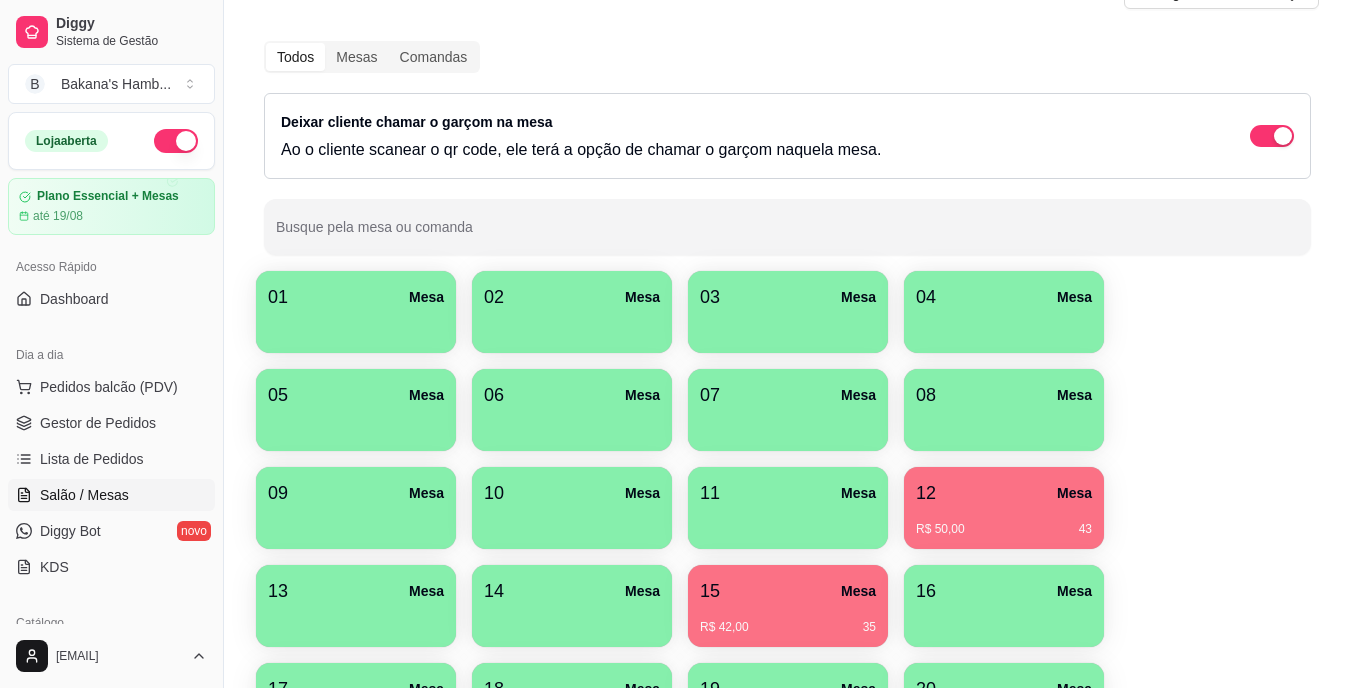 click on "R$ 50,00 [NUMBER]" at bounding box center [1004, 522] 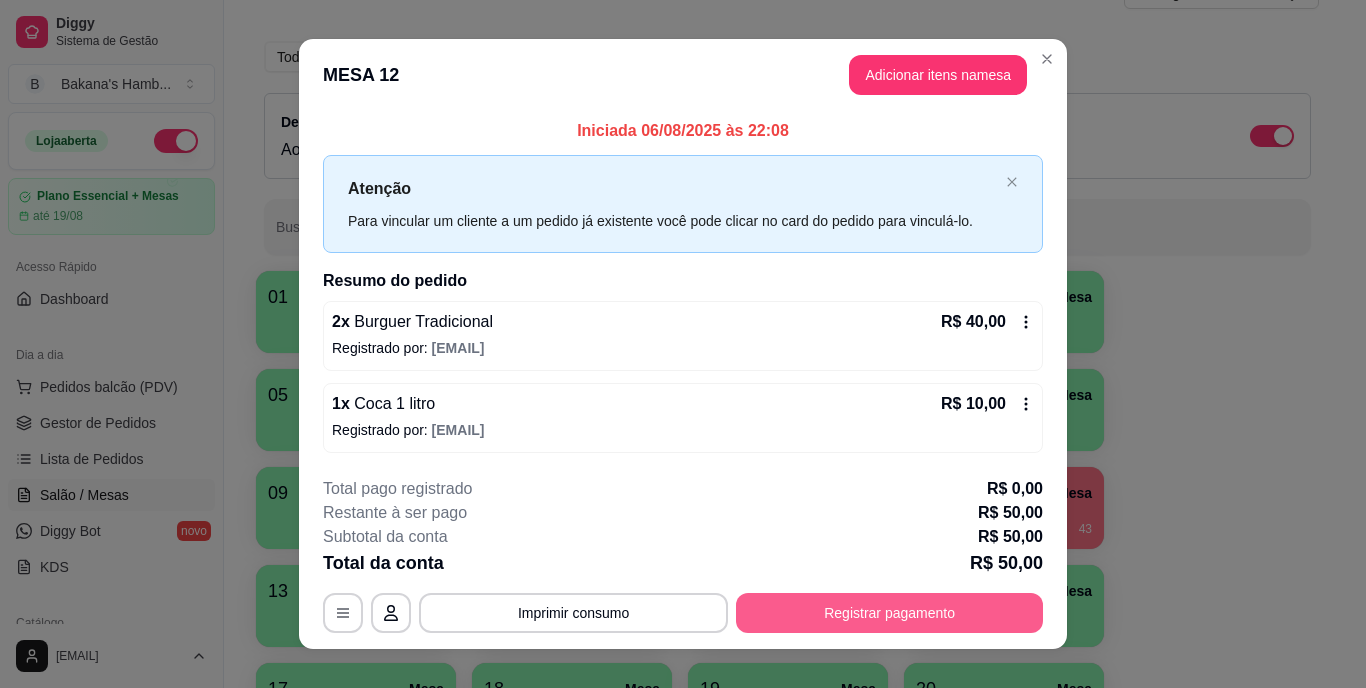 click on "Registrar pagamento" at bounding box center [889, 613] 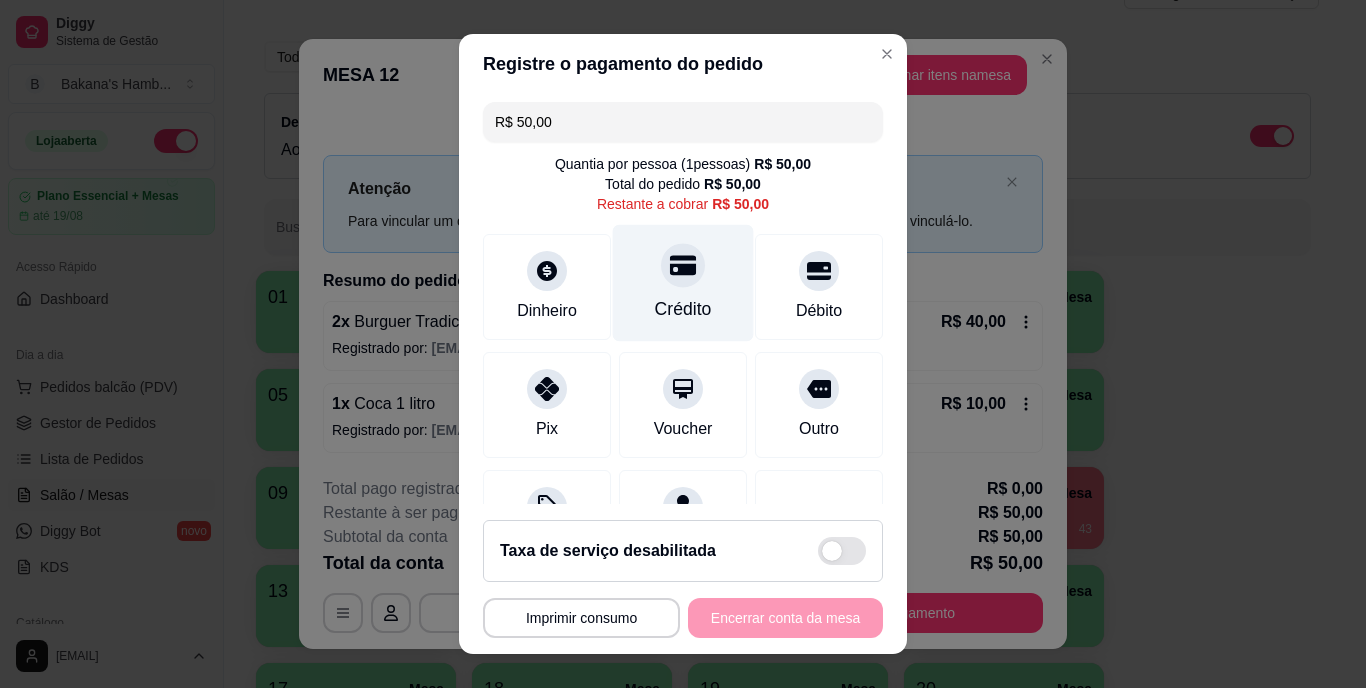 click on "Crédito" at bounding box center [683, 283] 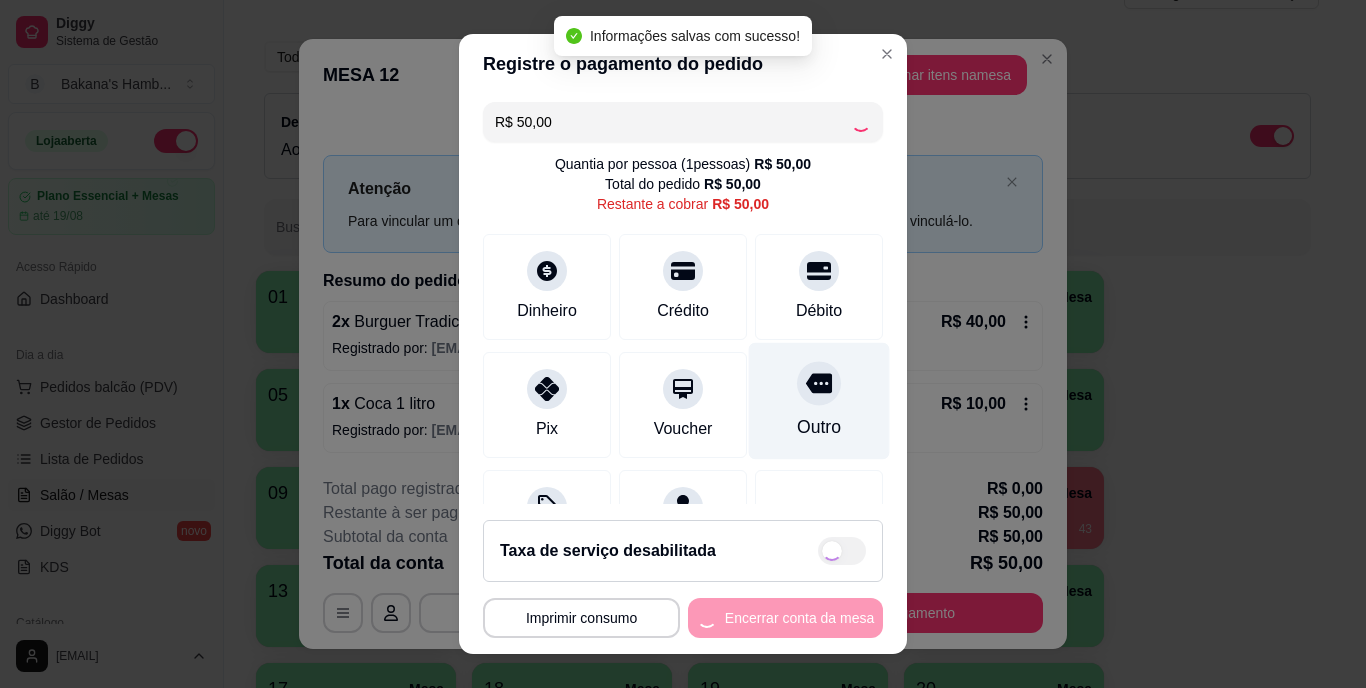 type on "R$ 0,00" 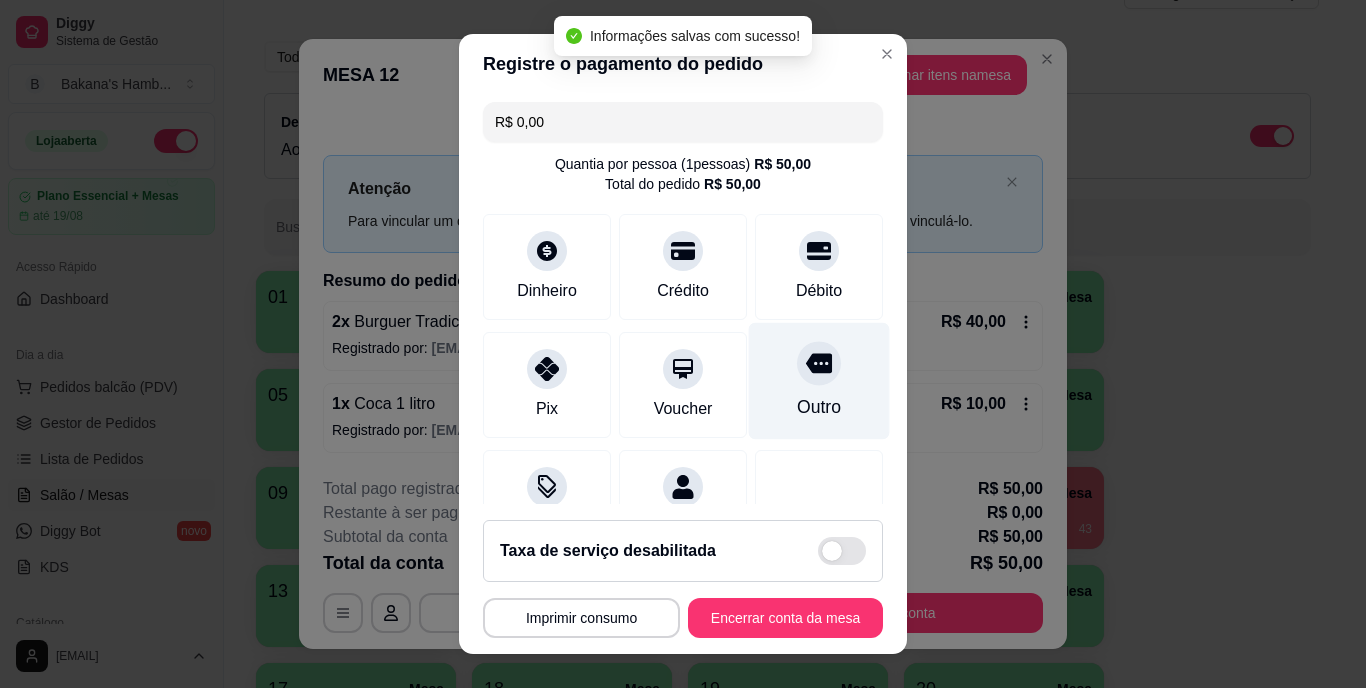 click on "Outro" at bounding box center (819, 381) 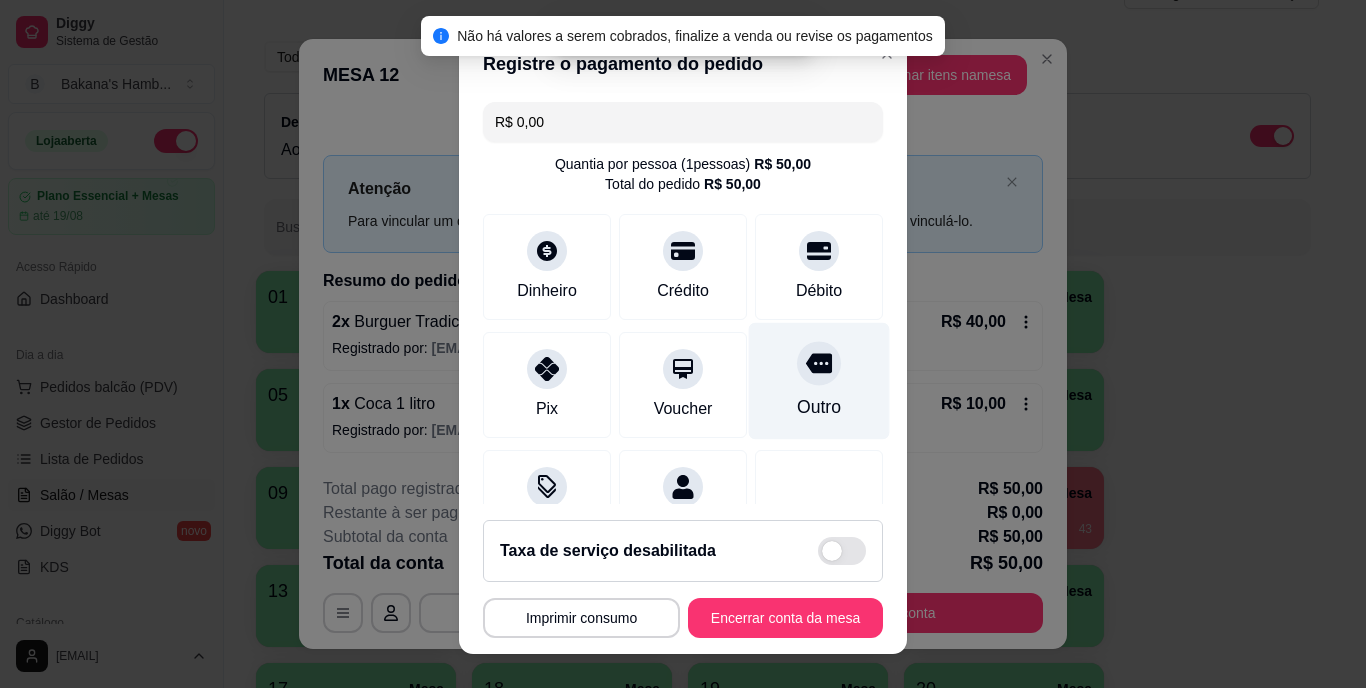 click on "Outro" at bounding box center [819, 408] 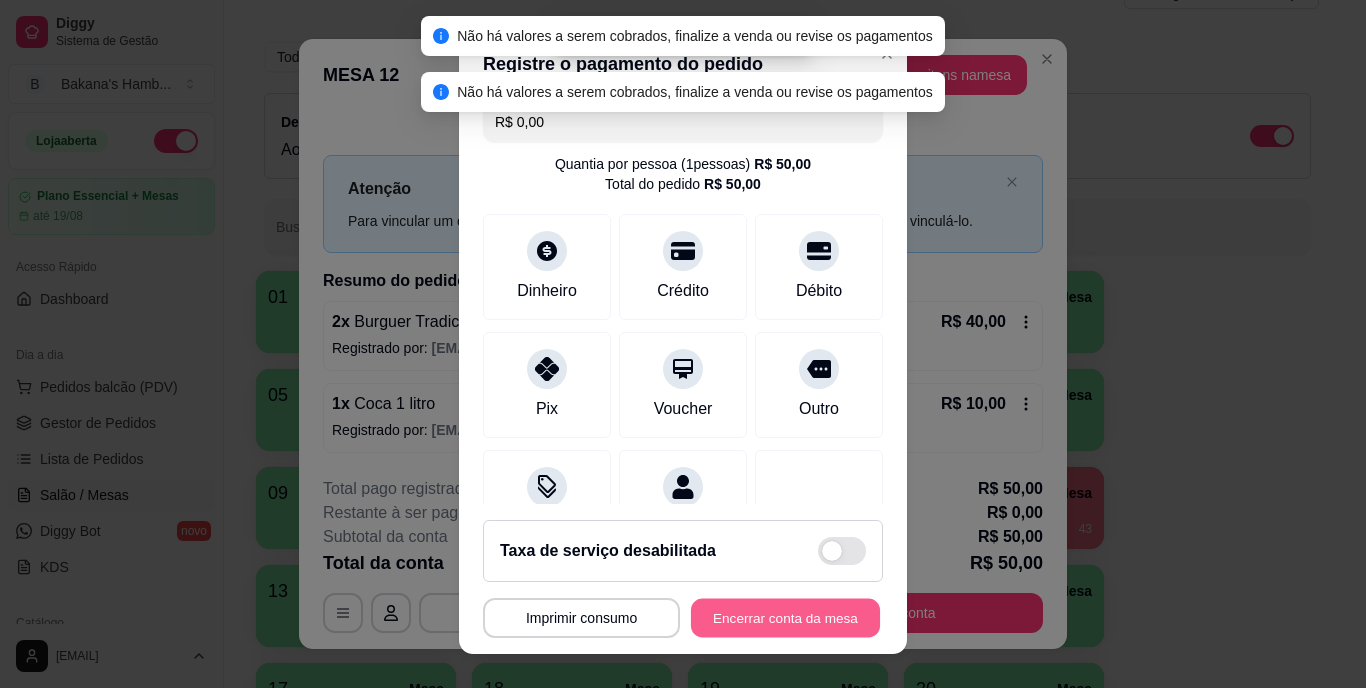 click on "Encerrar conta da mesa" at bounding box center [785, 617] 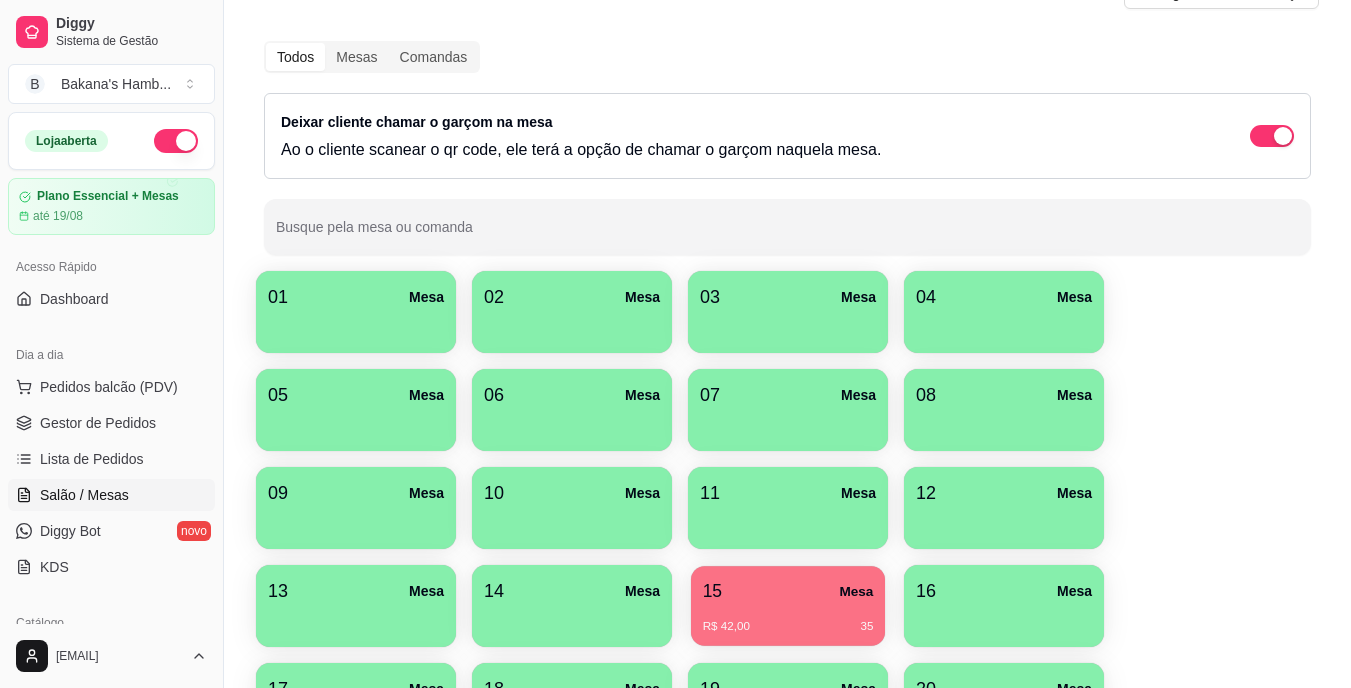 click on "R$ 42,00 35" at bounding box center (788, 619) 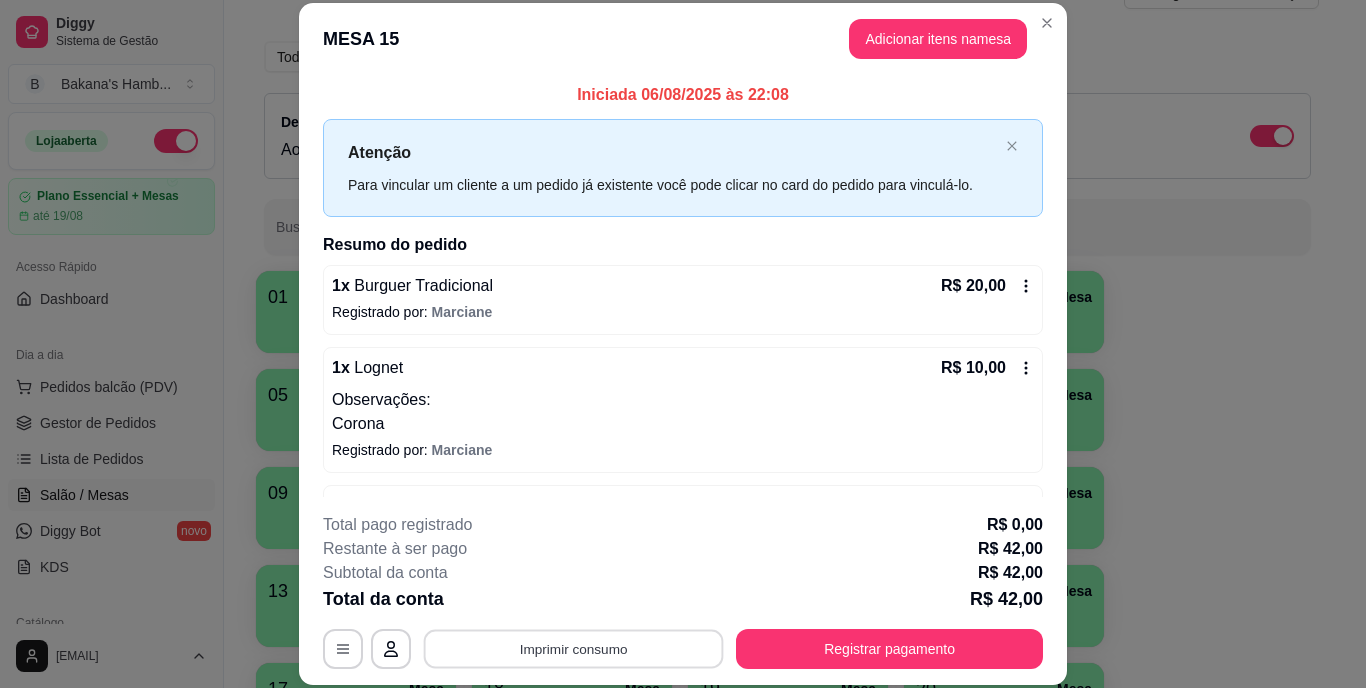 click on "Imprimir consumo" at bounding box center [574, 648] 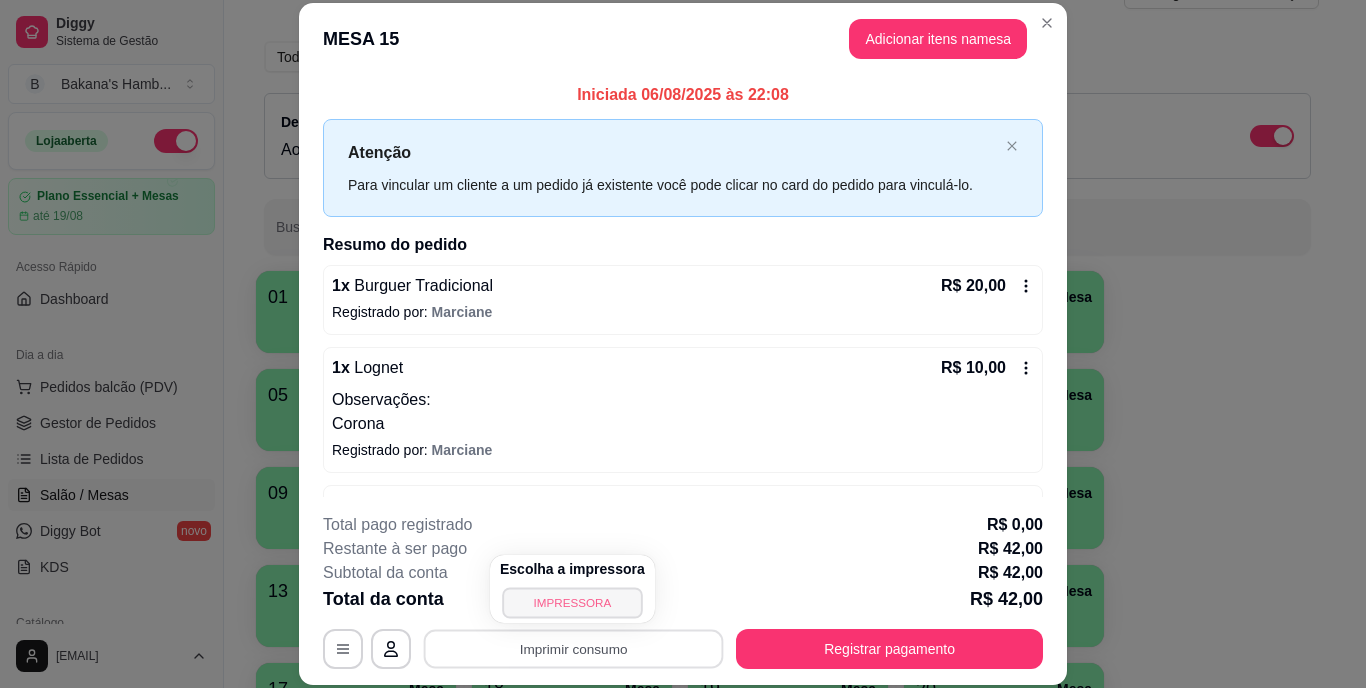click on "IMPRESSORA" at bounding box center [572, 602] 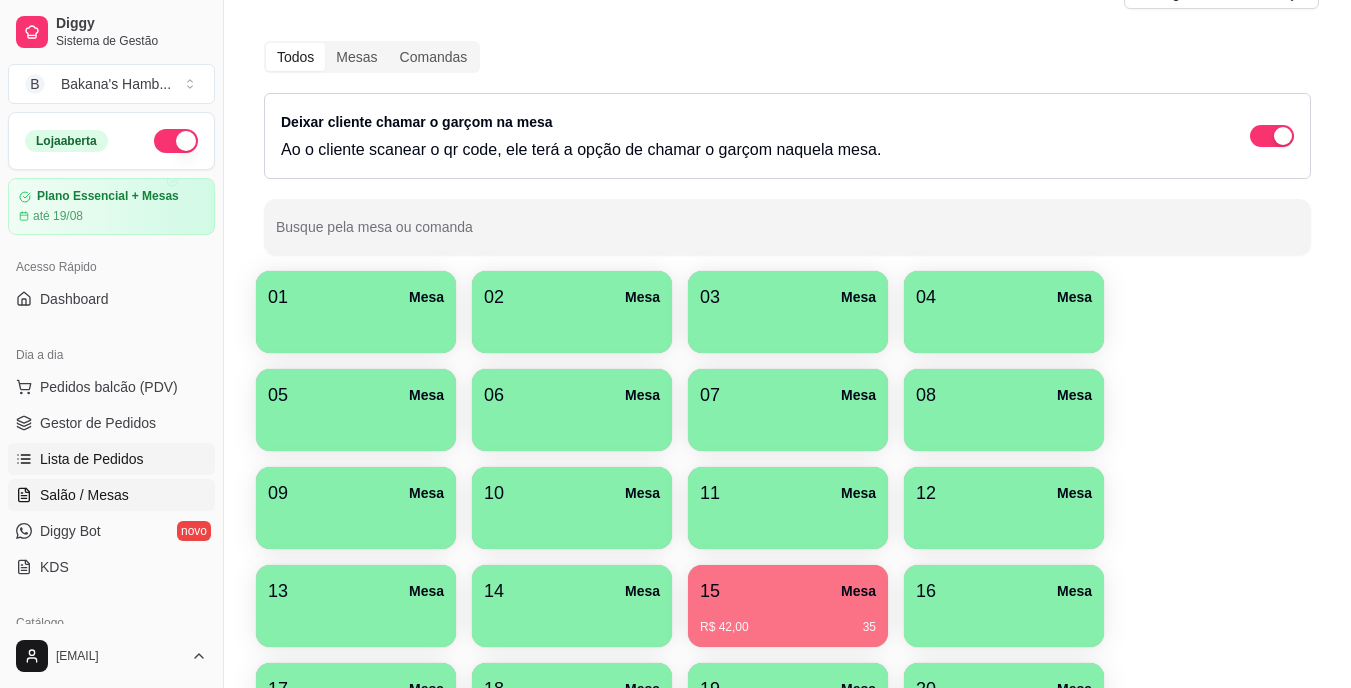 click on "Lista de Pedidos" at bounding box center [111, 459] 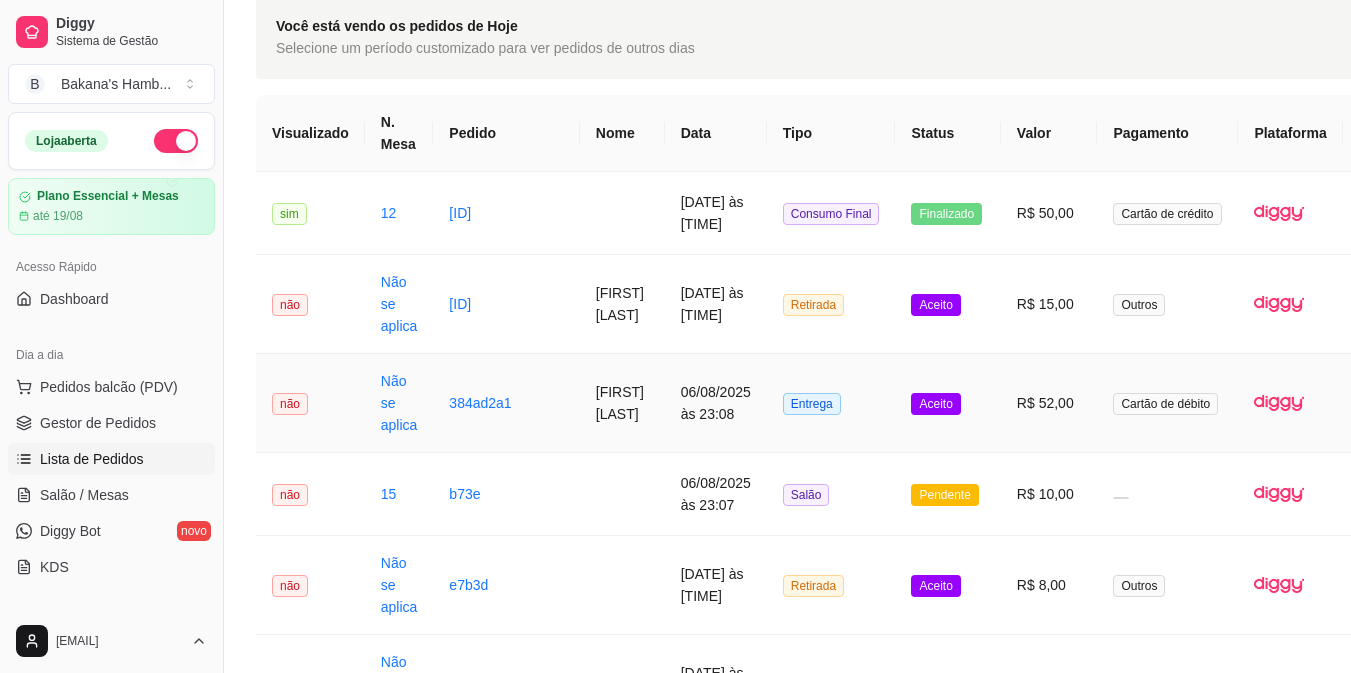 scroll, scrollTop: 85, scrollLeft: 123, axis: both 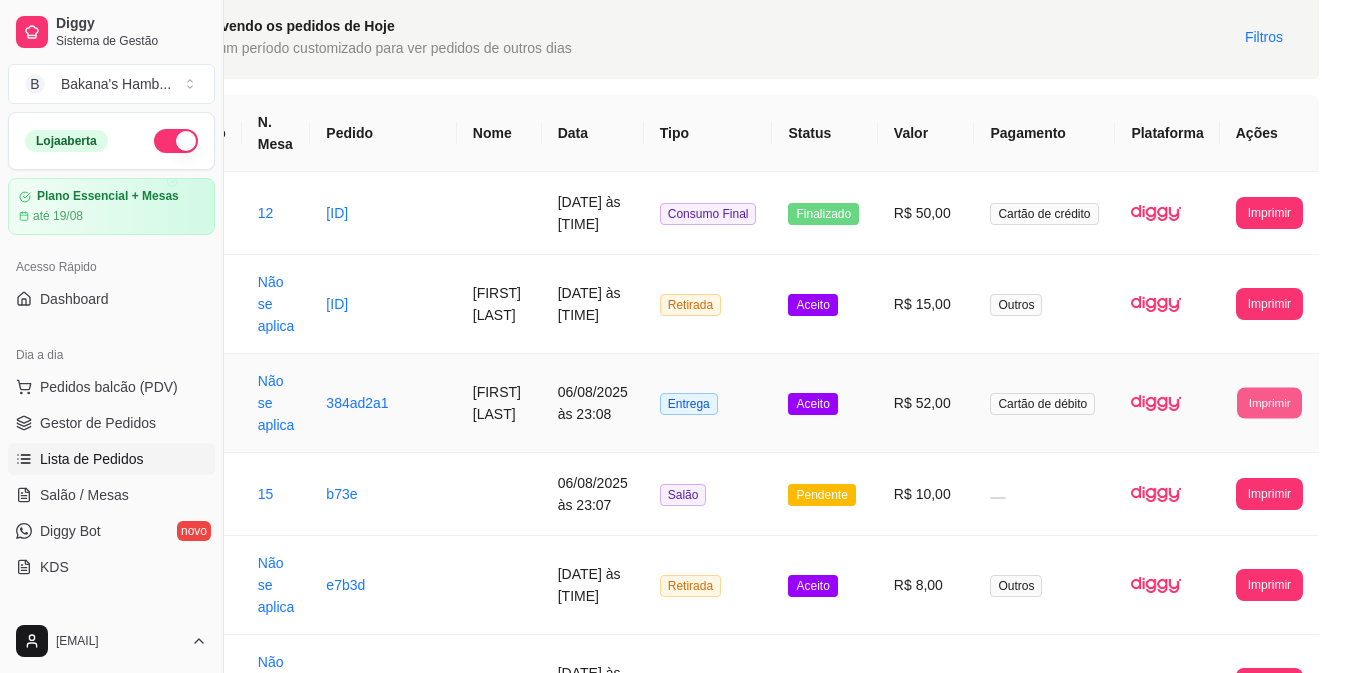 click on "Imprimir" at bounding box center [1269, 402] 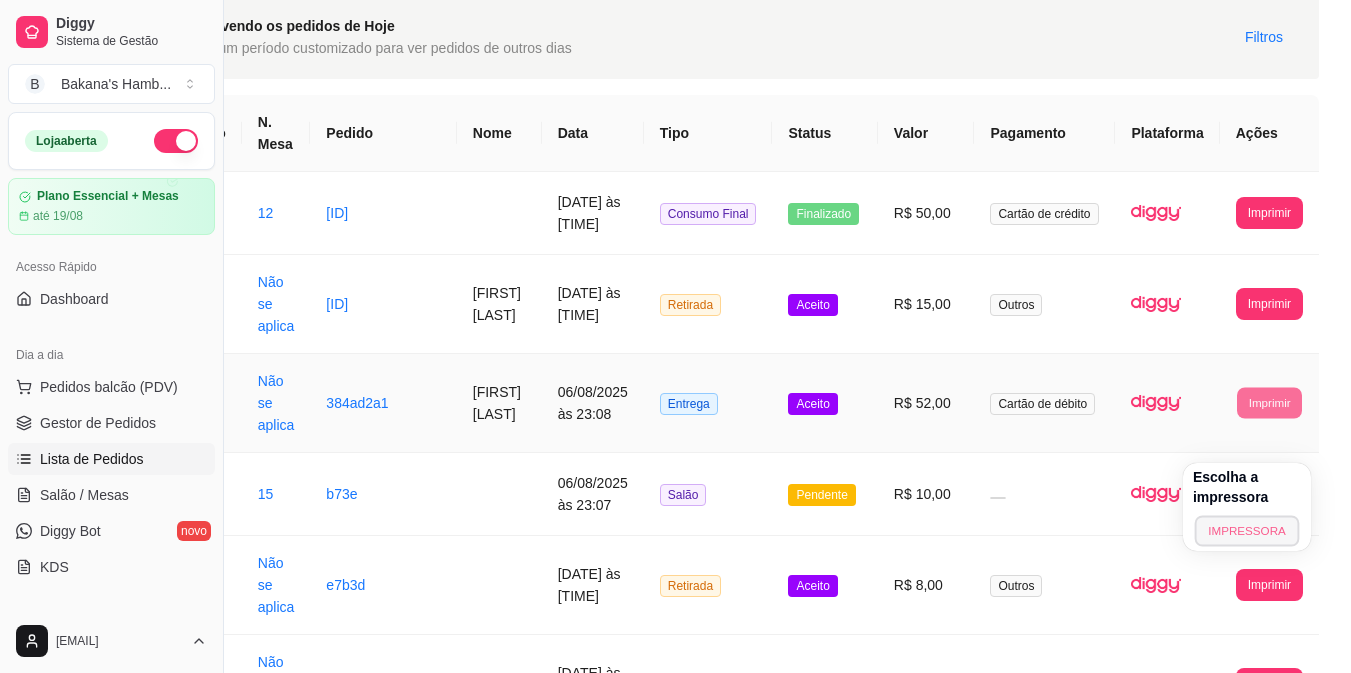 click on "IMPRESSORA" at bounding box center (1247, 530) 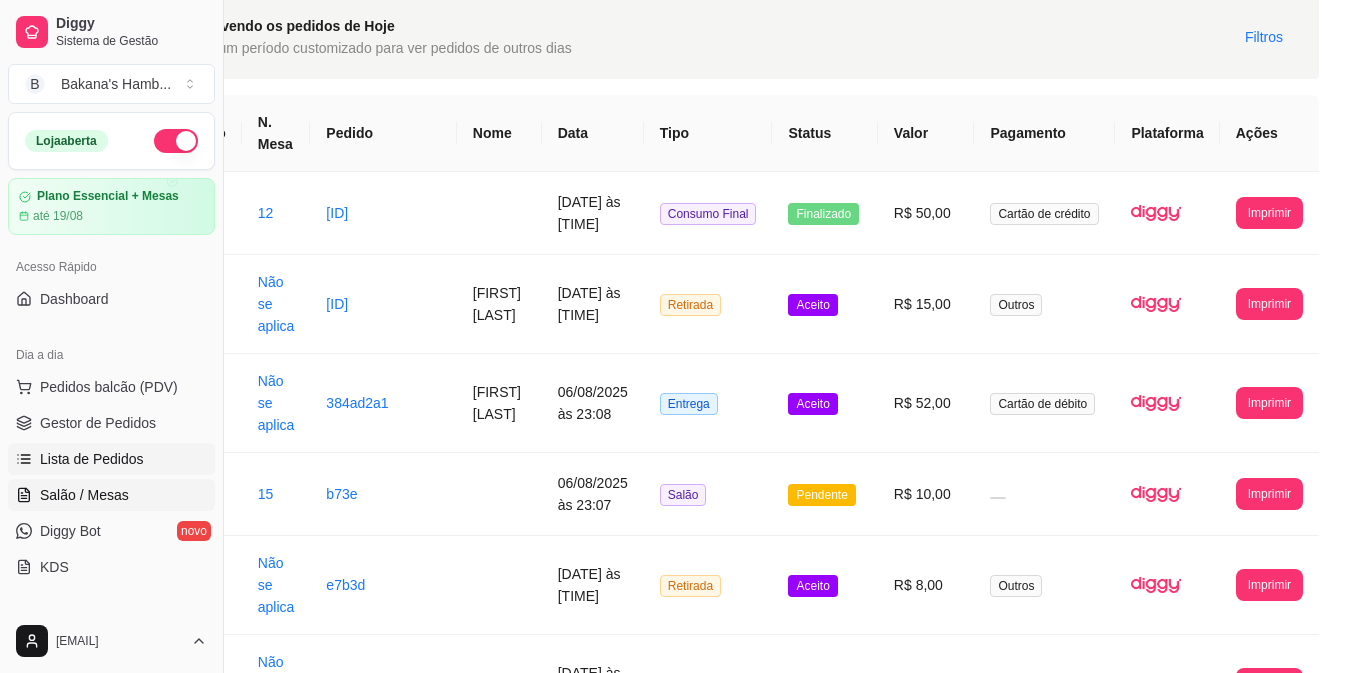 click on "Salão / Mesas" at bounding box center (84, 495) 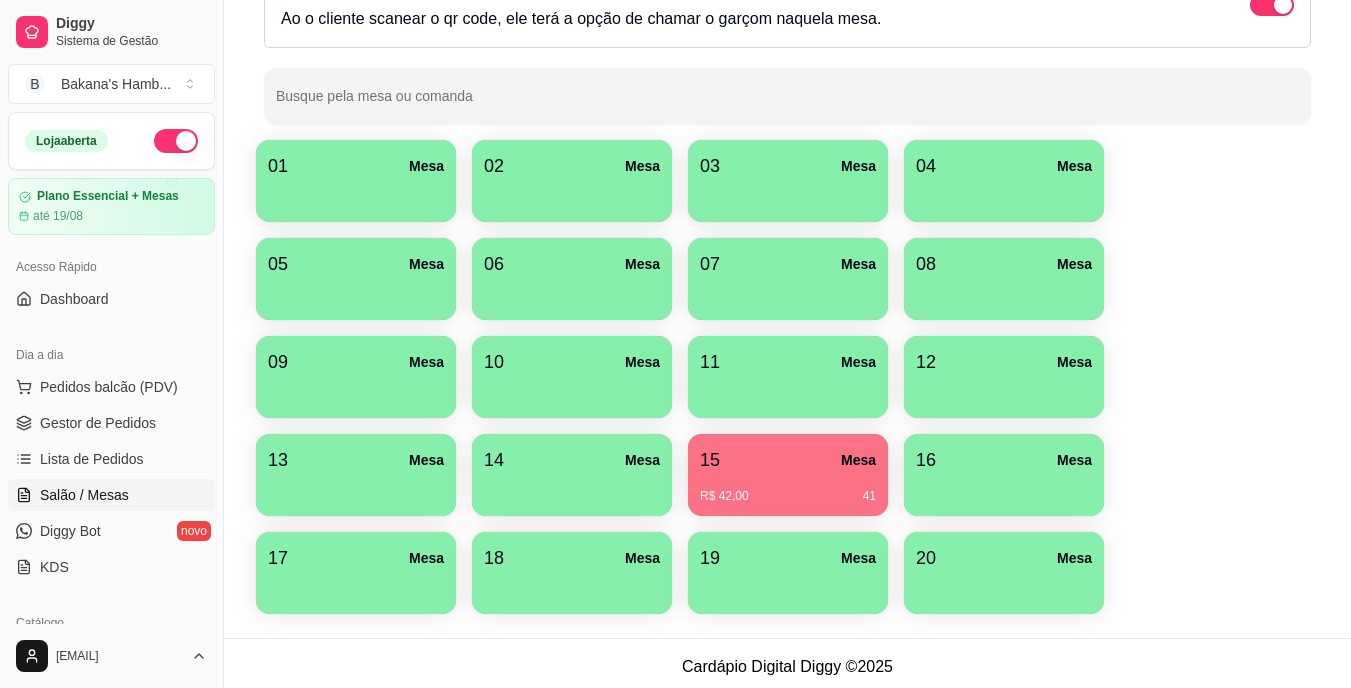 scroll, scrollTop: 225, scrollLeft: 0, axis: vertical 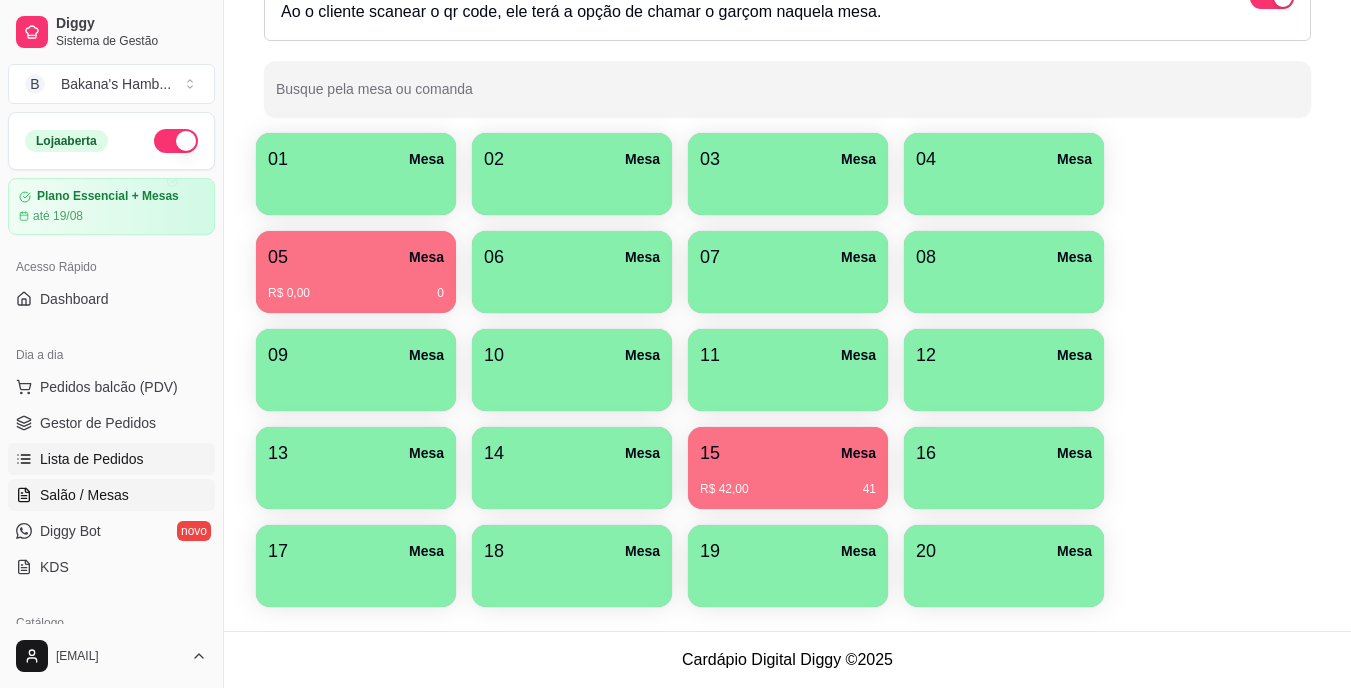 click on "Lista de Pedidos" at bounding box center (111, 459) 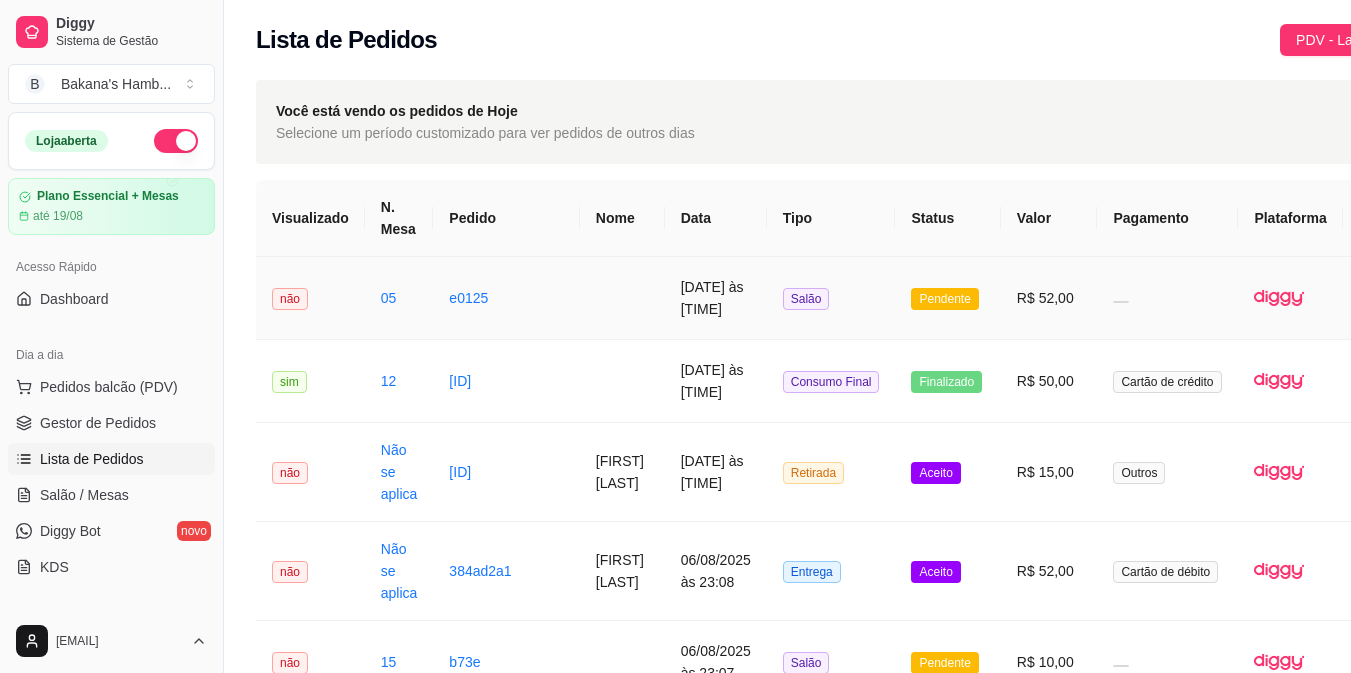 scroll, scrollTop: 0, scrollLeft: 123, axis: horizontal 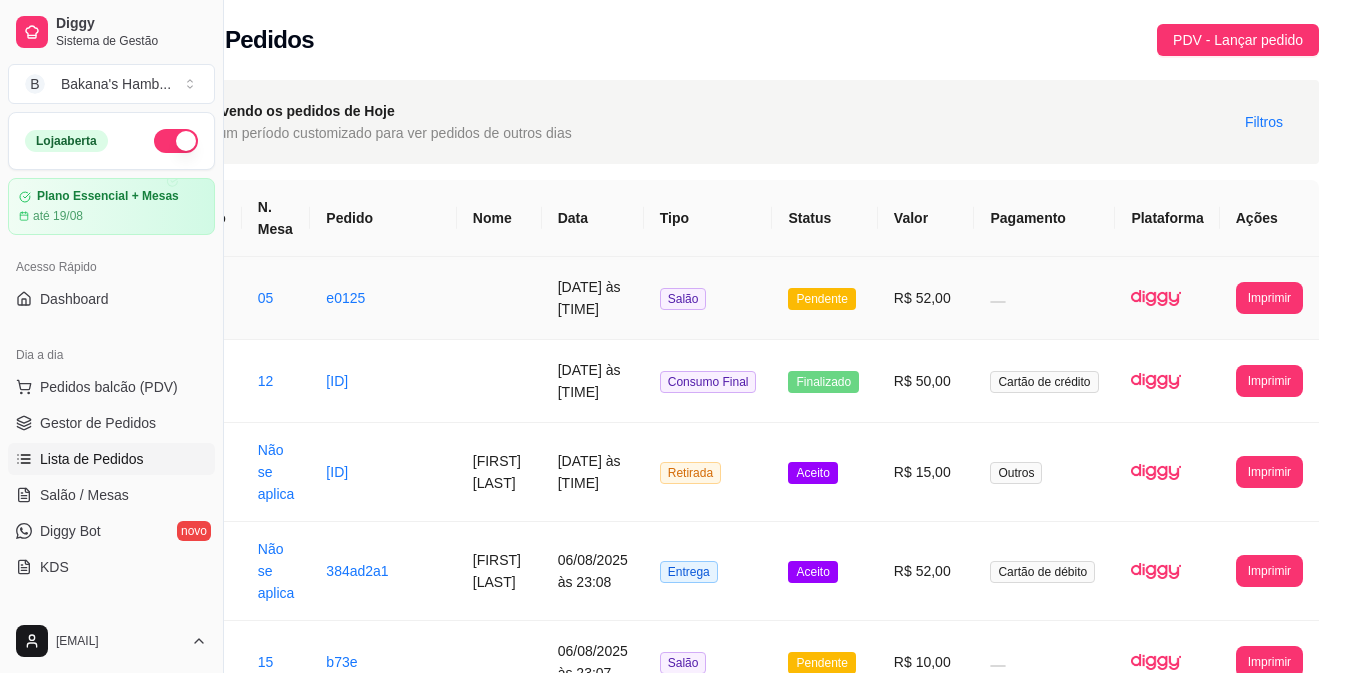 click on "**********" at bounding box center (1269, 298) 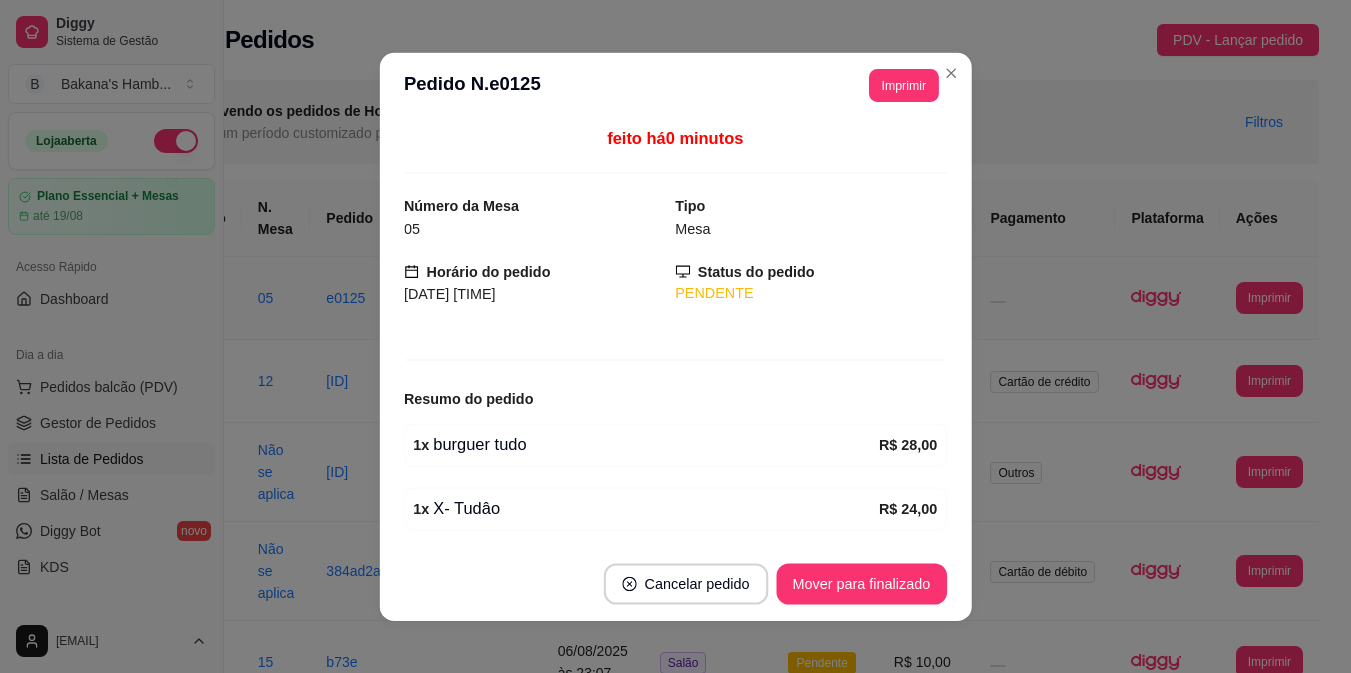 scroll, scrollTop: 0, scrollLeft: 108, axis: horizontal 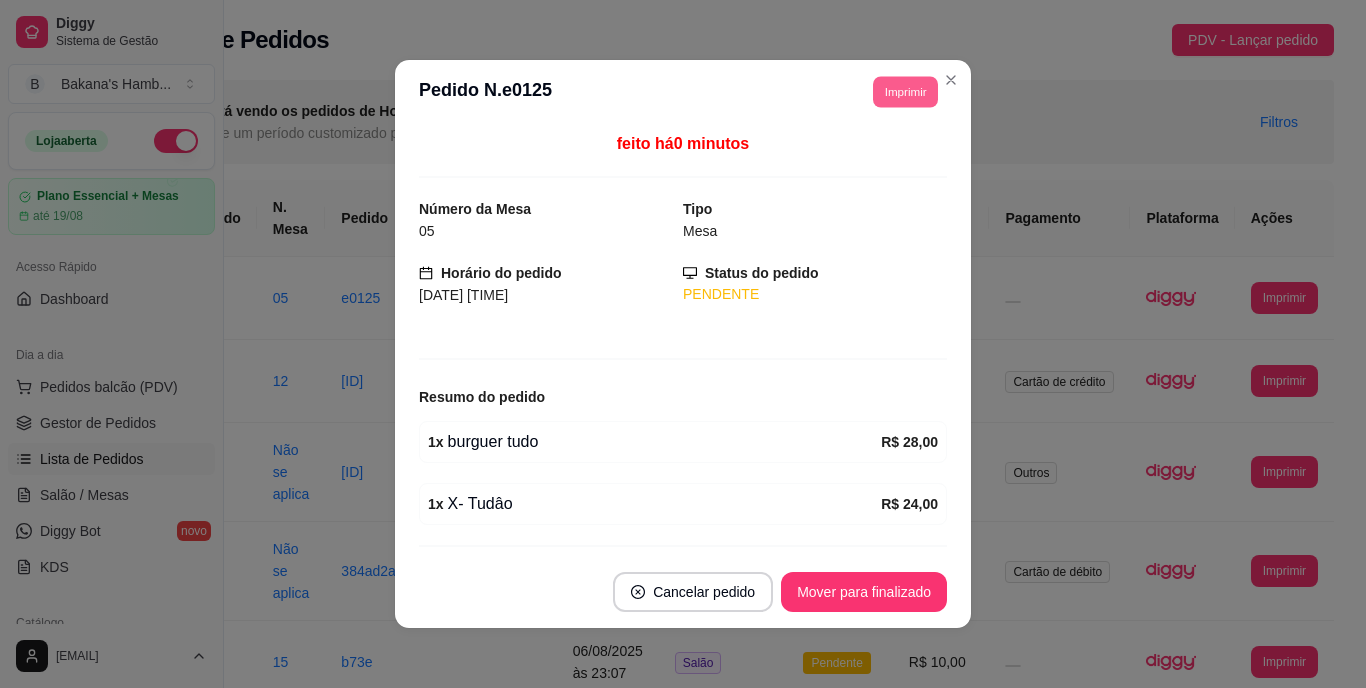 click on "Imprimir" at bounding box center [905, 91] 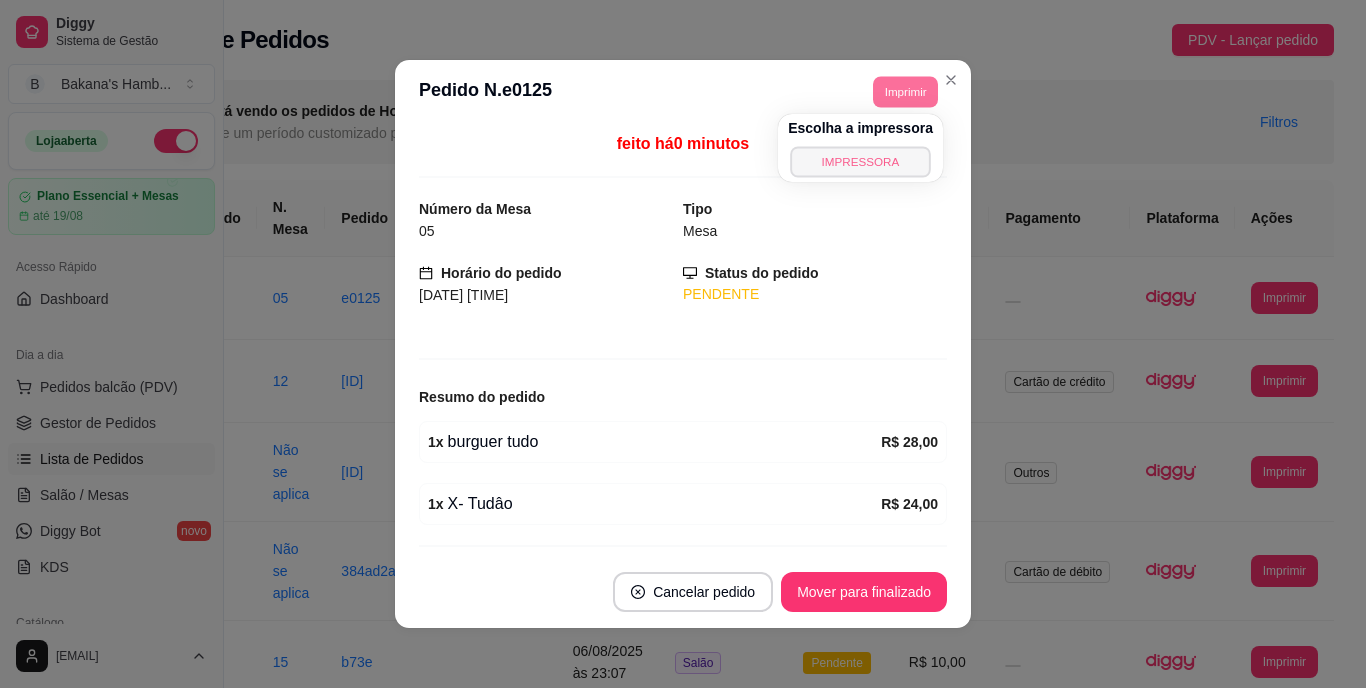 click on "IMPRESSORA" at bounding box center [860, 161] 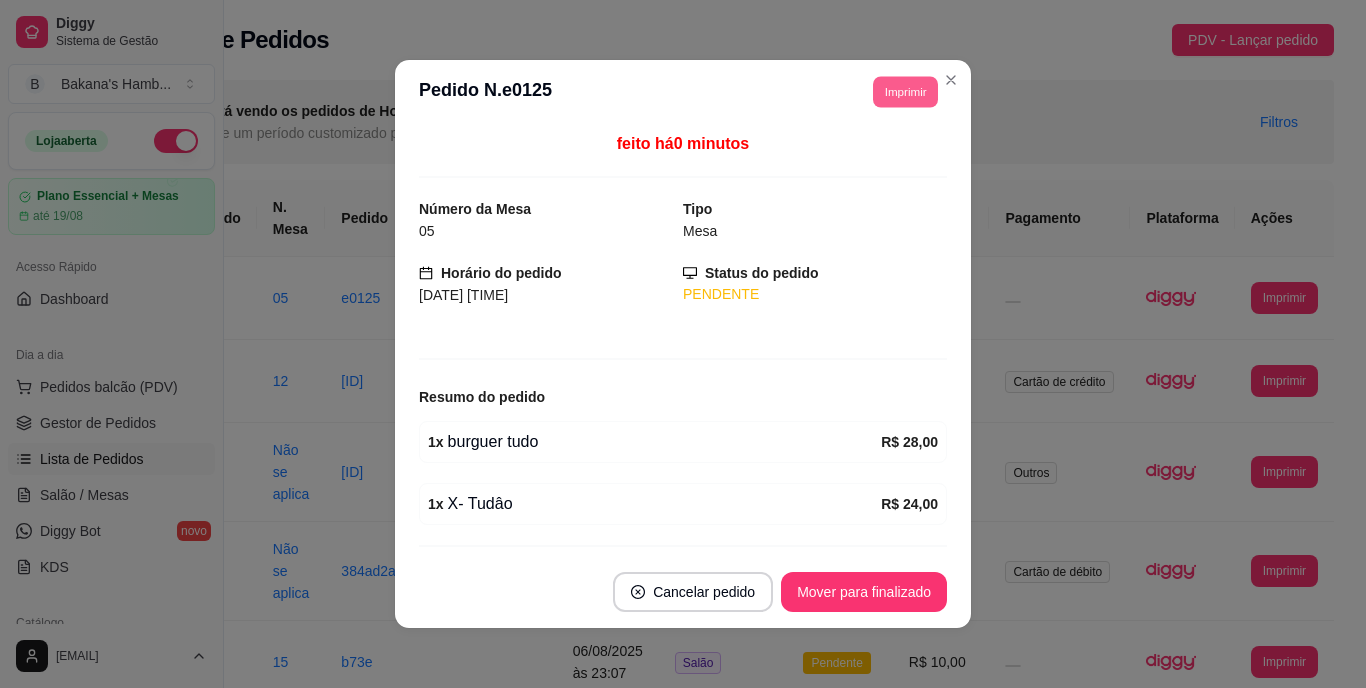 click on "Imprimir" at bounding box center [905, 91] 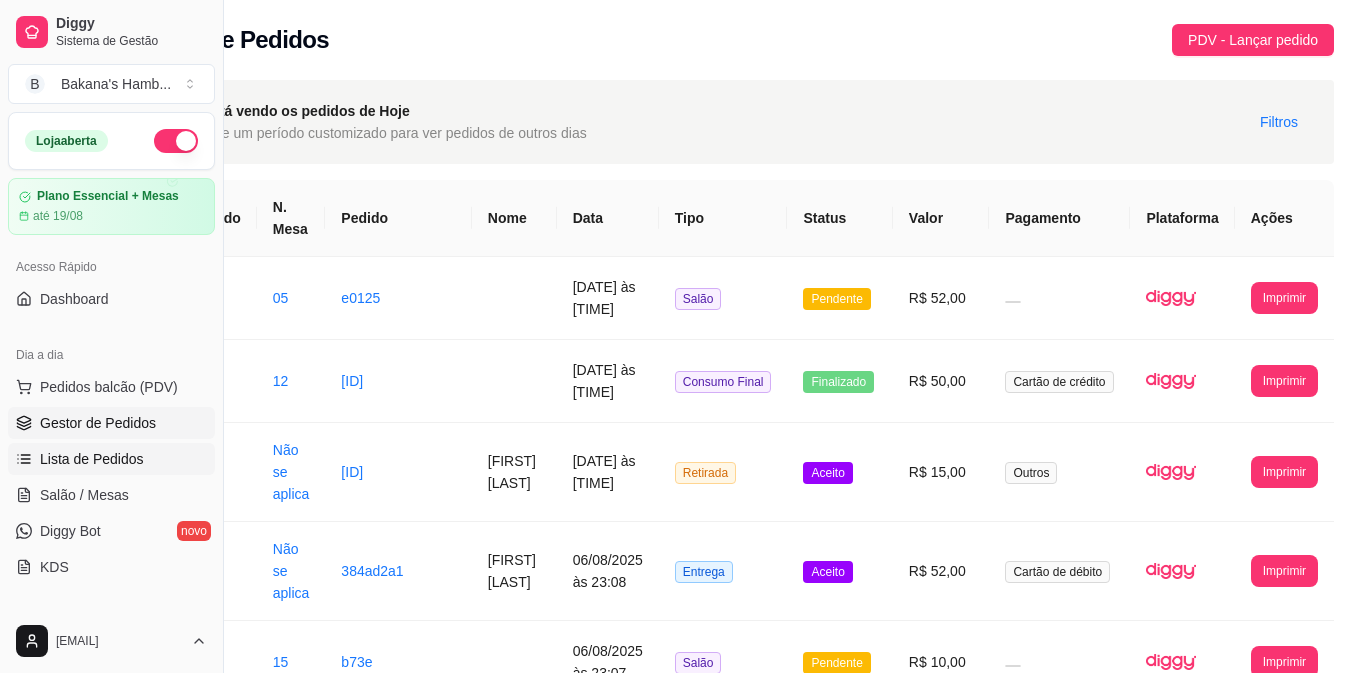 click on "Gestor de Pedidos" at bounding box center [98, 423] 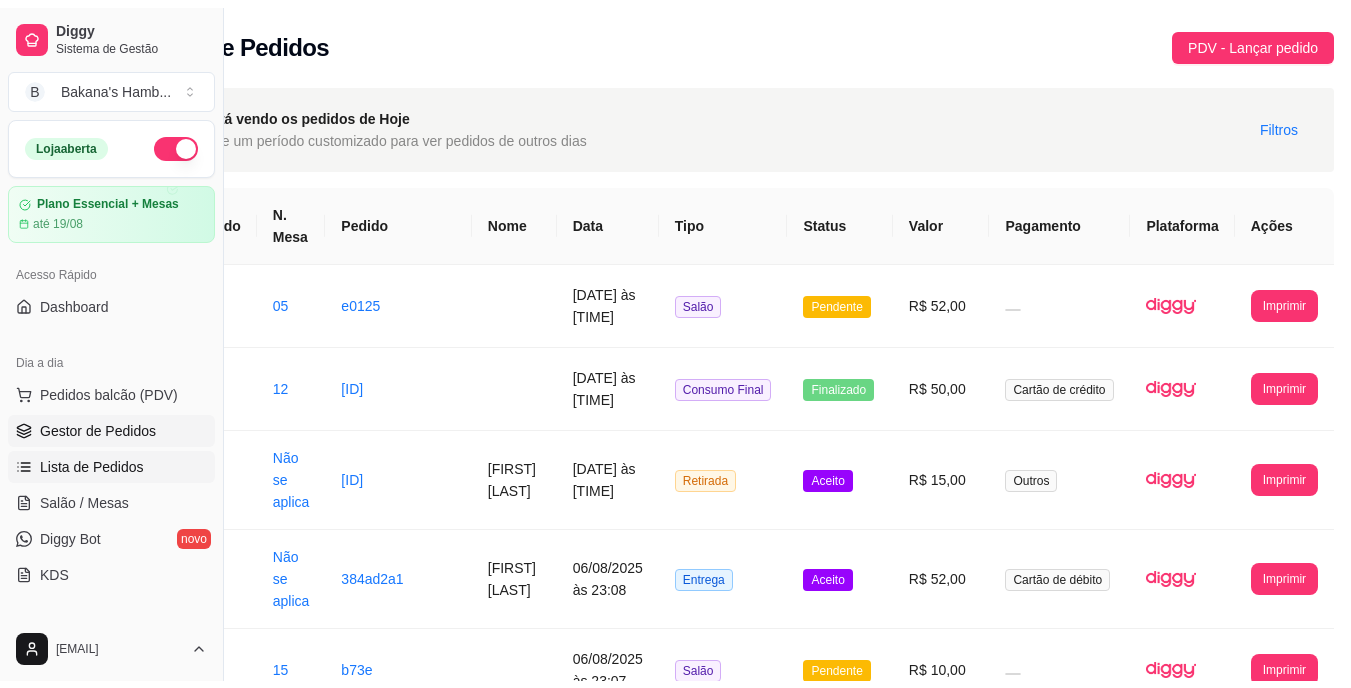 scroll, scrollTop: 0, scrollLeft: 0, axis: both 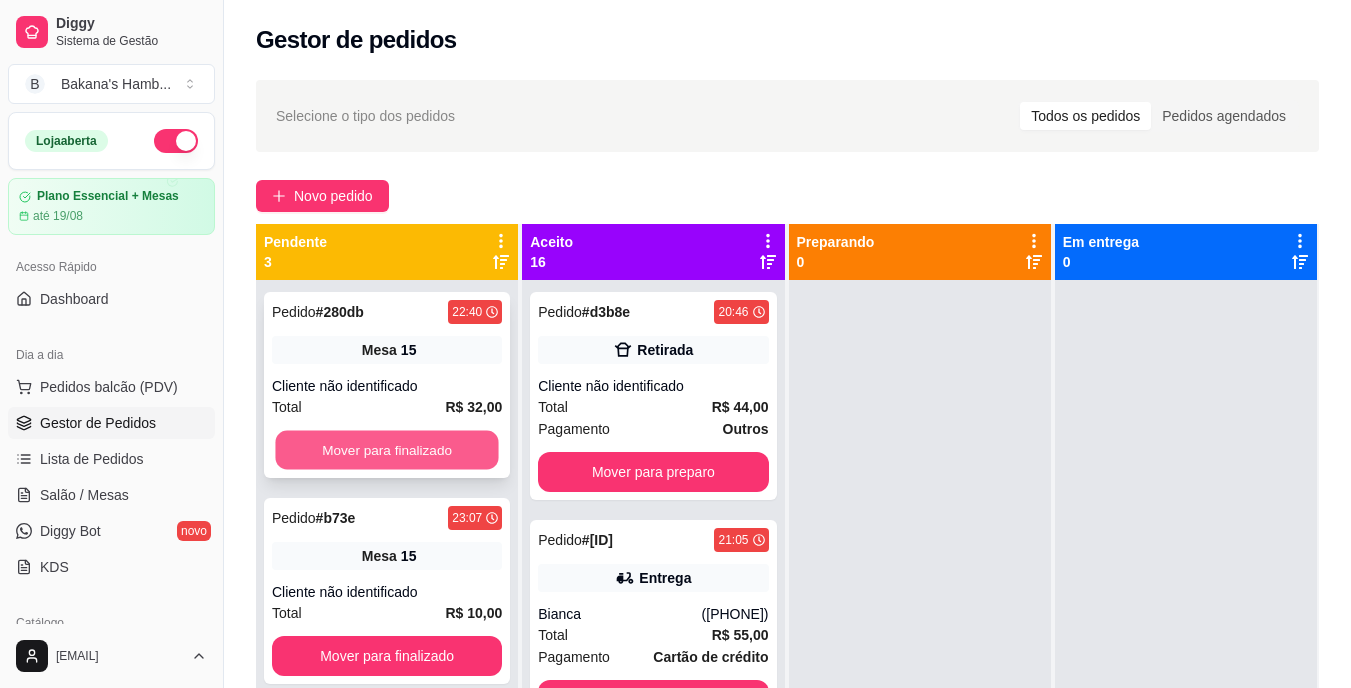 click on "Mover para finalizado" at bounding box center (386, 450) 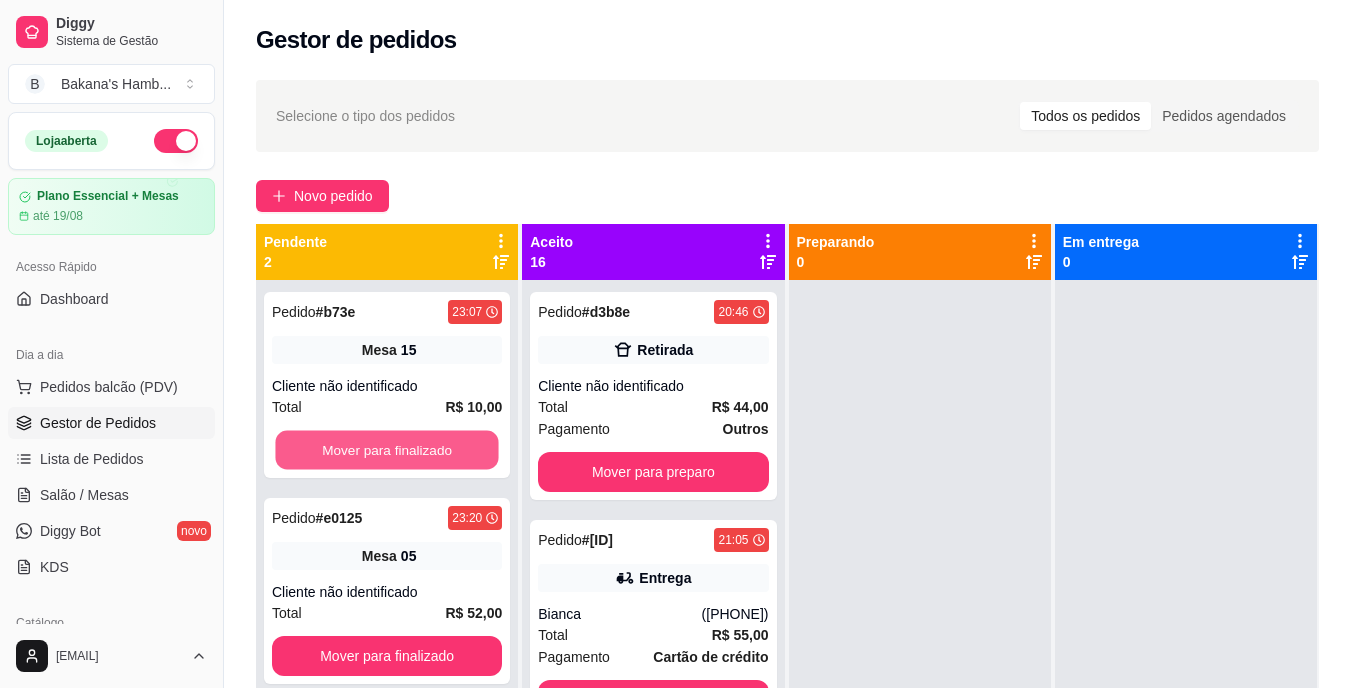 click on "Mover para finalizado" at bounding box center (386, 450) 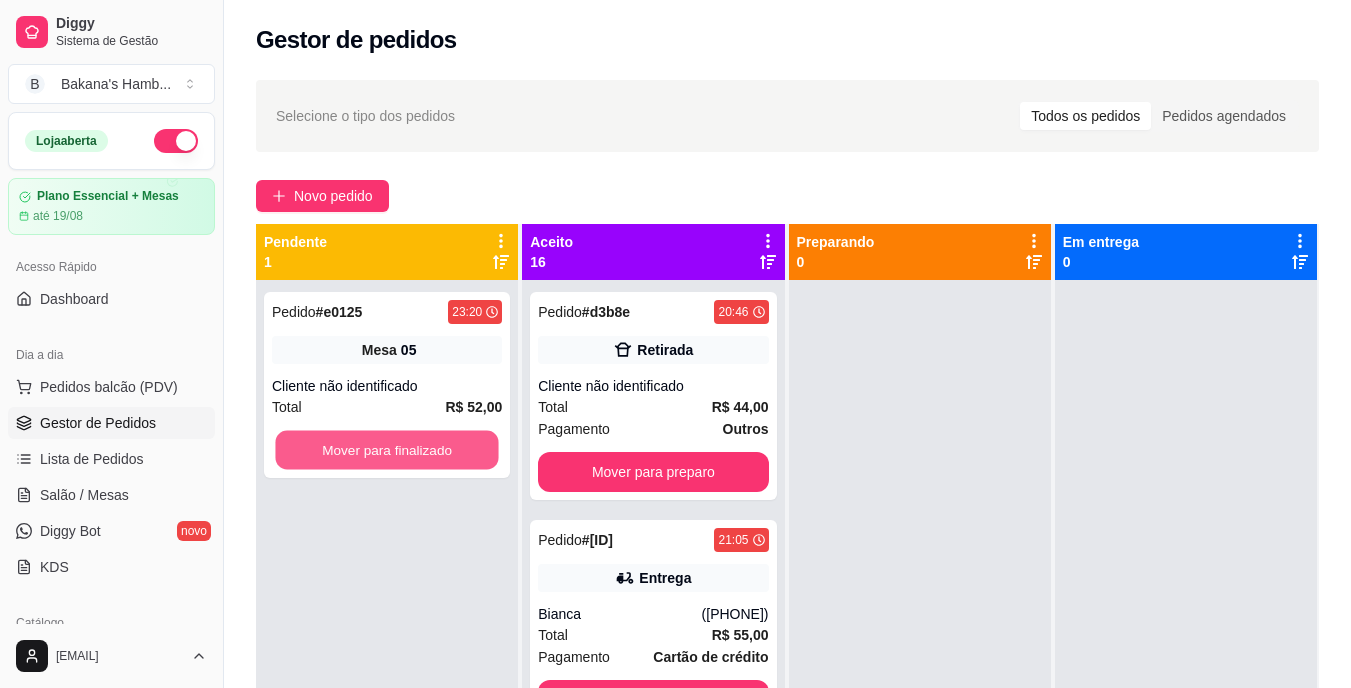 click on "Mover para finalizado" at bounding box center [386, 450] 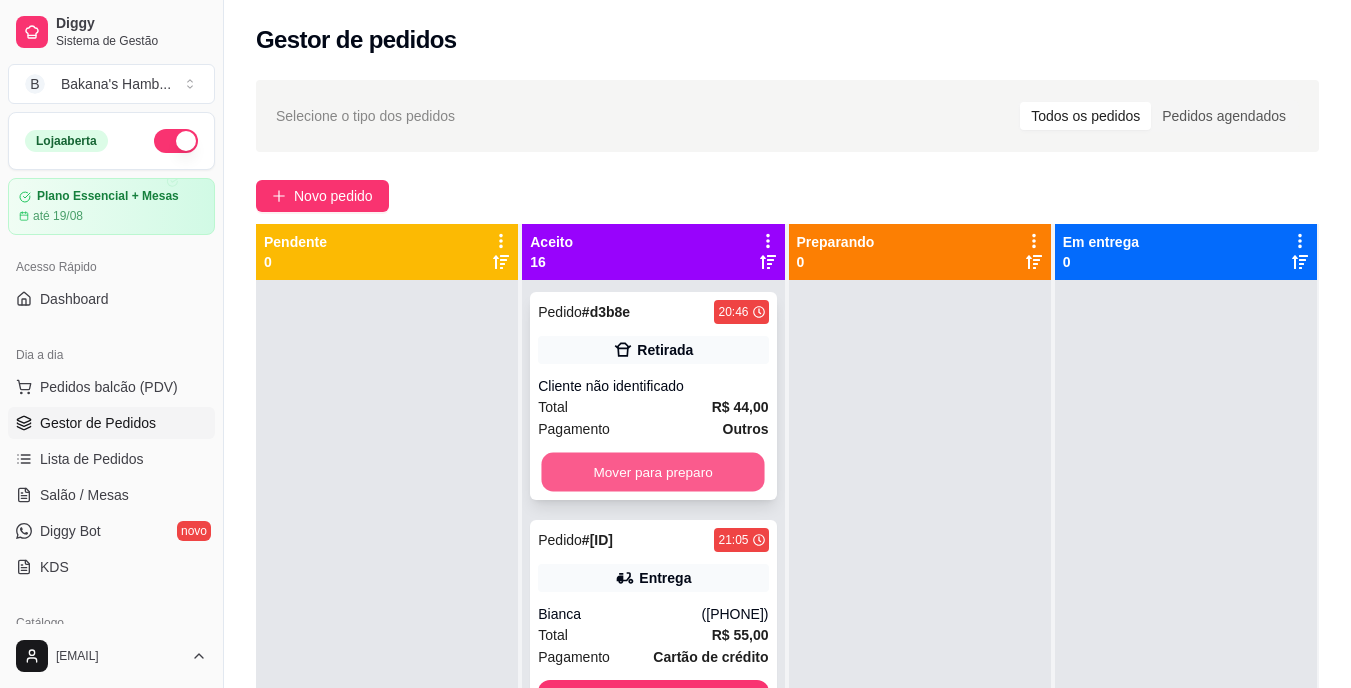 click on "Mover para preparo" at bounding box center (653, 472) 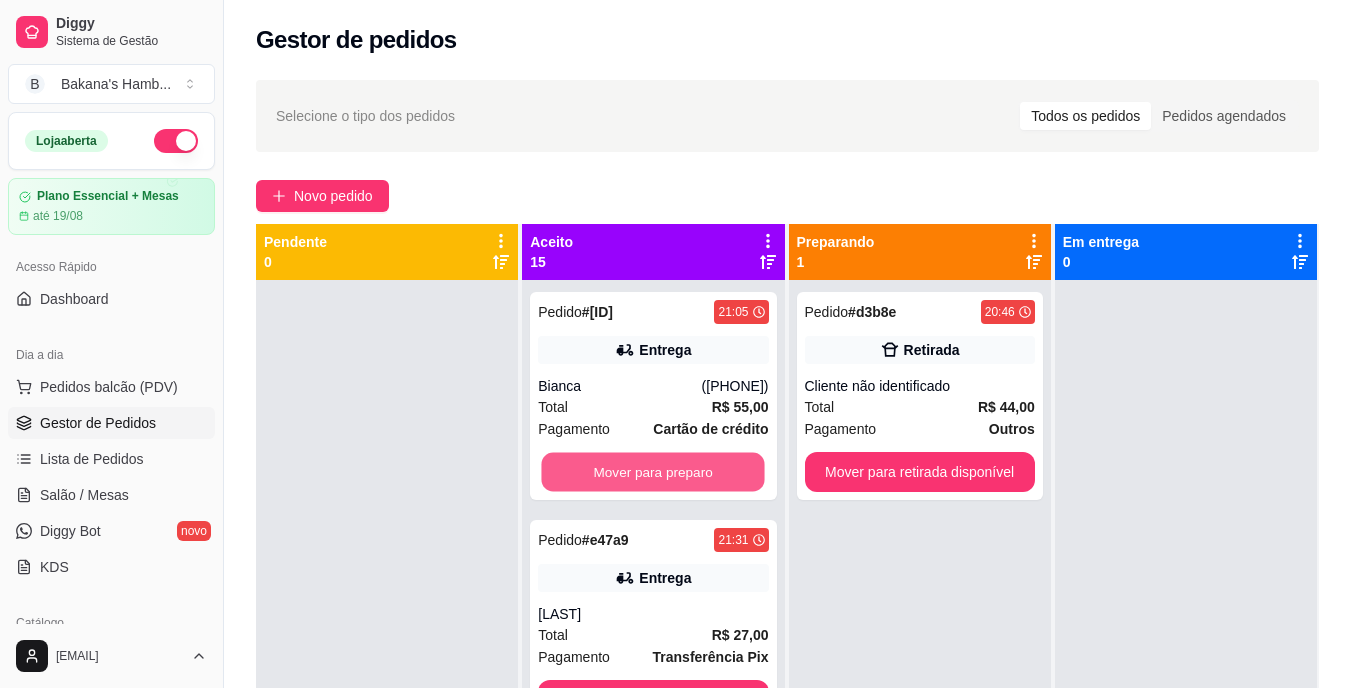 click on "Mover para preparo" at bounding box center [653, 472] 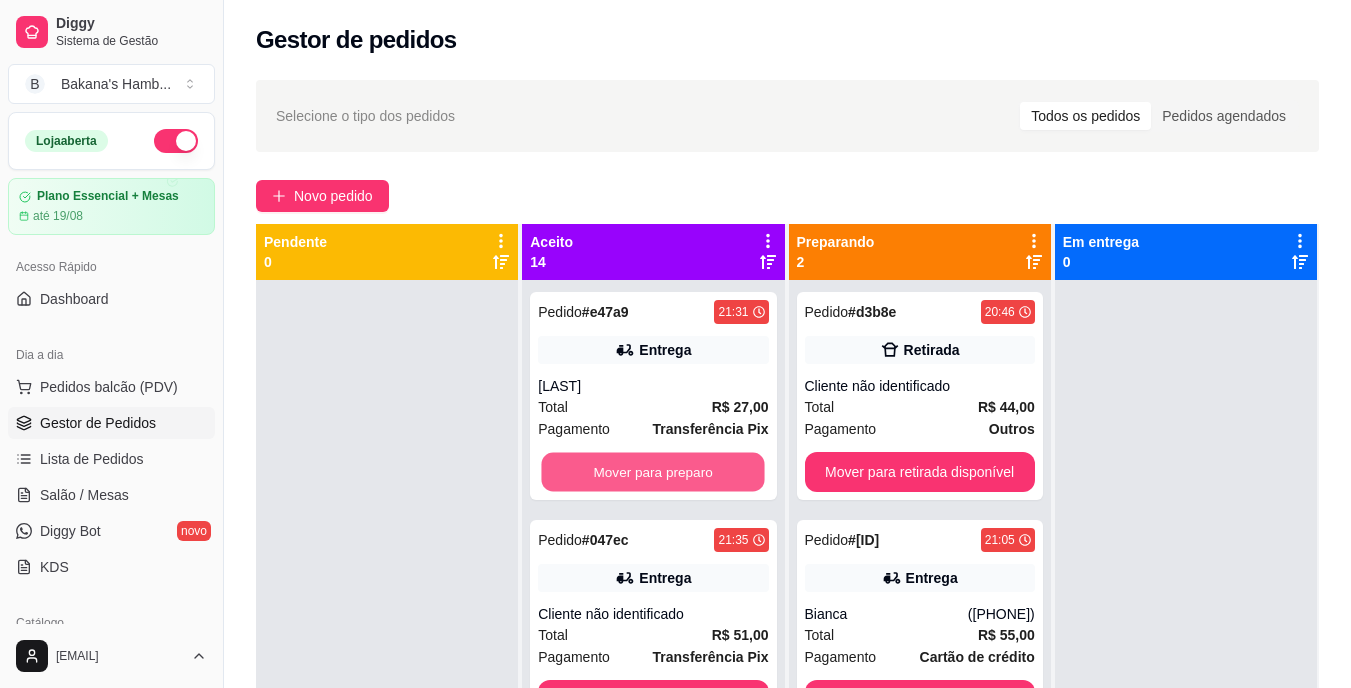 click on "Mover para preparo" at bounding box center [653, 472] 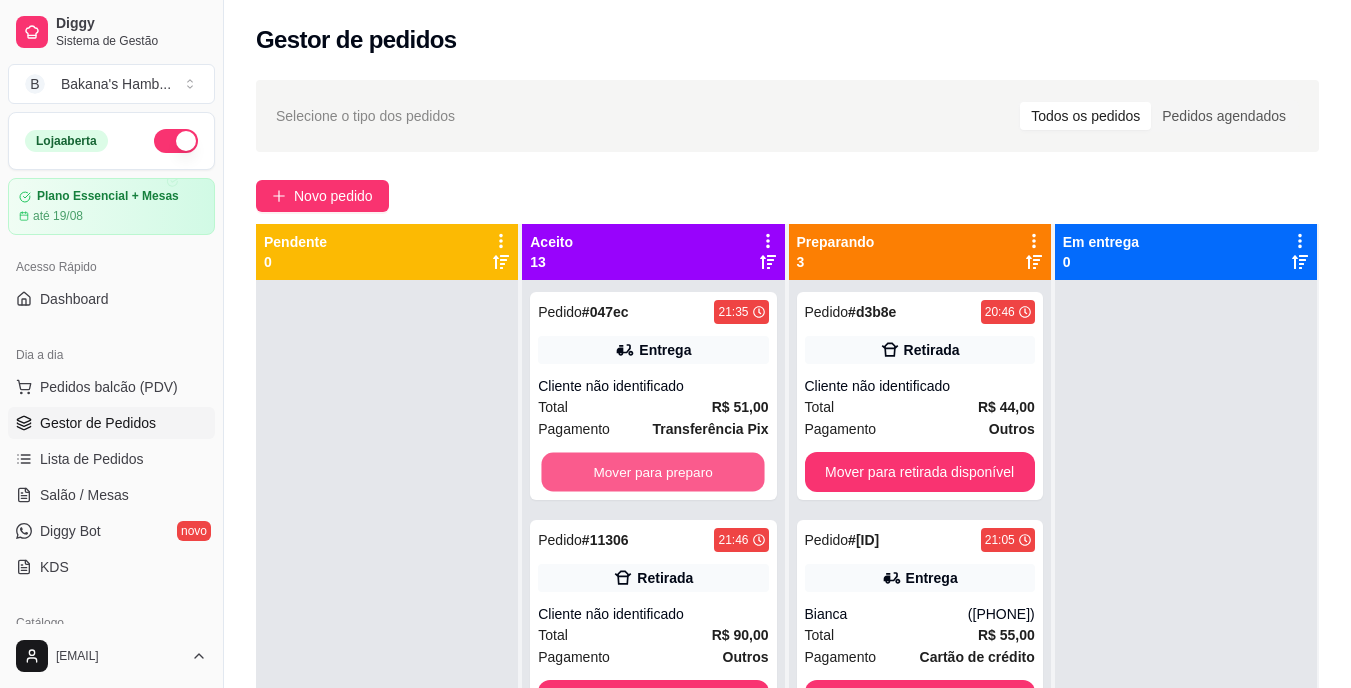 click on "Mover para preparo" at bounding box center [653, 472] 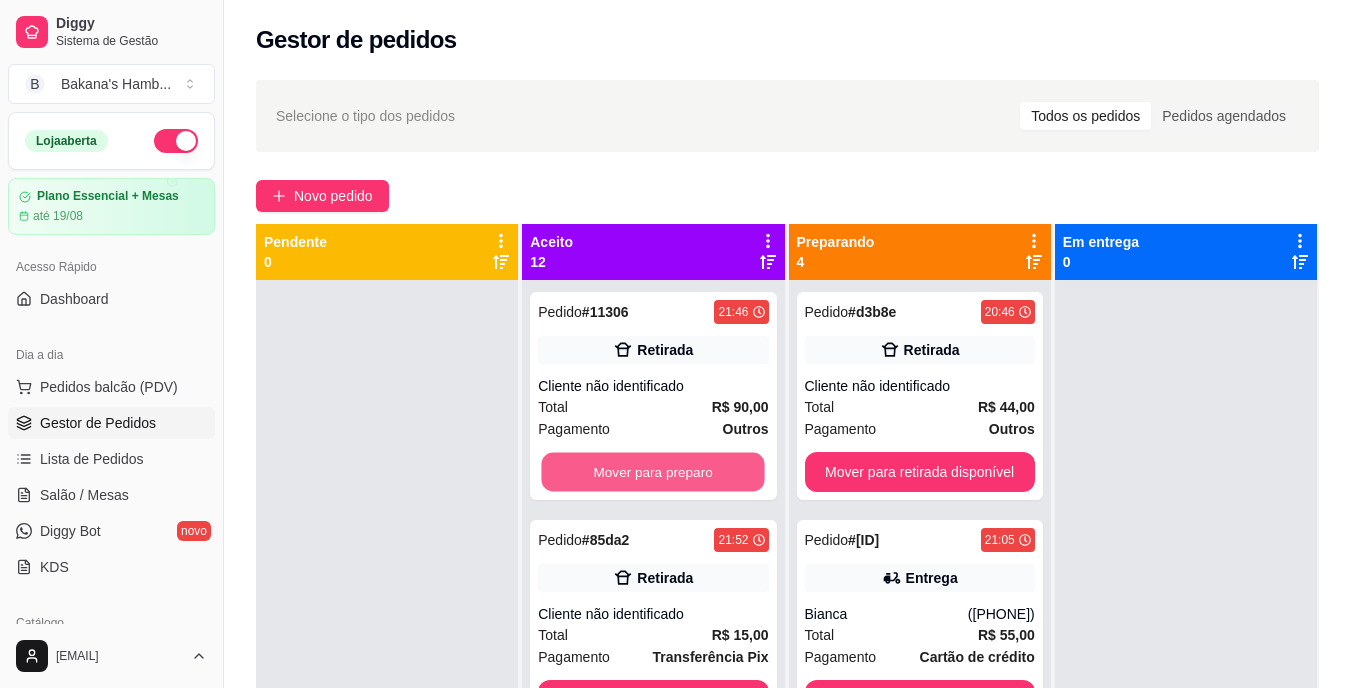 click on "Mover para preparo" at bounding box center (653, 472) 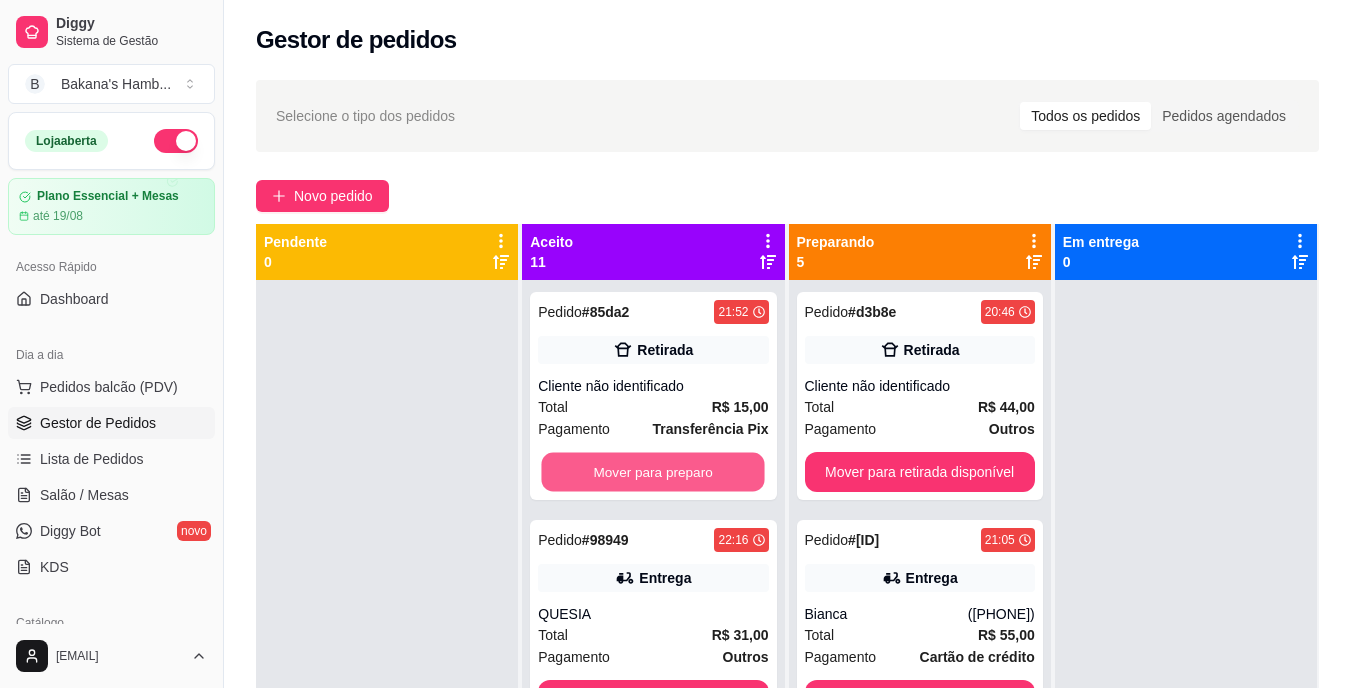 click on "Mover para preparo" at bounding box center [653, 472] 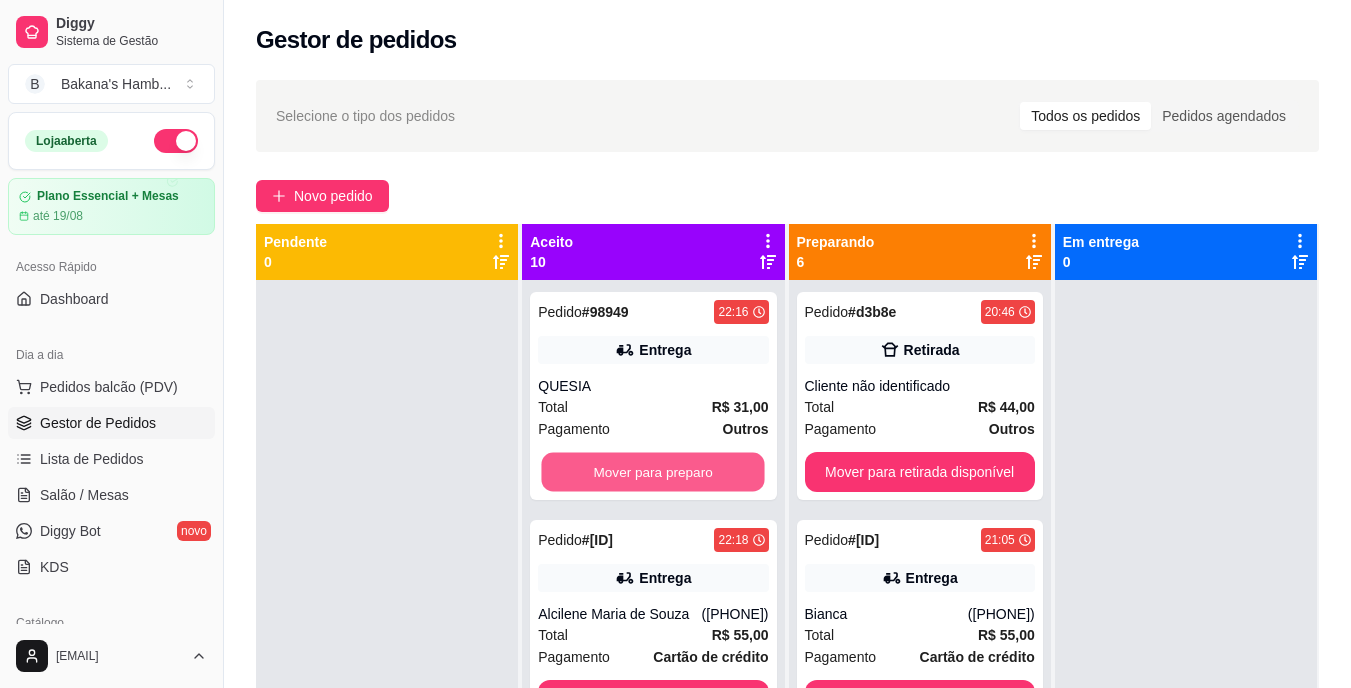 click on "Mover para preparo" at bounding box center [653, 472] 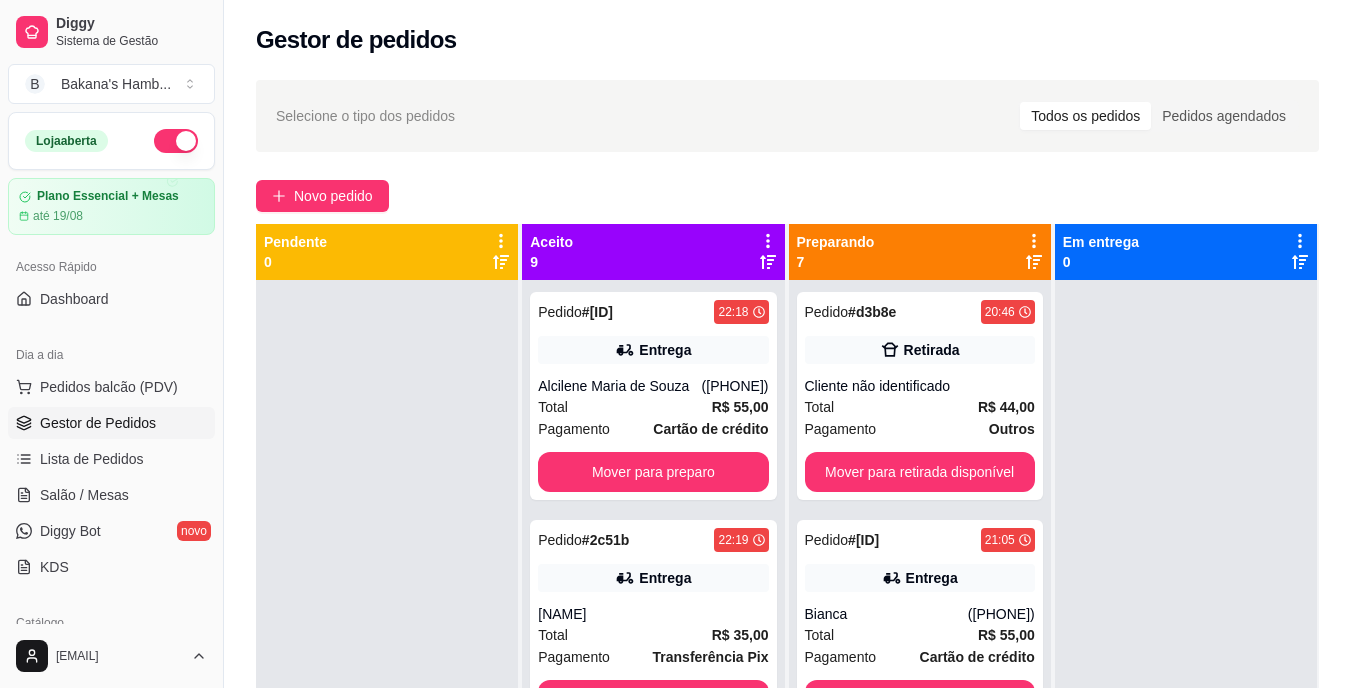 click on "Pedido  # f5cd3533 22:18 Entrega Alcilene Maria de Souza  ([PHONE]) Total R$ 55,00 Pagamento Cartão de crédito Mover para preparo" at bounding box center [653, 396] 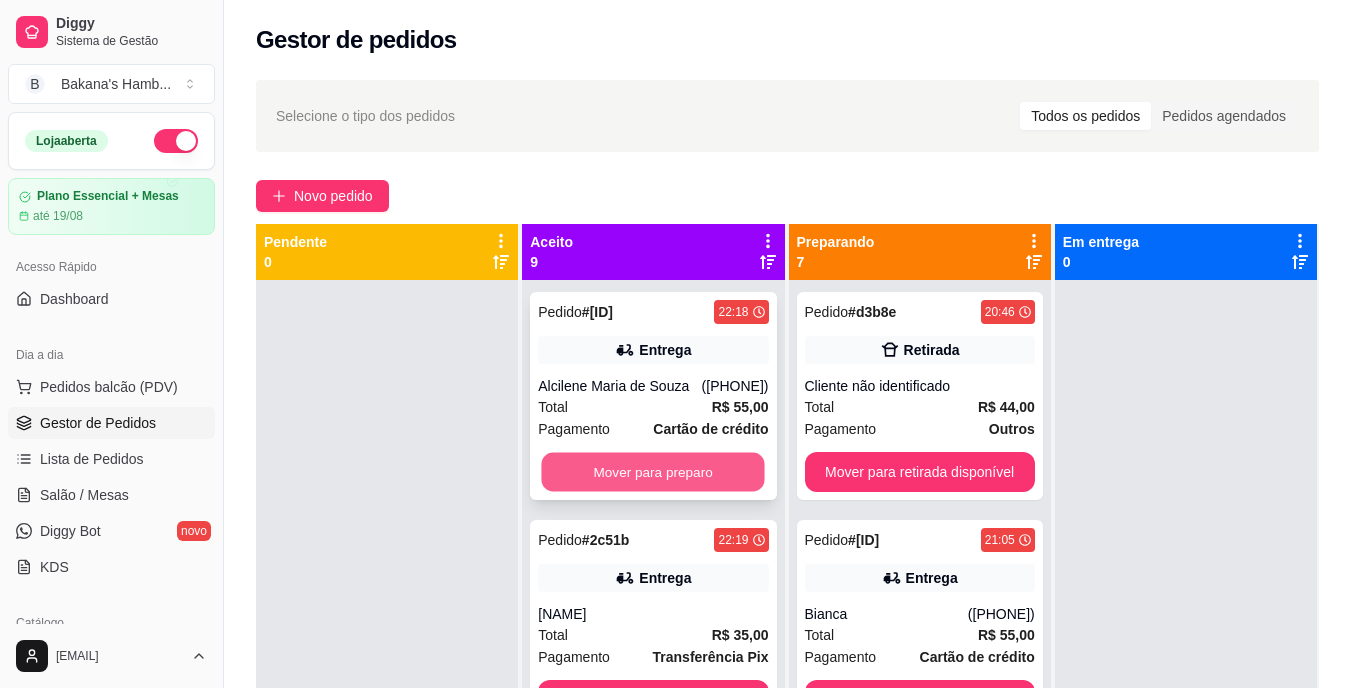 click on "Mover para preparo" at bounding box center [653, 472] 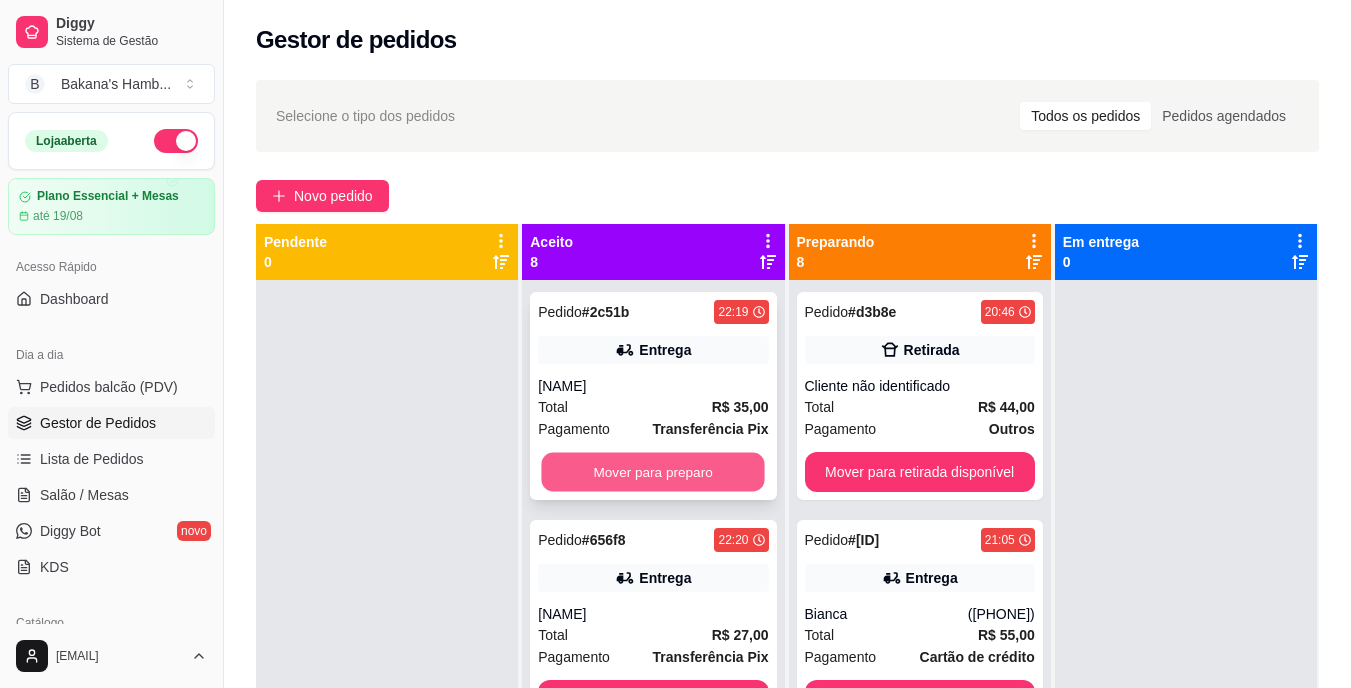 click on "Mover para preparo" at bounding box center [653, 472] 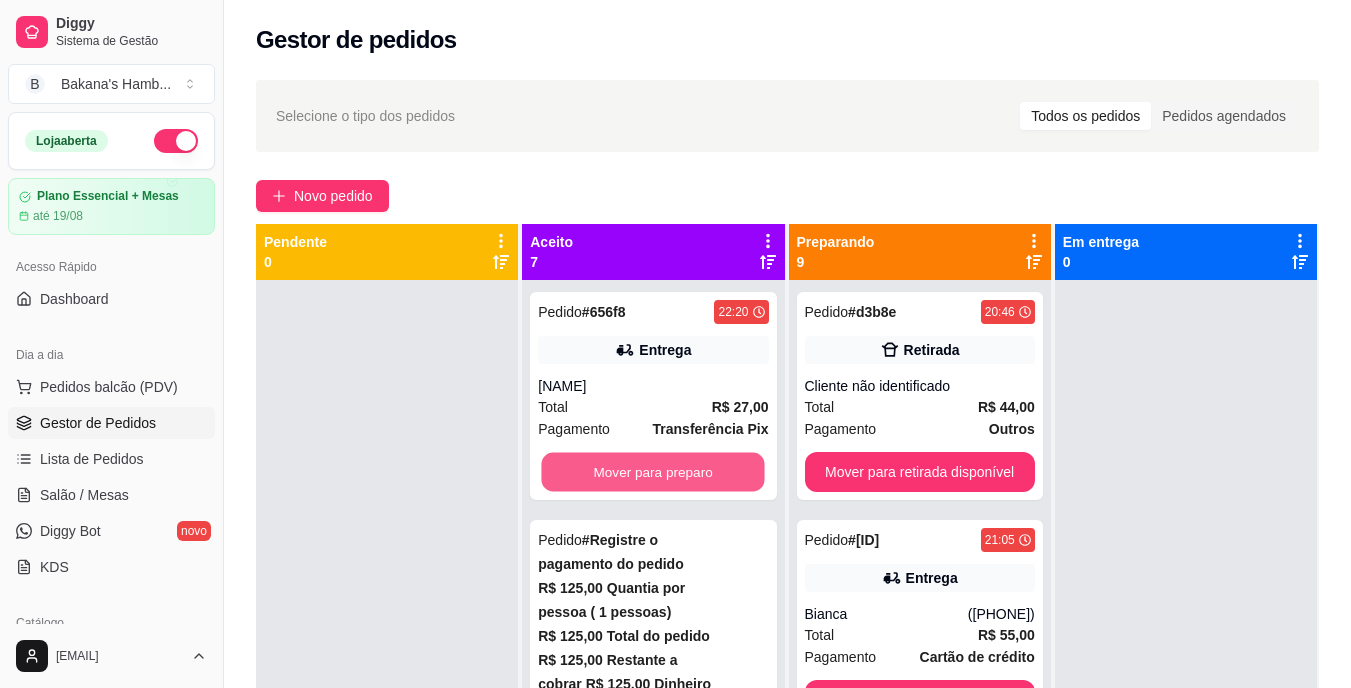 click on "Mover para preparo" at bounding box center (653, 472) 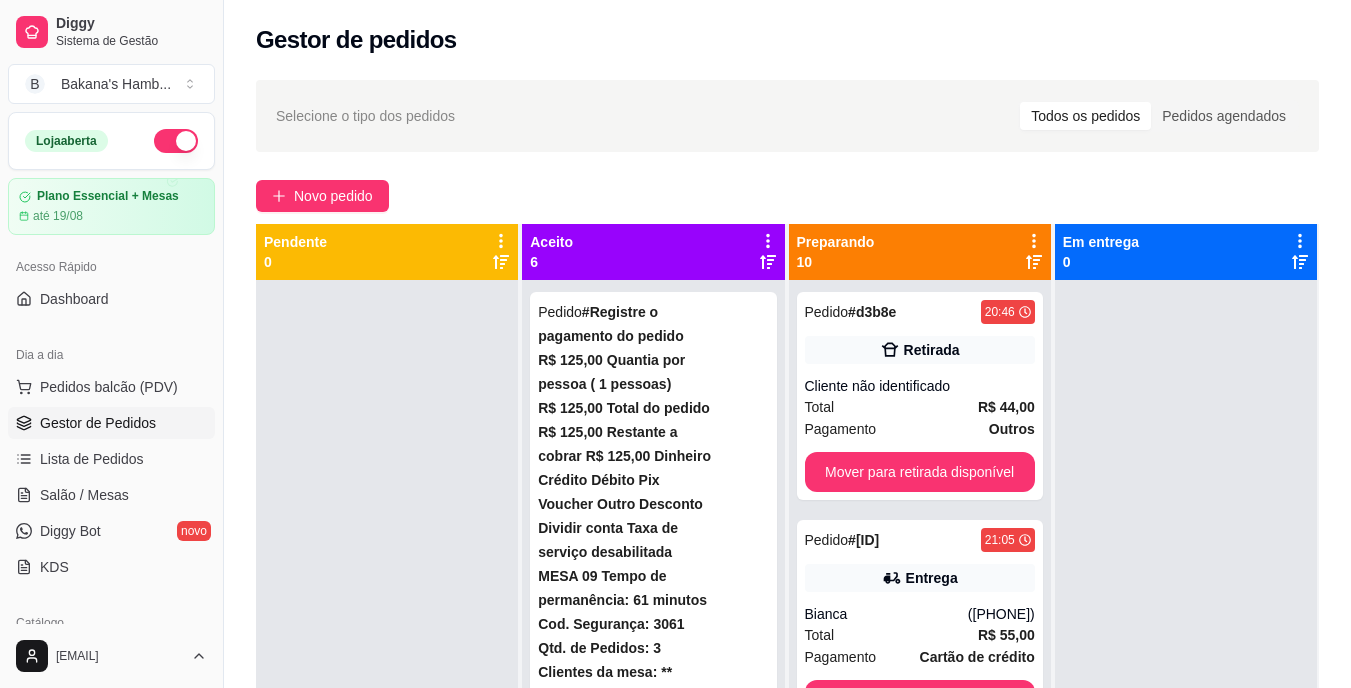 click on "Mover para preparo" at bounding box center [653, 1480] 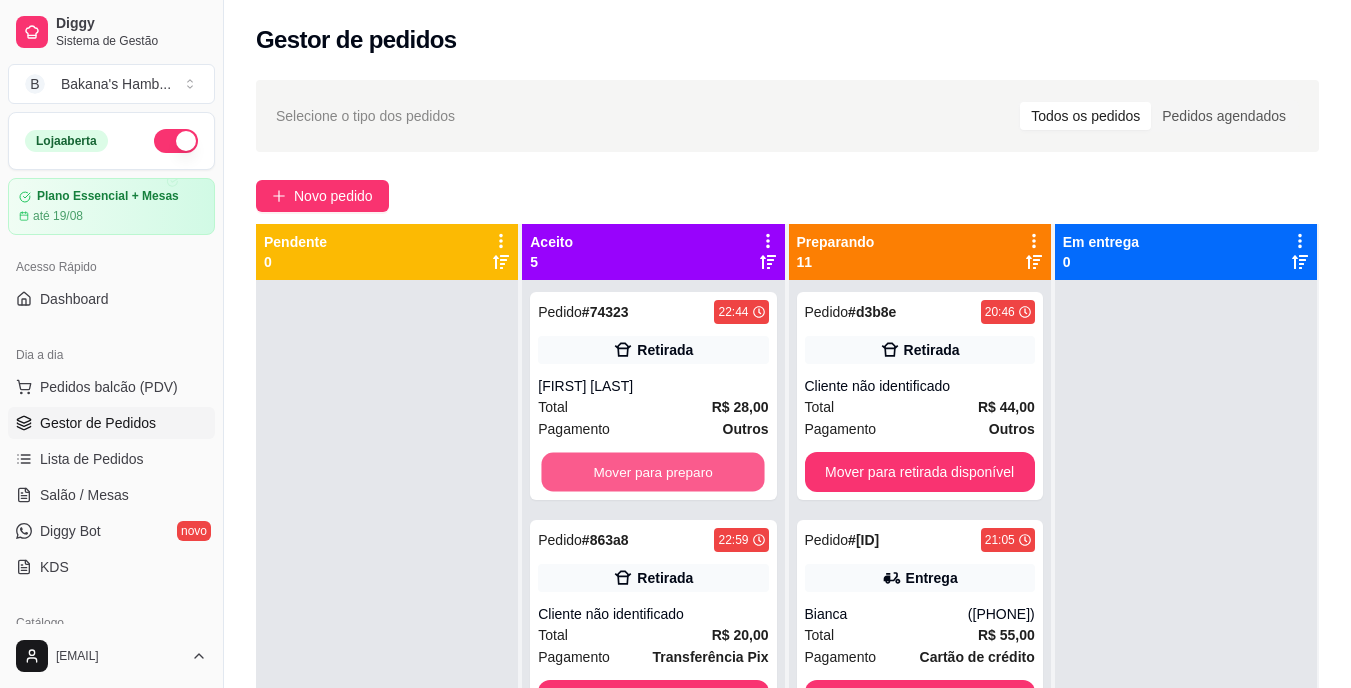 click on "Mover para preparo" at bounding box center [653, 472] 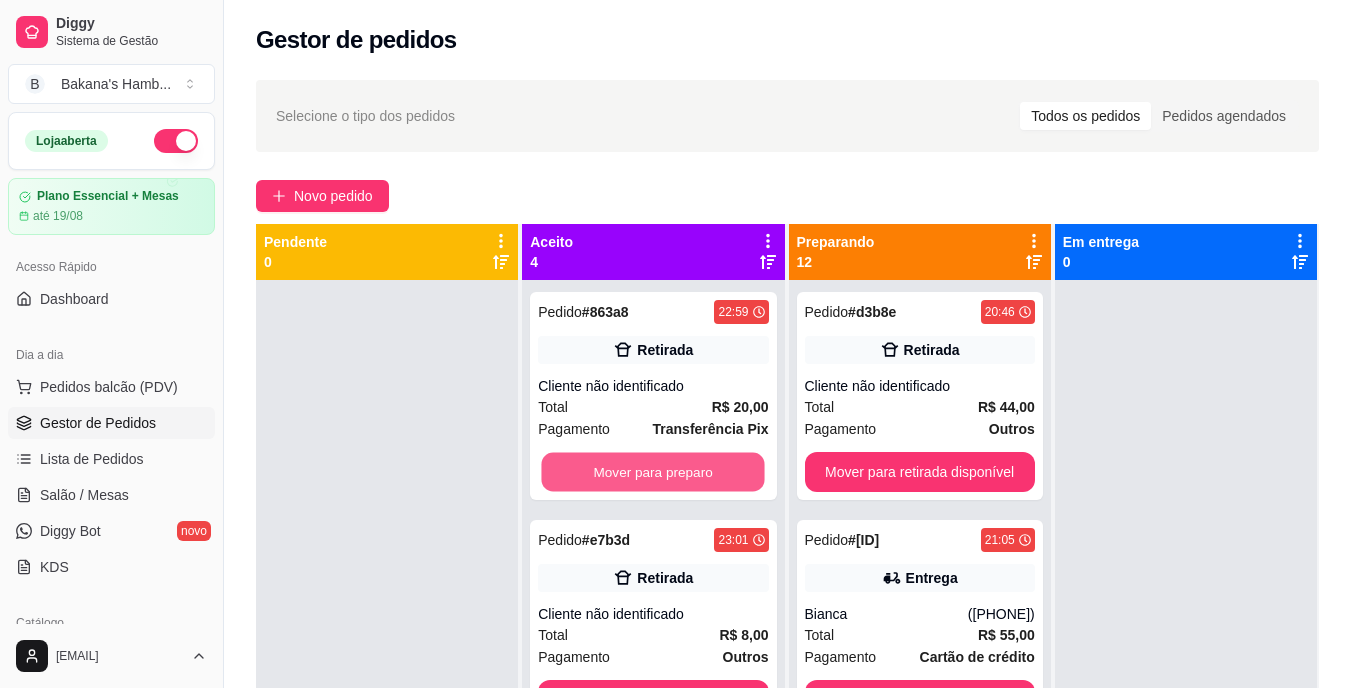 click on "Mover para preparo" at bounding box center (653, 472) 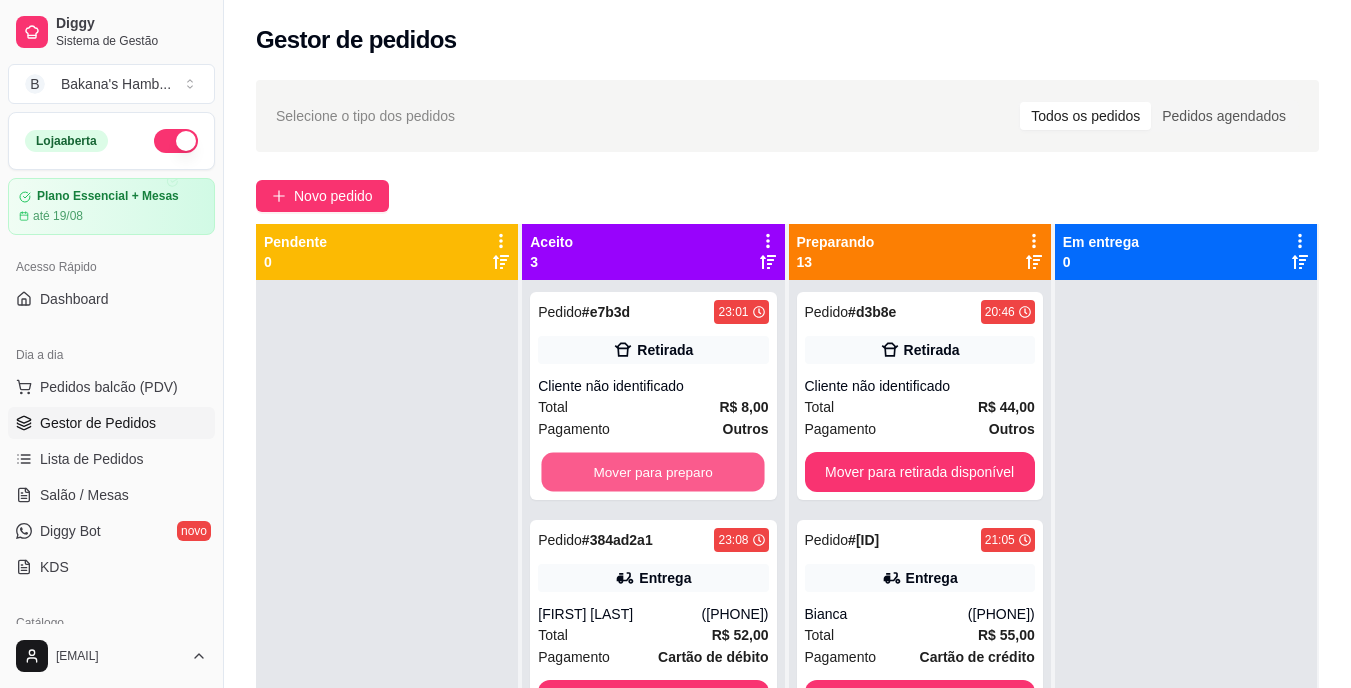 click on "Mover para preparo" at bounding box center (653, 472) 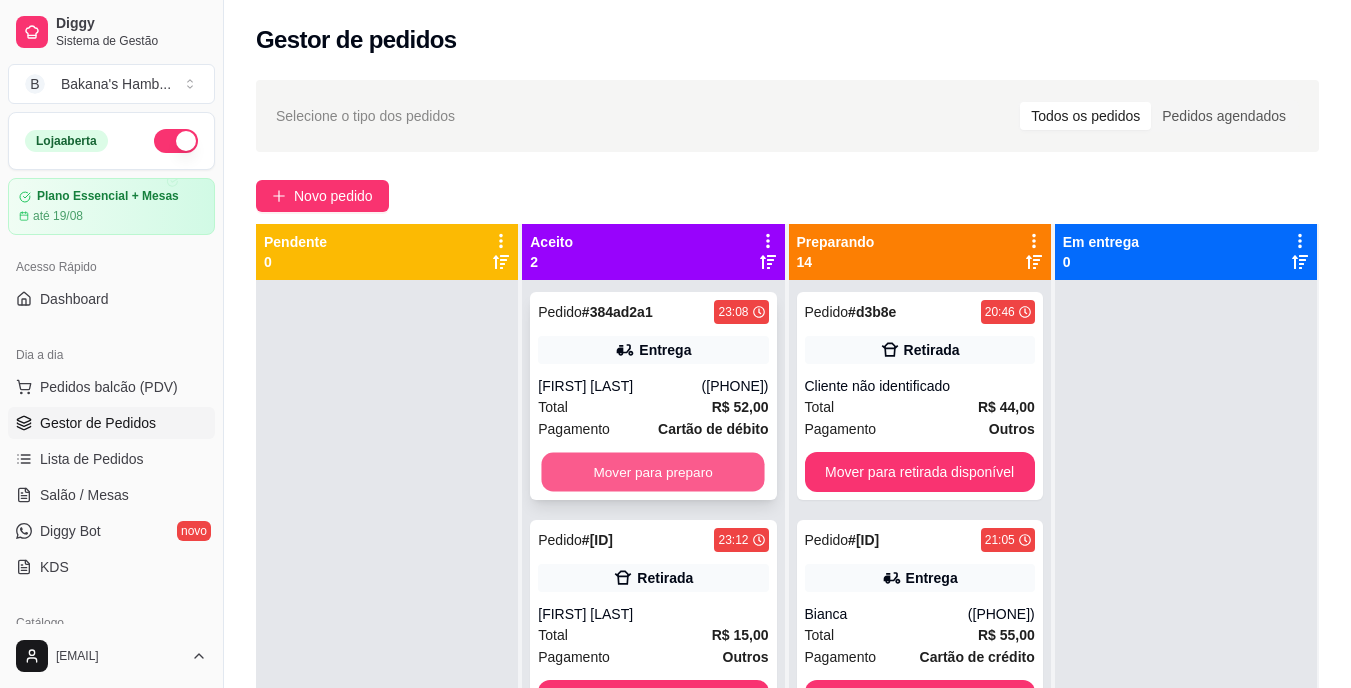 click on "Mover para preparo" at bounding box center (653, 472) 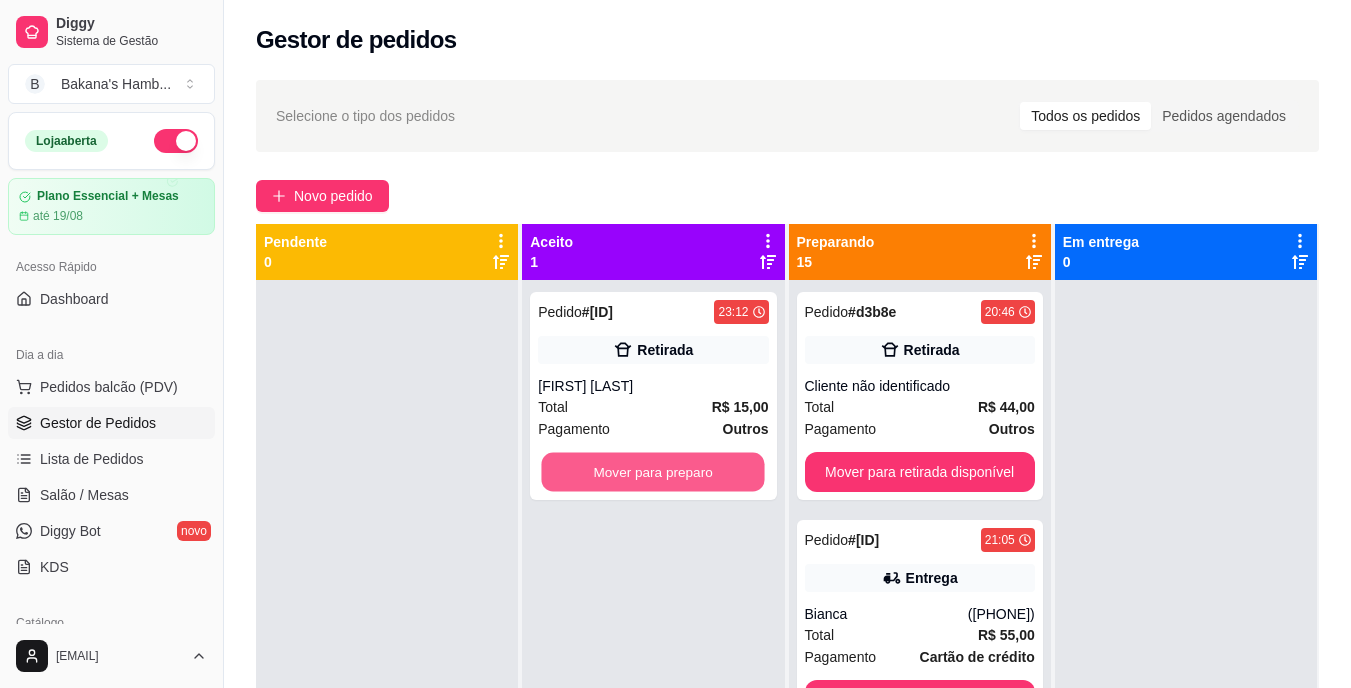 click on "Mover para preparo" at bounding box center [653, 472] 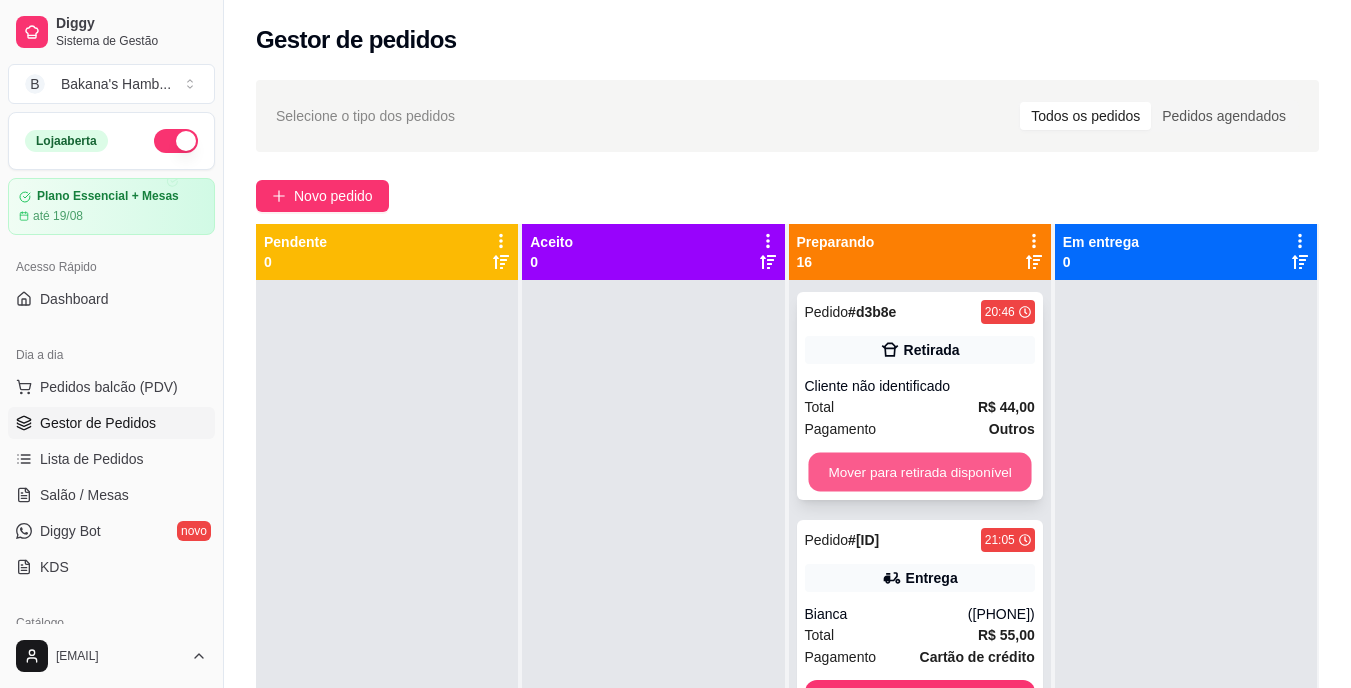 click on "Mover para retirada disponível" at bounding box center (919, 472) 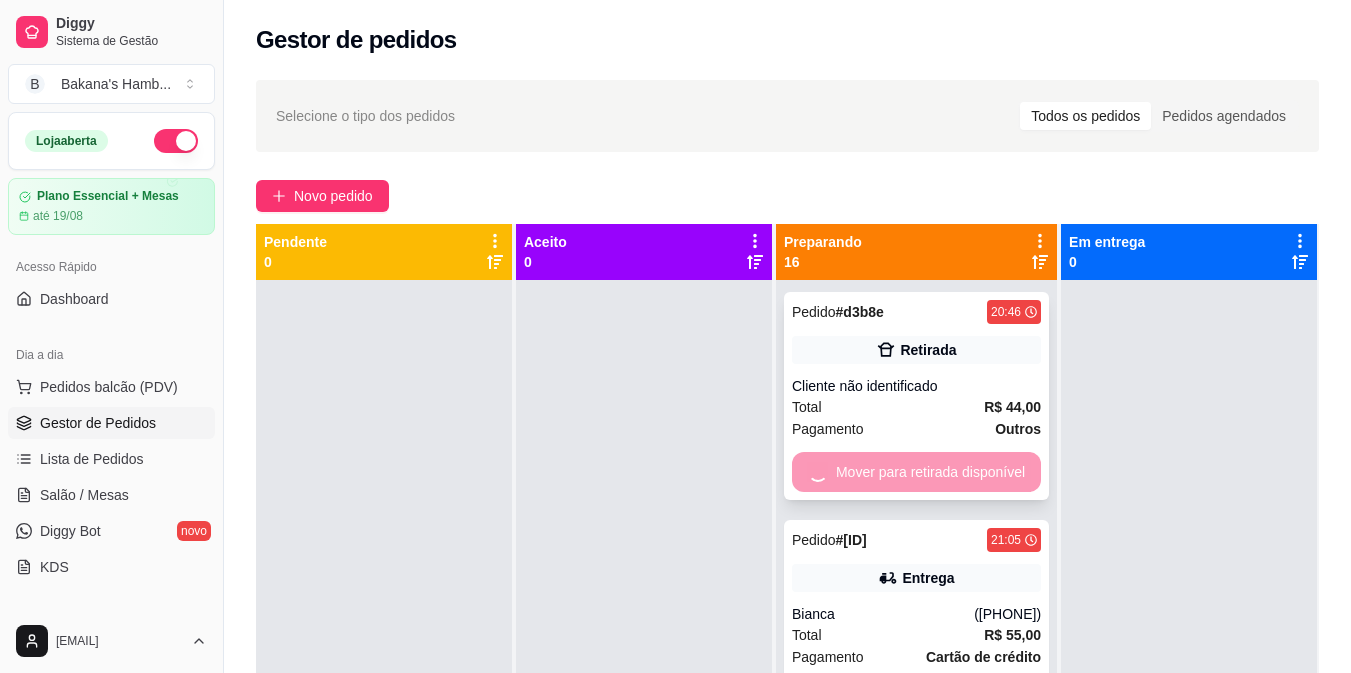 click on "Mover para retirada disponível" at bounding box center [916, 472] 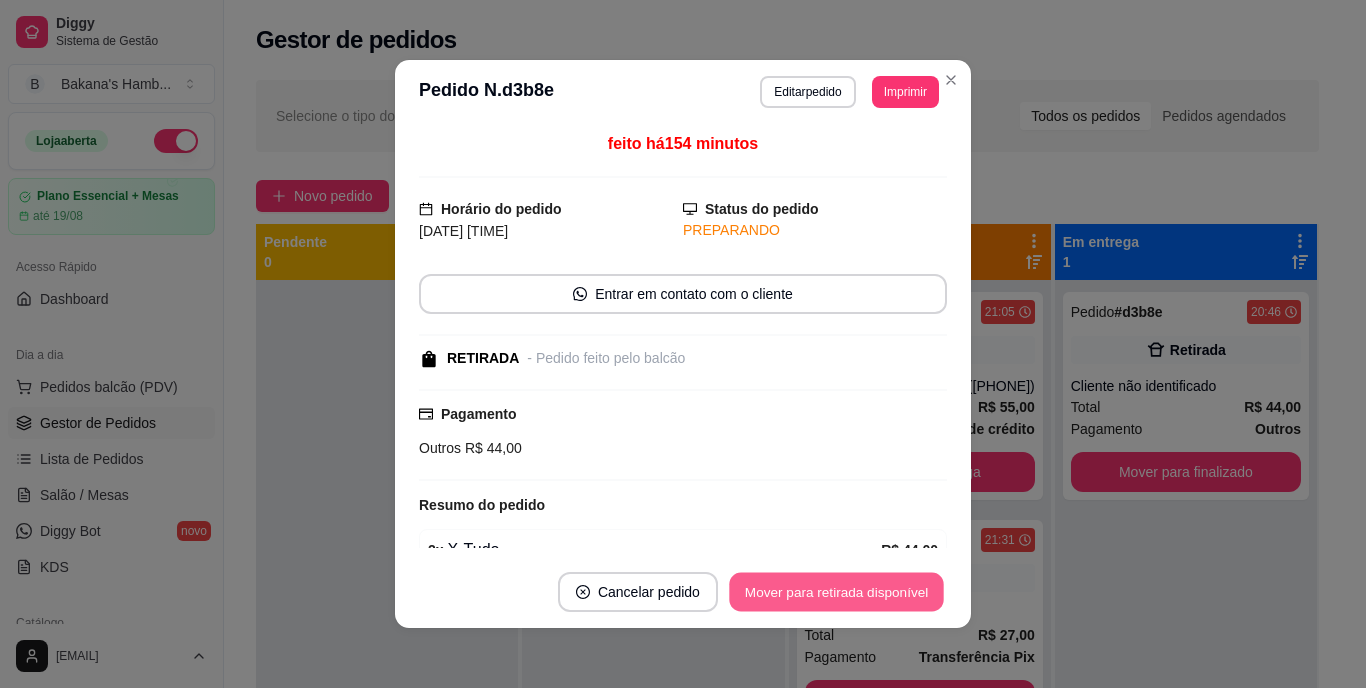 click on "Mover para retirada disponível" at bounding box center [836, 592] 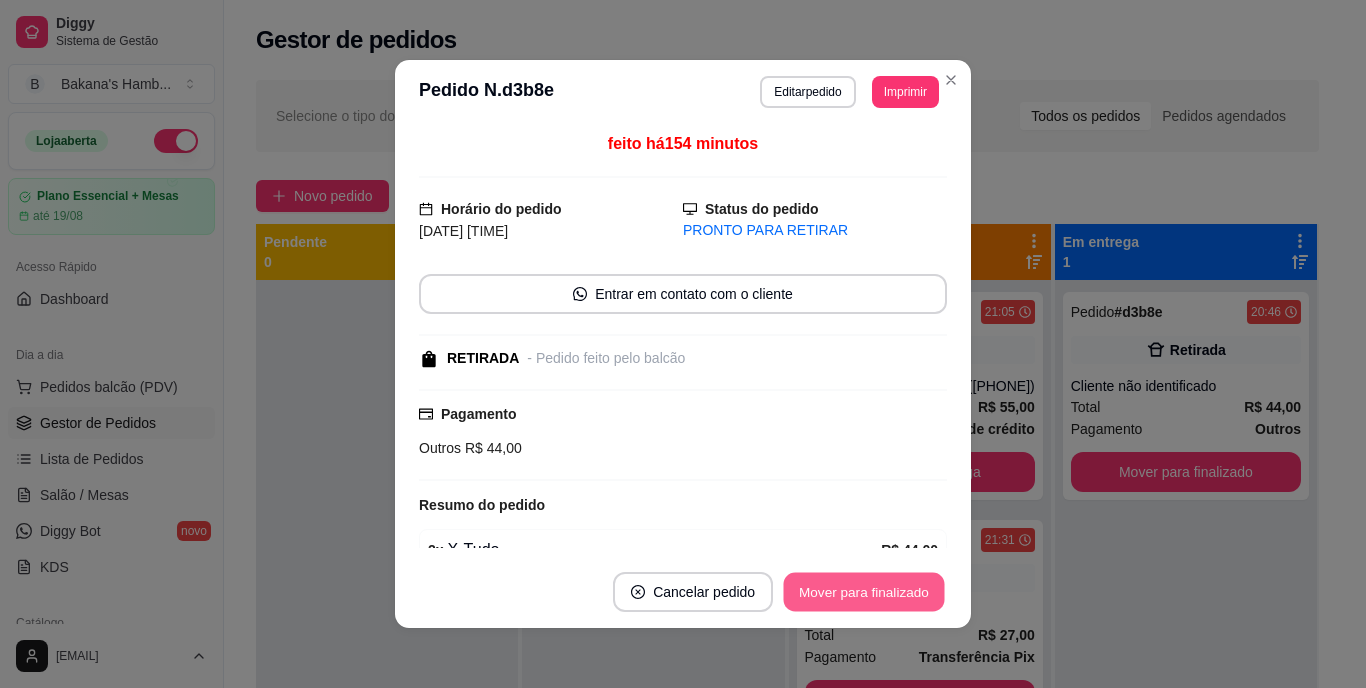 click on "Mover para finalizado" at bounding box center [864, 592] 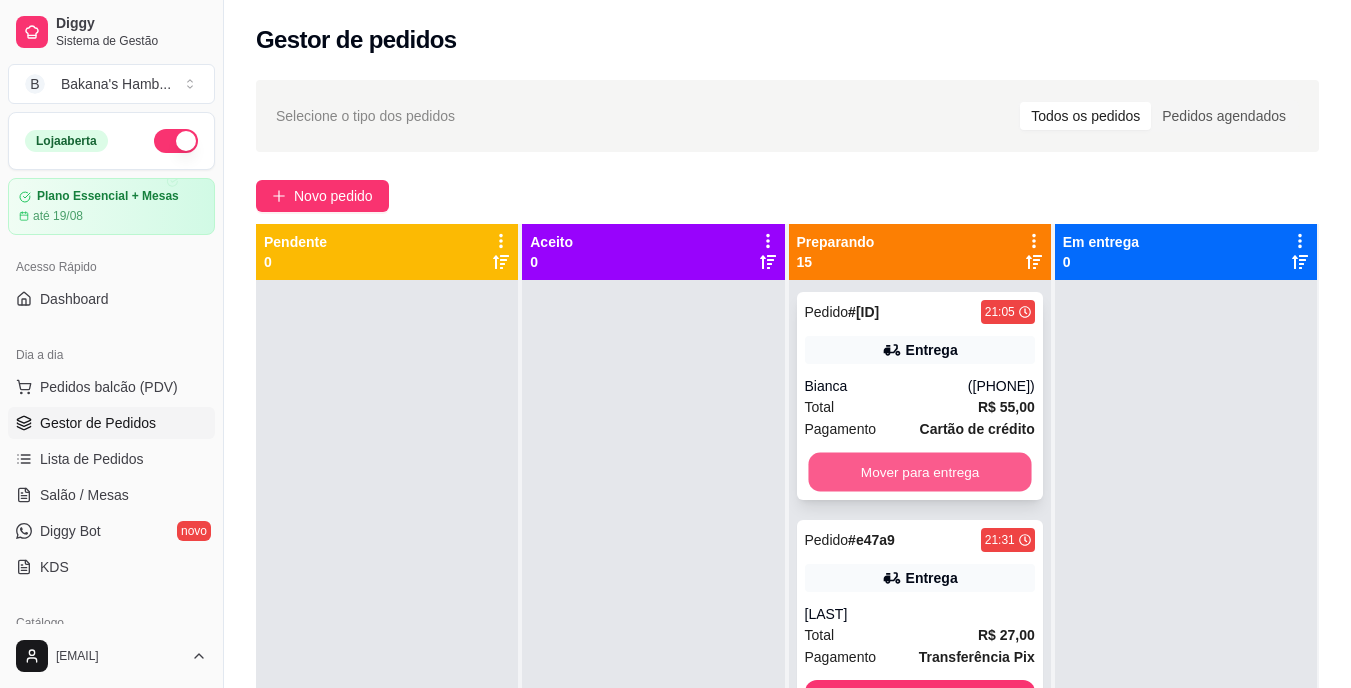 click on "Mover para entrega" at bounding box center (919, 472) 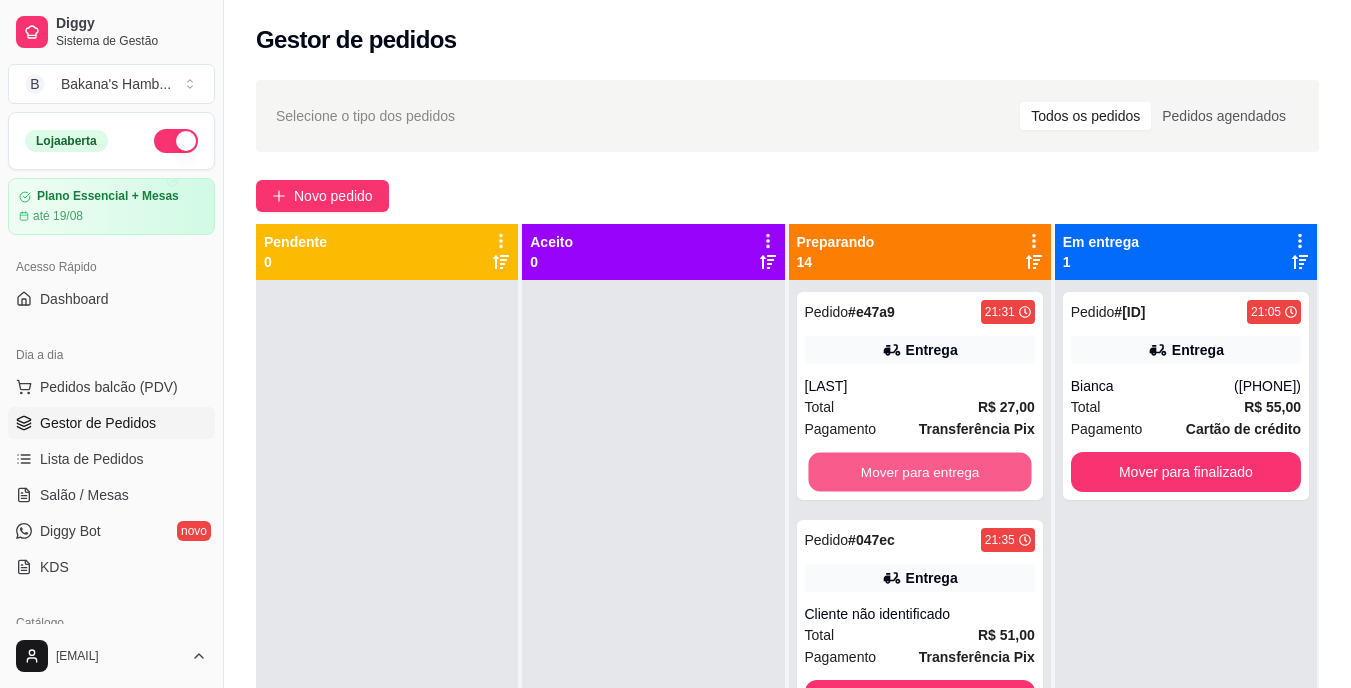 click on "Mover para entrega" at bounding box center (919, 472) 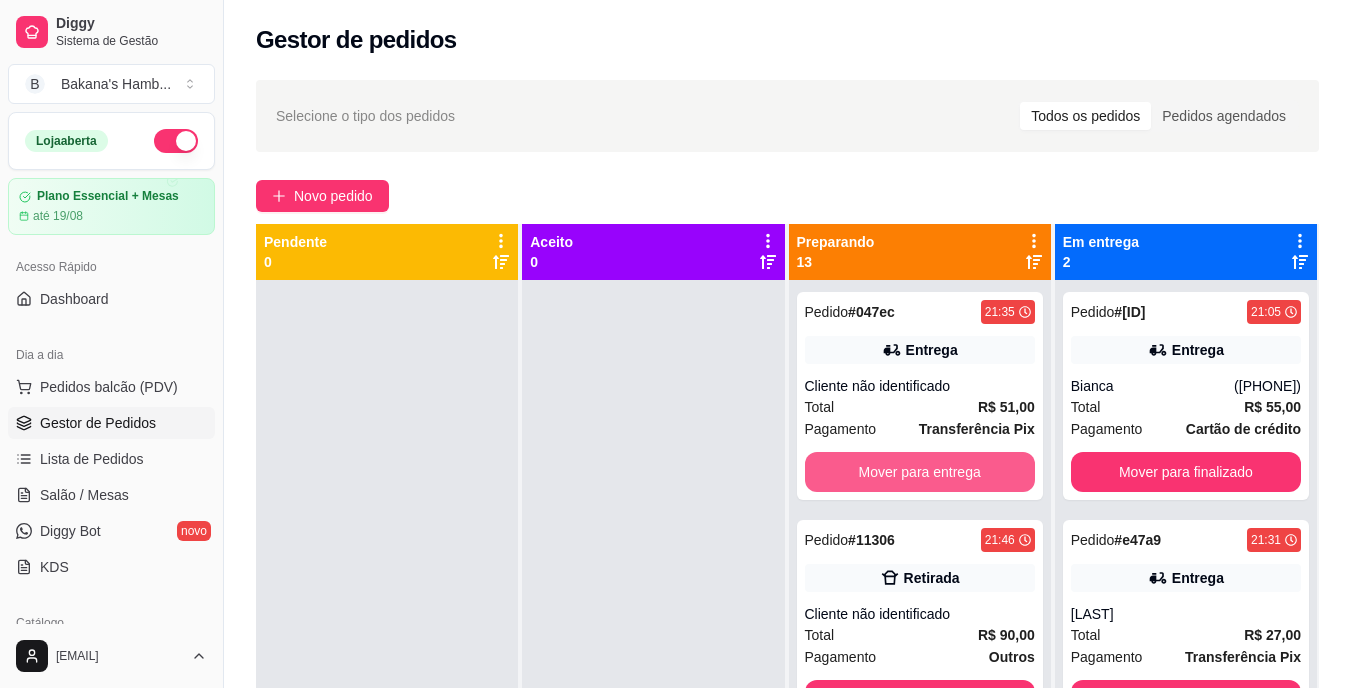 click on "Mover para entrega" at bounding box center (920, 472) 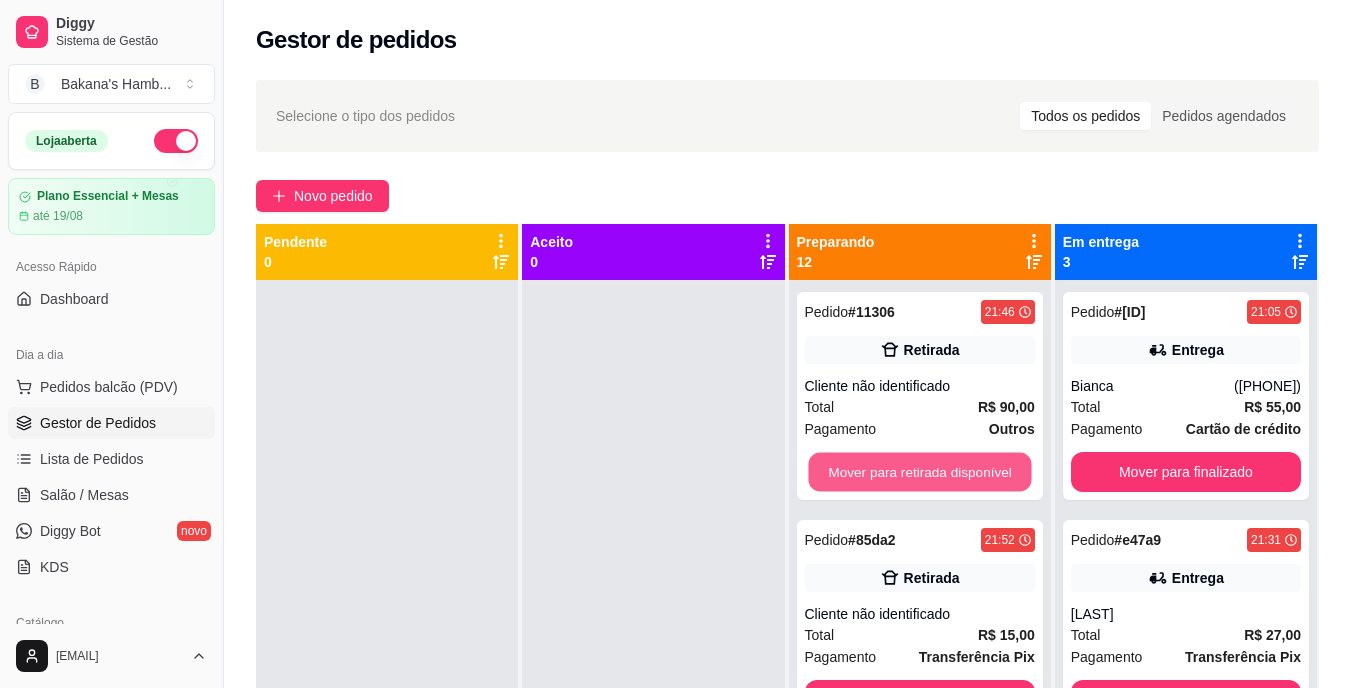 click on "Mover para retirada disponível" at bounding box center [919, 472] 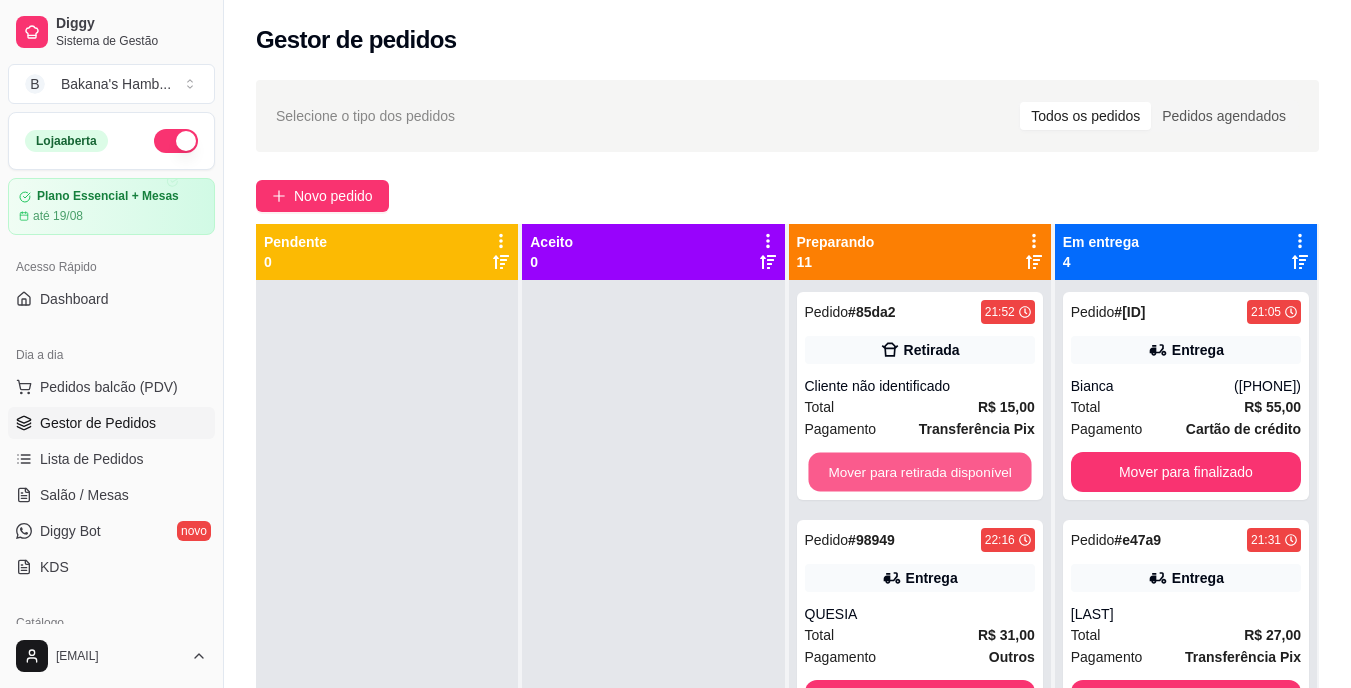 click on "Mover para retirada disponível" at bounding box center (919, 472) 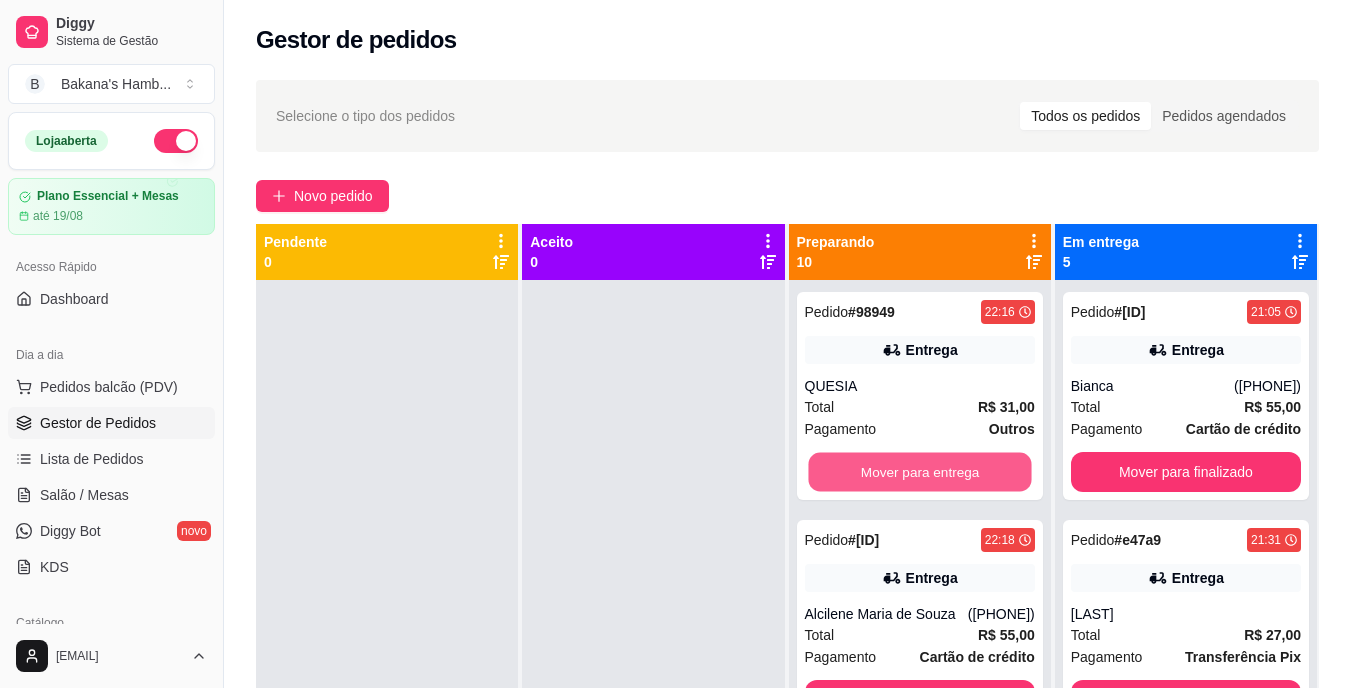 click on "Mover para entrega" at bounding box center [919, 472] 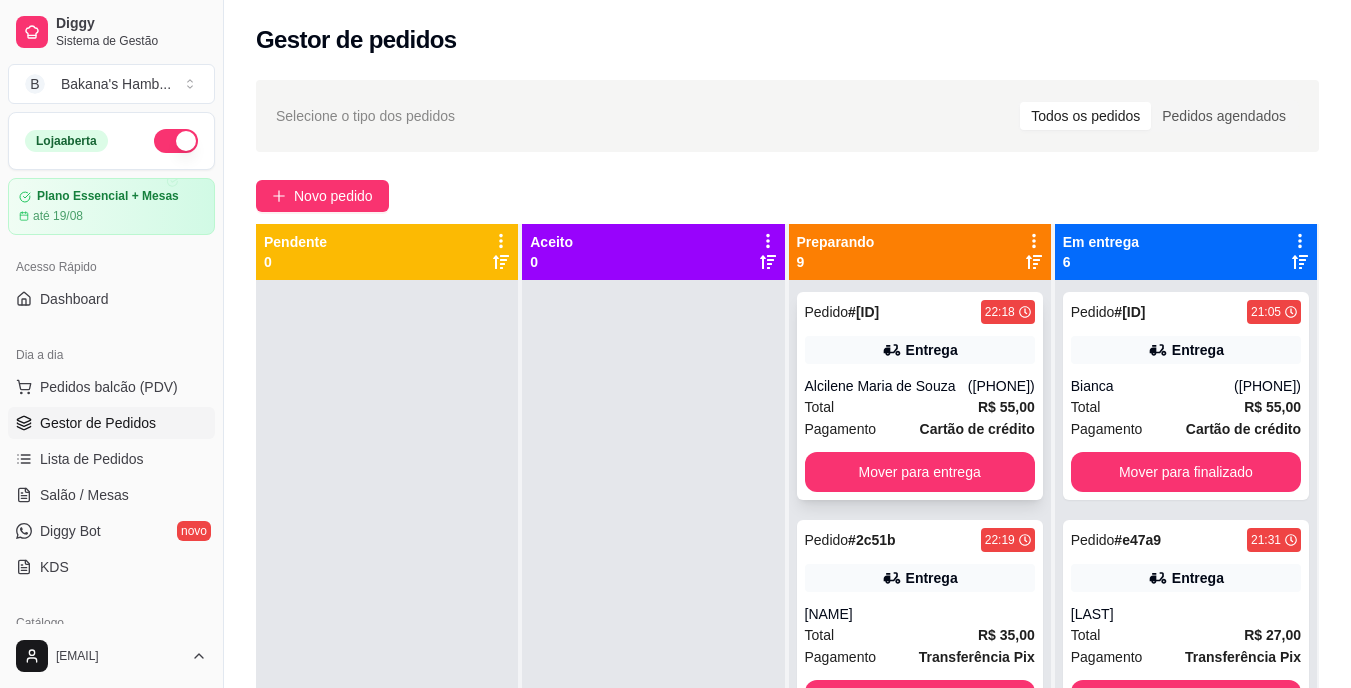 drag, startPoint x: 974, startPoint y: 470, endPoint x: 963, endPoint y: 483, distance: 17.029387 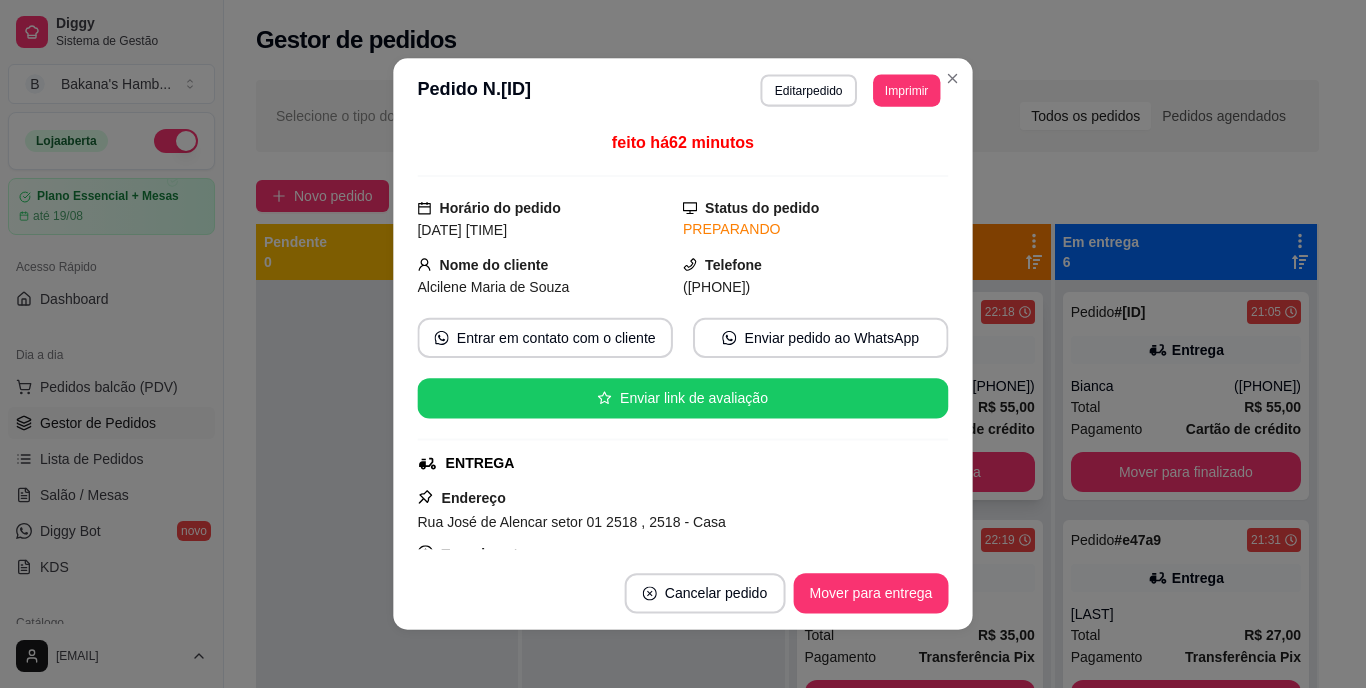 click on "feito há  62   minutos Horário do pedido [DATE] [TIME] Status do pedido PREPARANDO Nome do cliente [FIRST] [LAST]  Telefone ([PHONE]) Entrar em contato com o cliente Enviar pedido ao WhatsApp Enviar link de avaliação ENTREGA Endereço  Rua José de Alencar setor 01 2518 , 2518  - Casa Taxa de entrega  R$ 7,00 Copiar Endereço Pagamento Cartão de crédito   R$ 55,00 Resumo do pedido 2 x     Qui Frango Burguer  R$ 48,00 Subtotal R$ 48,00 Total R$ 55,00" at bounding box center (682, 340) 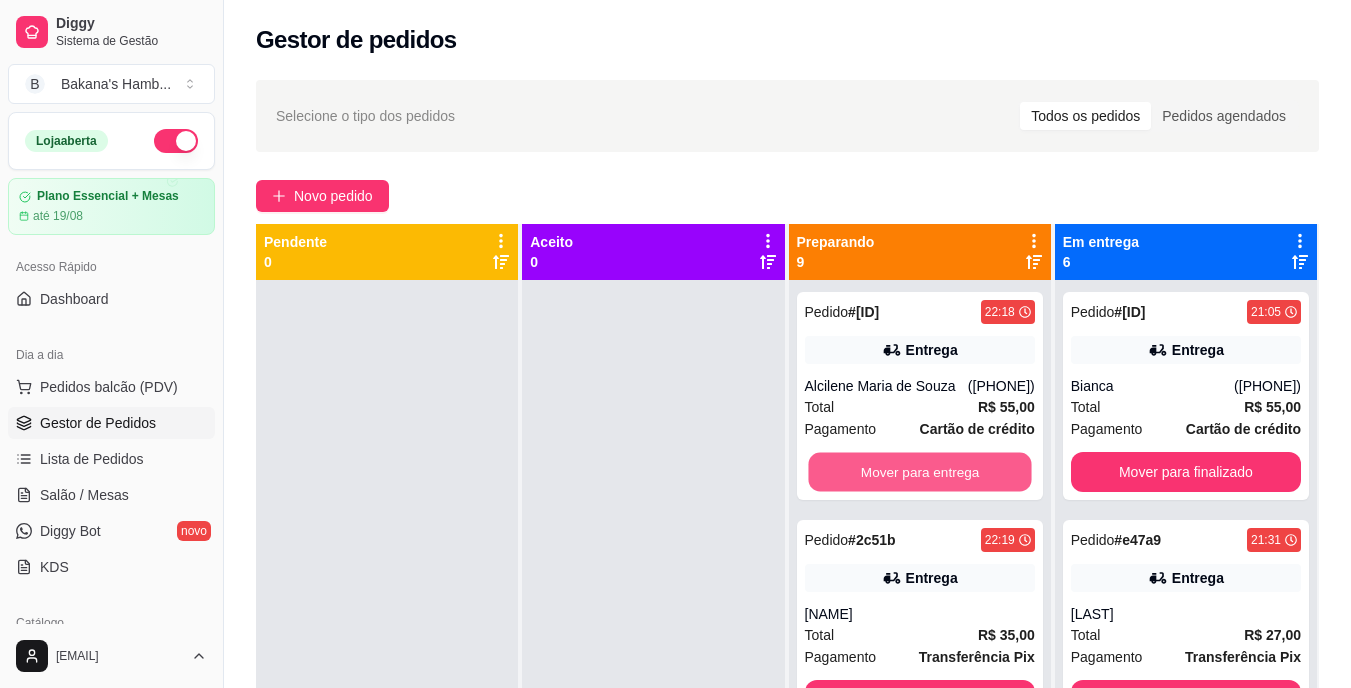 click on "Mover para entrega" at bounding box center (919, 472) 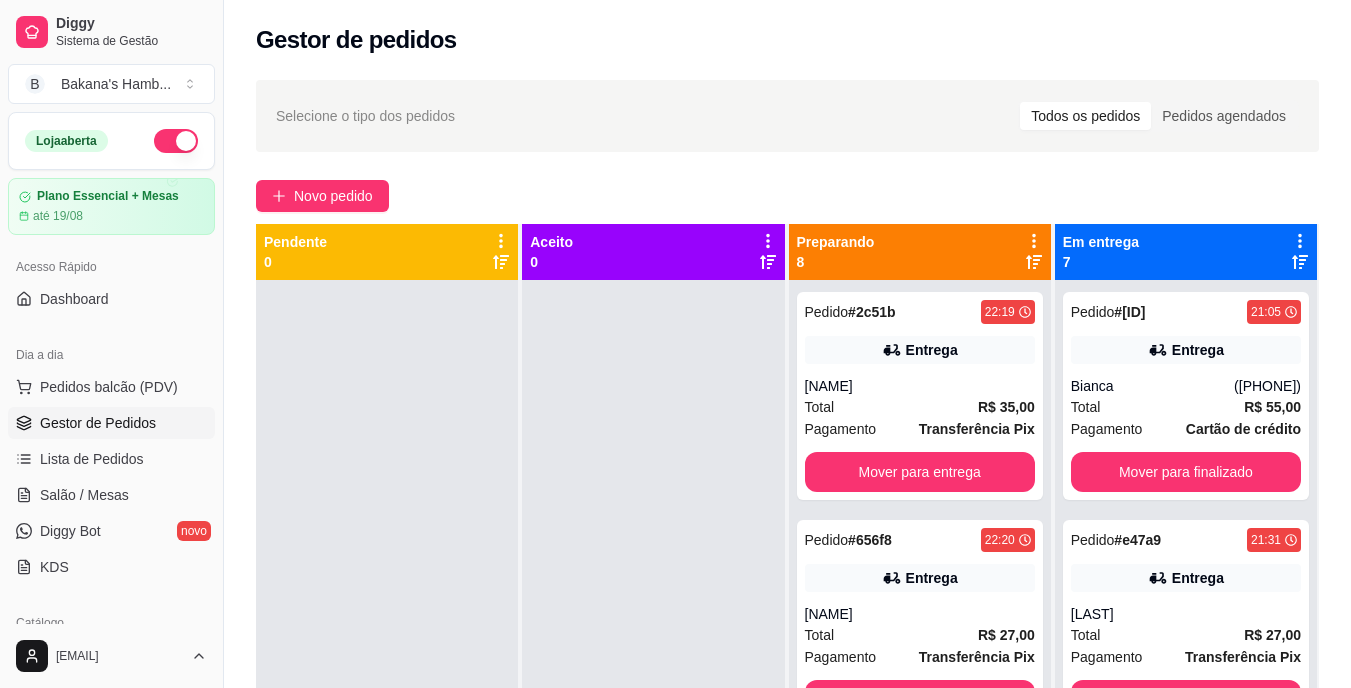 click on "Pedido  # [ID] [TIME] Entrega [NAME] ([PHONE]) Total R$ 35,00 Pagamento Transferência Pix Mover para entrega" at bounding box center [920, 396] 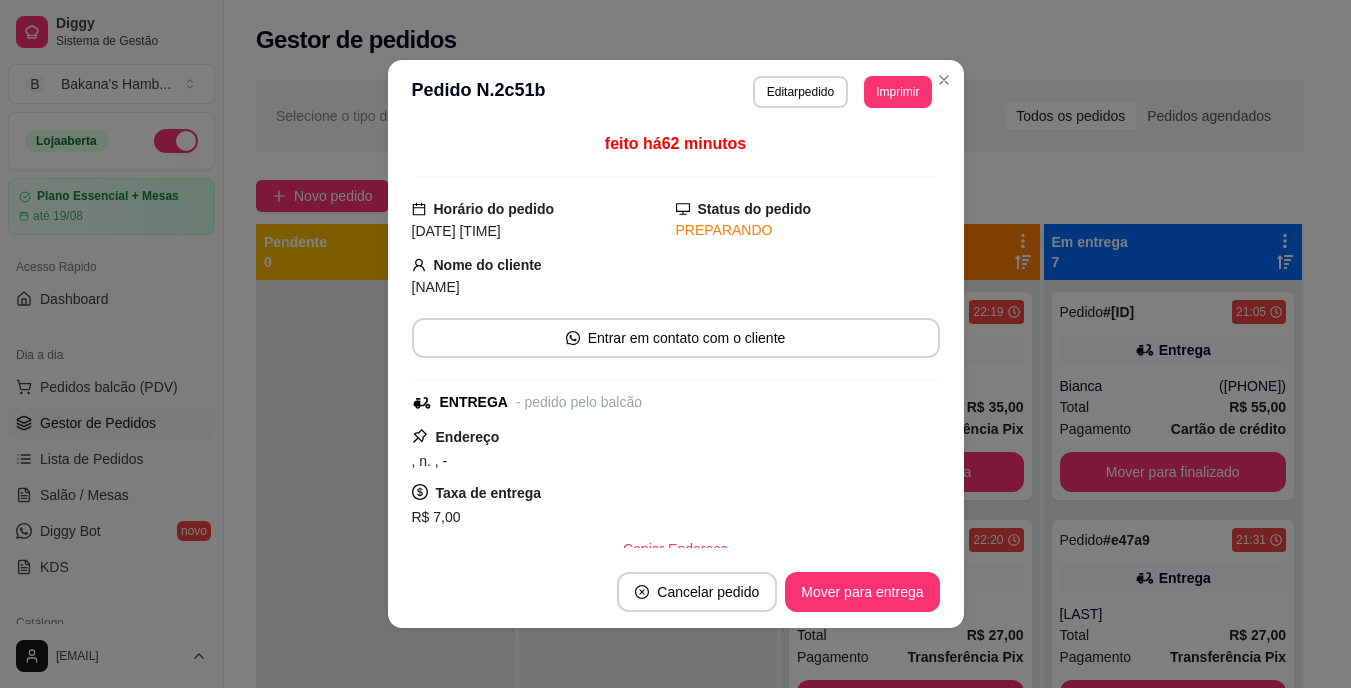 click on "Mover para entrega" at bounding box center (910, 472) 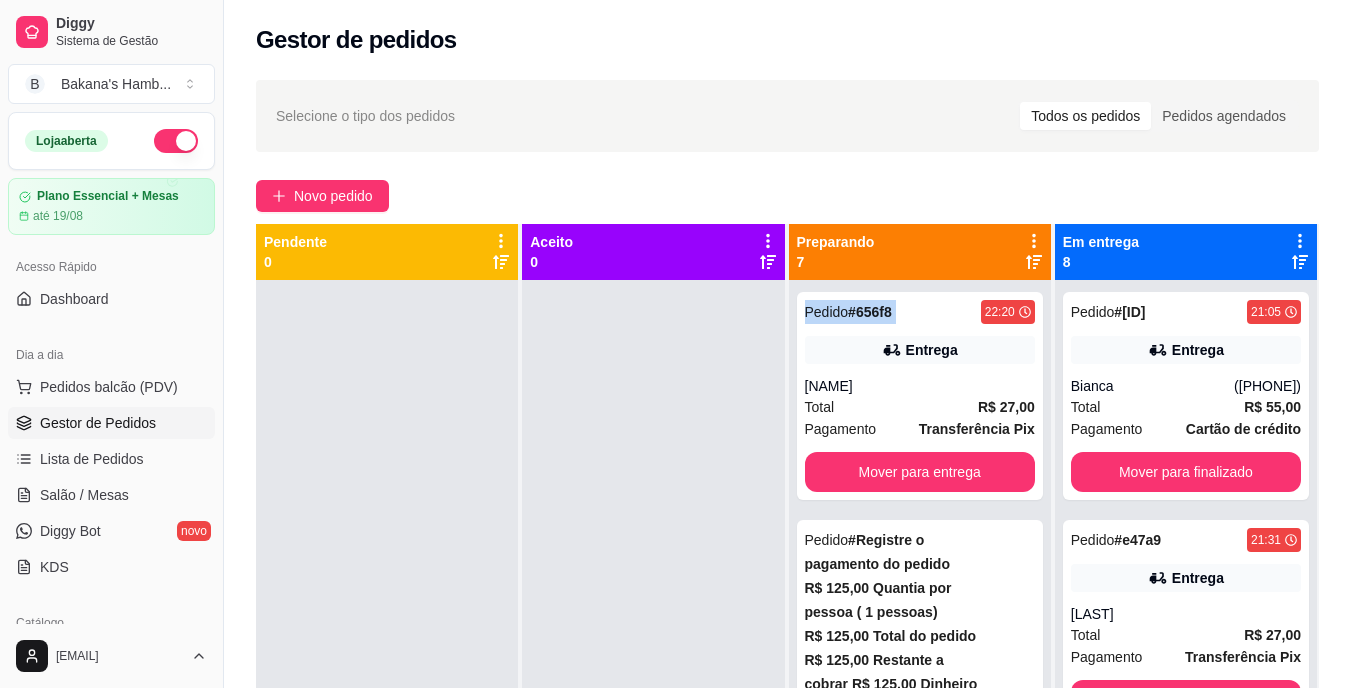 click on "Mover para entrega" at bounding box center [920, 472] 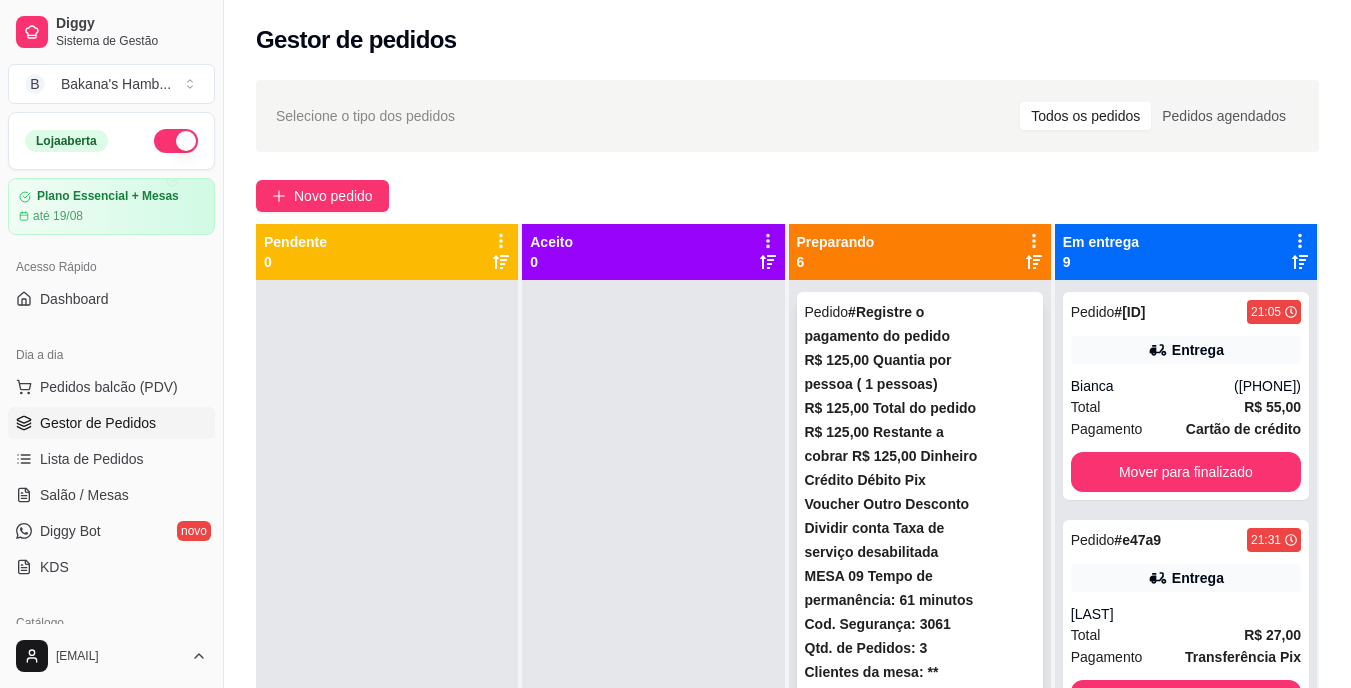 click on "Mover para entrega" at bounding box center [919, 1480] 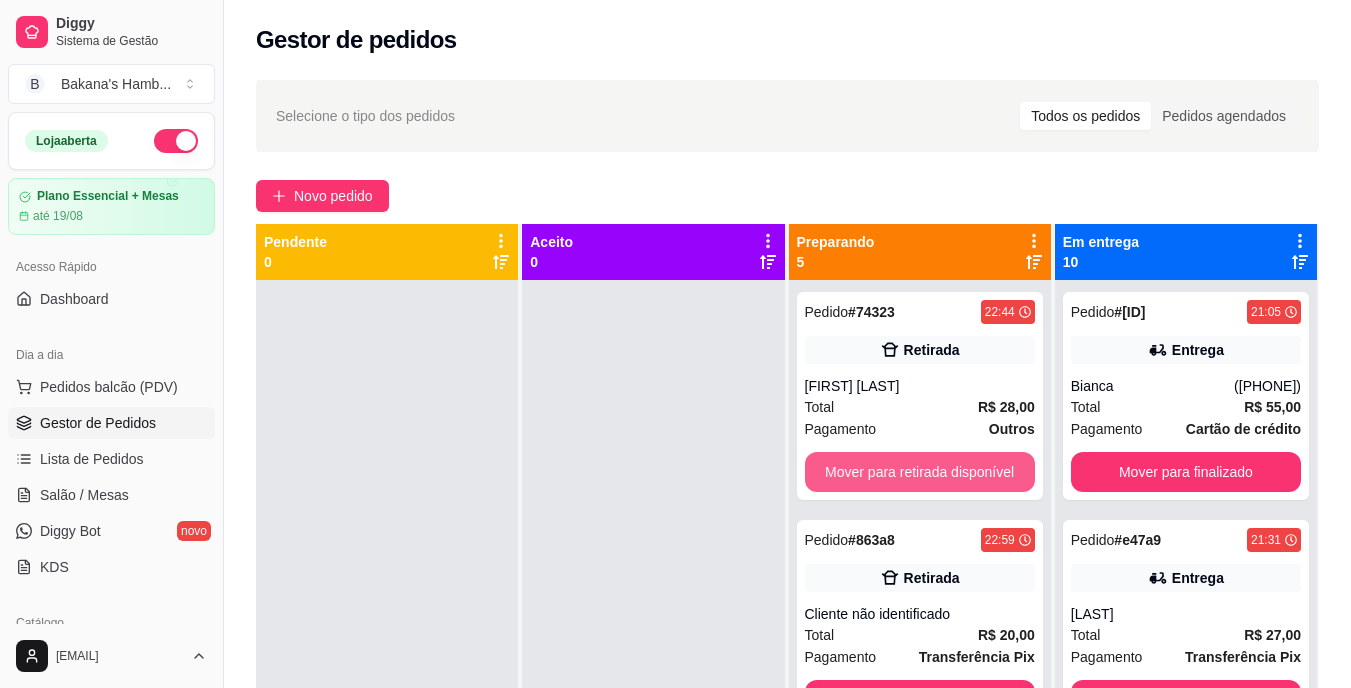 click on "Mover para retirada disponível" at bounding box center (920, 472) 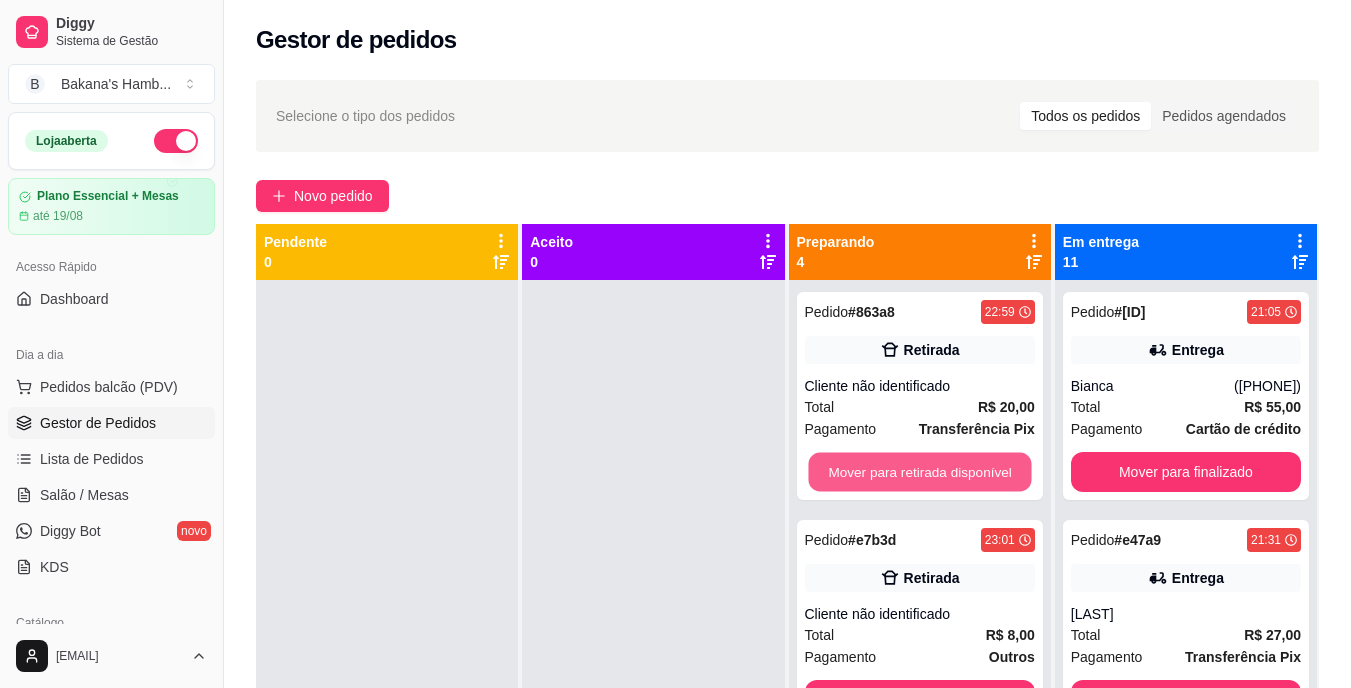 click on "Mover para retirada disponível" at bounding box center [919, 472] 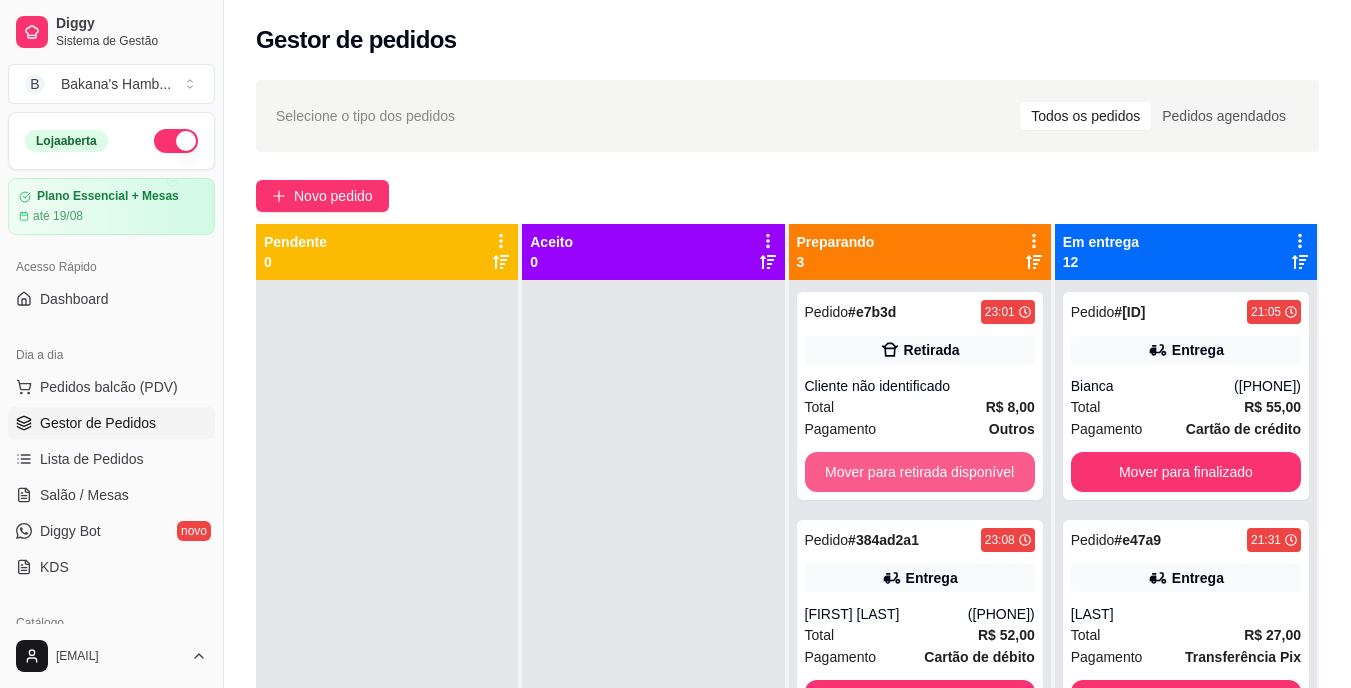 click on "Mover para retirada disponível" at bounding box center (920, 472) 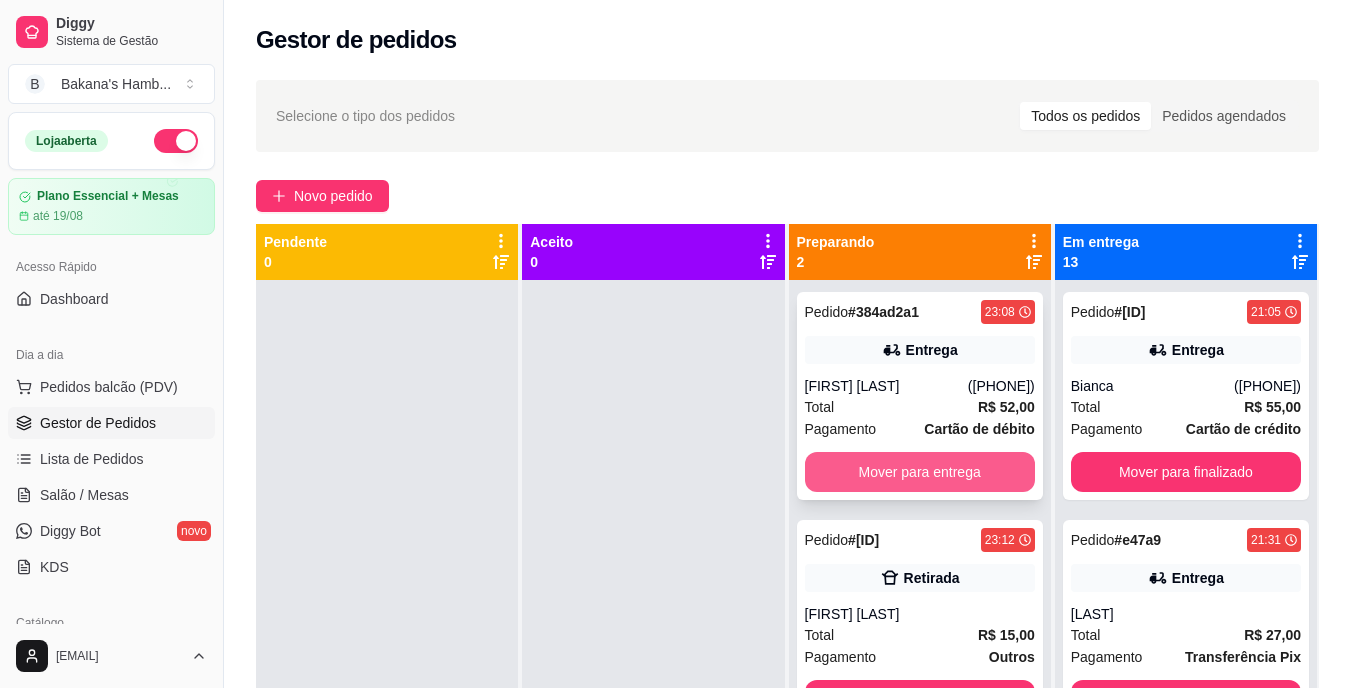 drag, startPoint x: 961, startPoint y: 460, endPoint x: 947, endPoint y: 474, distance: 19.79899 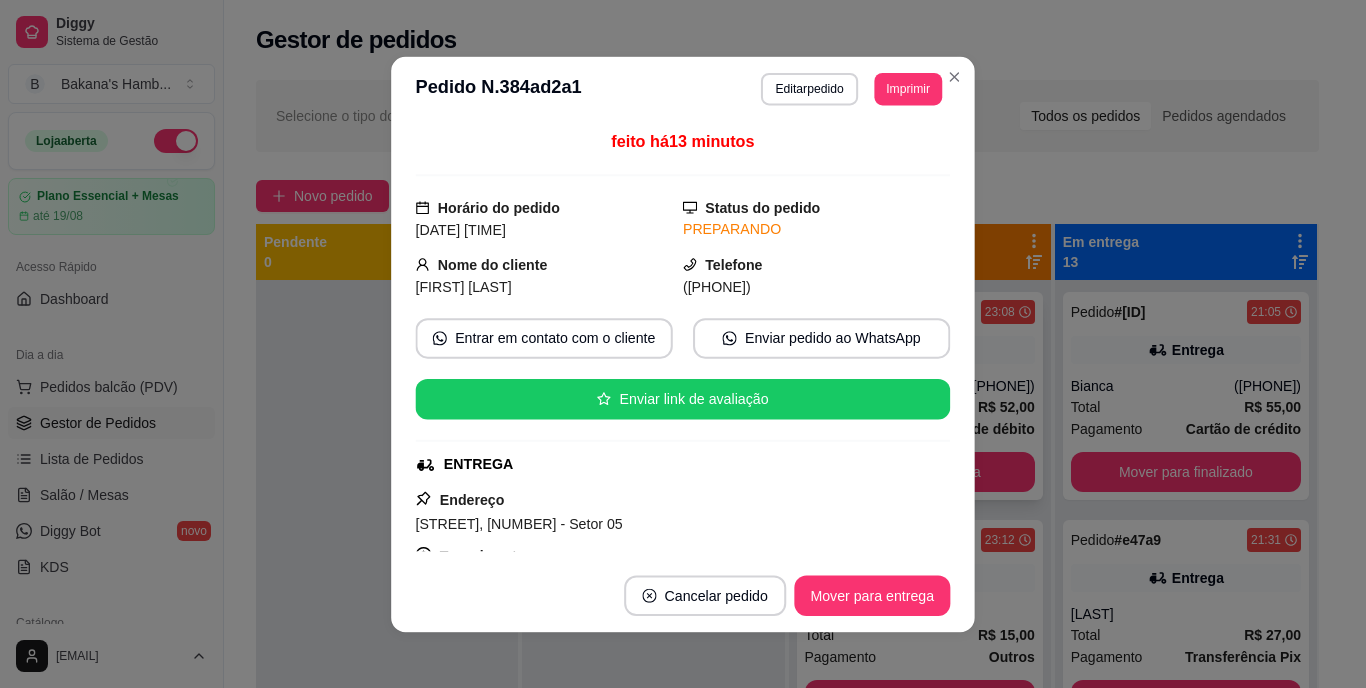 click on "feito há  13   minutos Horário do pedido [DATE] [TIME] Status do pedido PREPARANDO Nome do cliente [NAME]  Telefone [PHONE] Entrar em contato com o cliente Enviar pedido ao WhatsApp Enviar link de avaliação ENTREGA Endereço  [STREET] , [NUMBER]   - [NEIGHBORHOOD] Taxa de entrega  R$ 7,00 Copiar Endereço Pagamento Cartão de débito   R$ 52,00 Resumo do pedido 1 x     X-Bacon R$ 20,00 1 x     Bacon burguer R$ 25,00 Subtotal R$ 45,00 Total R$ 52,00" at bounding box center (683, 340) 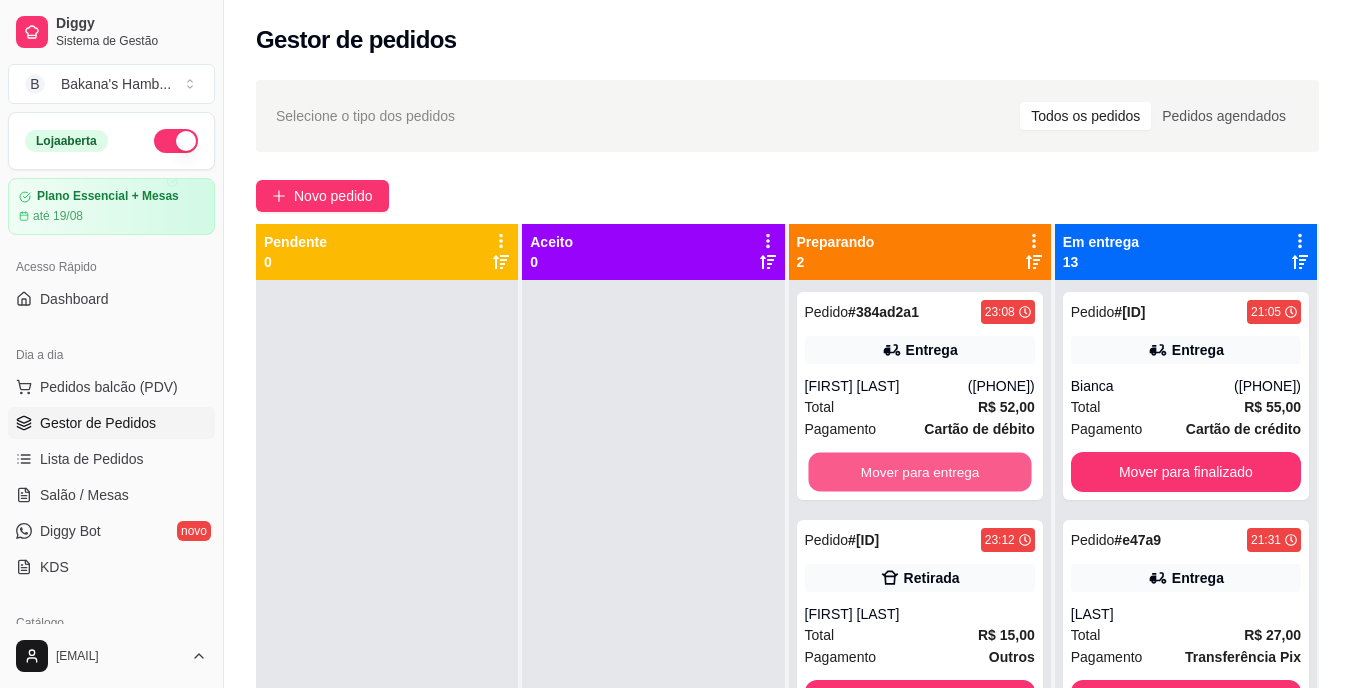 click on "Mover para entrega" at bounding box center [919, 472] 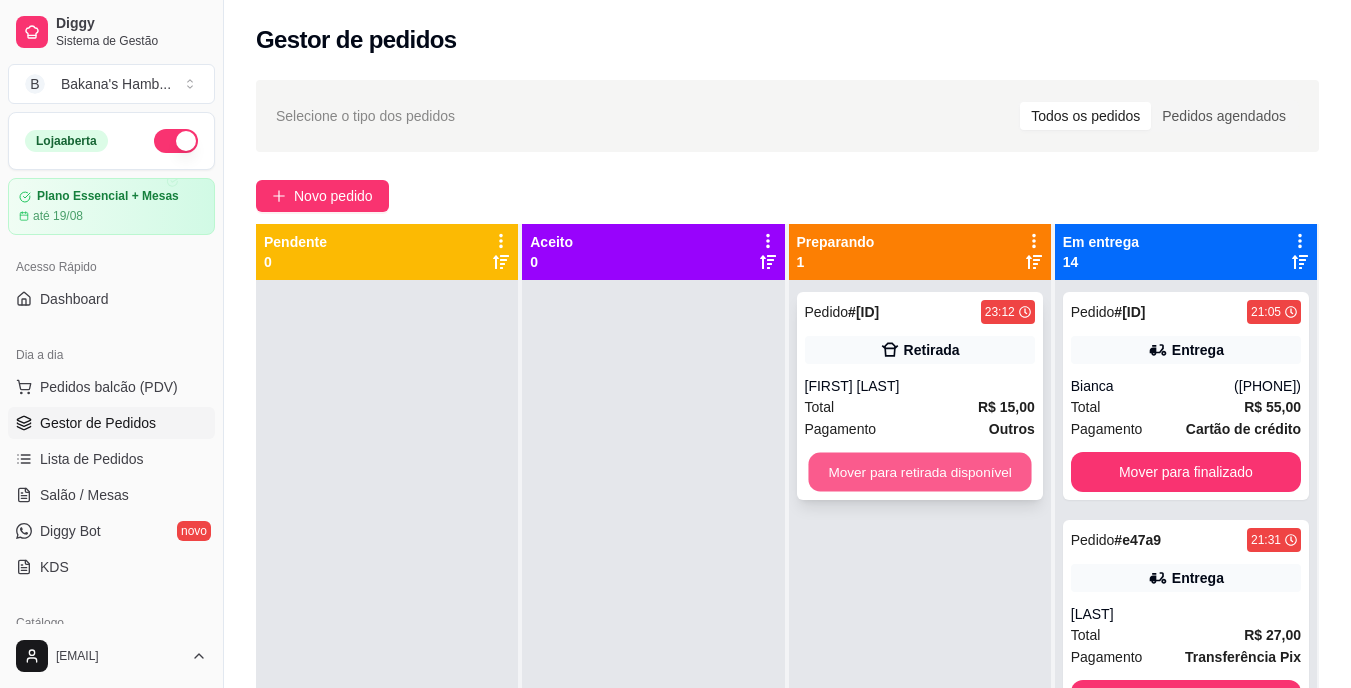 click on "Mover para retirada disponível" at bounding box center (919, 472) 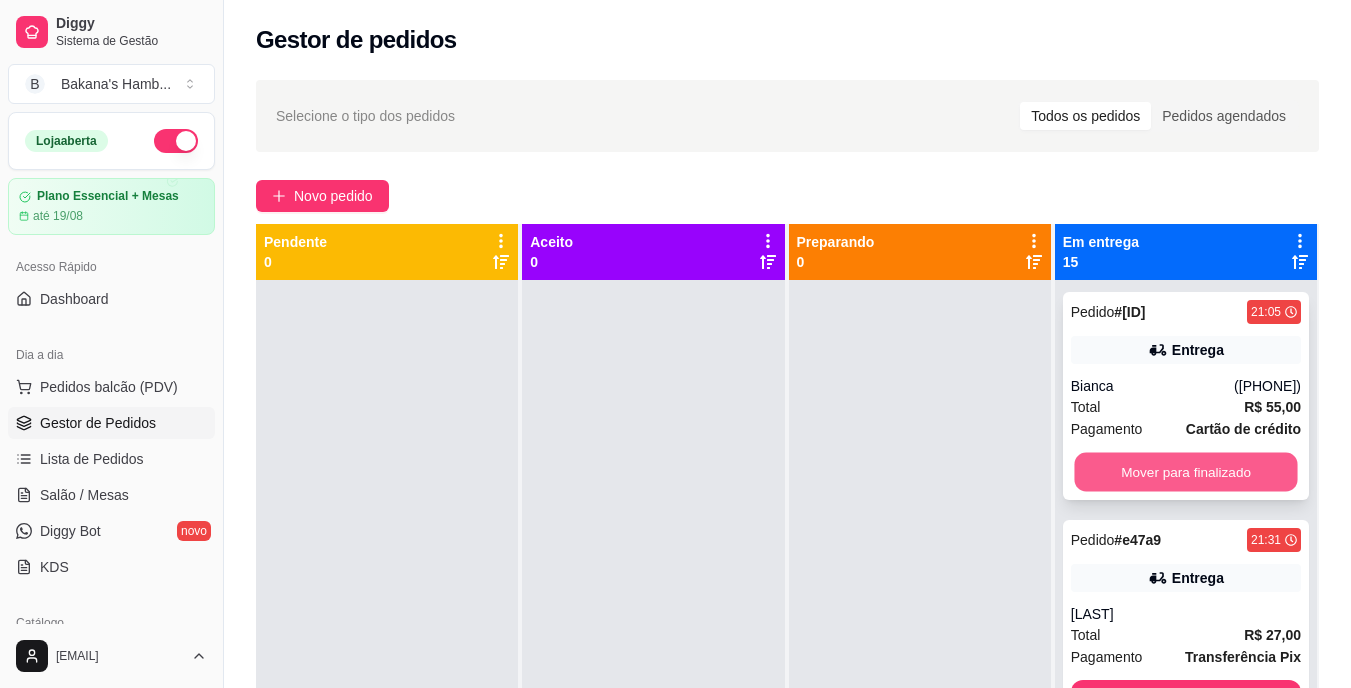 click on "Mover para finalizado" at bounding box center (1185, 472) 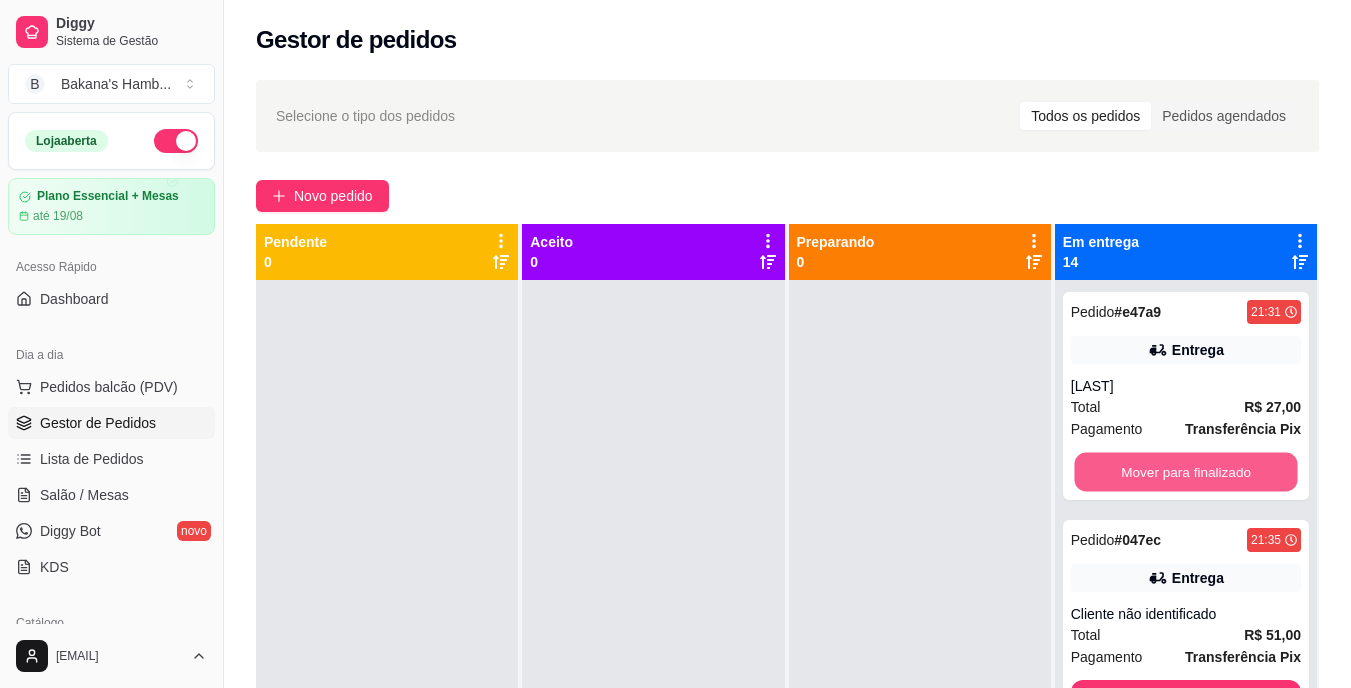 click on "Mover para finalizado" at bounding box center (1185, 472) 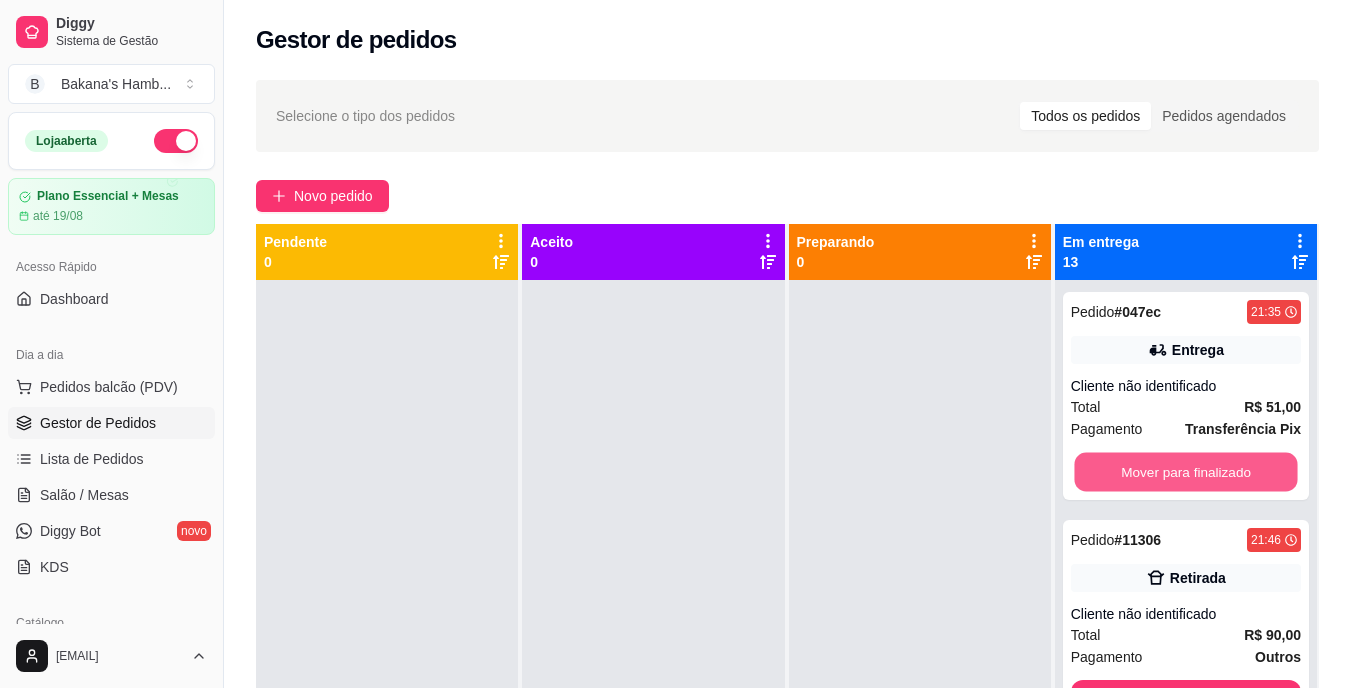 click on "Mover para finalizado" at bounding box center [1185, 472] 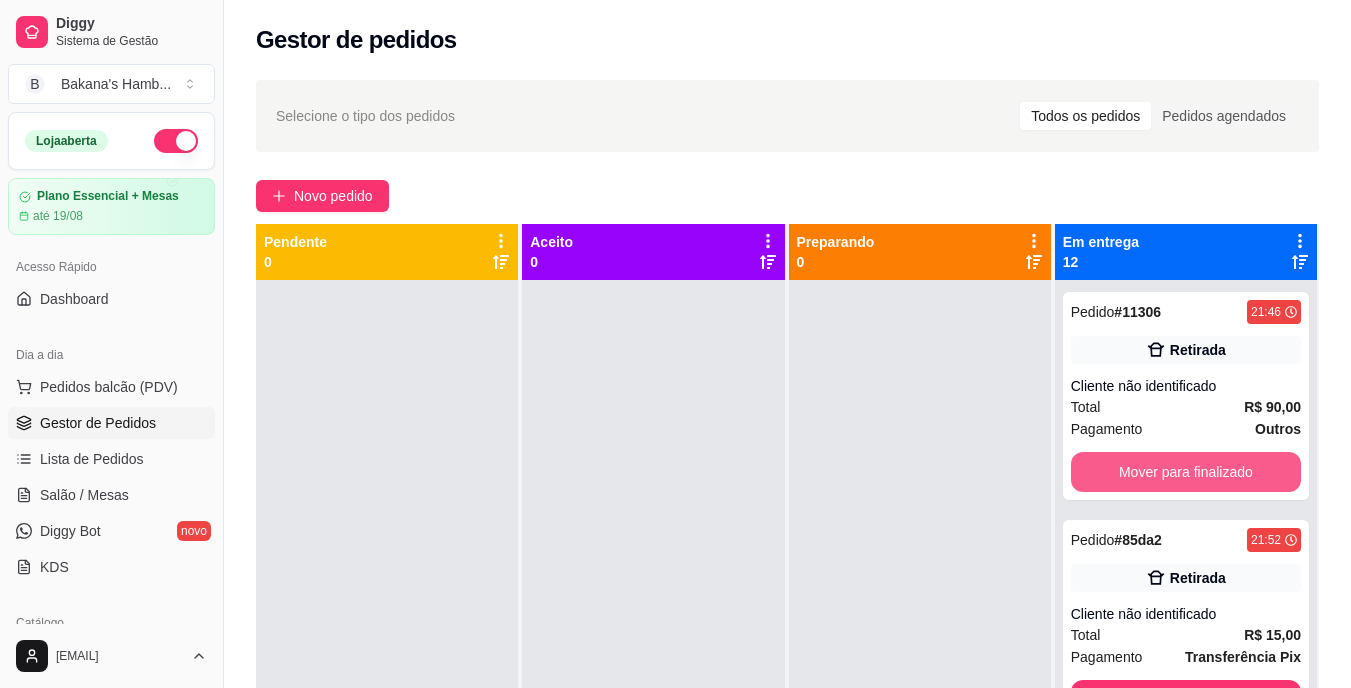 click on "Mover para finalizado" at bounding box center [1186, 472] 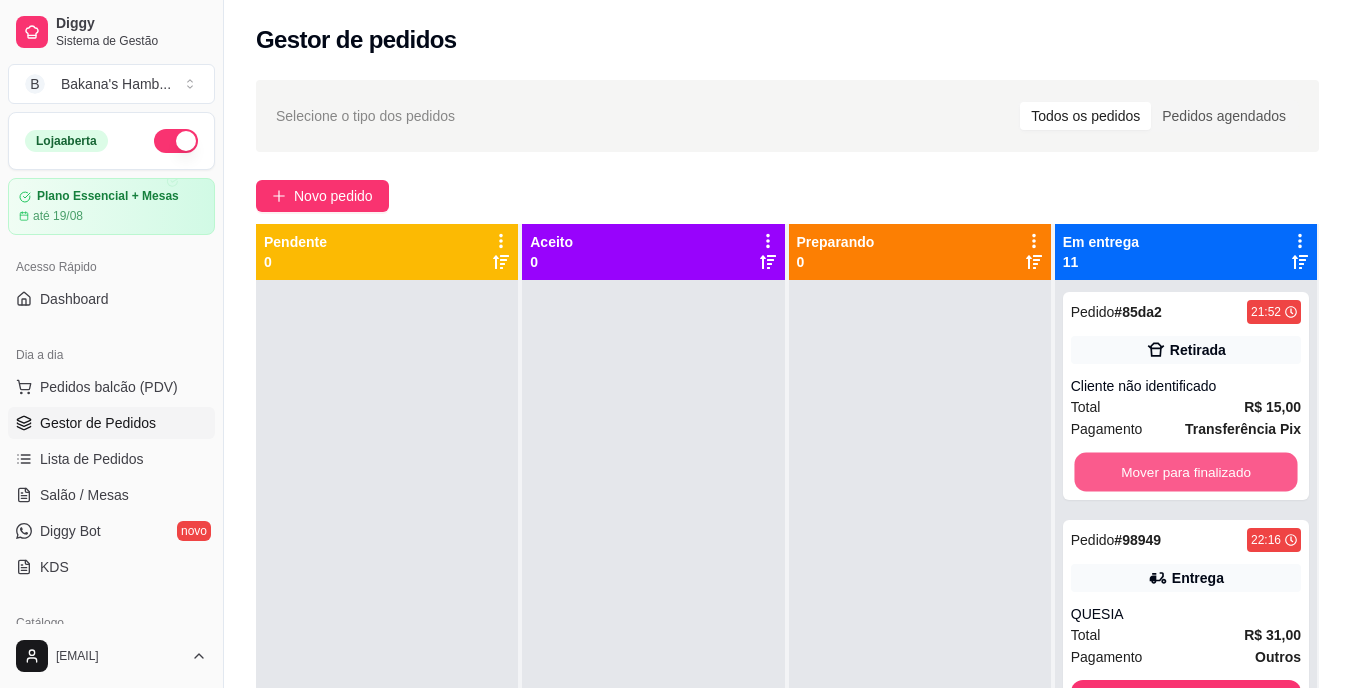 click on "Mover para finalizado" at bounding box center (1185, 472) 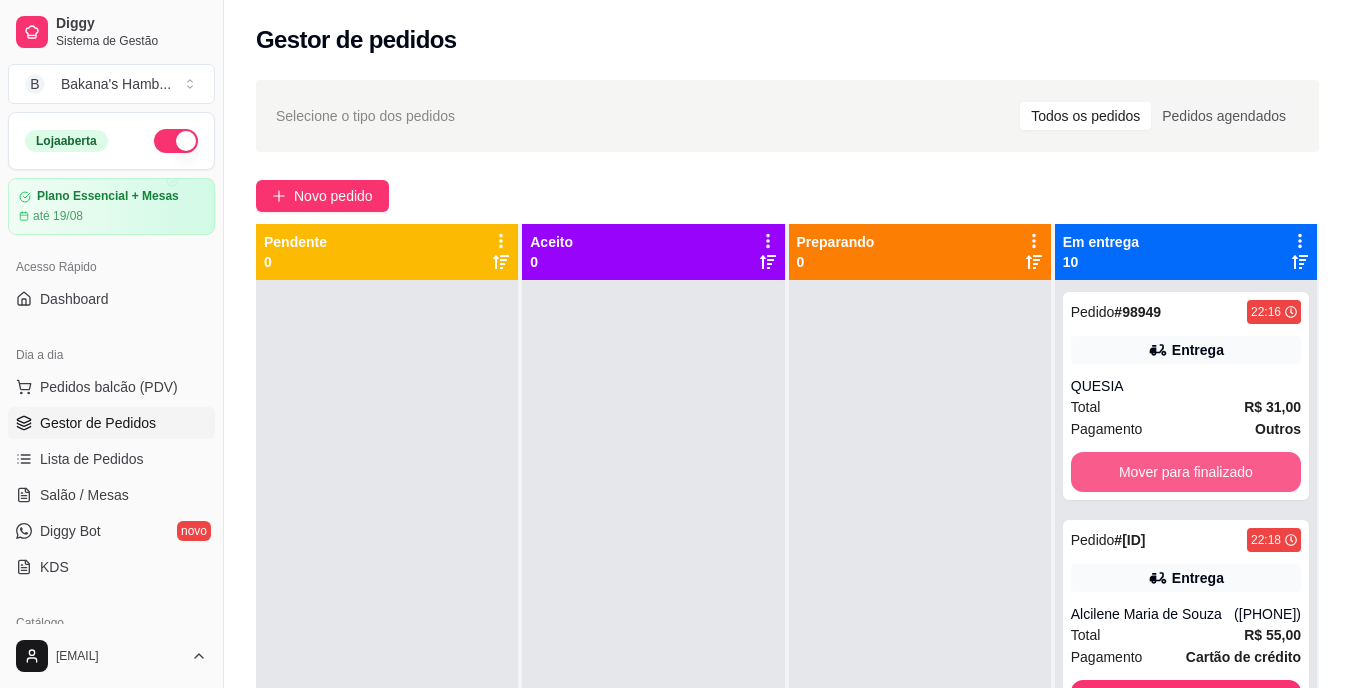 click on "Mover para finalizado" at bounding box center [1186, 472] 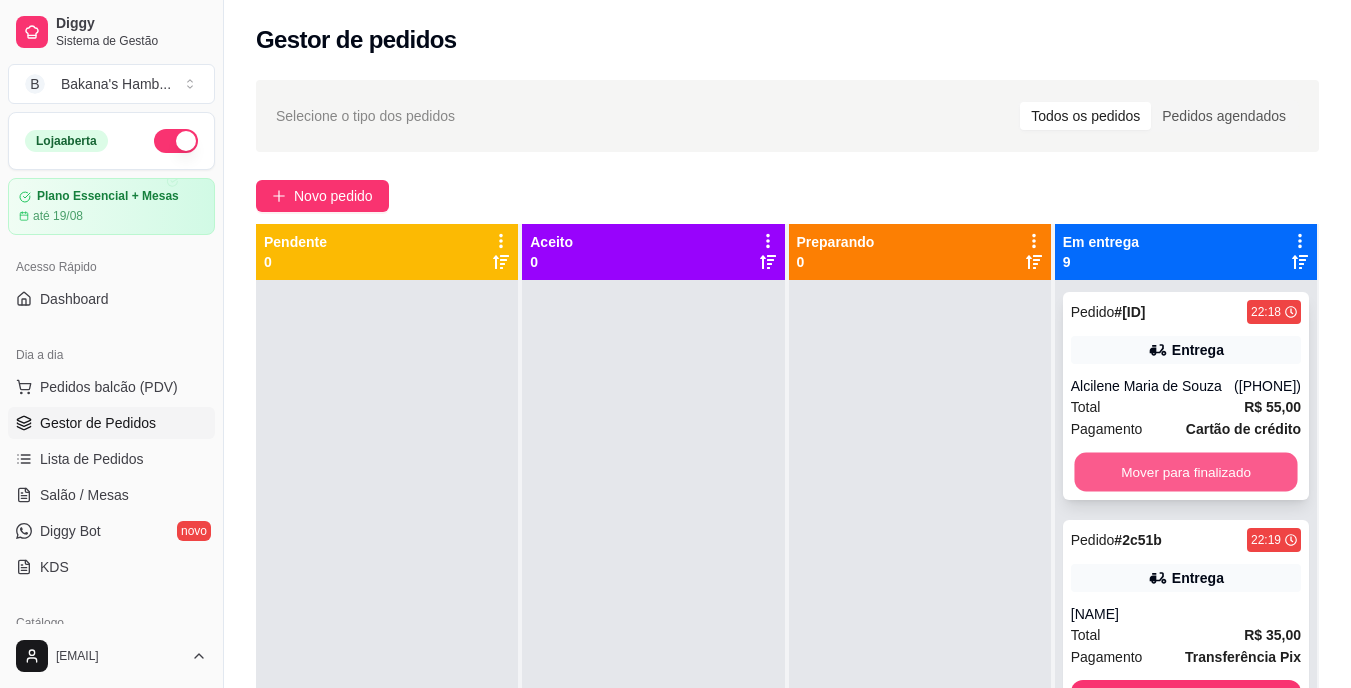click on "Mover para finalizado" at bounding box center (1185, 472) 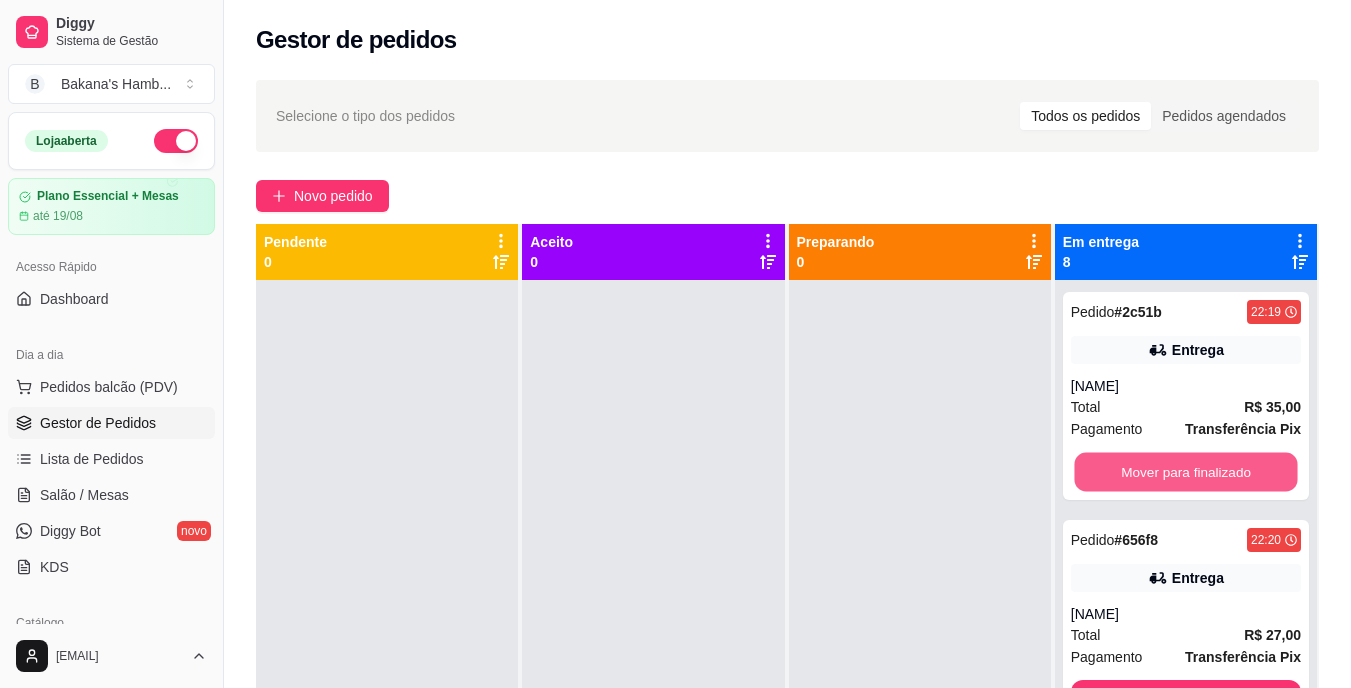 click on "Mover para finalizado" at bounding box center (1185, 472) 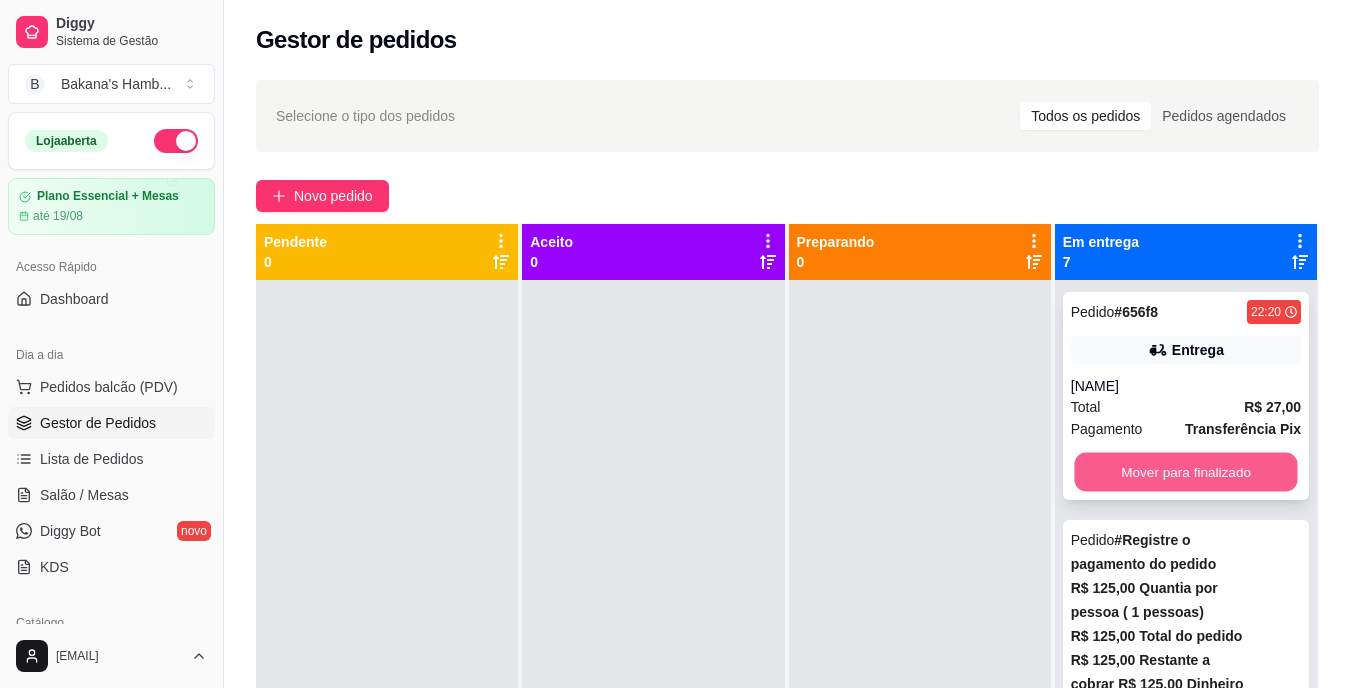 click on "Mover para finalizado" at bounding box center (1185, 472) 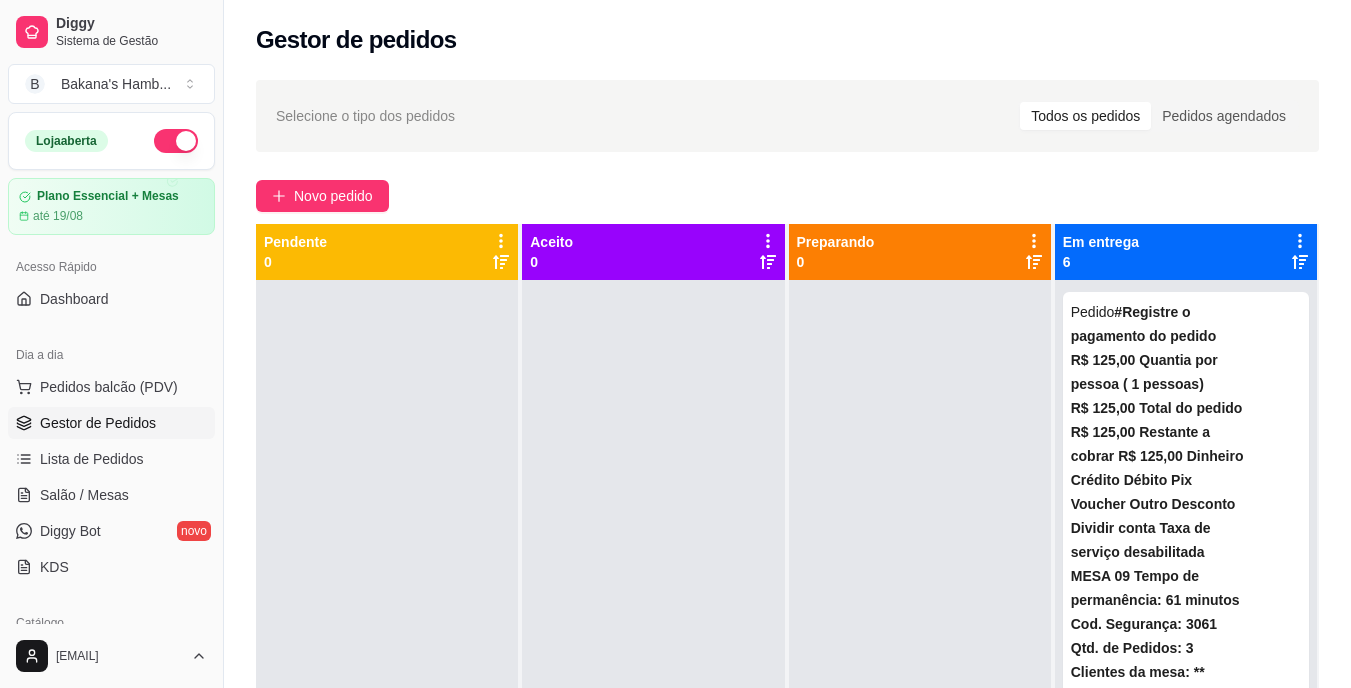 click on "Mover para finalizado" at bounding box center (1185, 1480) 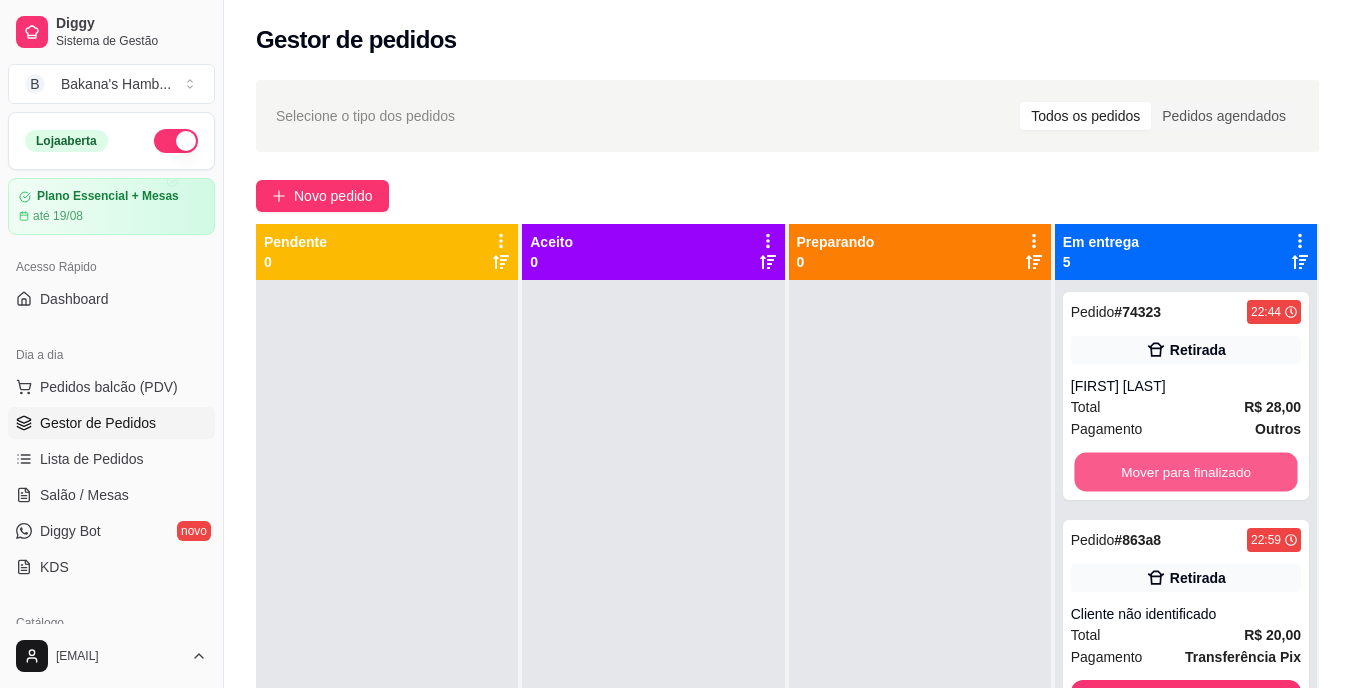 click on "Mover para finalizado" at bounding box center [1185, 472] 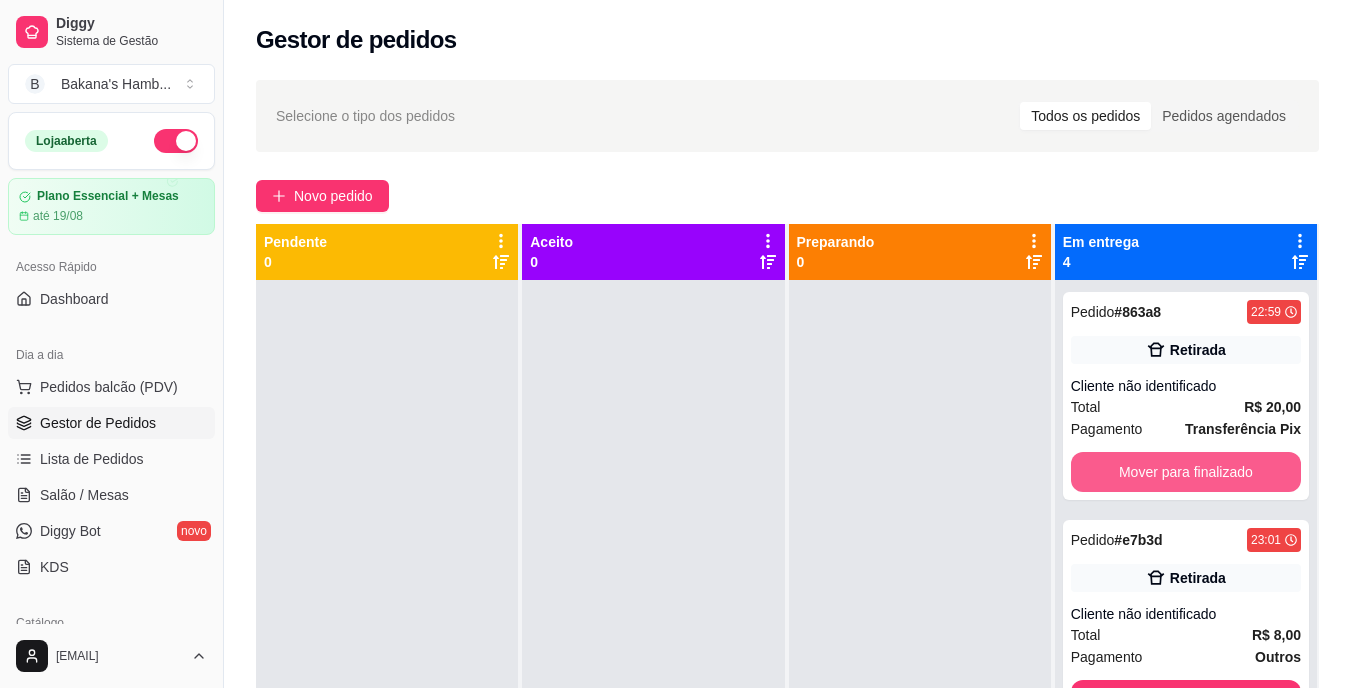 click on "Mover para finalizado" at bounding box center [1186, 472] 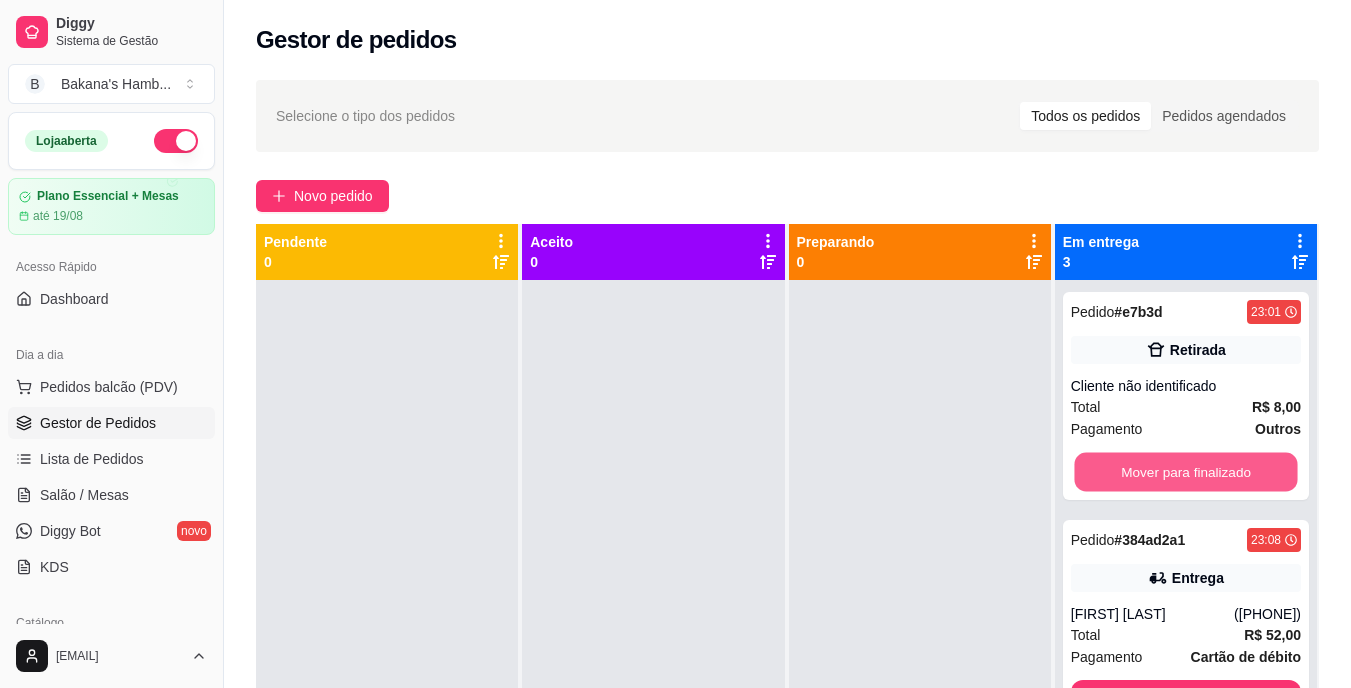 click on "Mover para finalizado" at bounding box center [1185, 472] 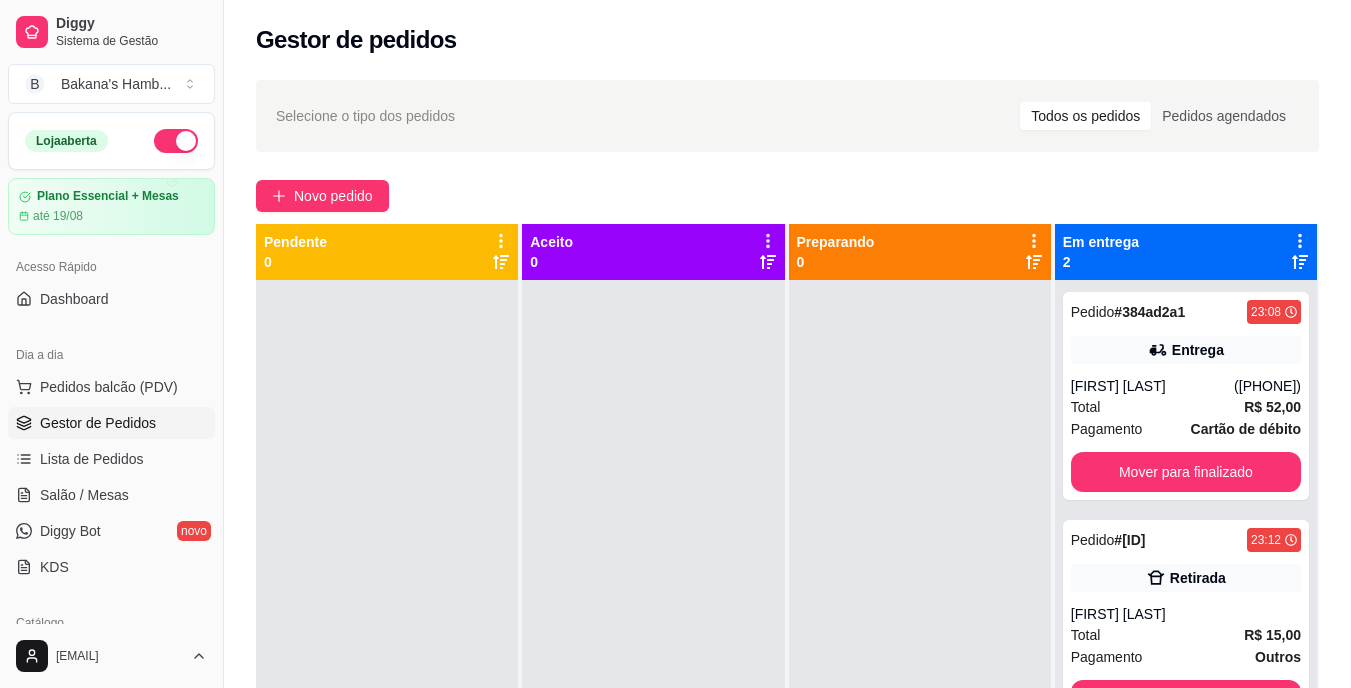 click on "Pedido  # [ID] [TIME] Entrega [NAME]  ([PHONE]) Total R$ [PRICE] Pagamento Cartão de débito Mover para finalizado" at bounding box center (1186, 396) 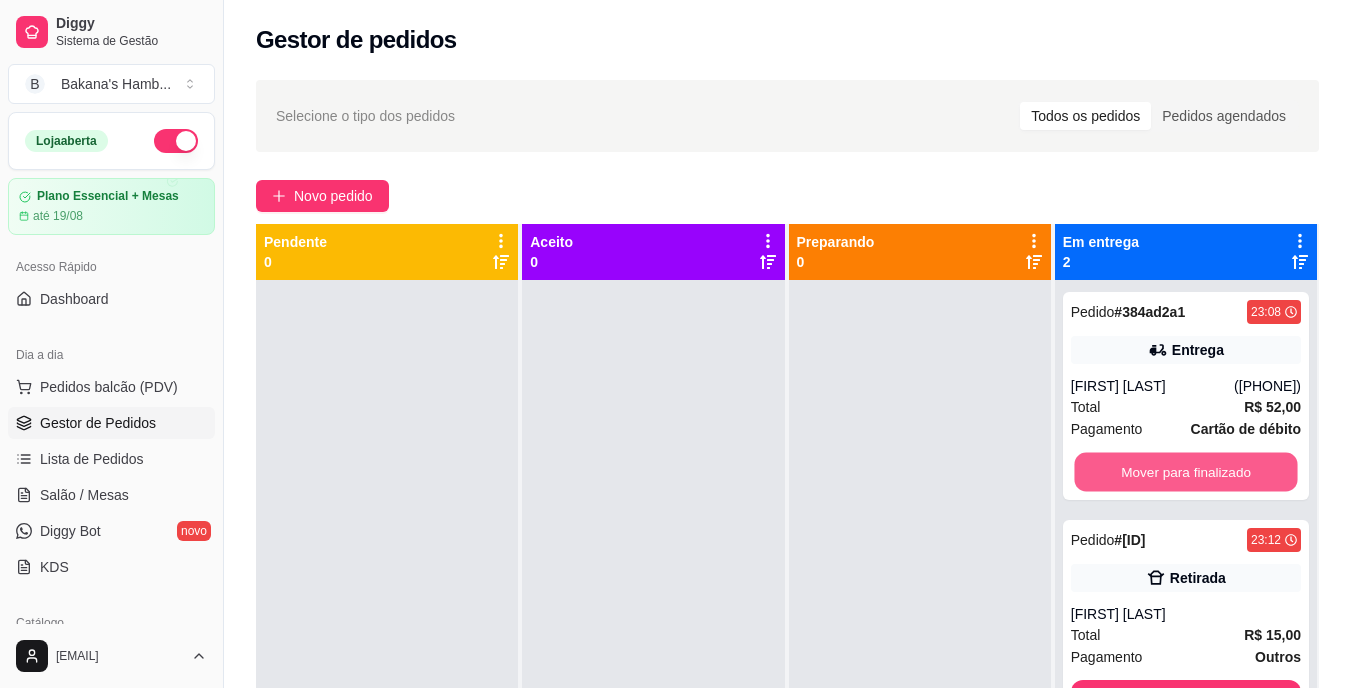 click on "Mover para finalizado" at bounding box center (1185, 472) 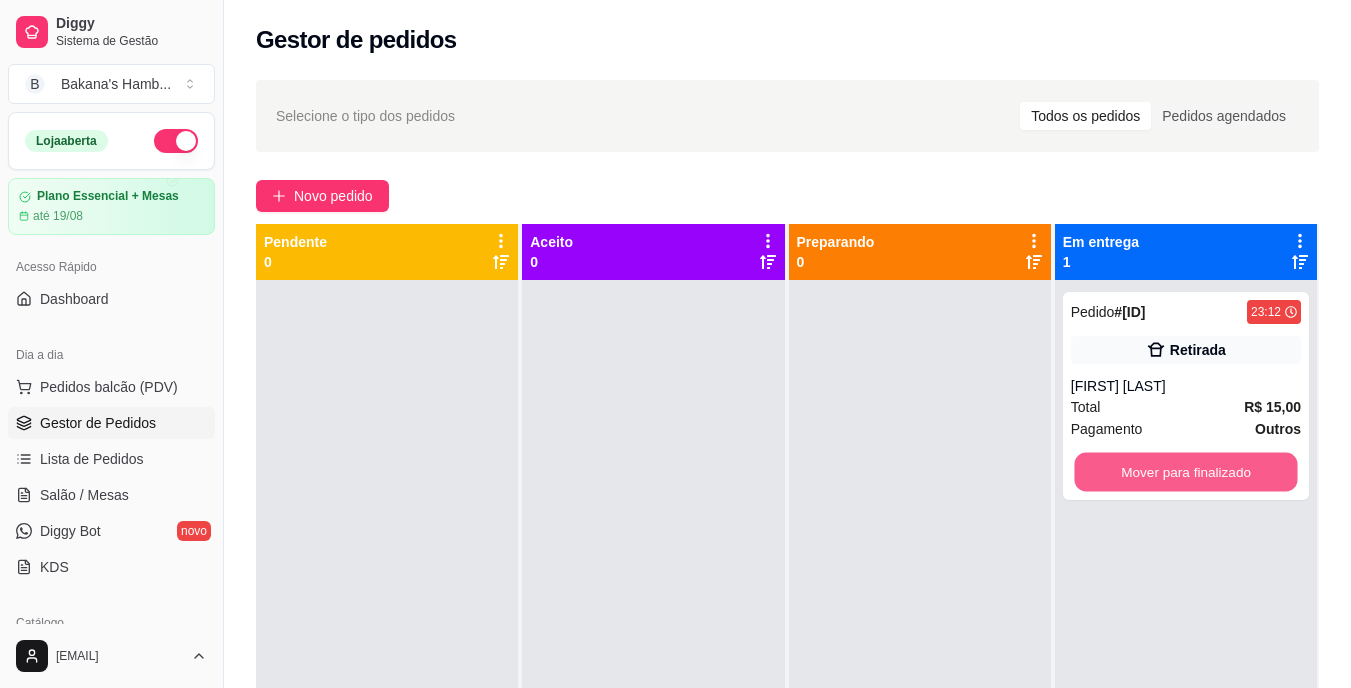 click on "Mover para finalizado" at bounding box center [1185, 472] 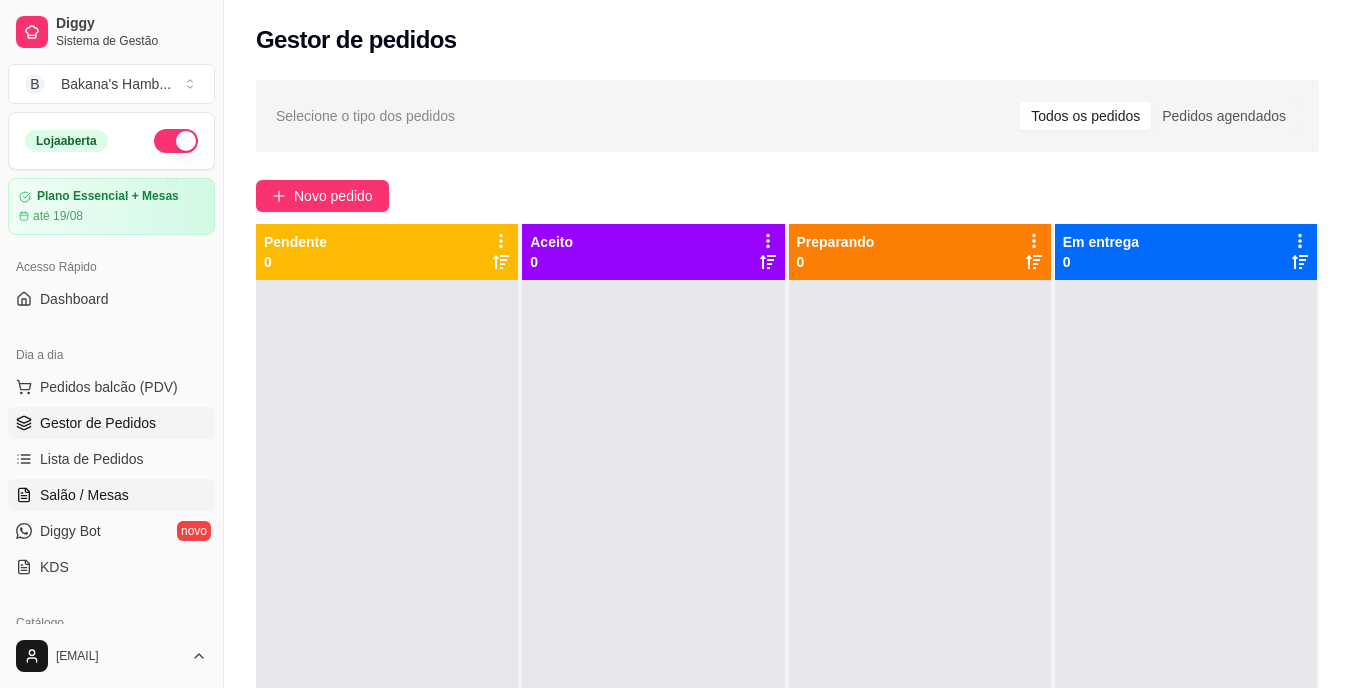 click on "Salão / Mesas" at bounding box center (84, 495) 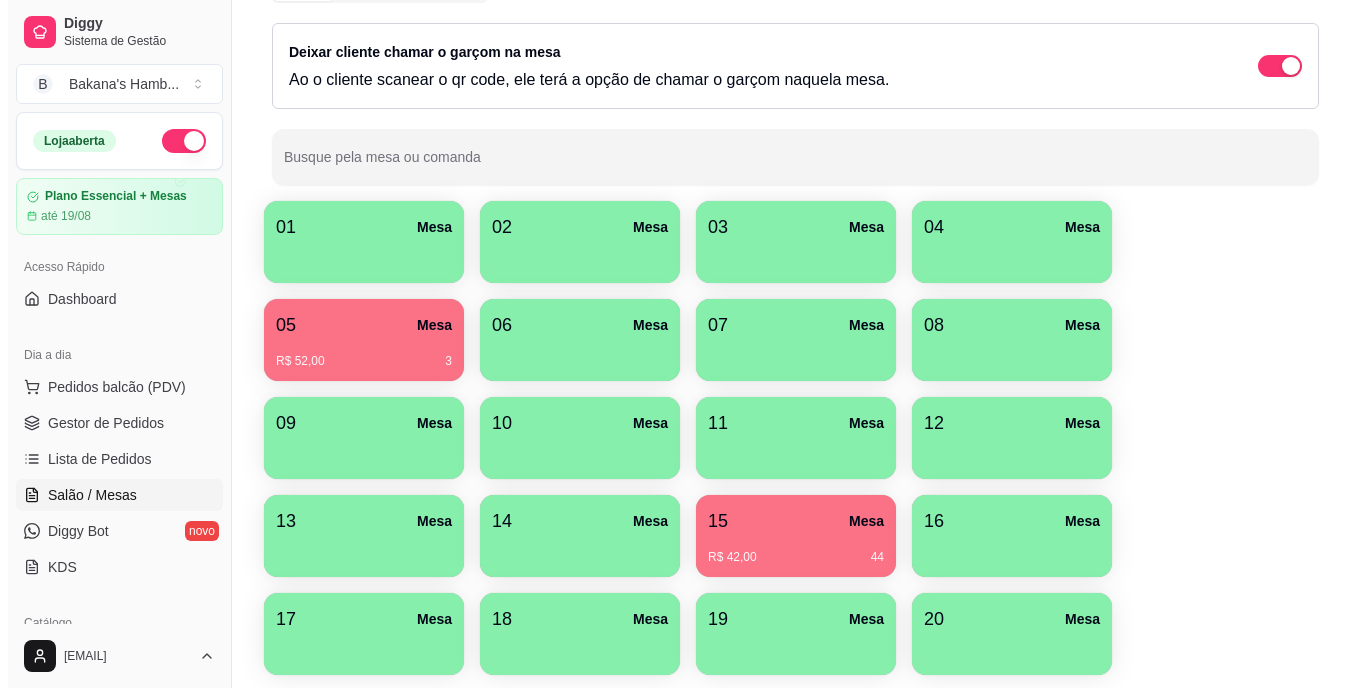 scroll, scrollTop: 158, scrollLeft: 0, axis: vertical 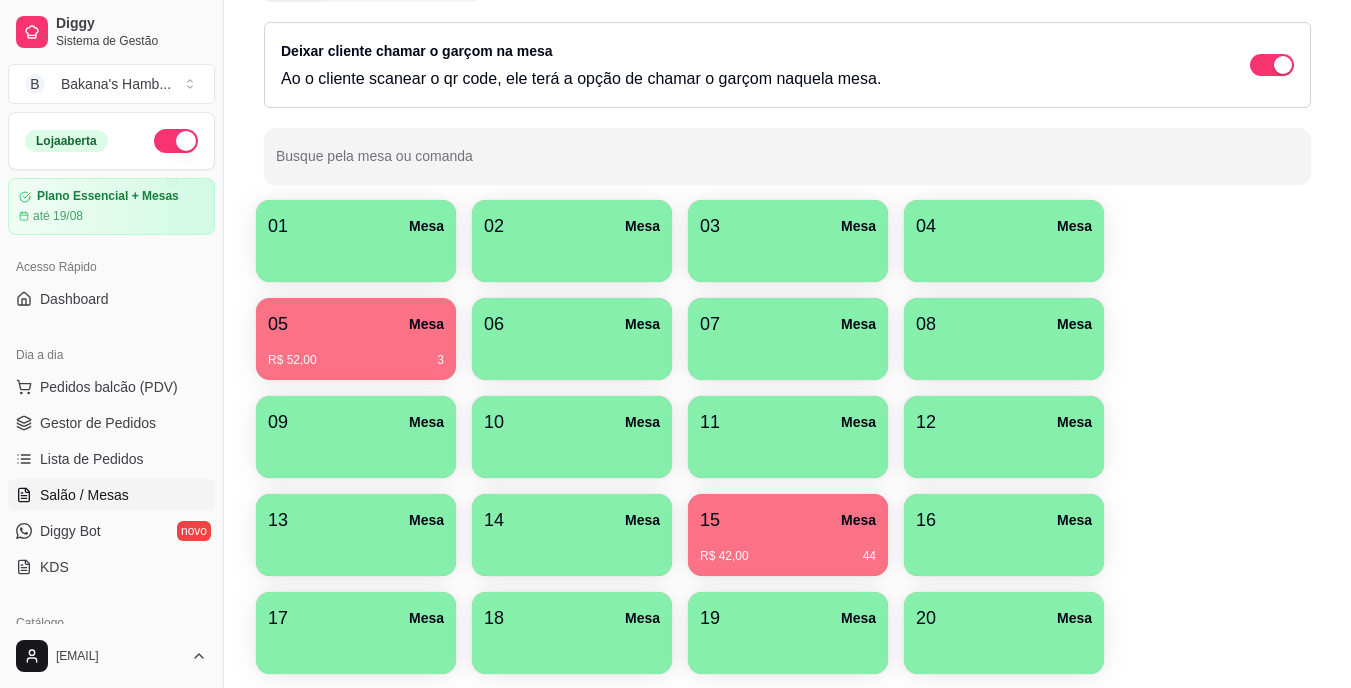 click at bounding box center (1004, 549) 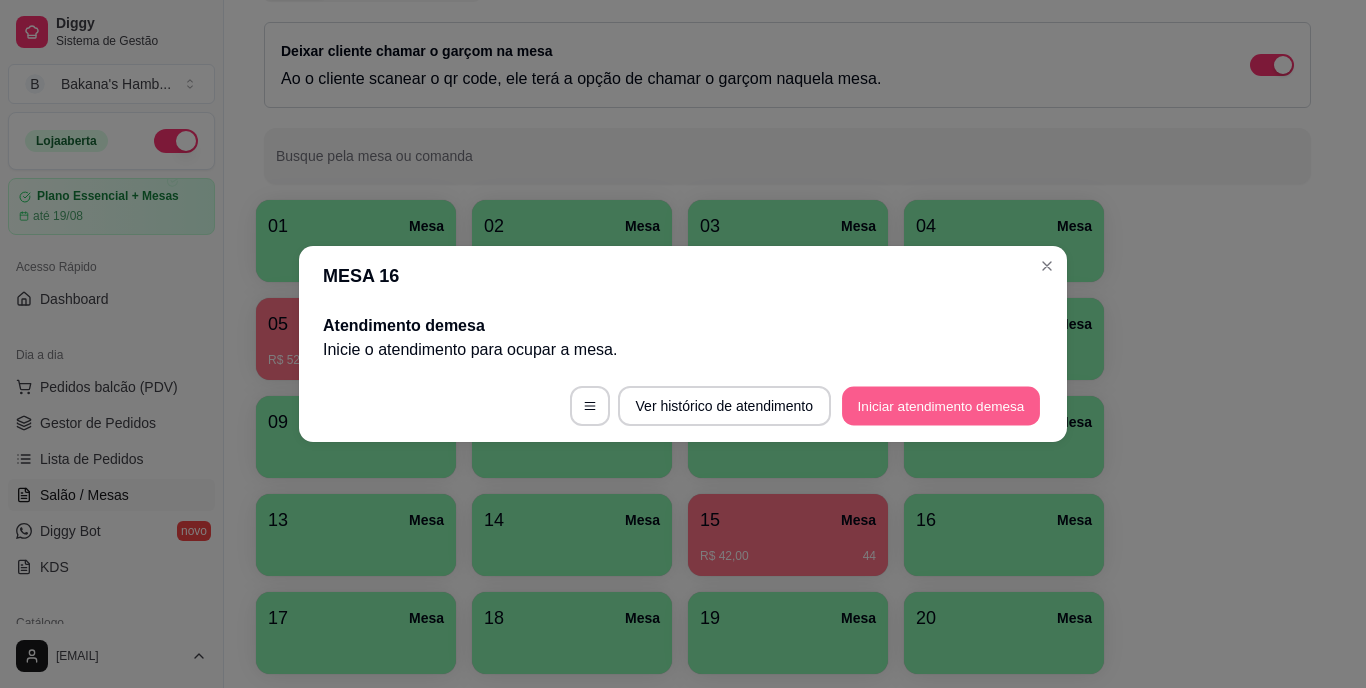 click on "Iniciar atendimento de  mesa" at bounding box center (941, 406) 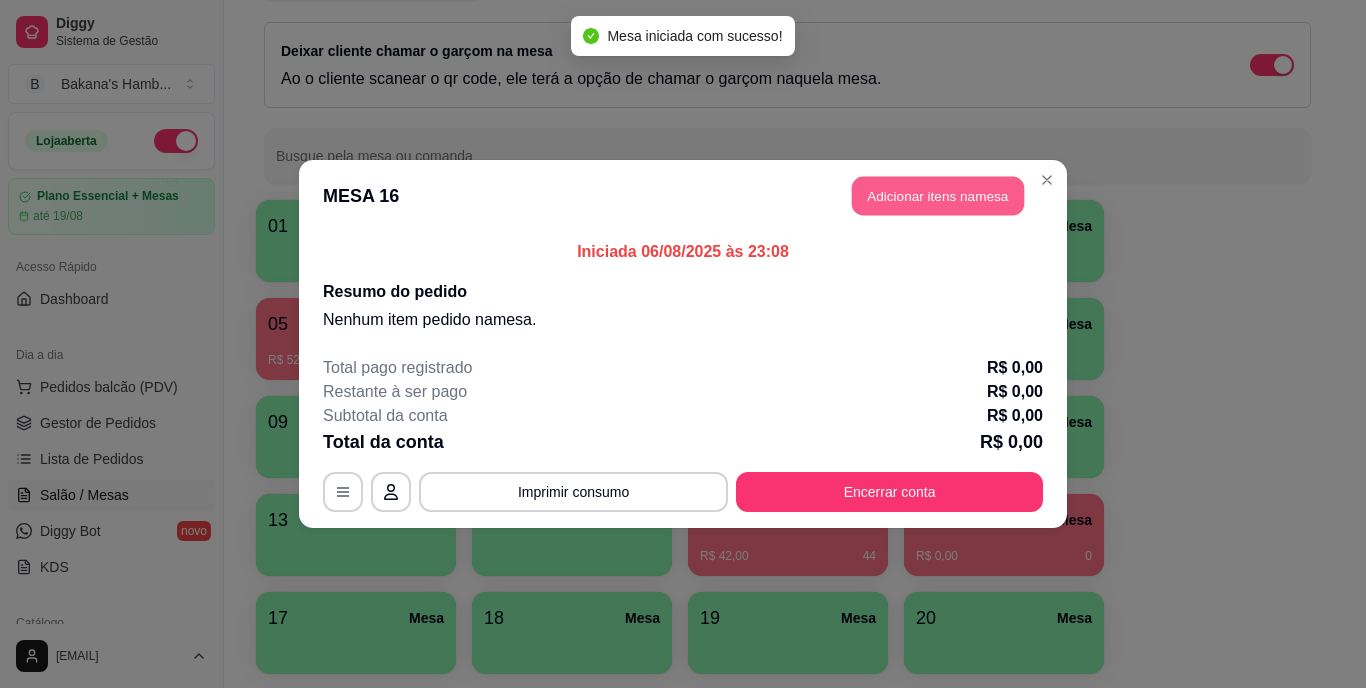 click on "Adicionar itens na  mesa" at bounding box center [938, 196] 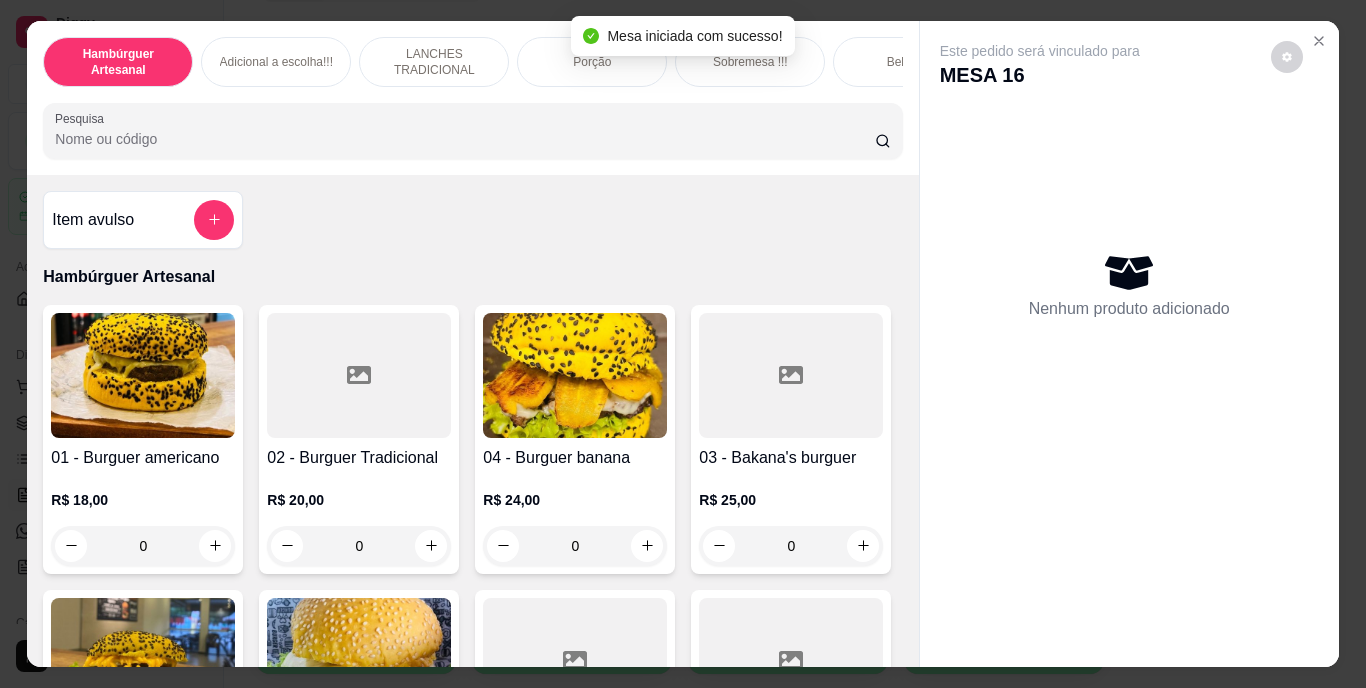 click on "Pesquisa" at bounding box center [465, 139] 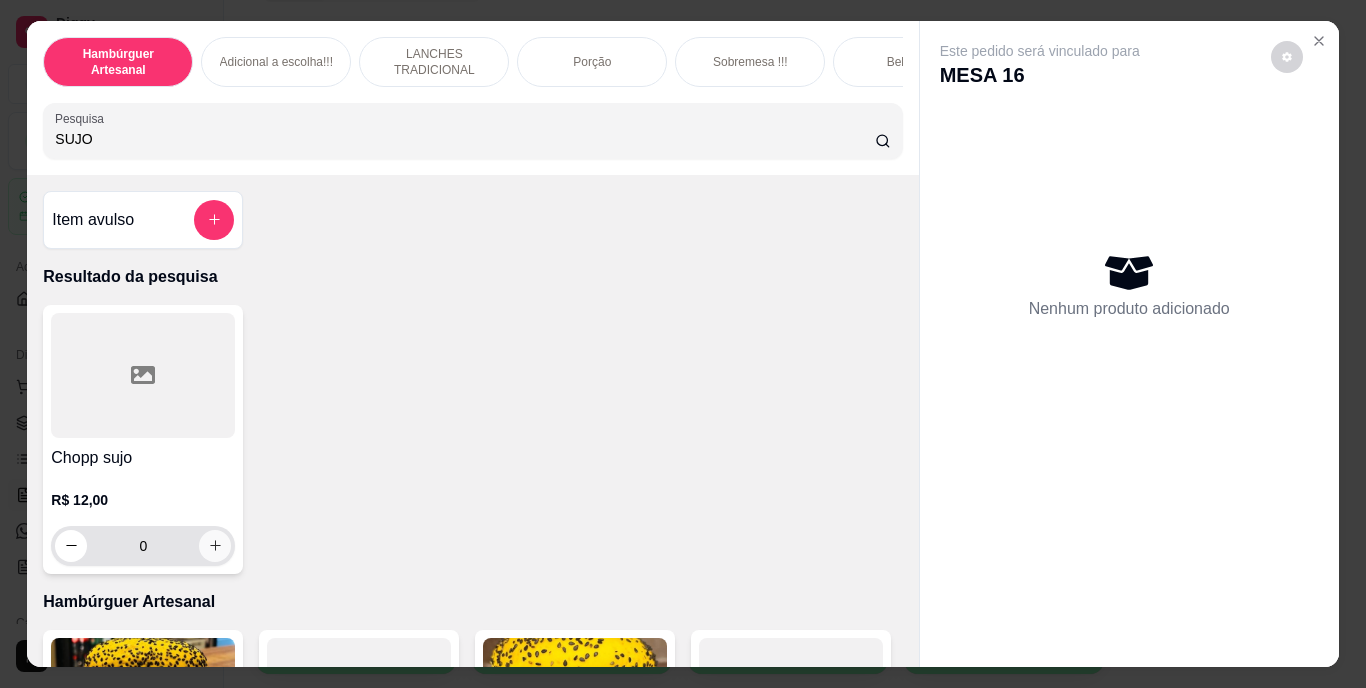 type on "SUJO" 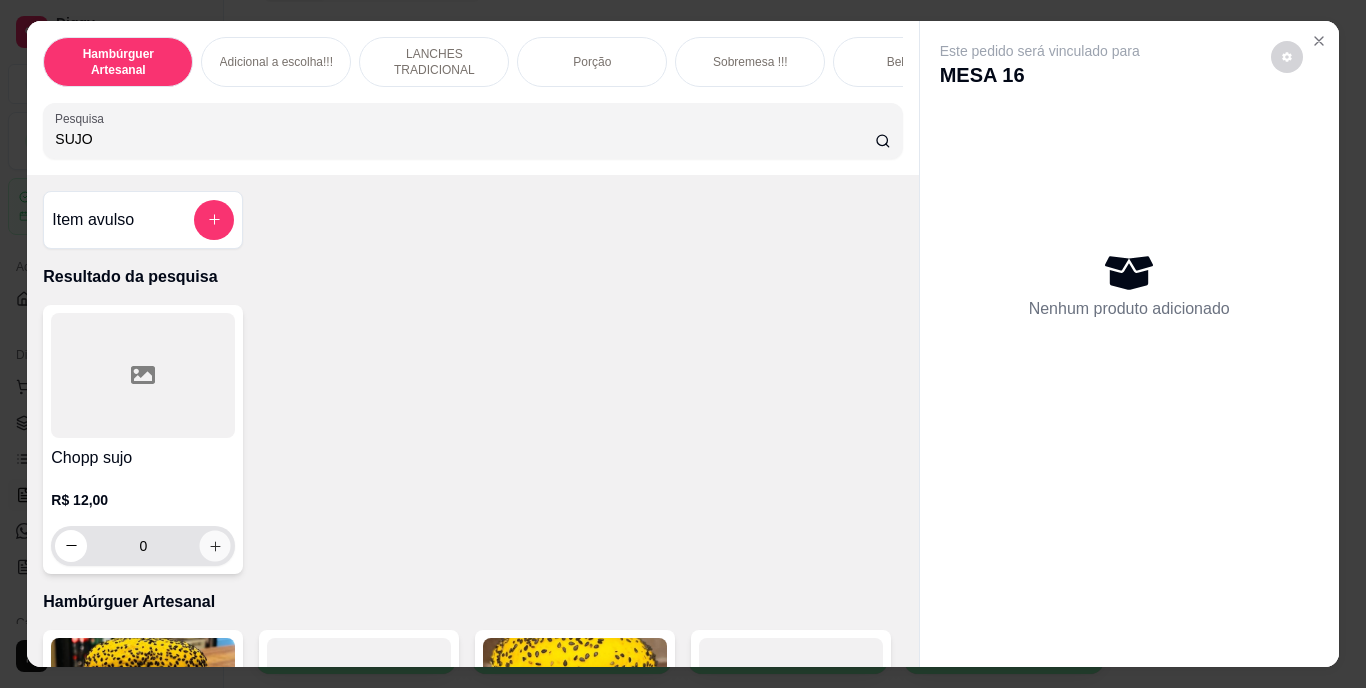 click 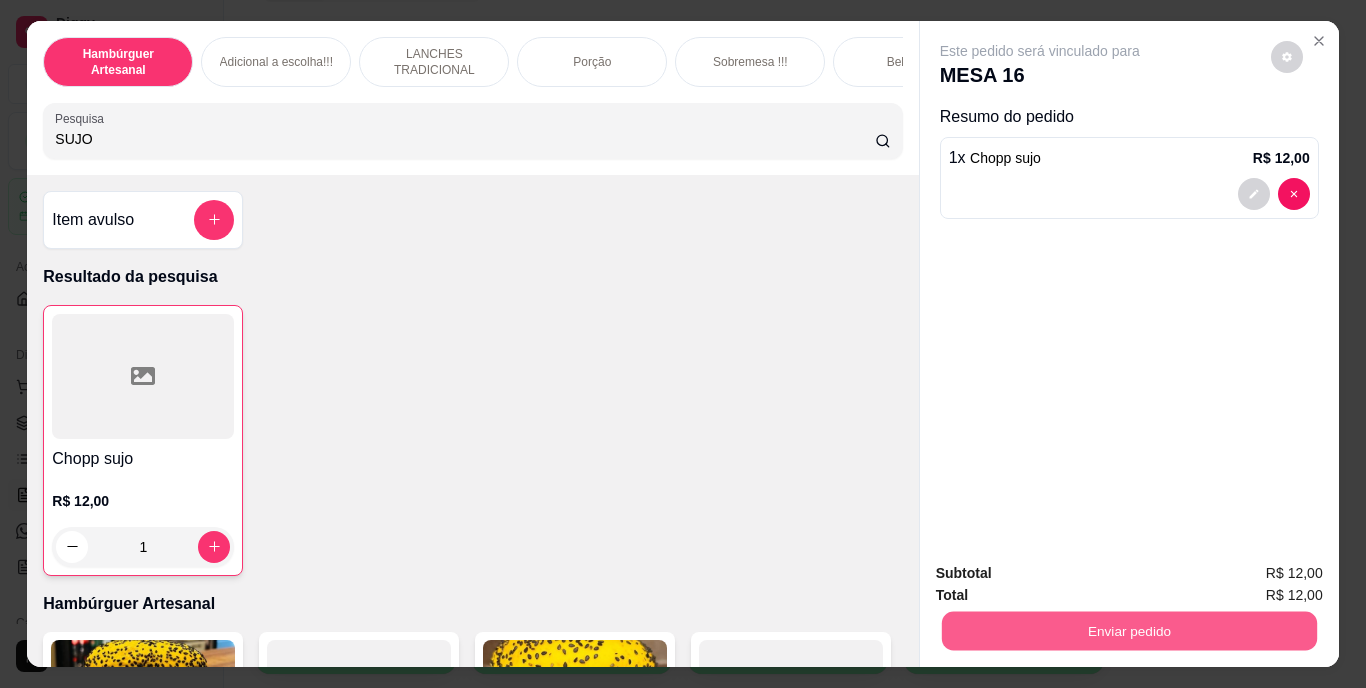 click on "Enviar pedido" at bounding box center [1128, 631] 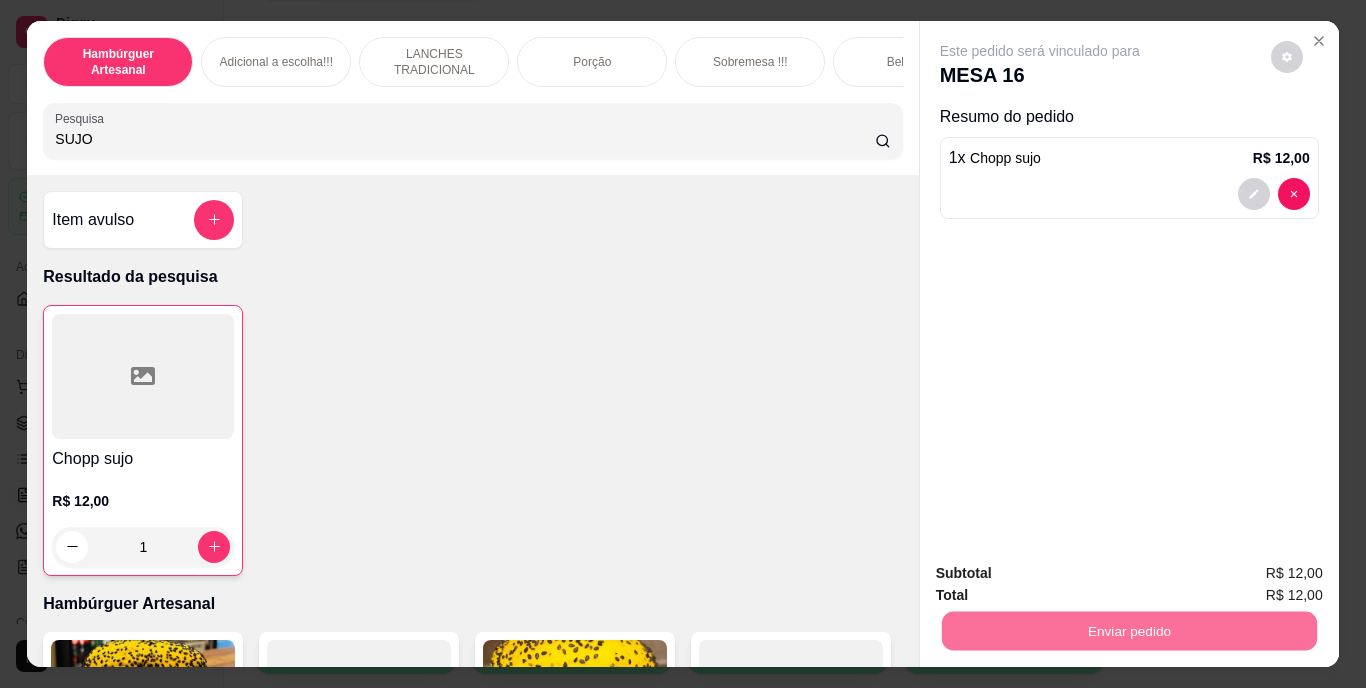 click on "Não registrar e enviar pedido" at bounding box center [1063, 574] 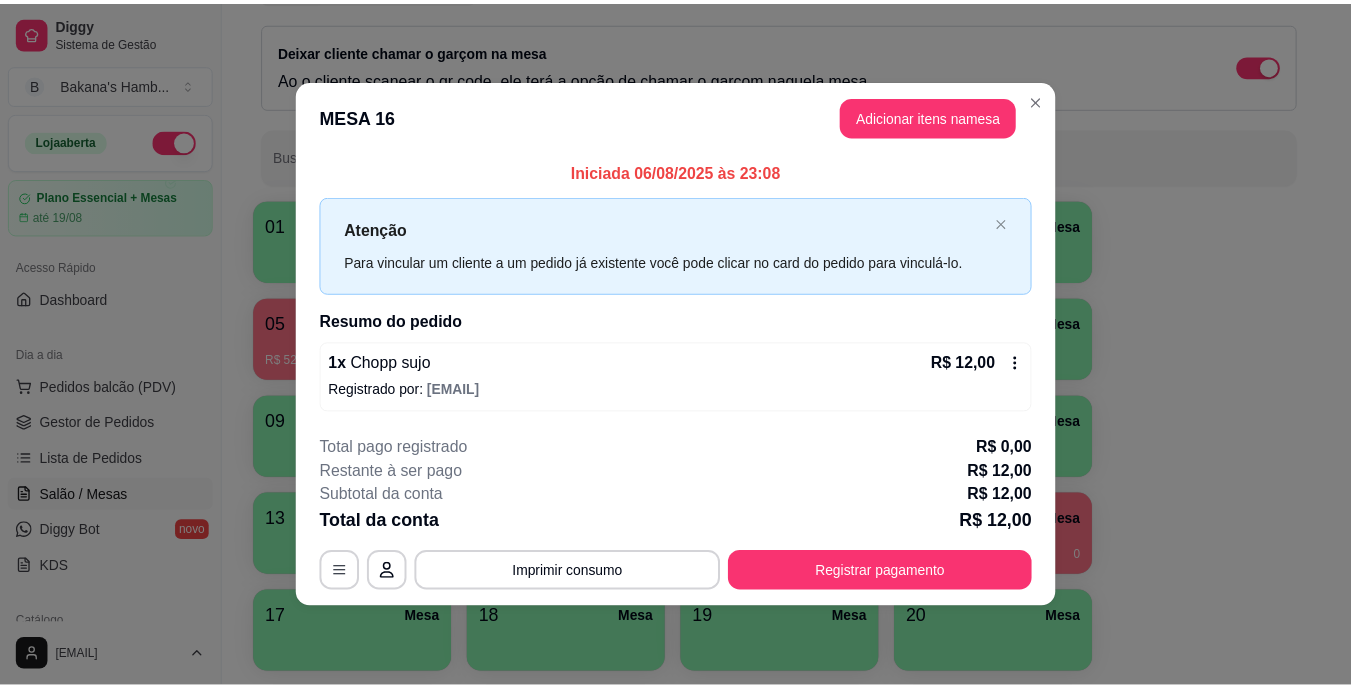 scroll, scrollTop: 87, scrollLeft: 0, axis: vertical 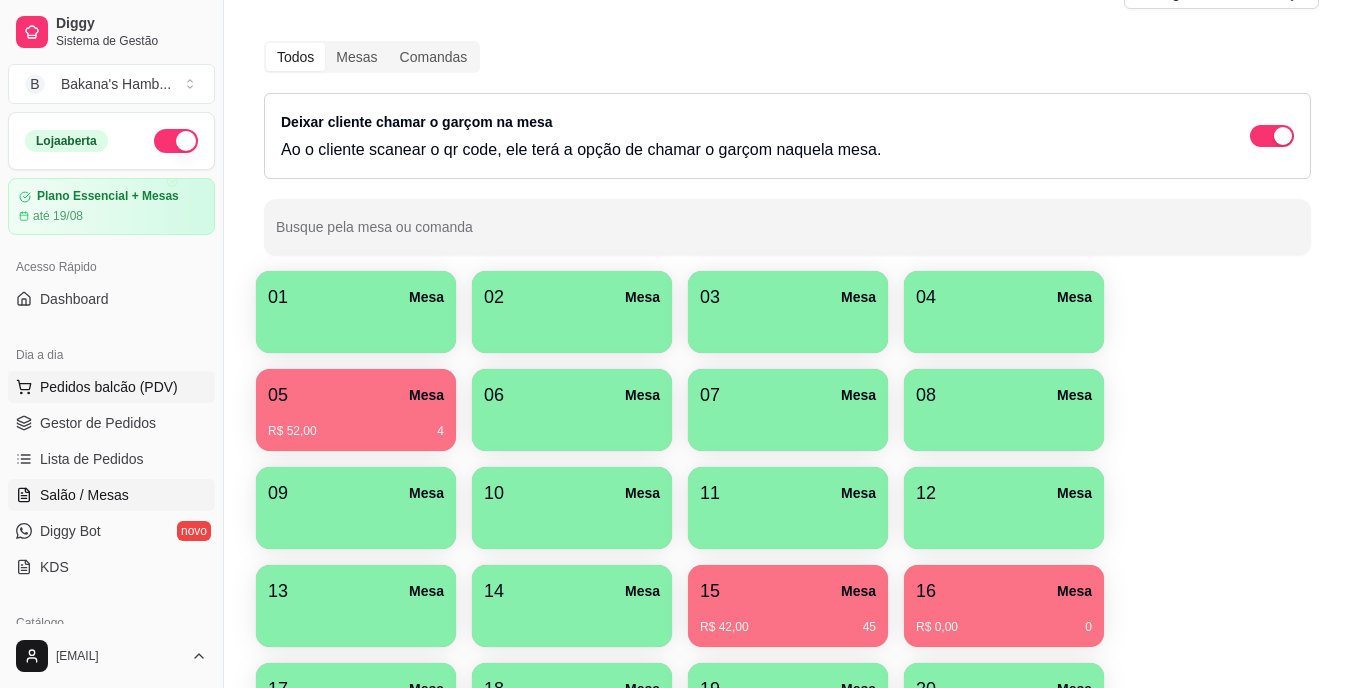 click on "Pedidos balcão (PDV)" at bounding box center (109, 387) 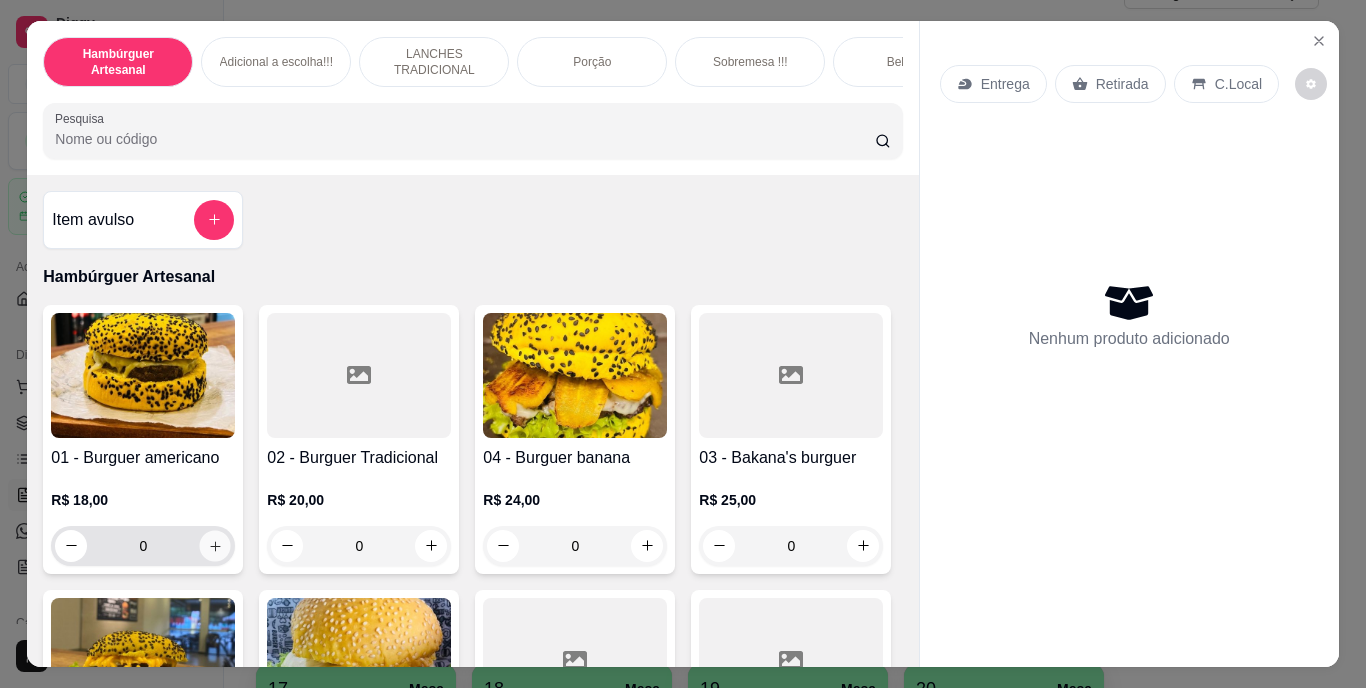 click at bounding box center [215, 545] 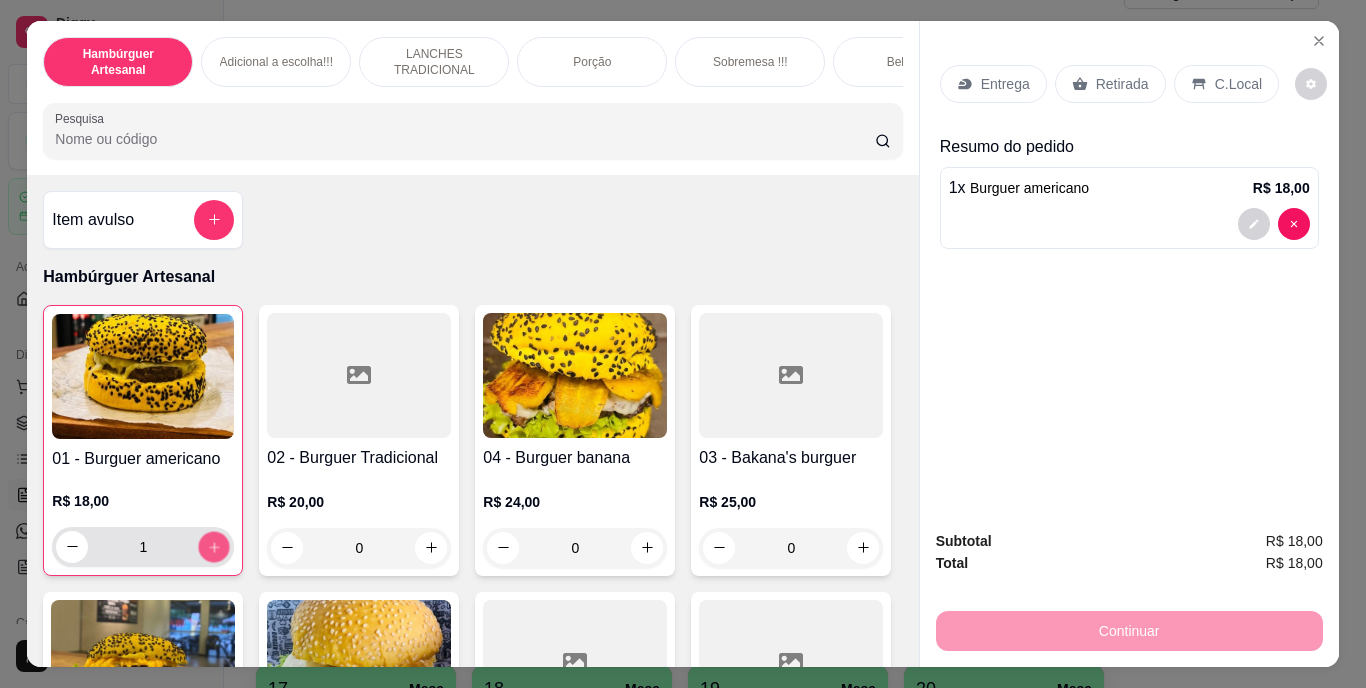 click at bounding box center [214, 546] 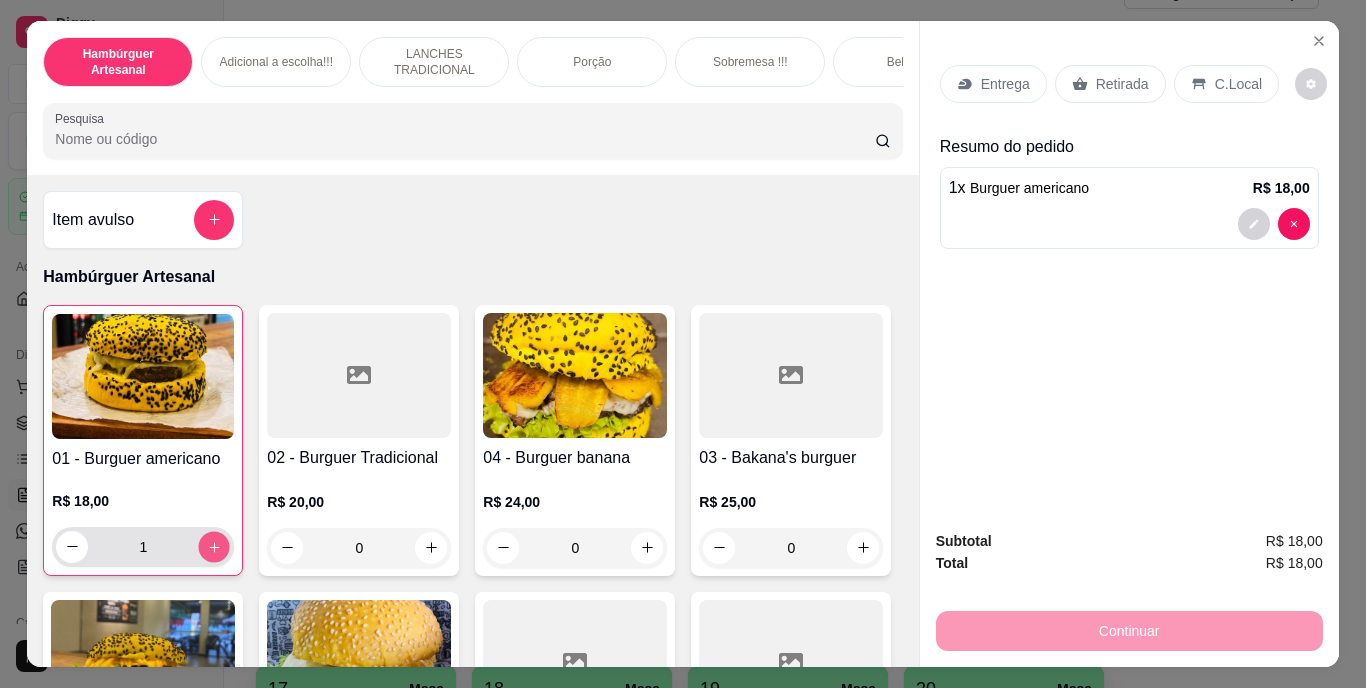 click 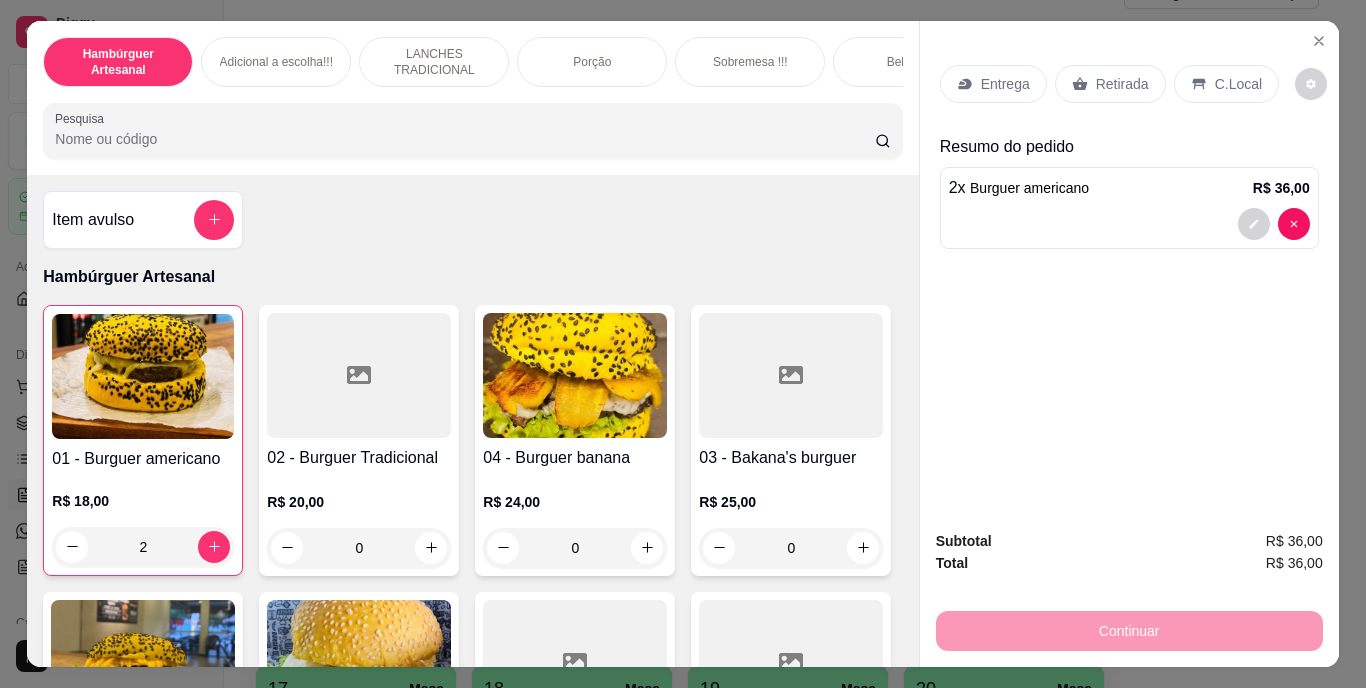 click on "Retirada" at bounding box center (1122, 84) 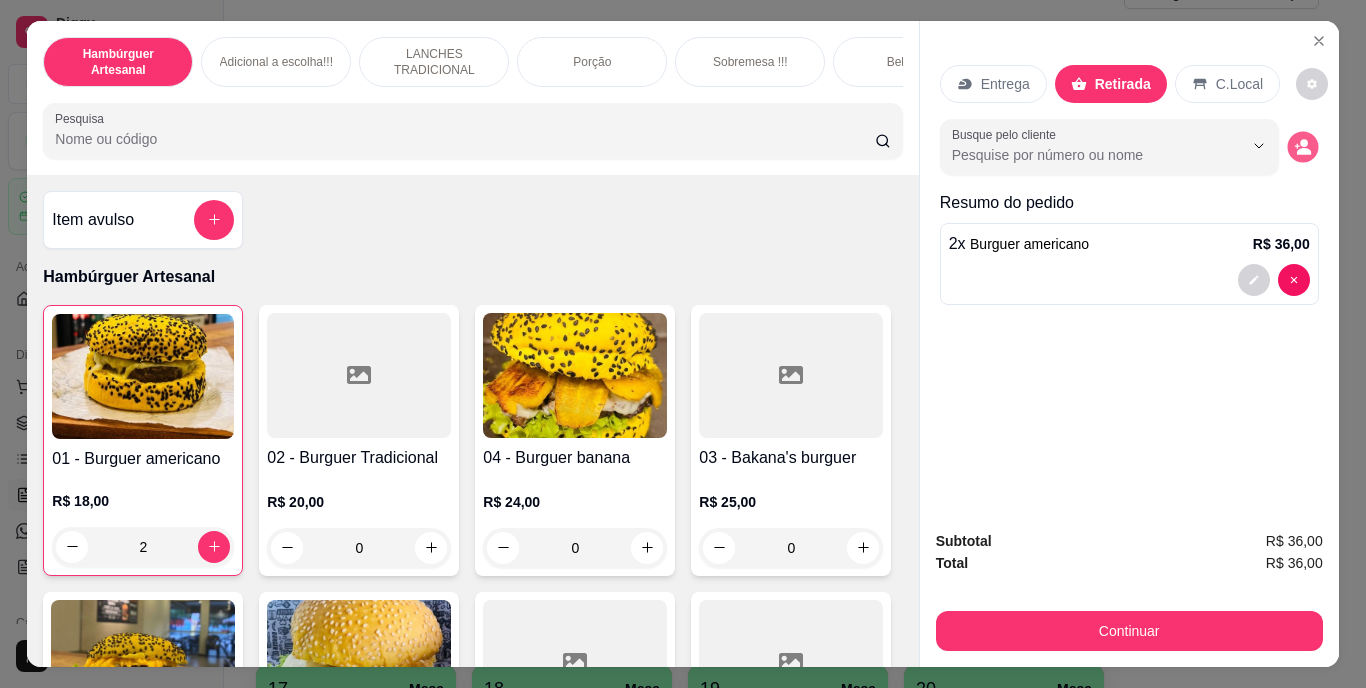 click 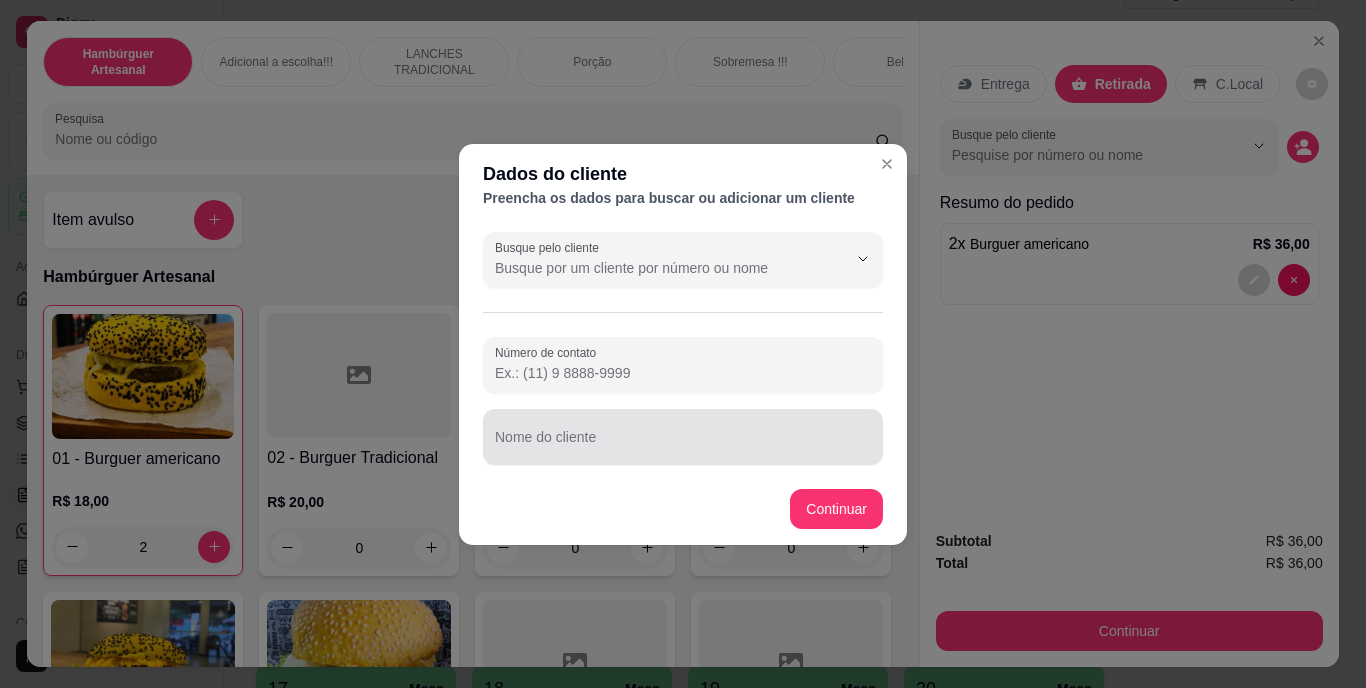 click at bounding box center (683, 437) 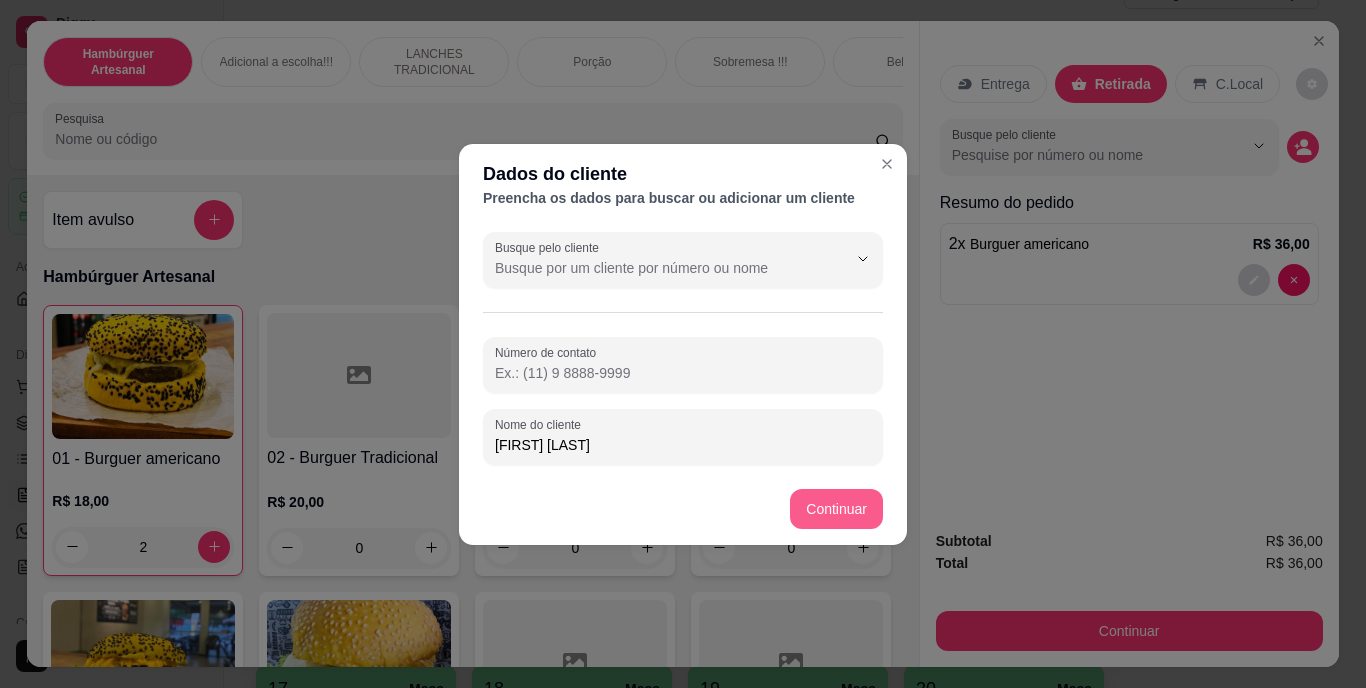type on "[FIRST] [LAST]" 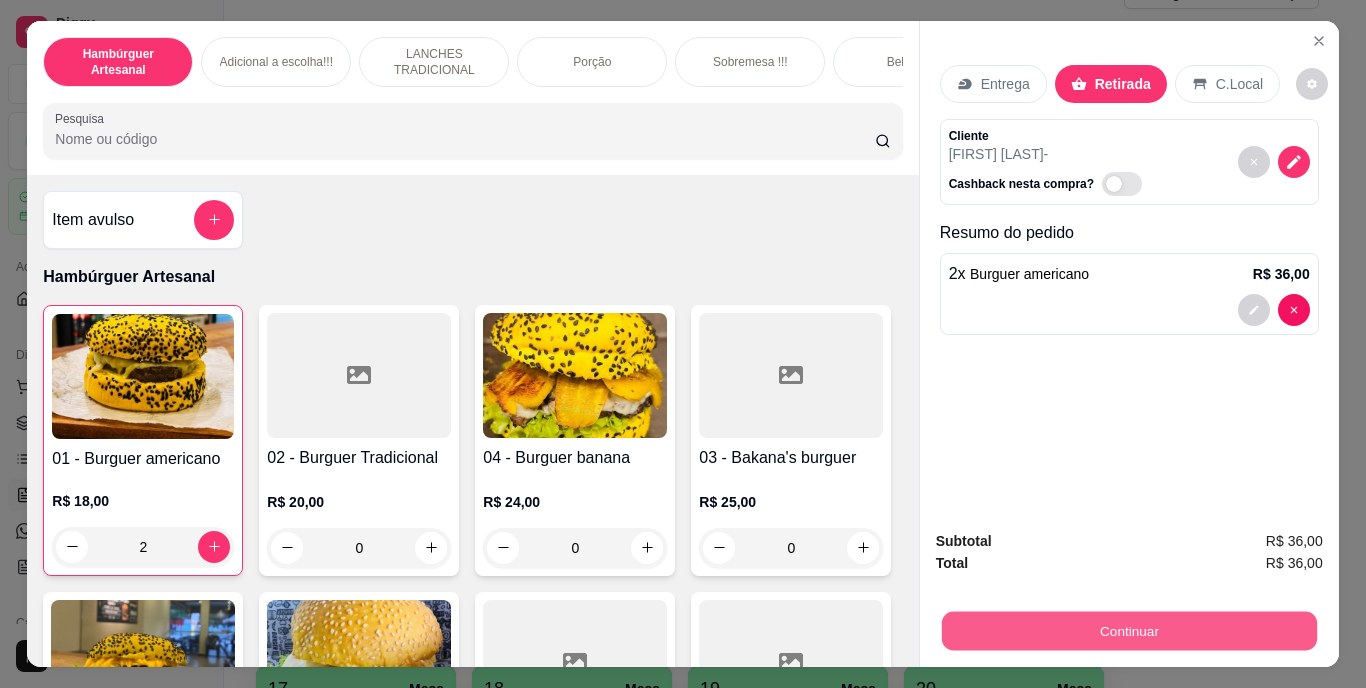 click on "Continuar" at bounding box center (1128, 631) 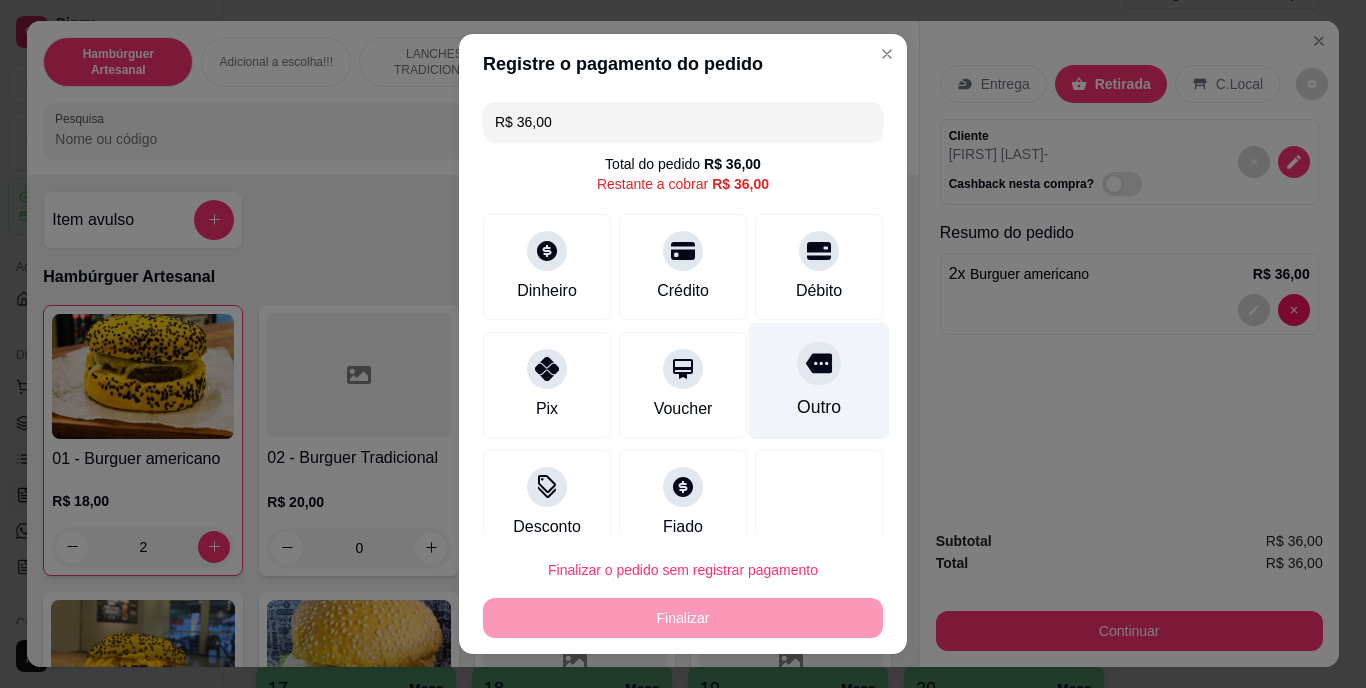 click on "Outro" at bounding box center (819, 381) 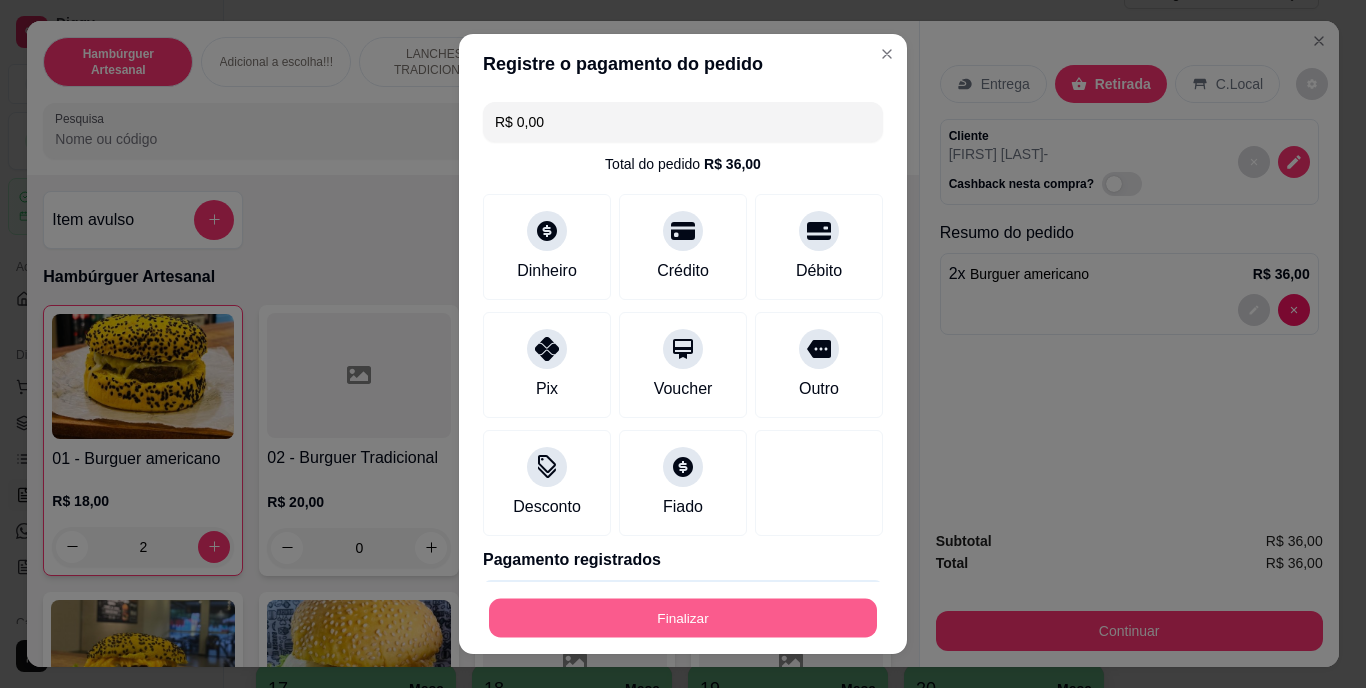 click on "Finalizar" at bounding box center [683, 617] 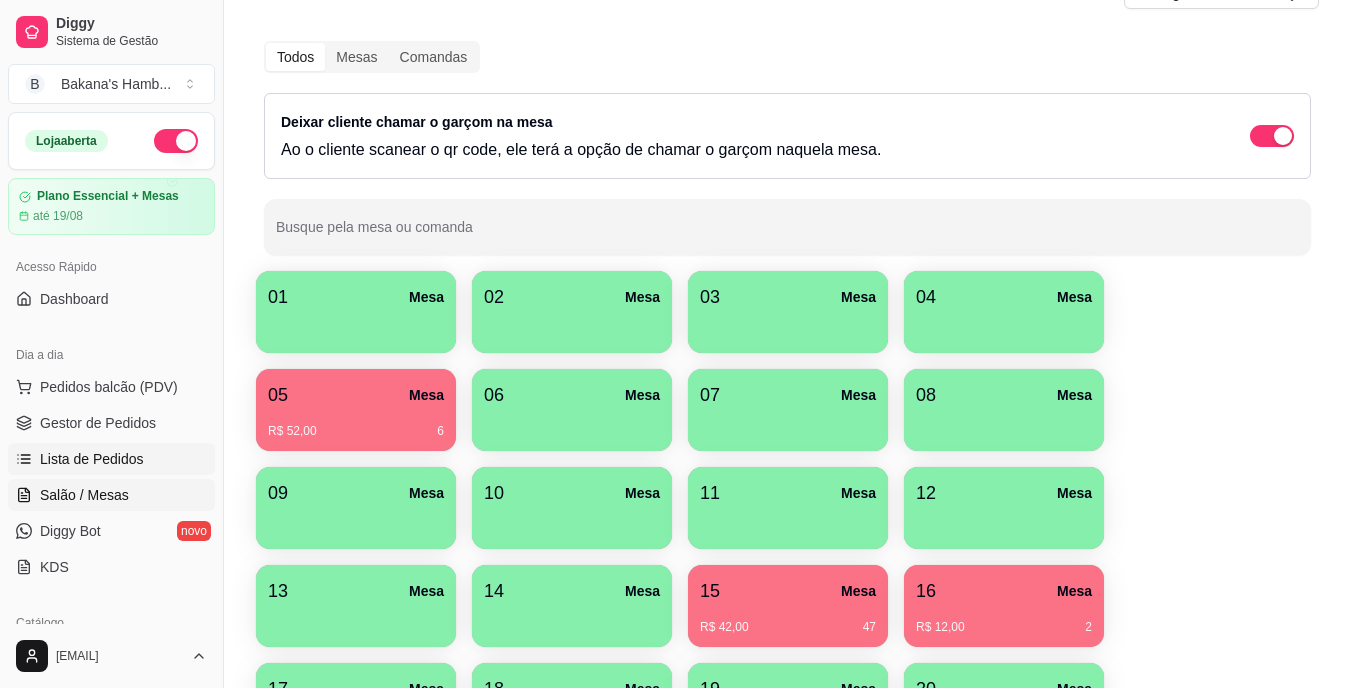 click on "Lista de Pedidos" at bounding box center [92, 459] 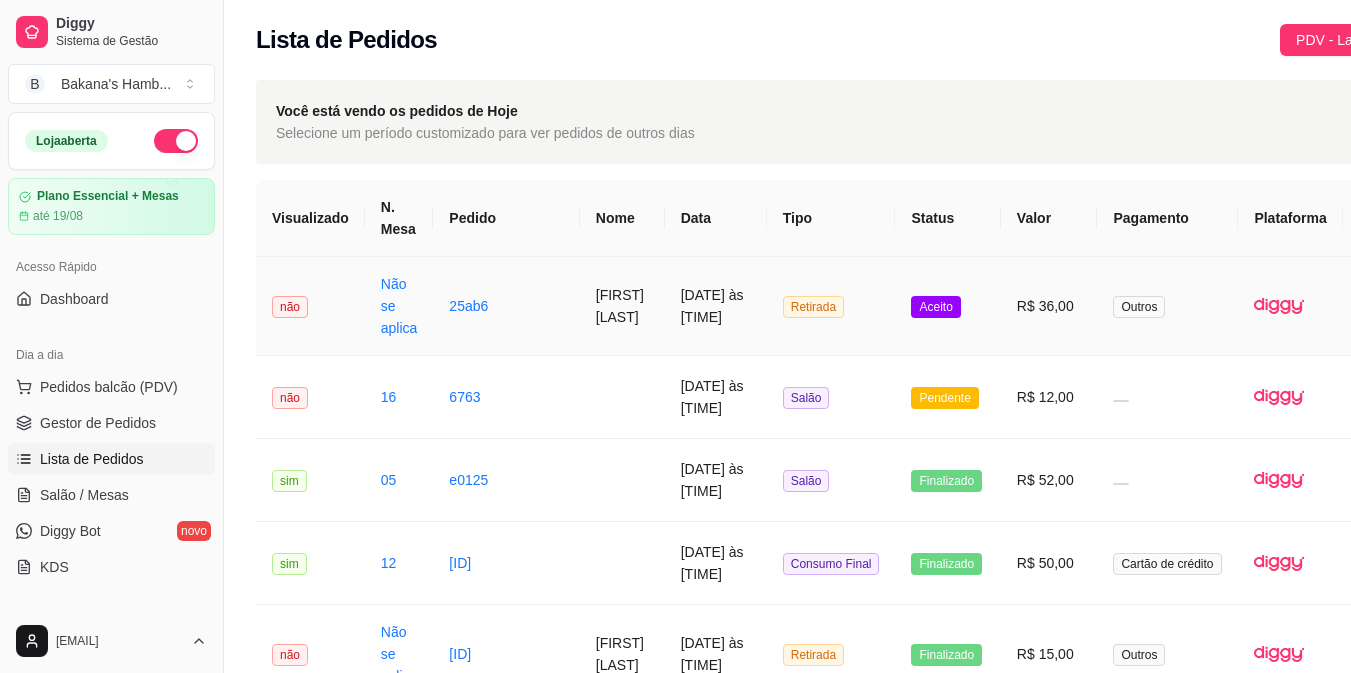 scroll, scrollTop: 0, scrollLeft: 123, axis: horizontal 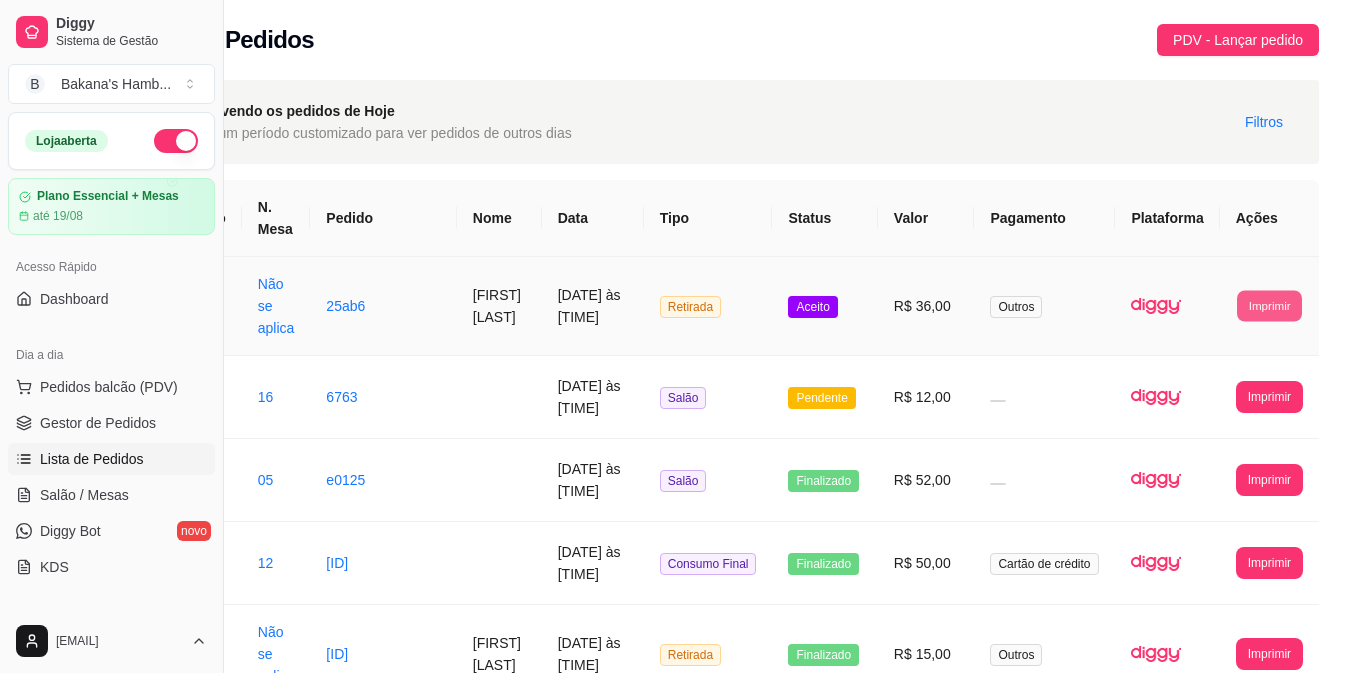 click on "Imprimir" at bounding box center [1269, 305] 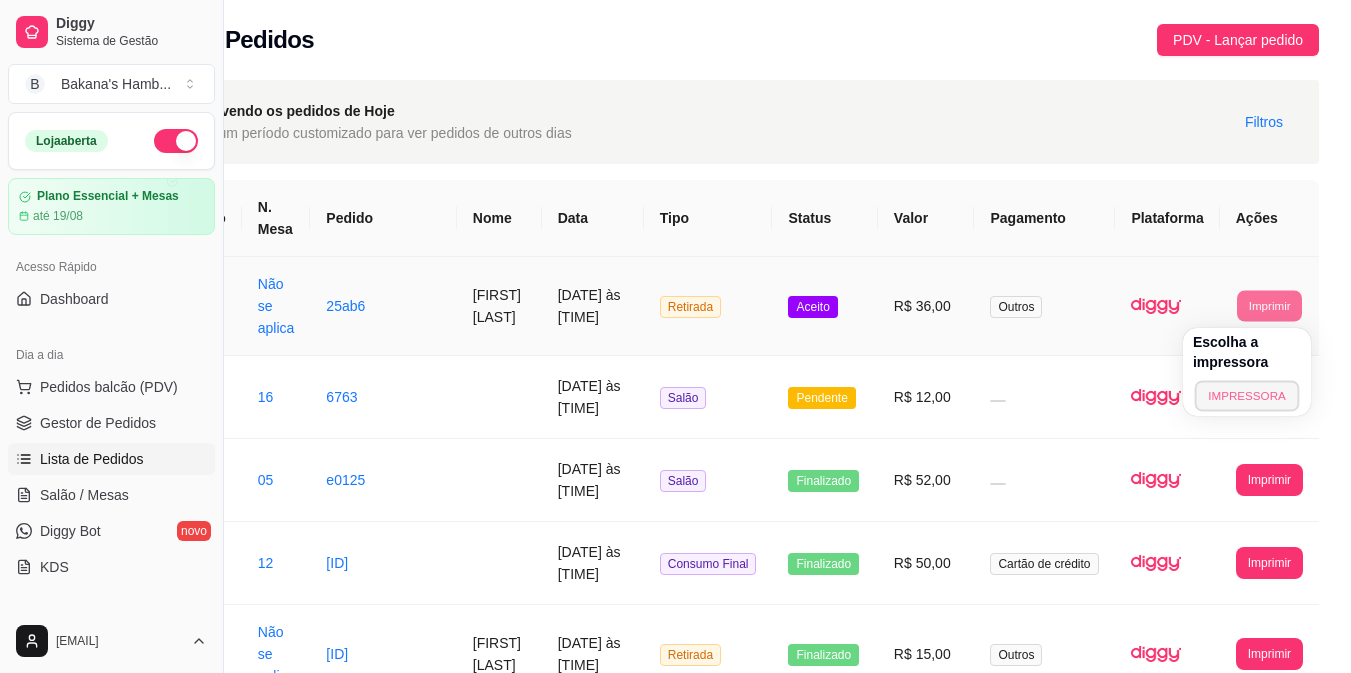 click on "IMPRESSORA" at bounding box center [1247, 395] 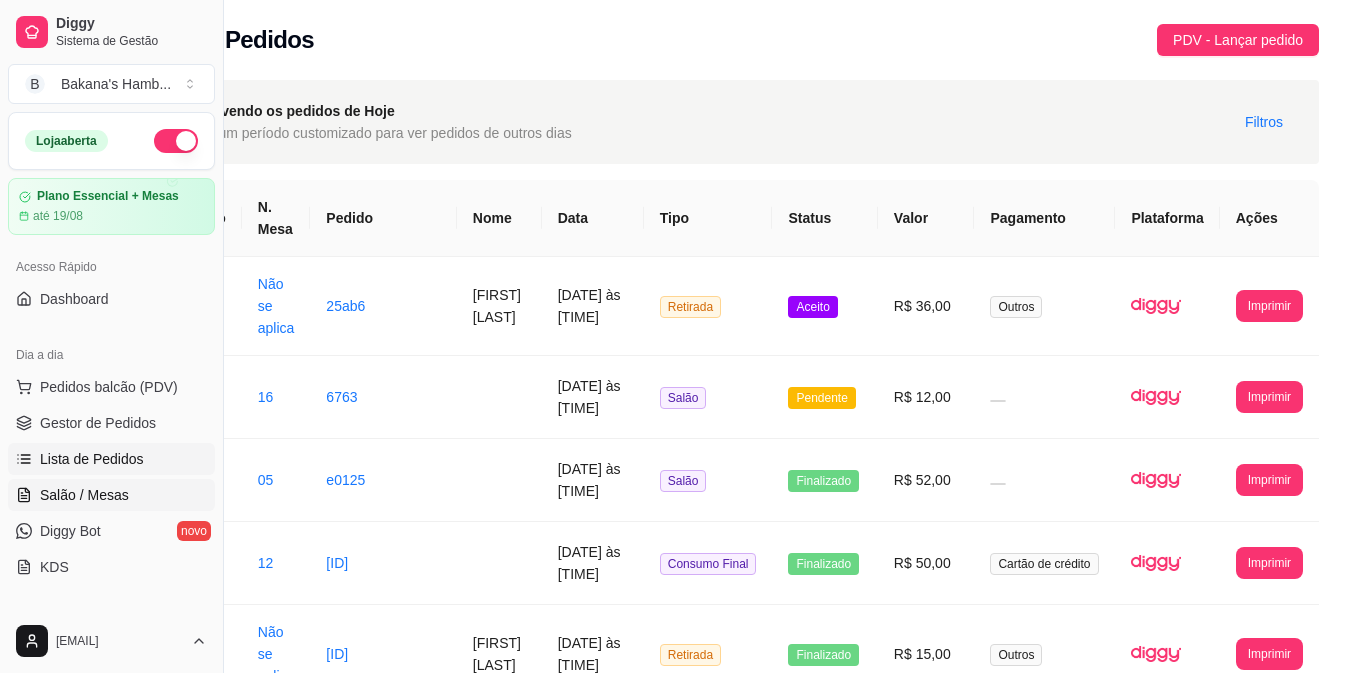 click on "Salão / Mesas" at bounding box center [84, 495] 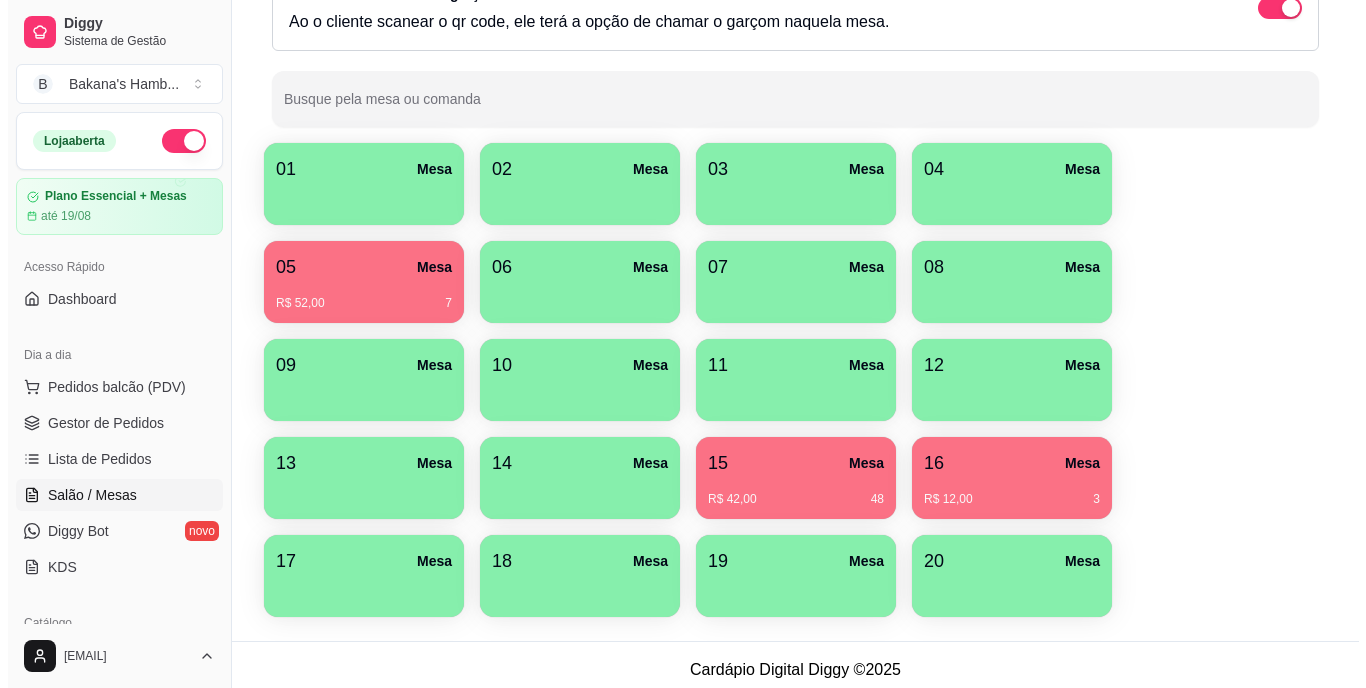 scroll, scrollTop: 225, scrollLeft: 0, axis: vertical 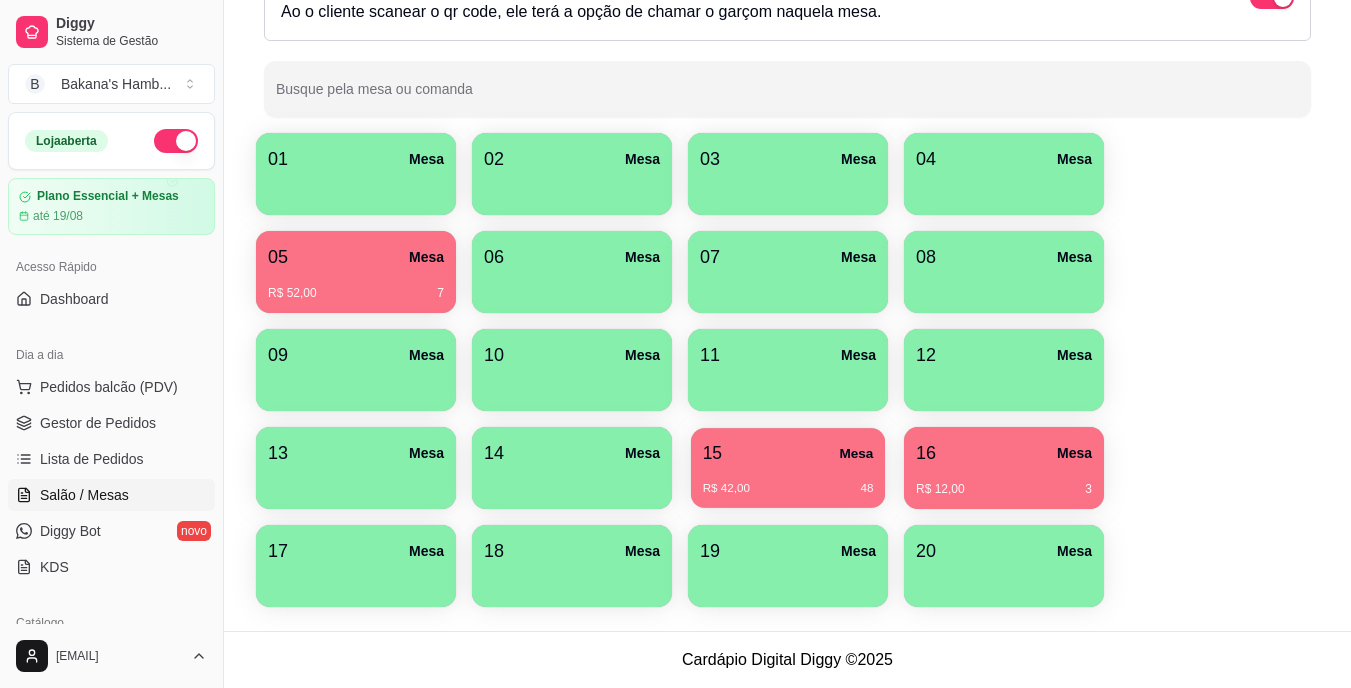 click on "15 Mesa" at bounding box center [788, 453] 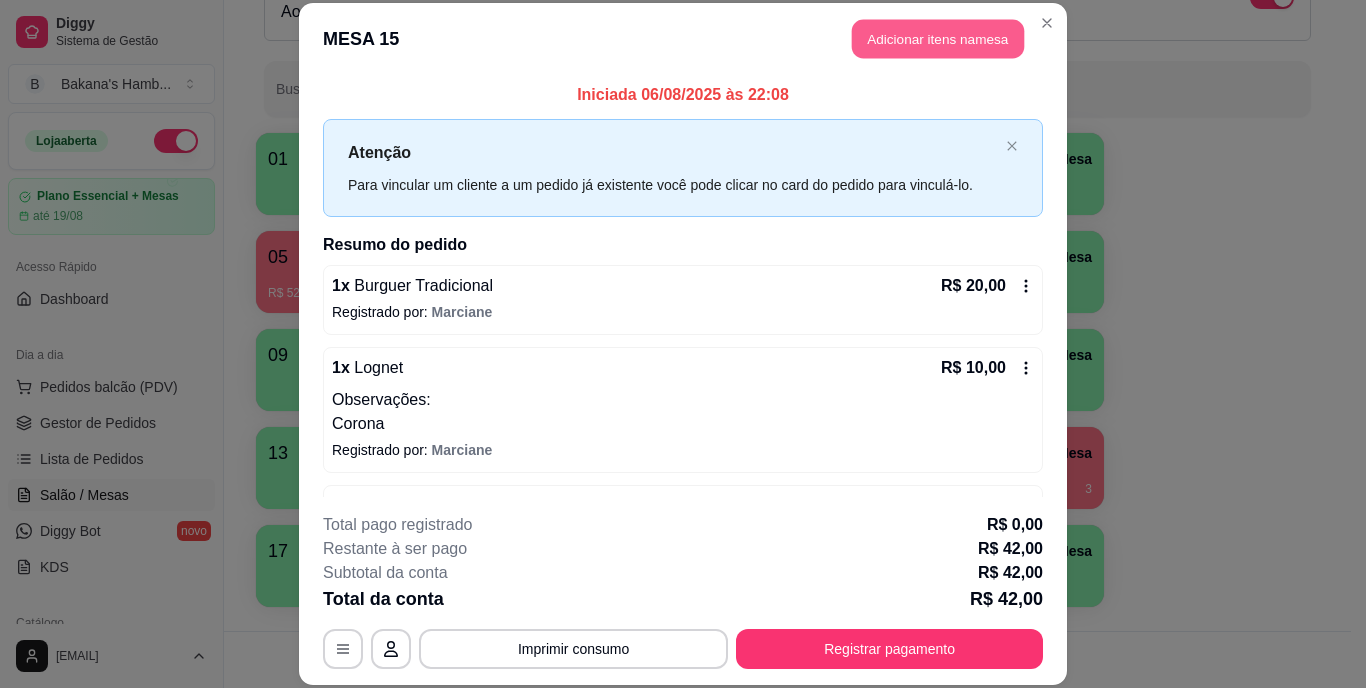 click on "Adicionar itens na  mesa" at bounding box center [938, 39] 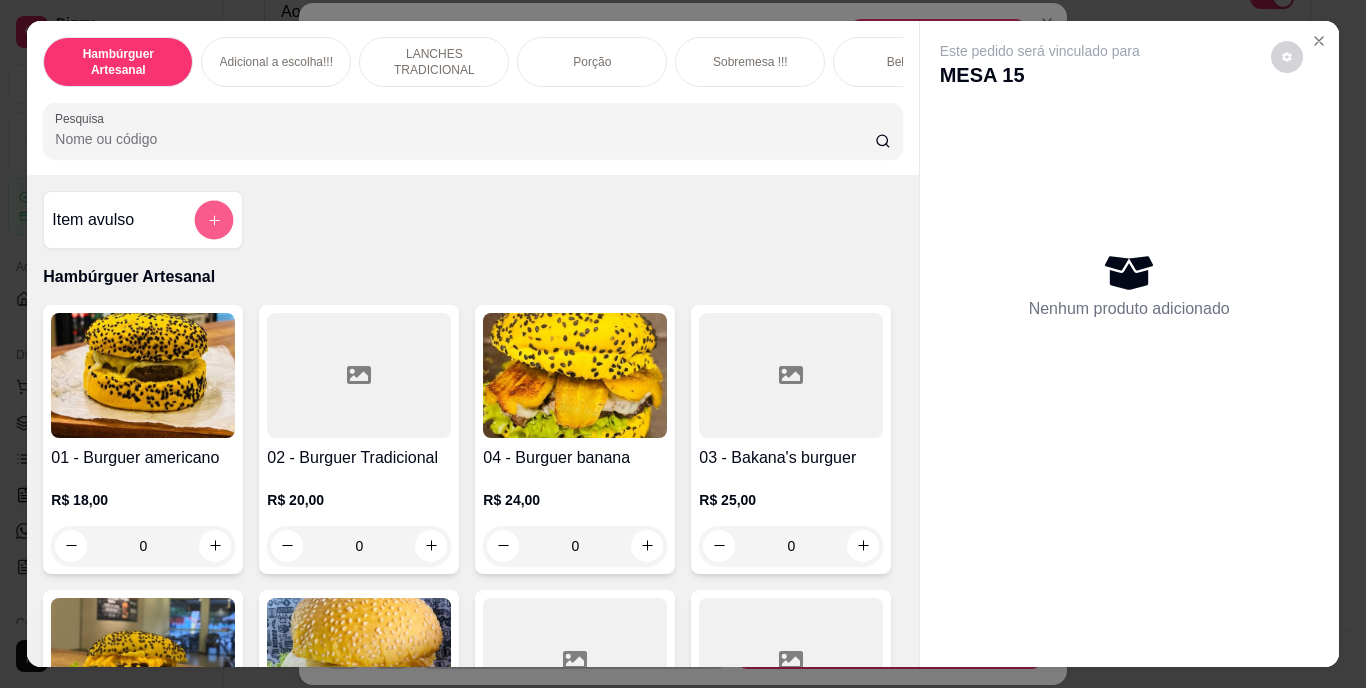 click 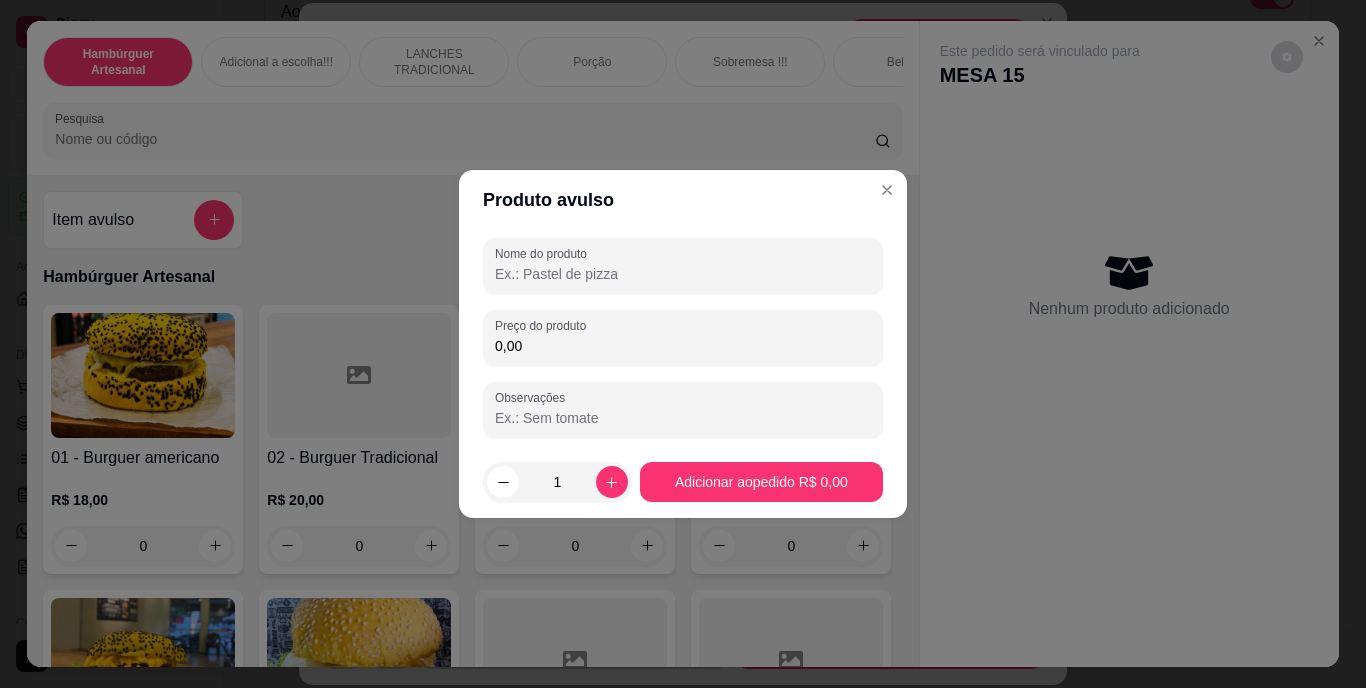click on "Nome do produto" at bounding box center [683, 274] 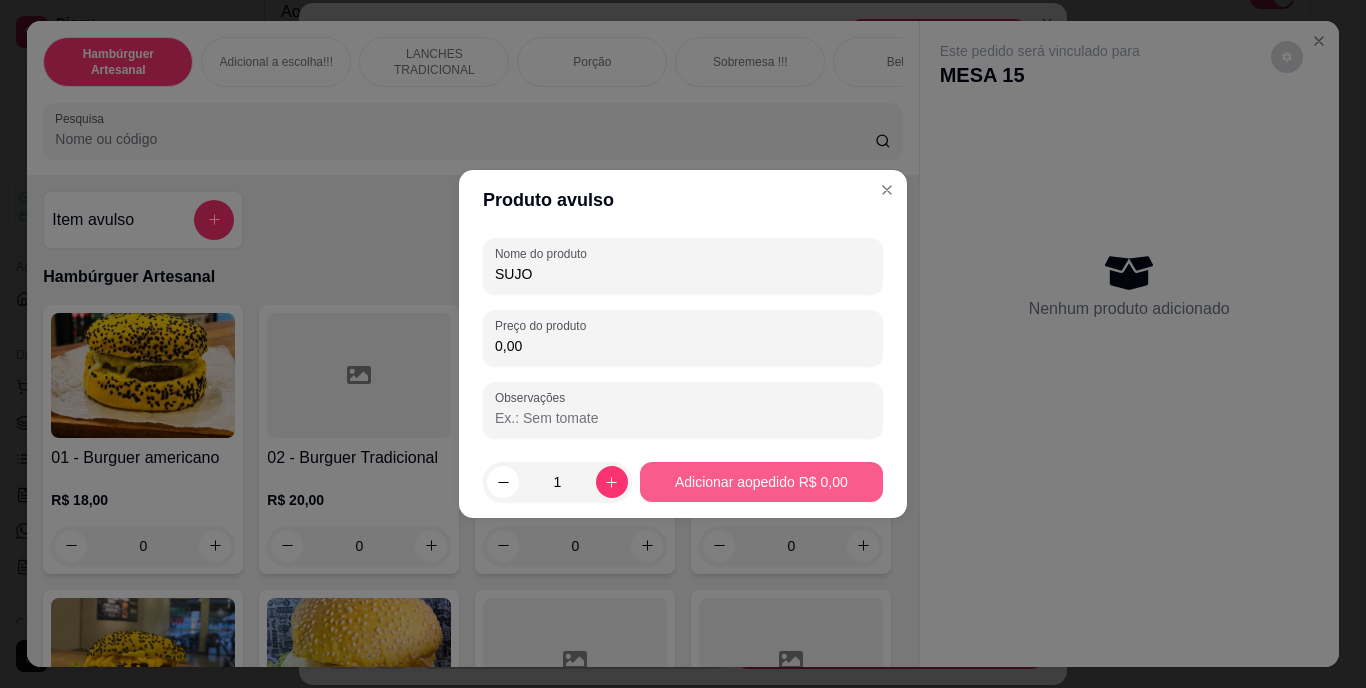 type on "SUJO" 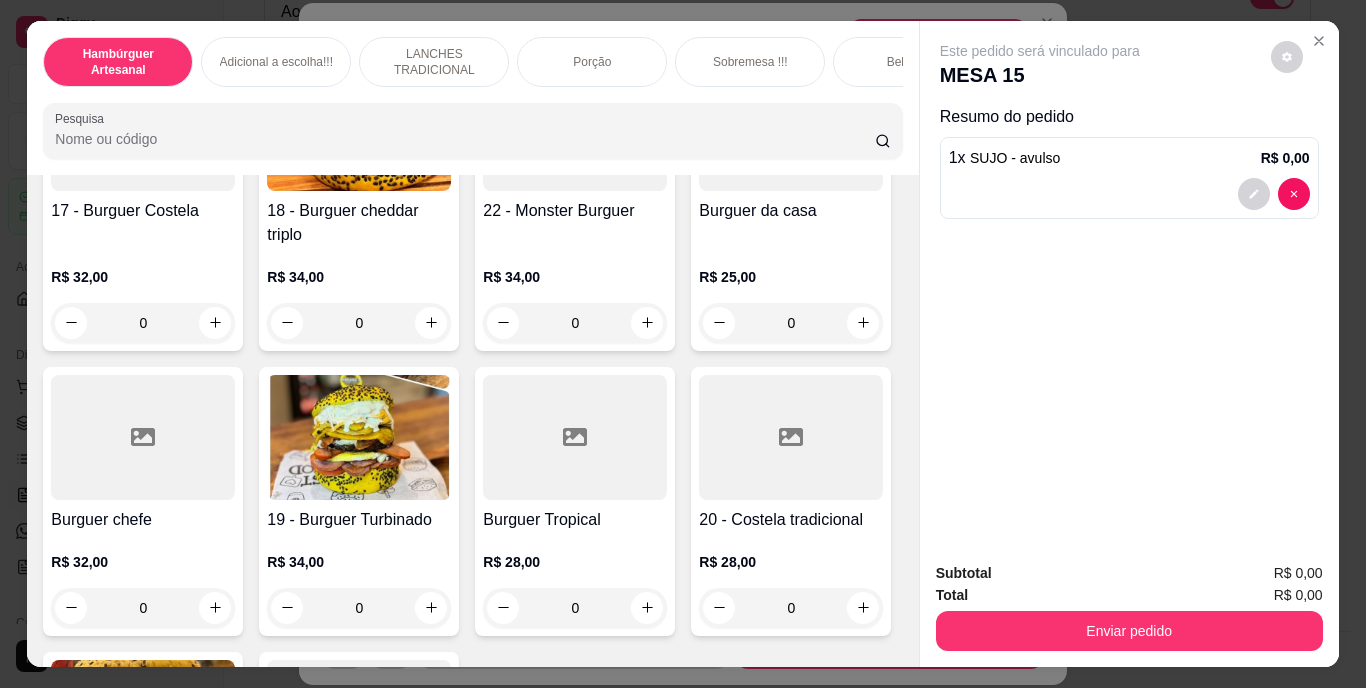 scroll, scrollTop: 1433, scrollLeft: 0, axis: vertical 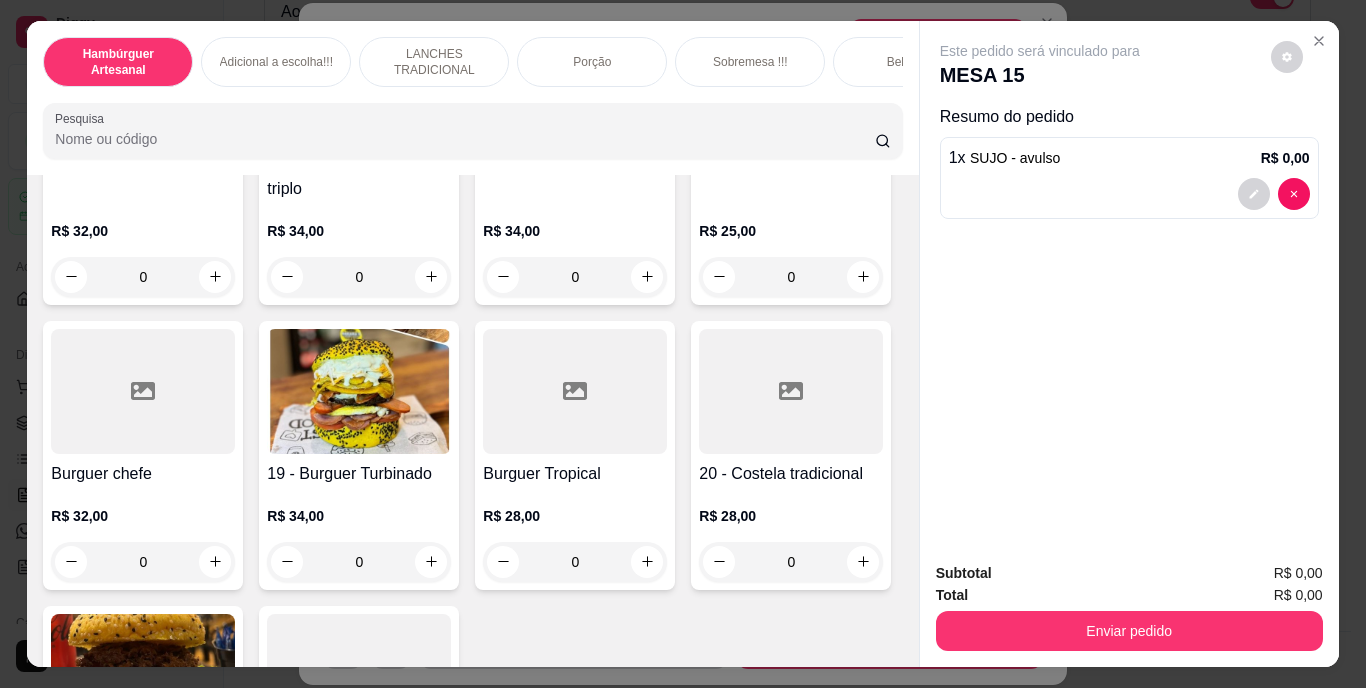 click on "Pesquisa" at bounding box center (465, 139) 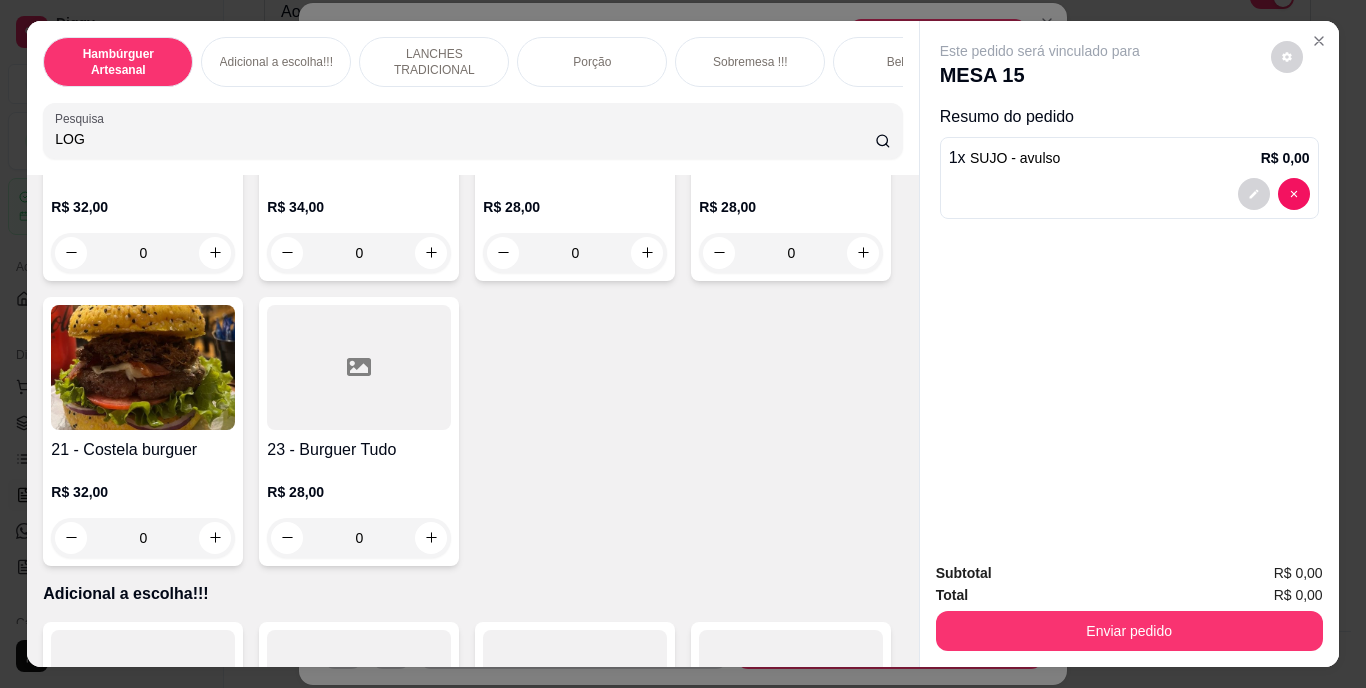 scroll, scrollTop: 1758, scrollLeft: 0, axis: vertical 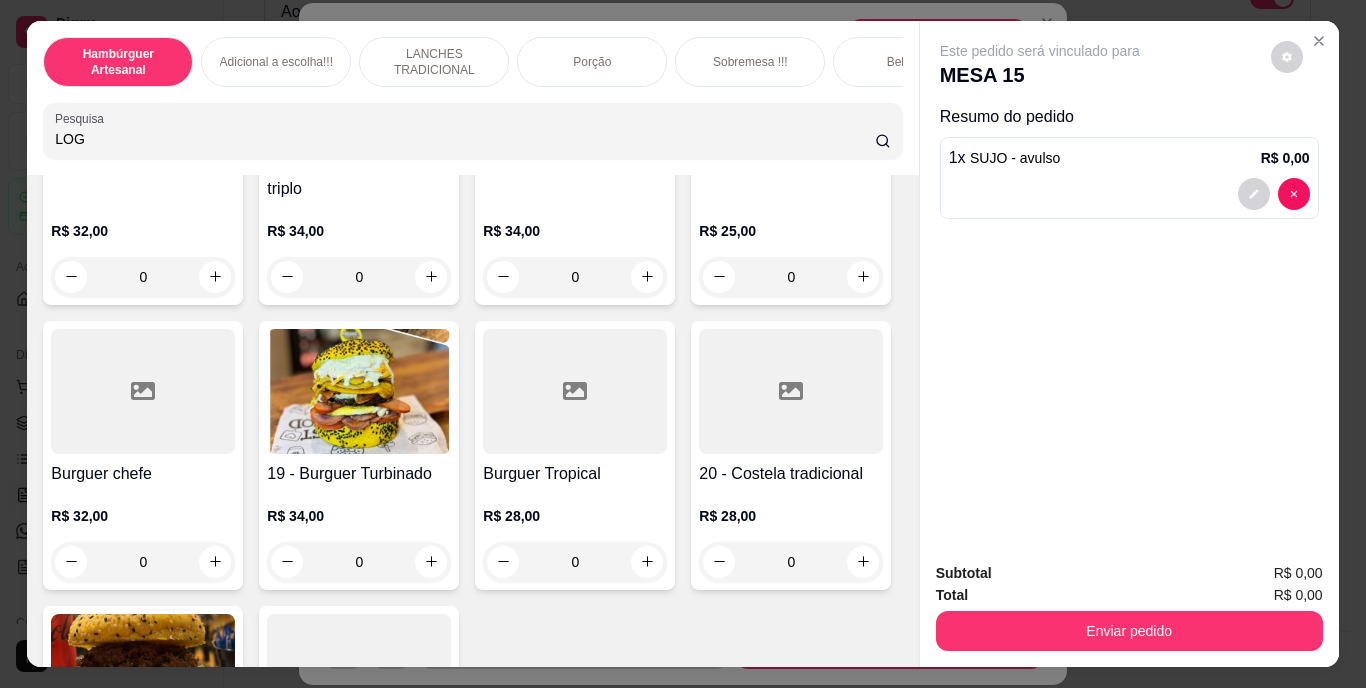 type on "LOG" 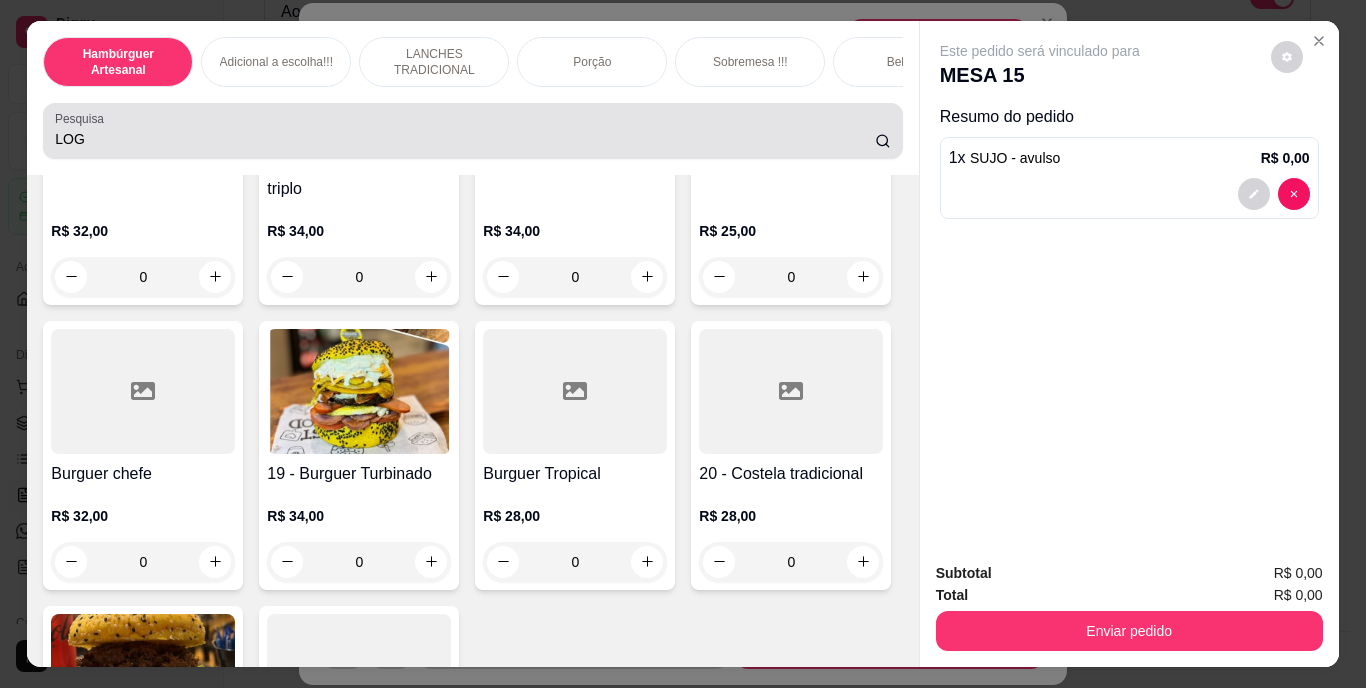 click on "LOG" at bounding box center (472, 131) 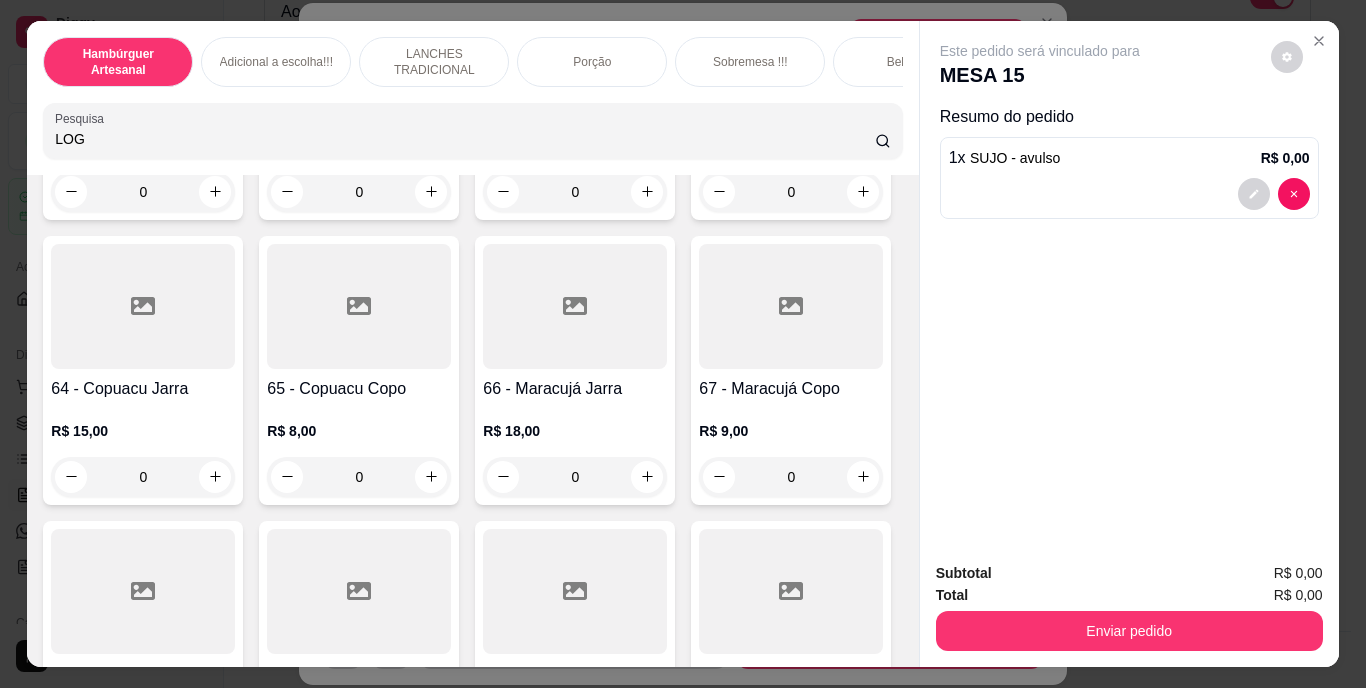 scroll, scrollTop: 6987, scrollLeft: 0, axis: vertical 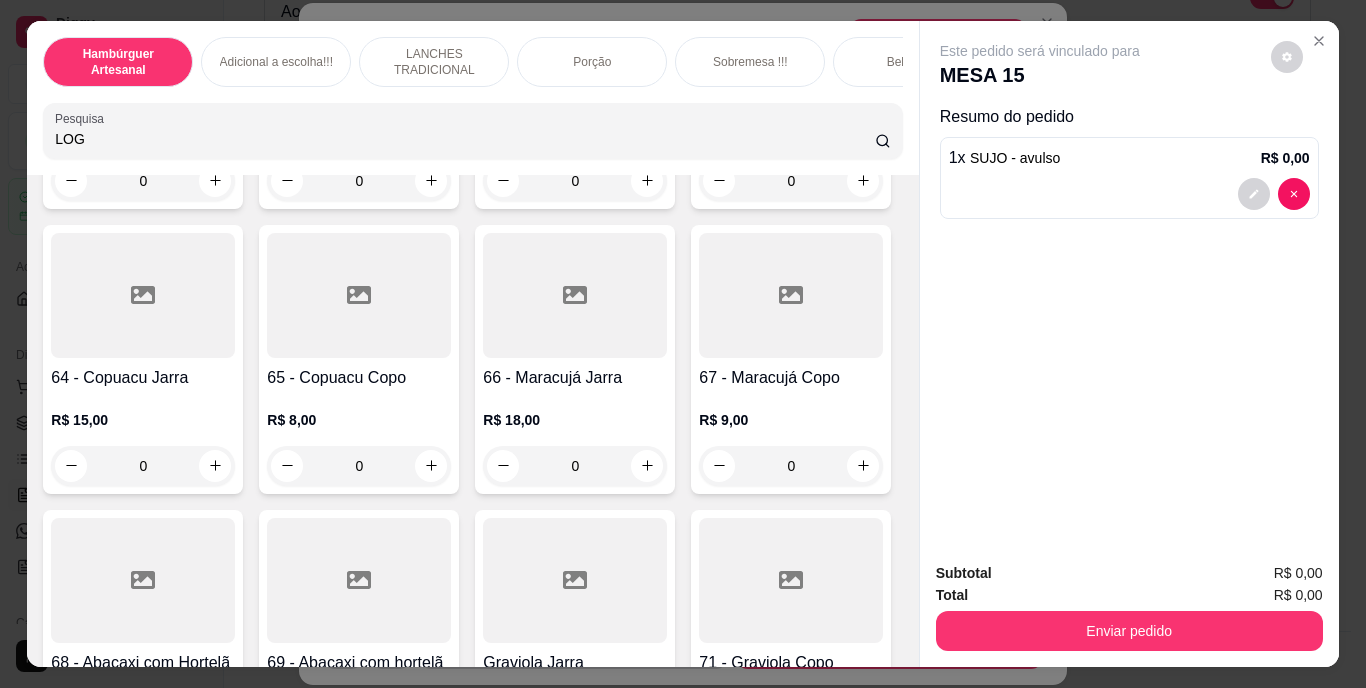 click 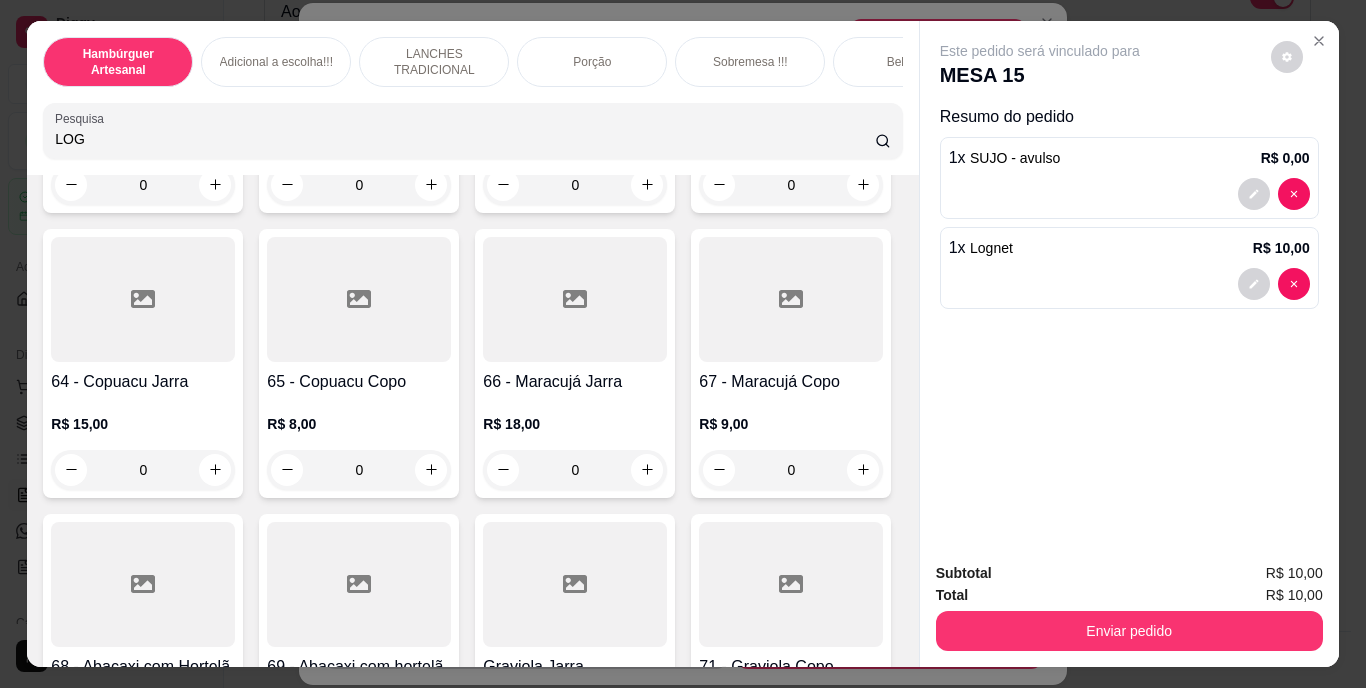 scroll, scrollTop: 6989, scrollLeft: 0, axis: vertical 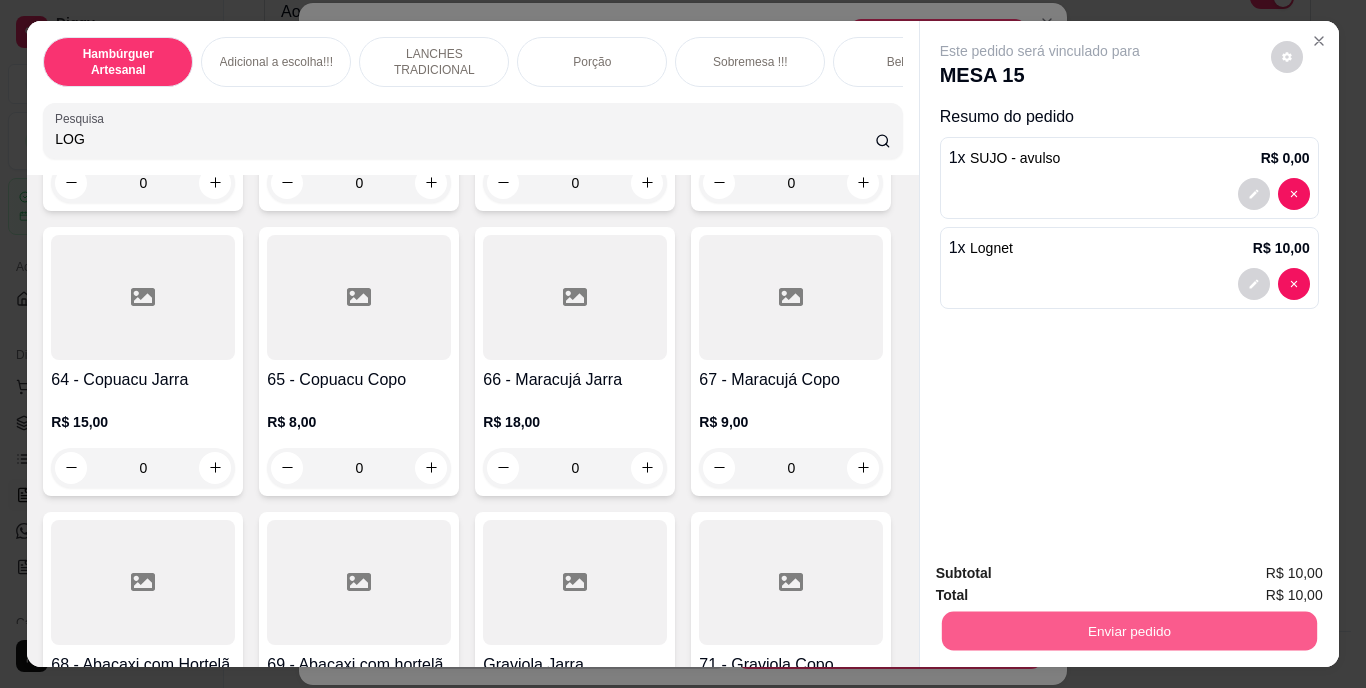 click on "Enviar pedido" at bounding box center [1128, 631] 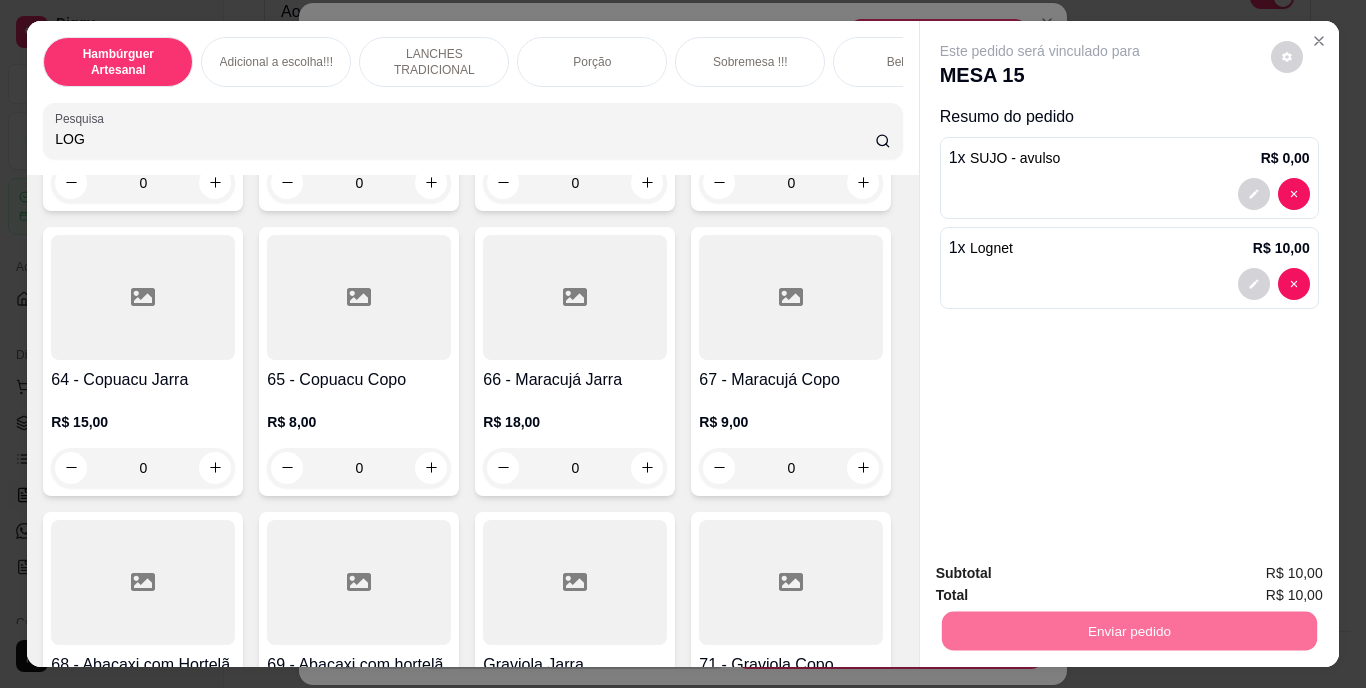 click on "Não registrar e enviar pedido" at bounding box center (1063, 574) 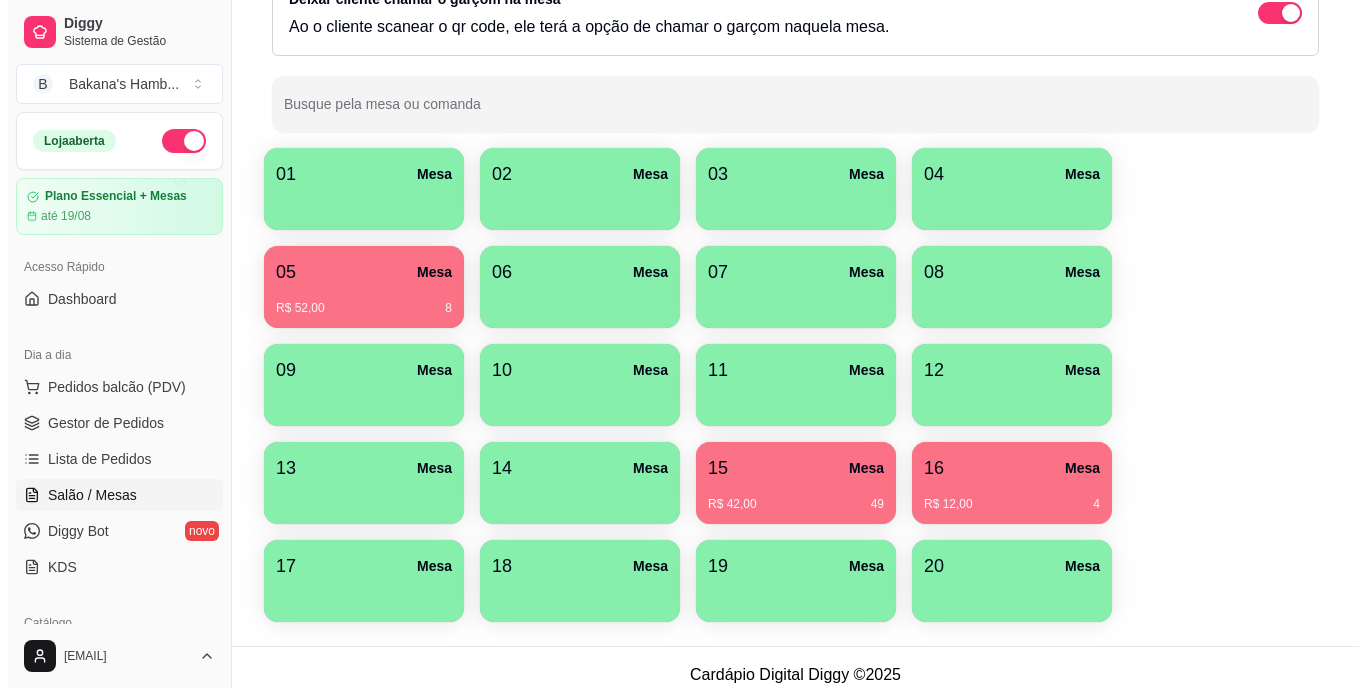 scroll, scrollTop: 225, scrollLeft: 0, axis: vertical 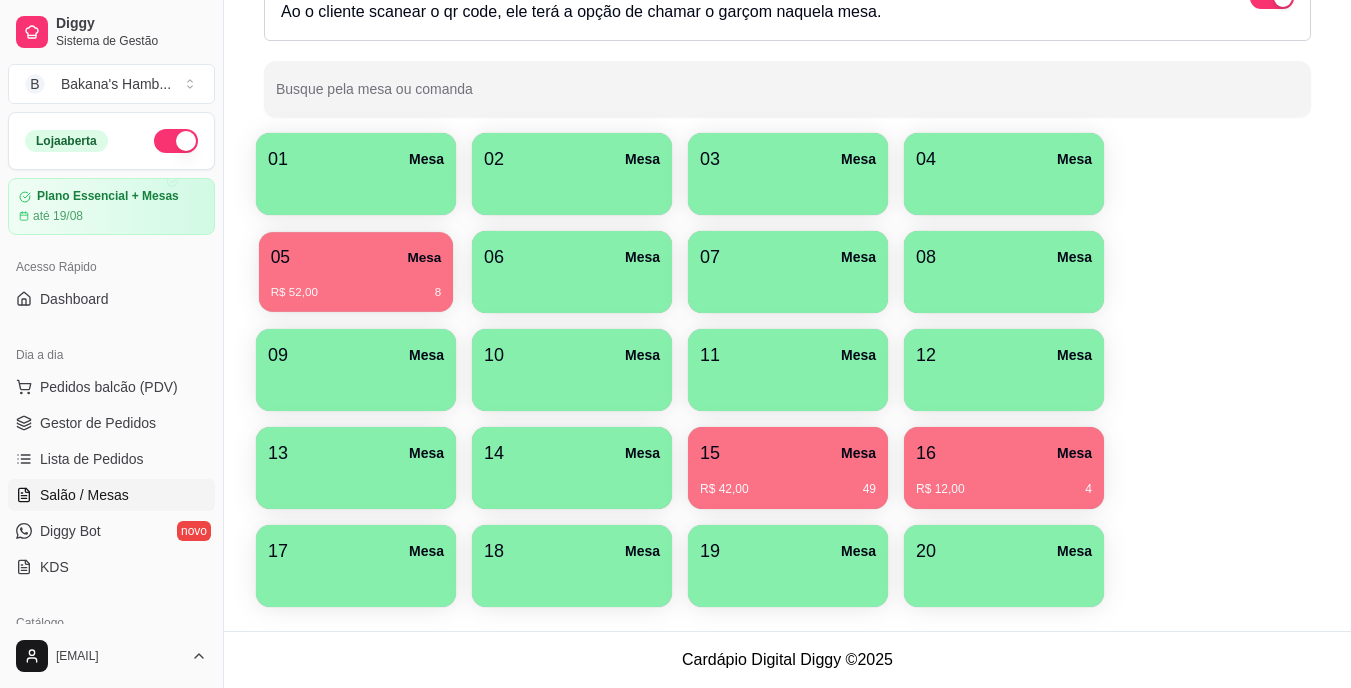 click on "R$ [PRICE] [NUMBER]" at bounding box center (356, 285) 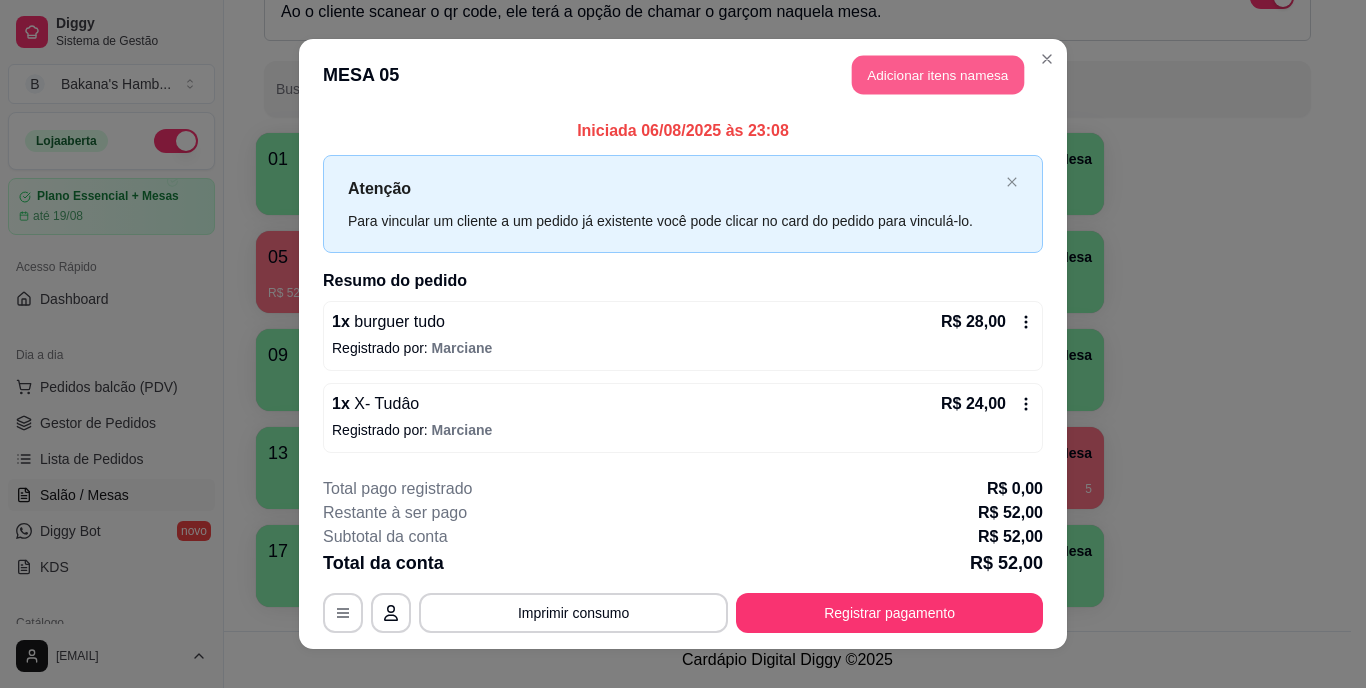 click on "Adicionar itens na  mesa" at bounding box center (938, 75) 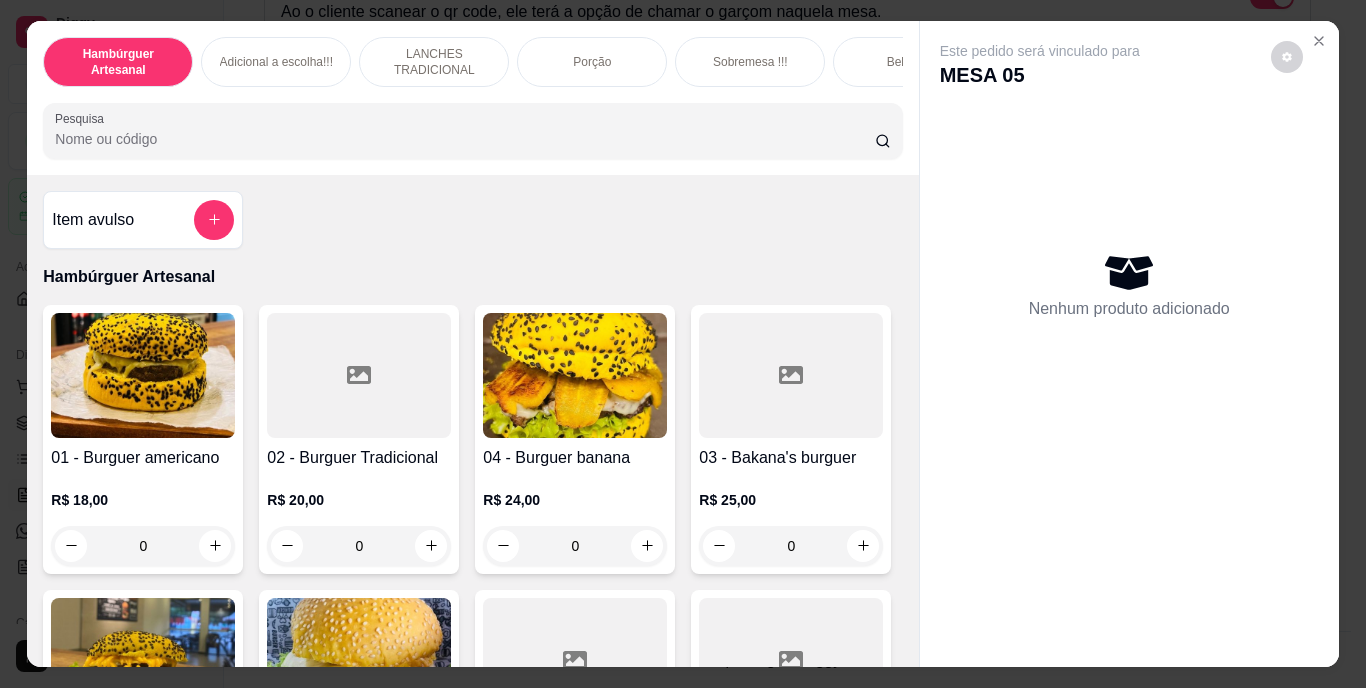 click on "Pesquisa" at bounding box center (465, 139) 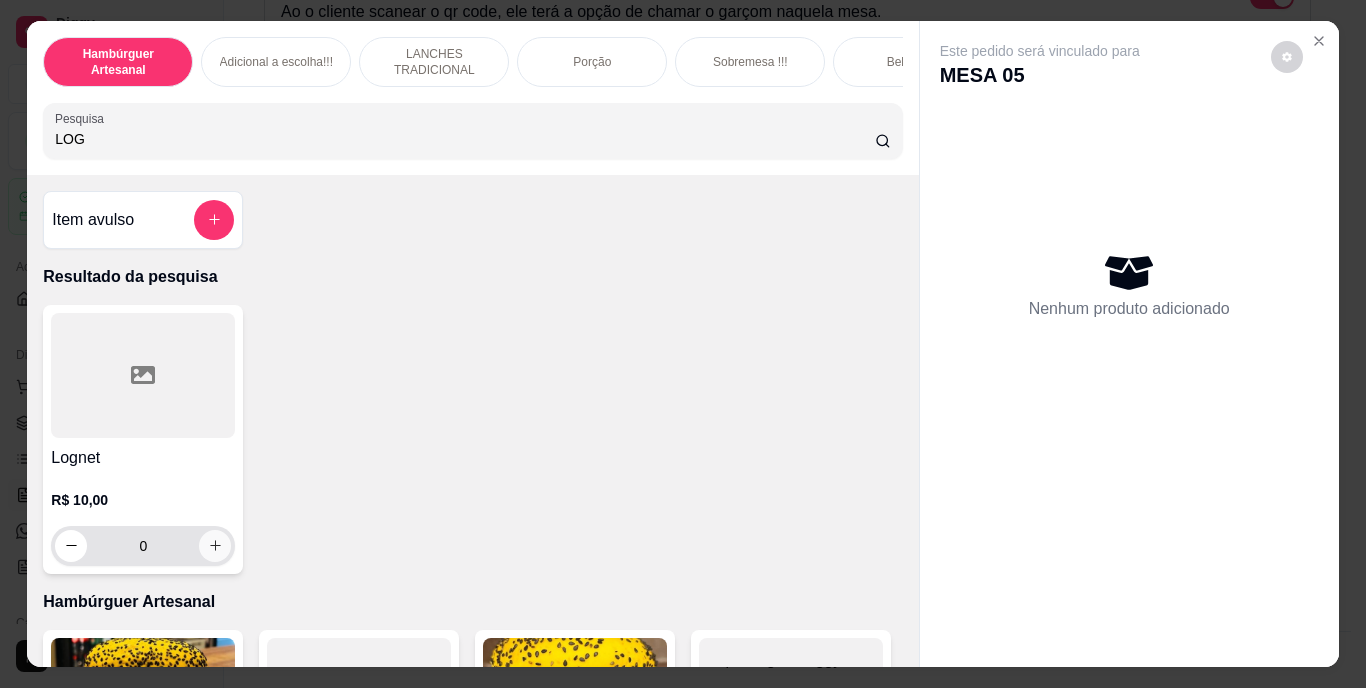 type on "LOG" 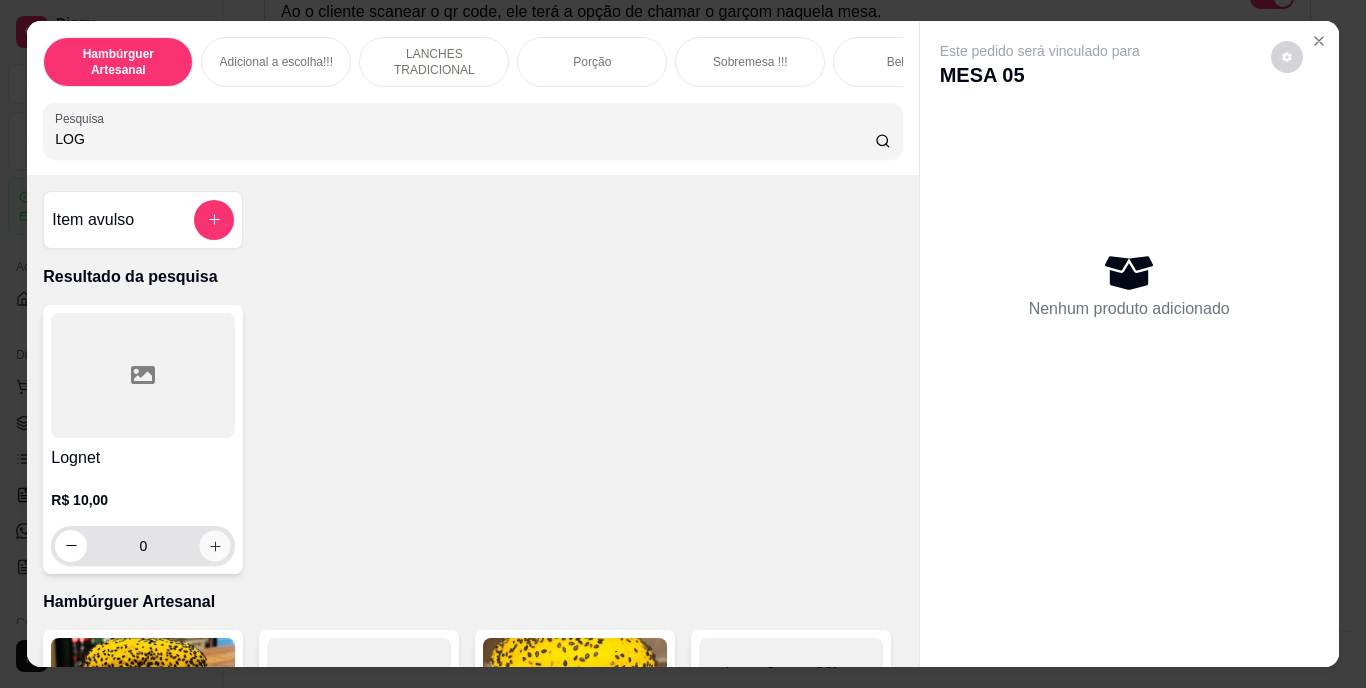 click at bounding box center (215, 545) 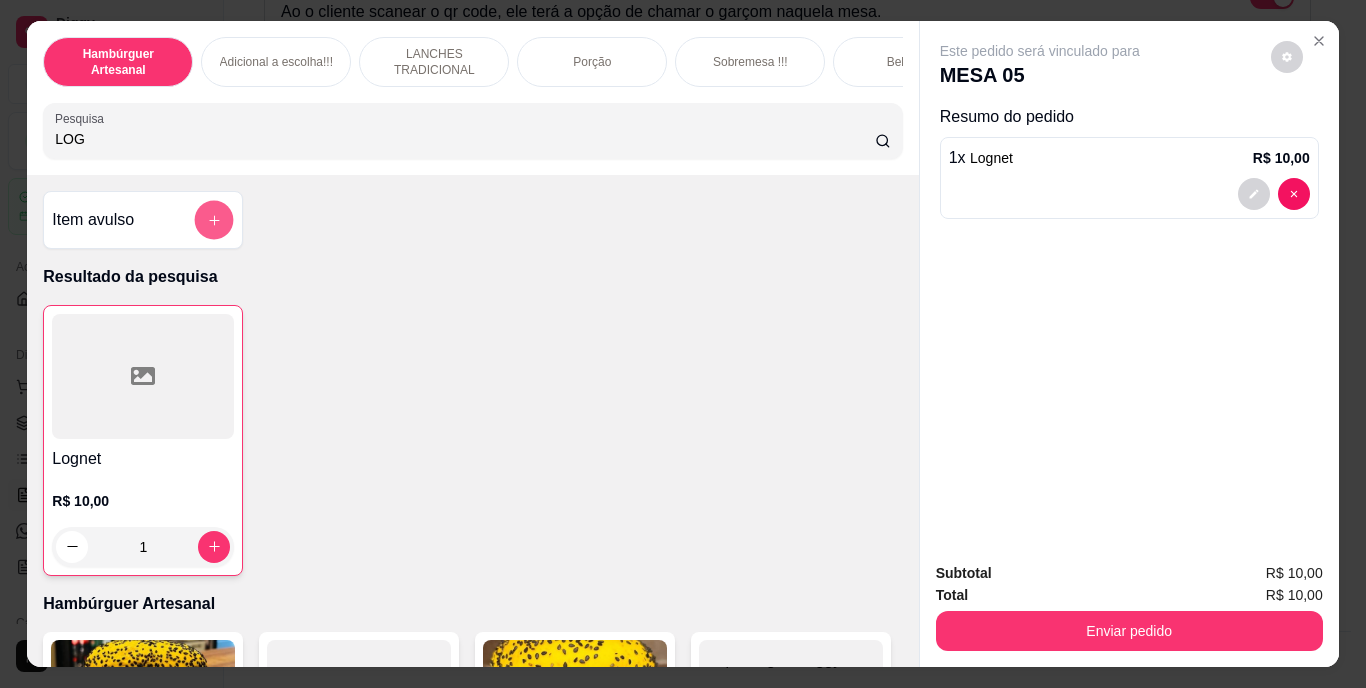 click 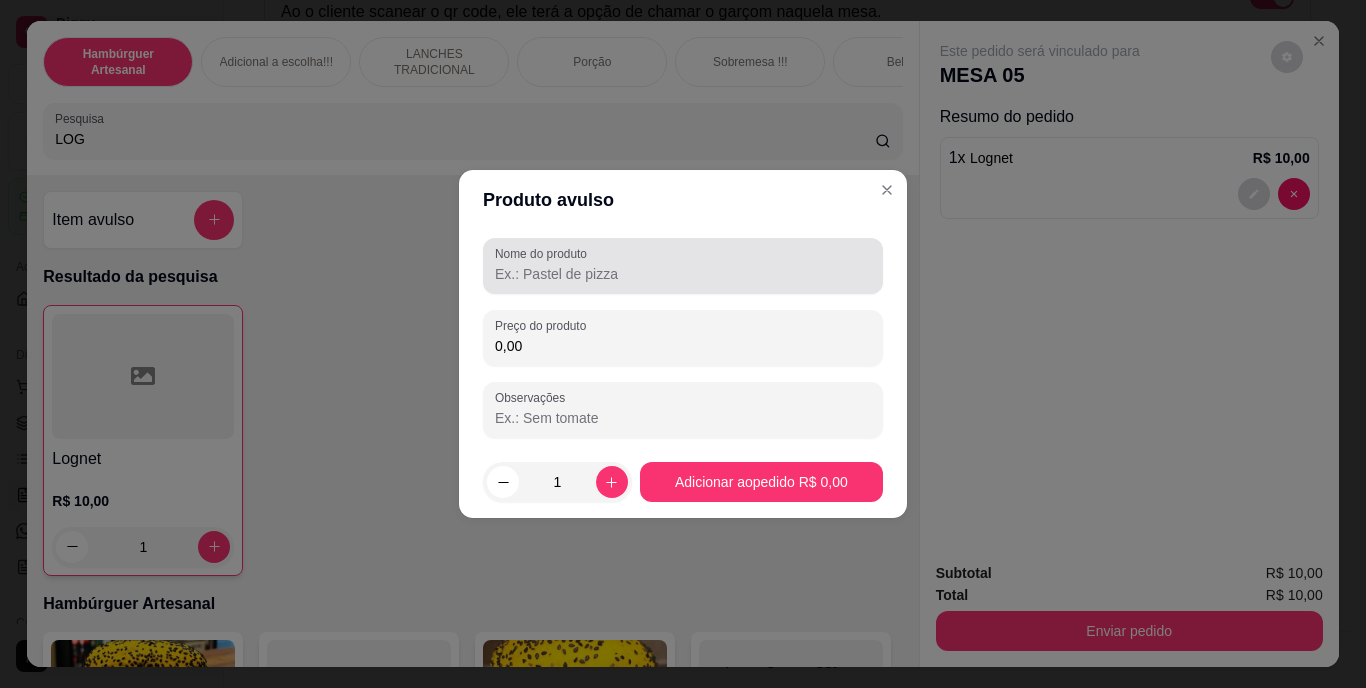 click on "Nome do produto" at bounding box center [544, 253] 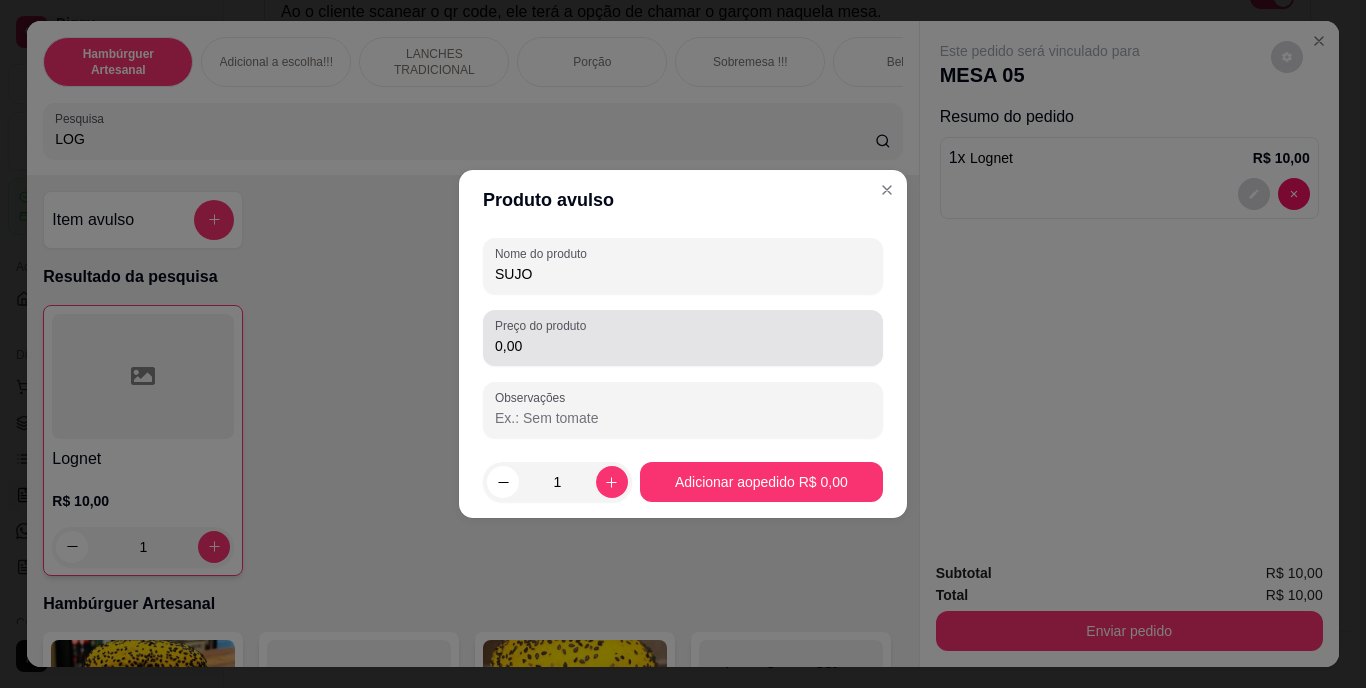 type on "SUJO" 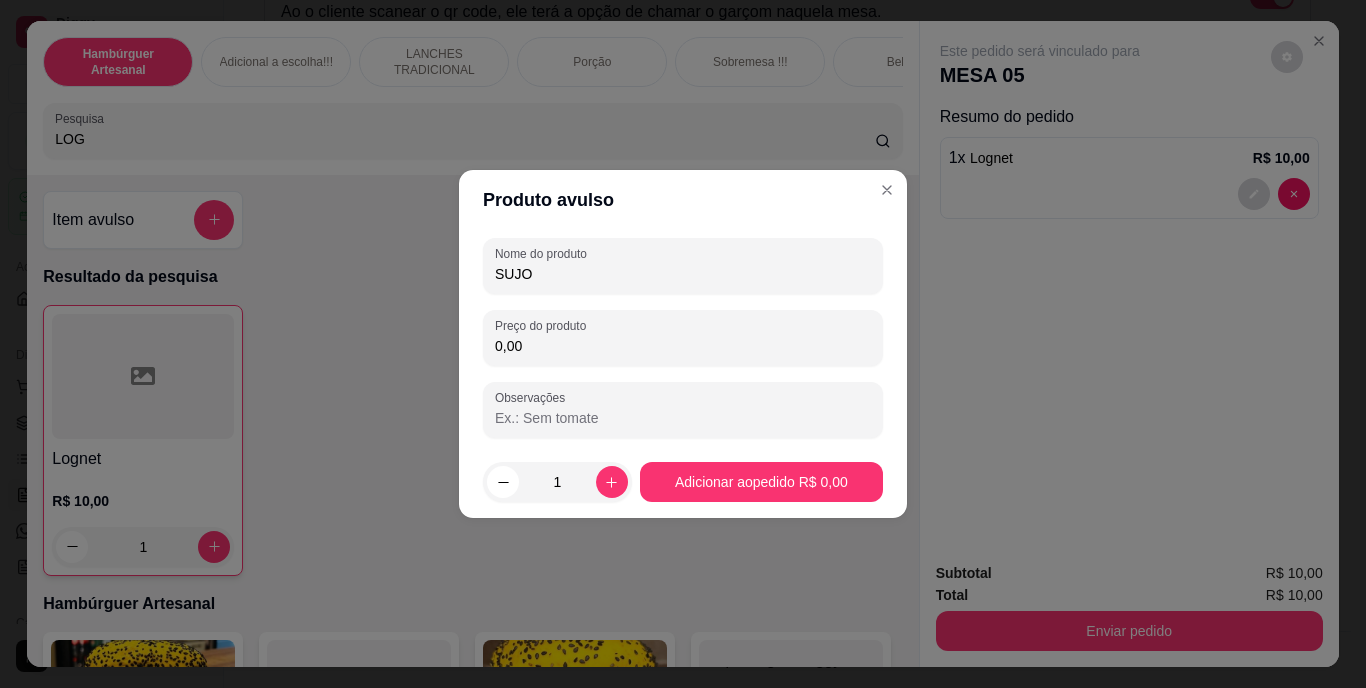 click on "0,00" at bounding box center (683, 346) 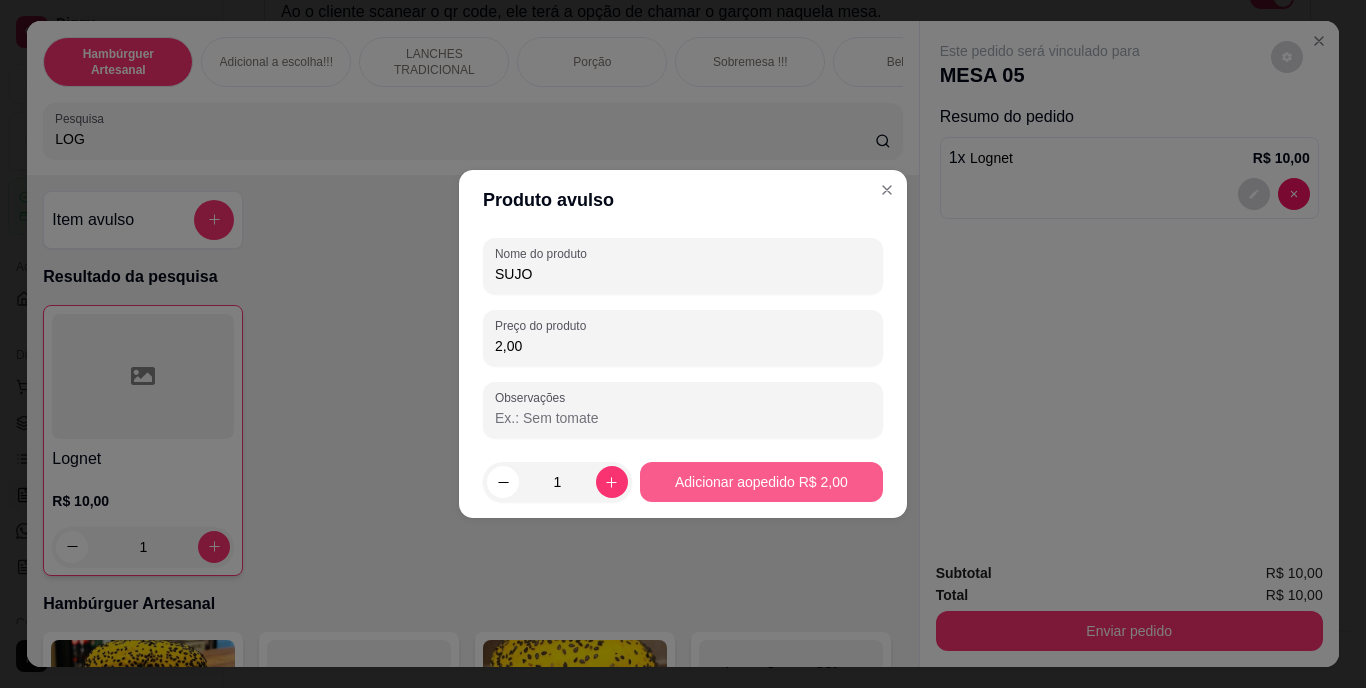 type on "2,00" 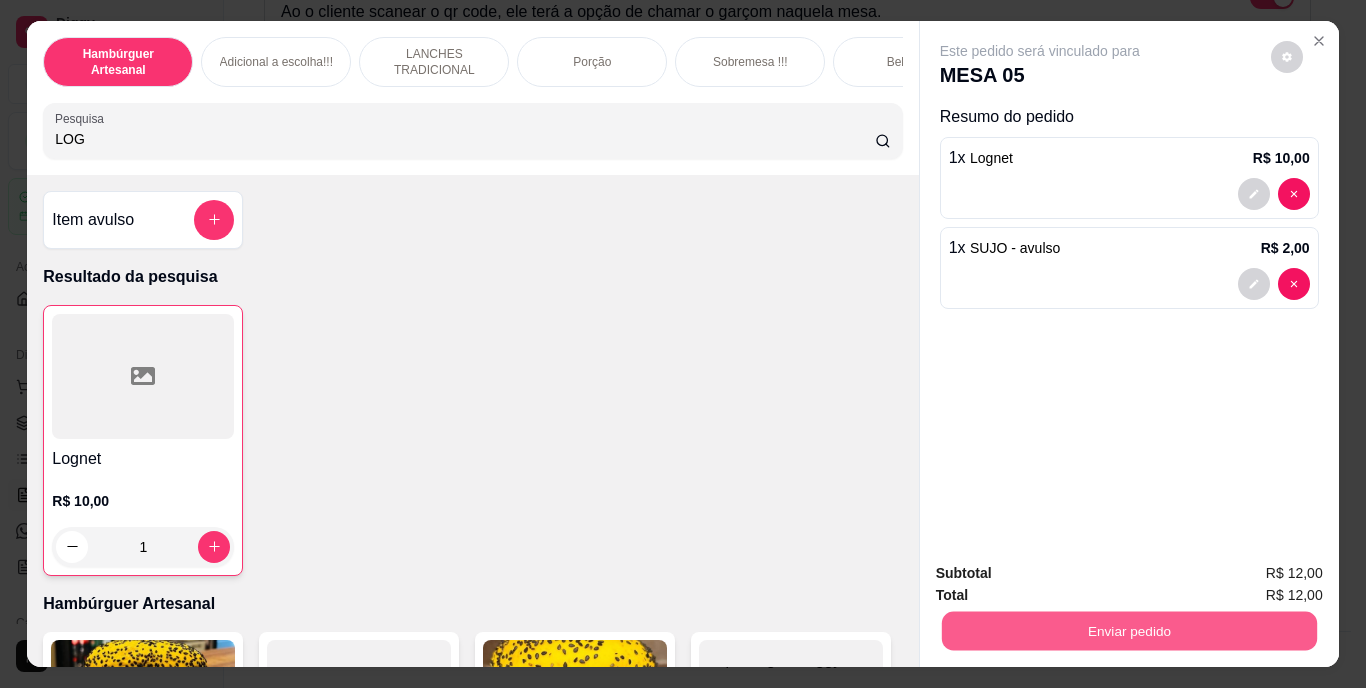 click on "Enviar pedido" at bounding box center (1128, 631) 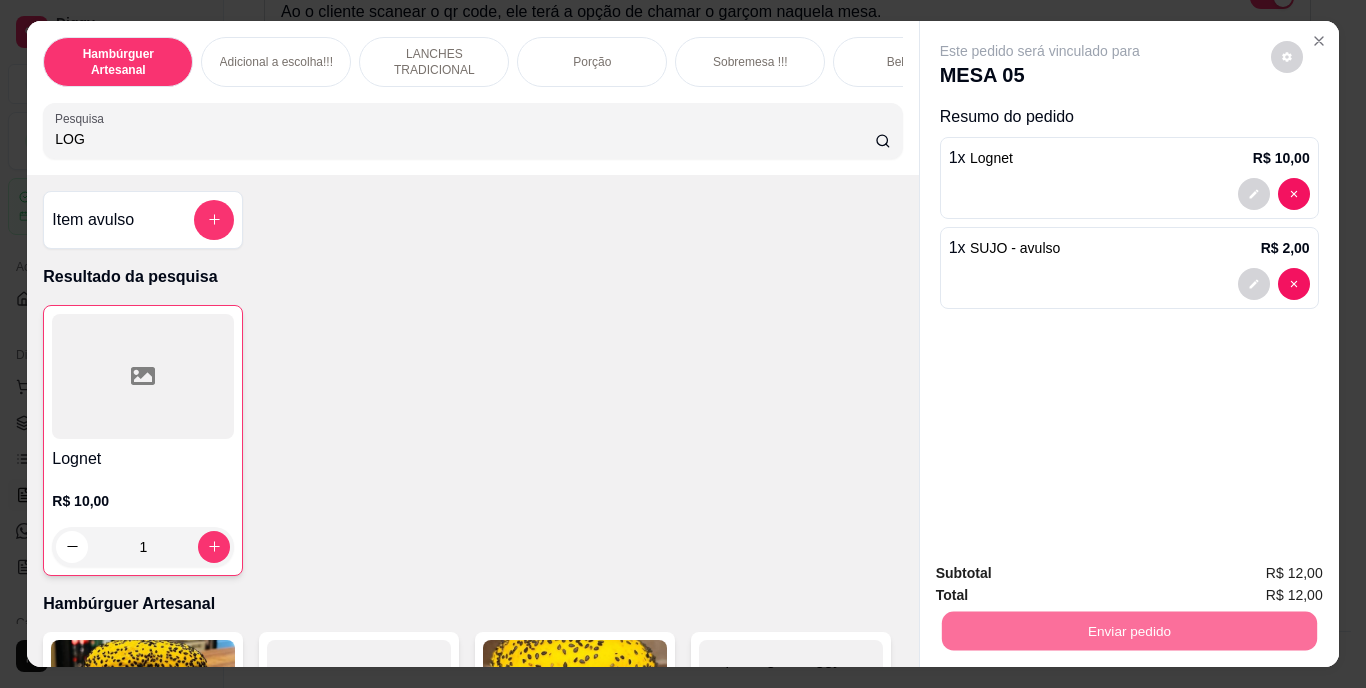 click on "Não registrar e enviar pedido" at bounding box center [1063, 574] 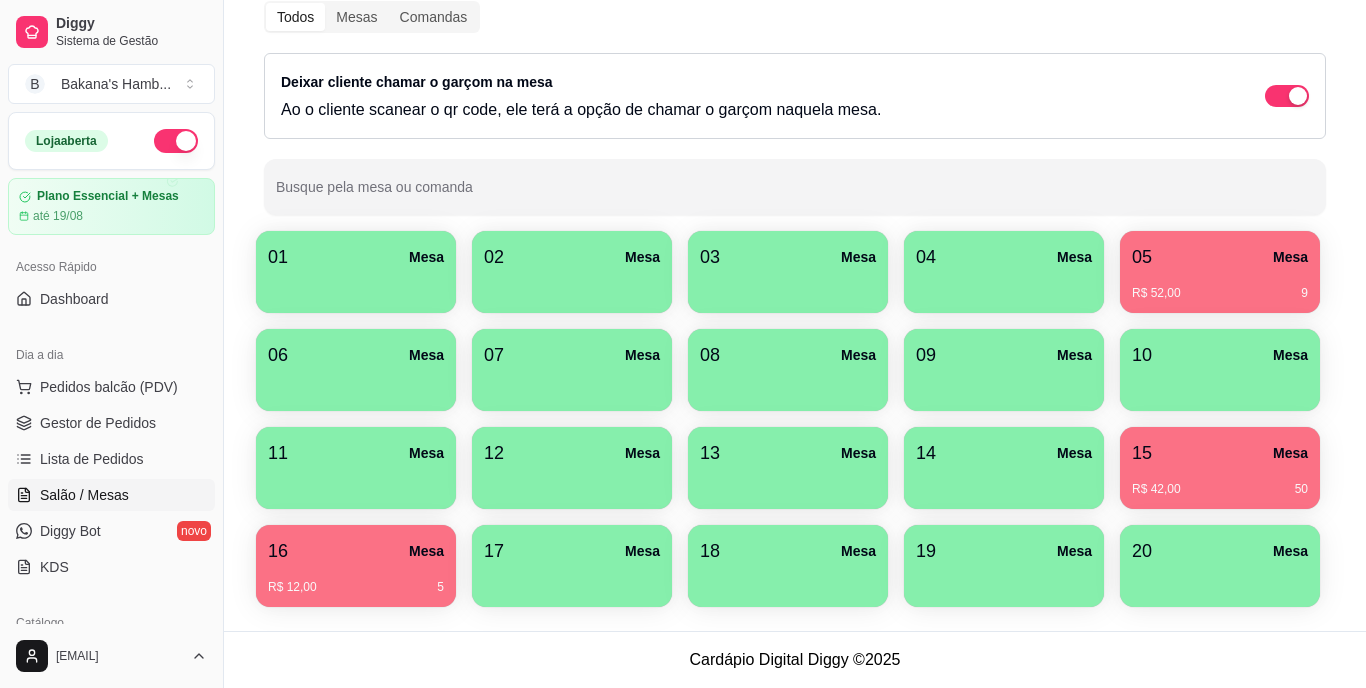 scroll, scrollTop: 87, scrollLeft: 0, axis: vertical 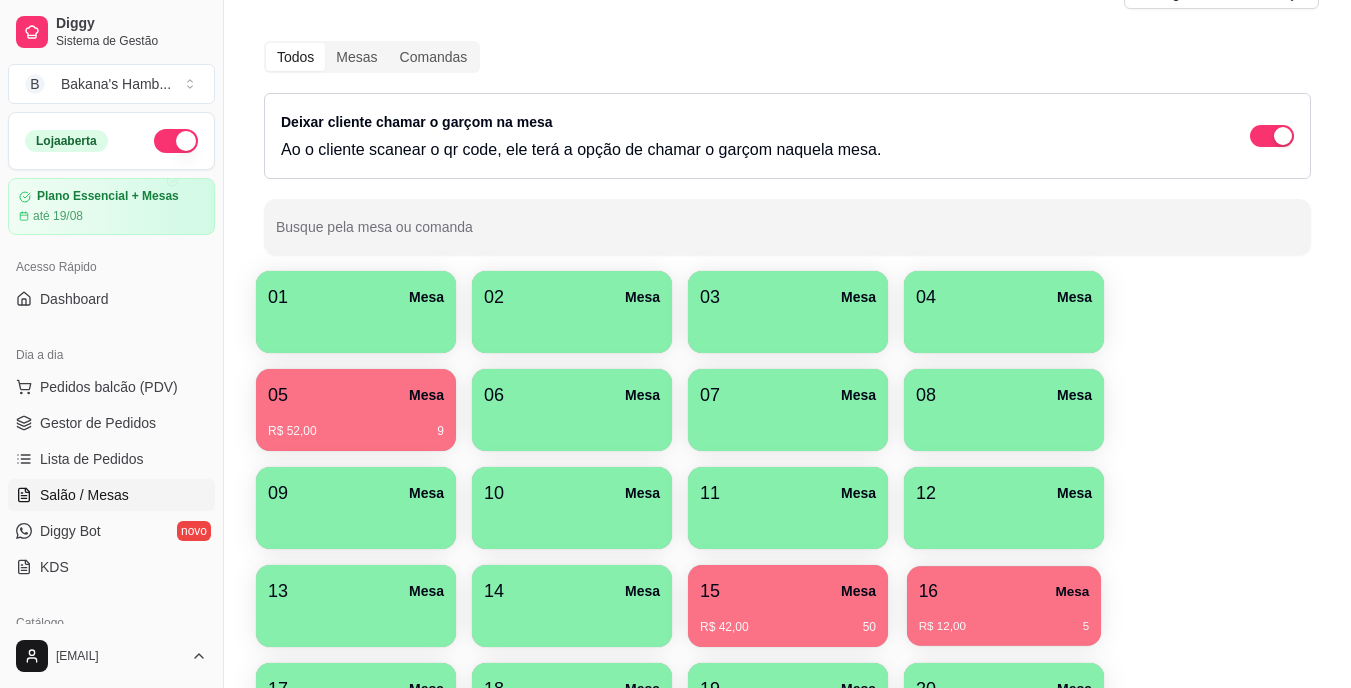 click on "R$ [PRICE] [NUMBER]" at bounding box center (1004, 619) 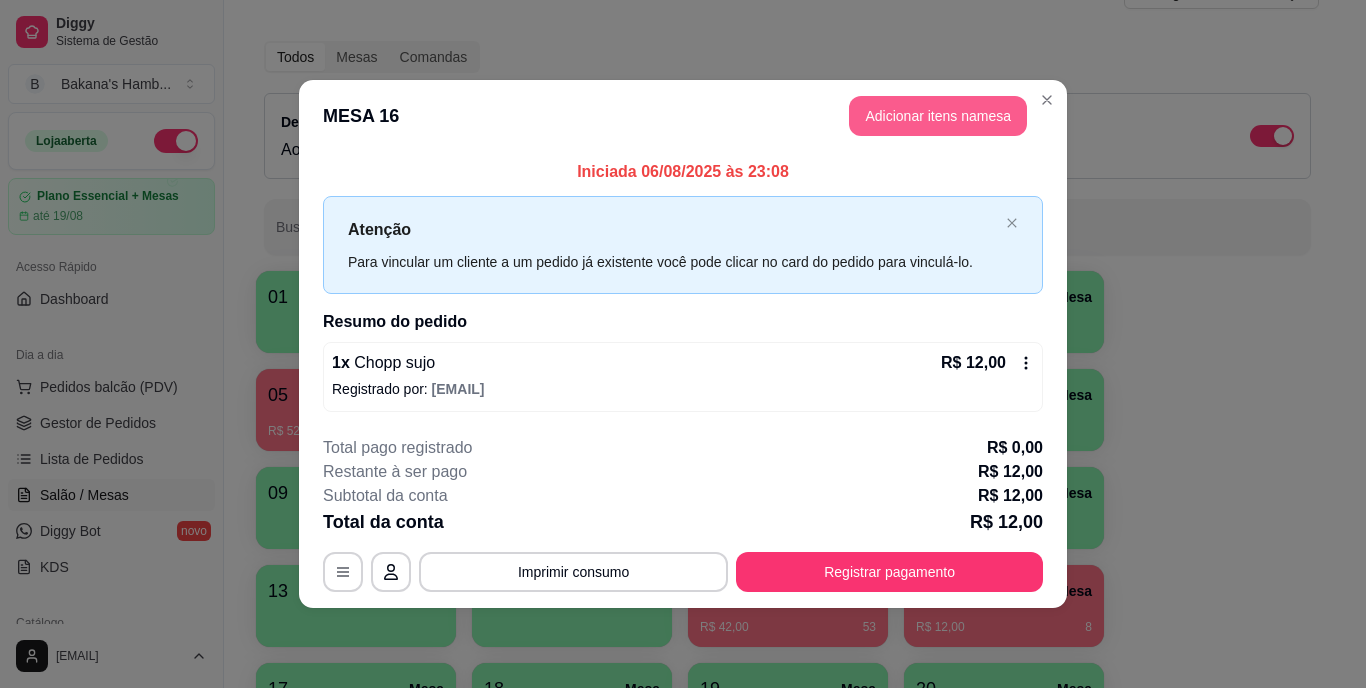 click on "Adicionar itens na  mesa" at bounding box center (938, 116) 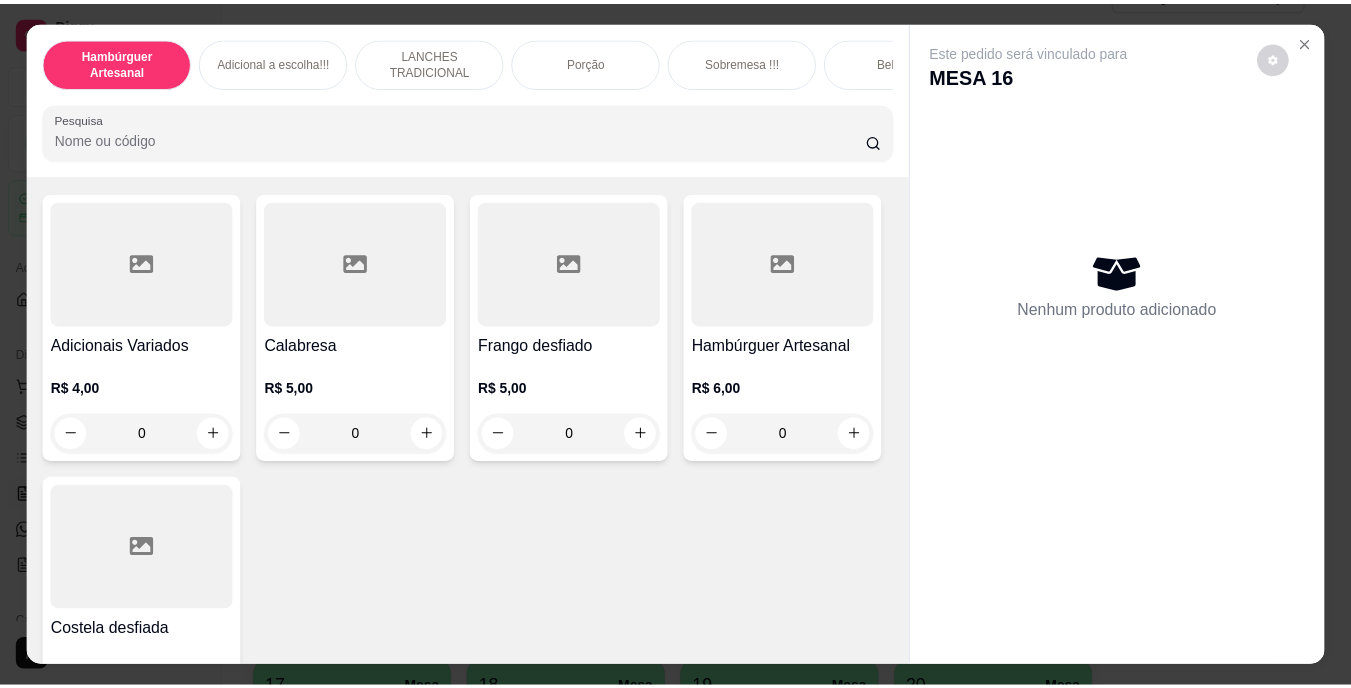 scroll, scrollTop: 2276, scrollLeft: 0, axis: vertical 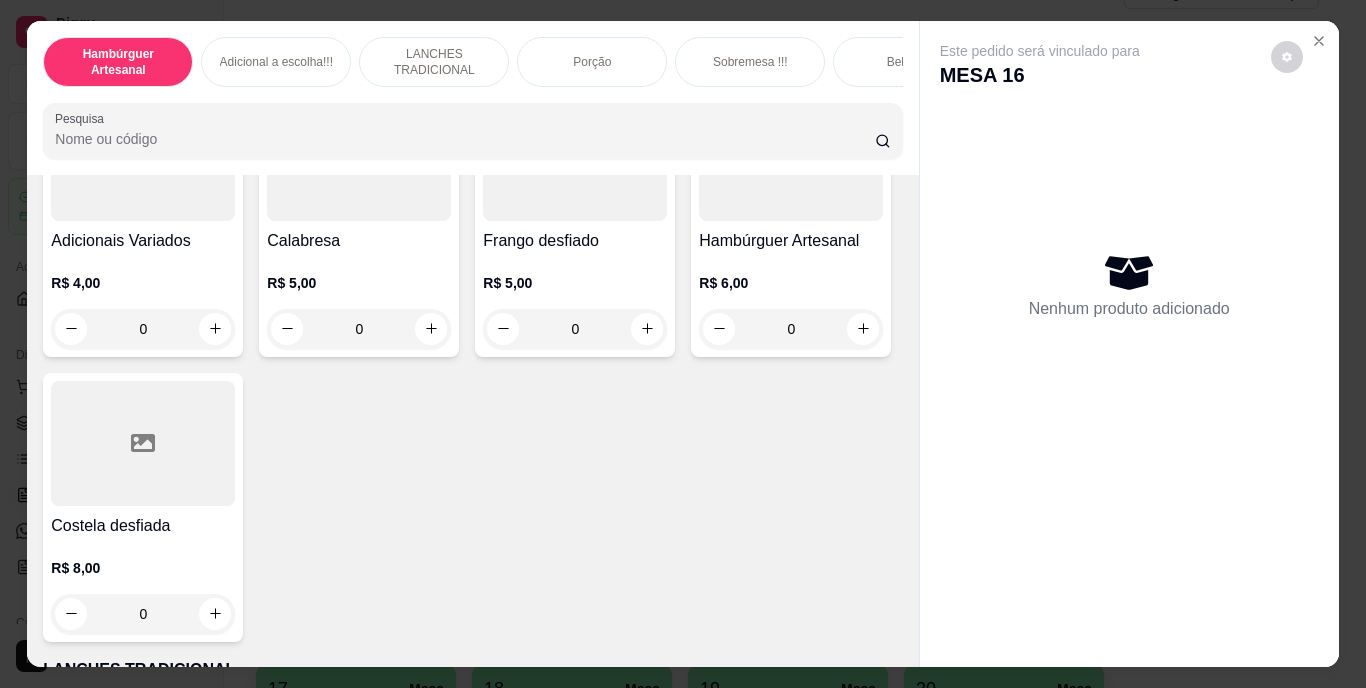 click 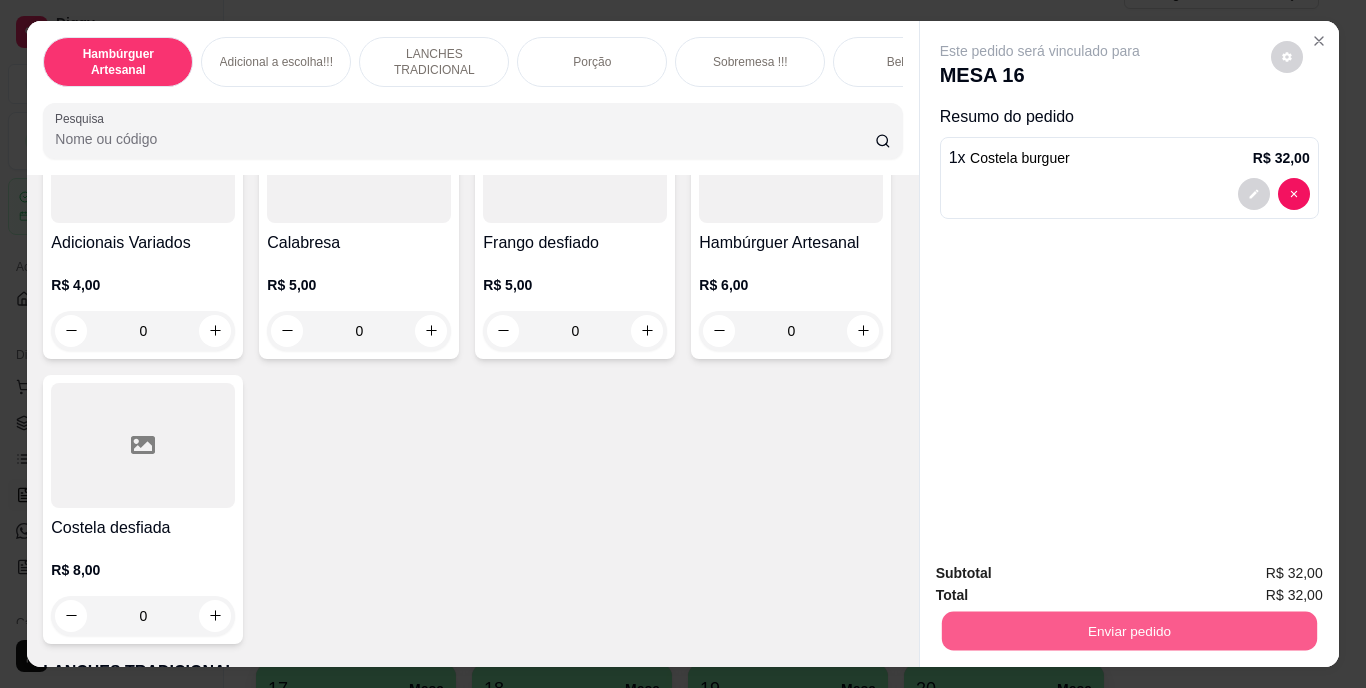 click on "Enviar pedido" at bounding box center (1128, 631) 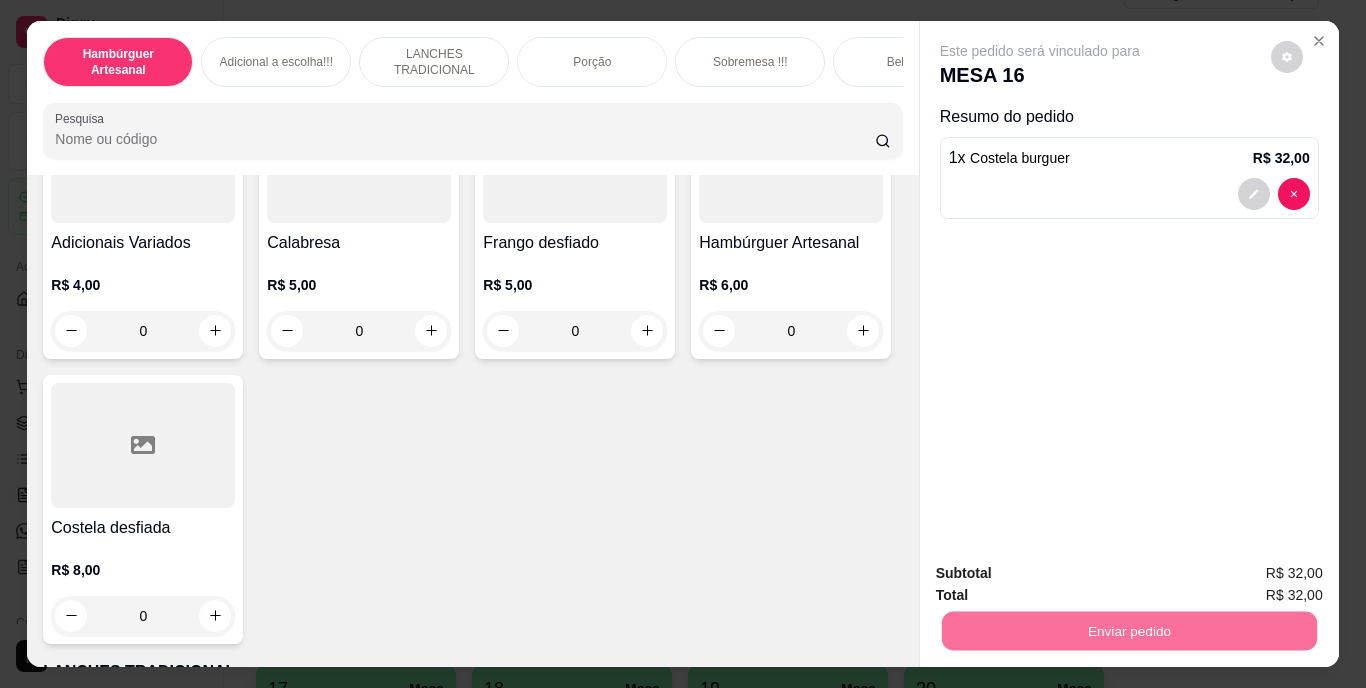 click on "Não registrar e enviar pedido" at bounding box center [1063, 574] 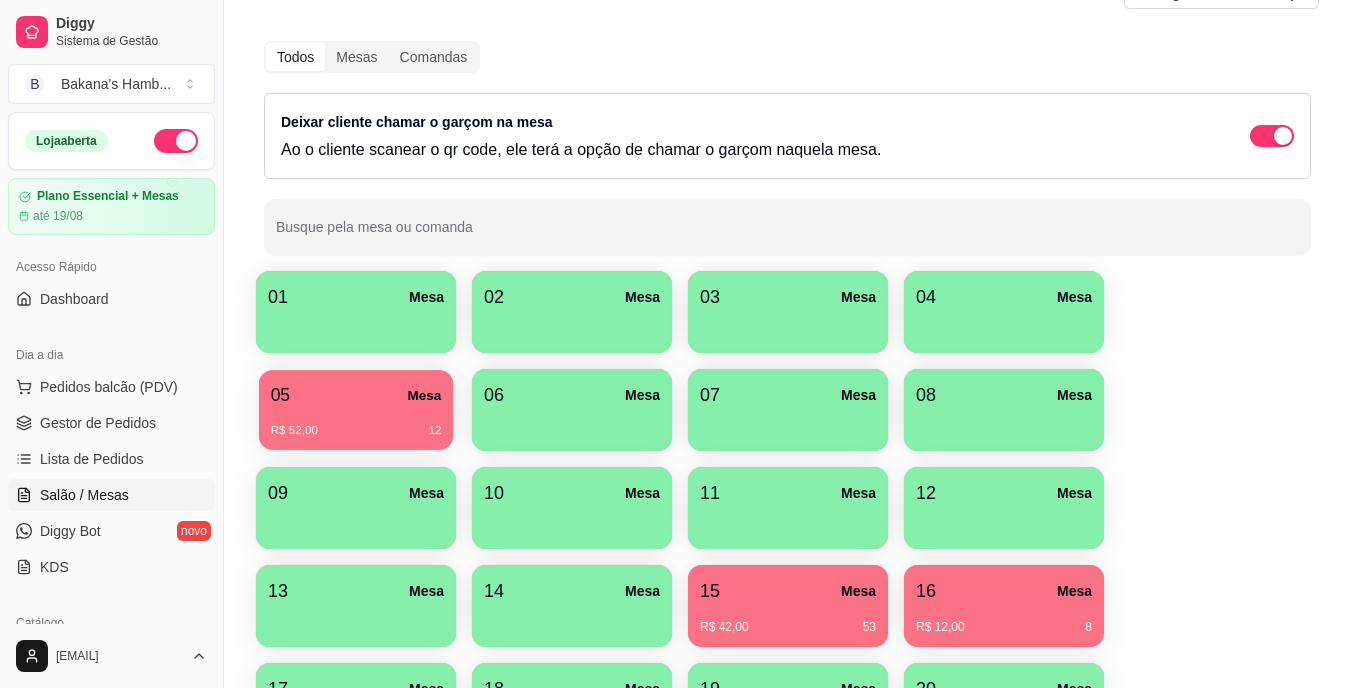 click on "R$ 52,00 [NUMBER]" at bounding box center [356, 431] 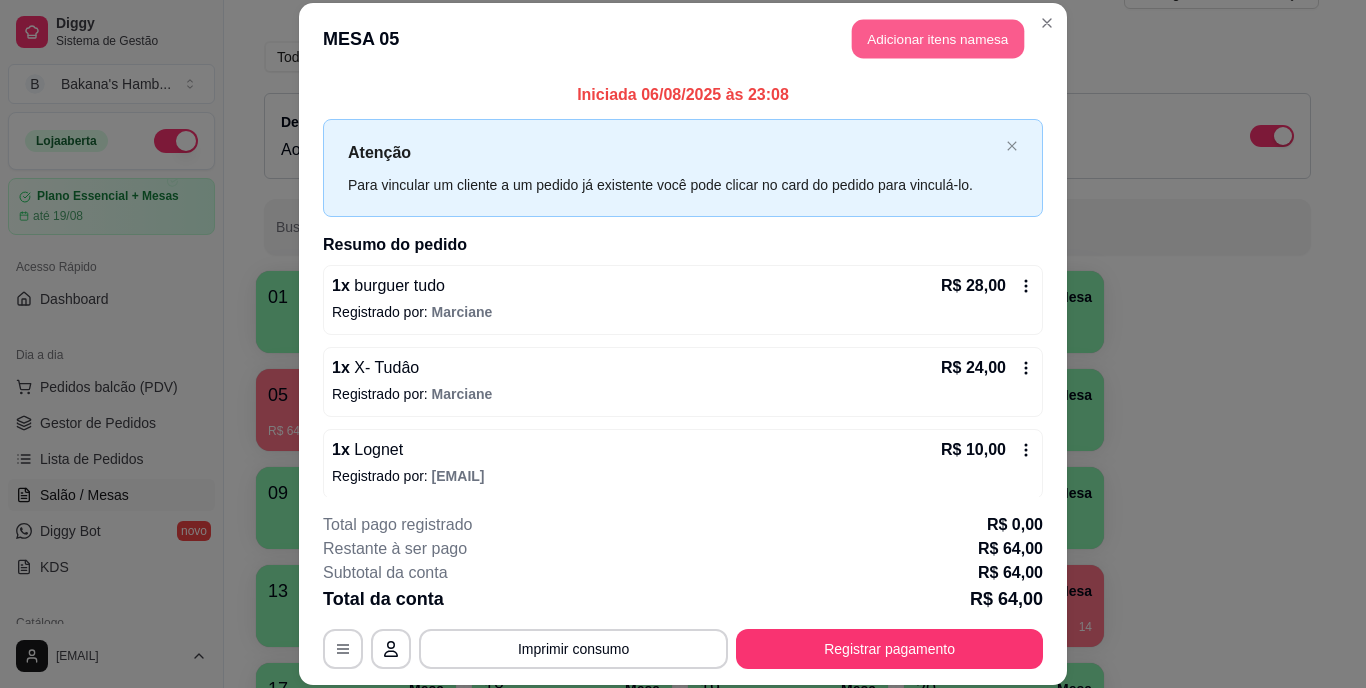 click on "Adicionar itens na  mesa" at bounding box center [938, 39] 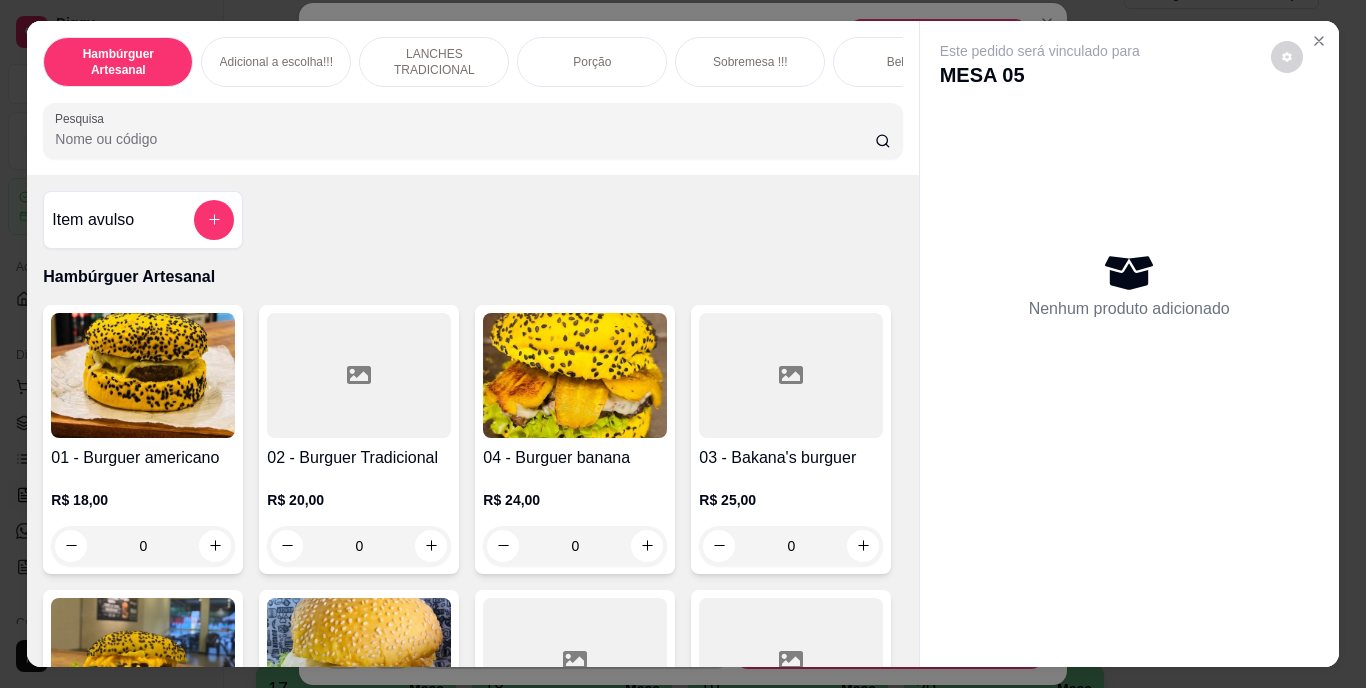 click on "Pesquisa" at bounding box center [465, 139] 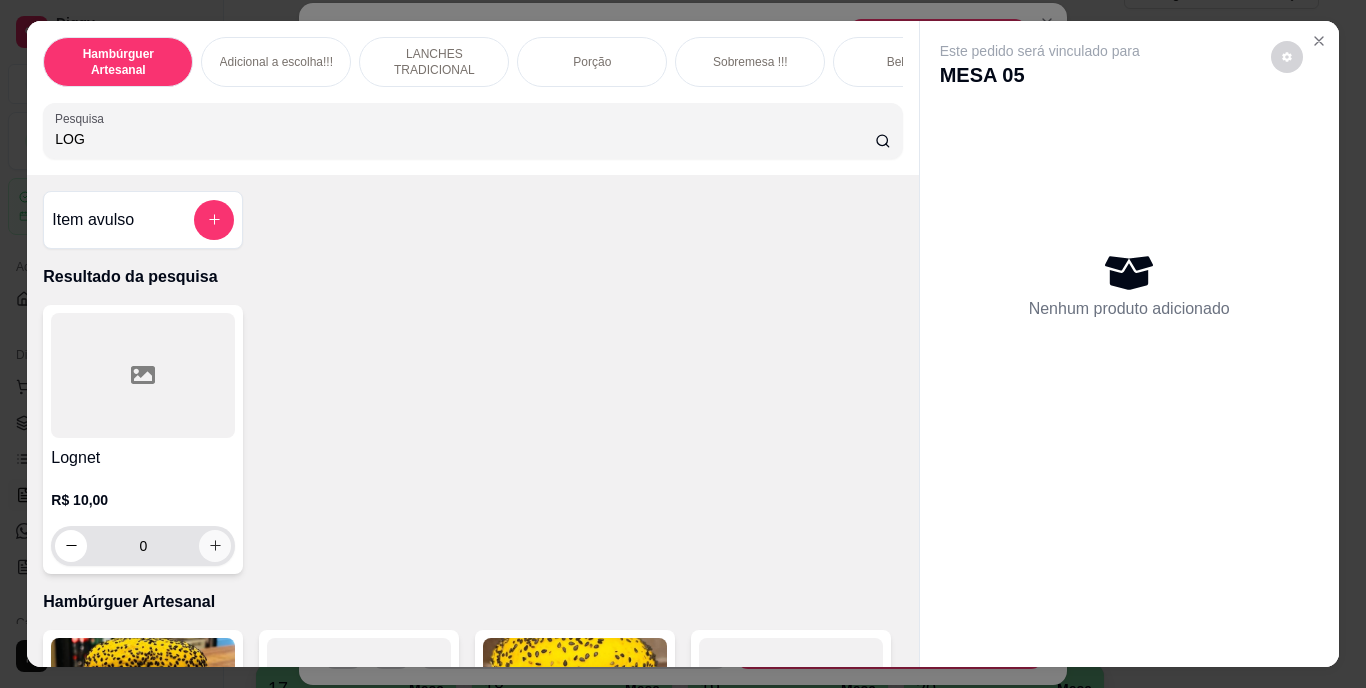 type on "LOG" 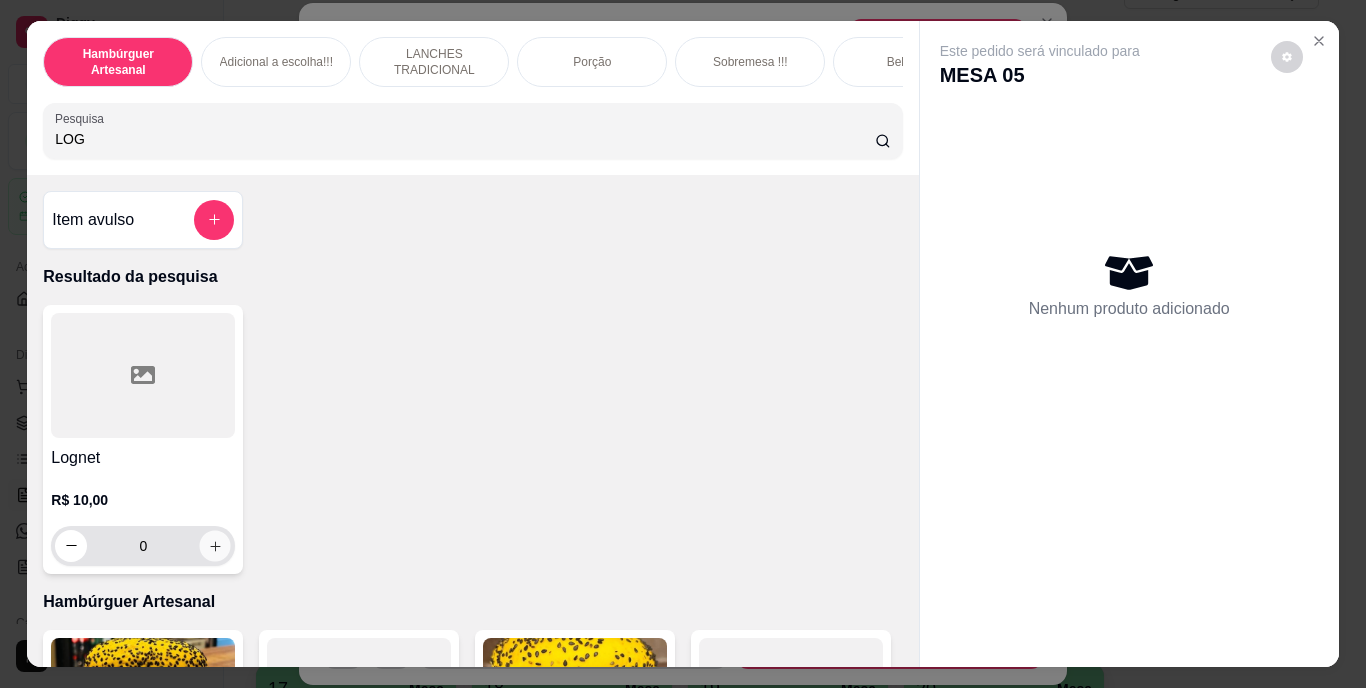 click 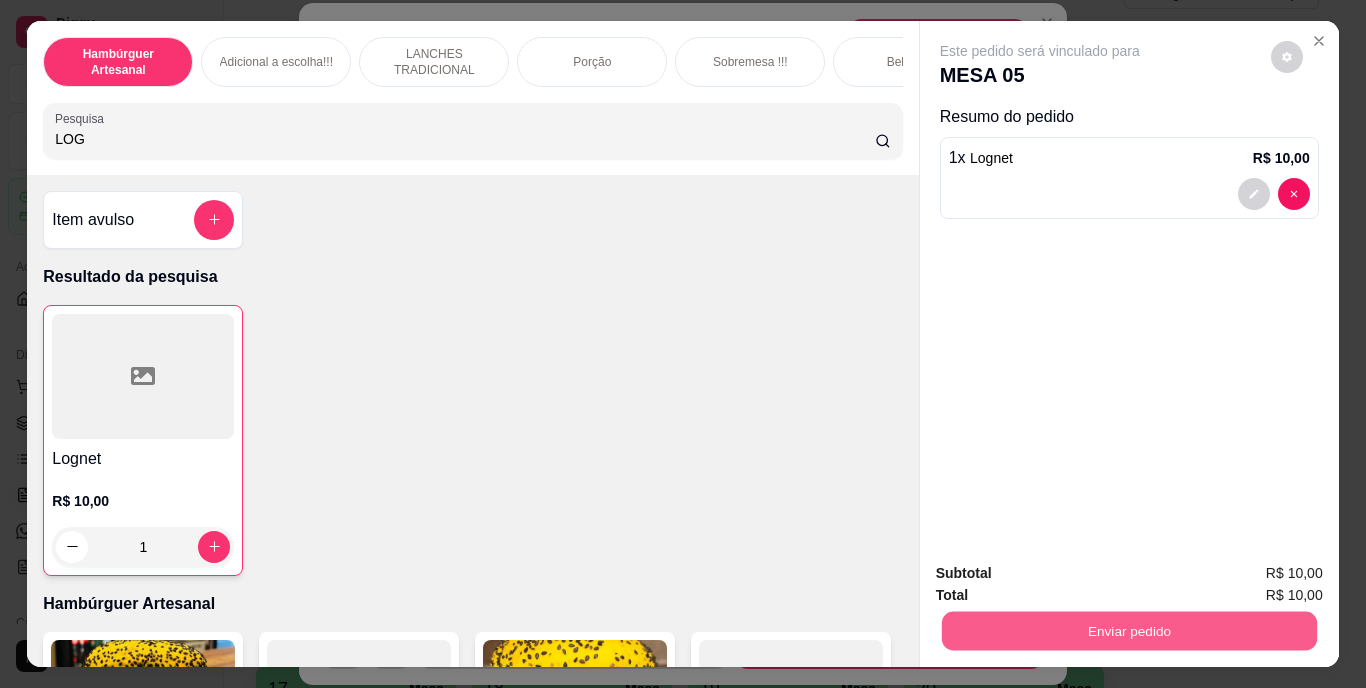 click on "Enviar pedido" at bounding box center [1128, 631] 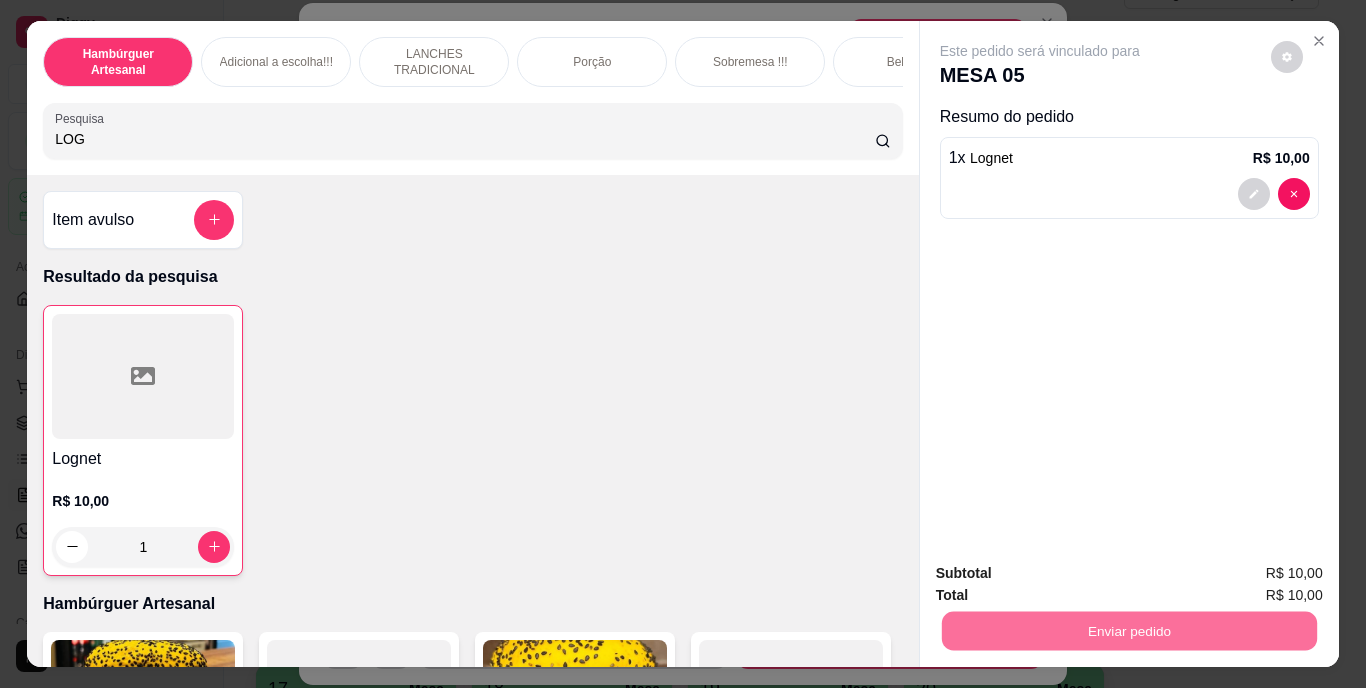 click on "Não registrar e enviar pedido" at bounding box center (1063, 574) 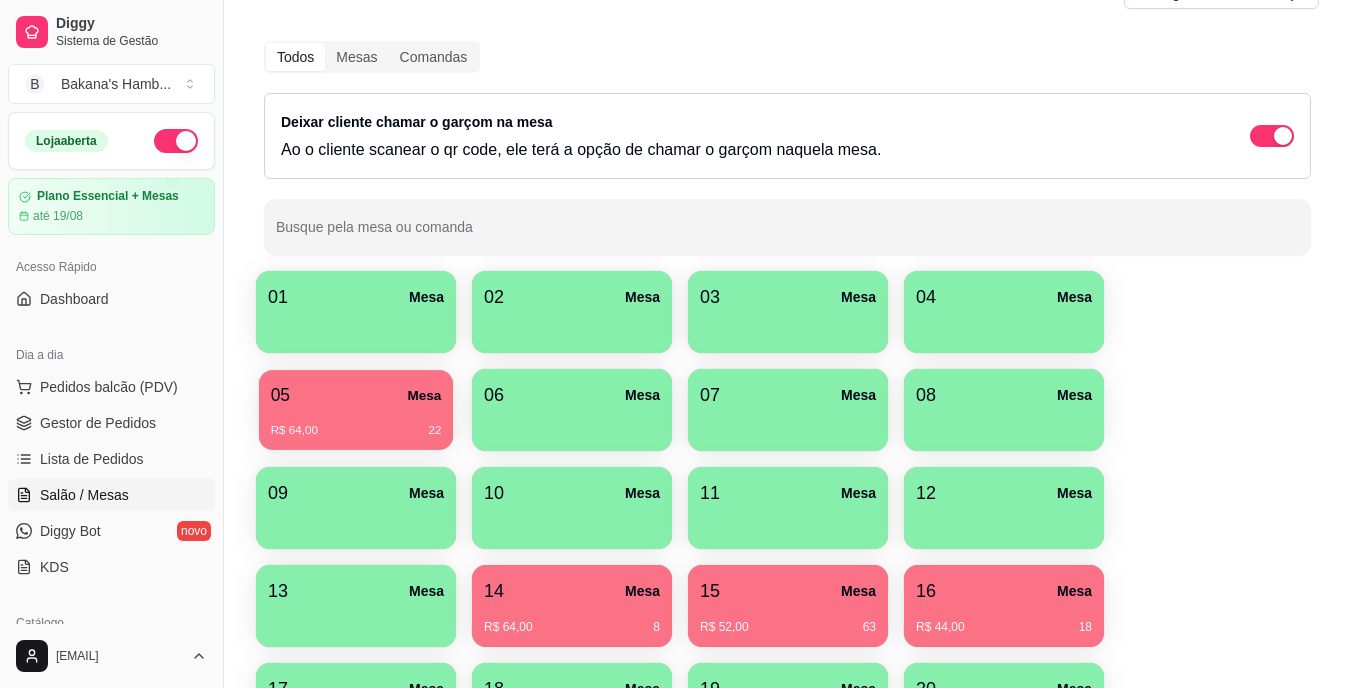 click on "R$ 64,00 22" at bounding box center [356, 423] 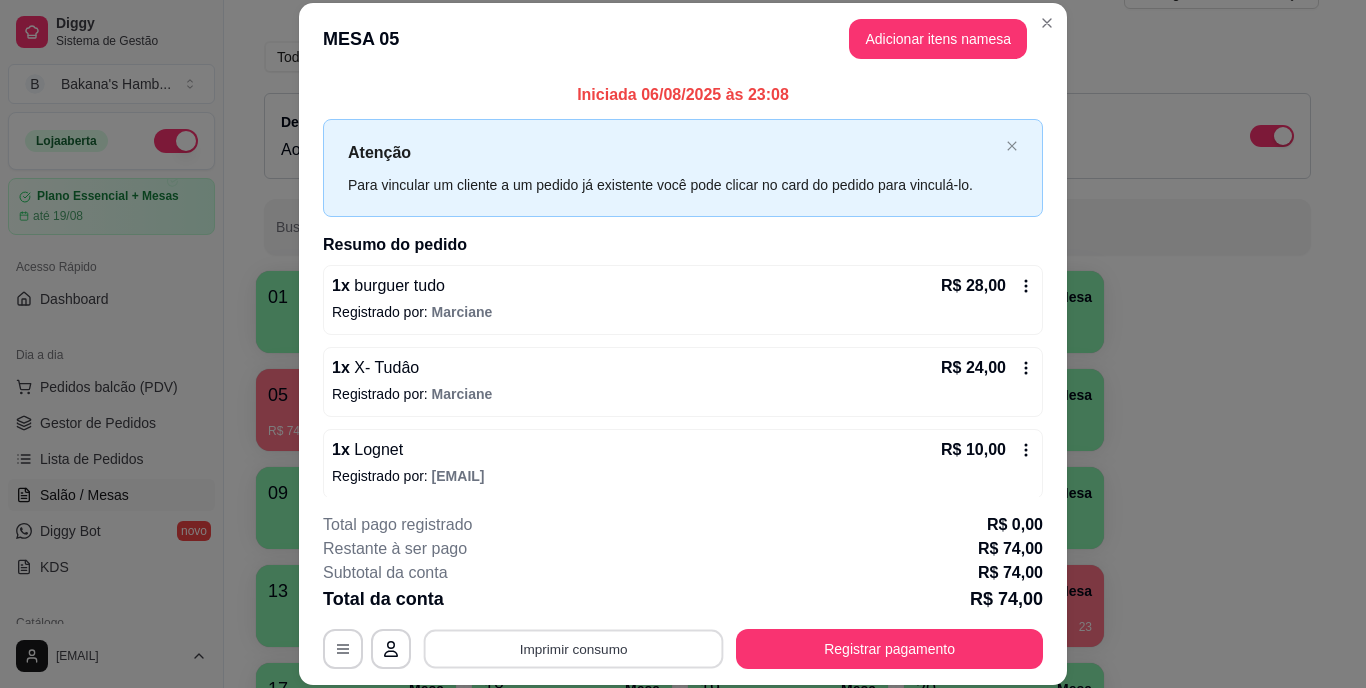 click on "Imprimir consumo" at bounding box center [574, 648] 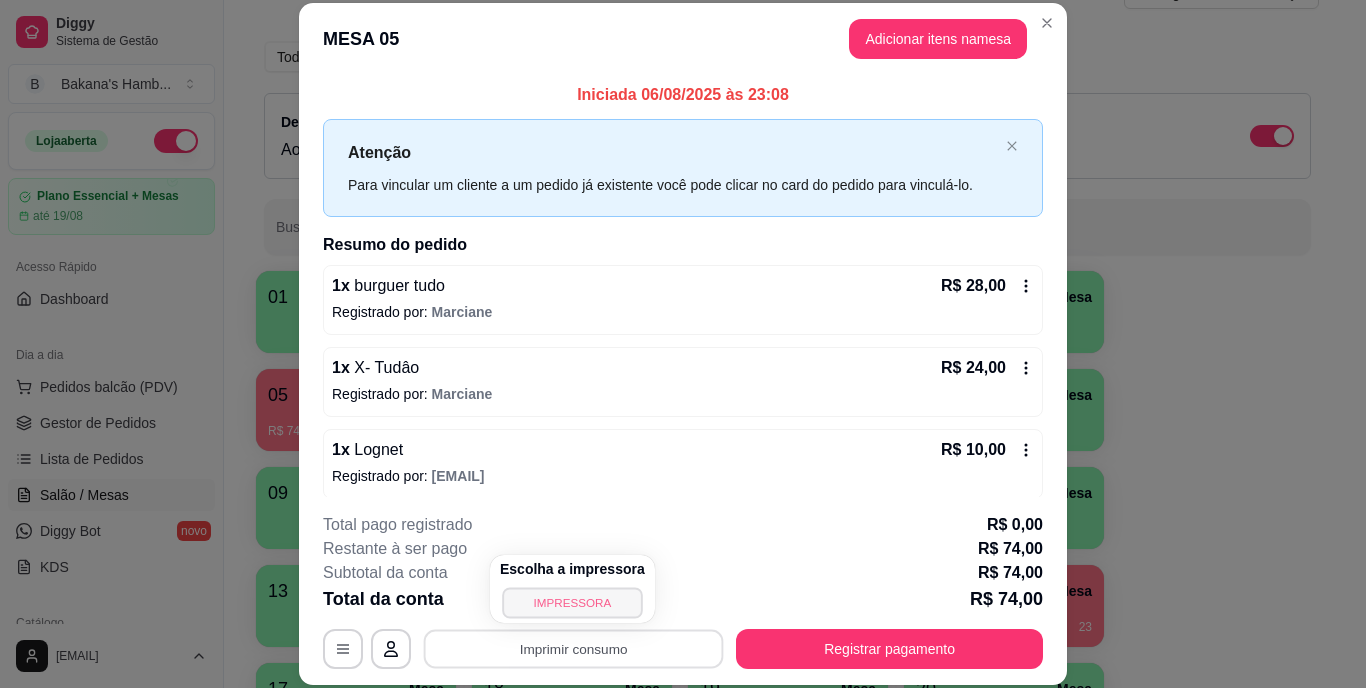 click on "IMPRESSORA" at bounding box center (572, 602) 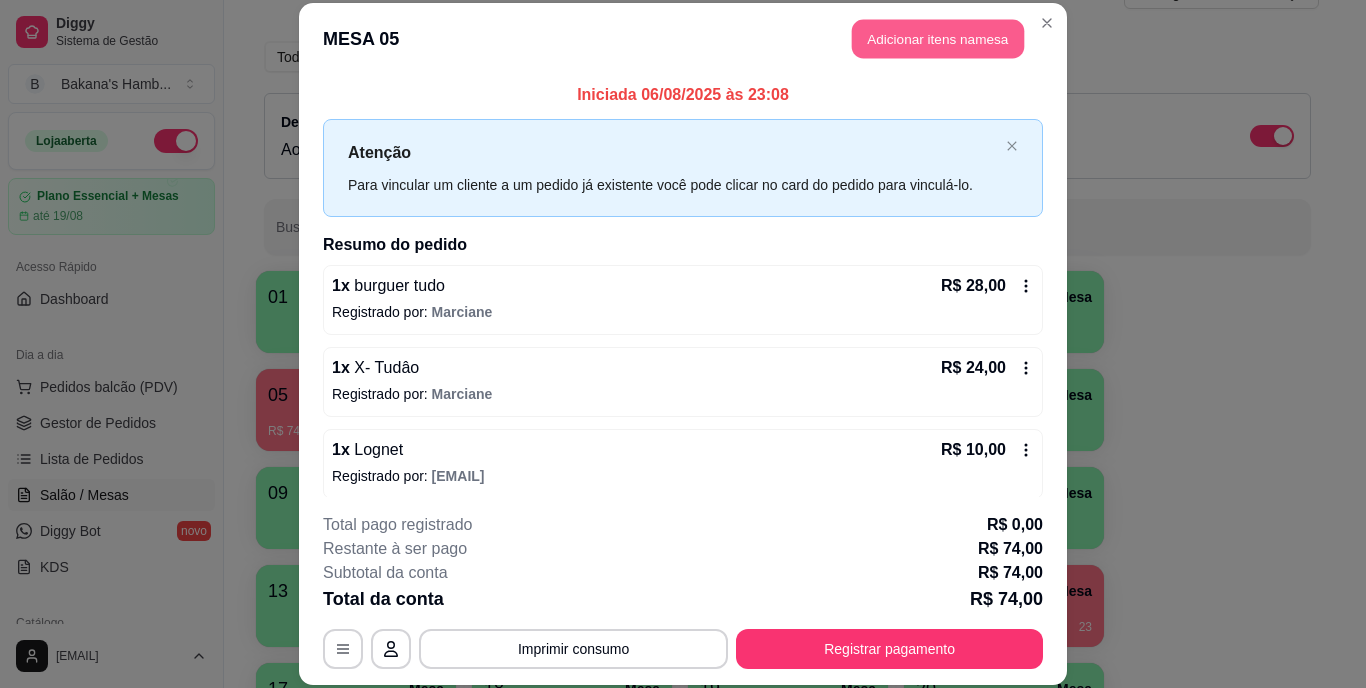 click on "Adicionar itens na  mesa" at bounding box center [938, 39] 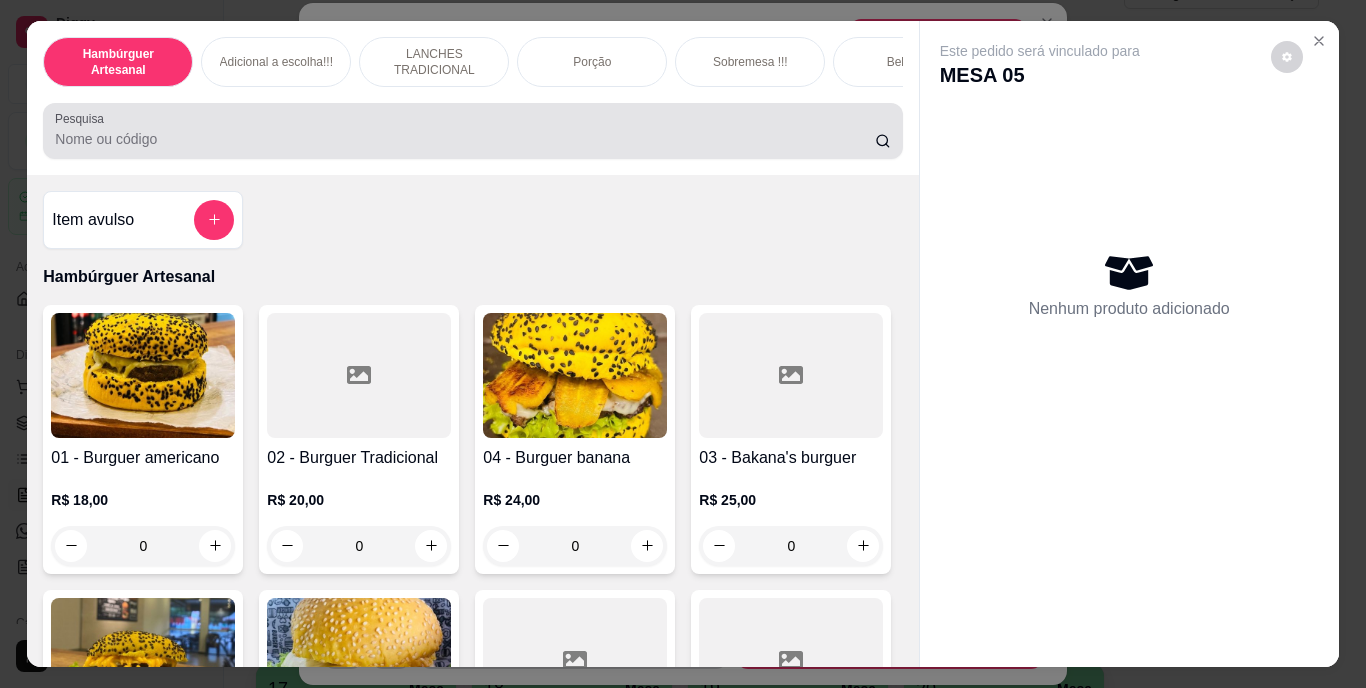 click at bounding box center [472, 131] 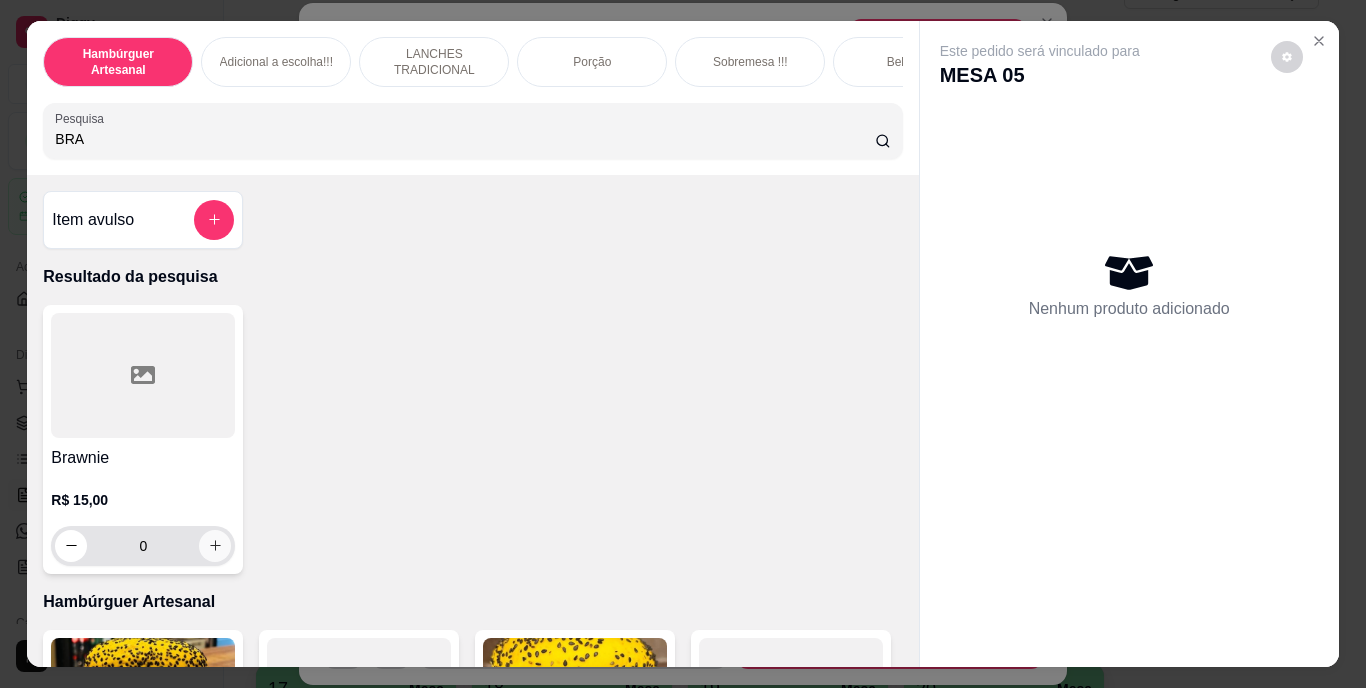 type on "BRA" 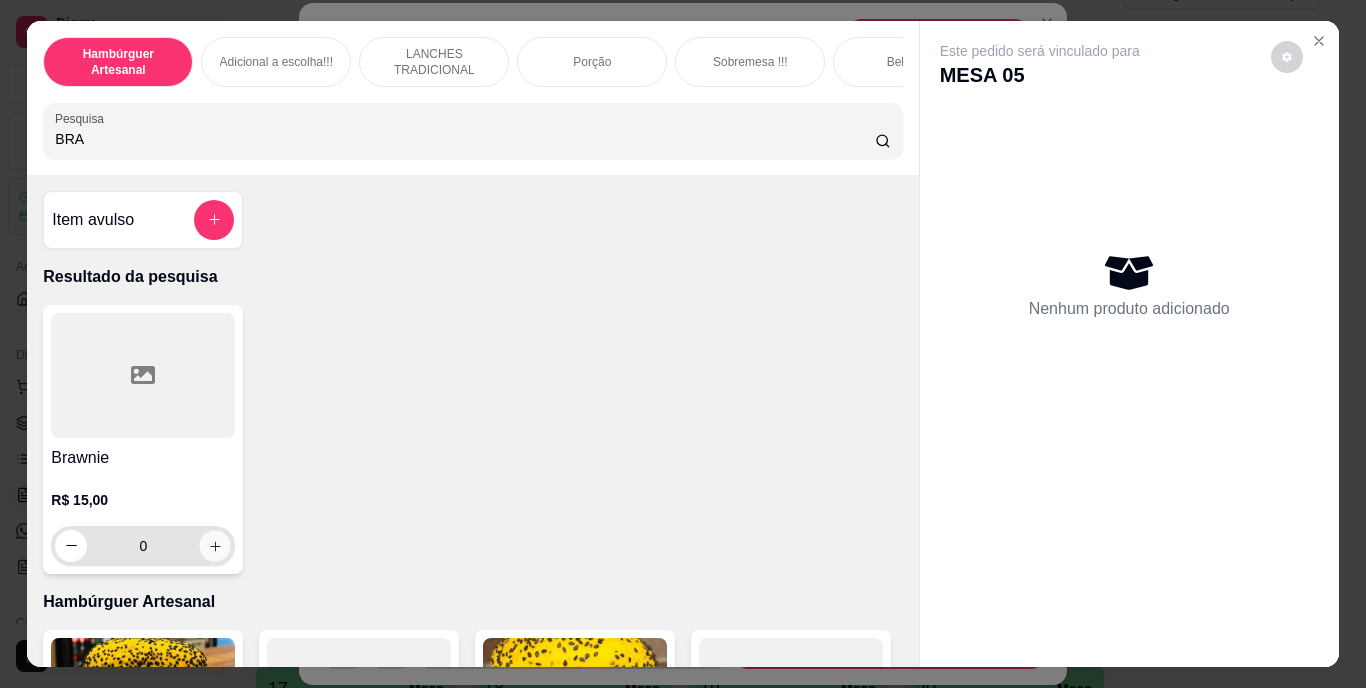 click 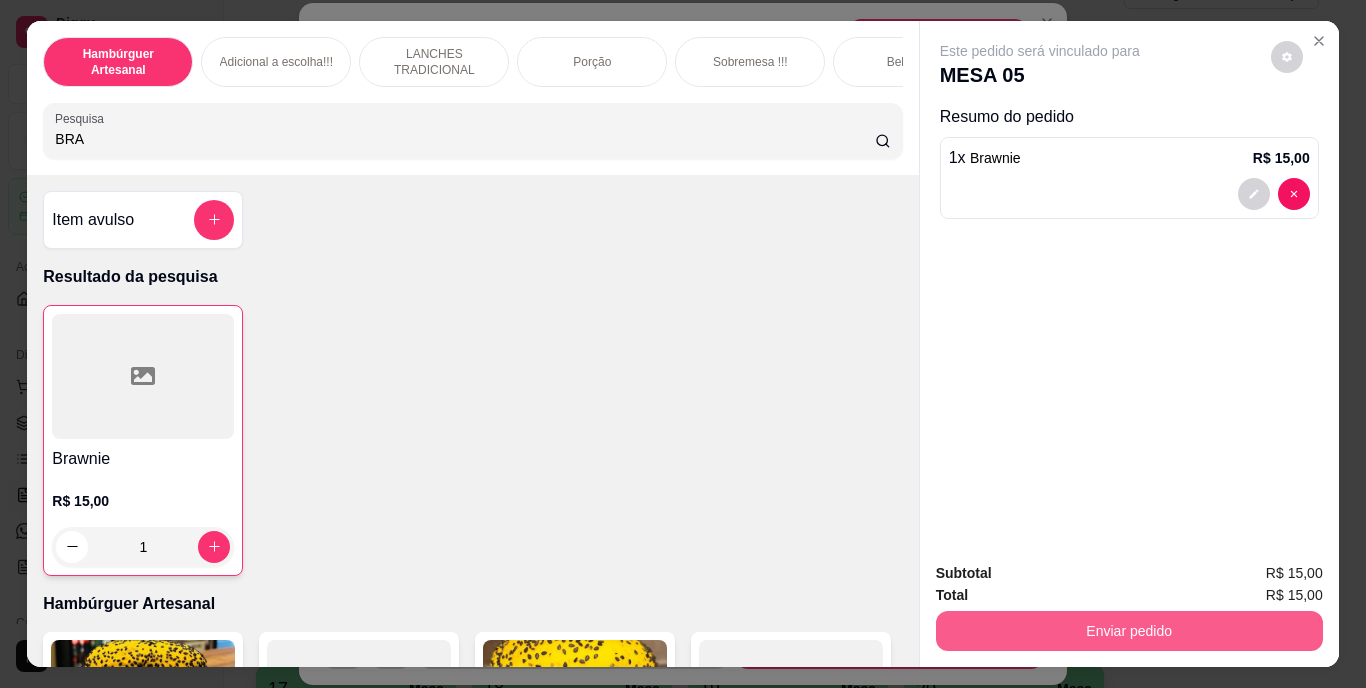 click on "Enviar pedido" at bounding box center [1129, 631] 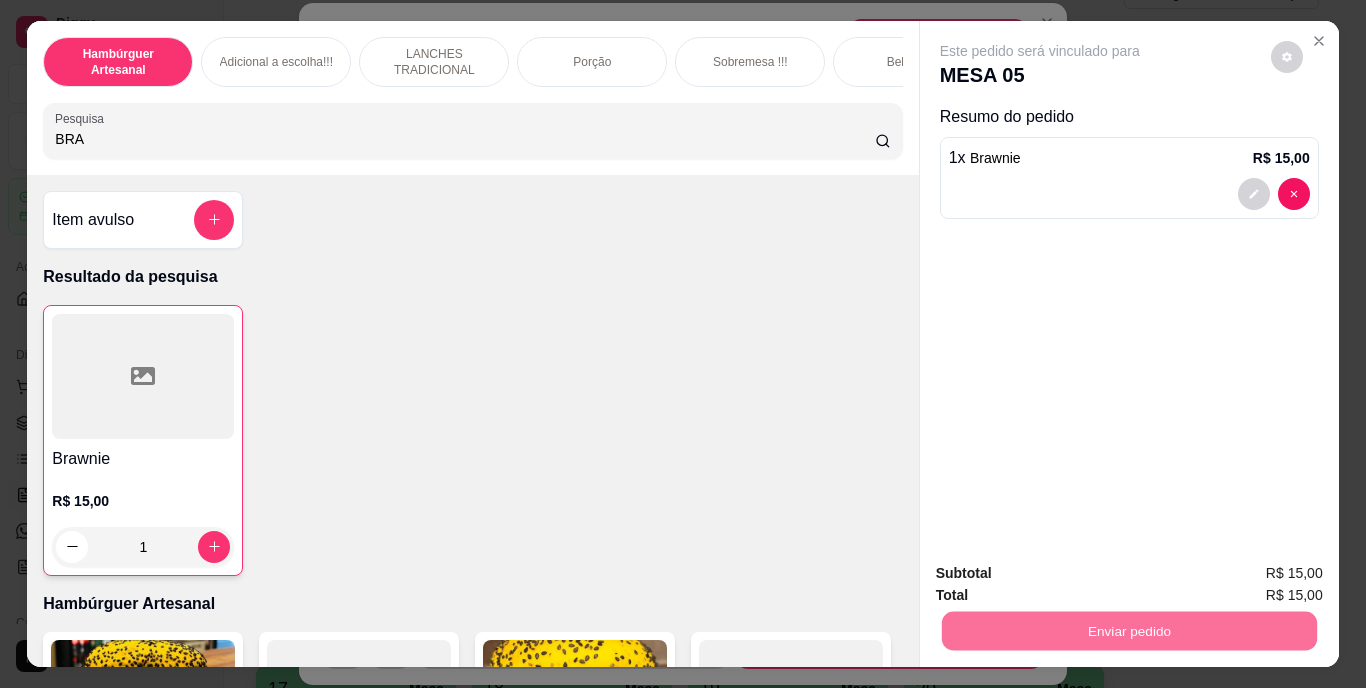 click on "Não registrar e enviar pedido" at bounding box center (1063, 574) 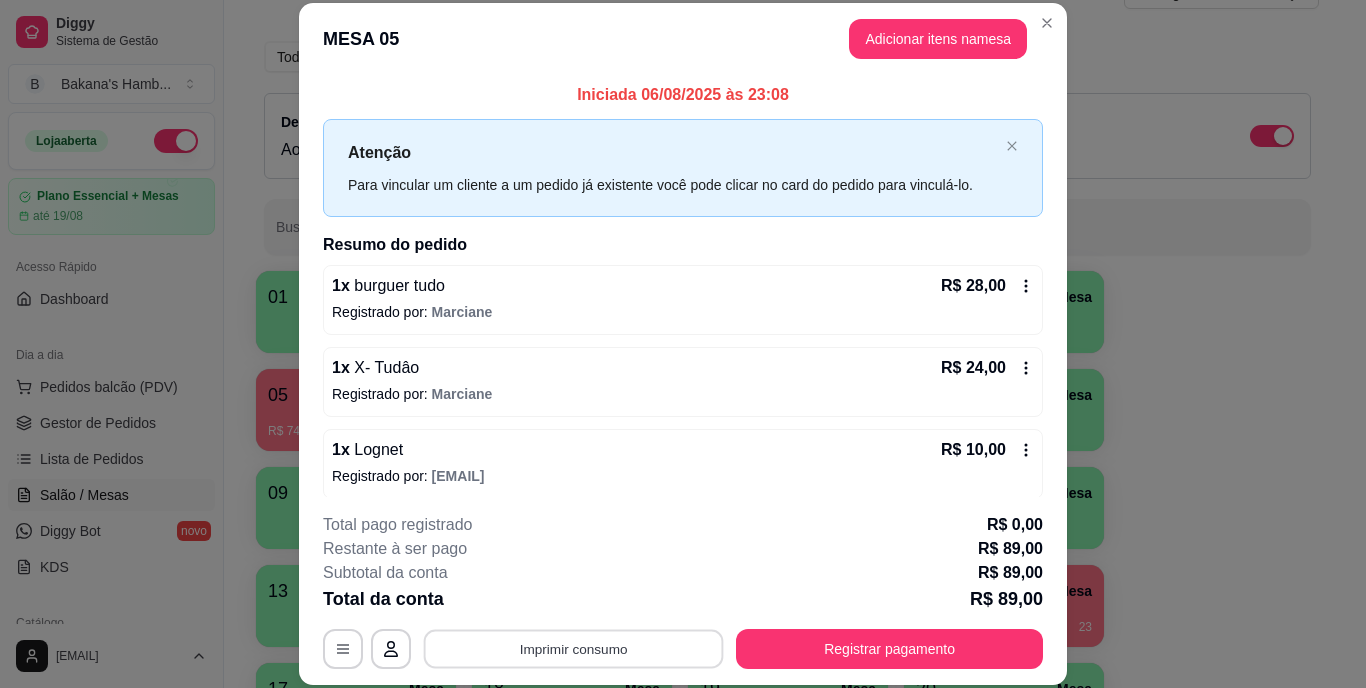 click on "Imprimir consumo" at bounding box center [574, 648] 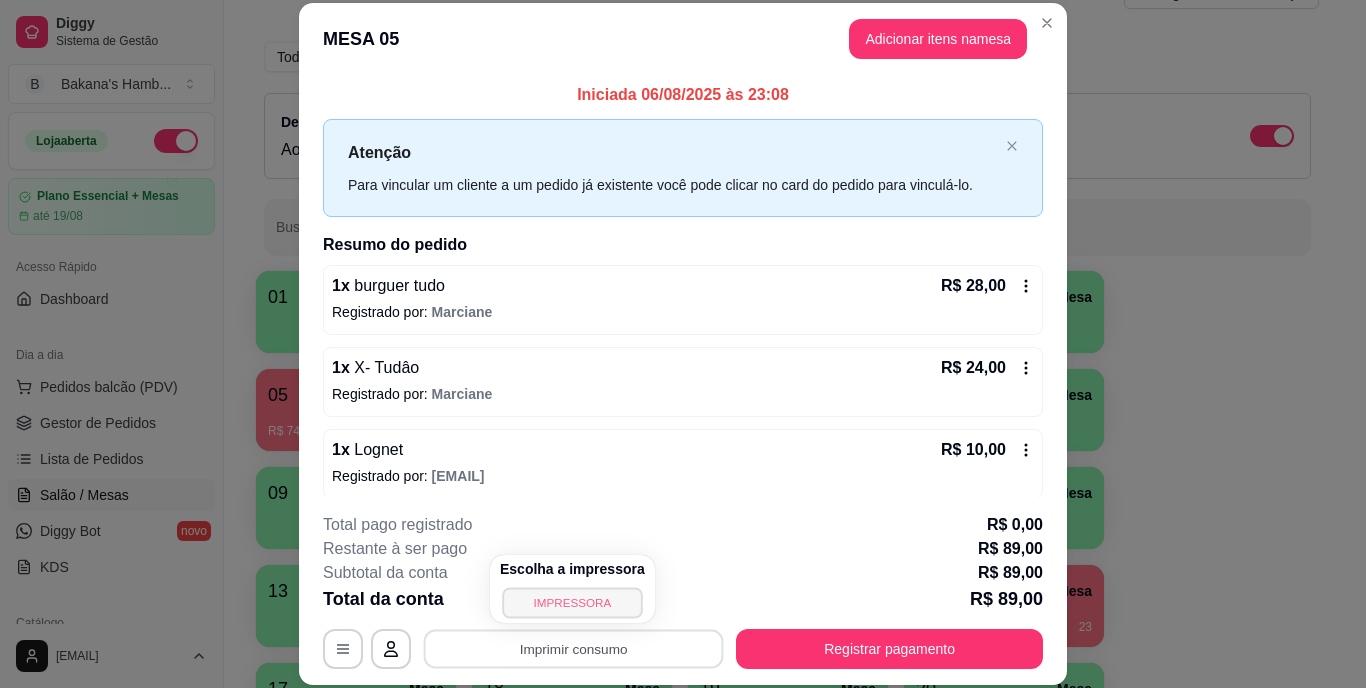 click on "IMPRESSORA" at bounding box center [572, 602] 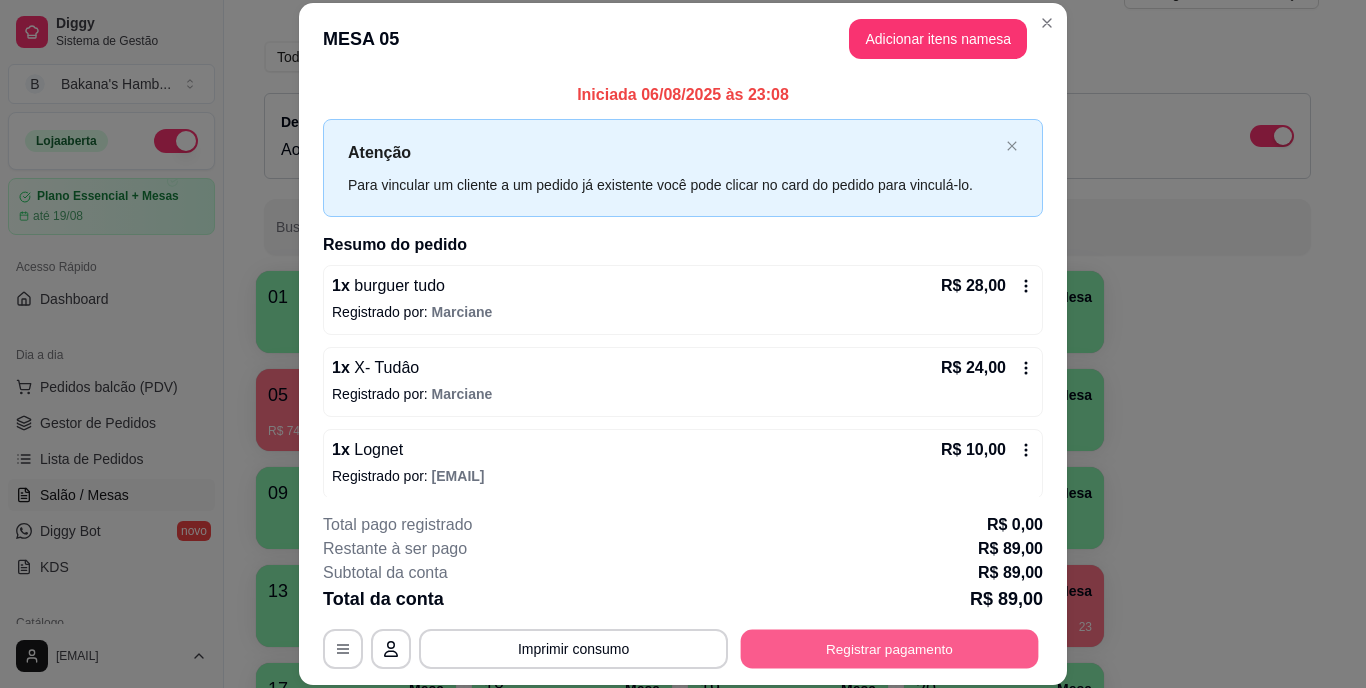 click on "Registrar pagamento" at bounding box center [890, 648] 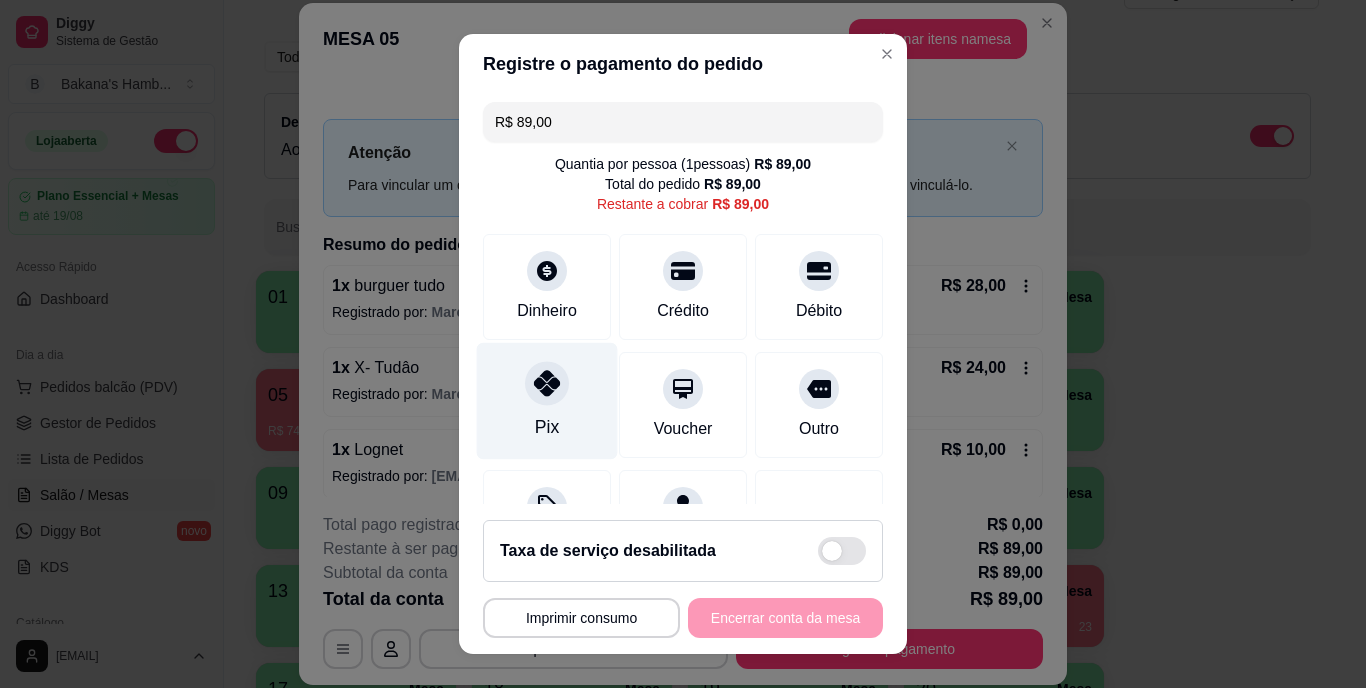 click on "Pix" at bounding box center [547, 428] 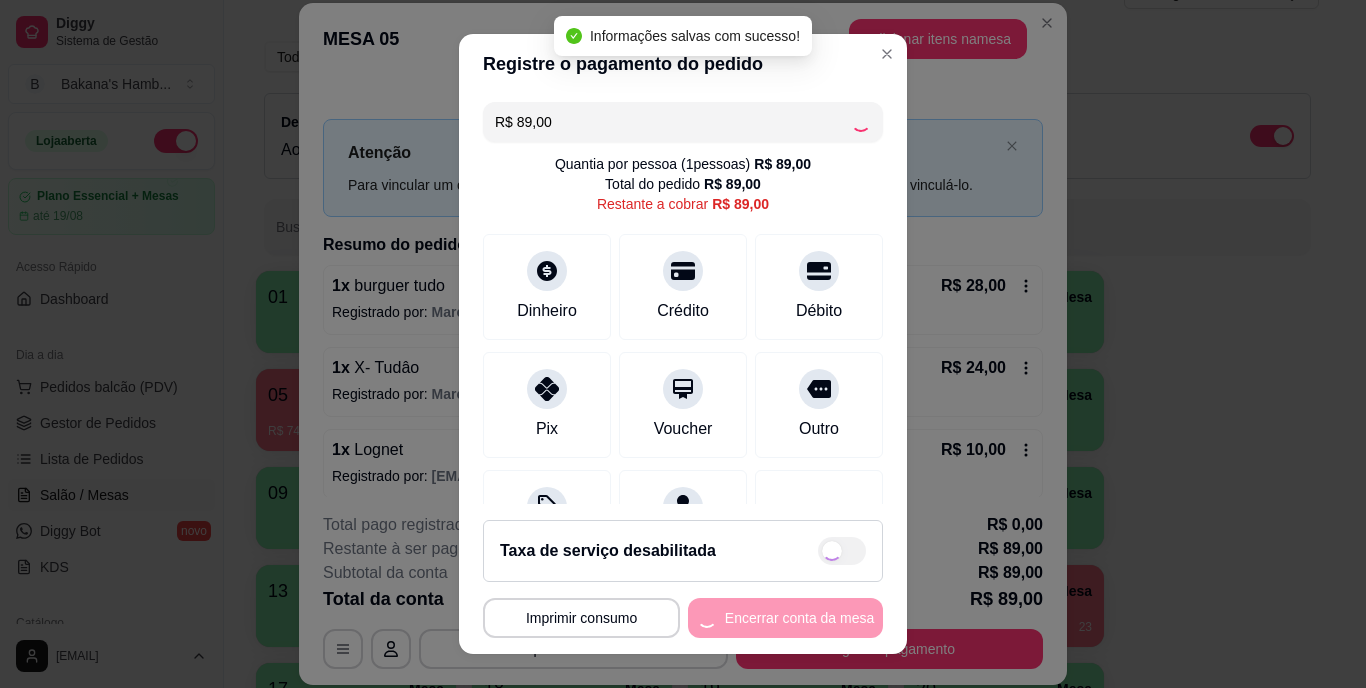 type on "R$ 0,00" 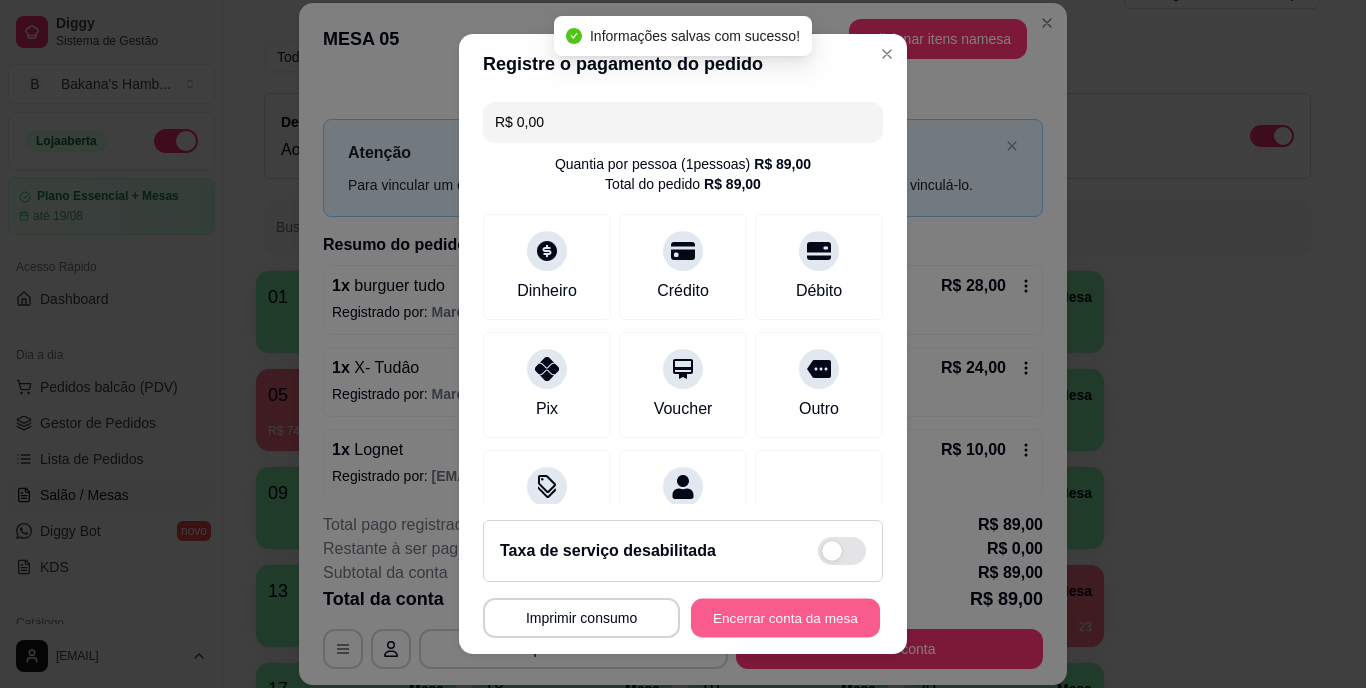 click on "Encerrar conta da mesa" at bounding box center (785, 617) 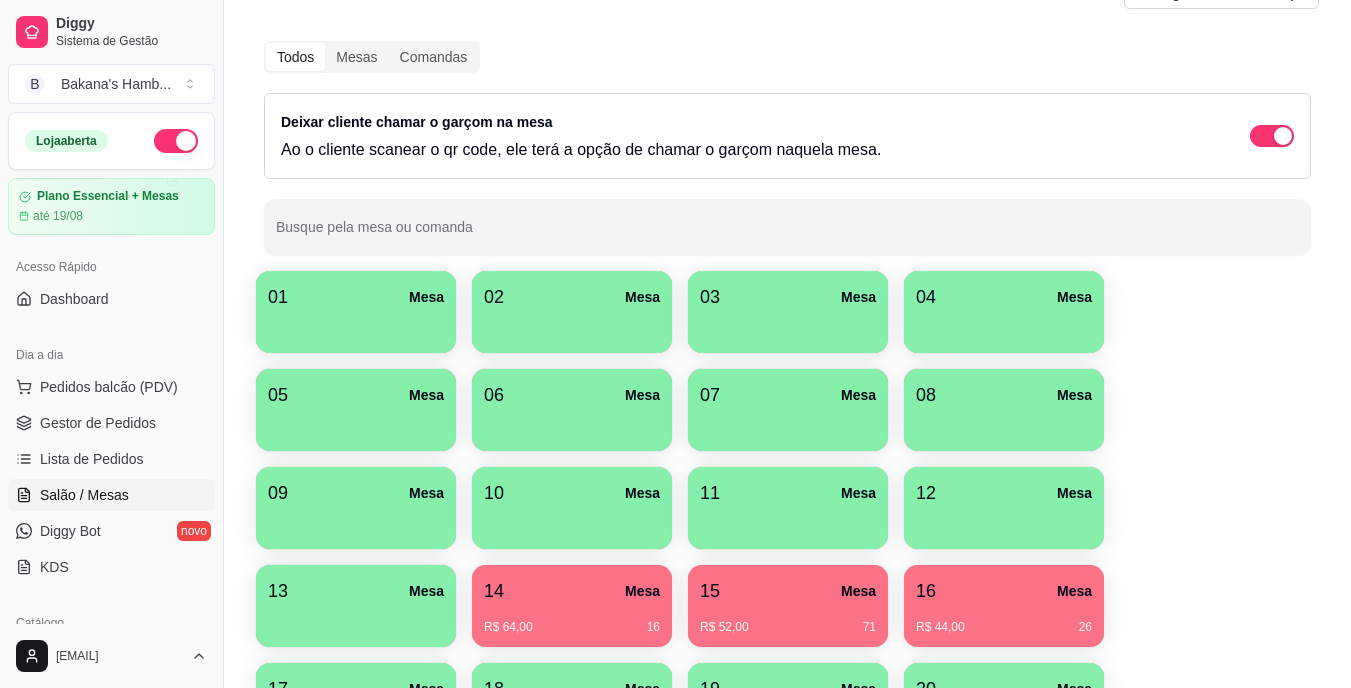 click on "01 Mesa 02 Mesa 03 Mesa 04 Mesa 05 Mesa 06 Mesa 07 Mesa 08 Mesa 09 Mesa 10 Mesa 11 Mesa 12 Mesa 13 Mesa 14 Mesa R$ 64,00 16 15 Mesa R$ 52,00 71 16 Mesa R$ 44,00 26 17 Mesa 18 Mesa 19 Mesa 20 Mesa" at bounding box center (787, 508) 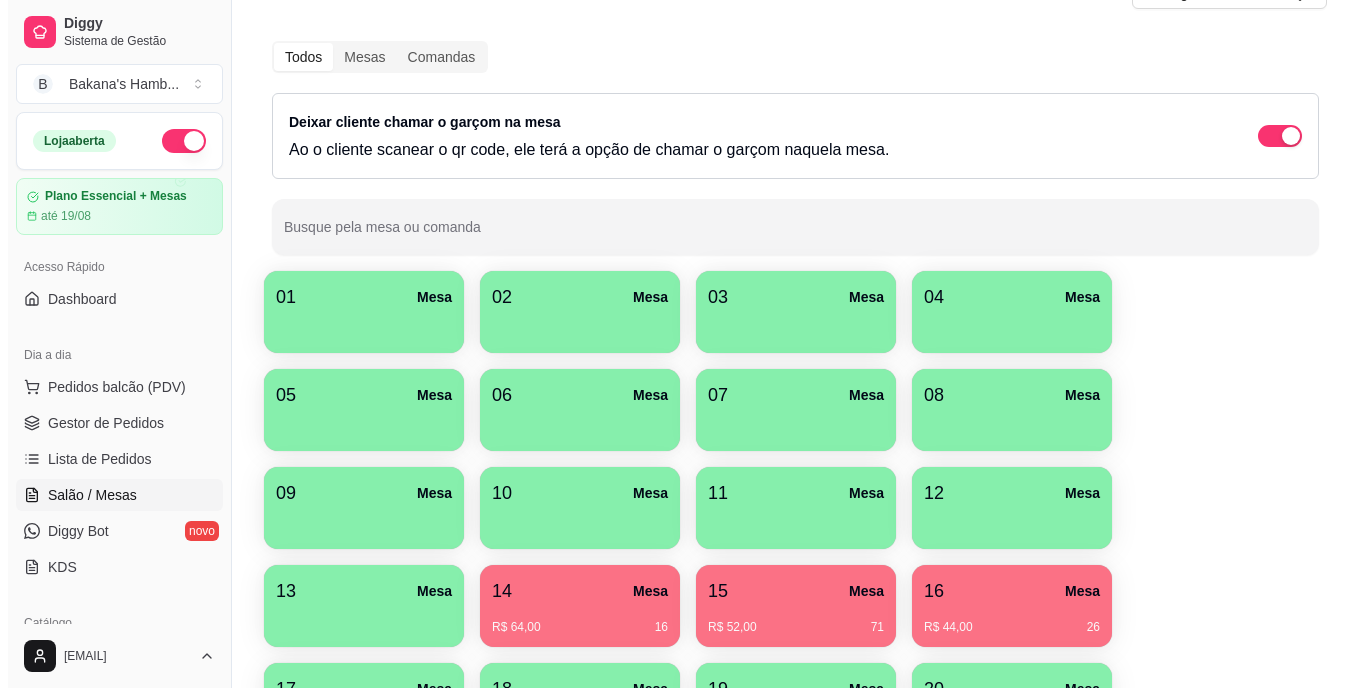 scroll, scrollTop: 225, scrollLeft: 0, axis: vertical 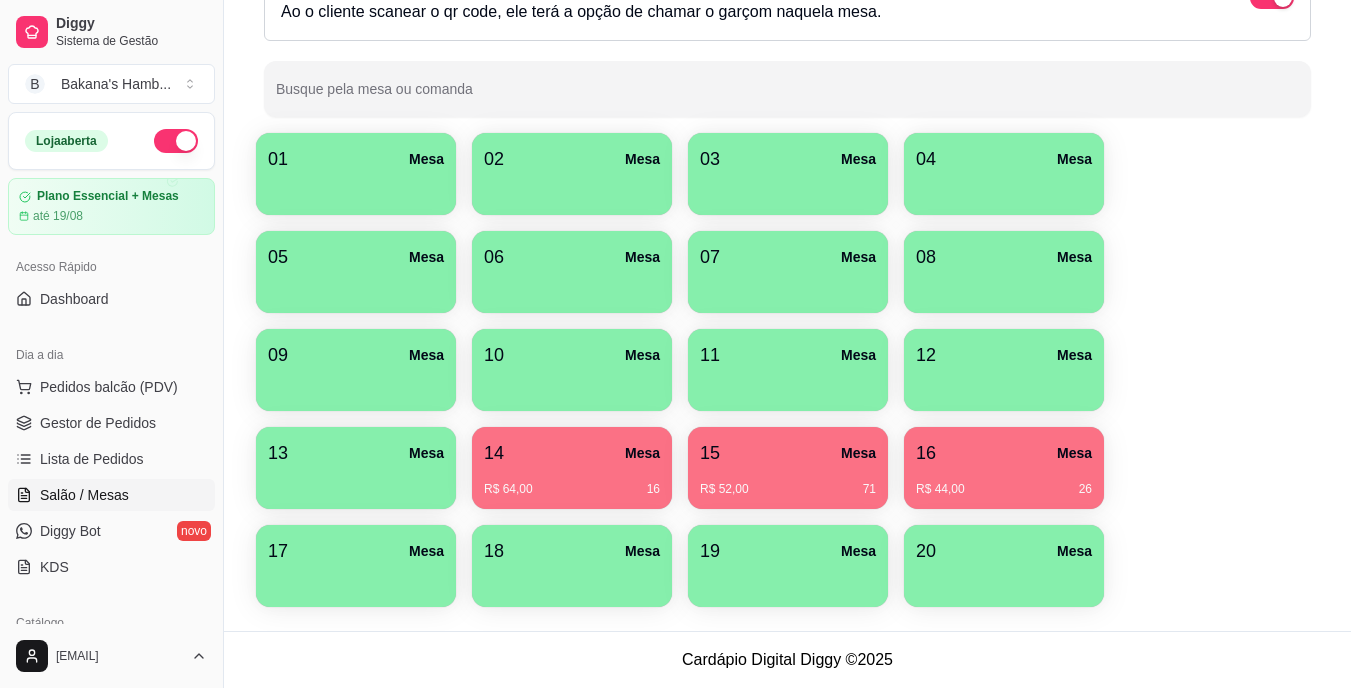 click on "01 Mesa 02 Mesa 03 Mesa 04 Mesa 05 Mesa 06 Mesa 07 Mesa 08 Mesa 09 Mesa 10 Mesa 11 Mesa 12 Mesa 13 Mesa 14 Mesa R$ 64,00 16 15 Mesa R$ 52,00 71 16 Mesa R$ 44,00 26 17 Mesa 18 Mesa 19 Mesa 20 Mesa" at bounding box center (787, 370) 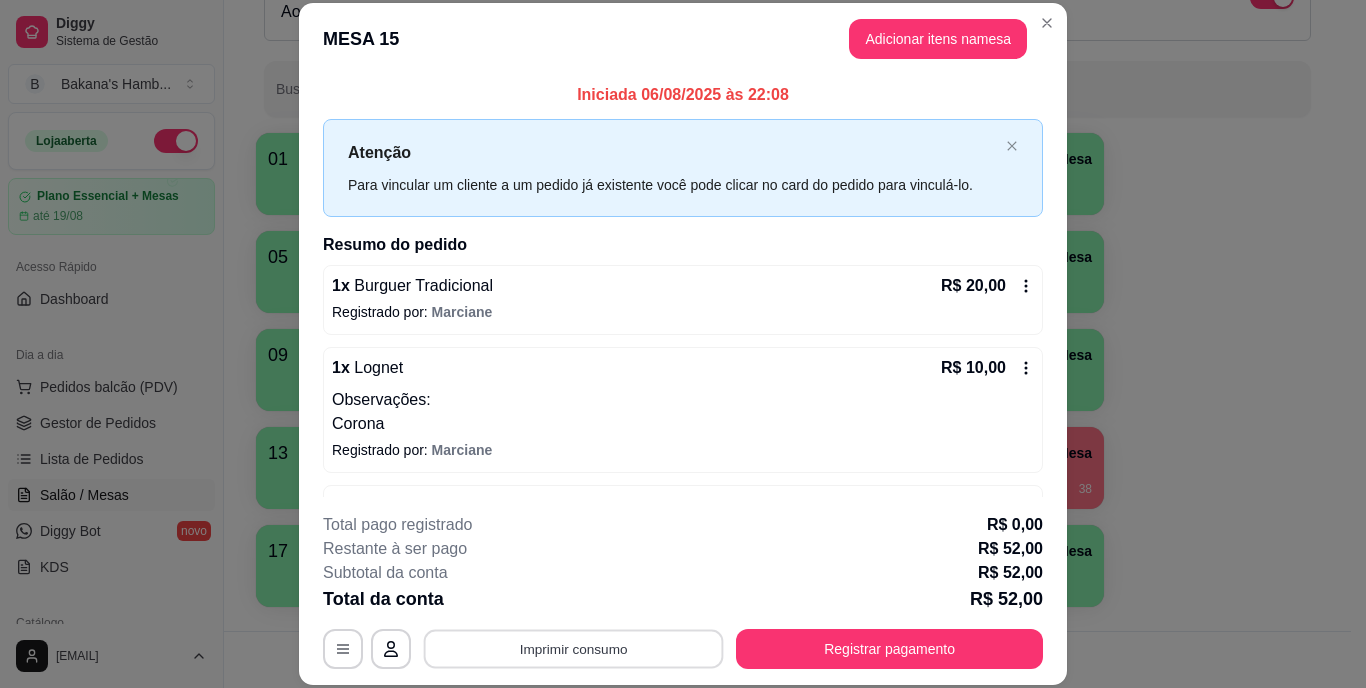 click on "Imprimir consumo" at bounding box center [574, 648] 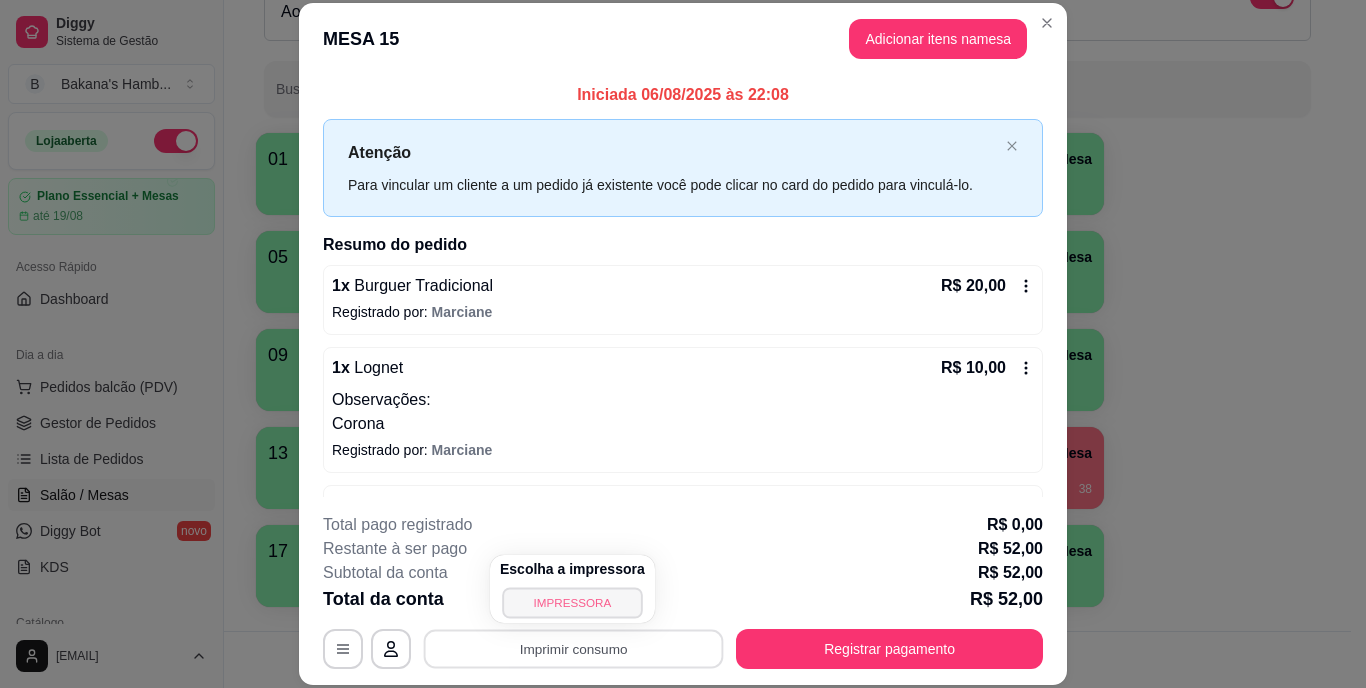 click on "IMPRESSORA" at bounding box center [572, 602] 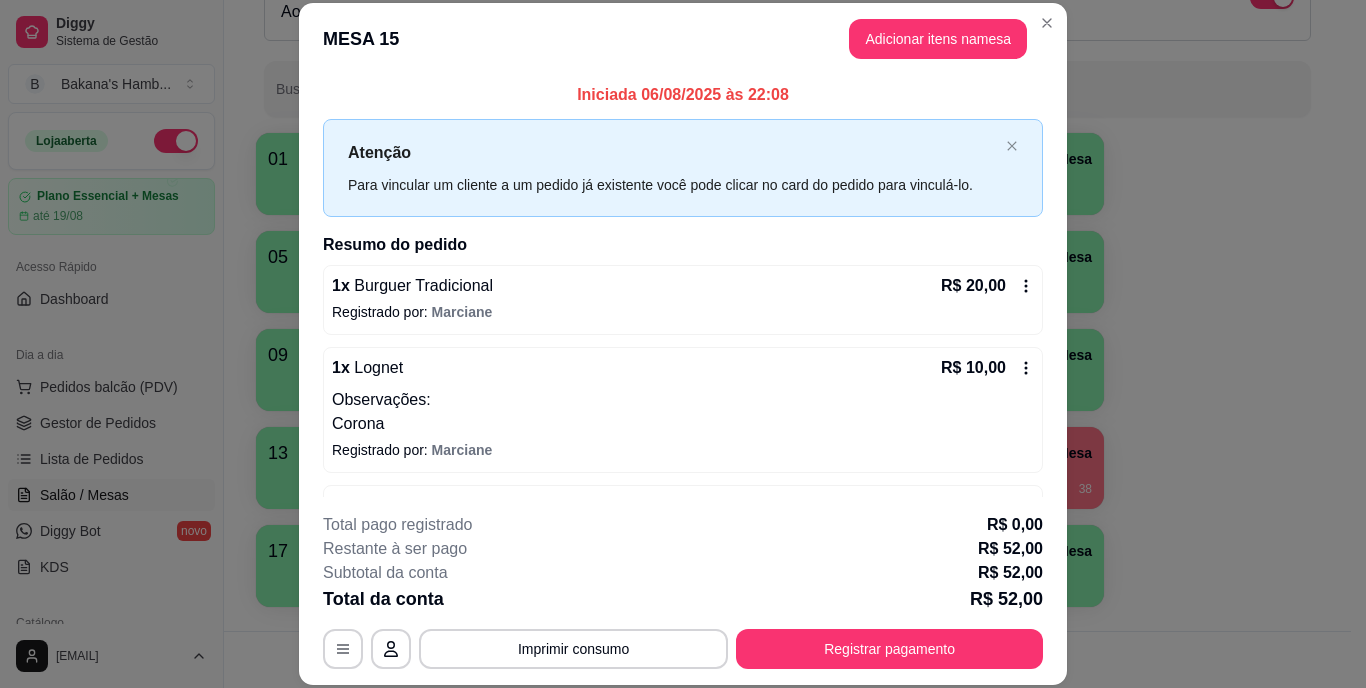 scroll, scrollTop: 87, scrollLeft: 0, axis: vertical 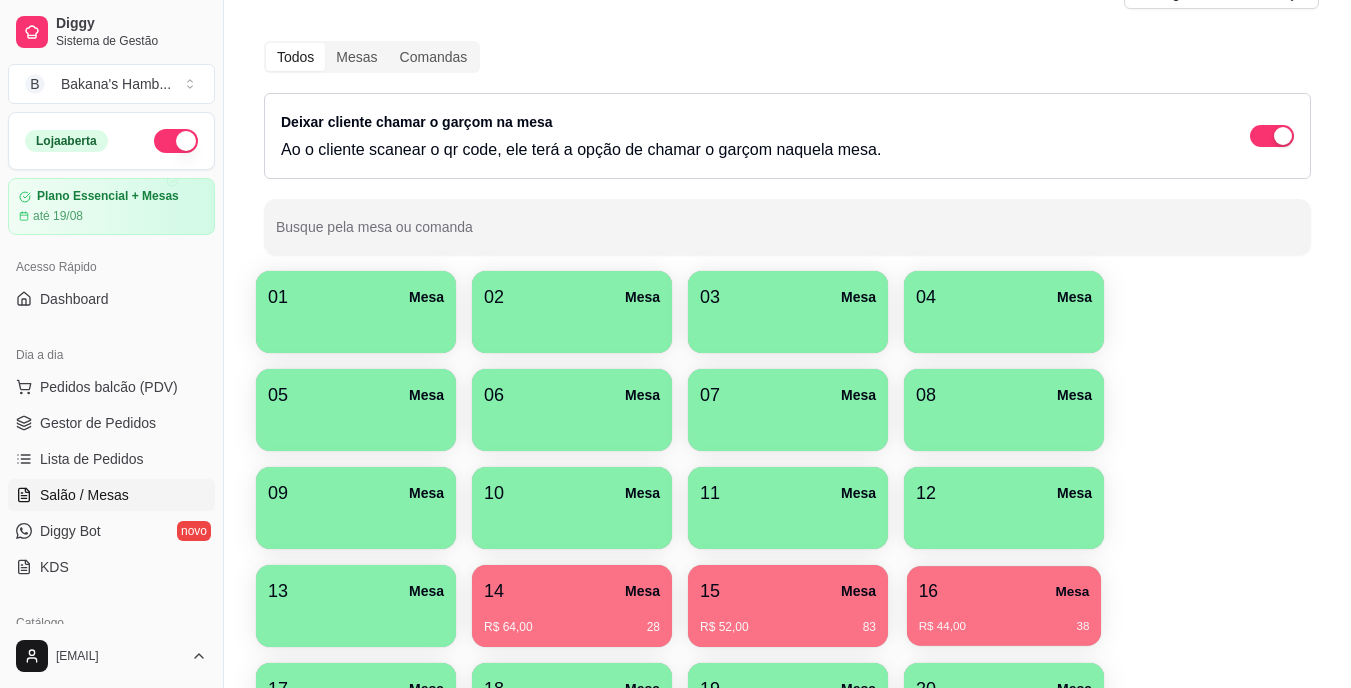click on "[NUMBER] Mesa R$ [PRICE] [NUMBER]" at bounding box center (1004, 606) 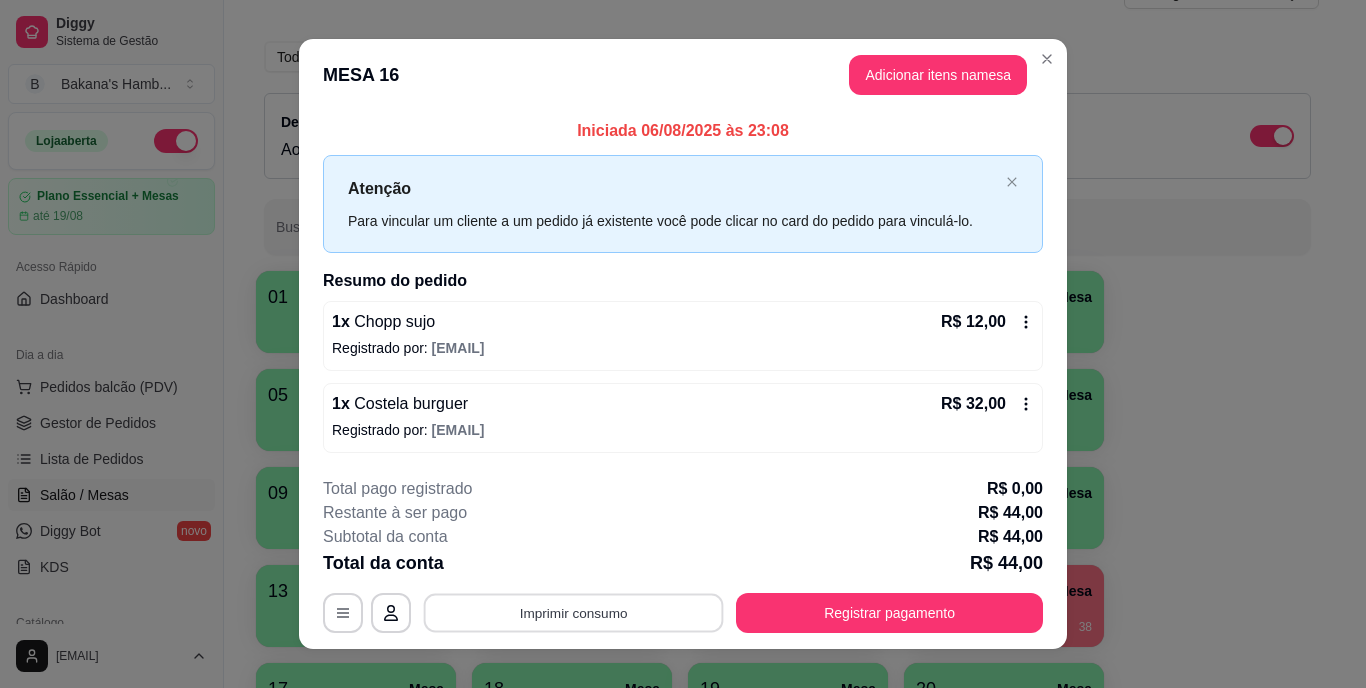 click on "Imprimir consumo" at bounding box center [574, 612] 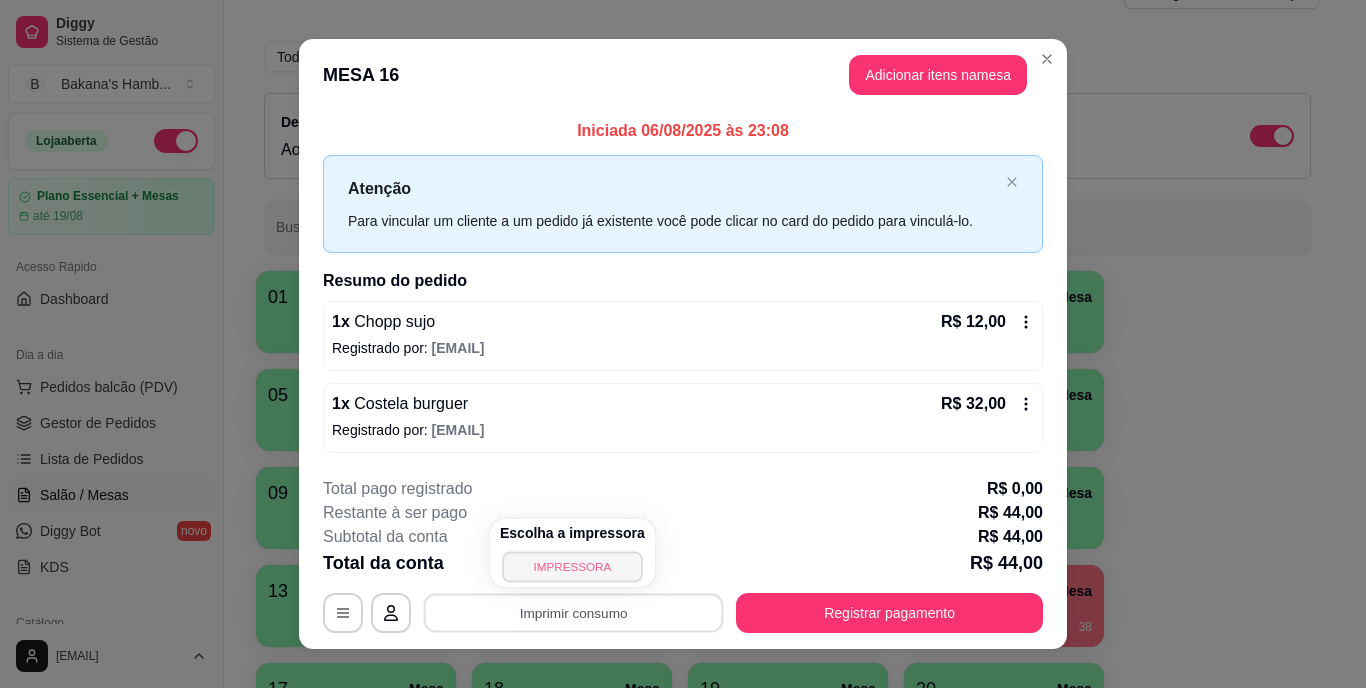 click on "IMPRESSORA" at bounding box center [572, 566] 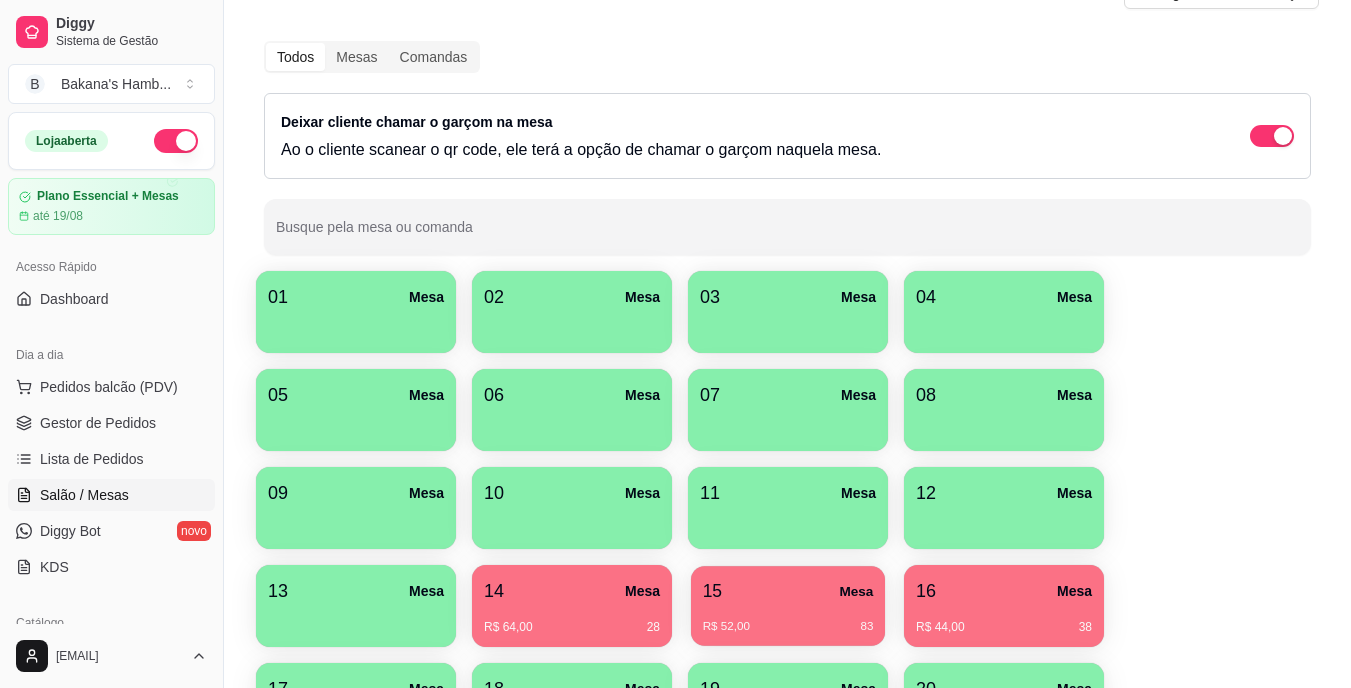 click on "15 Mesa R$ 52,00 83" at bounding box center (788, 606) 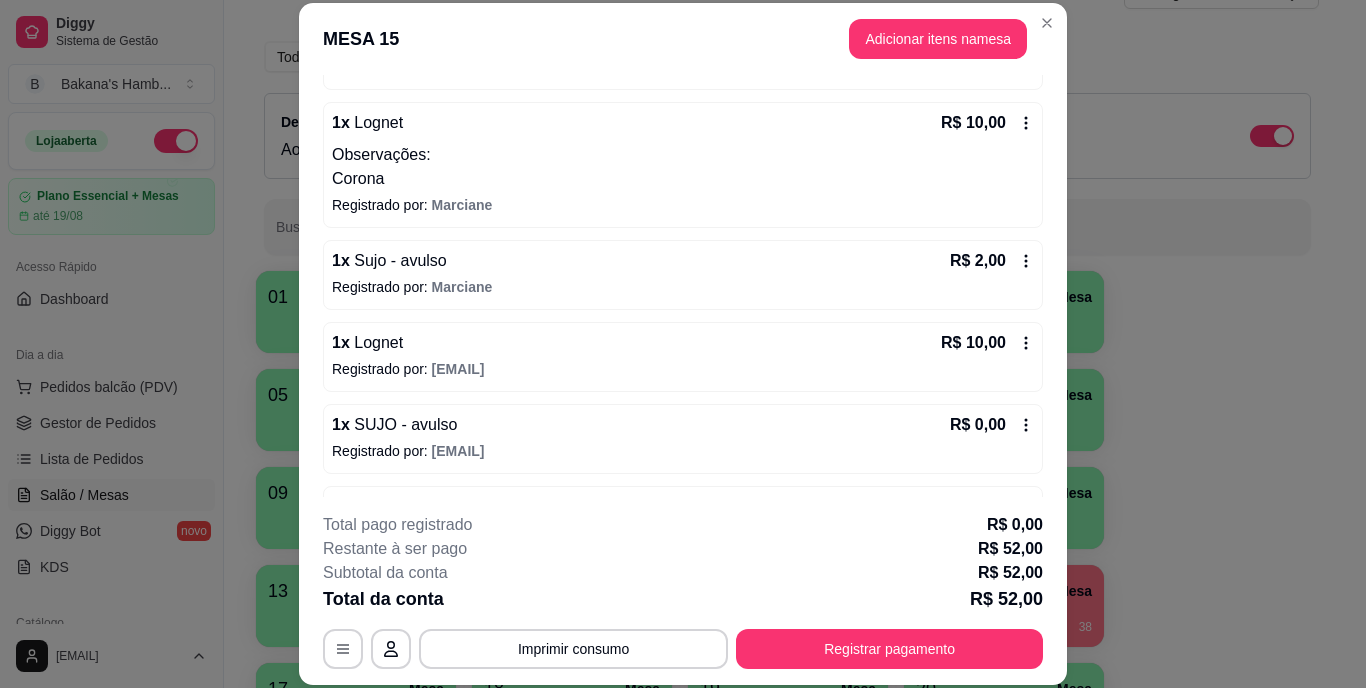 scroll, scrollTop: 312, scrollLeft: 0, axis: vertical 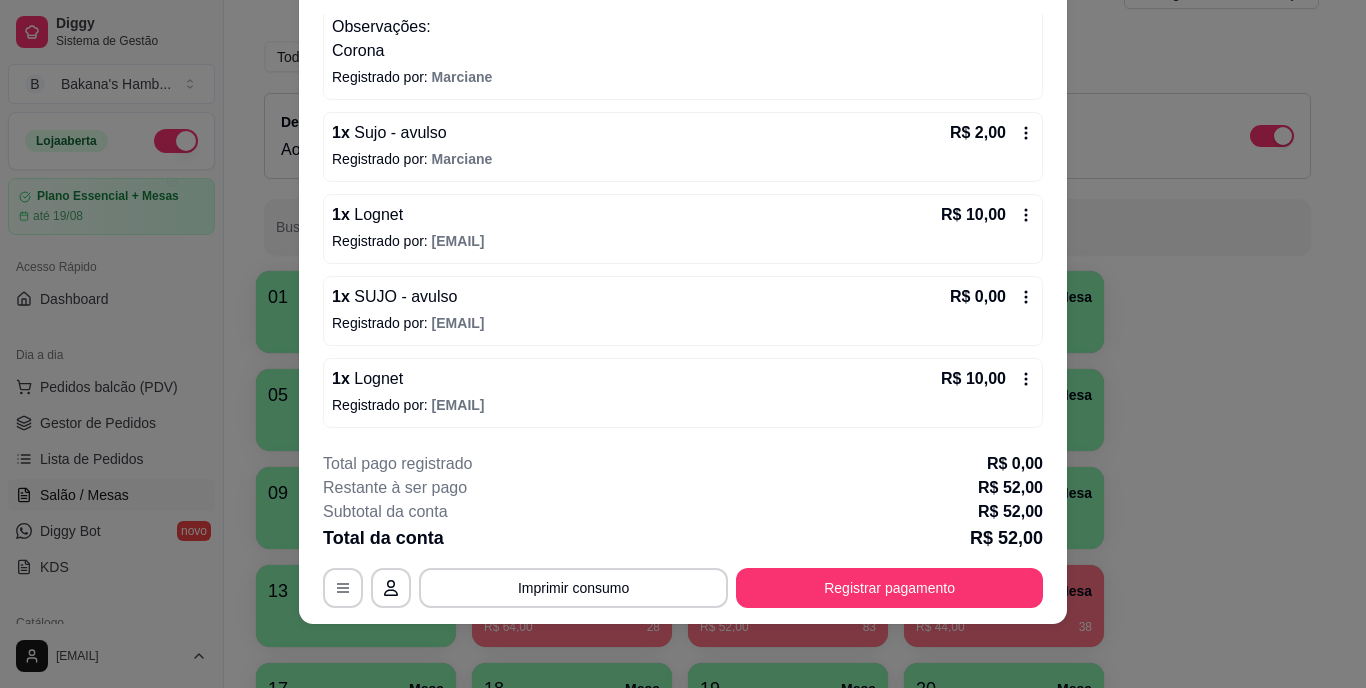 click on "Registrado por:   [EMAIL]" at bounding box center [683, 323] 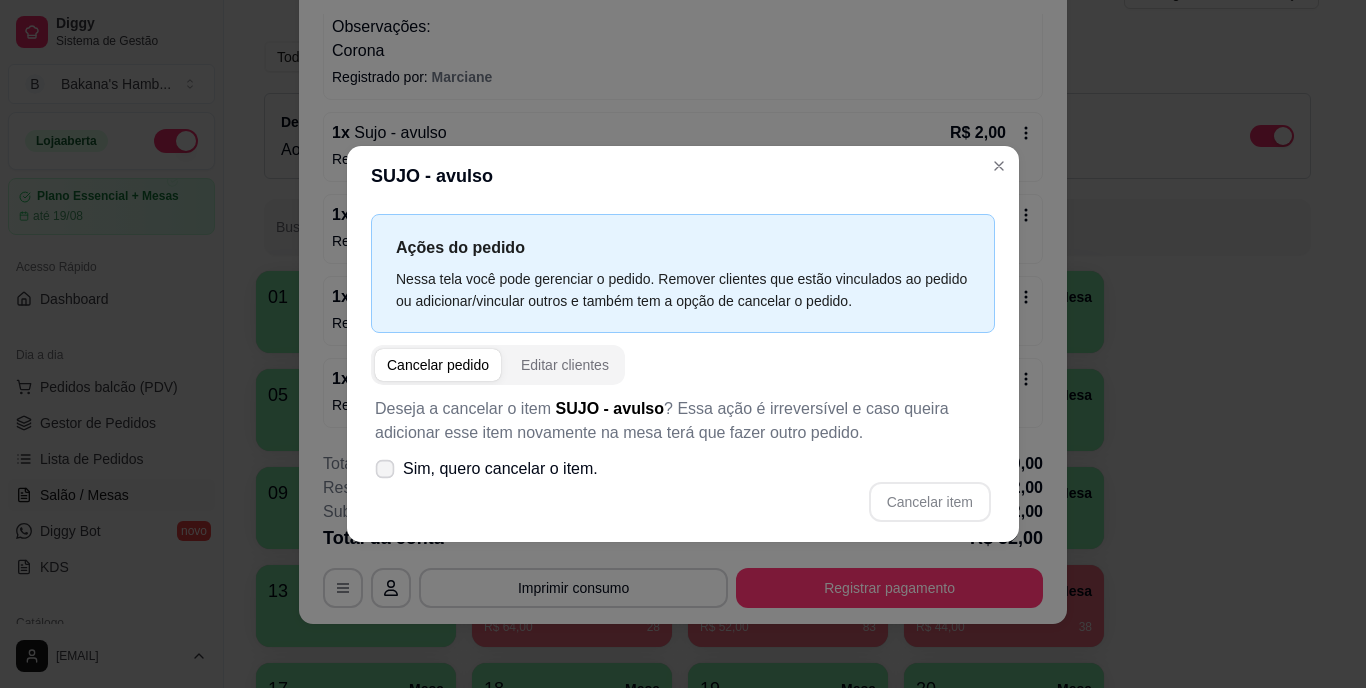click on "Sim, quero cancelar o item." at bounding box center (486, 469) 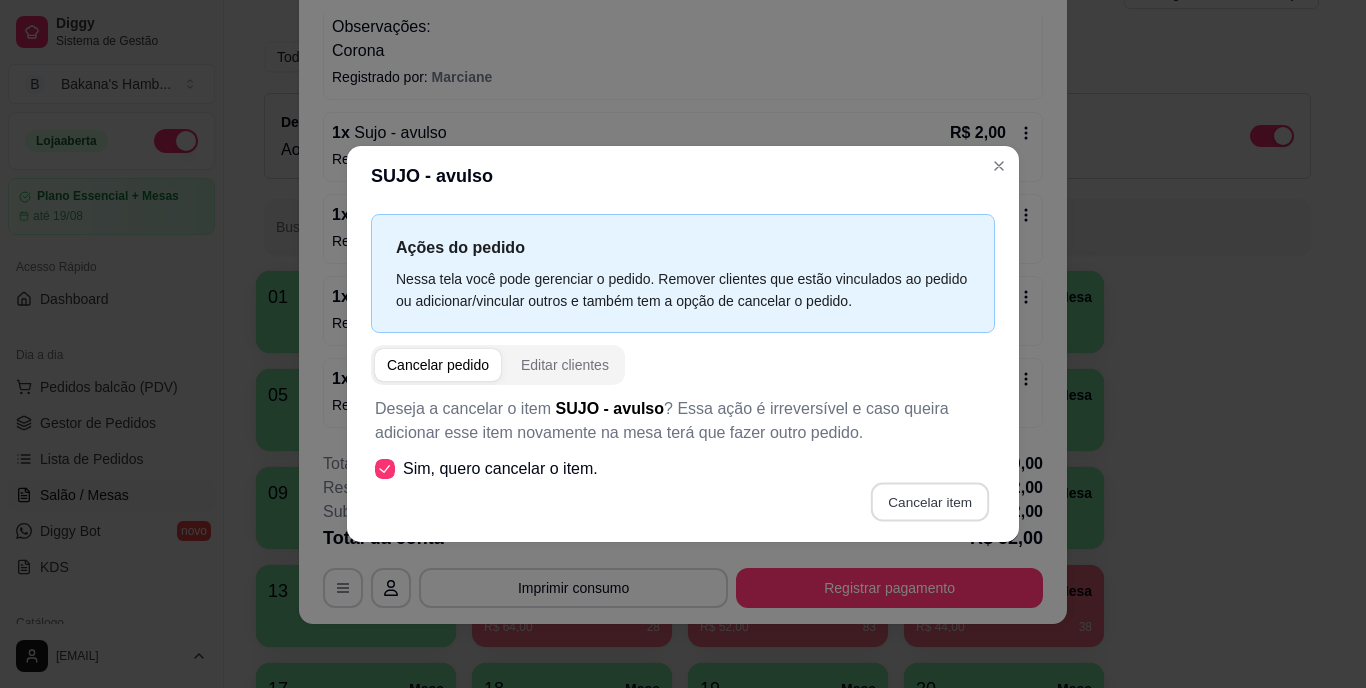 click on "Cancelar item" at bounding box center (929, 502) 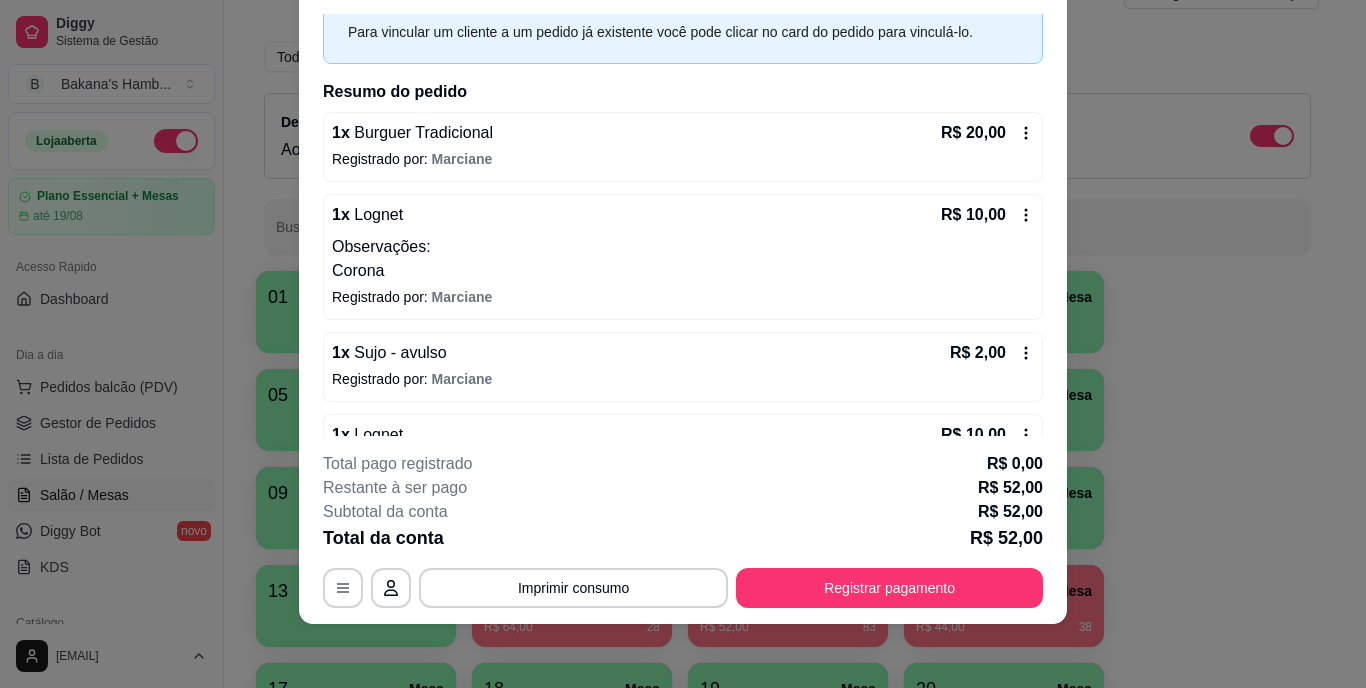 scroll, scrollTop: 0, scrollLeft: 0, axis: both 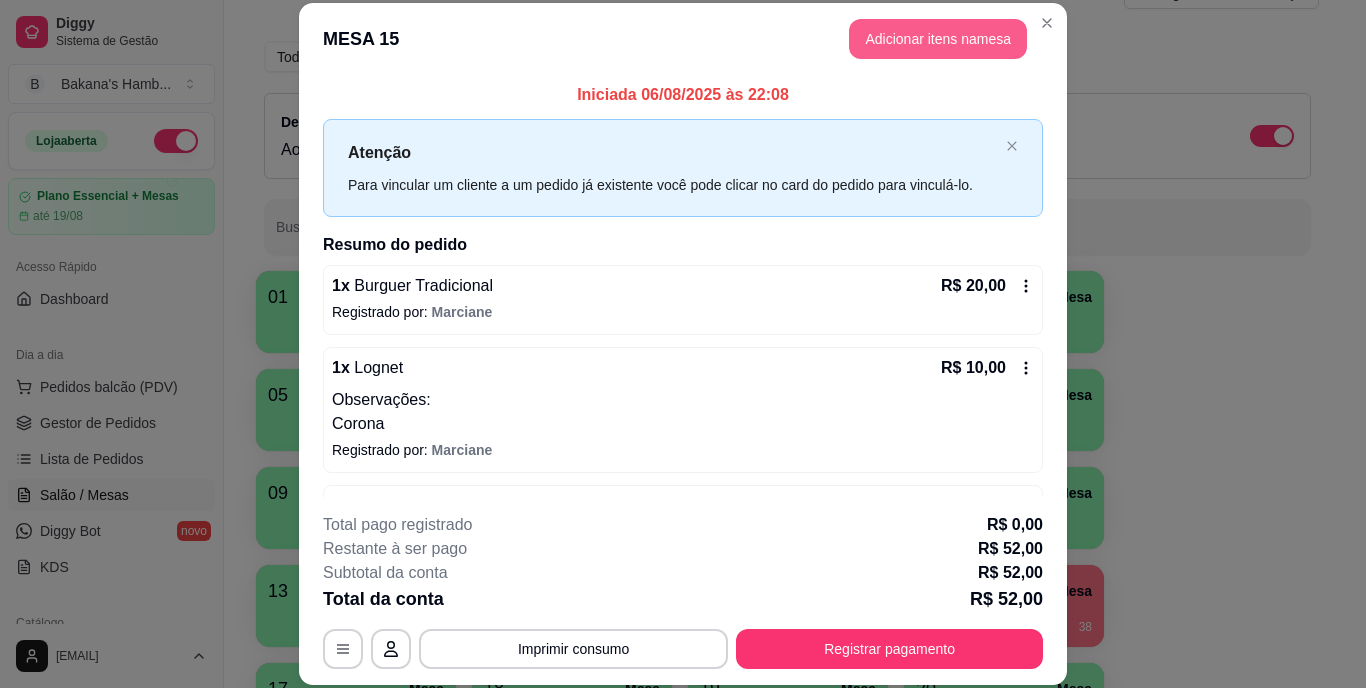 click on "Adicionar itens na  mesa" at bounding box center (938, 39) 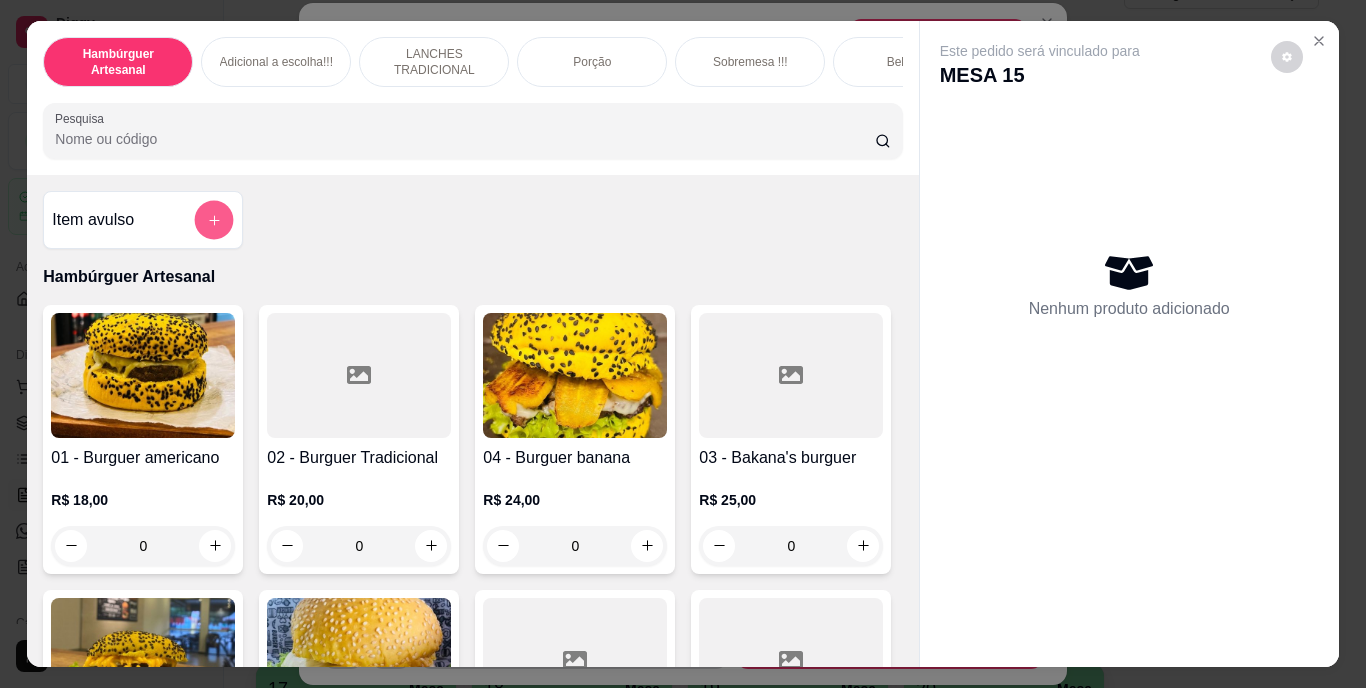 click 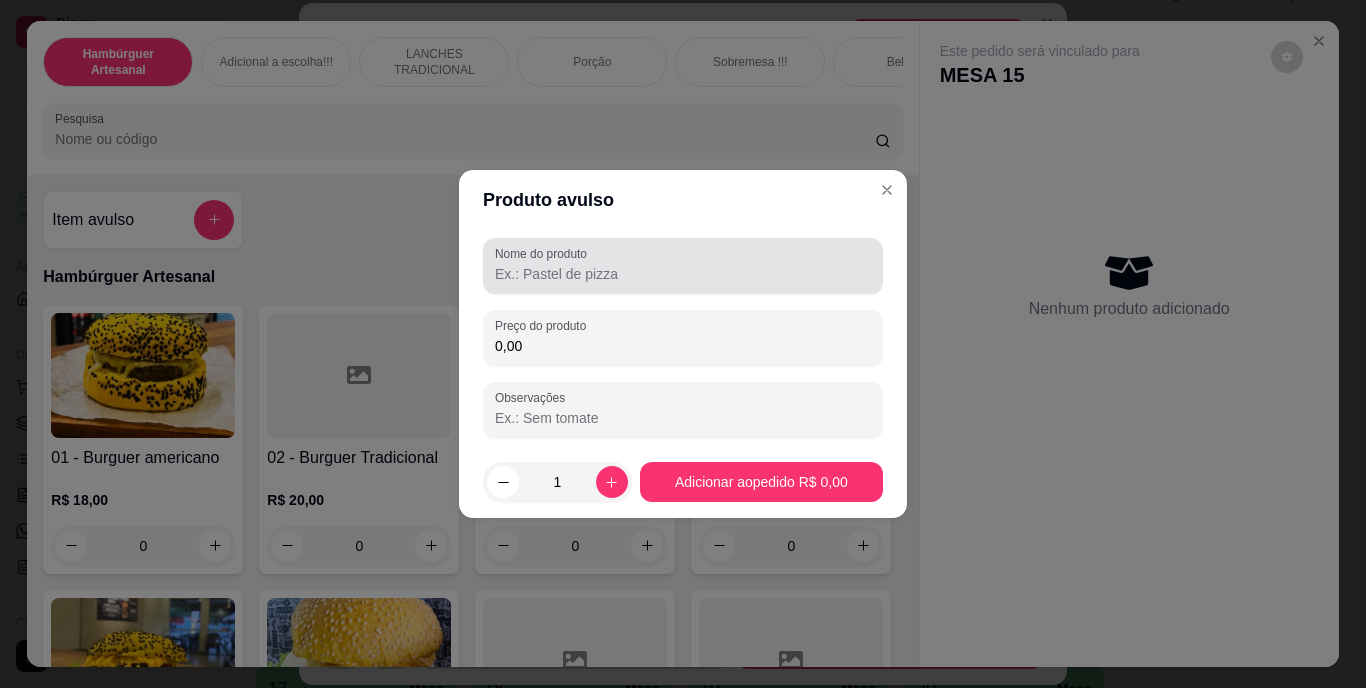 click on "Nome do produto" at bounding box center [544, 253] 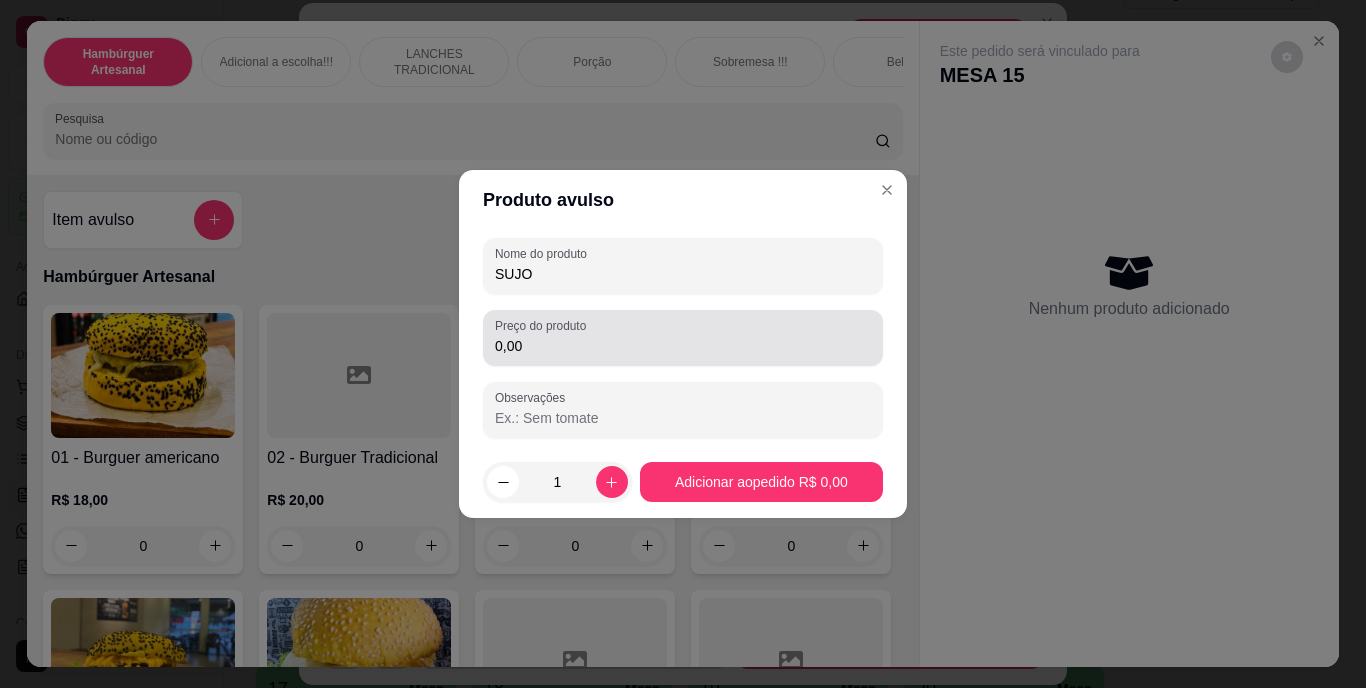 type on "SUJO" 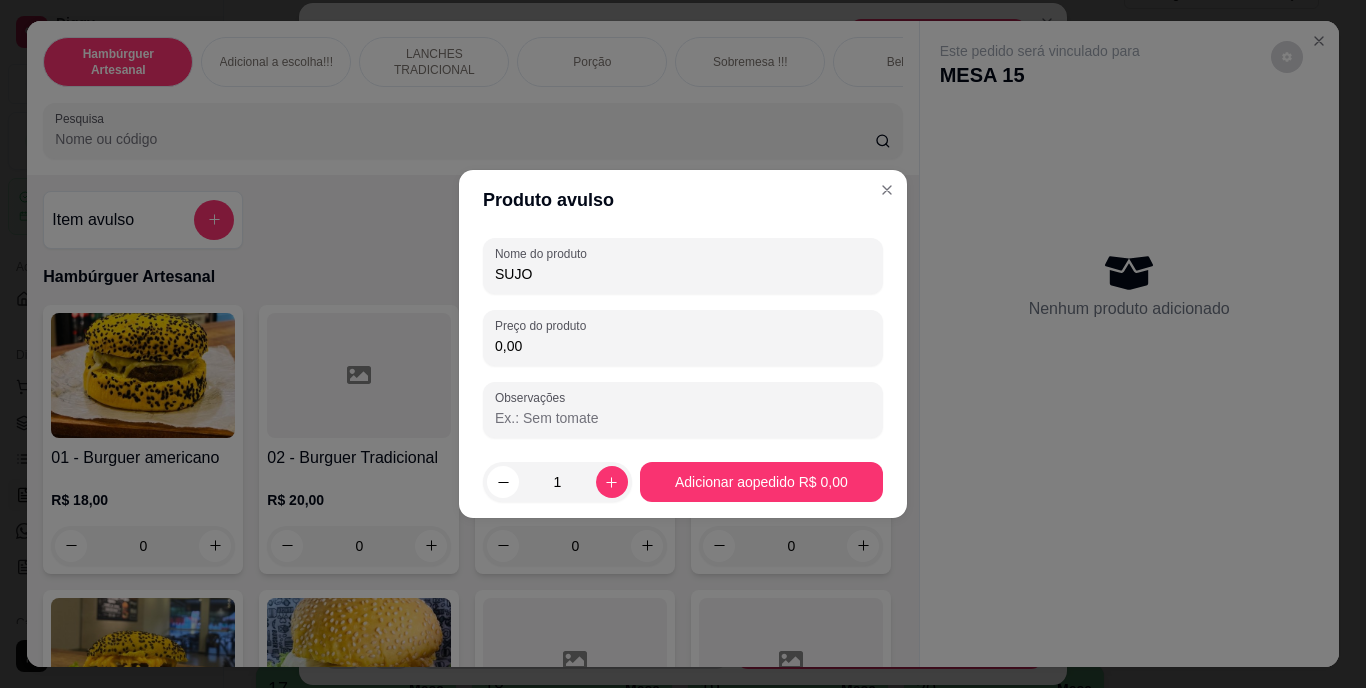 click on "0,00" at bounding box center (683, 346) 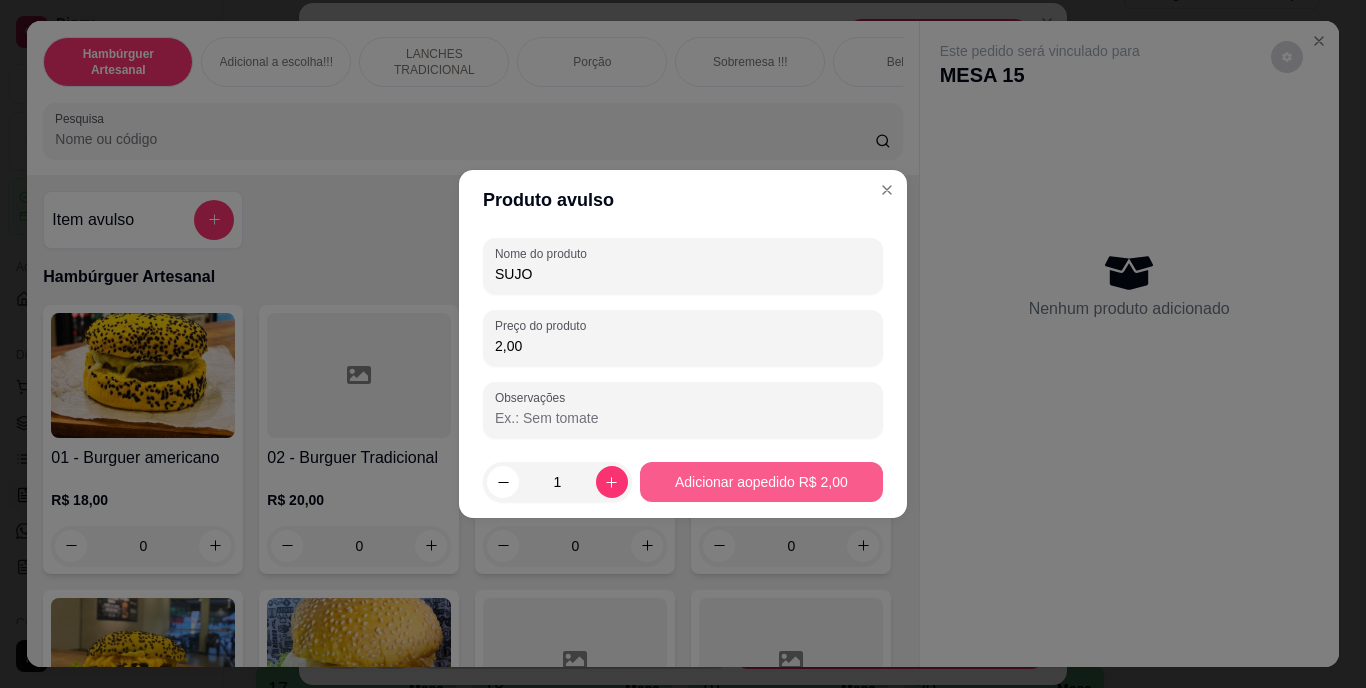 type on "2,00" 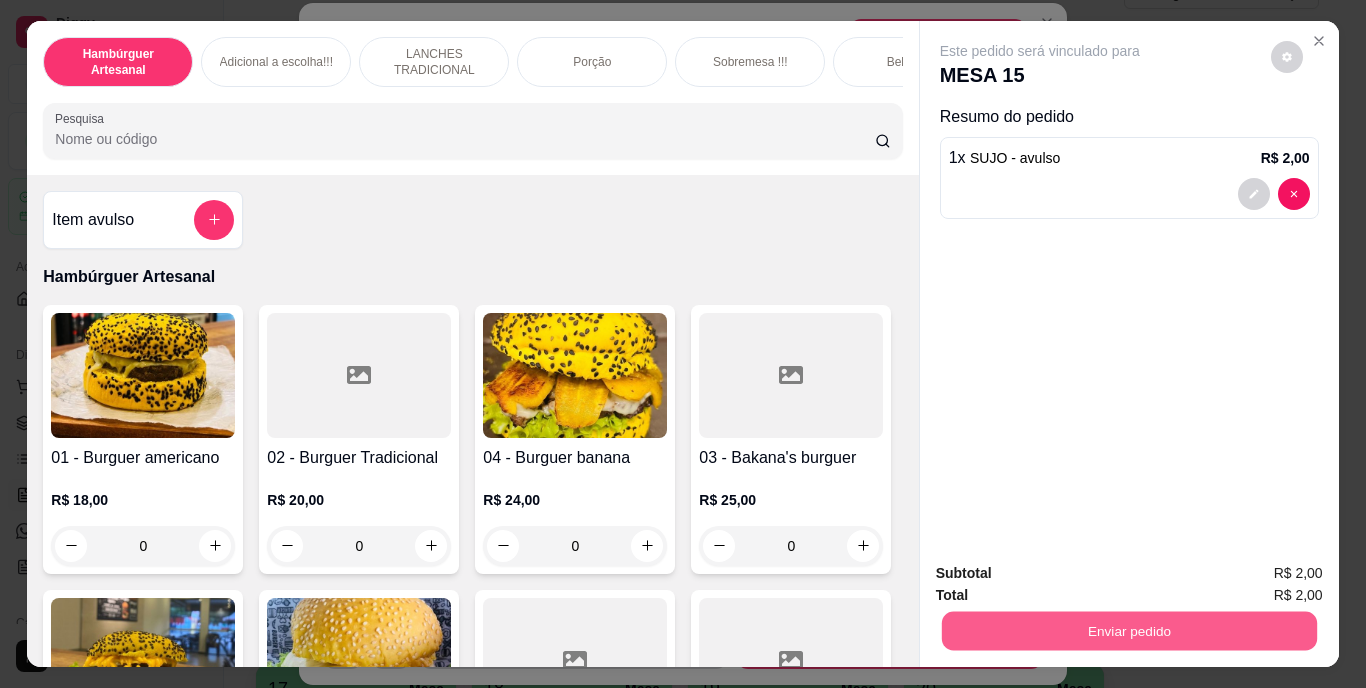 click on "Enviar pedido" at bounding box center [1128, 631] 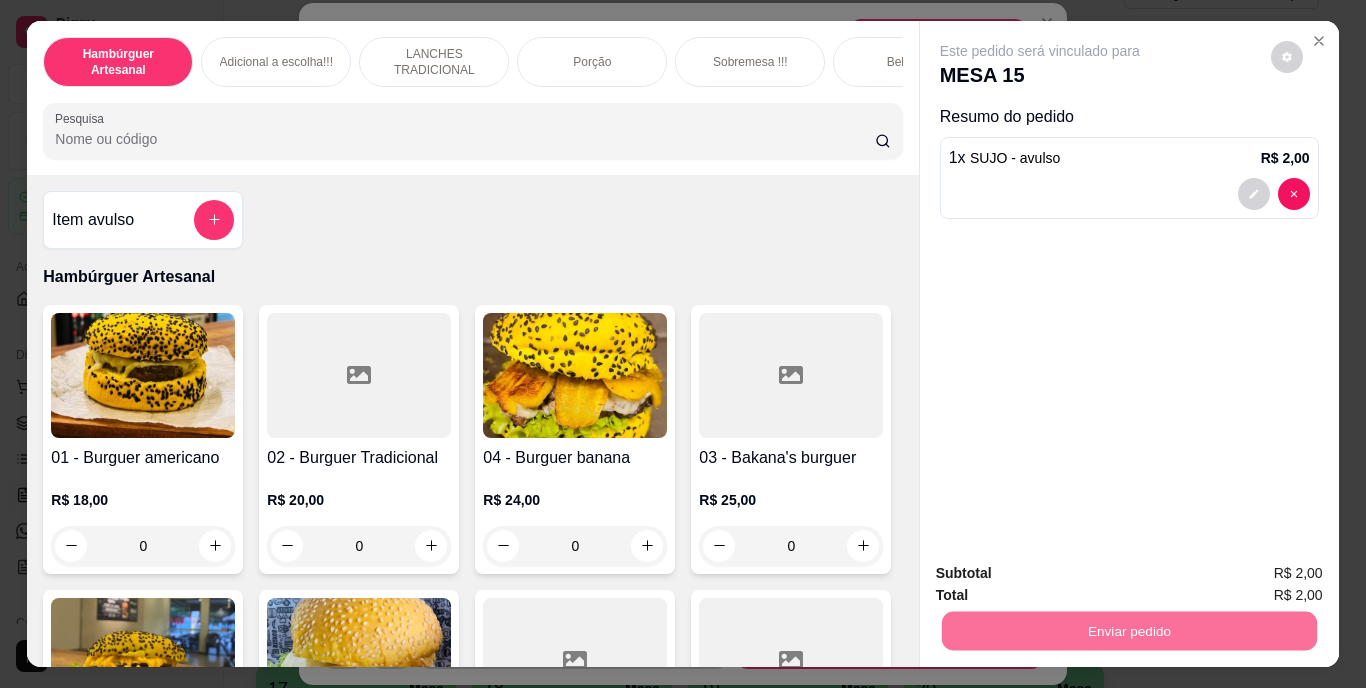 click on "Não registrar e enviar pedido" at bounding box center [1063, 574] 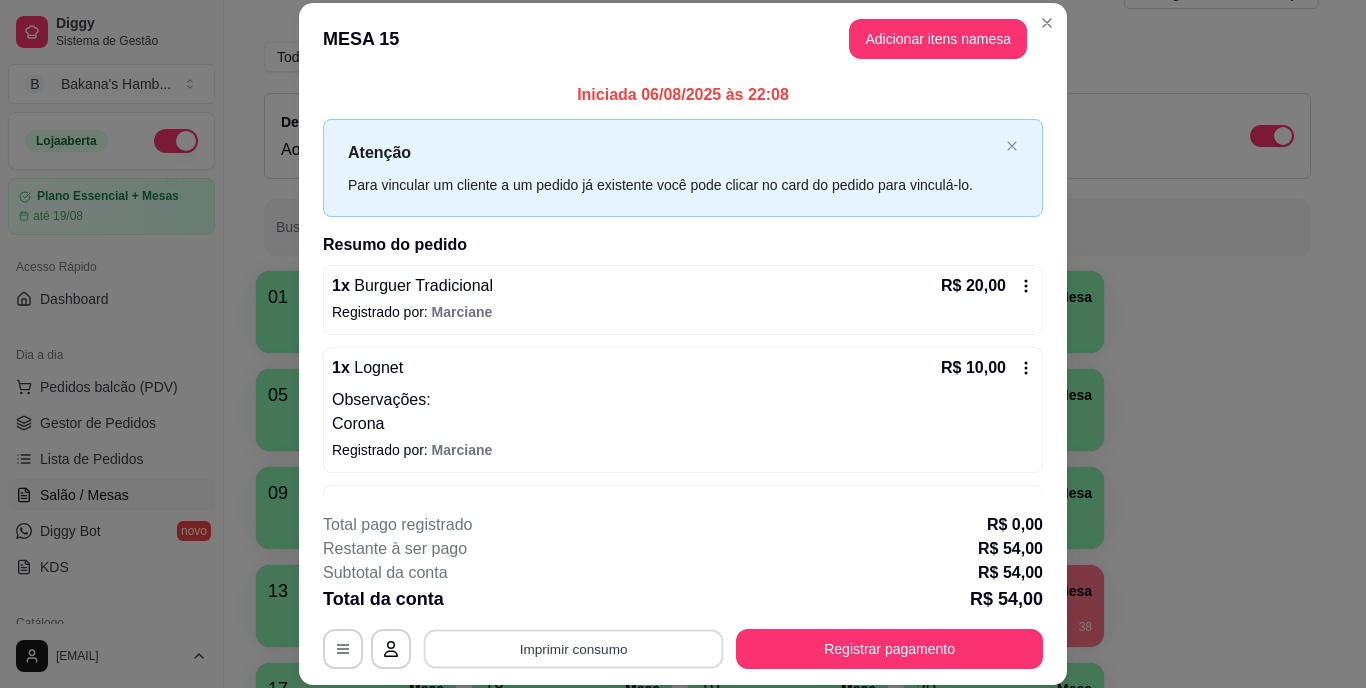 click on "Imprimir consumo" at bounding box center [574, 648] 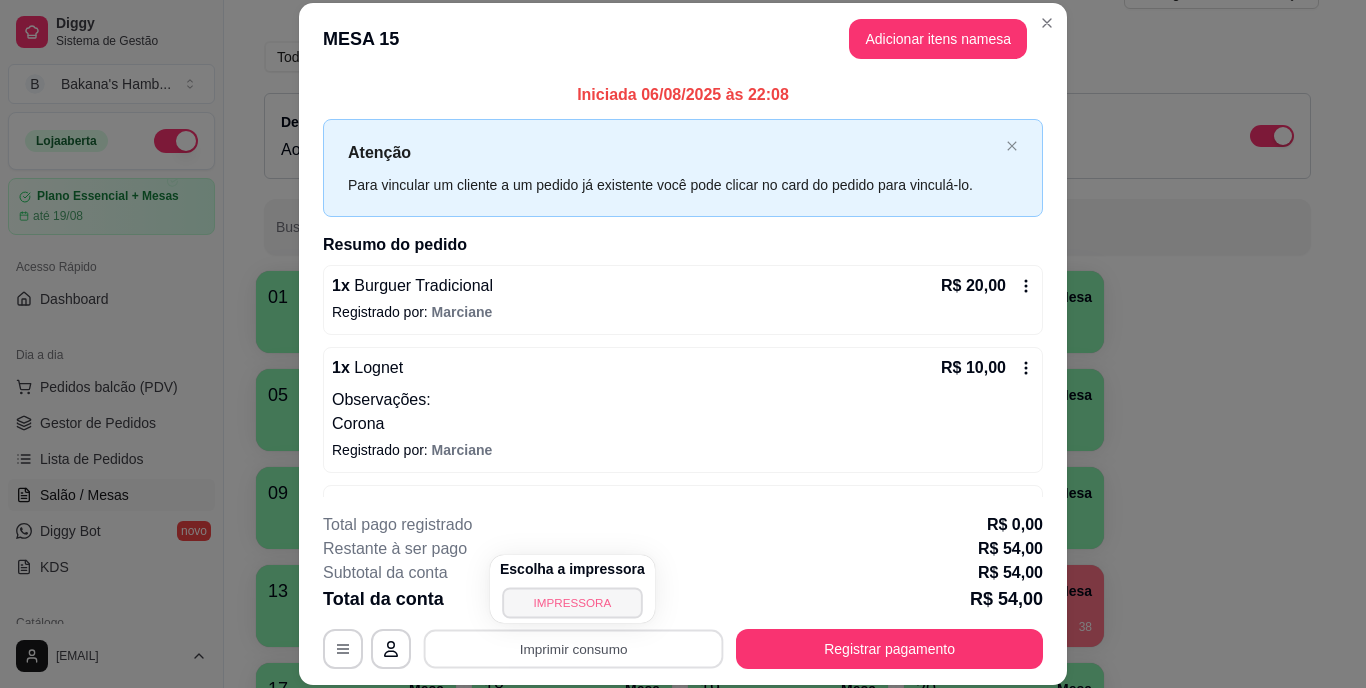 click on "IMPRESSORA" at bounding box center (572, 602) 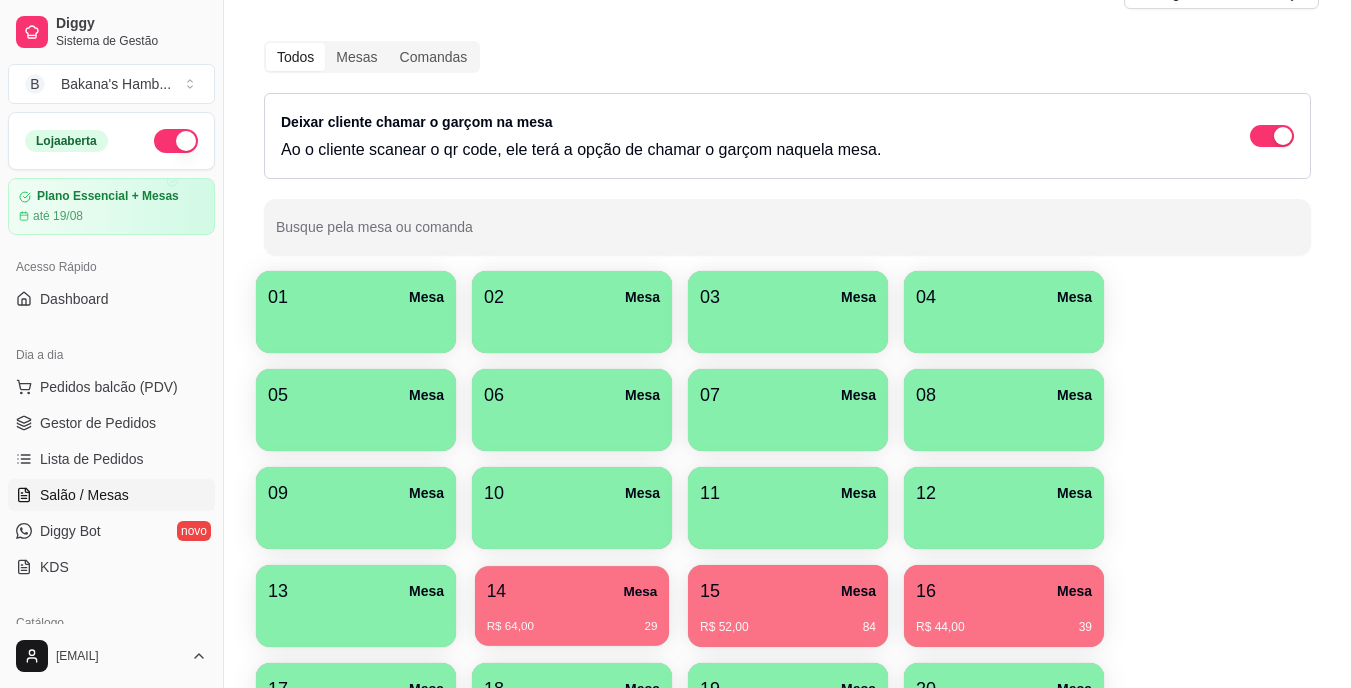 click on "R$ 64,00 29" at bounding box center (572, 619) 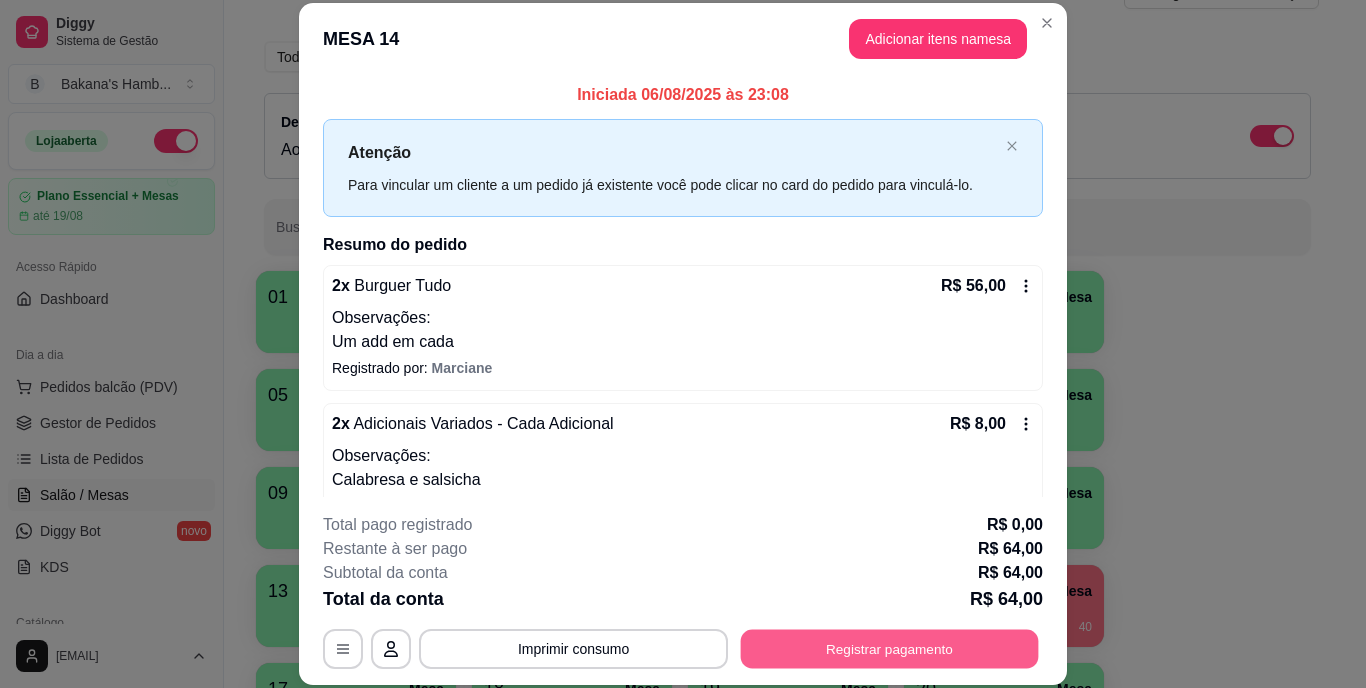 click on "Registrar pagamento" at bounding box center [890, 648] 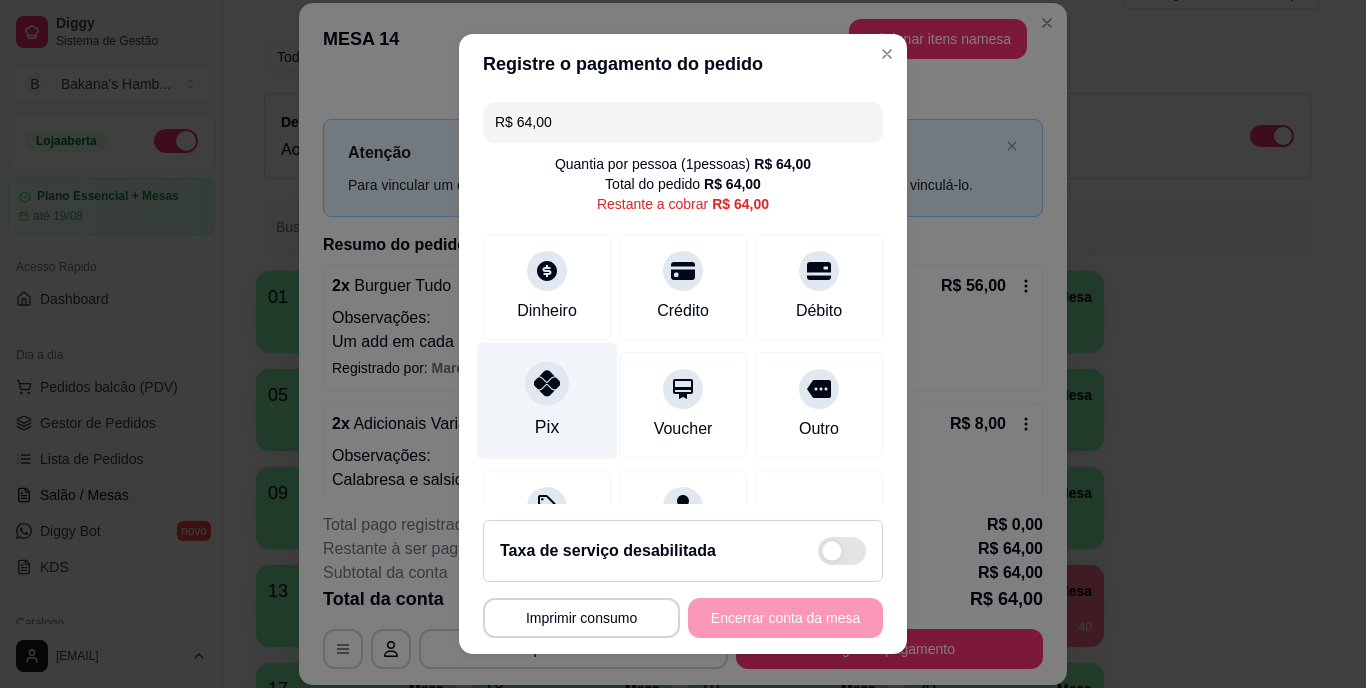 click on "Pix" at bounding box center (547, 401) 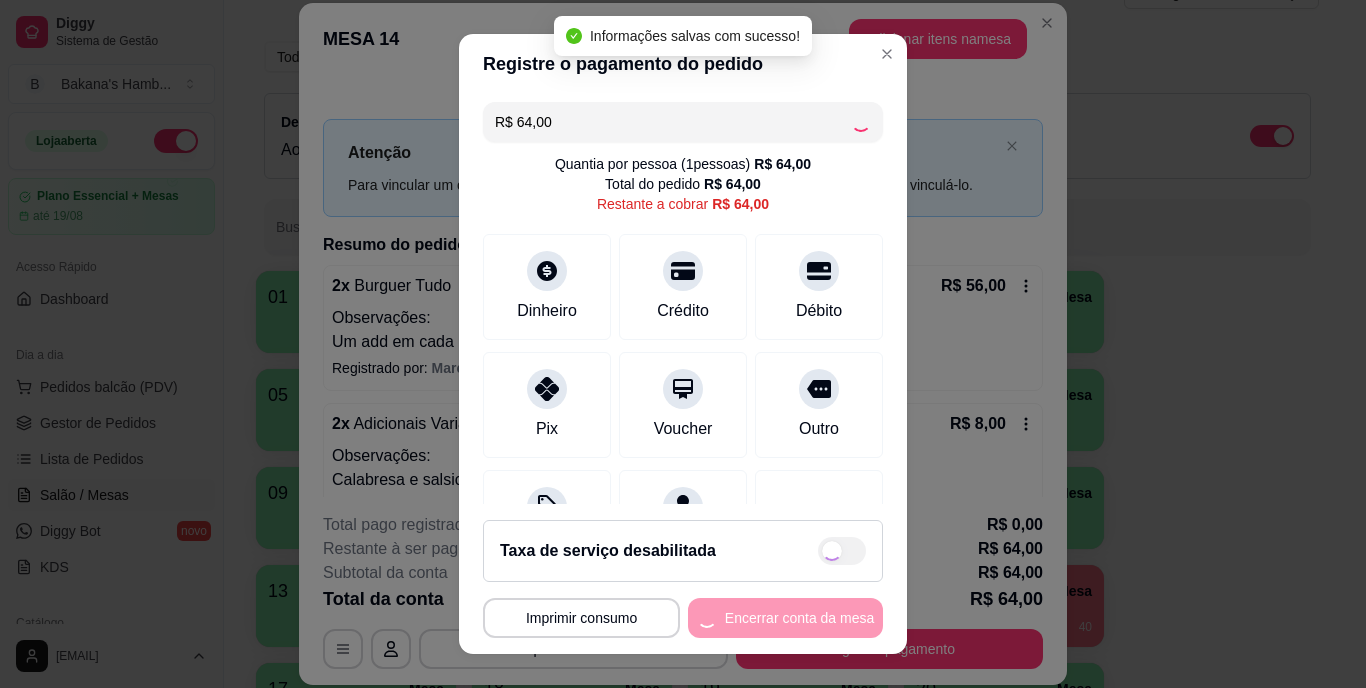 type on "R$ 0,00" 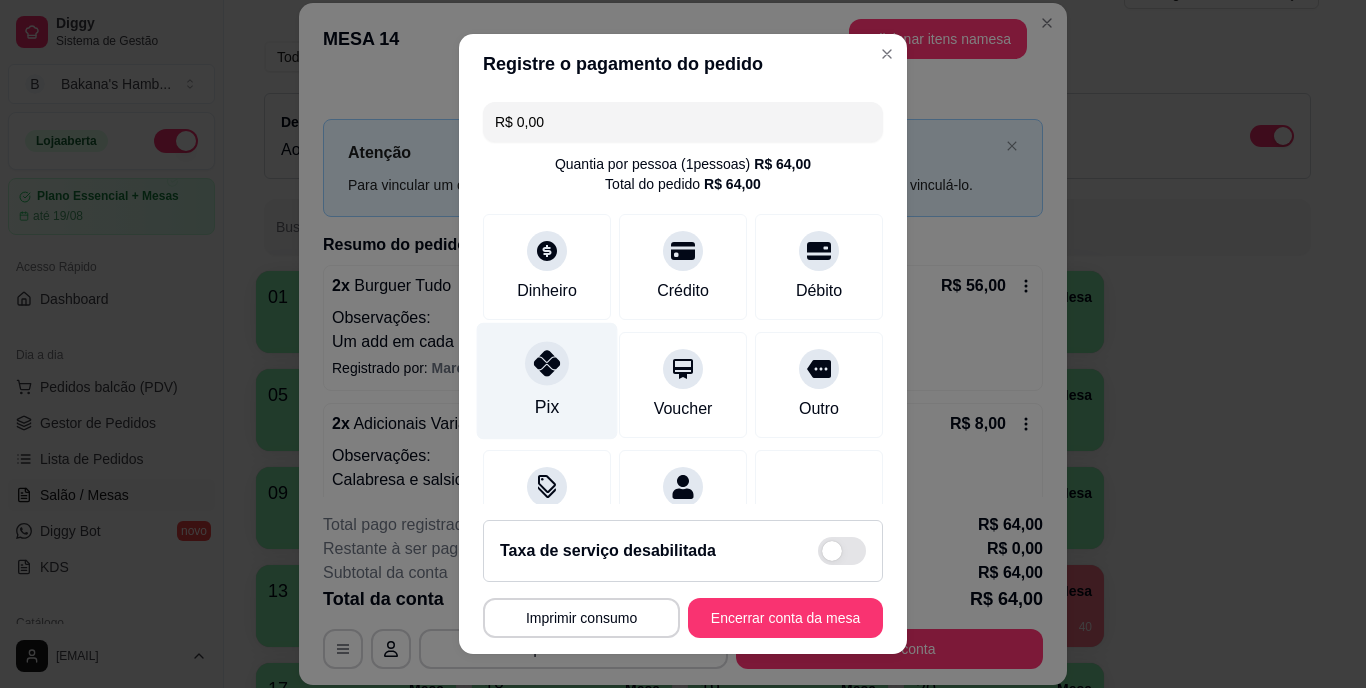 click on "Pix" at bounding box center [547, 381] 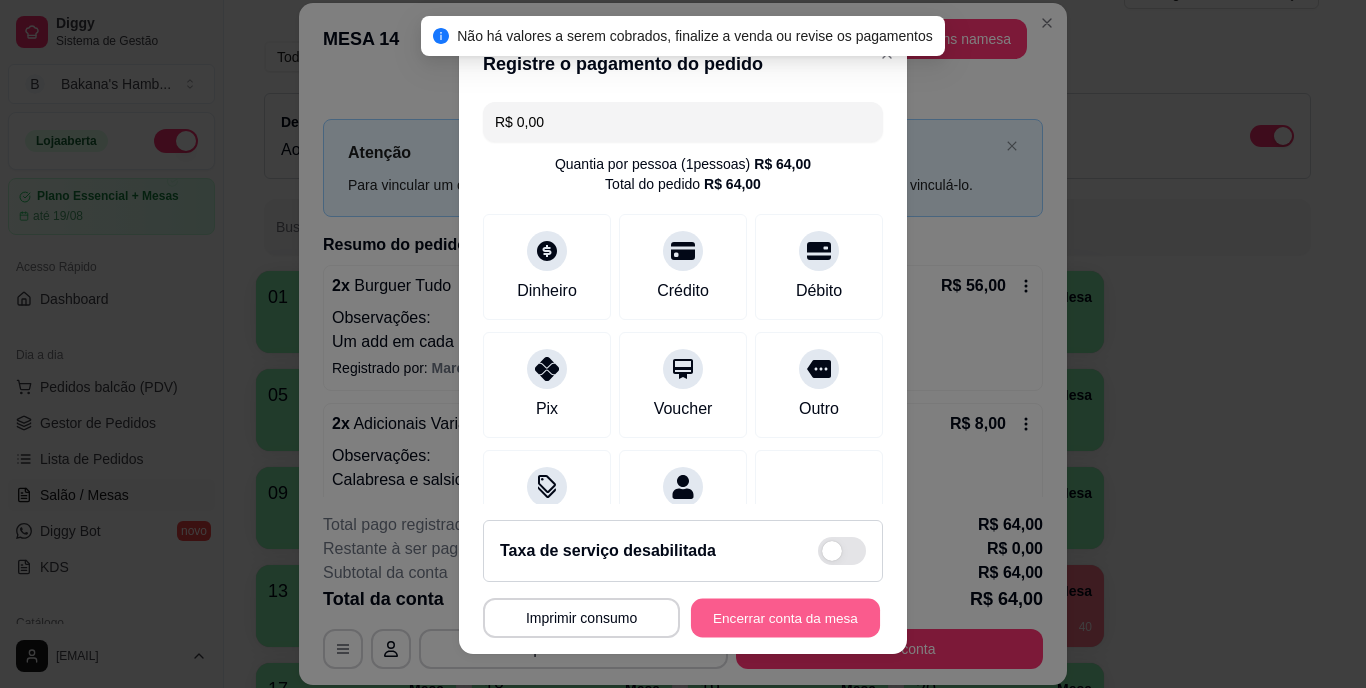 click on "Encerrar conta da mesa" at bounding box center (785, 617) 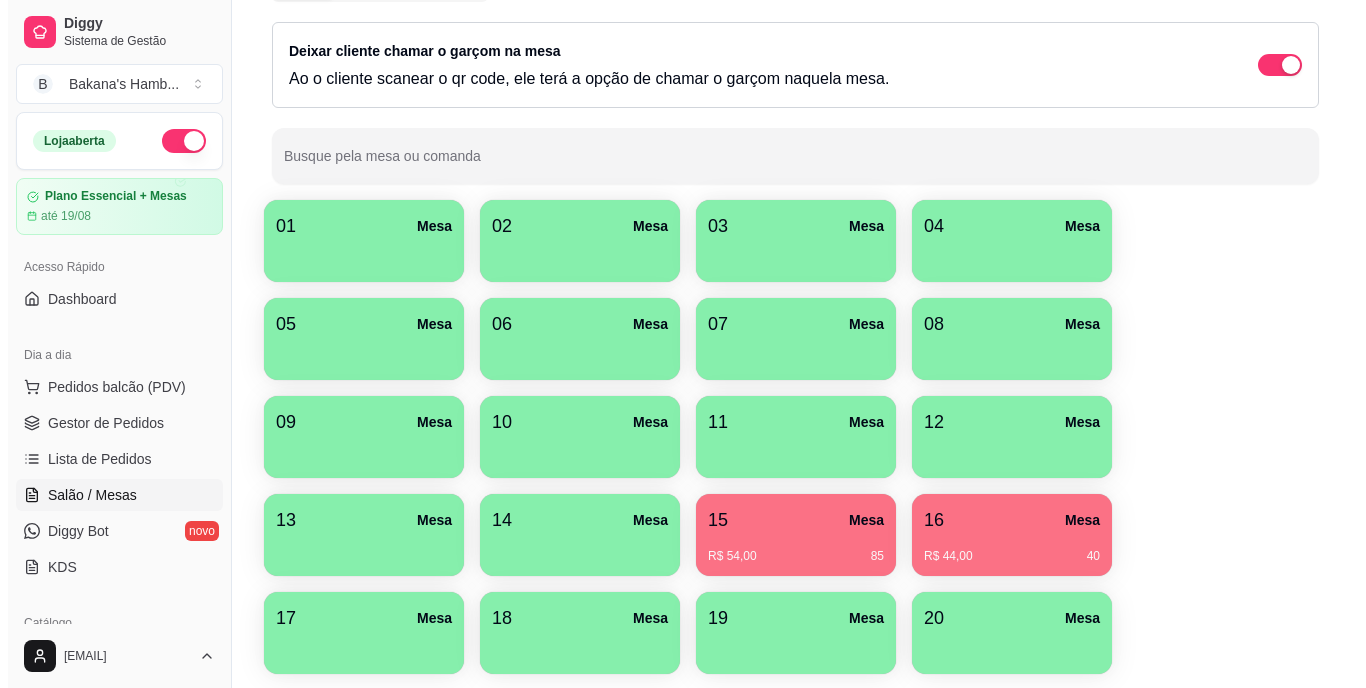 scroll, scrollTop: 160, scrollLeft: 0, axis: vertical 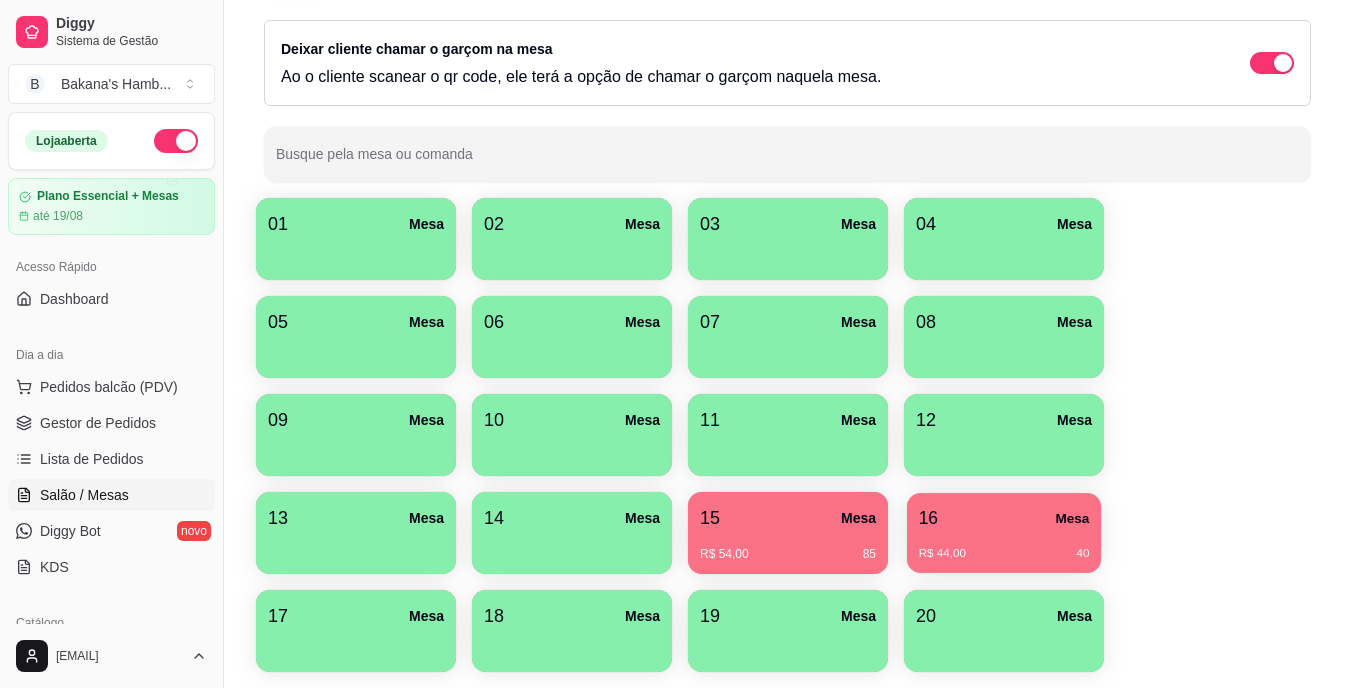 click on "16 Mesa" at bounding box center [1004, 518] 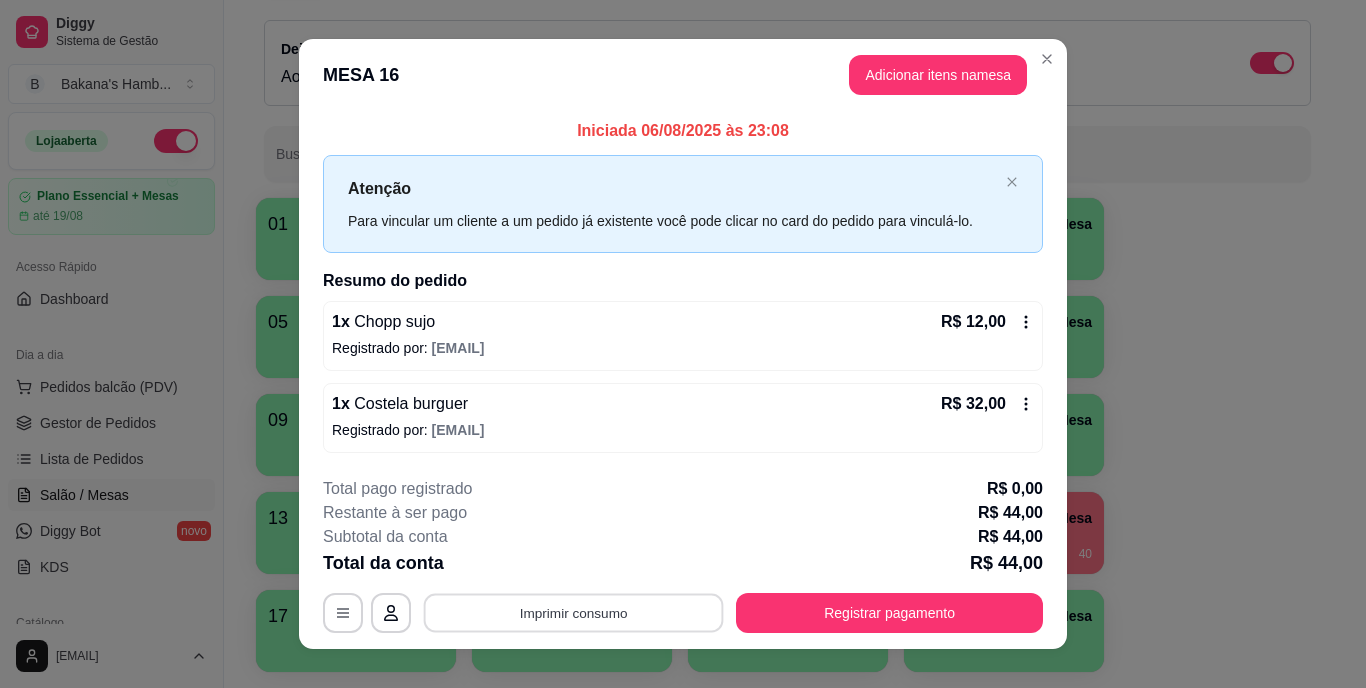 click on "Imprimir consumo" at bounding box center (574, 612) 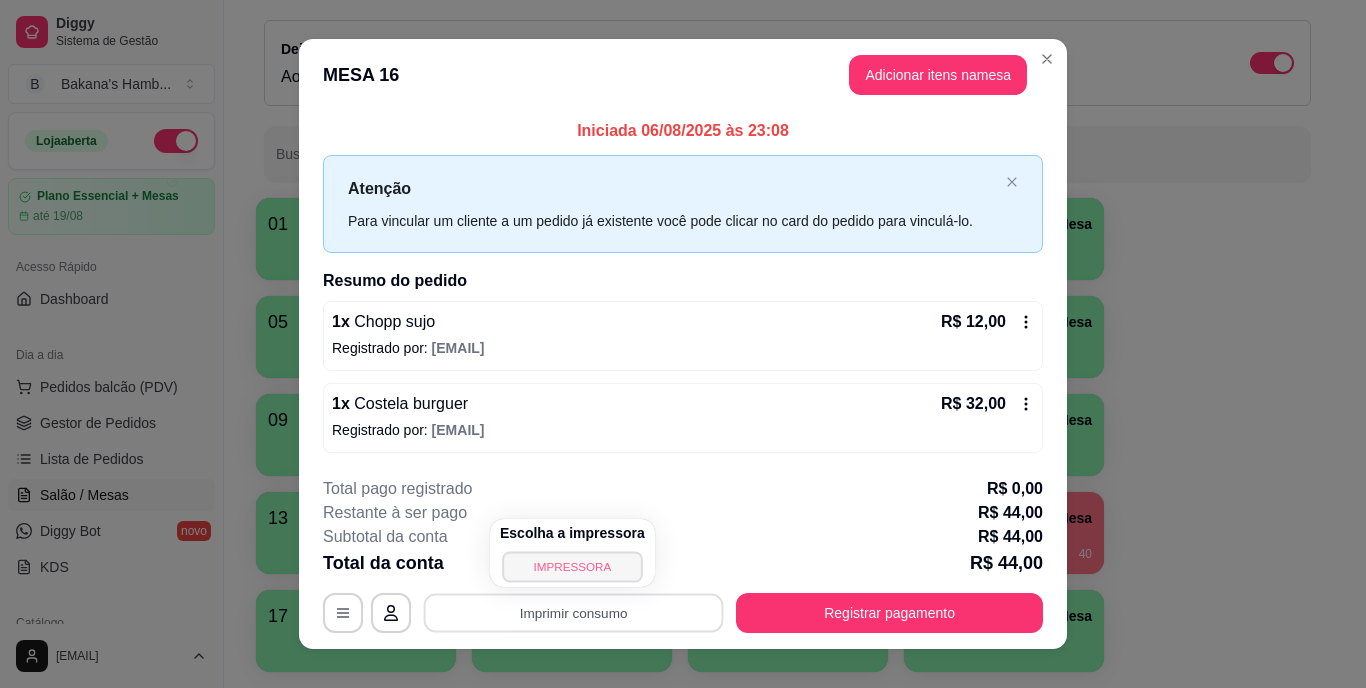 click on "IMPRESSORA" at bounding box center (572, 566) 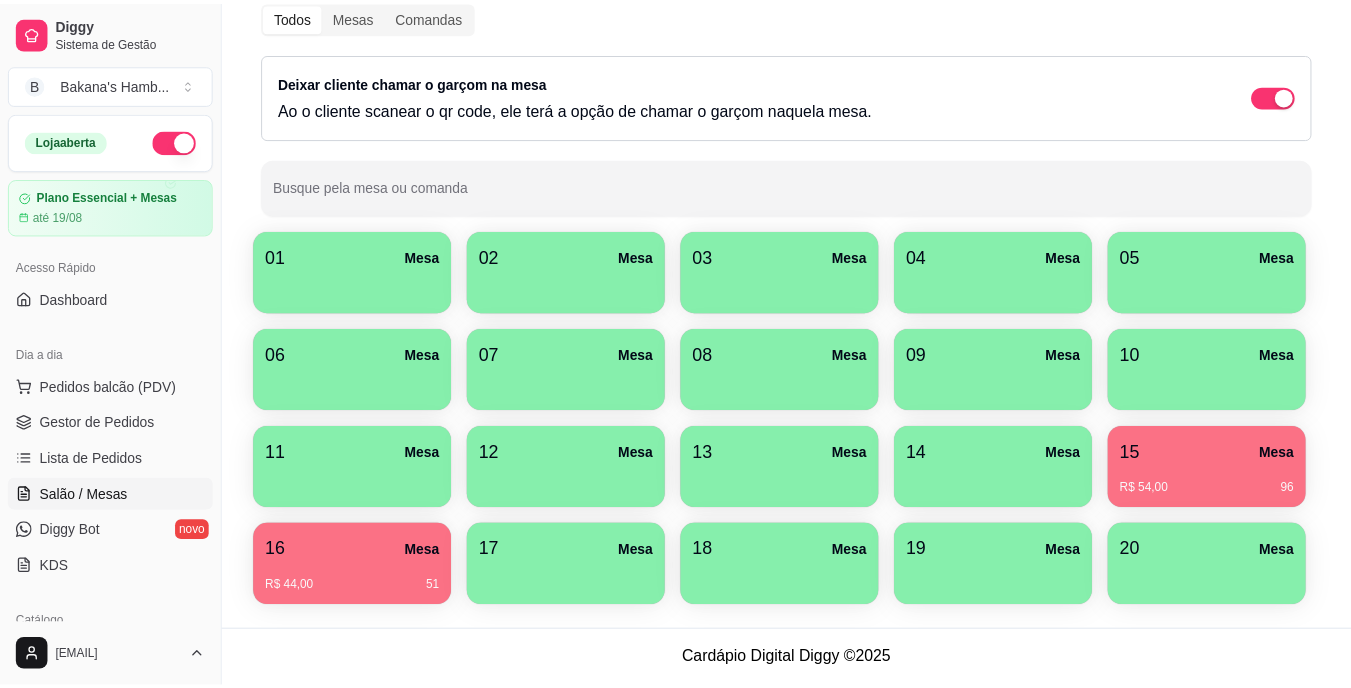 scroll, scrollTop: 87, scrollLeft: 0, axis: vertical 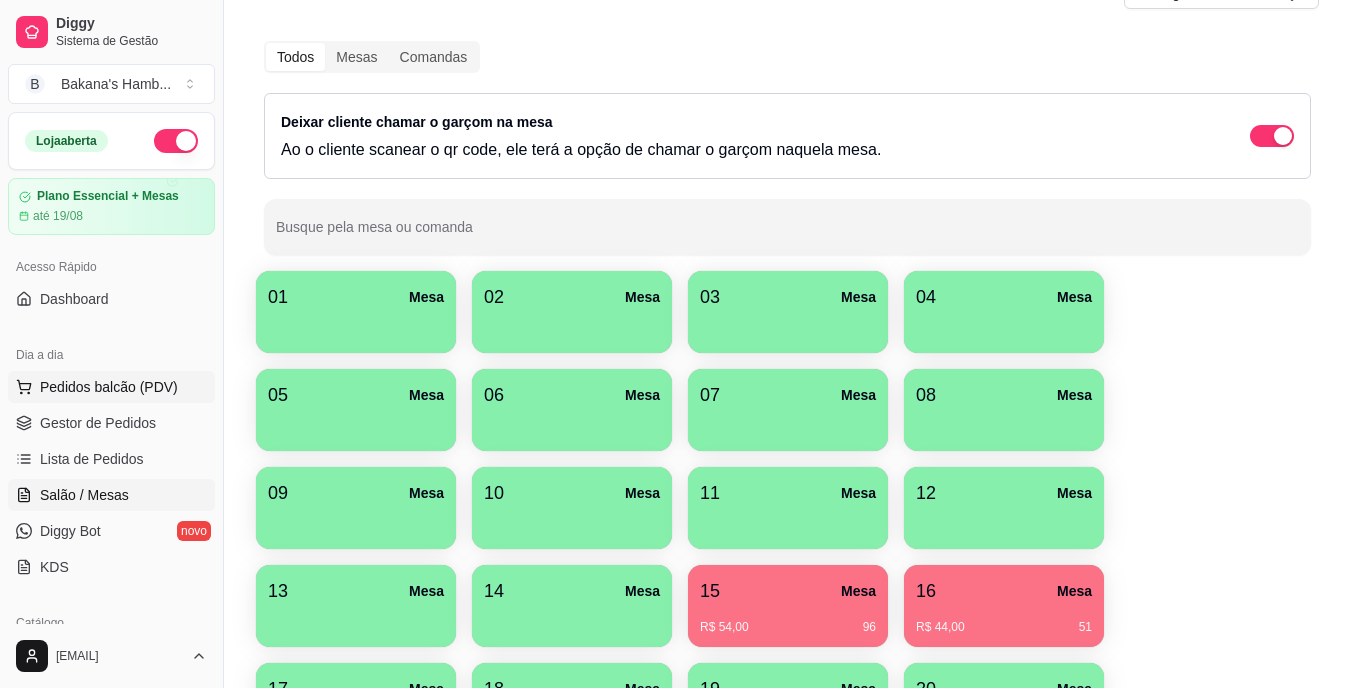 click on "Pedidos balcão (PDV)" at bounding box center [111, 387] 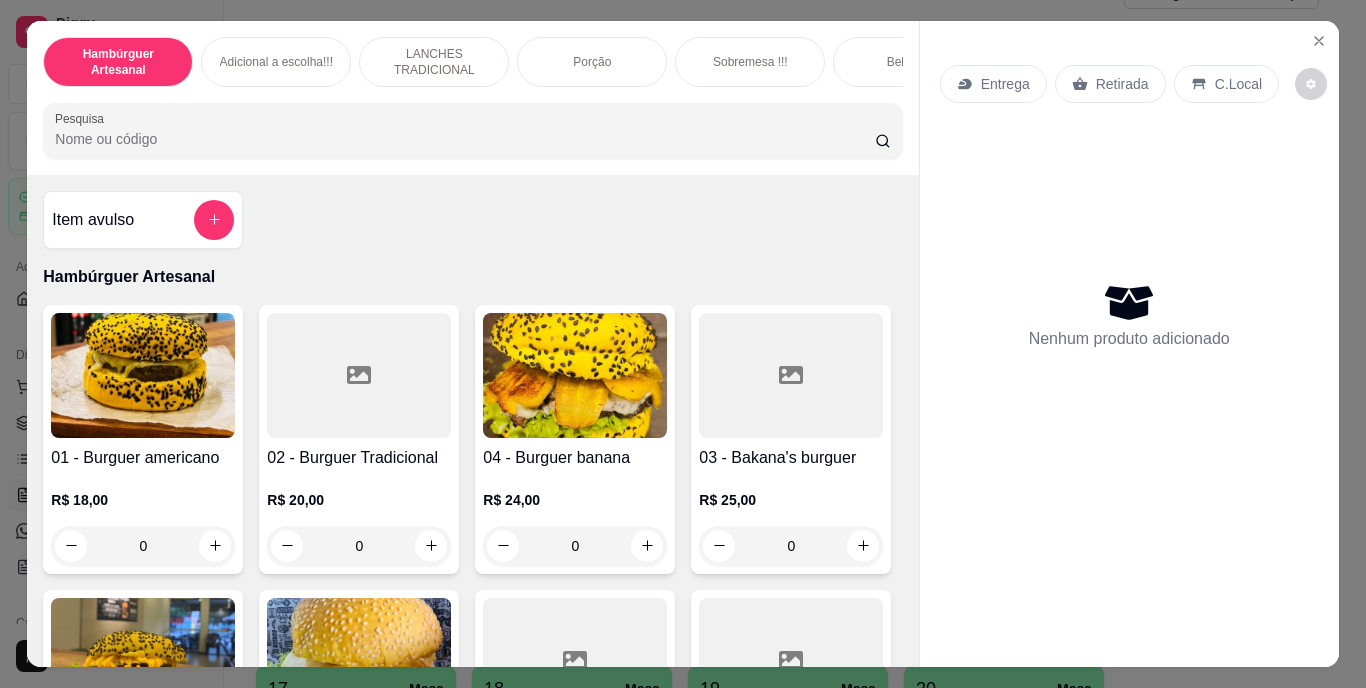 click on "Pesquisa" at bounding box center (465, 139) 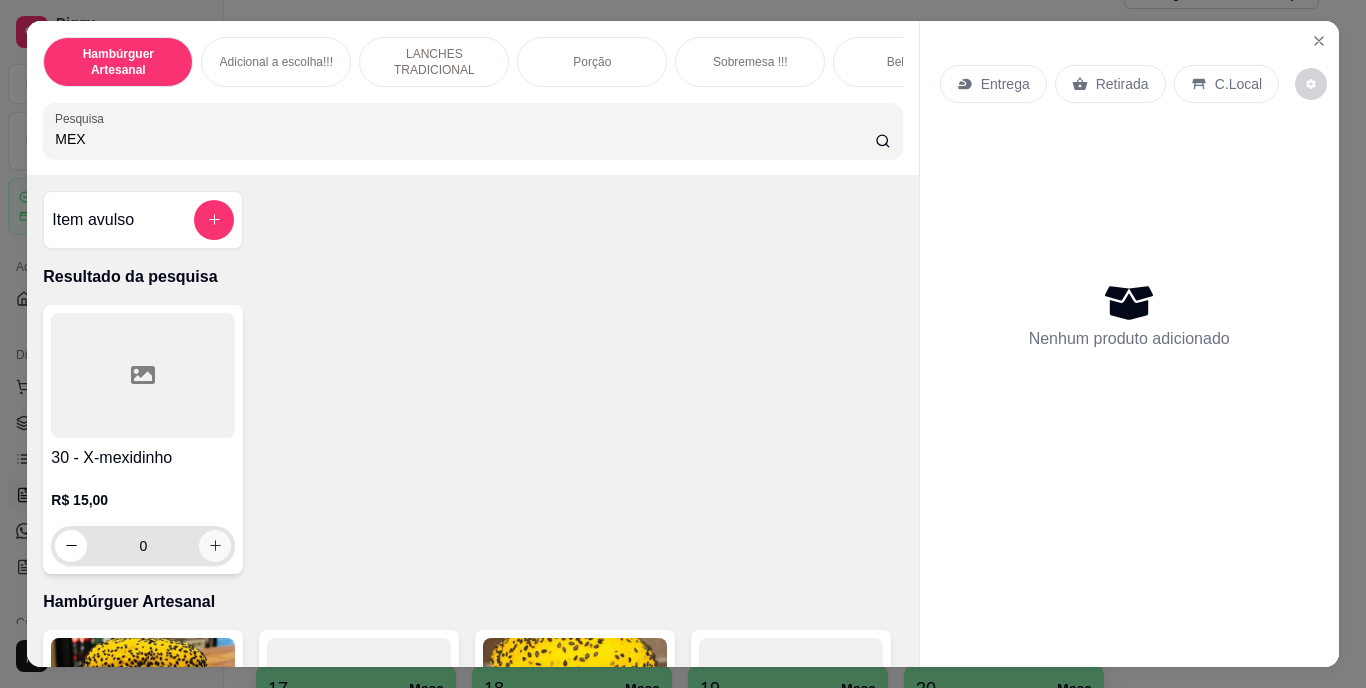 type on "MEX" 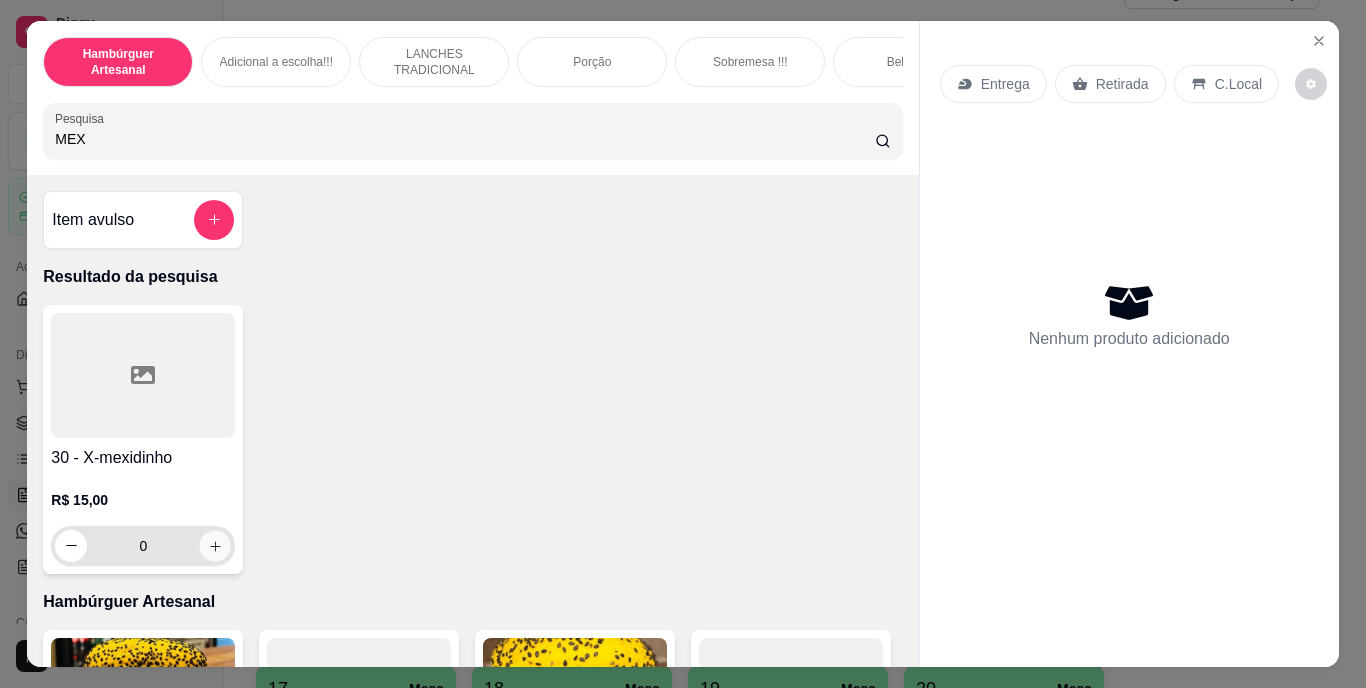 click at bounding box center (215, 545) 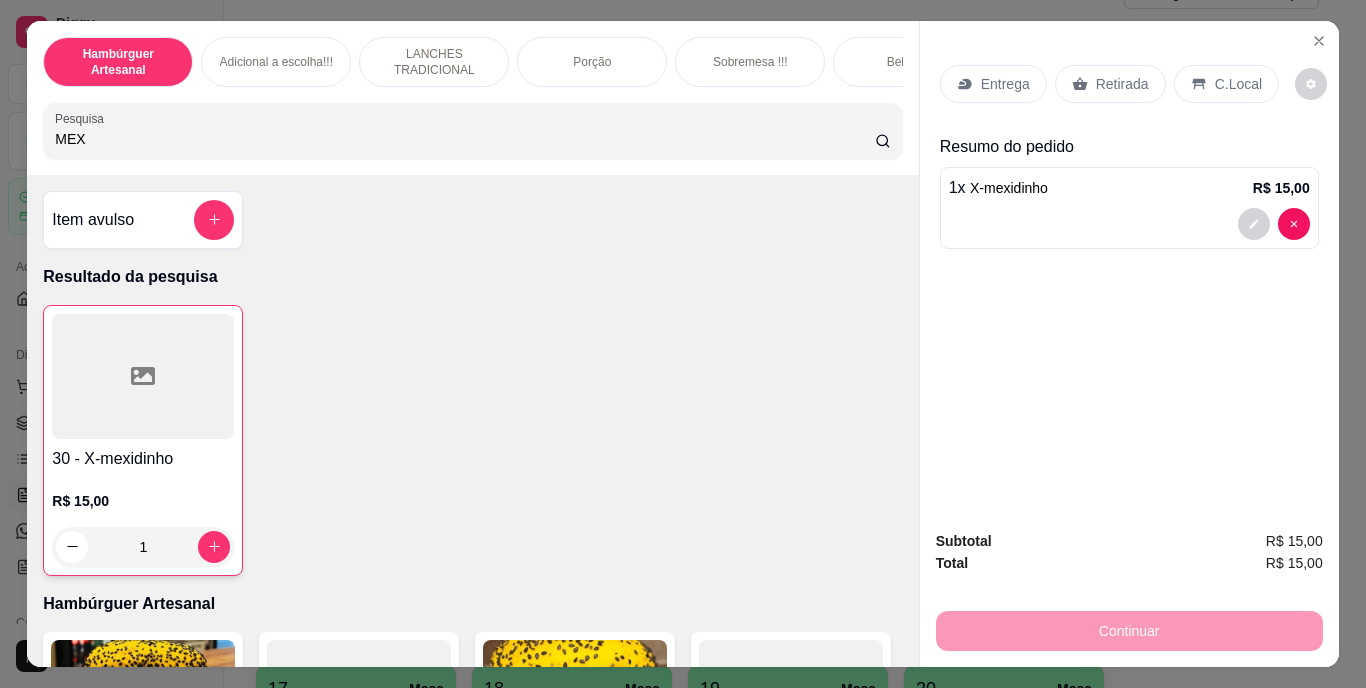 click on "Retirada" at bounding box center (1122, 84) 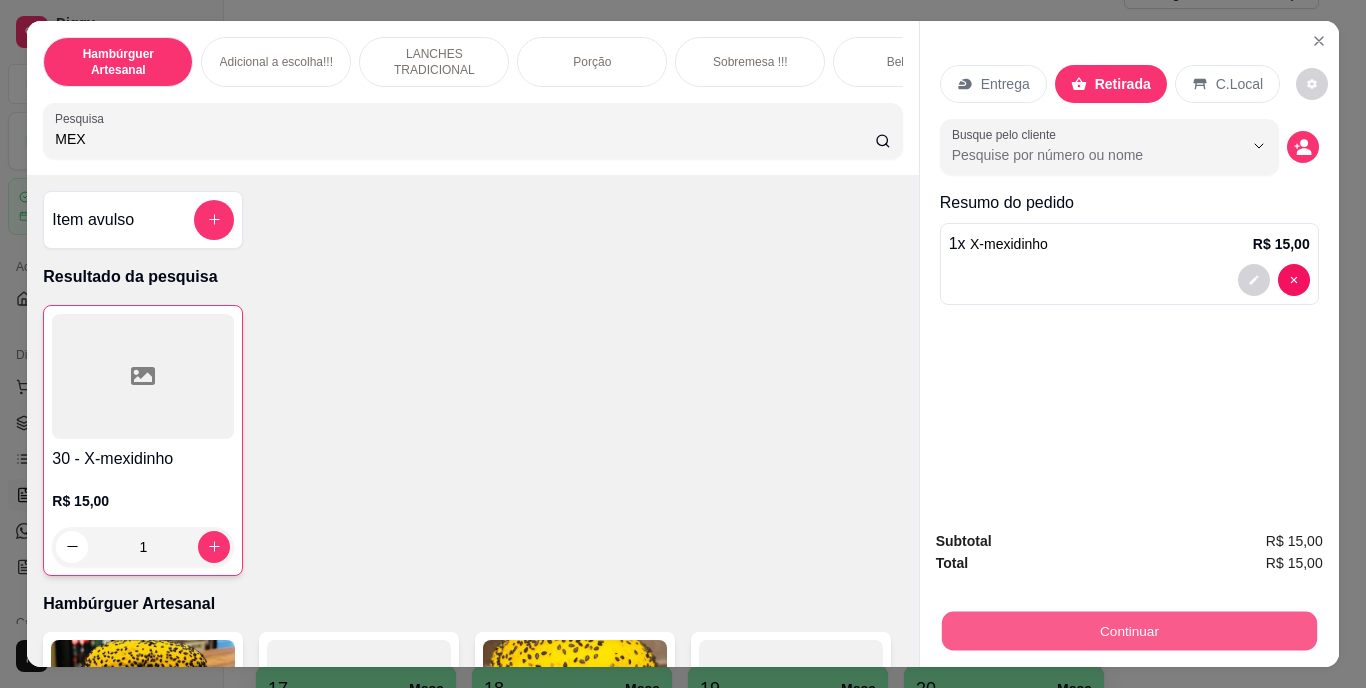 click on "Continuar" at bounding box center (1128, 631) 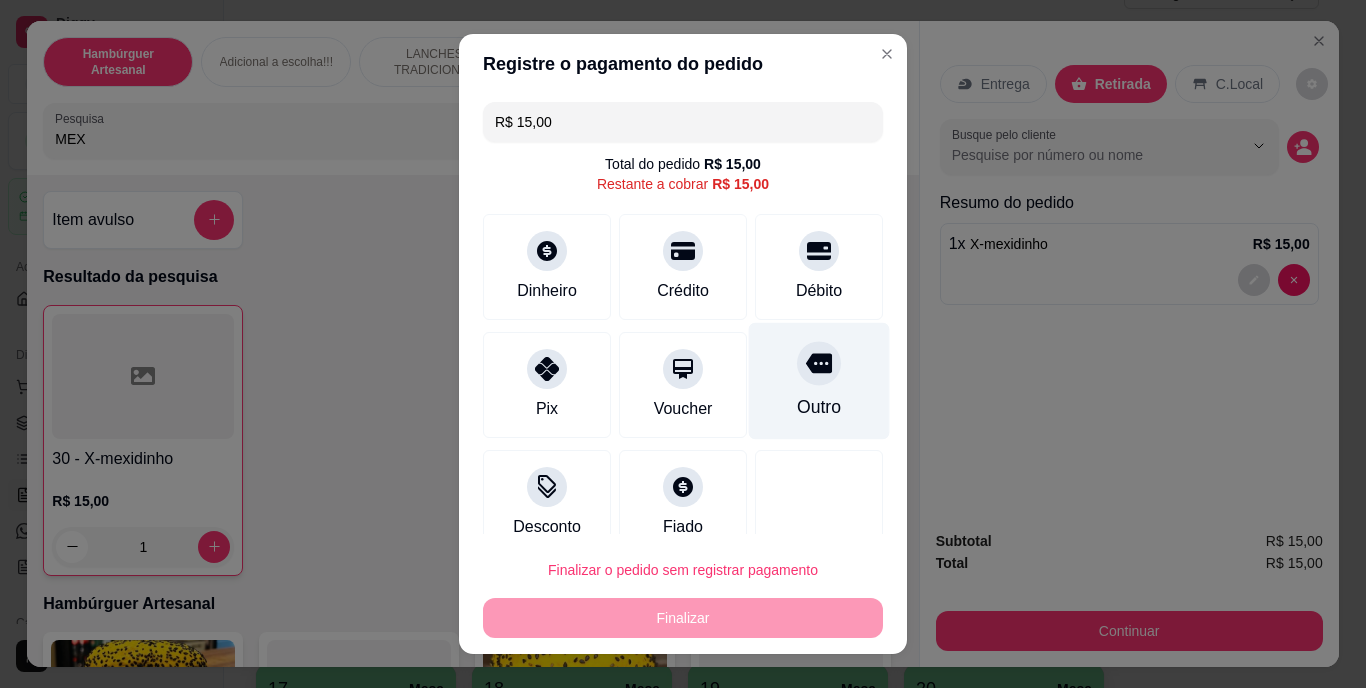 click 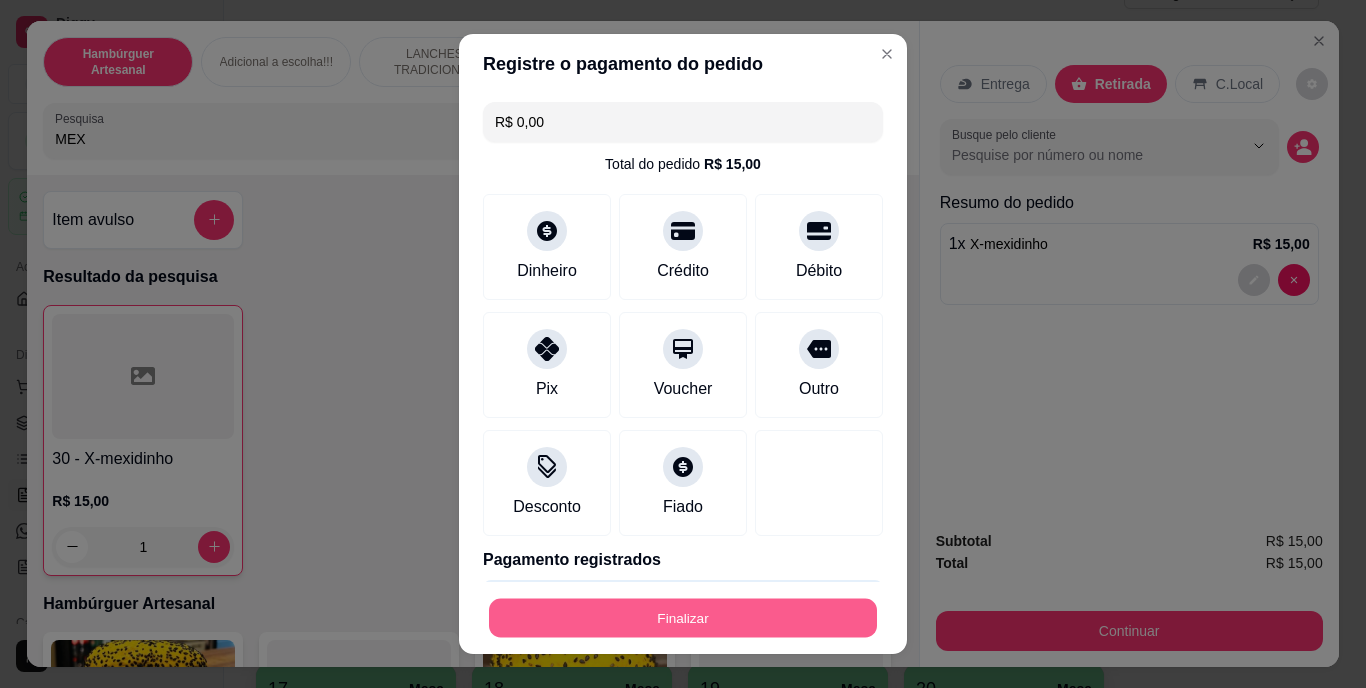 click on "Finalizar" at bounding box center [683, 617] 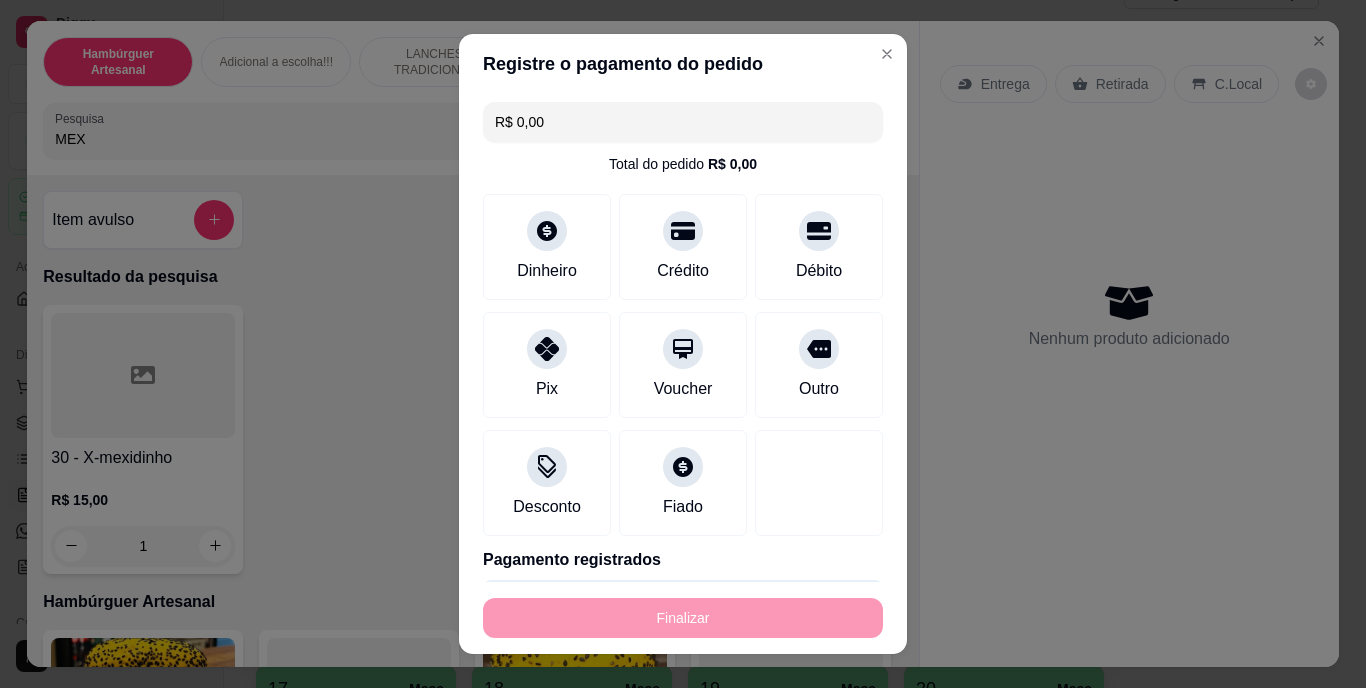 type on "0" 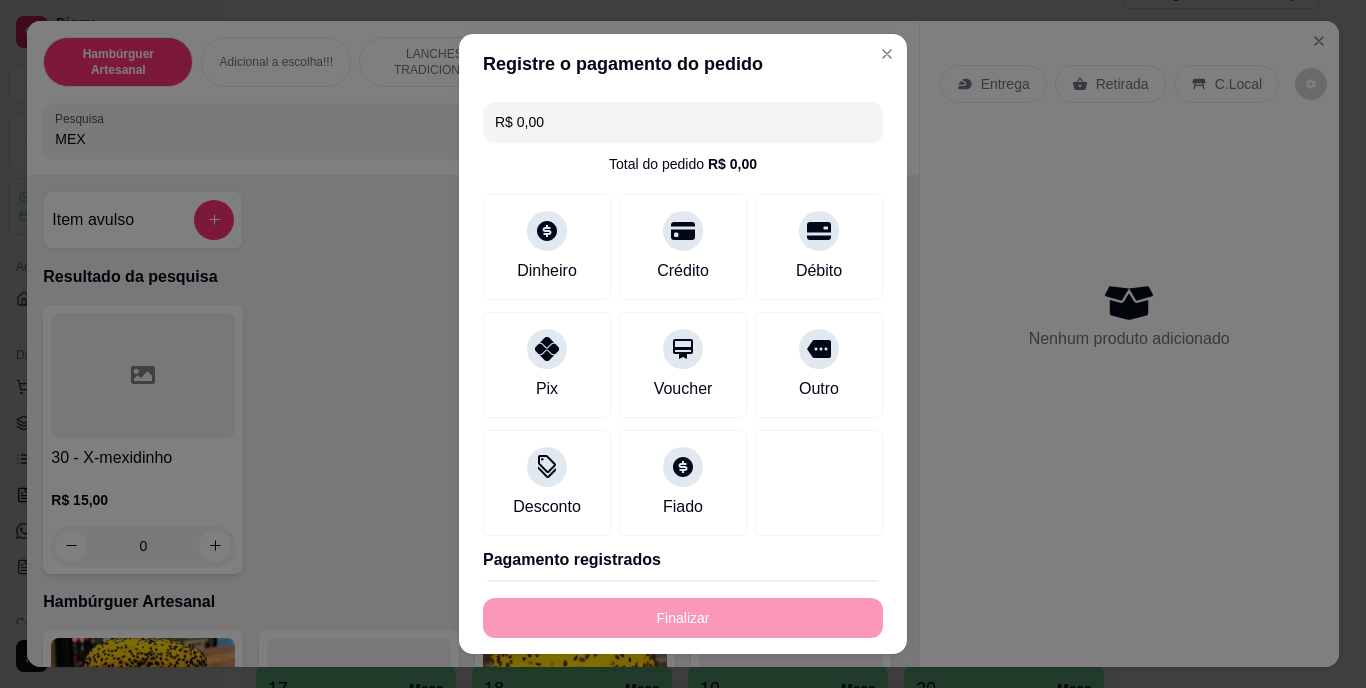 type on "-R$ 15,00" 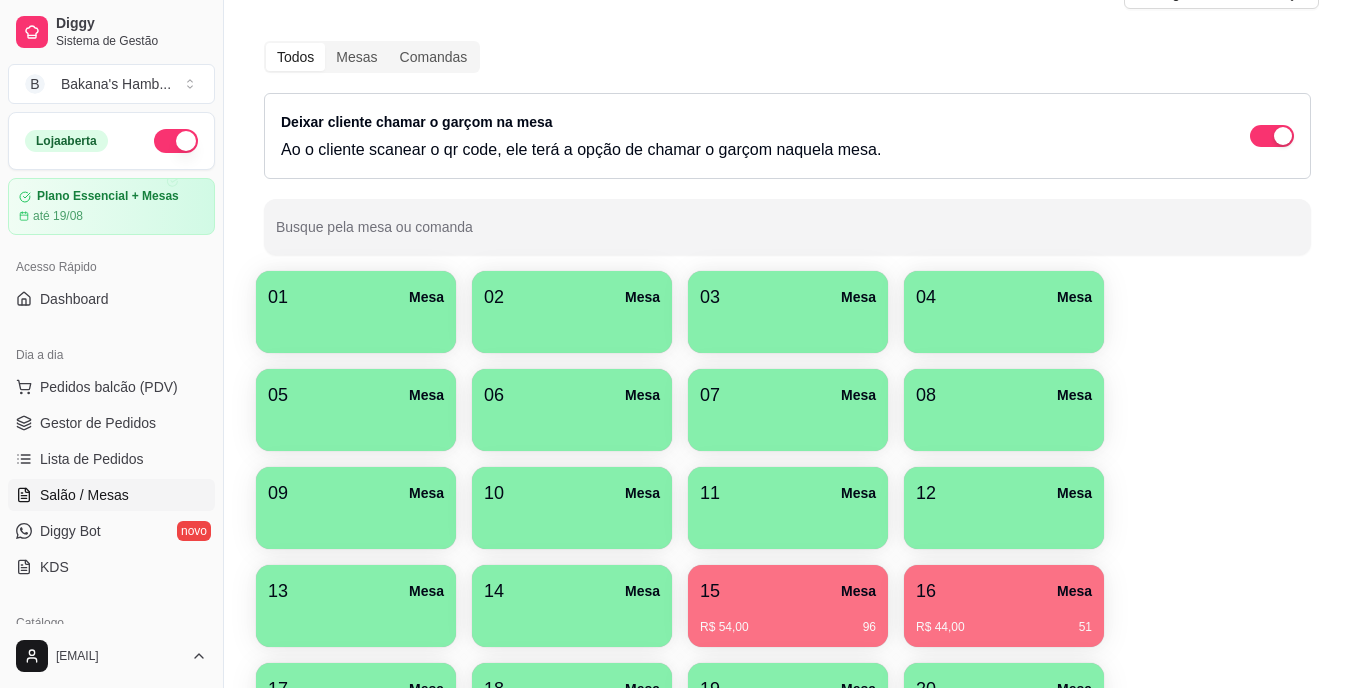 scroll, scrollTop: 448, scrollLeft: 0, axis: vertical 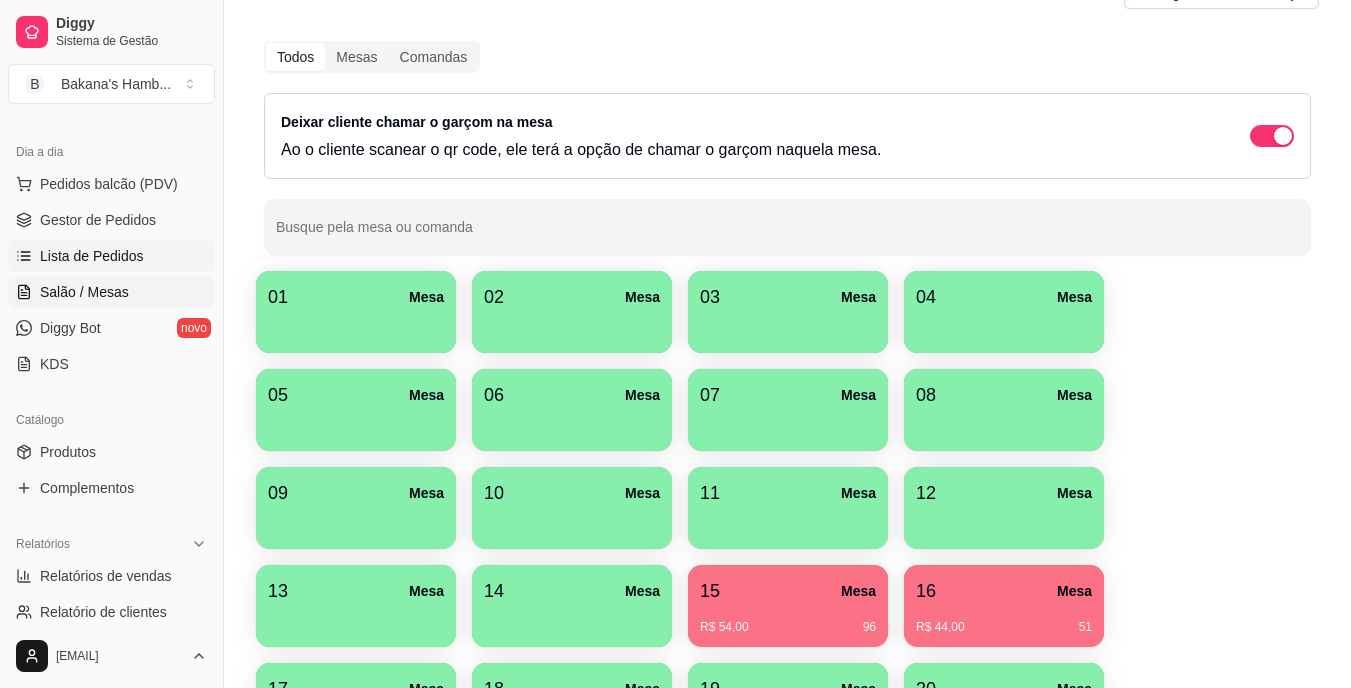 click on "Lista de Pedidos" at bounding box center (111, 256) 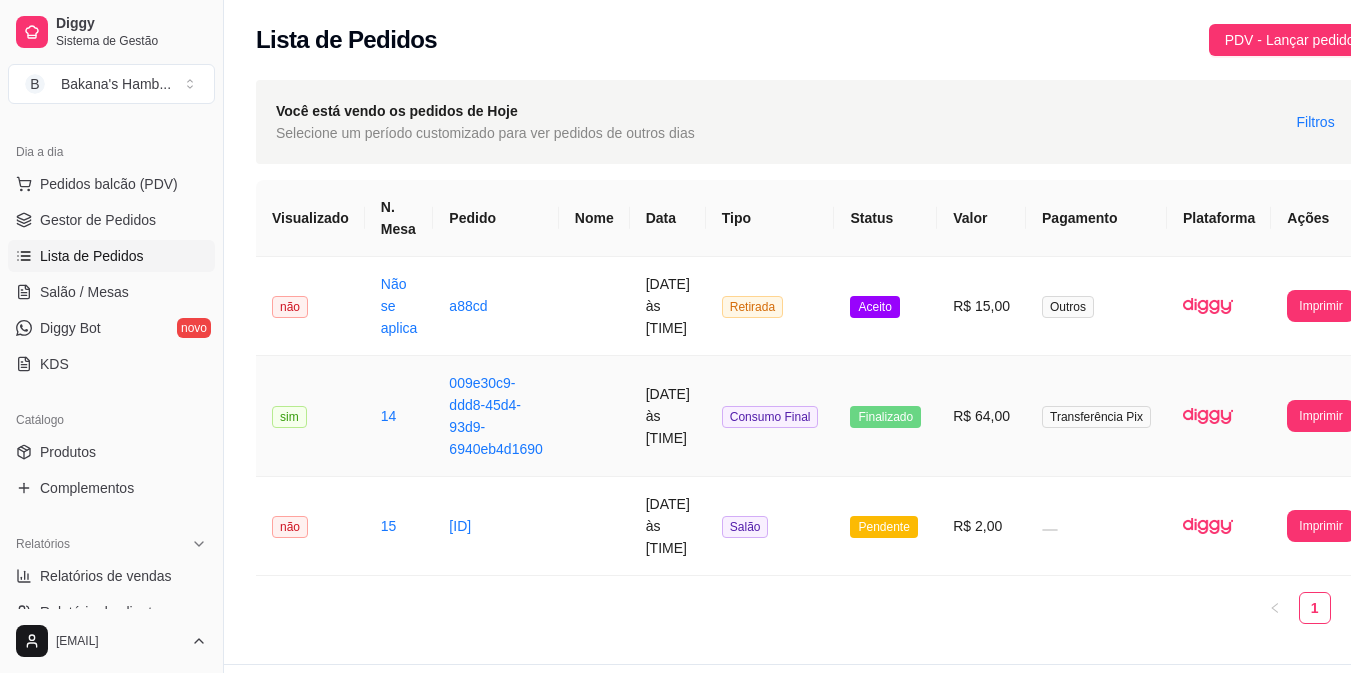 scroll, scrollTop: 0, scrollLeft: 58, axis: horizontal 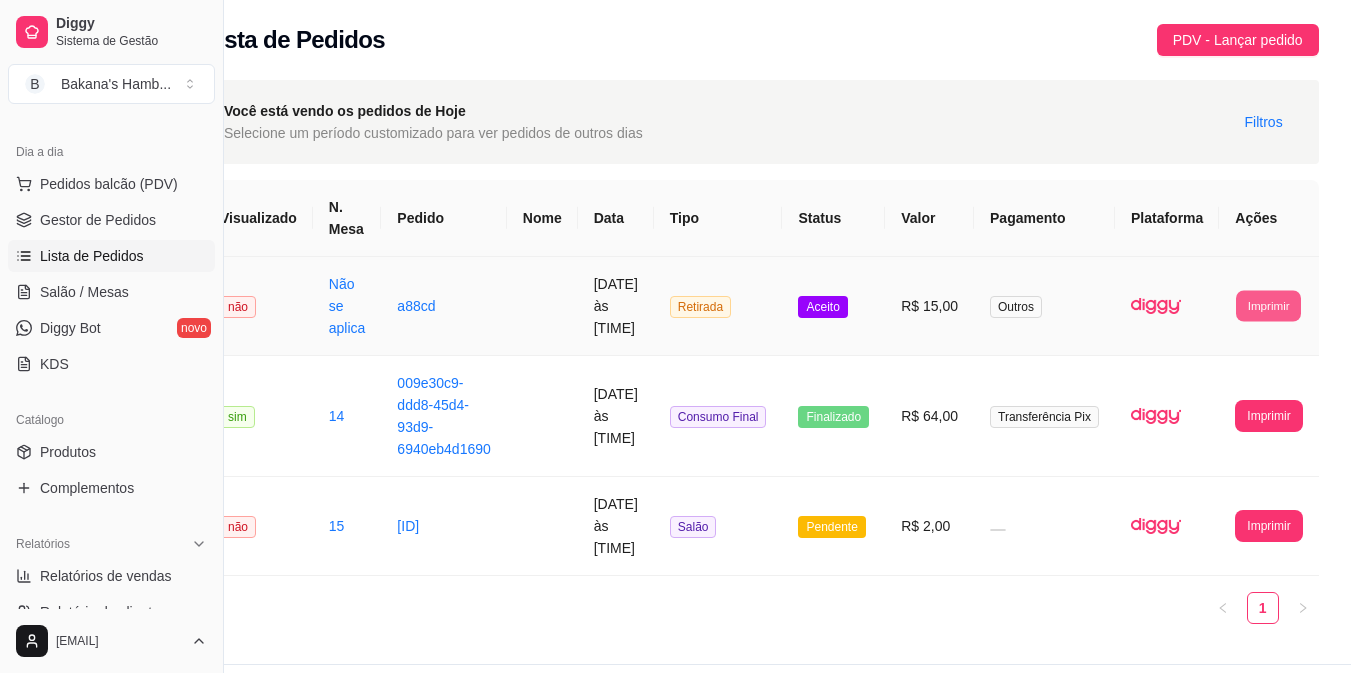 click on "Imprimir" at bounding box center [1268, 305] 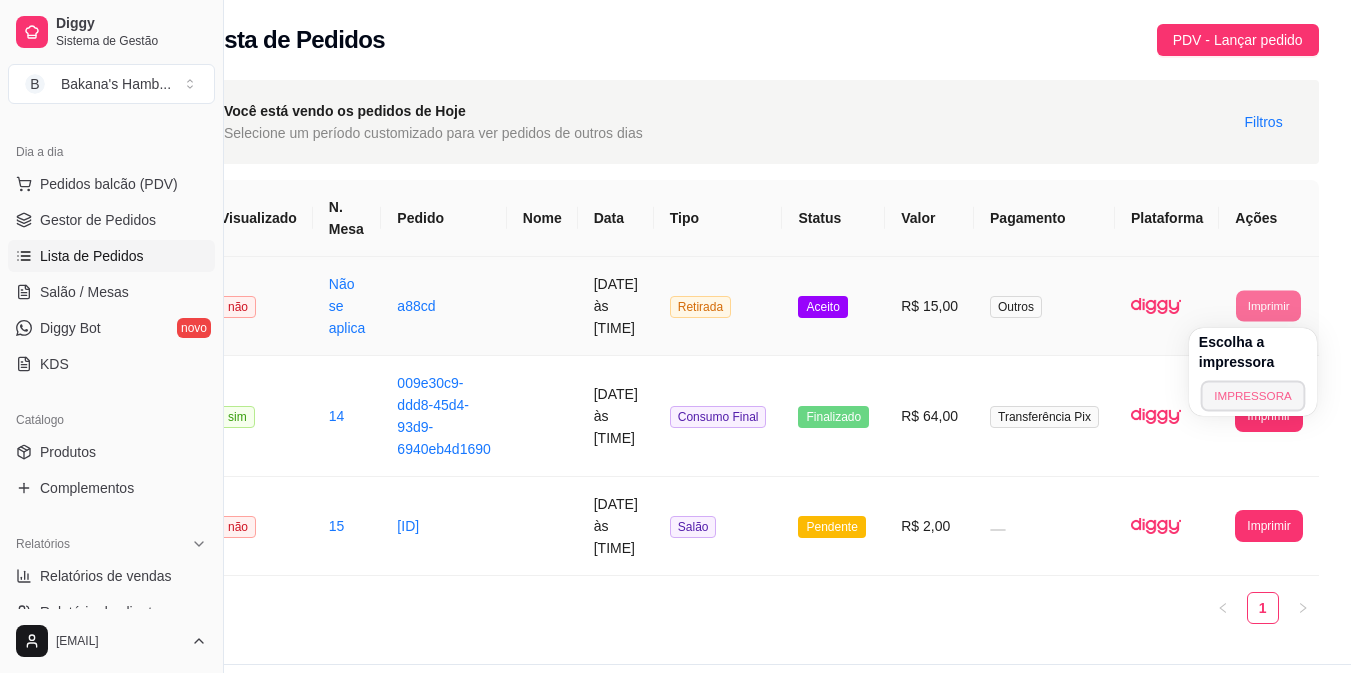 click on "IMPRESSORA" at bounding box center (1252, 395) 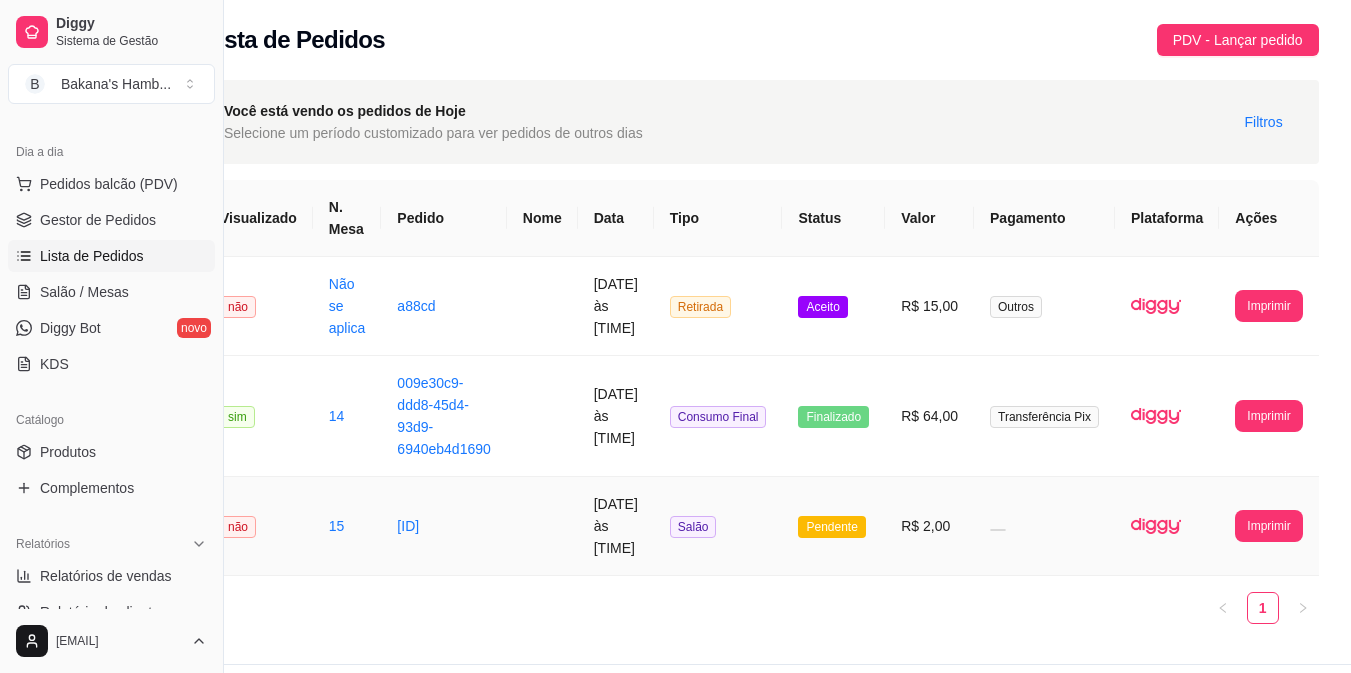 drag, startPoint x: 1244, startPoint y: 396, endPoint x: 1090, endPoint y: 547, distance: 215.678 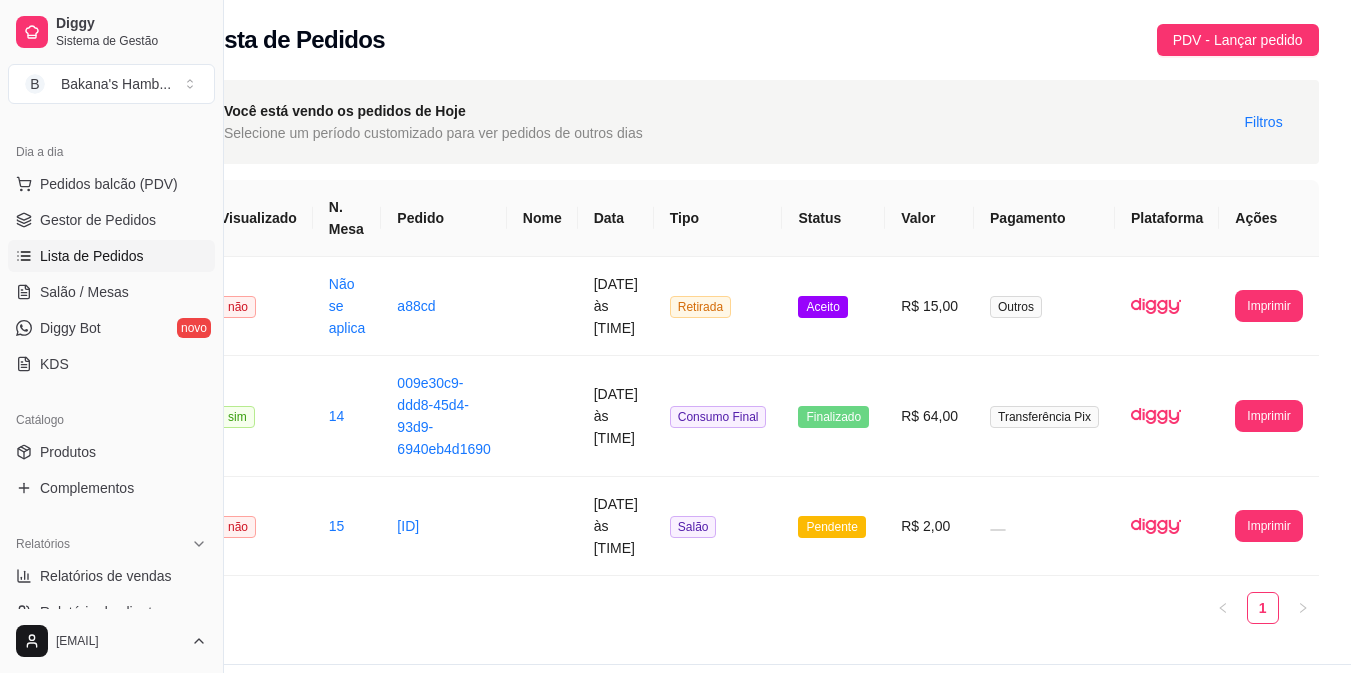 scroll, scrollTop: 0, scrollLeft: 43, axis: horizontal 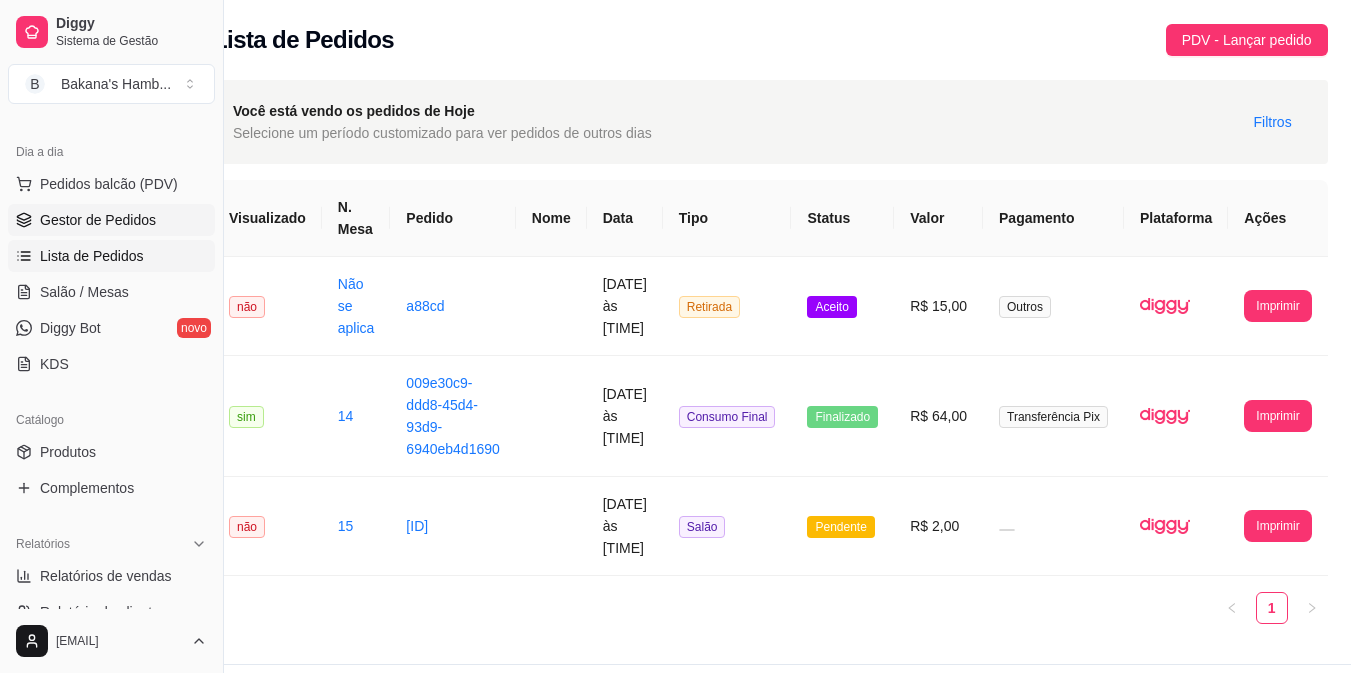 click on "Gestor de Pedidos" at bounding box center [98, 220] 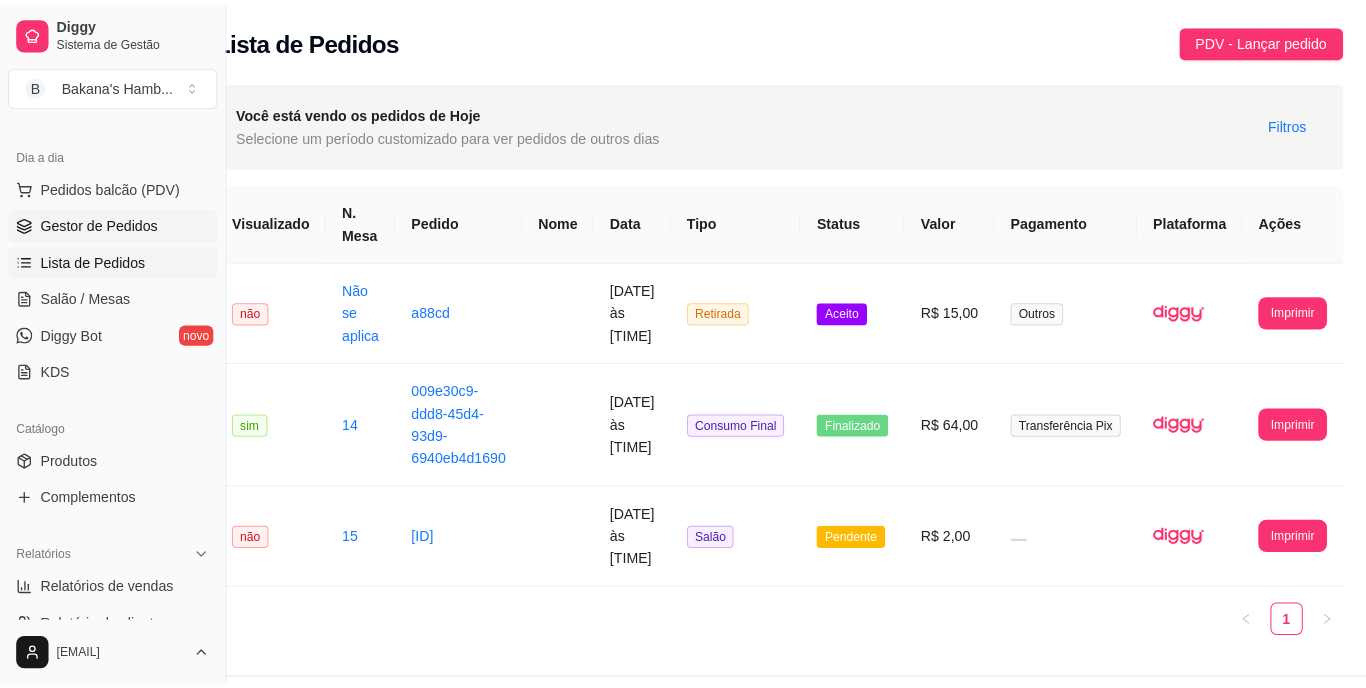 scroll, scrollTop: 0, scrollLeft: 0, axis: both 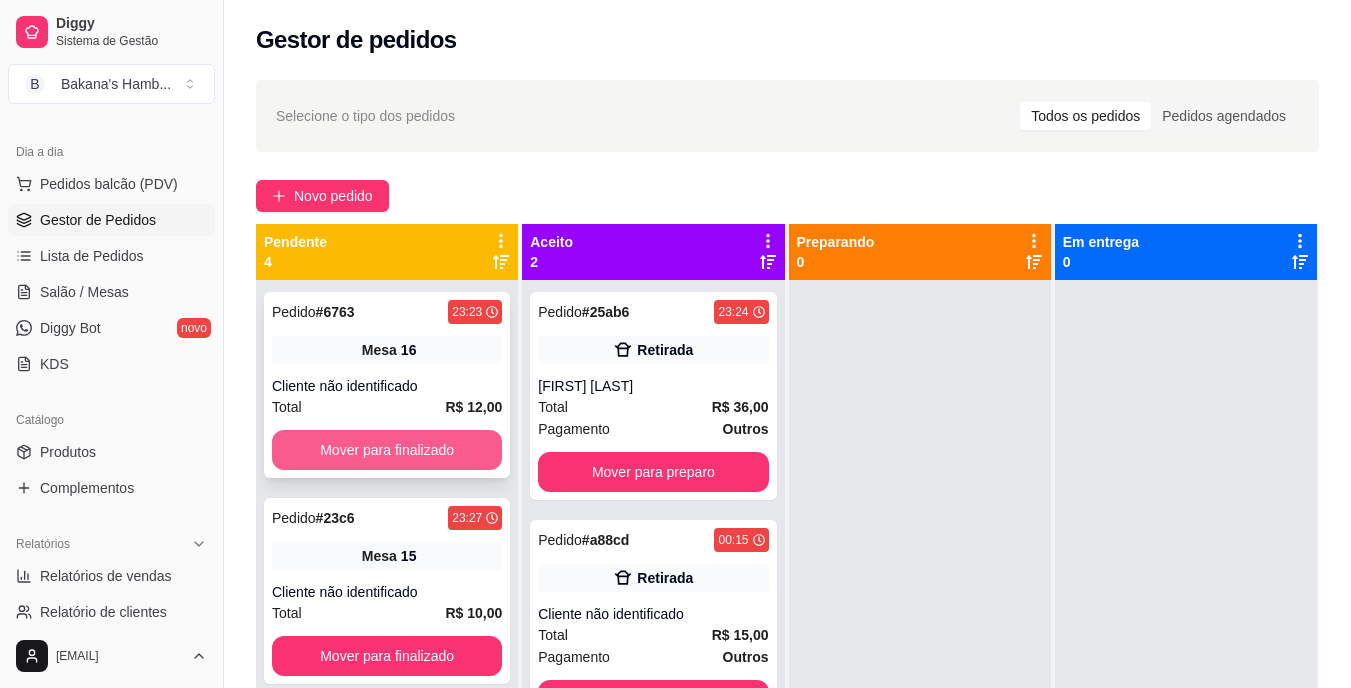 click on "Mover para finalizado" at bounding box center (387, 450) 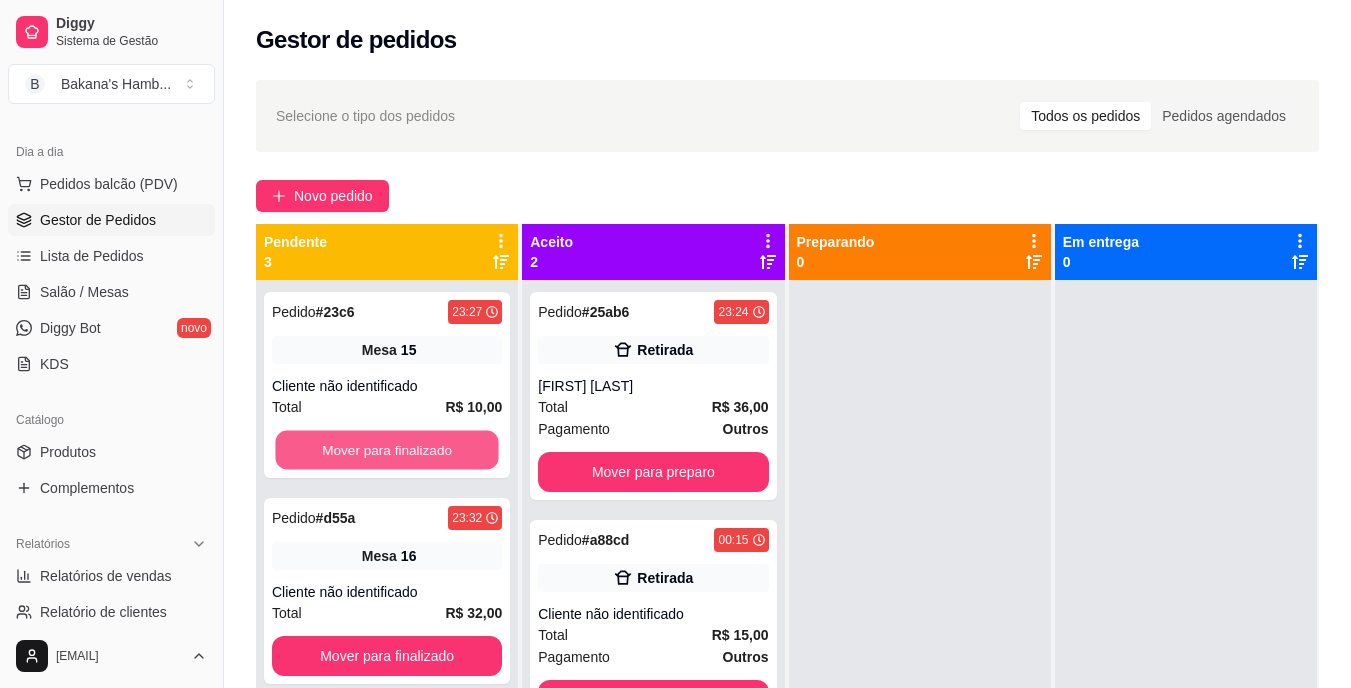 click on "Mover para finalizado" at bounding box center [386, 450] 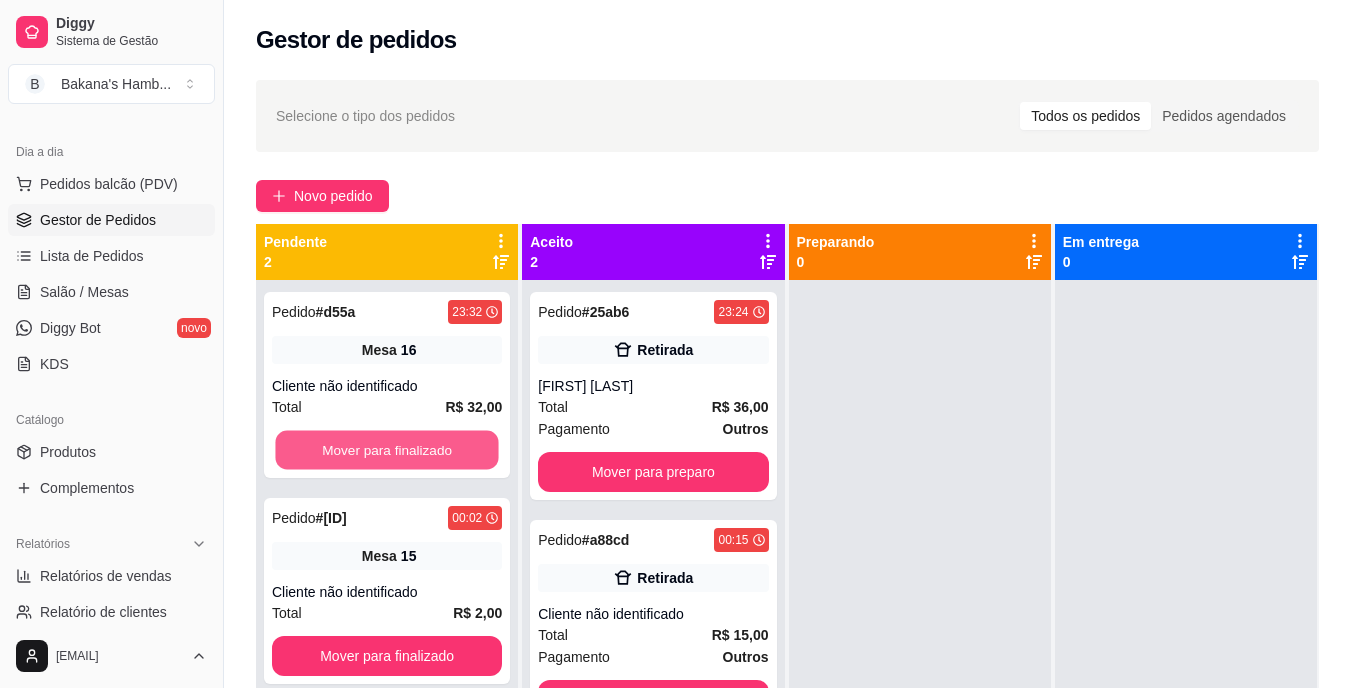 click on "Mover para finalizado" at bounding box center [386, 450] 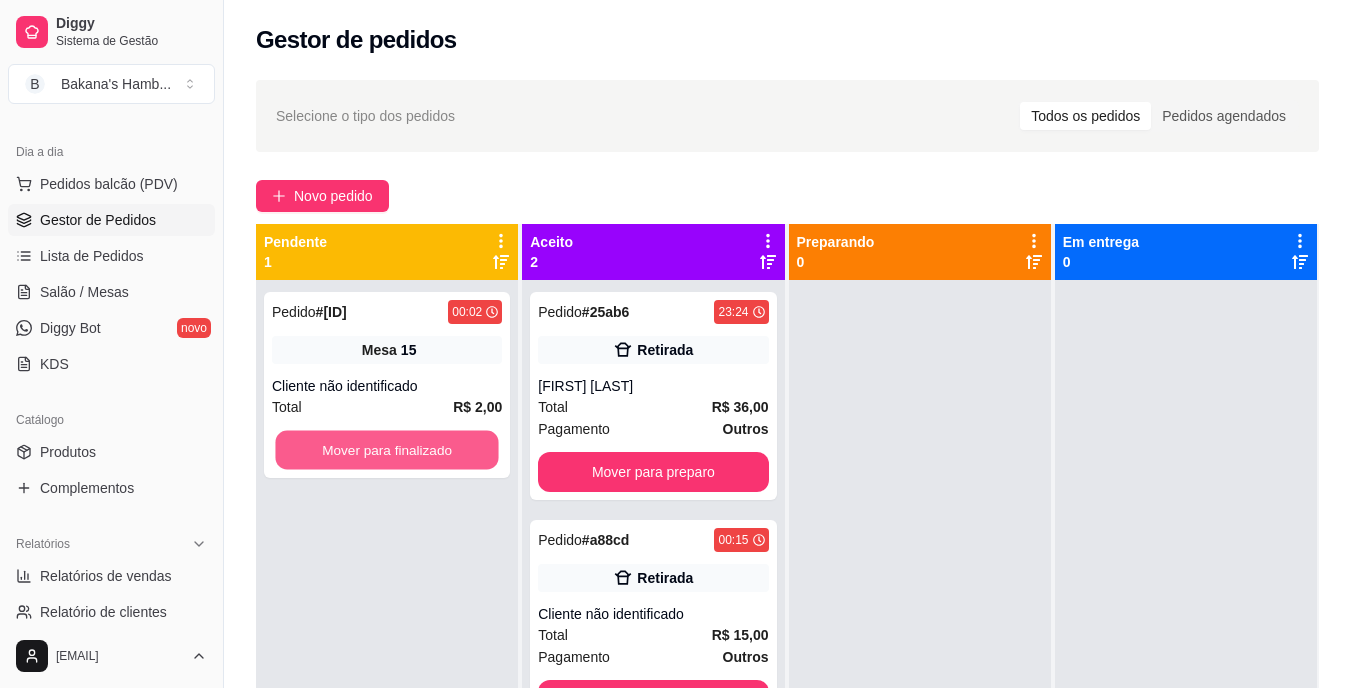 click on "Mover para finalizado" at bounding box center (386, 450) 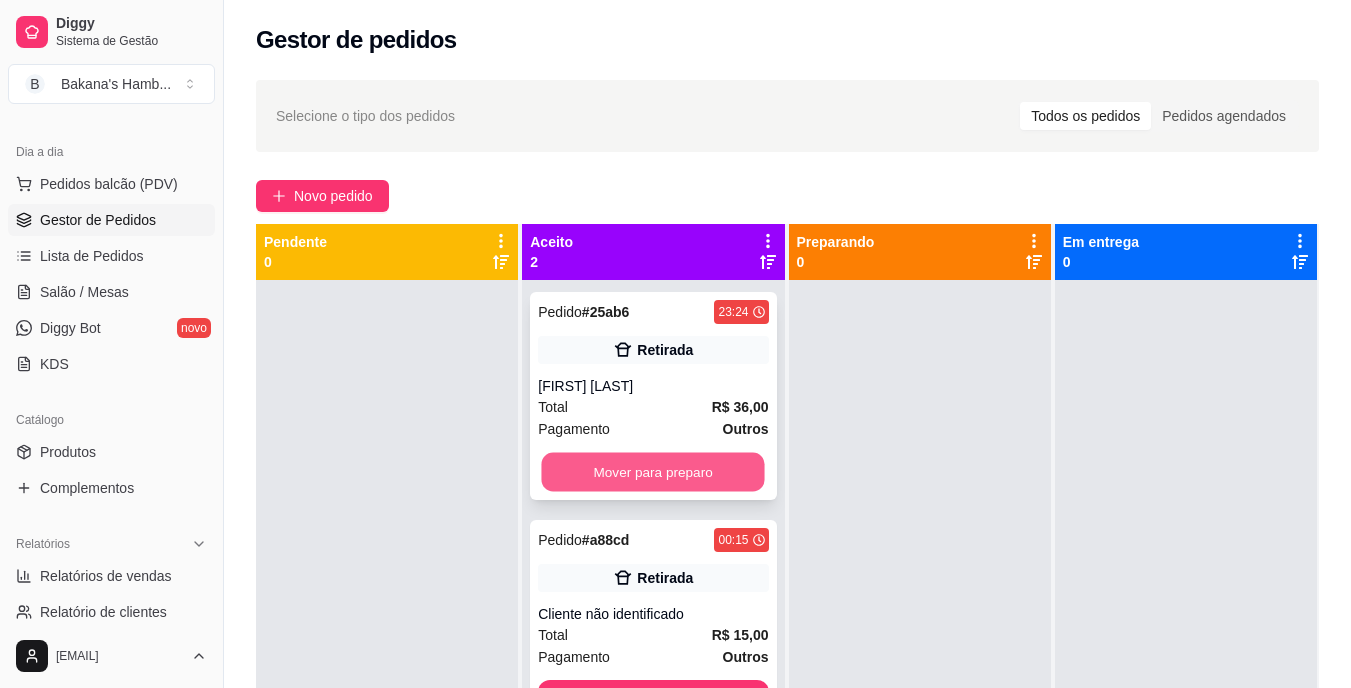 click on "Mover para preparo" at bounding box center (653, 472) 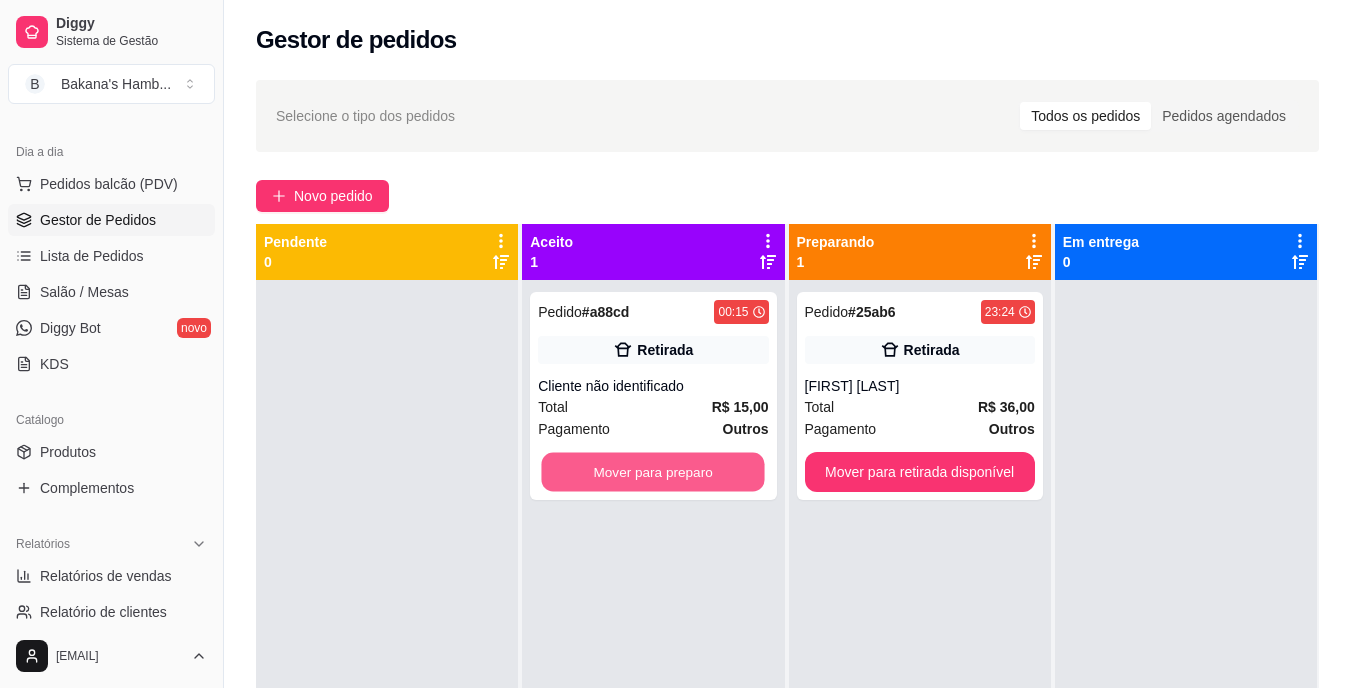 click on "Mover para preparo" at bounding box center (653, 472) 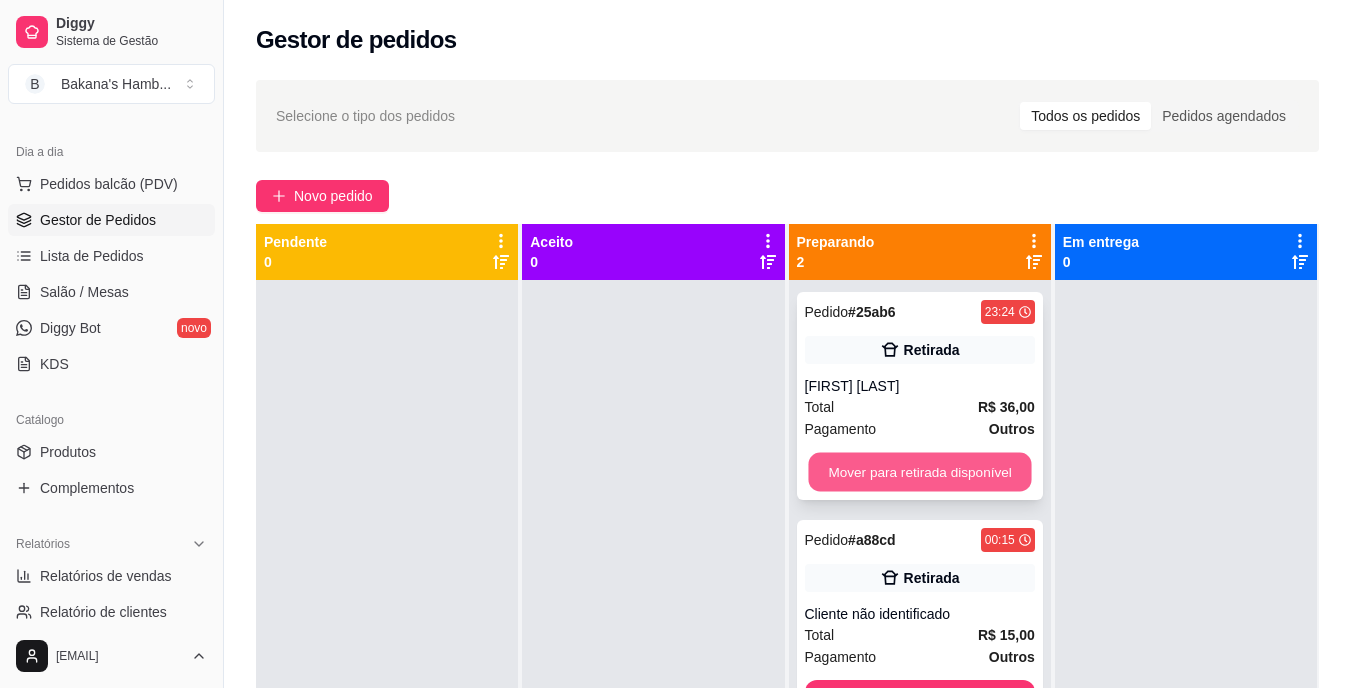 click on "Mover para retirada disponível" at bounding box center (919, 472) 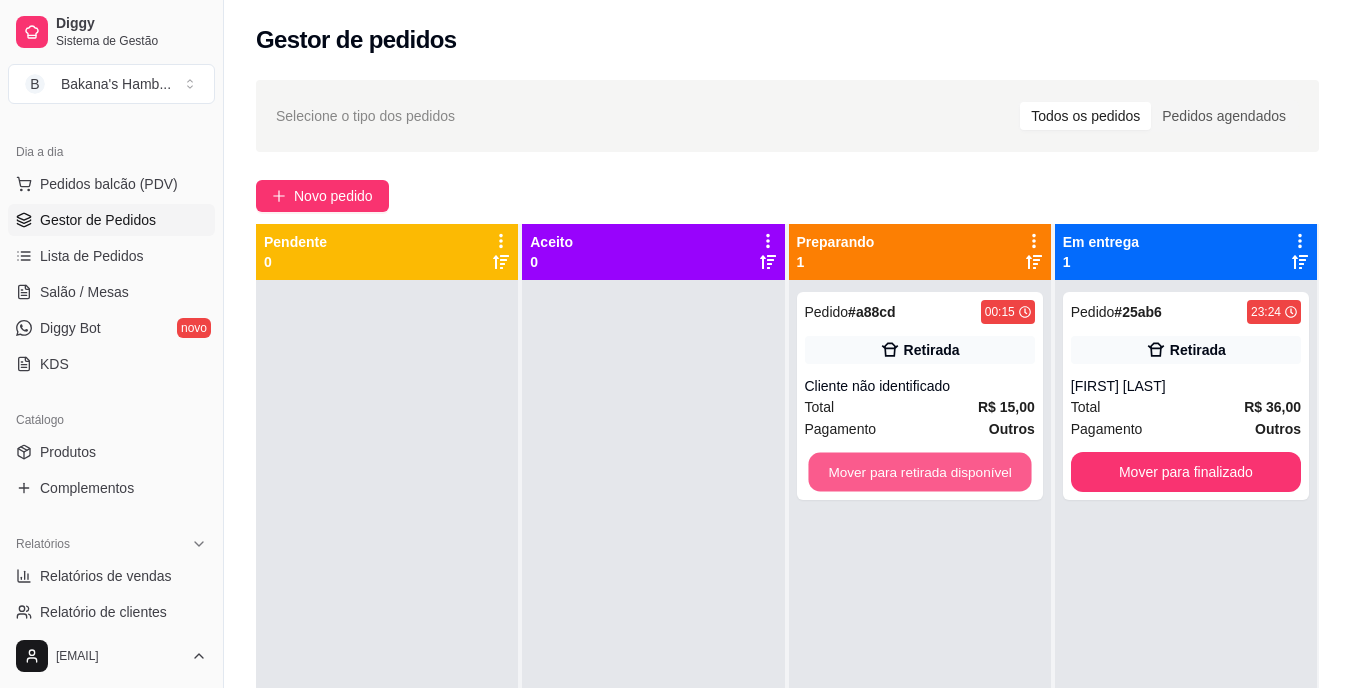 click on "Mover para retirada disponível" at bounding box center (919, 472) 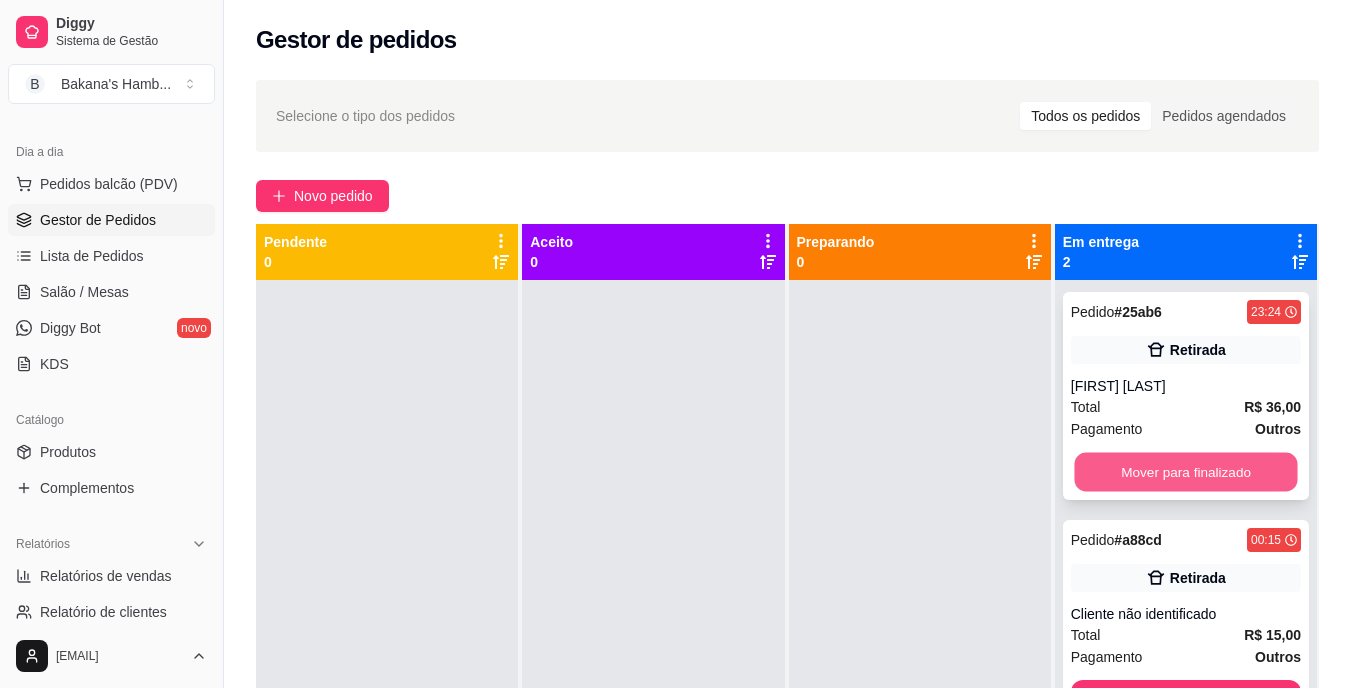 click on "Mover para finalizado" at bounding box center (1185, 472) 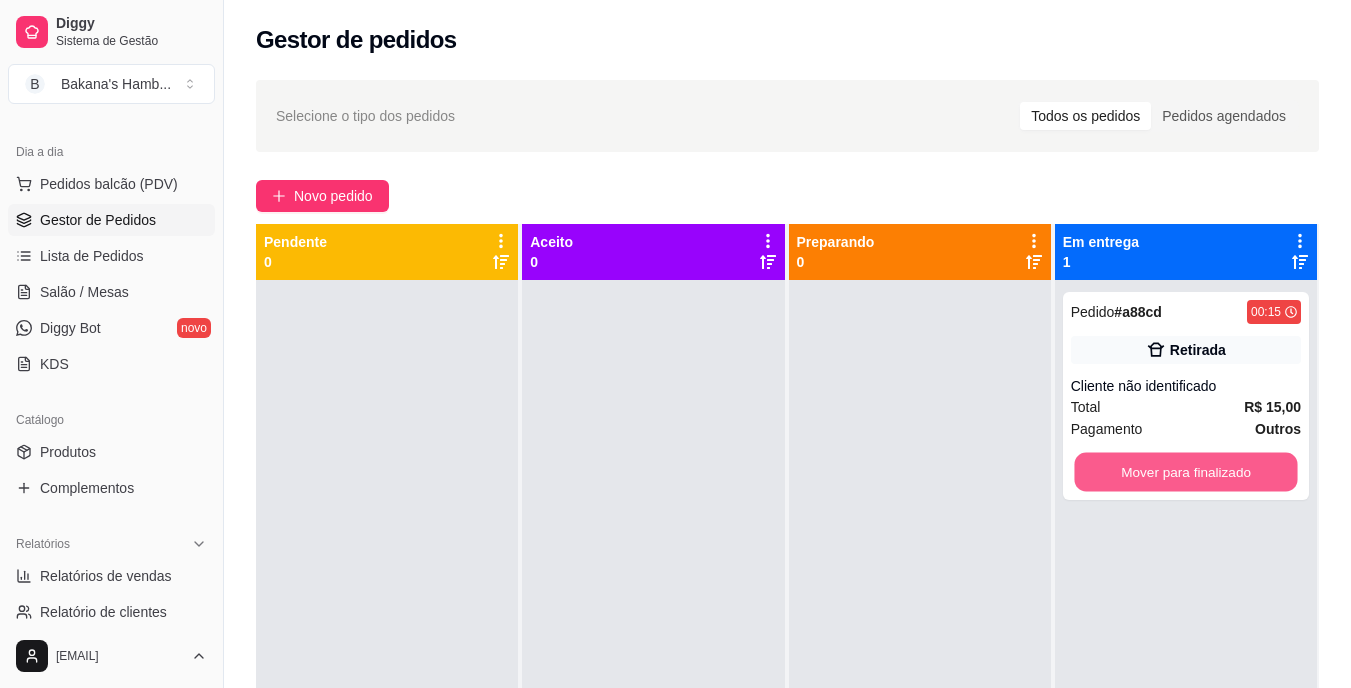 click on "Mover para finalizado" at bounding box center [1185, 472] 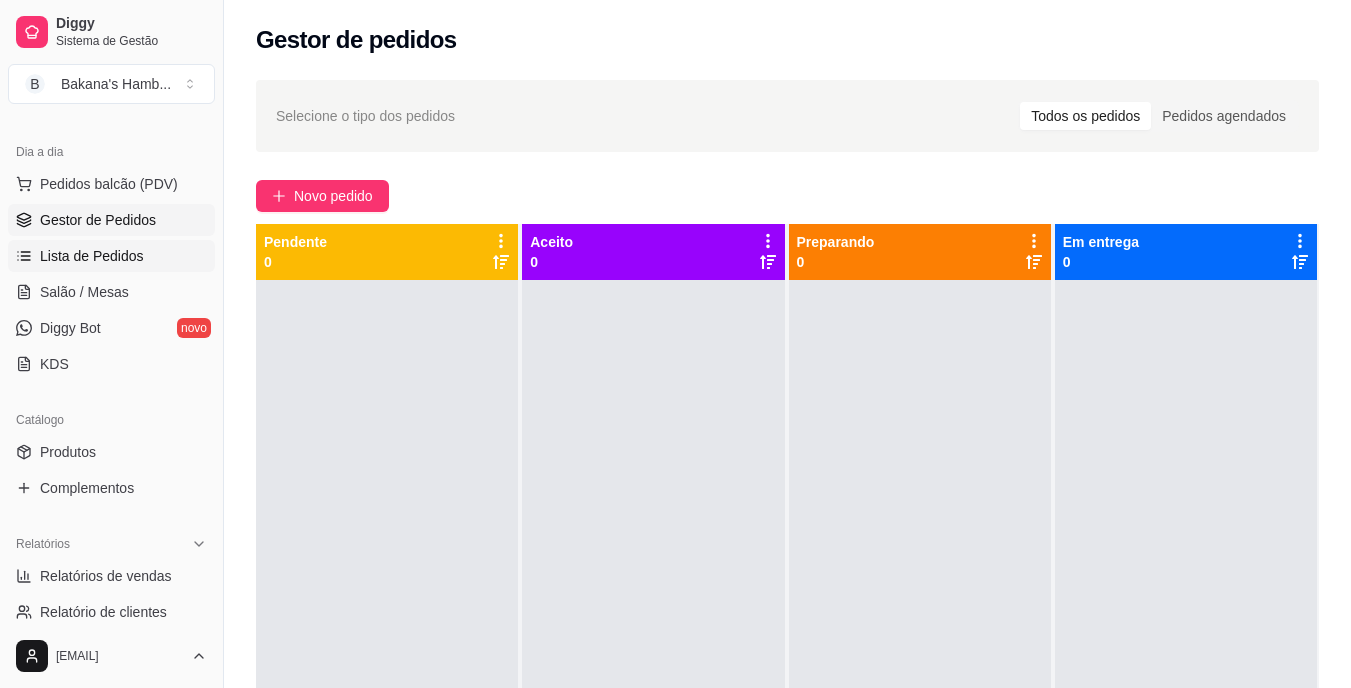 click on "Lista de Pedidos" at bounding box center (92, 256) 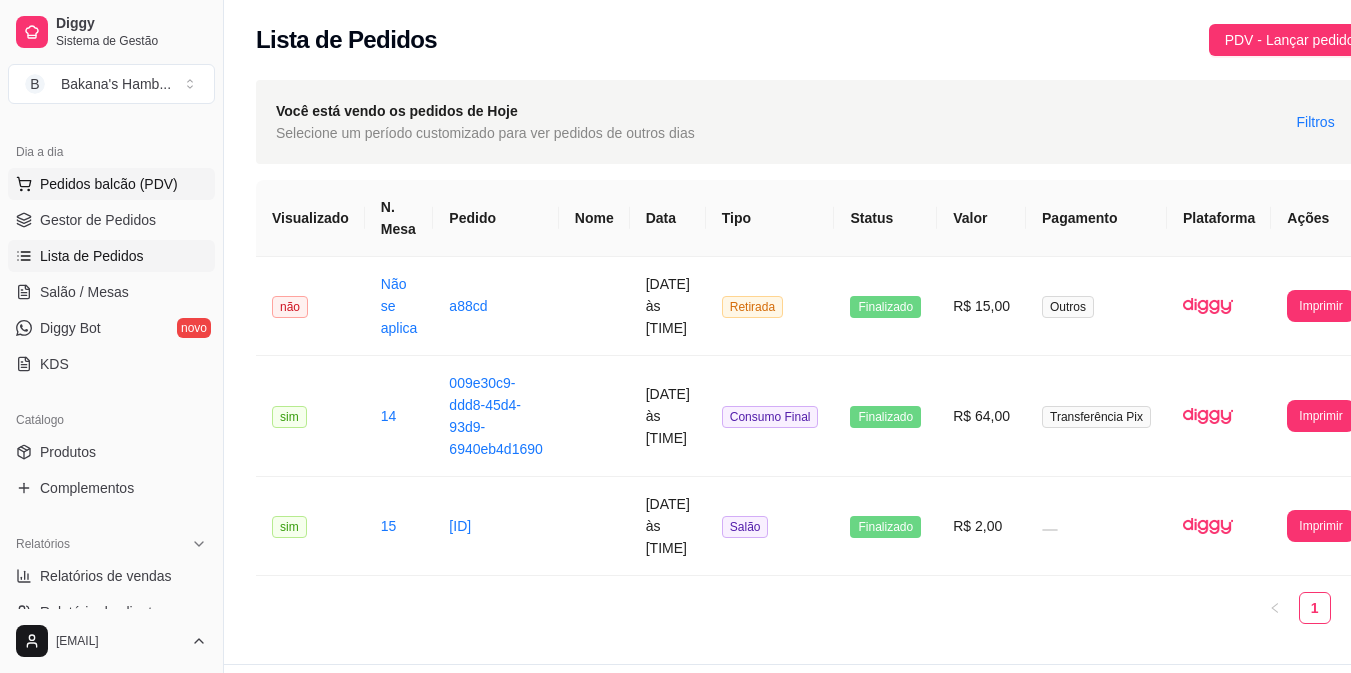 click on "Pedidos balcão (PDV)" at bounding box center (109, 184) 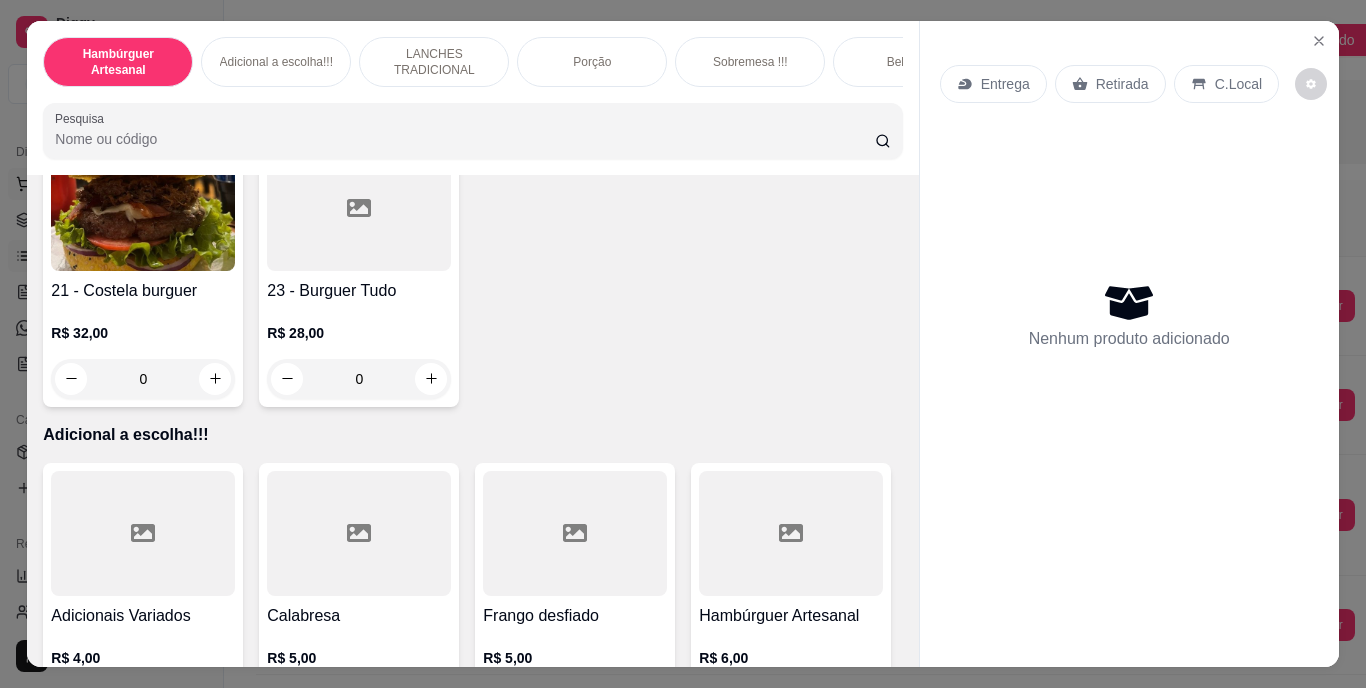 scroll, scrollTop: 1904, scrollLeft: 0, axis: vertical 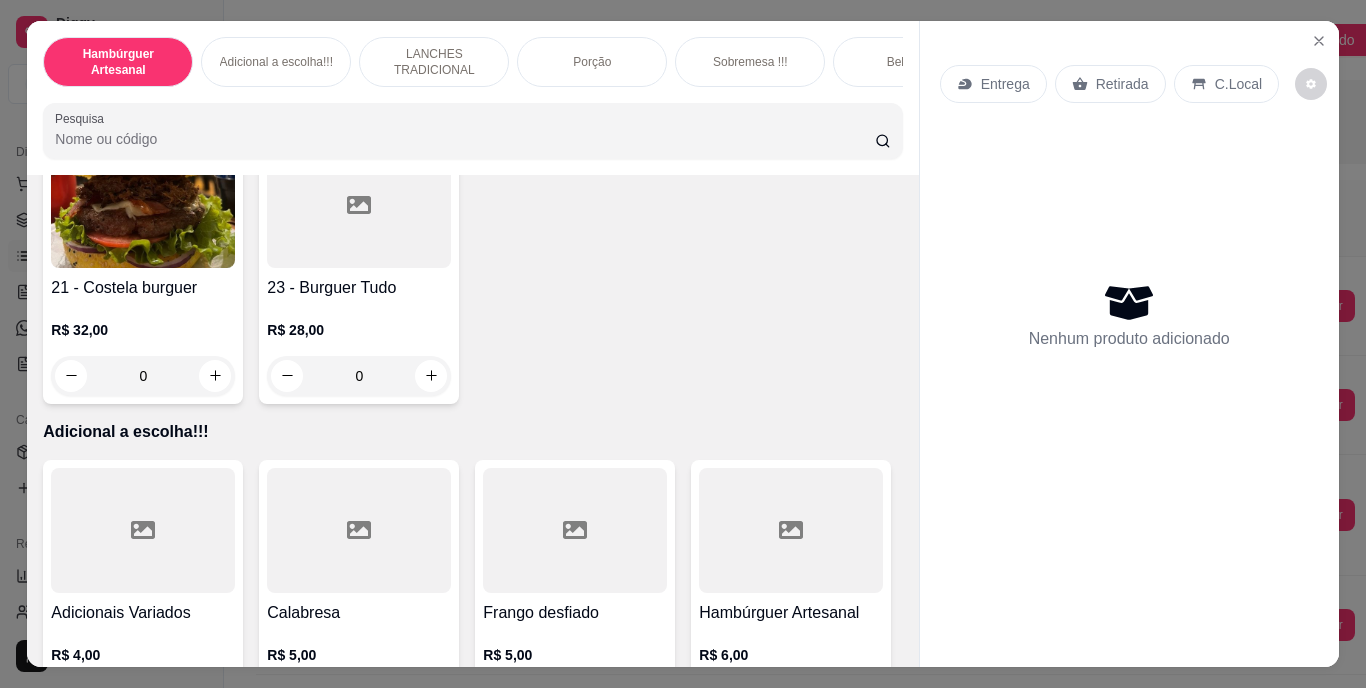 drag, startPoint x: 96, startPoint y: 188, endPoint x: 702, endPoint y: 496, distance: 679.77936 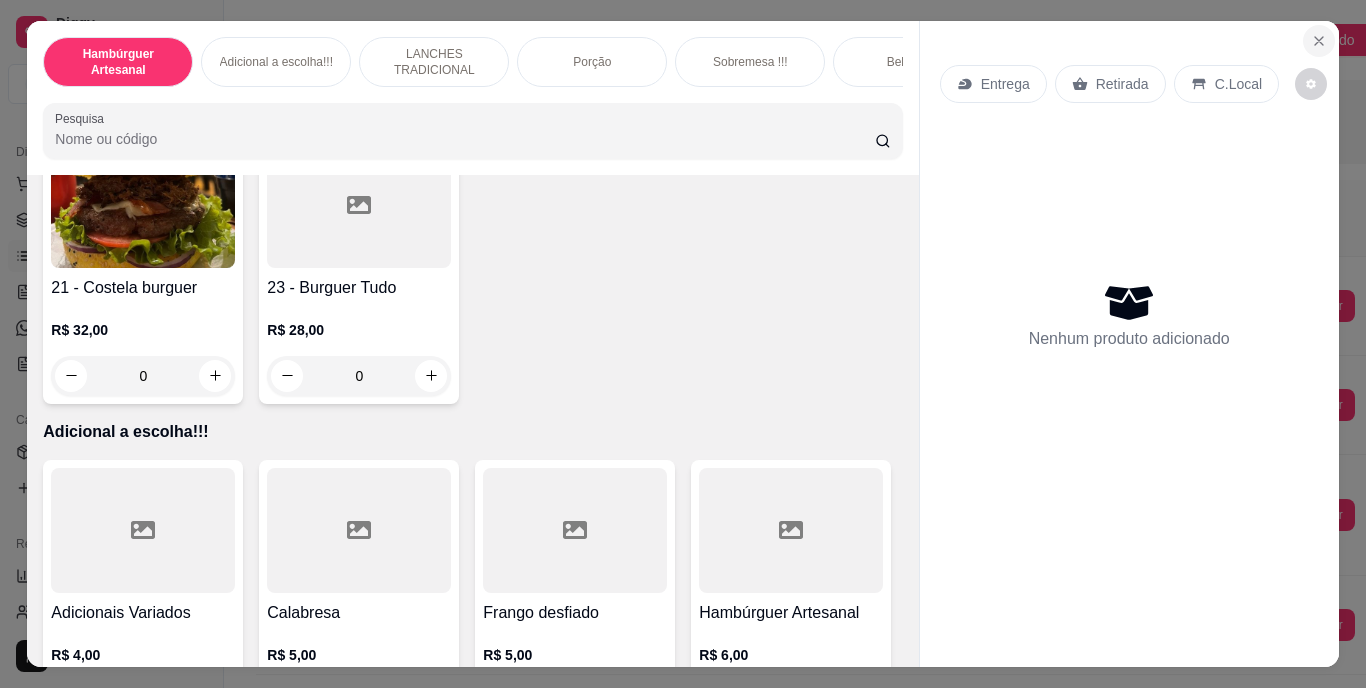 click 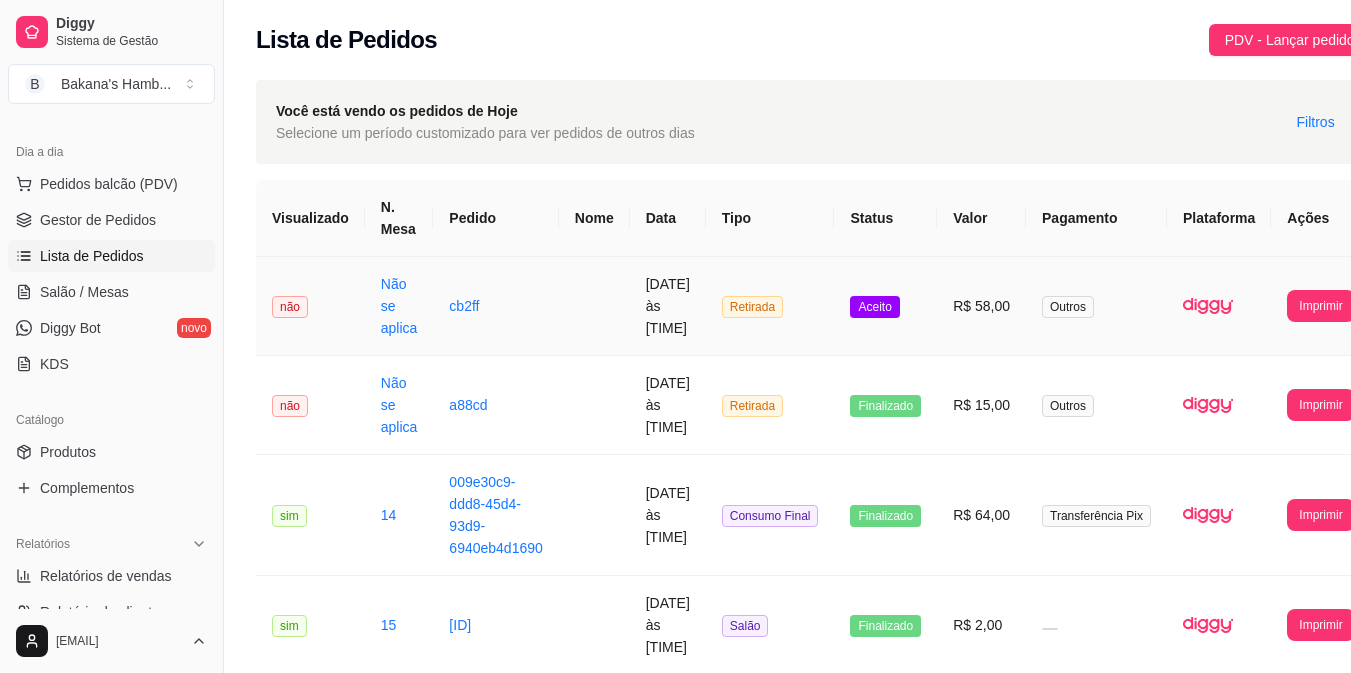 click on "R$ 58,00" at bounding box center (981, 306) 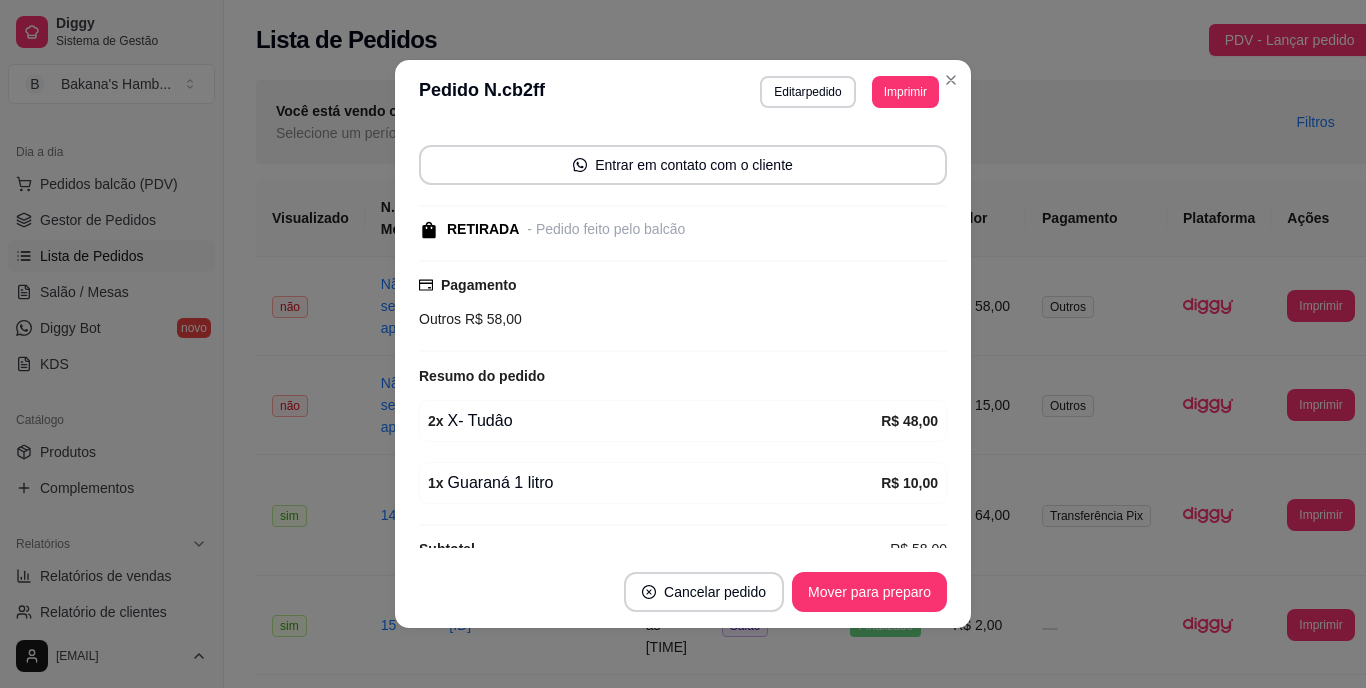 scroll, scrollTop: 163, scrollLeft: 0, axis: vertical 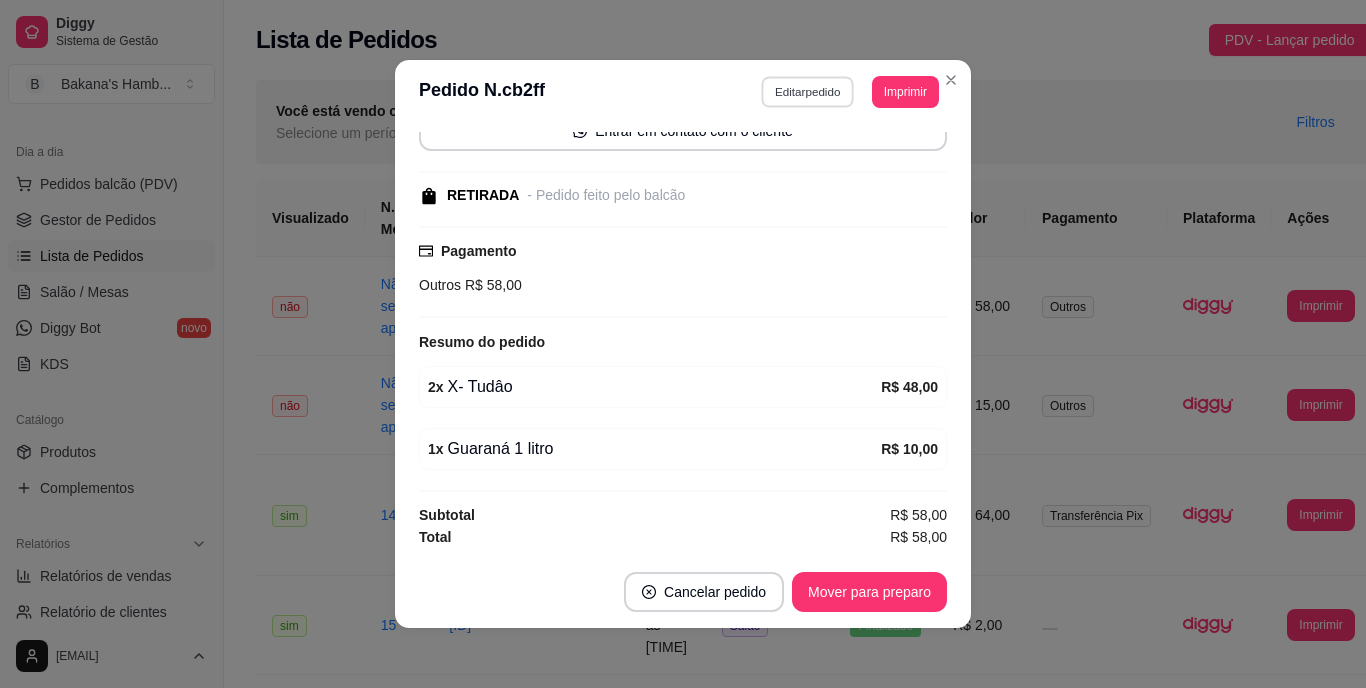 click on "Editar  pedido" at bounding box center [808, 91] 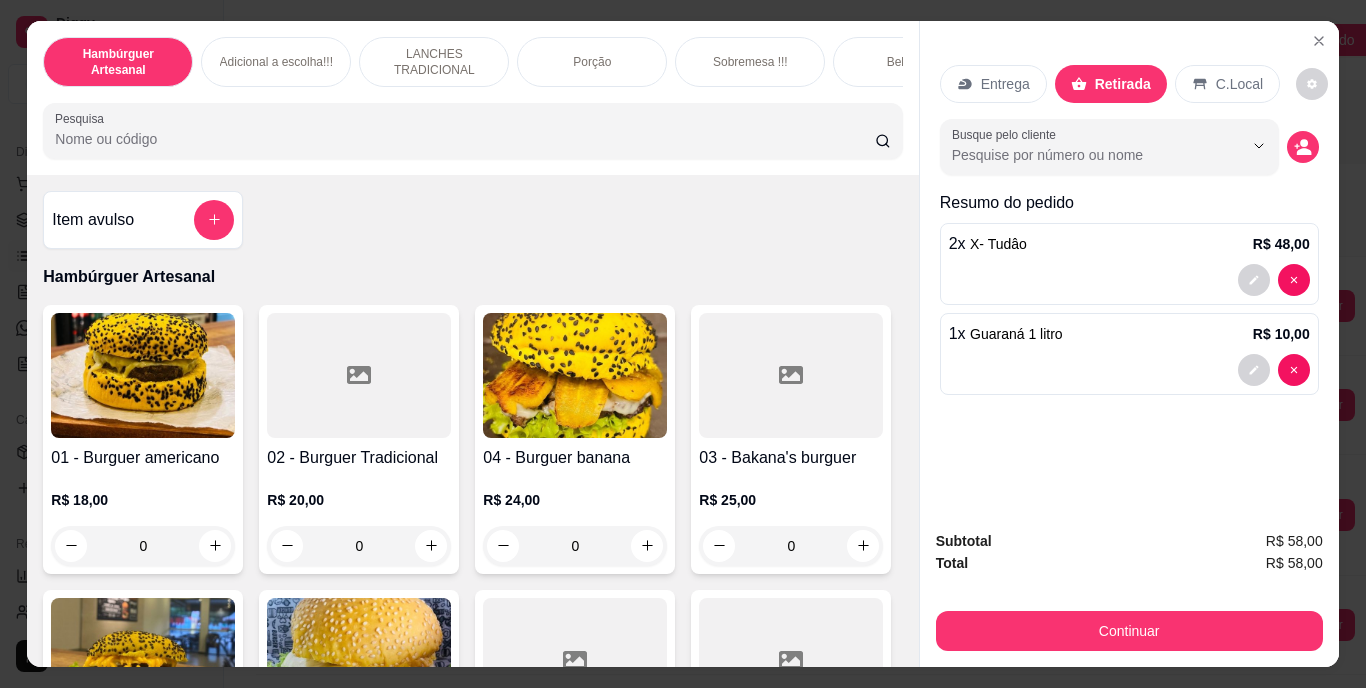 click on "Pesquisa" at bounding box center (465, 139) 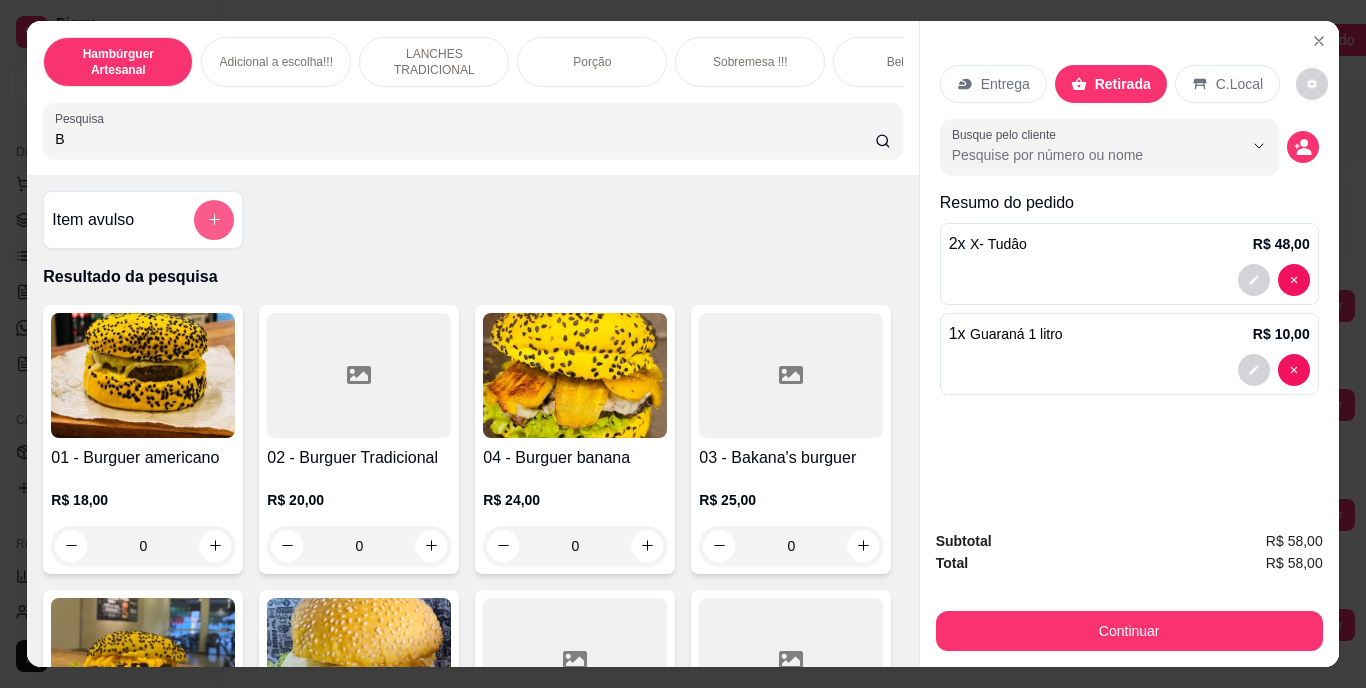 type on "B" 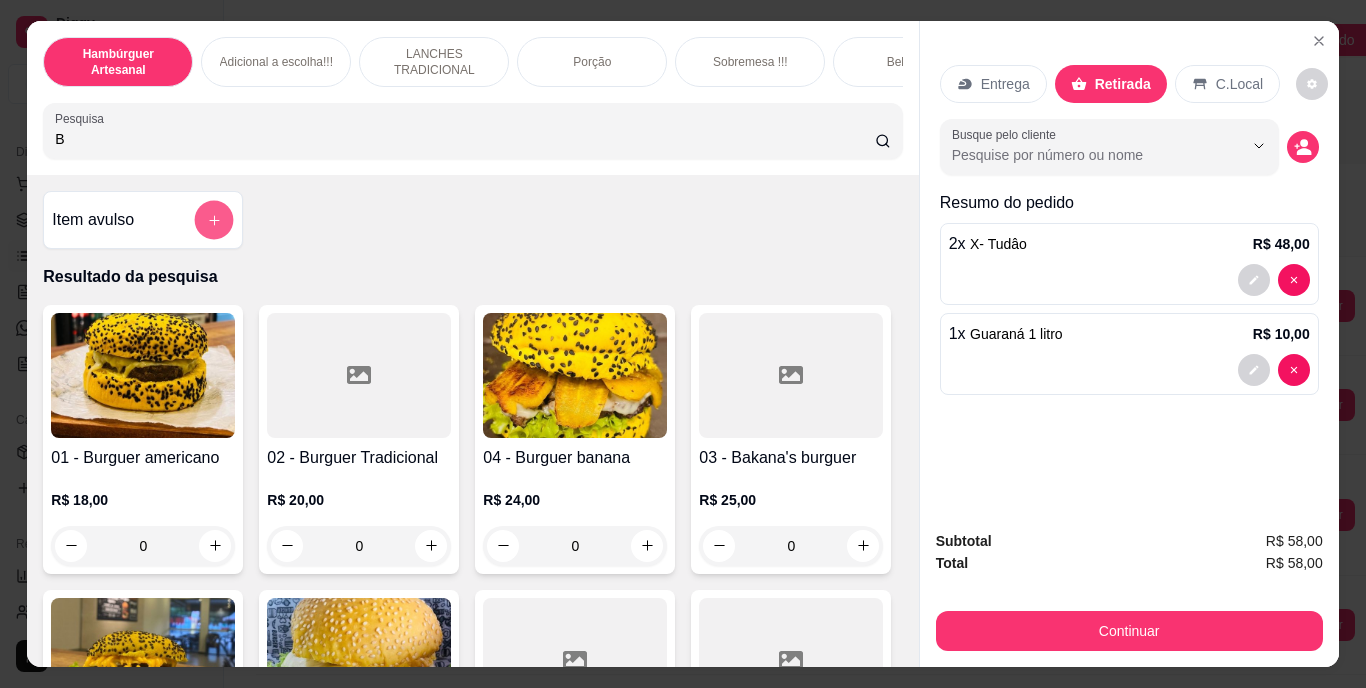 click at bounding box center (214, 219) 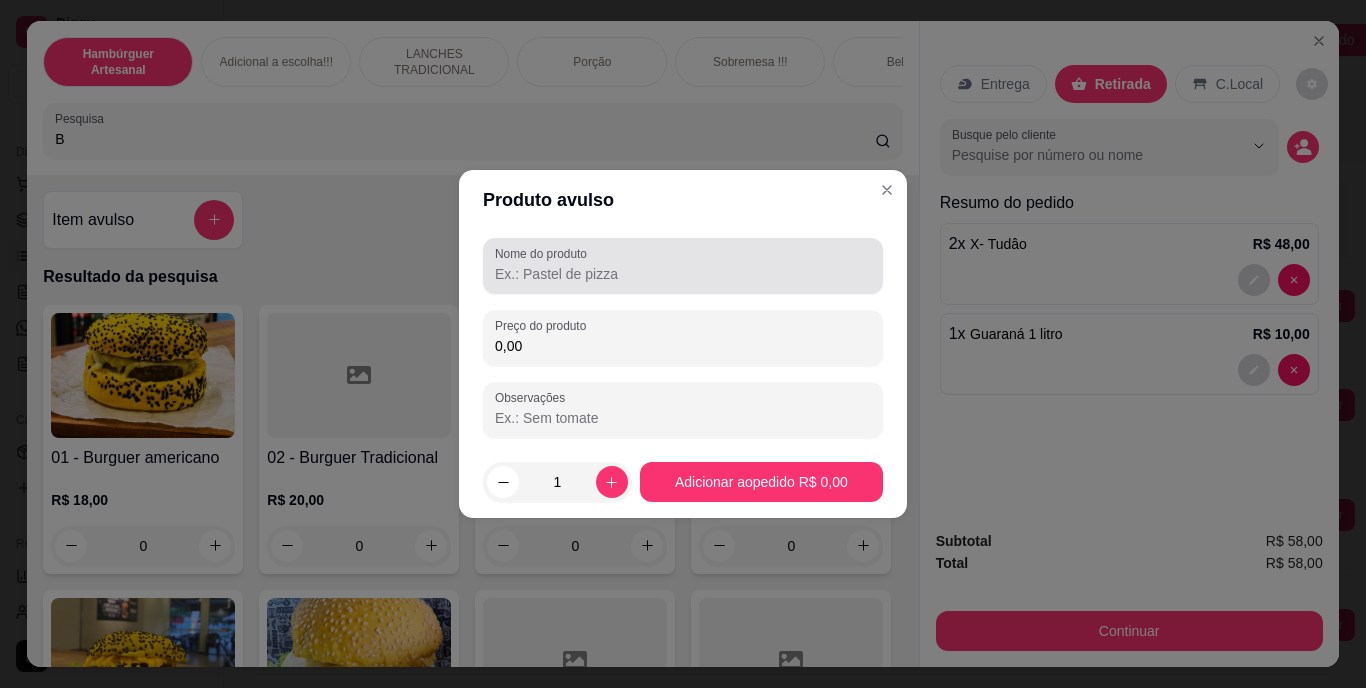 click on "Nome do produto" at bounding box center (544, 253) 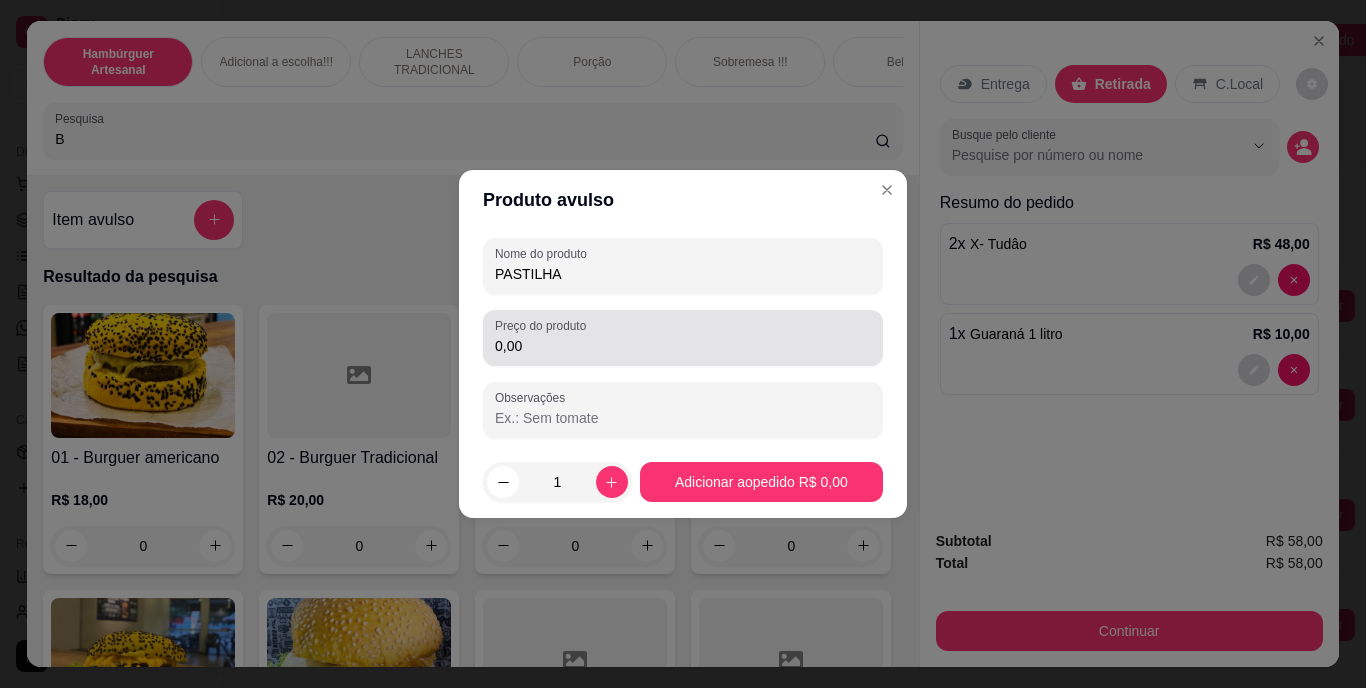 type on "PASTILHA" 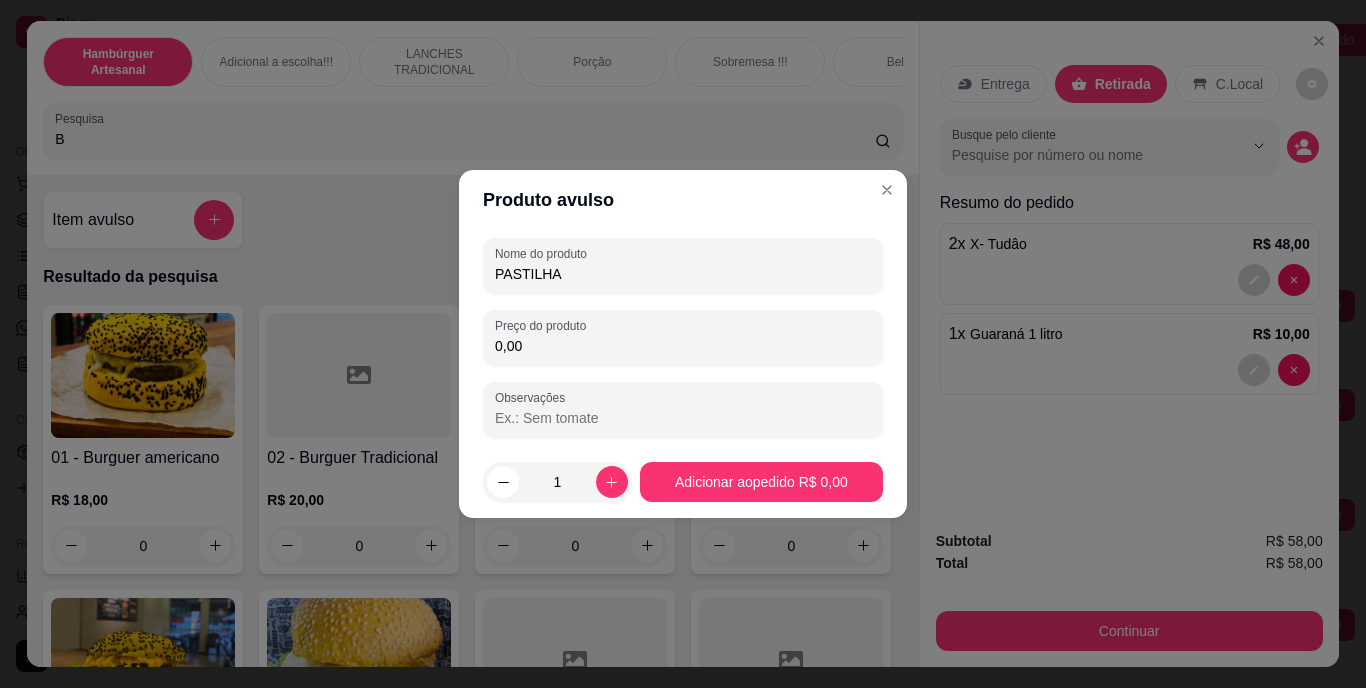 click on "0,00" at bounding box center [683, 346] 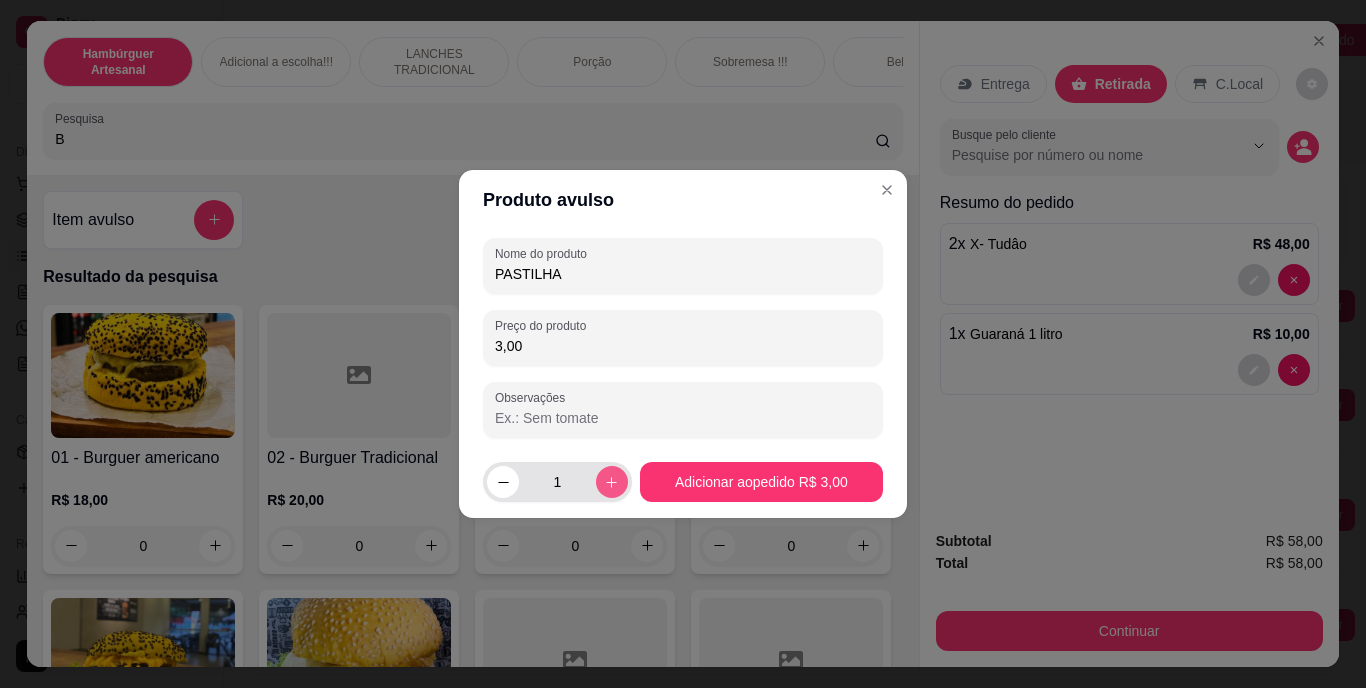 type on "3,00" 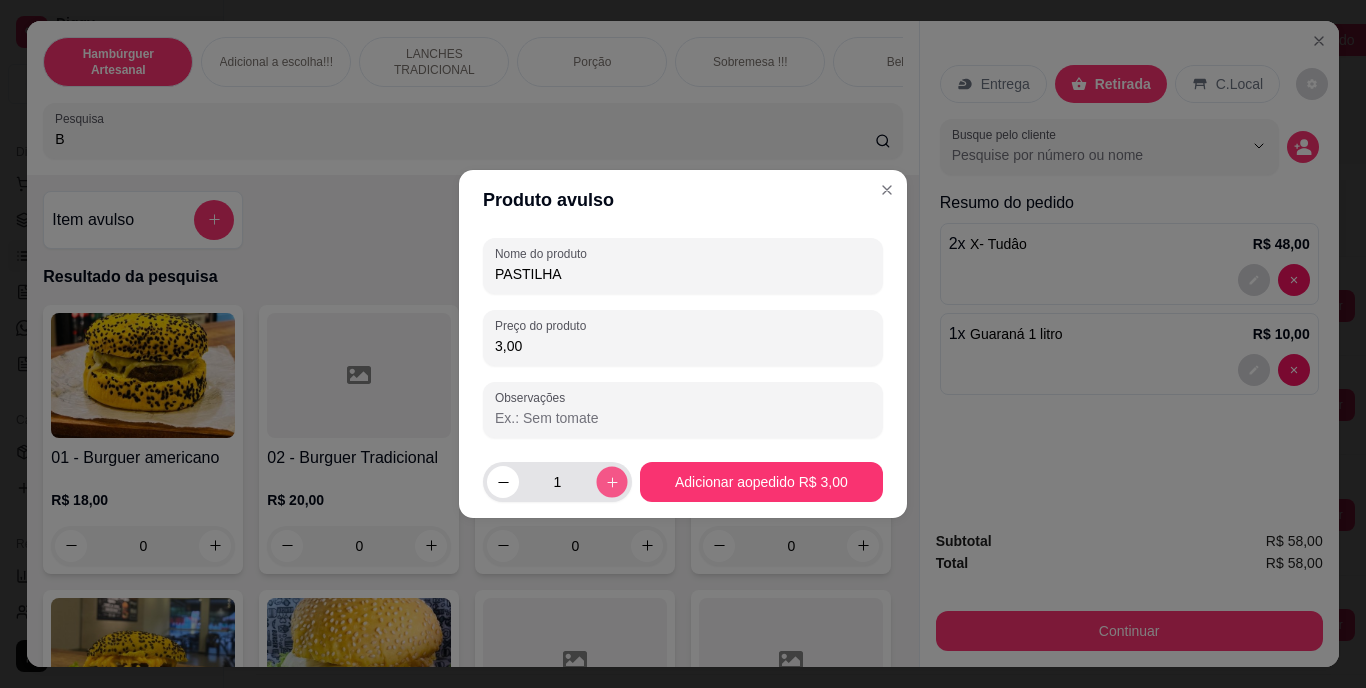 click at bounding box center [611, 481] 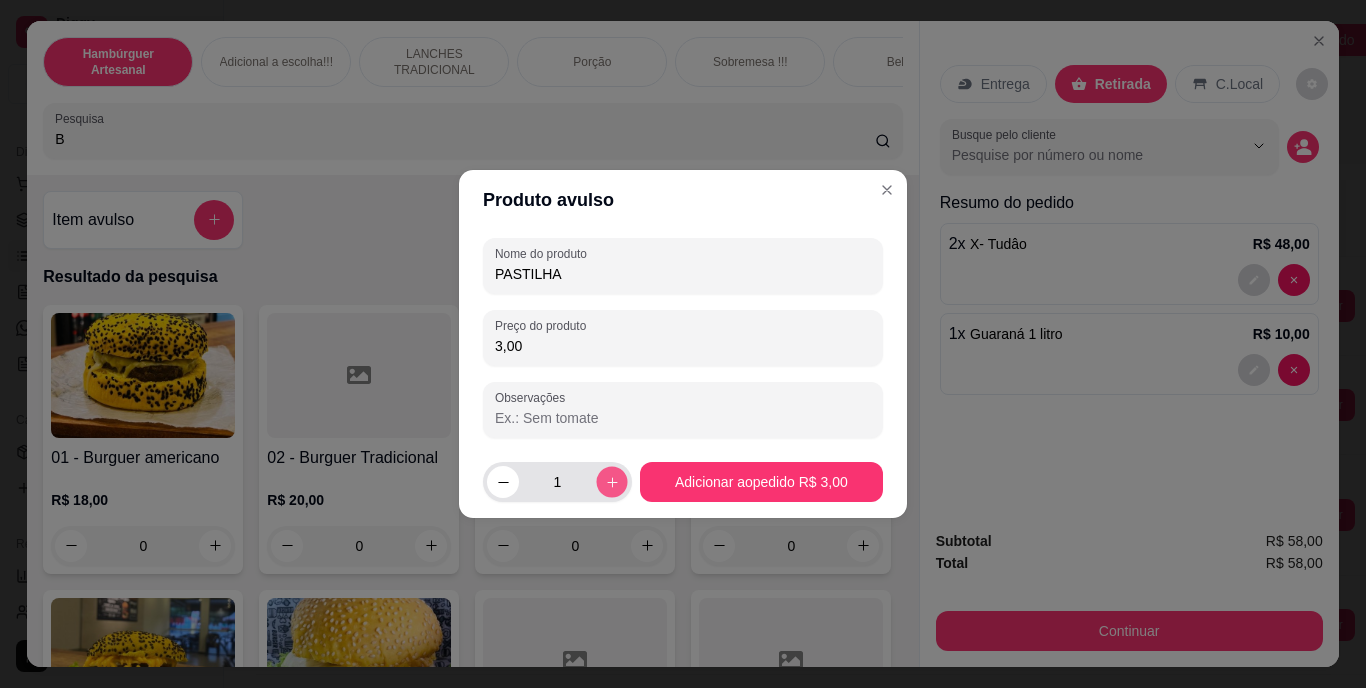 type on "2" 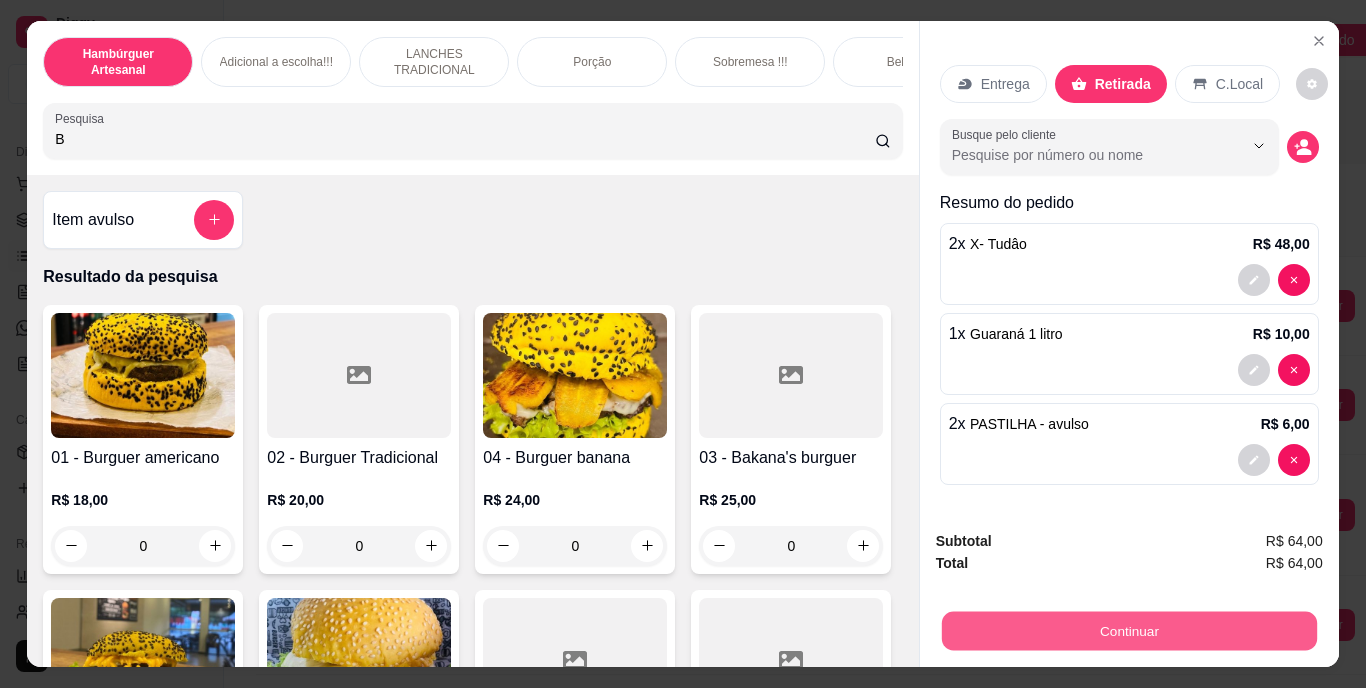 click on "Continuar" at bounding box center [1128, 631] 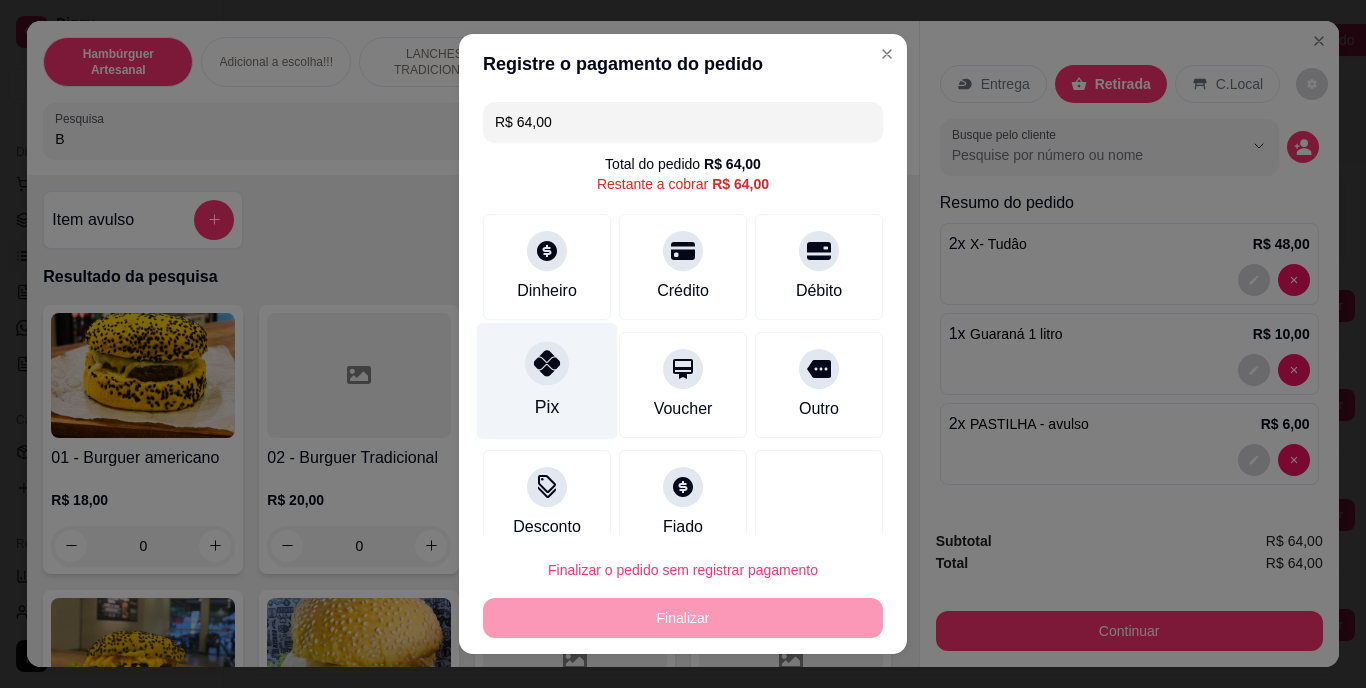 click on "Pix" at bounding box center [547, 381] 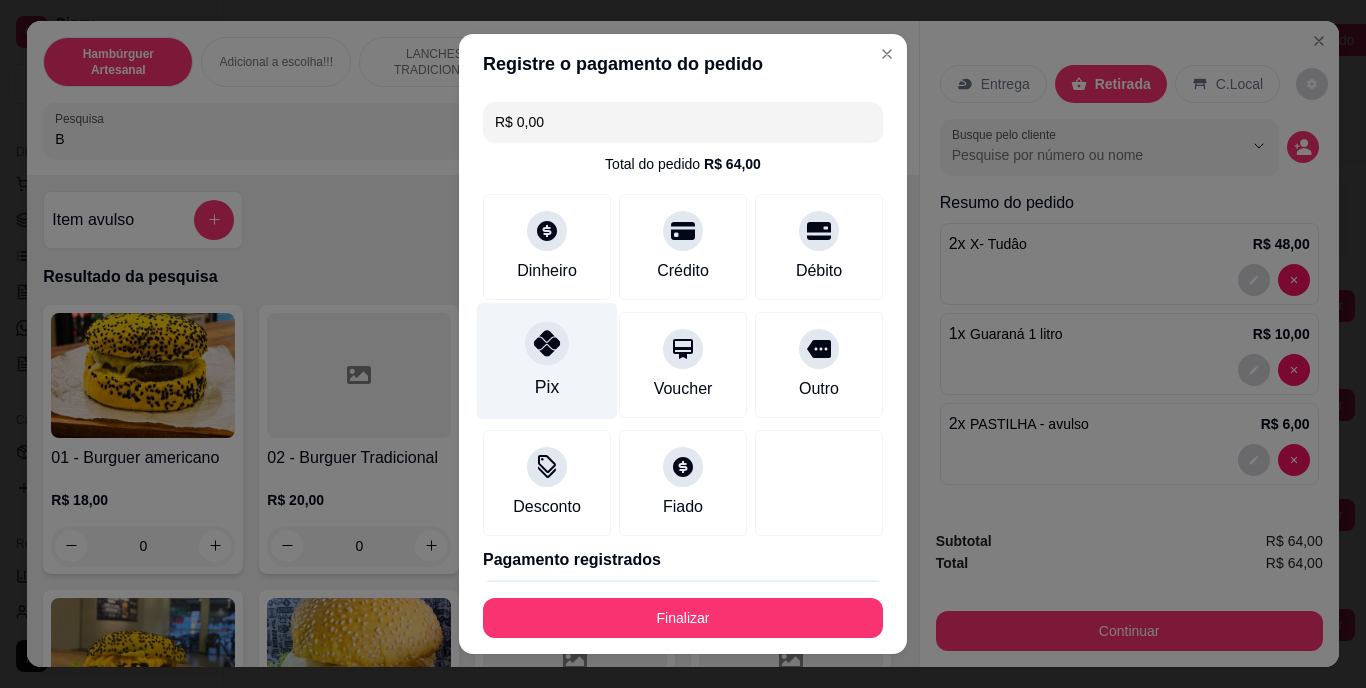 type on "R$ 0,00" 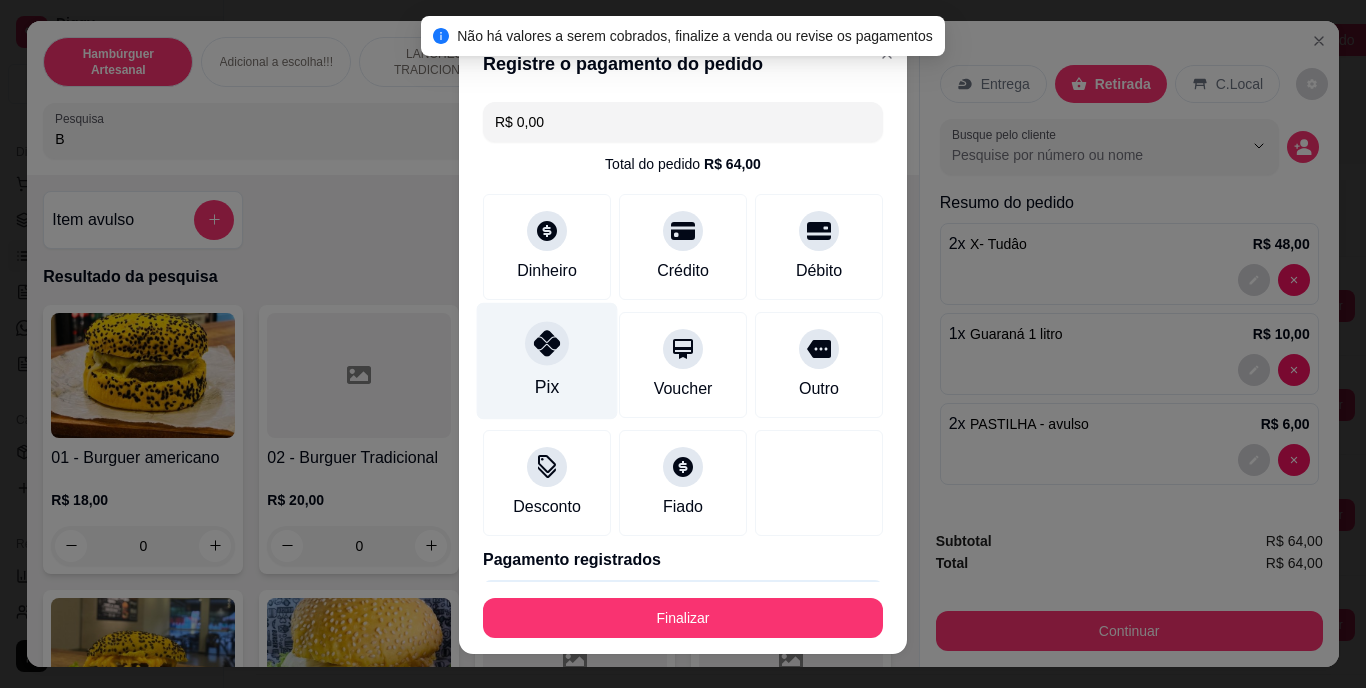 click at bounding box center [547, 344] 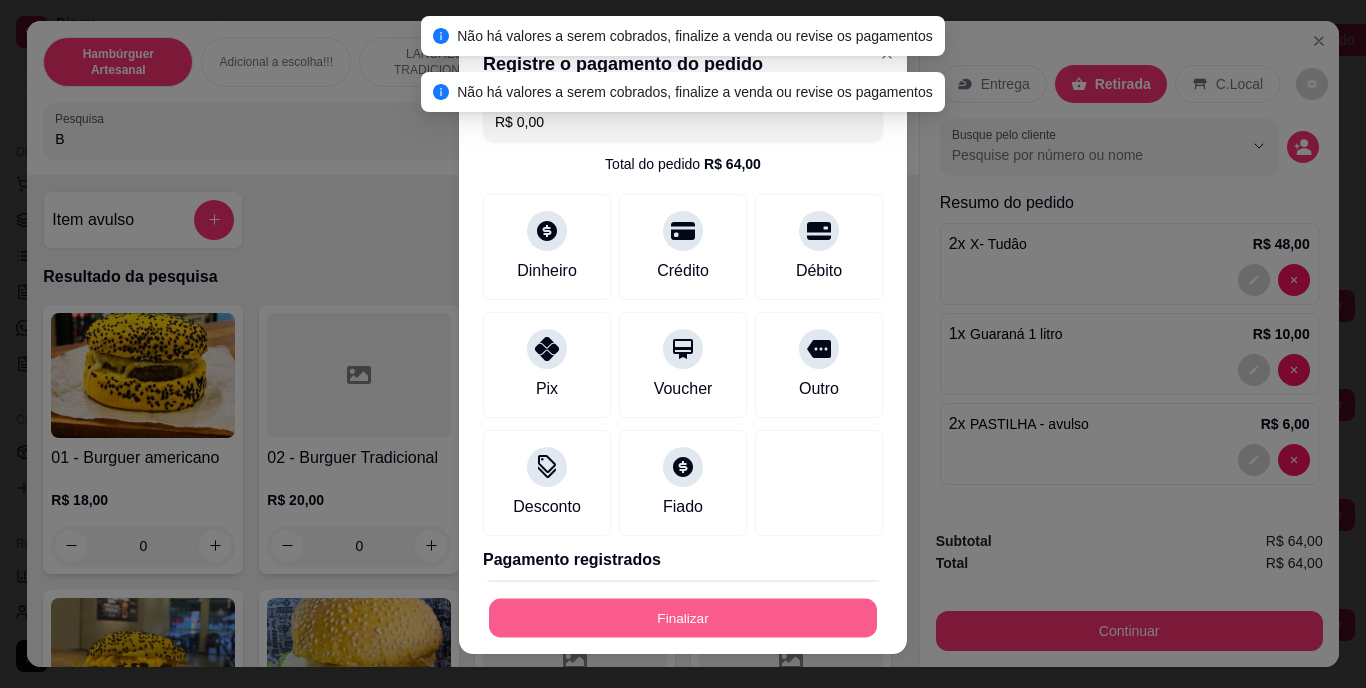 click on "Finalizar" at bounding box center [683, 617] 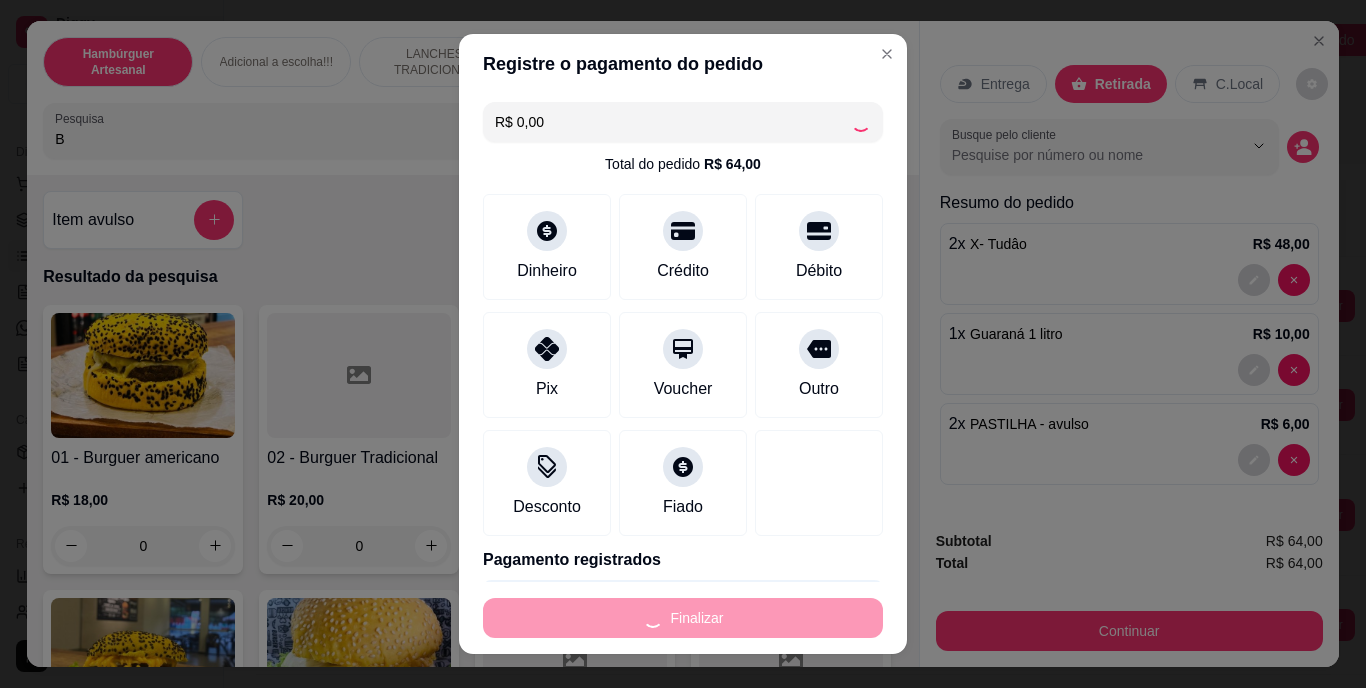 type on "0" 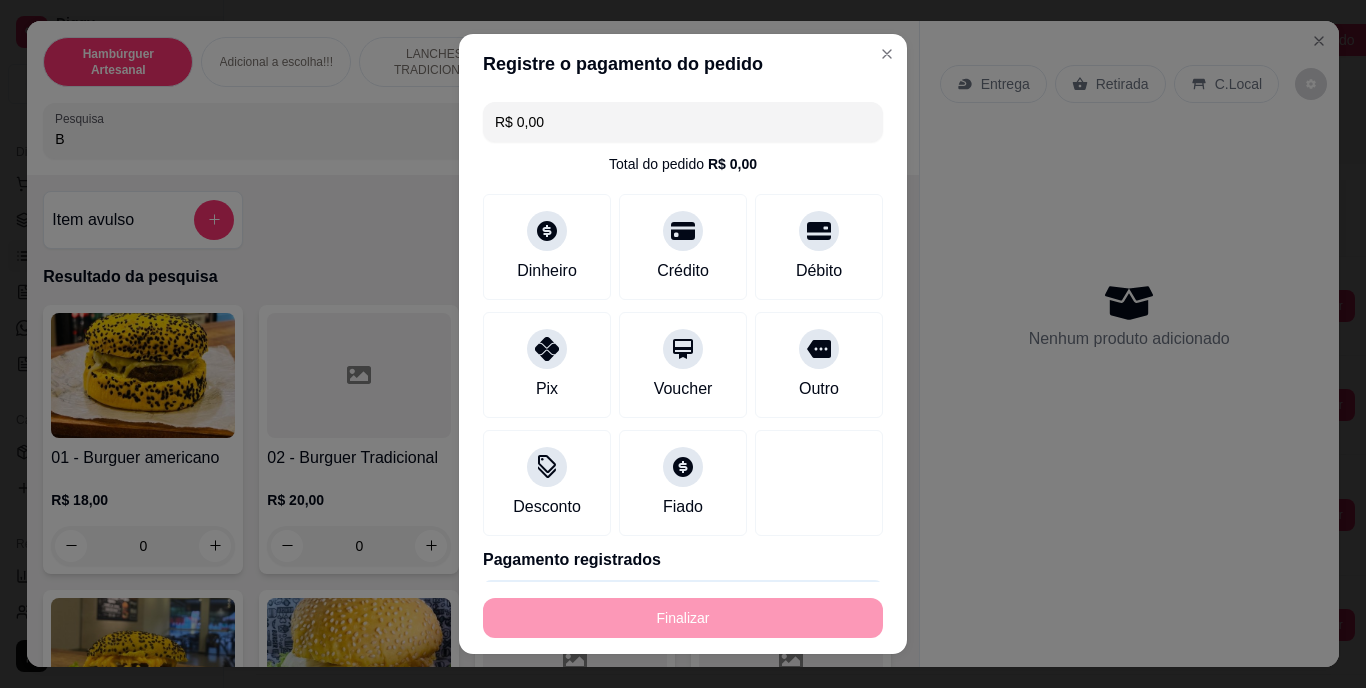 type on "-R$ 64,00" 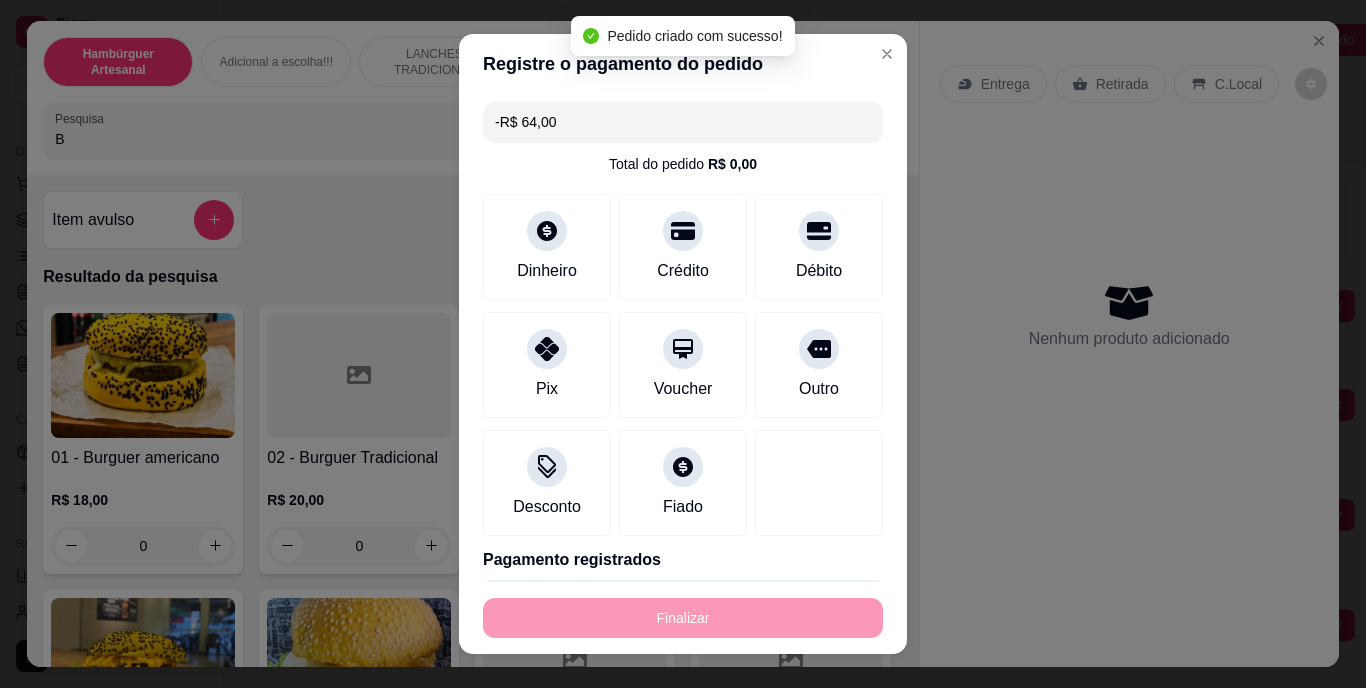 scroll, scrollTop: 207, scrollLeft: 0, axis: vertical 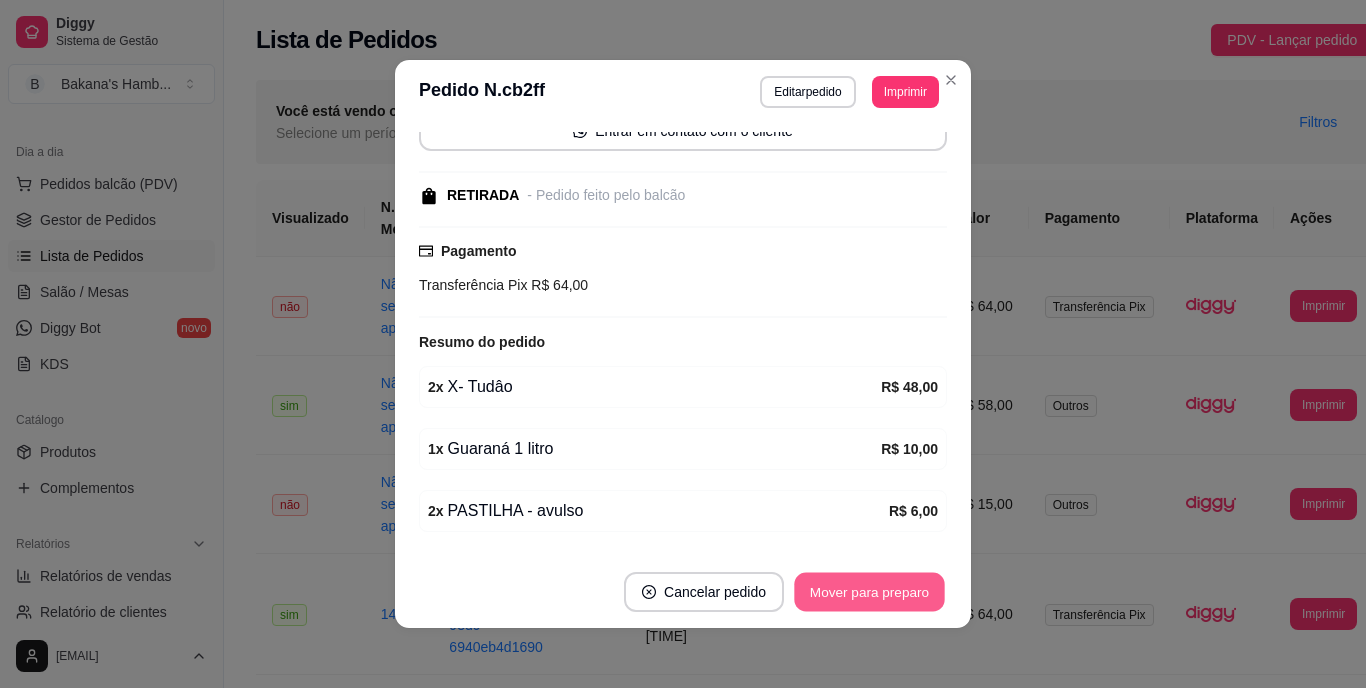 click on "Mover para preparo" at bounding box center [869, 592] 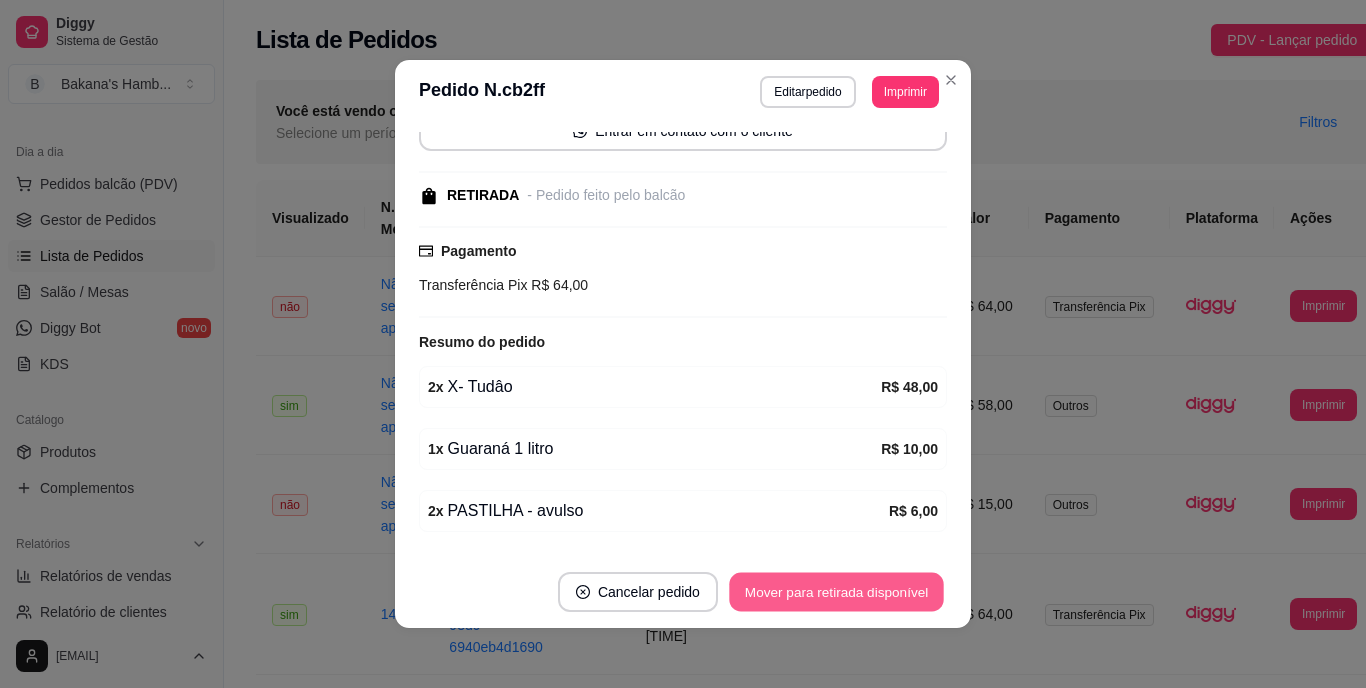 click on "Mover para retirada disponível" at bounding box center (836, 592) 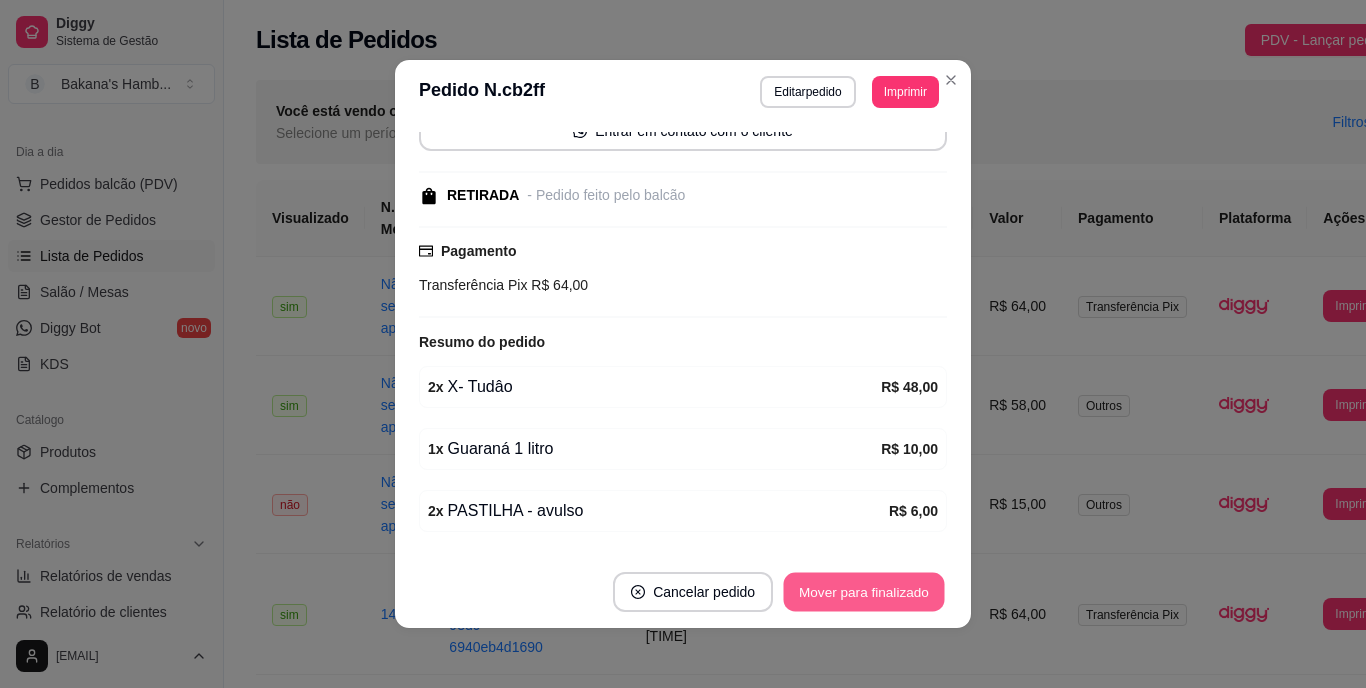 click on "Mover para finalizado" at bounding box center (864, 592) 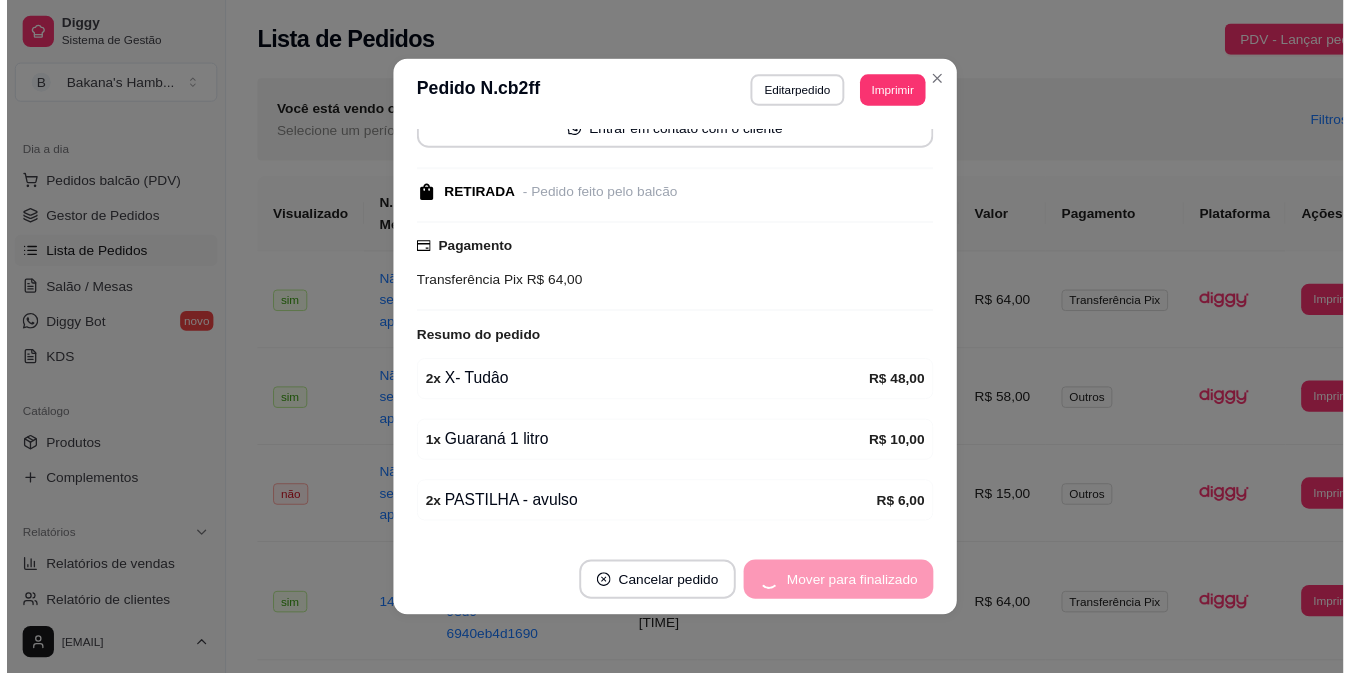 scroll, scrollTop: 141, scrollLeft: 0, axis: vertical 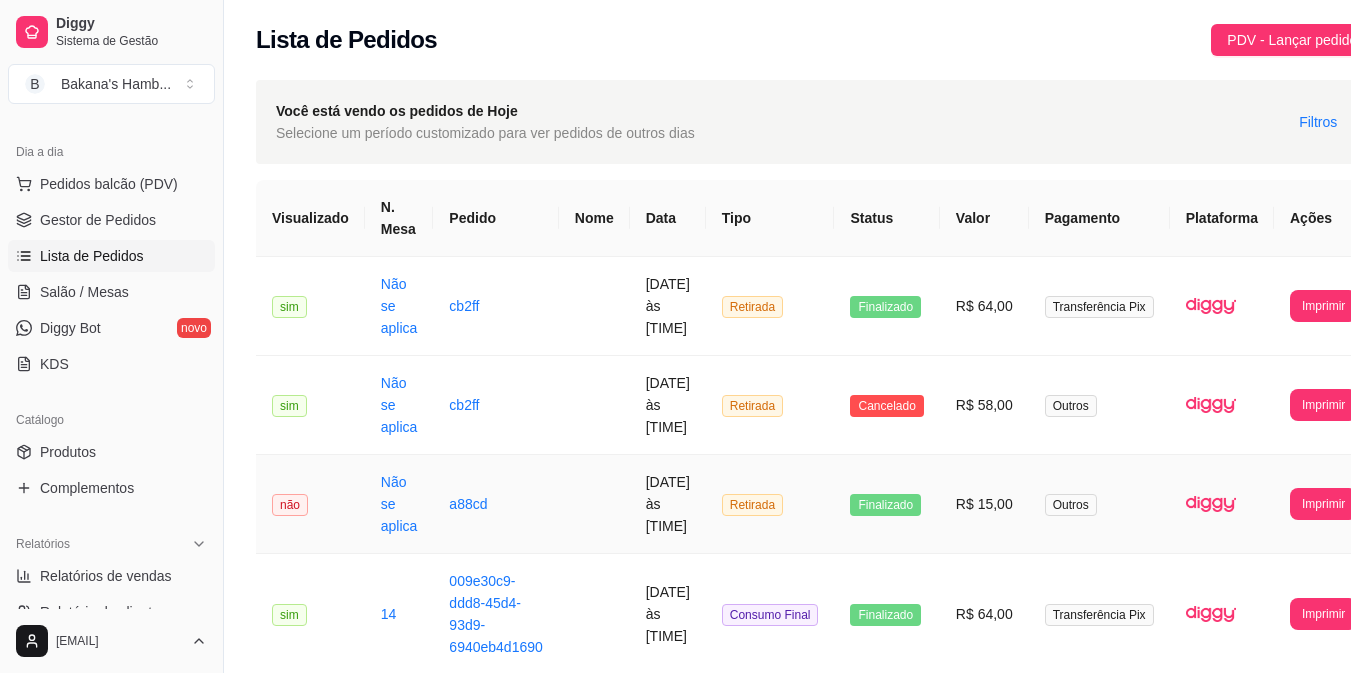 click on "Outros" at bounding box center (1099, 504) 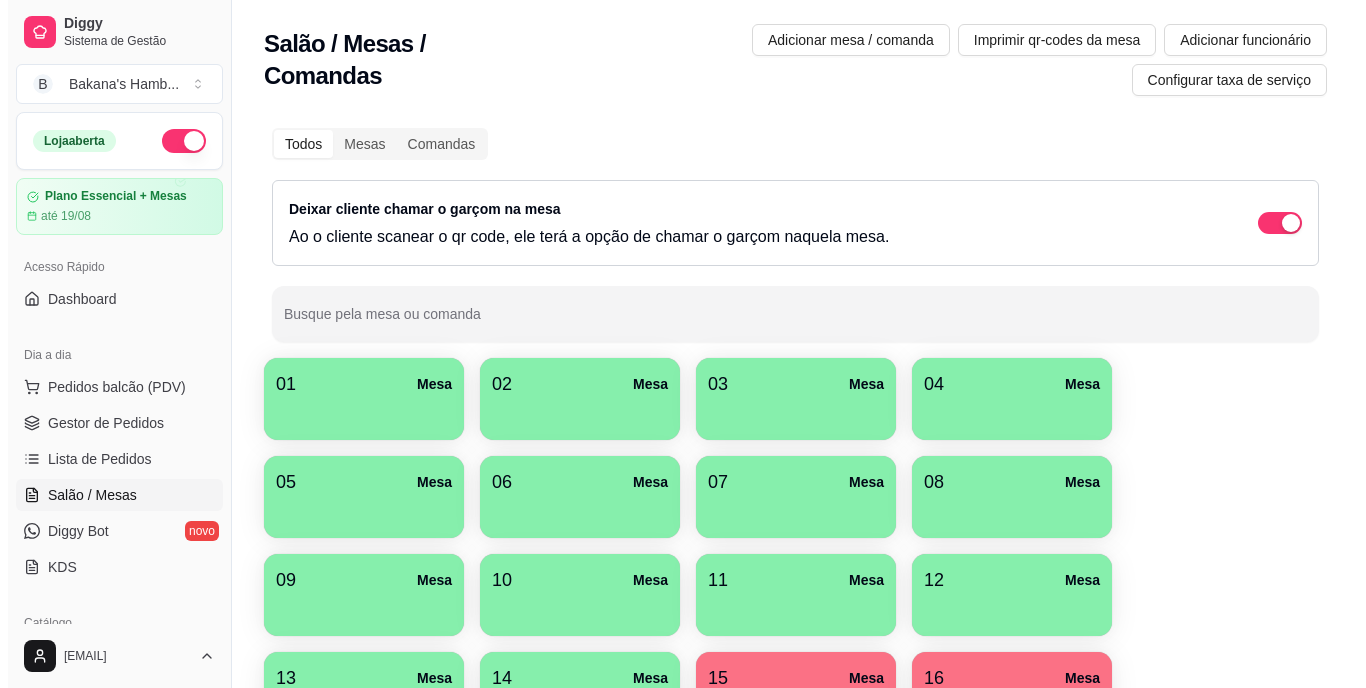 scroll, scrollTop: 217, scrollLeft: 0, axis: vertical 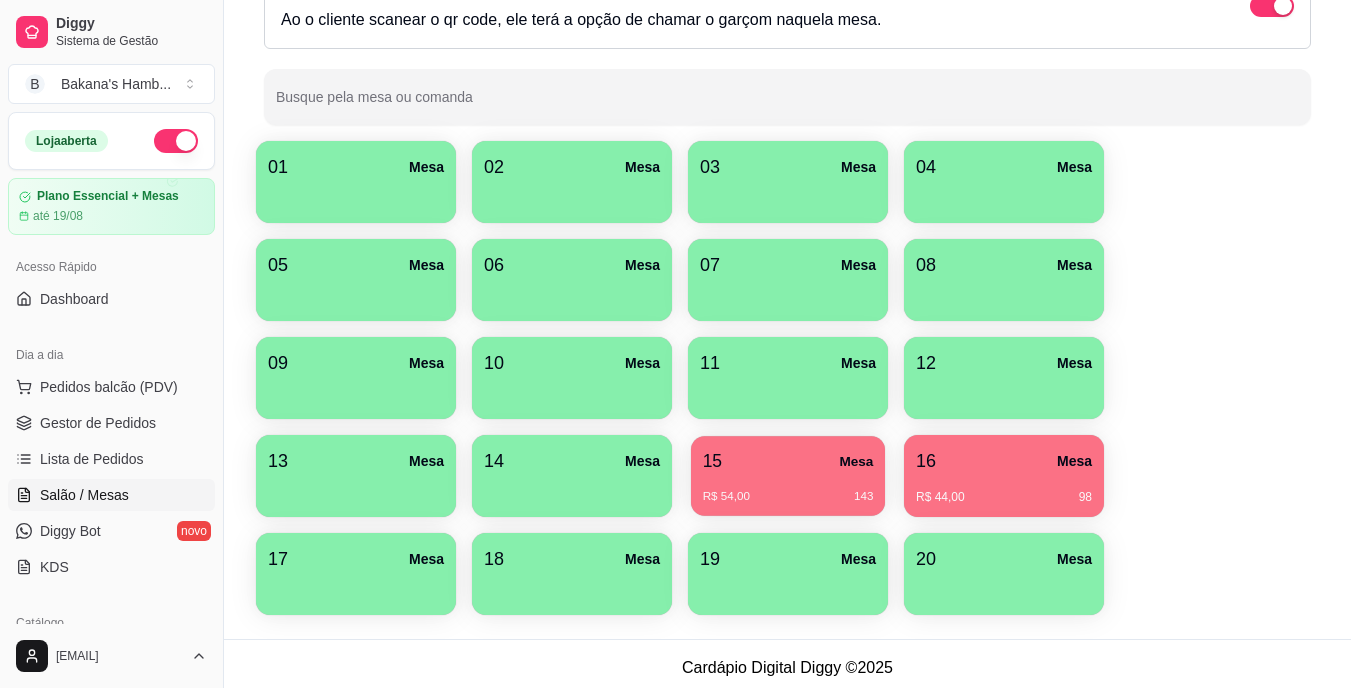 click on "15 Mesa" at bounding box center [788, 461] 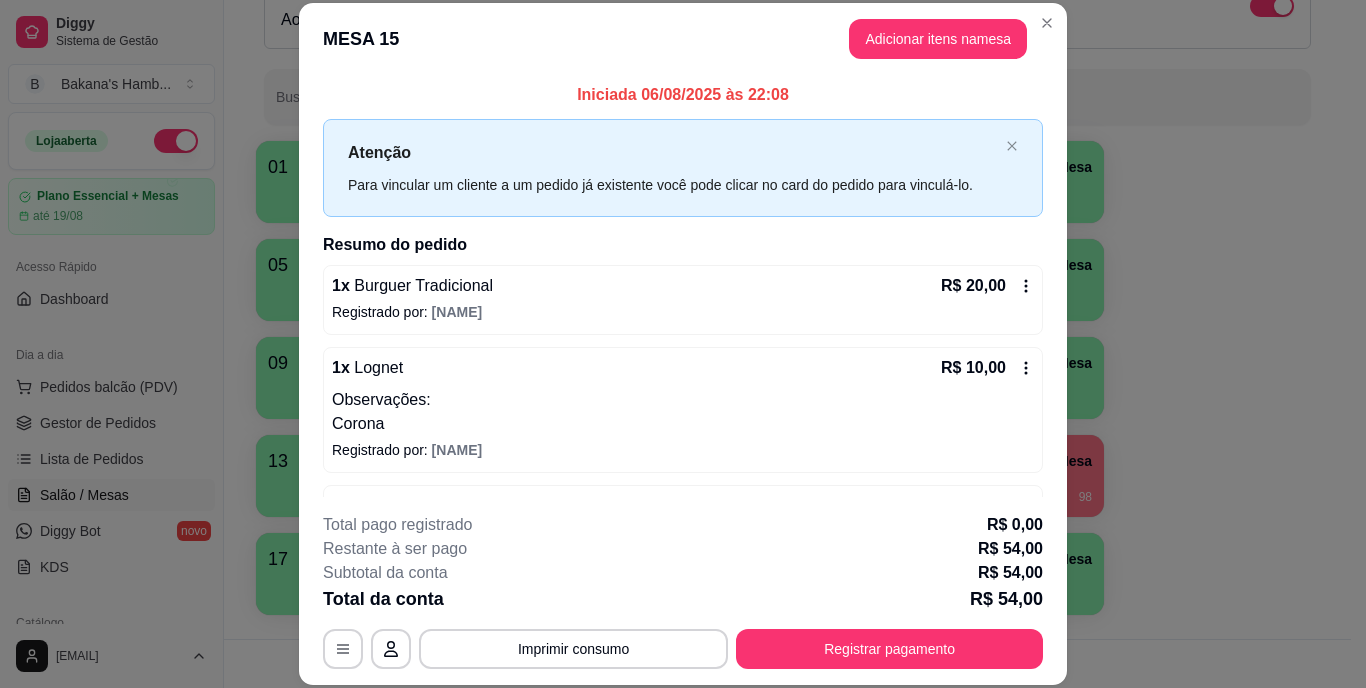 click on "**********" at bounding box center (683, 591) 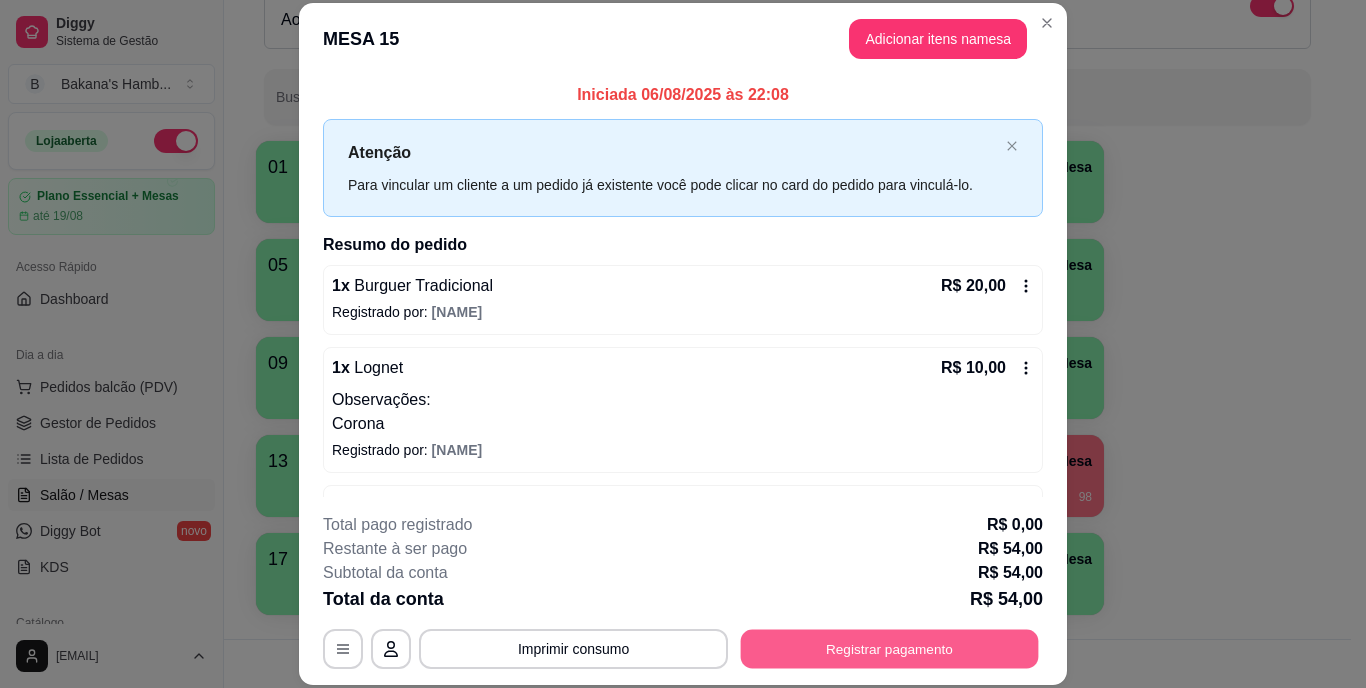 click on "Registrar pagamento" at bounding box center (890, 648) 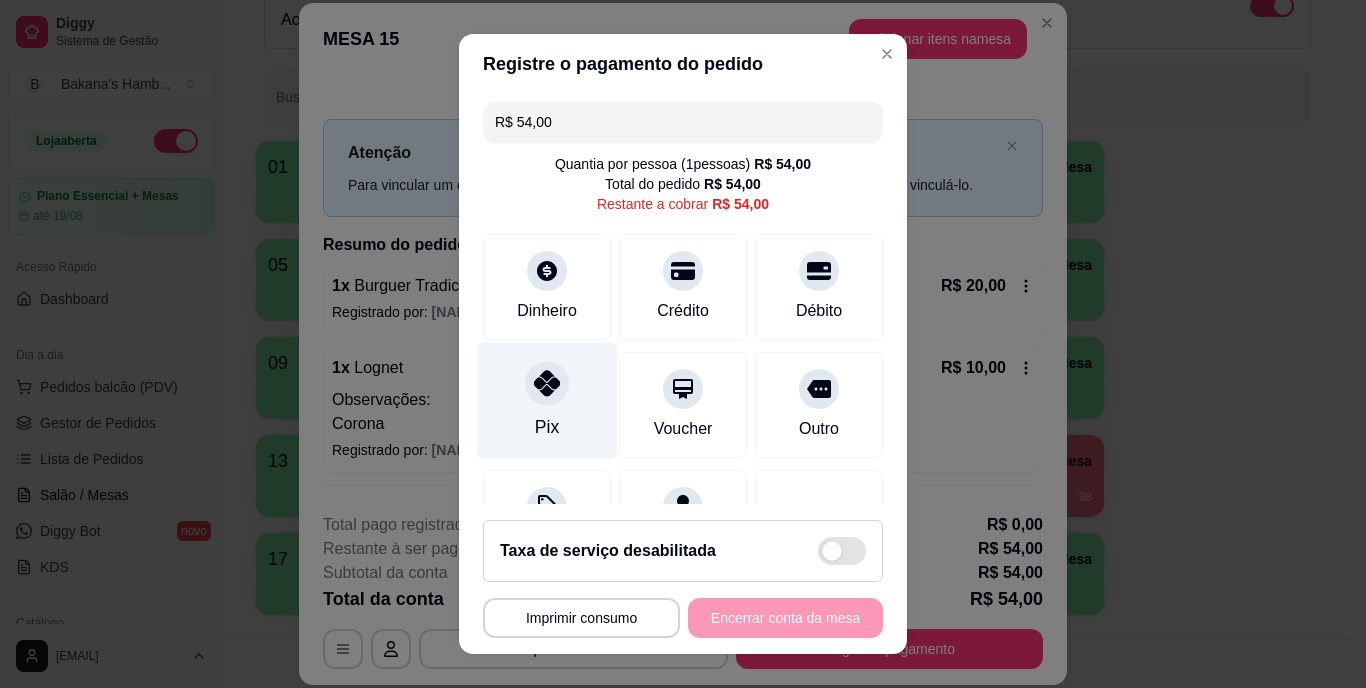 click on "Pix" at bounding box center (547, 401) 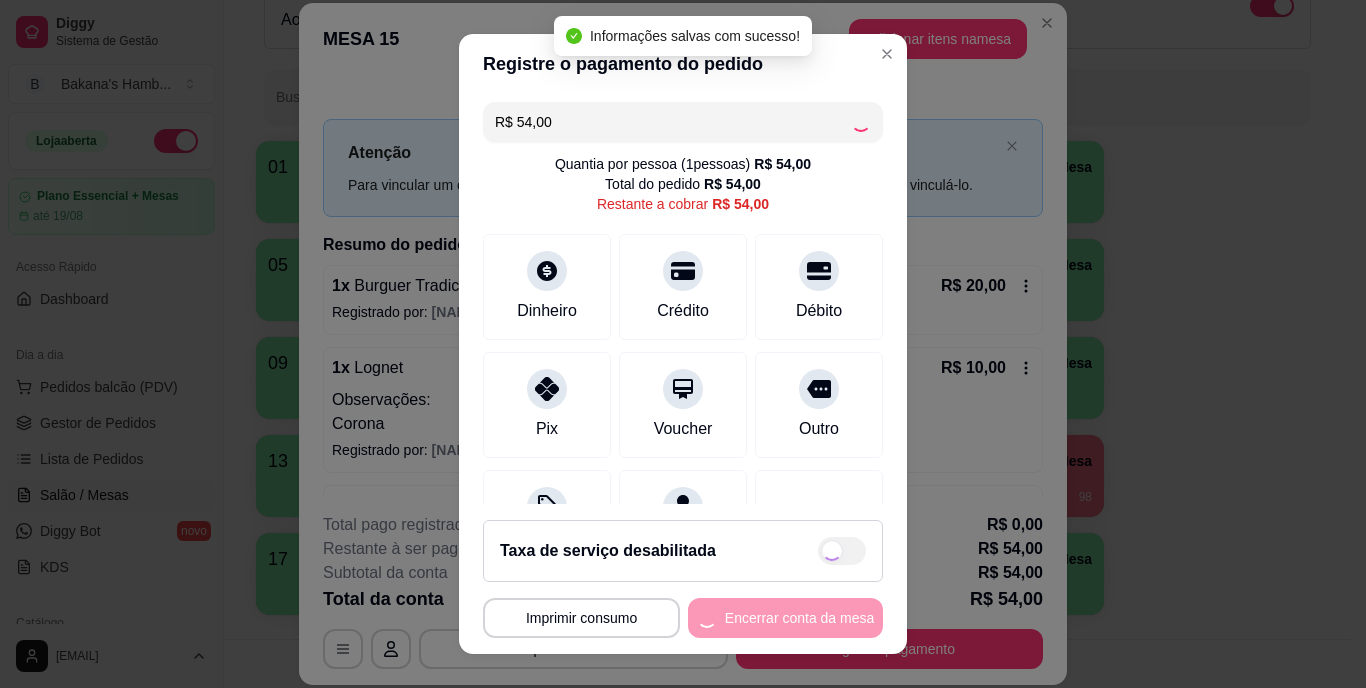 type on "R$ 0,00" 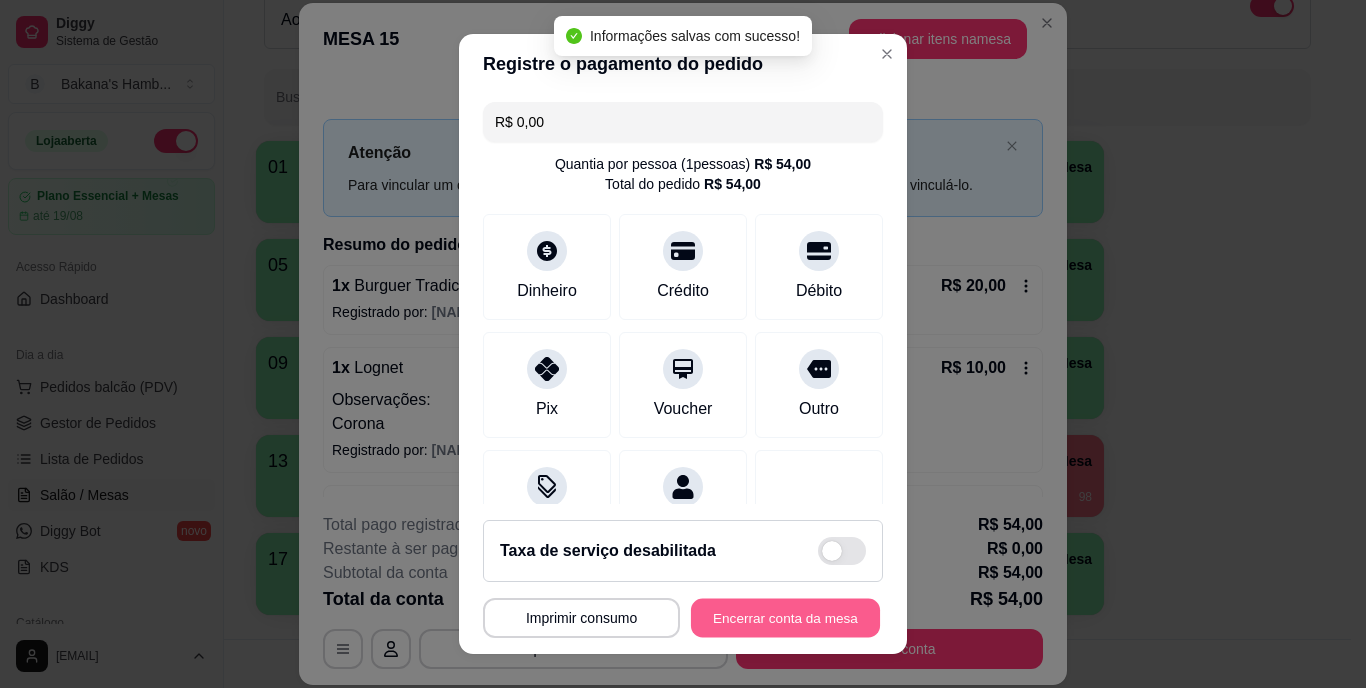 click on "Encerrar conta da mesa" at bounding box center [785, 617] 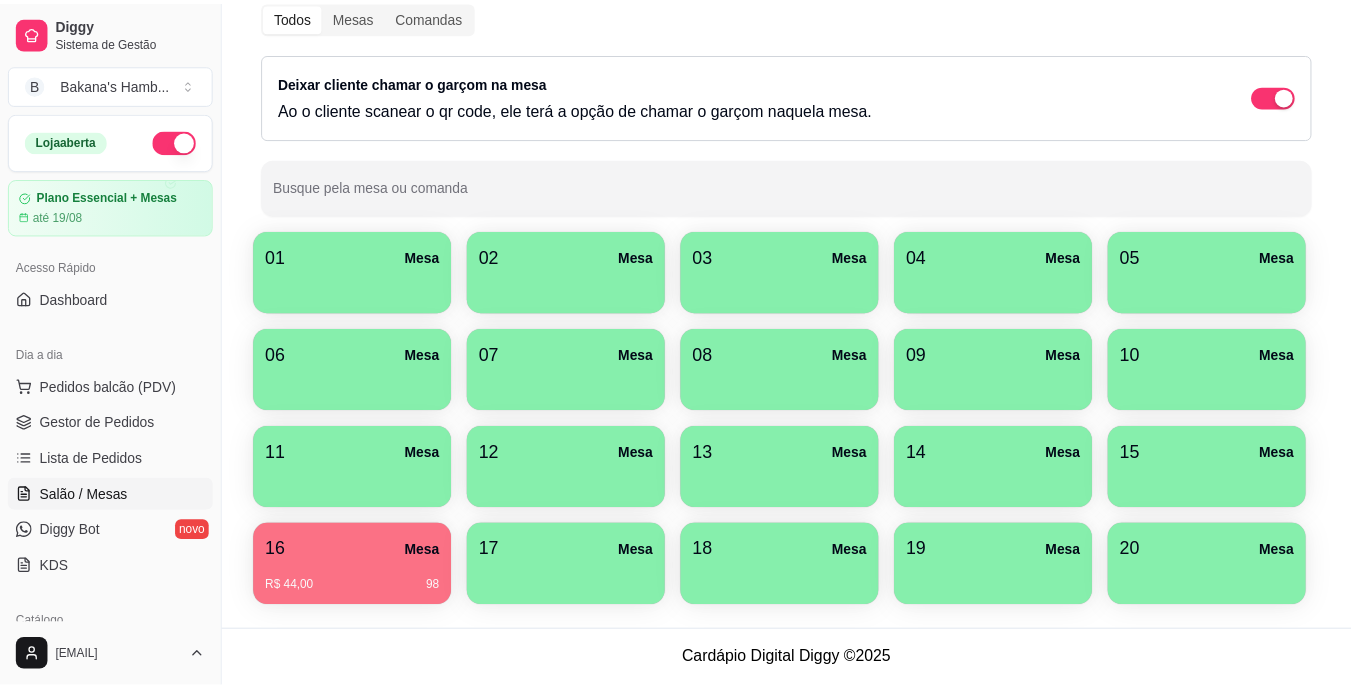 scroll, scrollTop: 87, scrollLeft: 0, axis: vertical 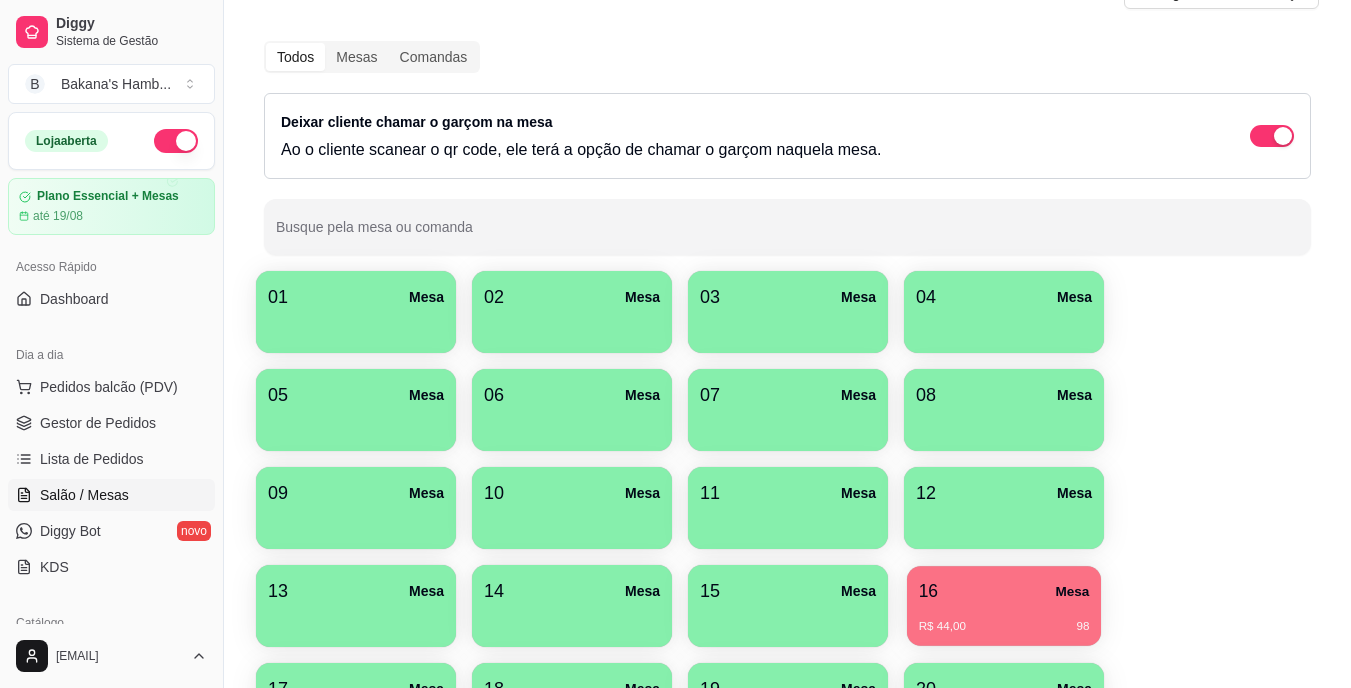 click on "16 Mesa" at bounding box center [1004, 591] 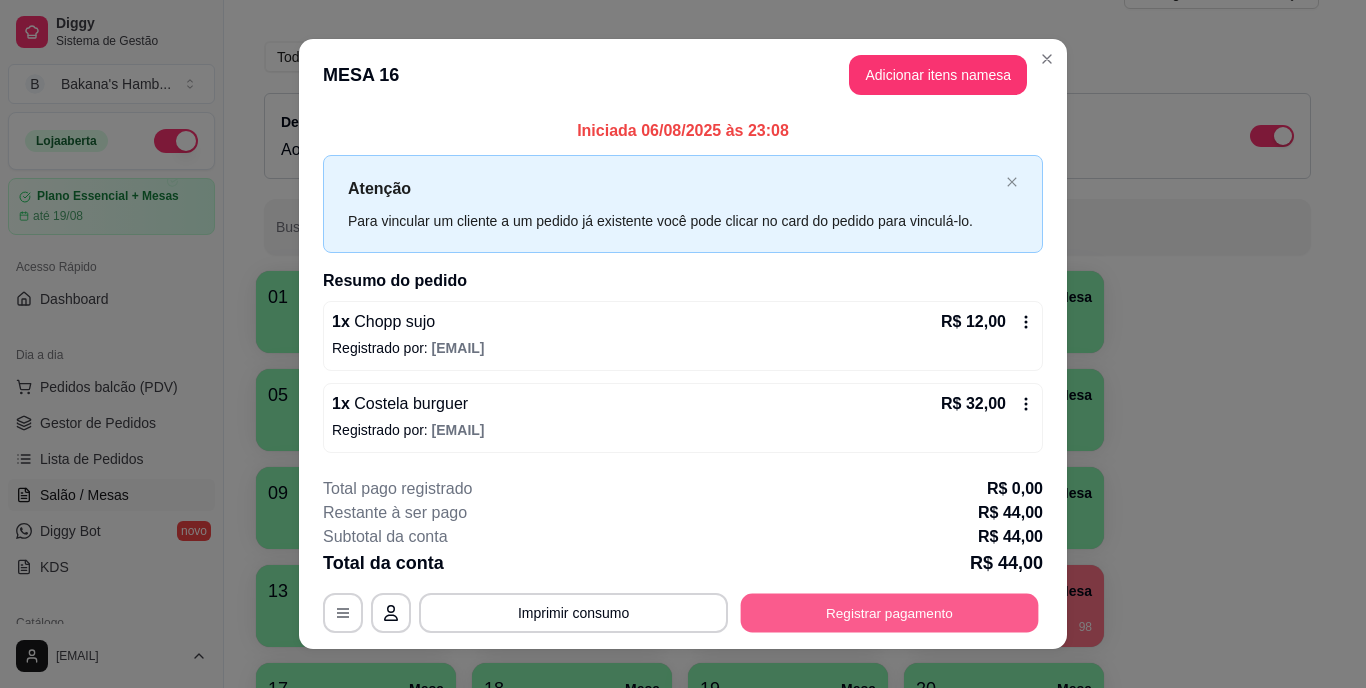 click on "Registrar pagamento" at bounding box center (890, 612) 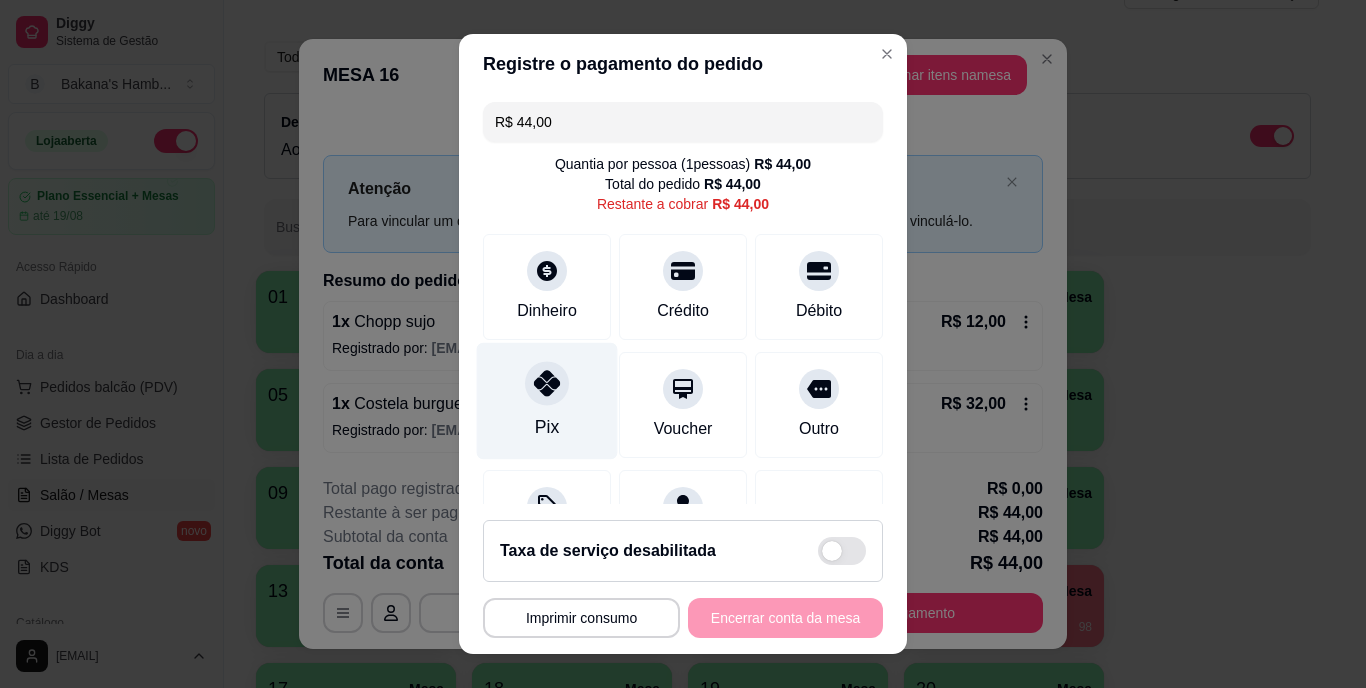 click on "Pix" at bounding box center [547, 428] 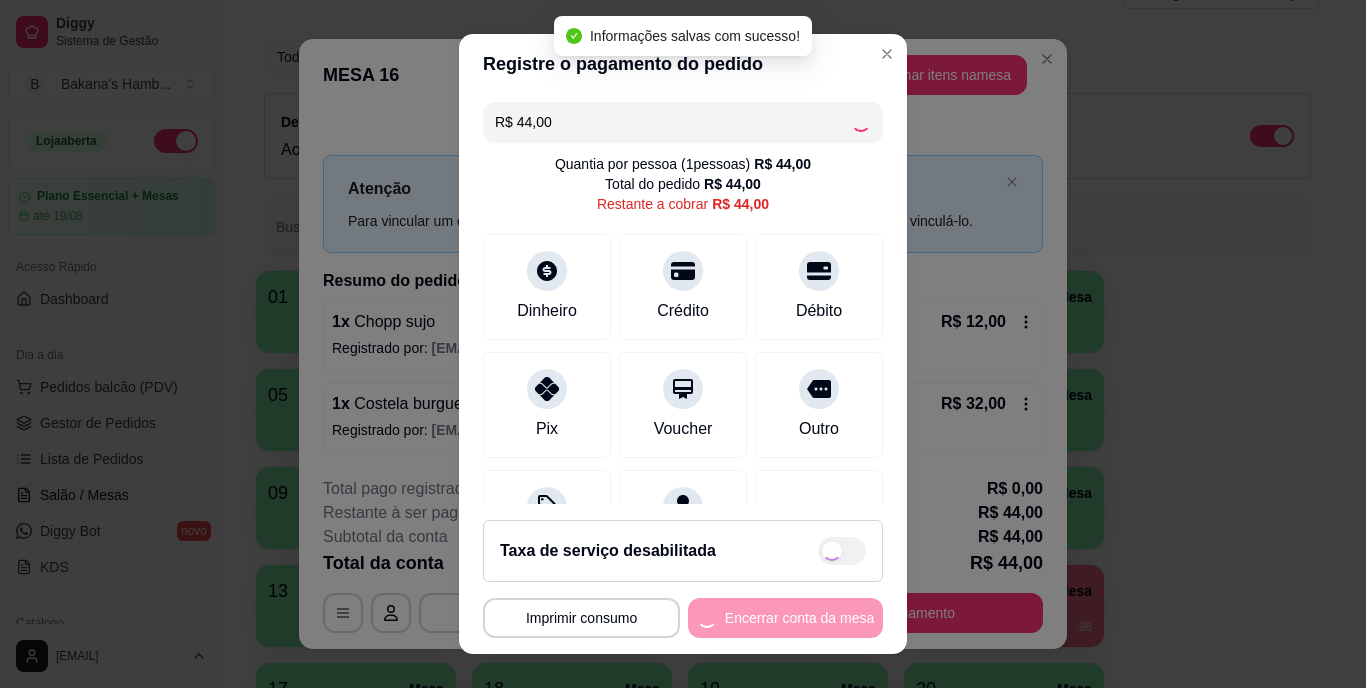 type on "R$ 0,00" 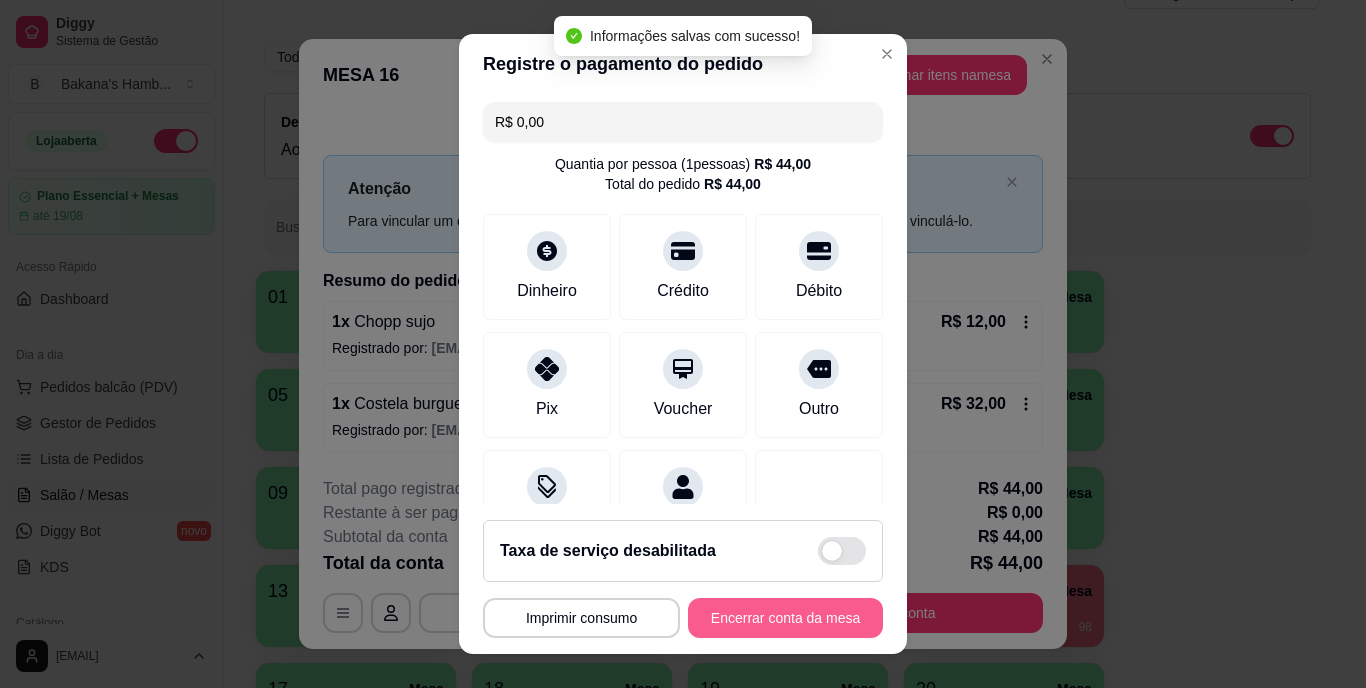 click on "Encerrar conta da mesa" at bounding box center (785, 618) 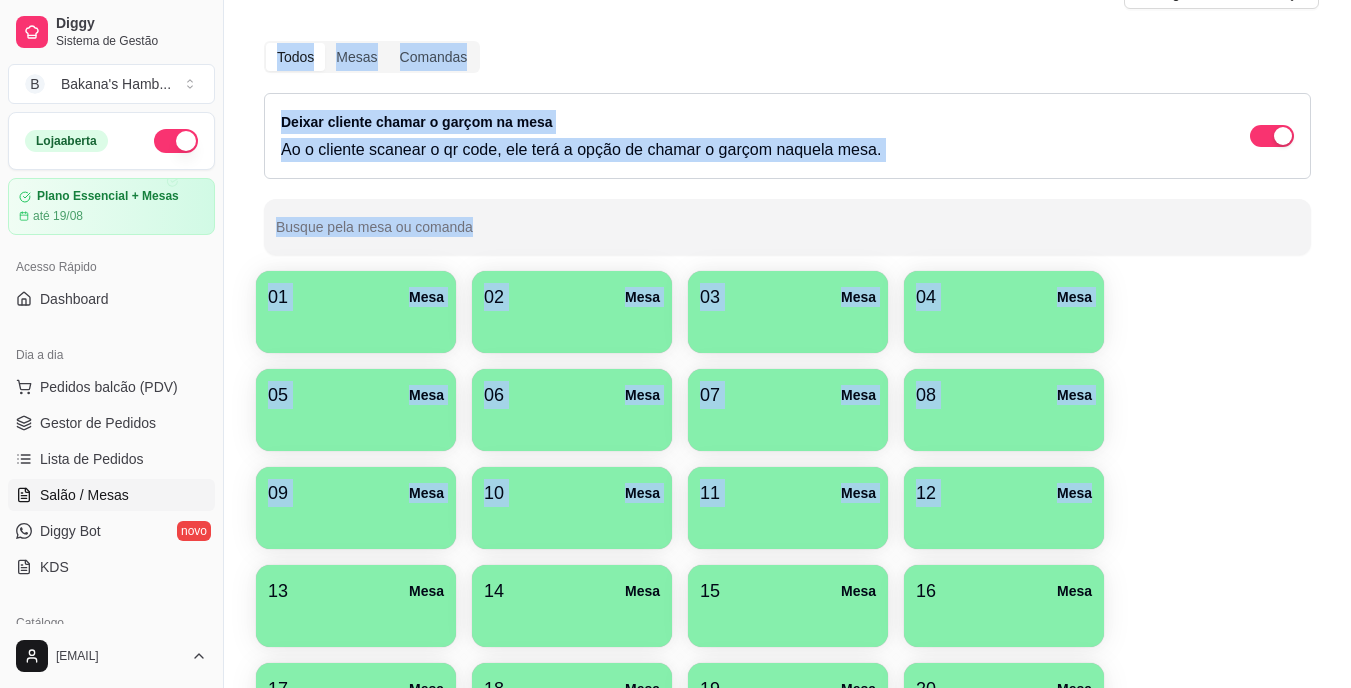 scroll, scrollTop: 0, scrollLeft: 0, axis: both 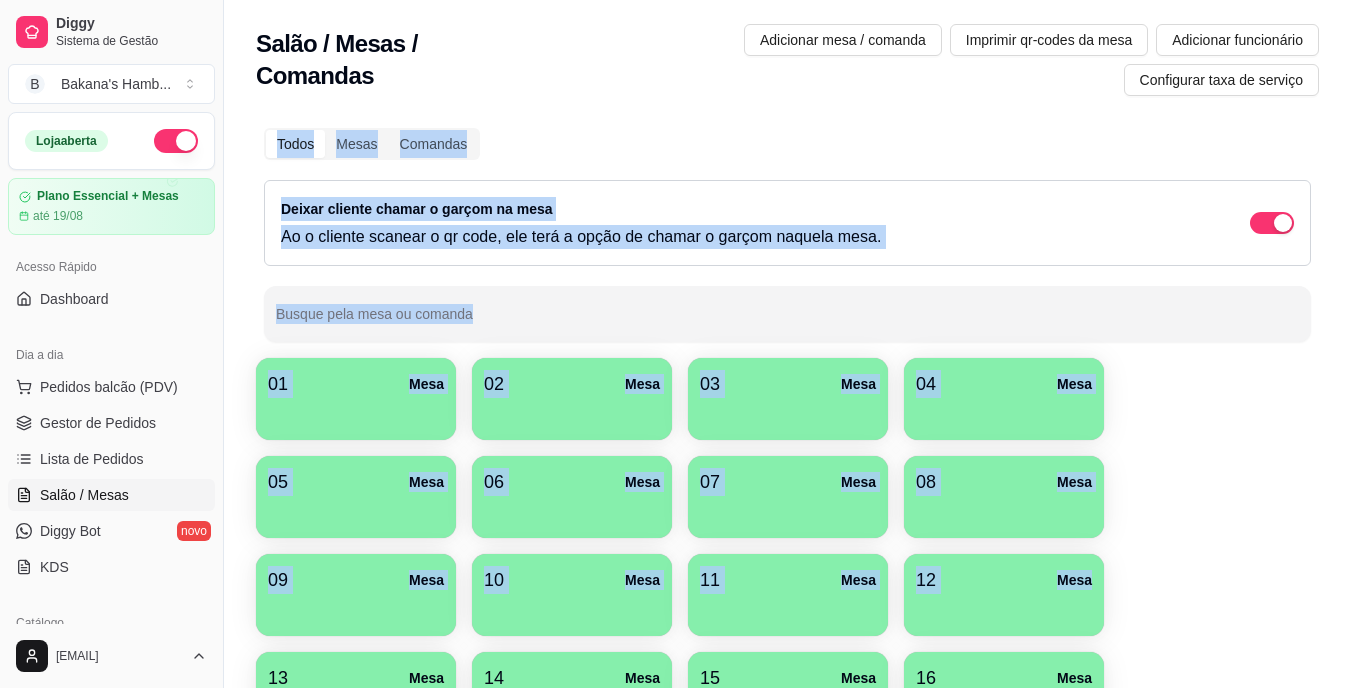 drag, startPoint x: 1157, startPoint y: 530, endPoint x: 1344, endPoint y: -27, distance: 587.55255 